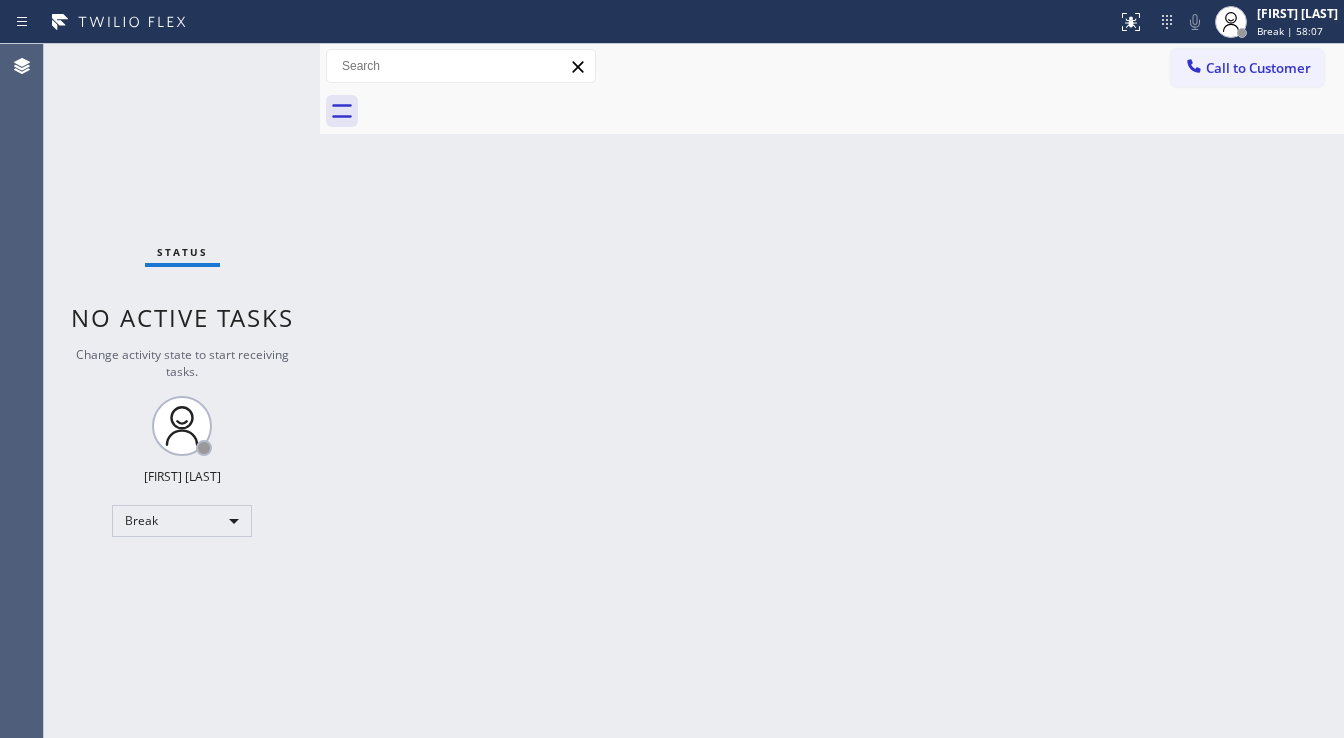 scroll, scrollTop: 0, scrollLeft: 0, axis: both 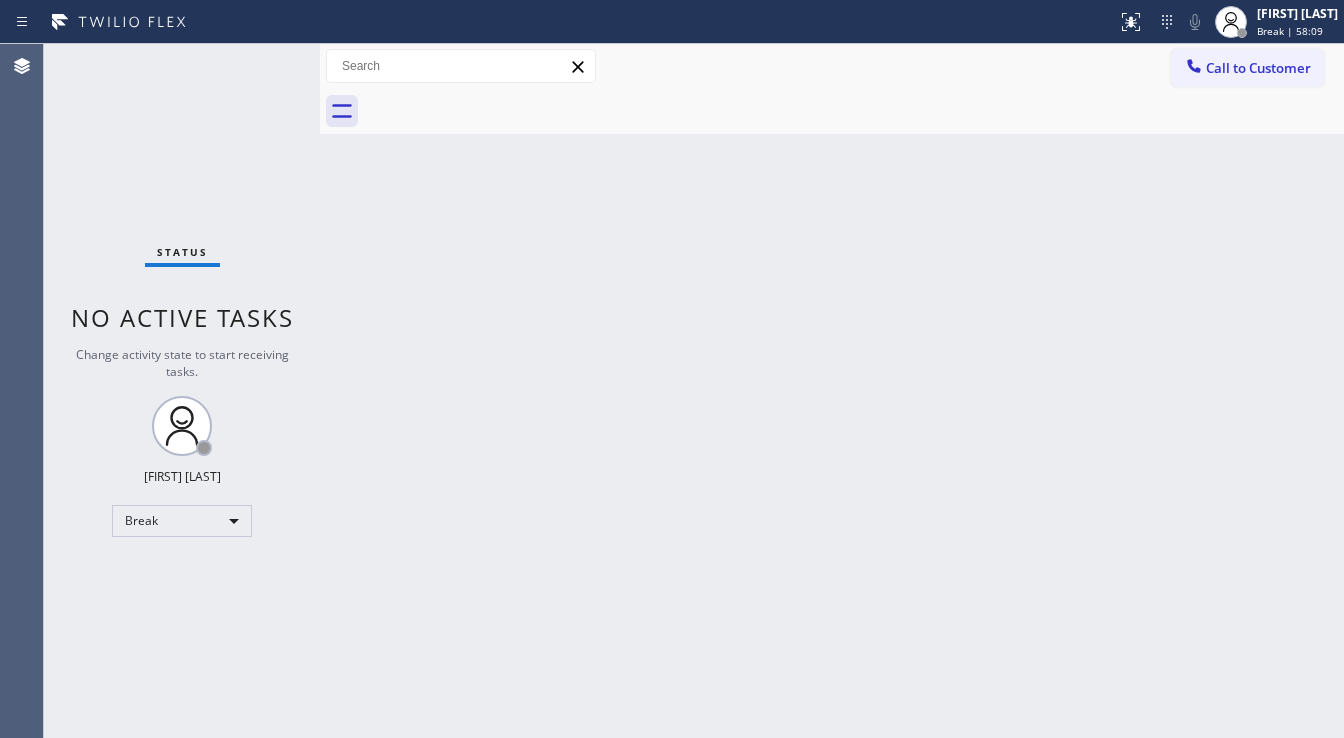 click on "Status   No active tasks     Change activity state to start receiving tasks.   [FIRST] [LAST] Break" at bounding box center (182, 391) 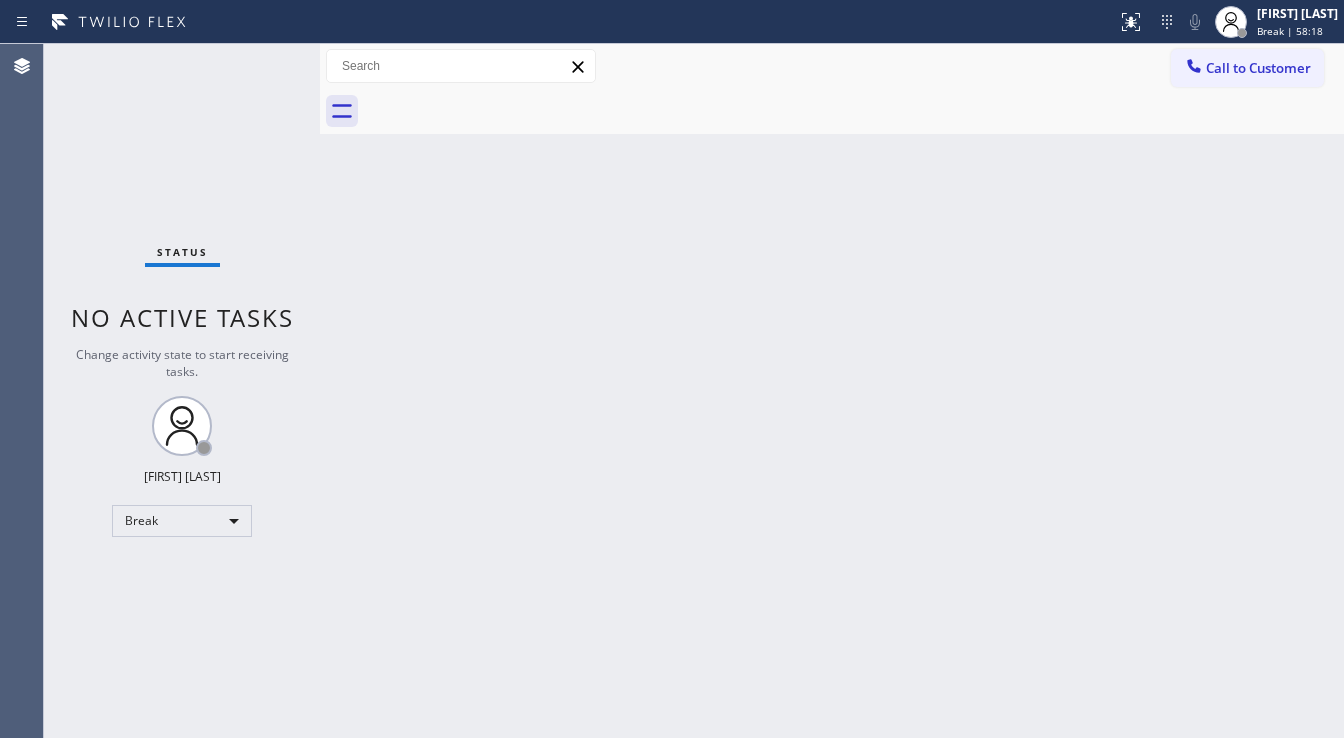 click on "Status   No active tasks     Change activity state to start receiving tasks.   [FIRST] [LAST] Break" at bounding box center (182, 391) 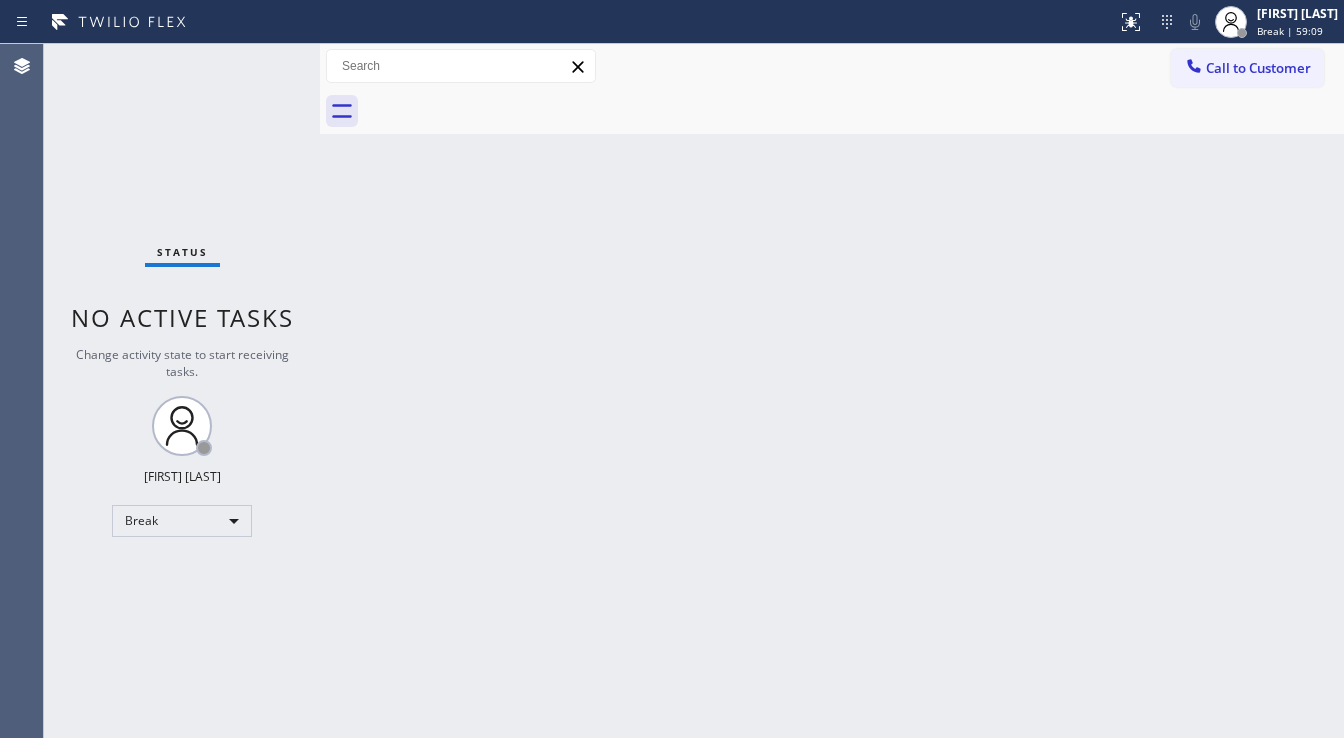 click on "Back to Dashboard Change Sender ID Customers Technicians Select a contact Outbound call Technician Search Technician Your caller id phone number Your caller id phone number Call Technician info Name   Phone none Address none Change Sender ID HVAC +[PHONE] 5 Star Appliance +[PHONE] Appliance Repair +[PHONE] Plumbing +[PHONE] Air Duct Cleaning +[PHONE]  Electricians +[PHONE] Cancel Change Check personal SMS Reset Change No tabs Call to Customer Outbound call Location 5 Star Appliance Repair Your caller id phone number ([PHONE]) Customer number Call Outbound call Technician Search Technician Your caller id phone number Your caller id phone number Call" at bounding box center (832, 391) 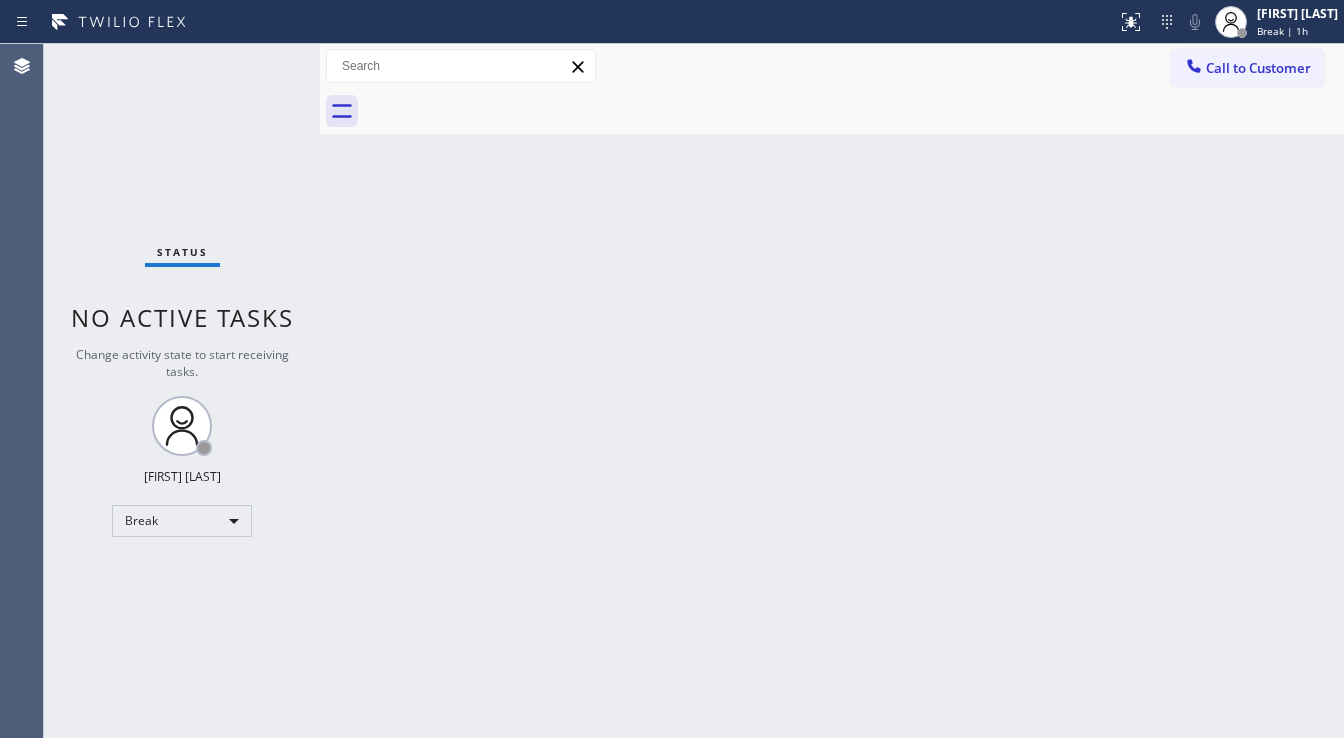 drag, startPoint x: 1144, startPoint y: 78, endPoint x: 1057, endPoint y: 82, distance: 87.0919 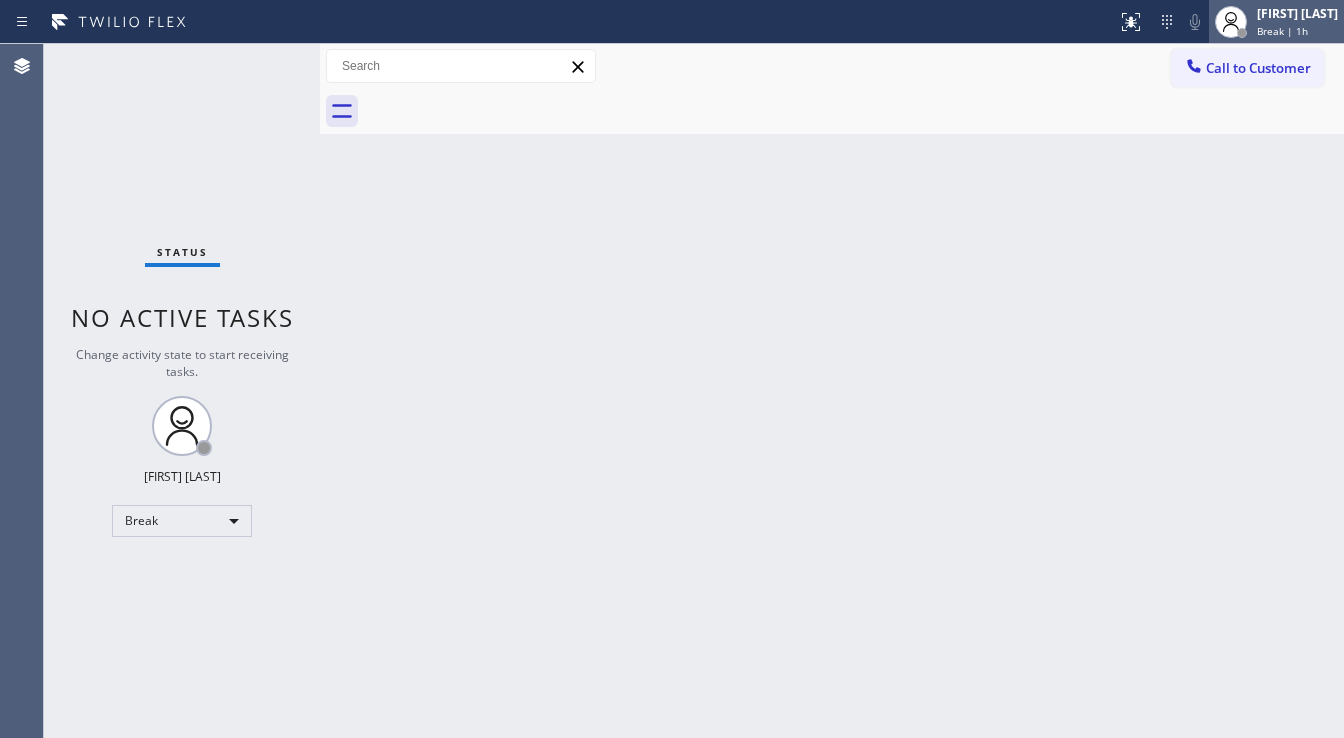 click on "Break | 1h" at bounding box center (1282, 31) 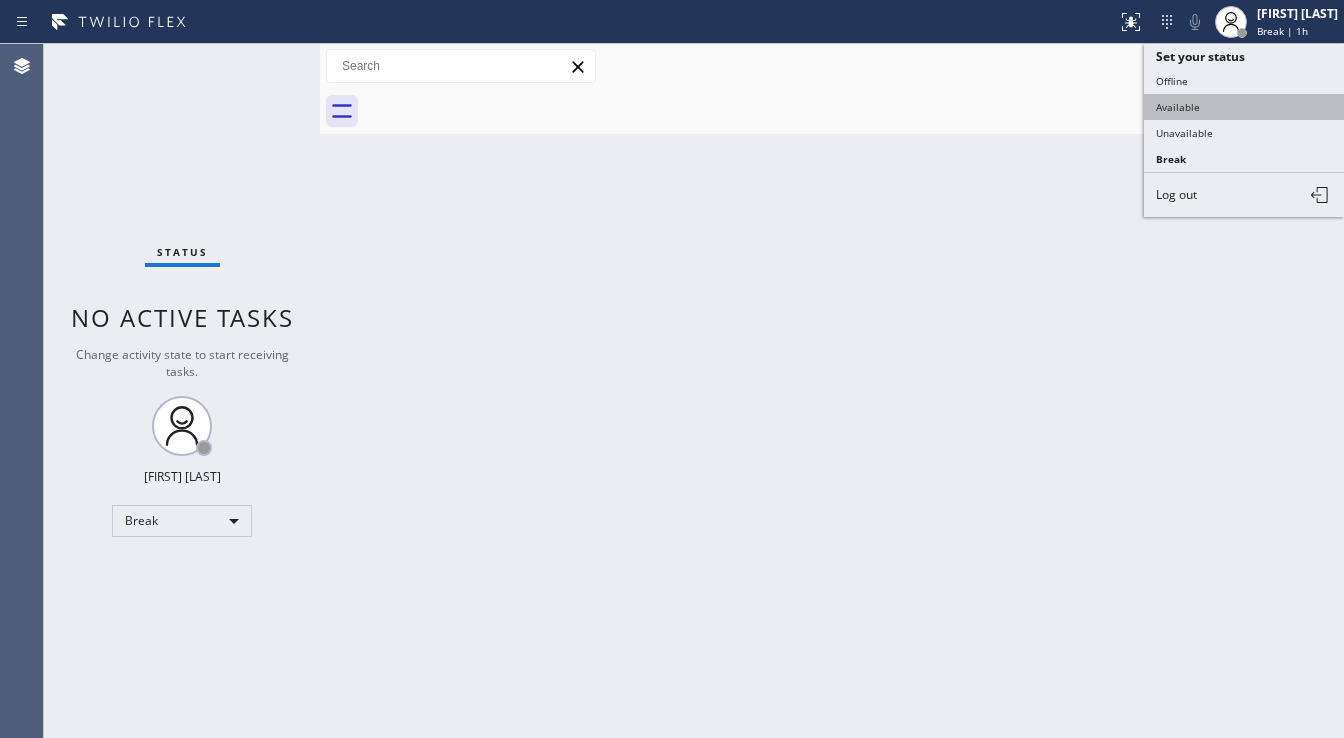 click on "Available" at bounding box center [1244, 107] 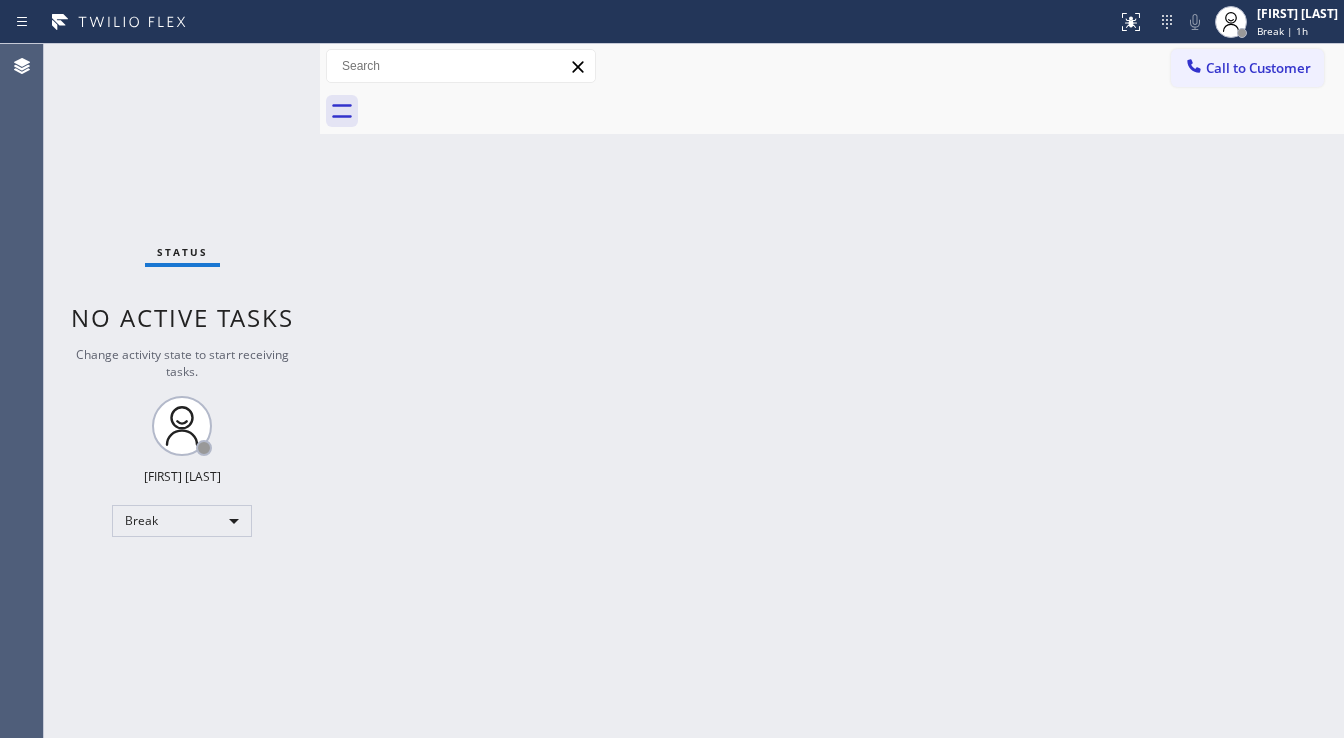 click on "Back to Dashboard Change Sender ID Customers Technicians Select a contact Outbound call Technician Search Technician Your caller id phone number Your caller id phone number Call Technician info Name   Phone none Address none Change Sender ID HVAC +[PHONE] 5 Star Appliance +[PHONE] Appliance Repair +[PHONE] Plumbing +[PHONE] Air Duct Cleaning +[PHONE]  Electricians +[PHONE] Cancel Change Check personal SMS Reset Change No tabs Call to Customer Outbound call Location 5 Star Appliance Repair Your caller id phone number ([PHONE]) Customer number Call Outbound call Technician Search Technician Your caller id phone number Your caller id phone number Call" at bounding box center [832, 391] 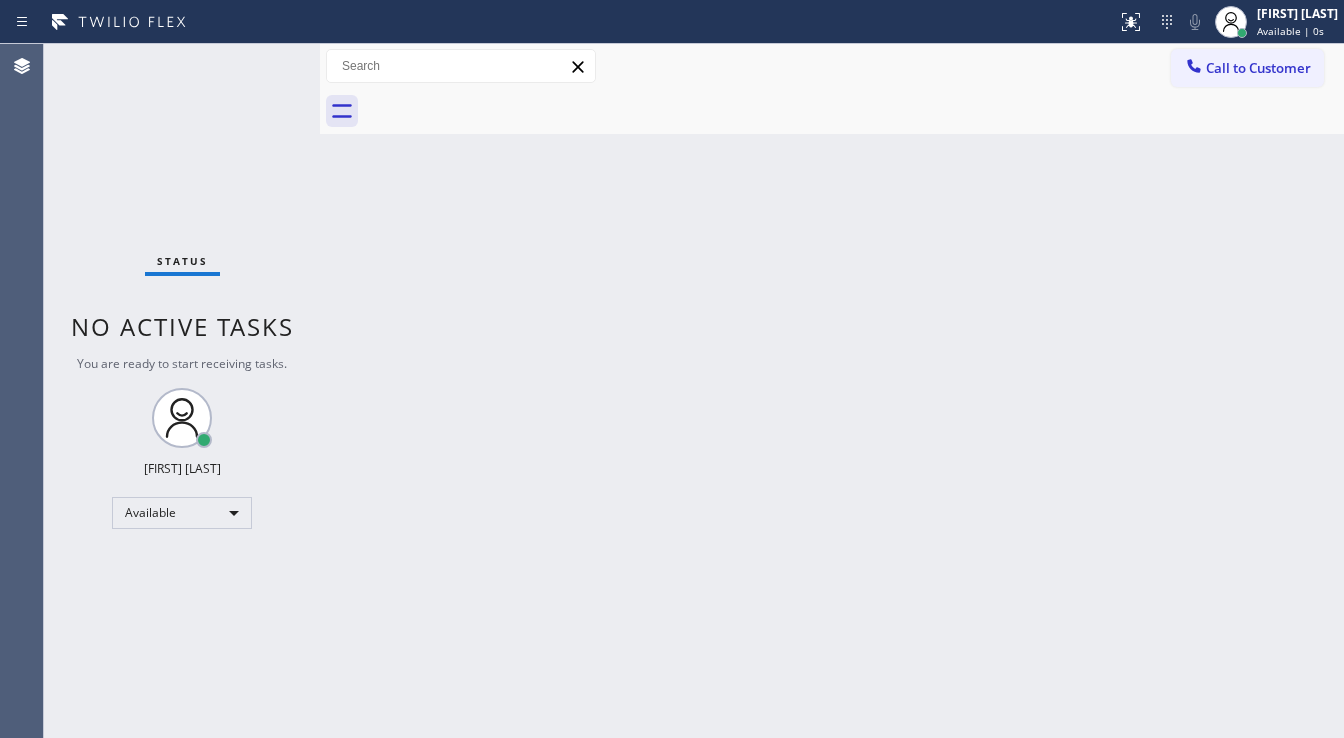 click on "Status   No active tasks     You are ready to start receiving tasks.   [FIRST] [LAST] Available" at bounding box center (182, 391) 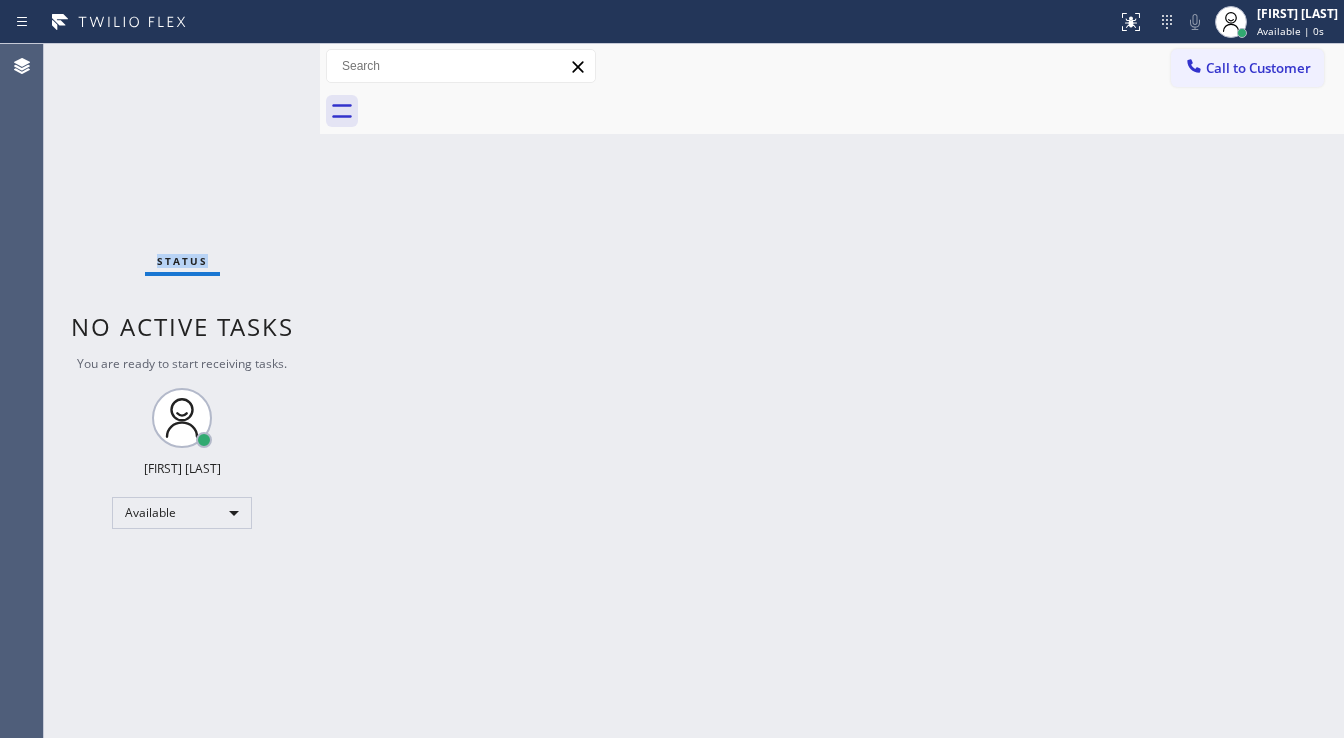 click on "Status   No active tasks     You are ready to start receiving tasks.   [FIRST] [LAST] Available" at bounding box center [182, 391] 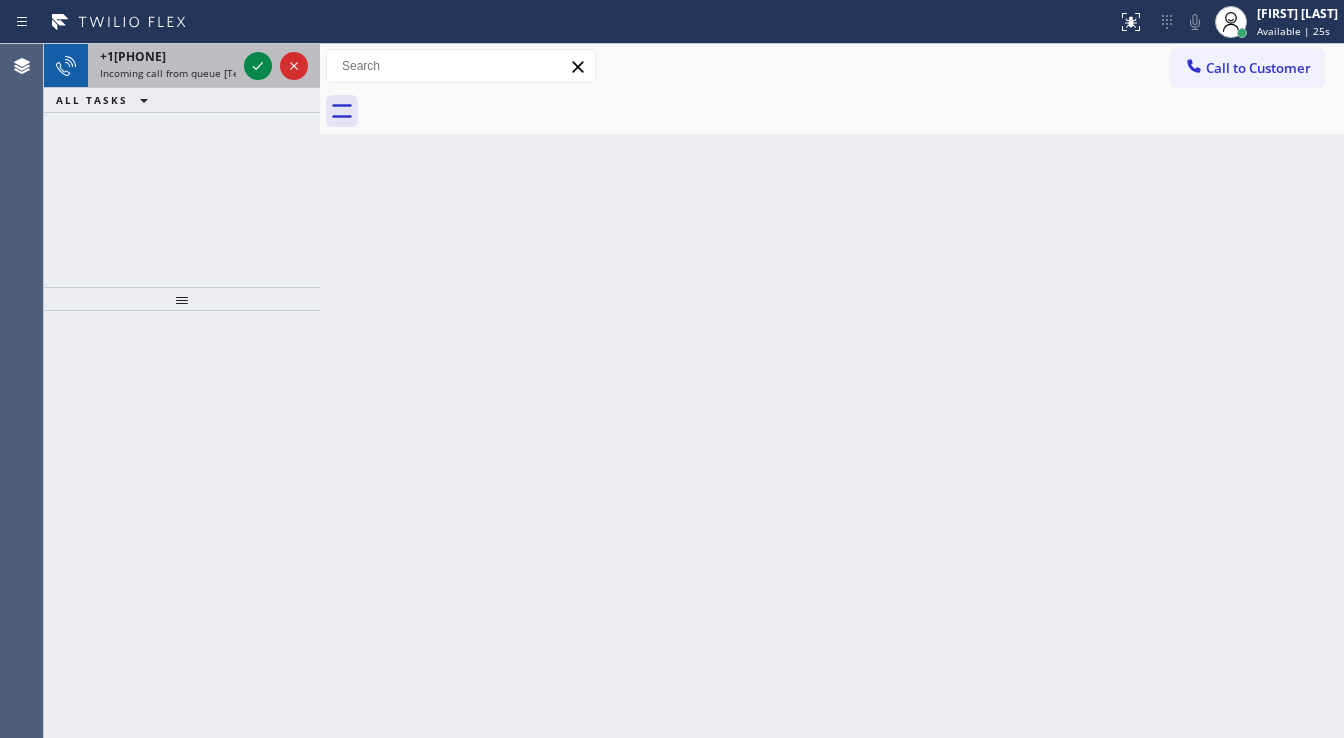 click at bounding box center [276, 66] 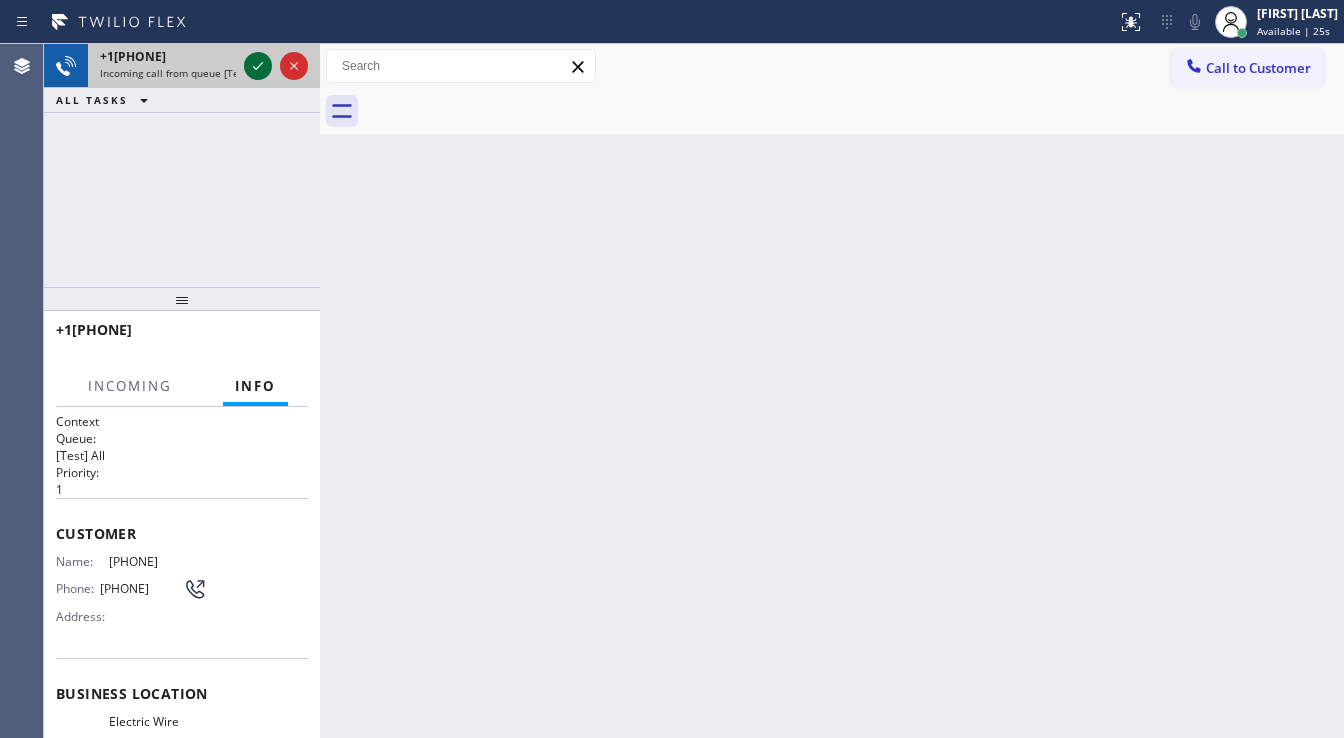 click 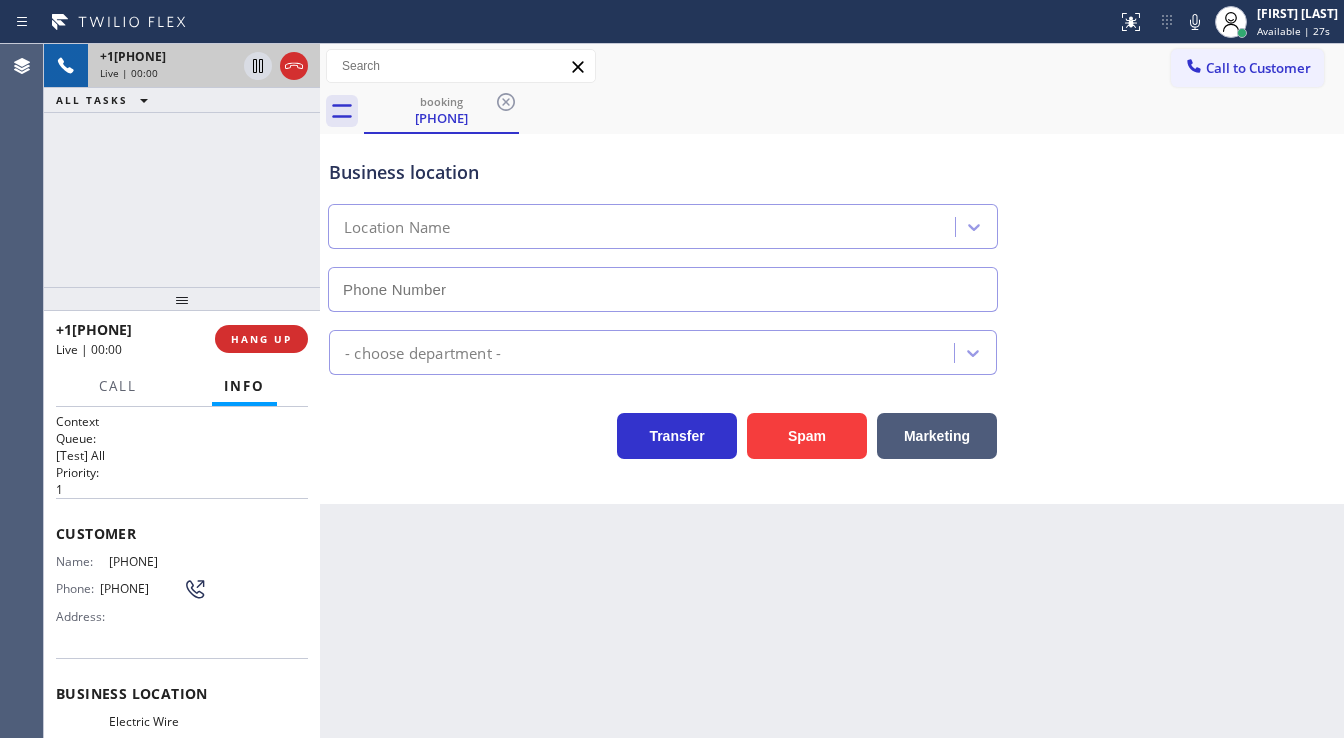 scroll, scrollTop: 80, scrollLeft: 0, axis: vertical 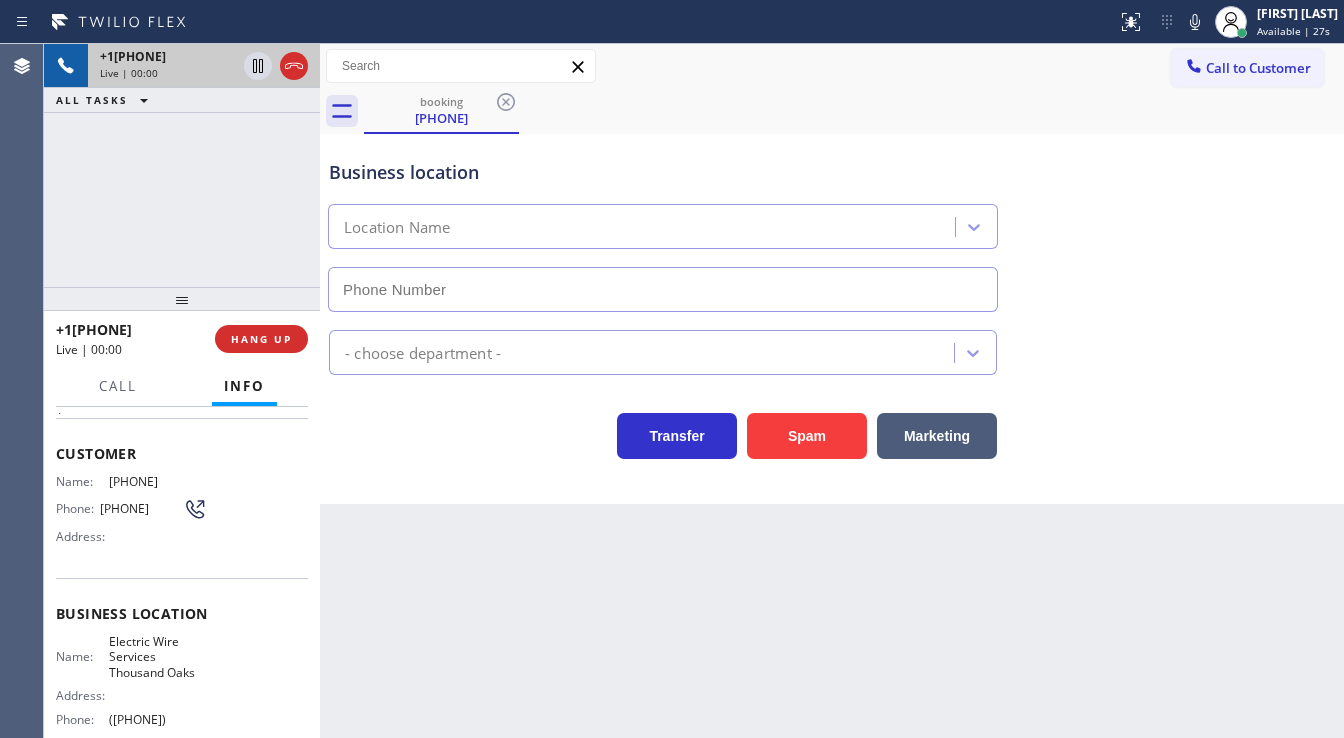 type on "([PHONE])" 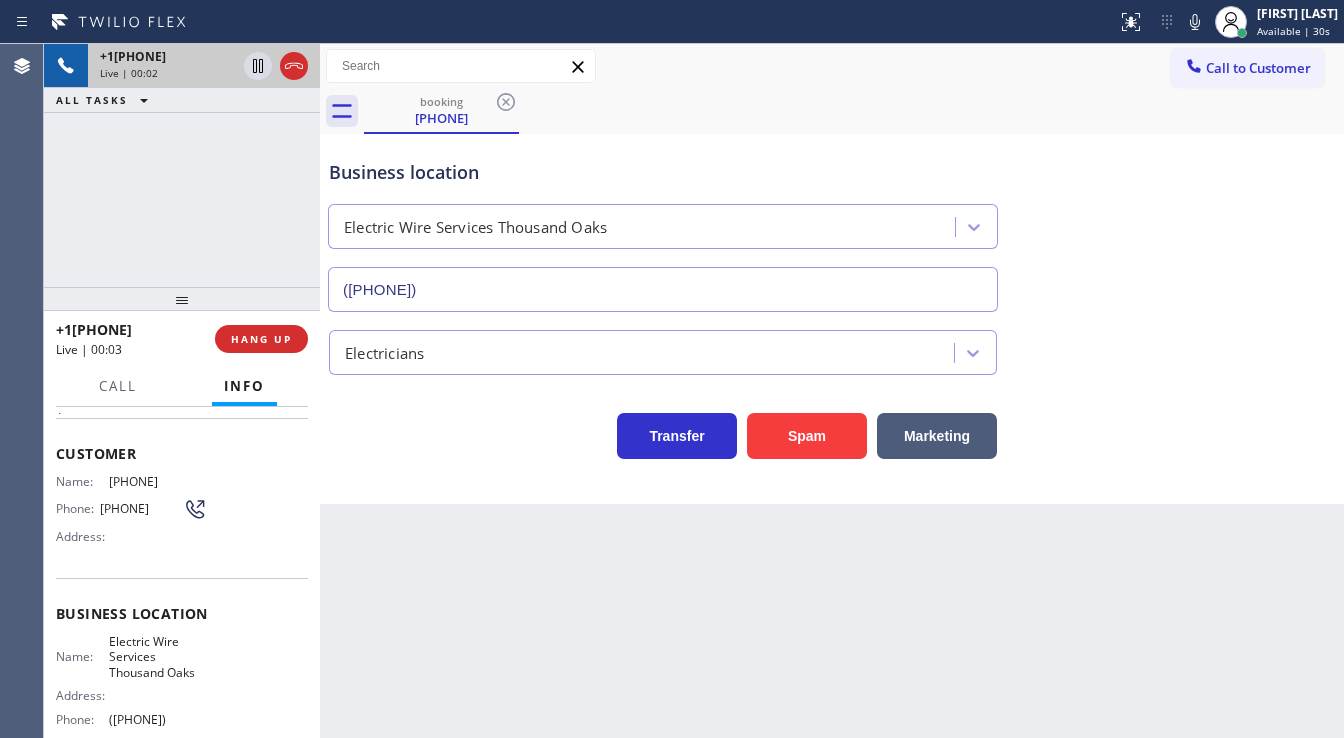 click on "+[PHONE] Live | 00:02 ALL TASKS ALL TASKS ACTIVE TASKS TASKS IN WRAP UP" at bounding box center [182, 165] 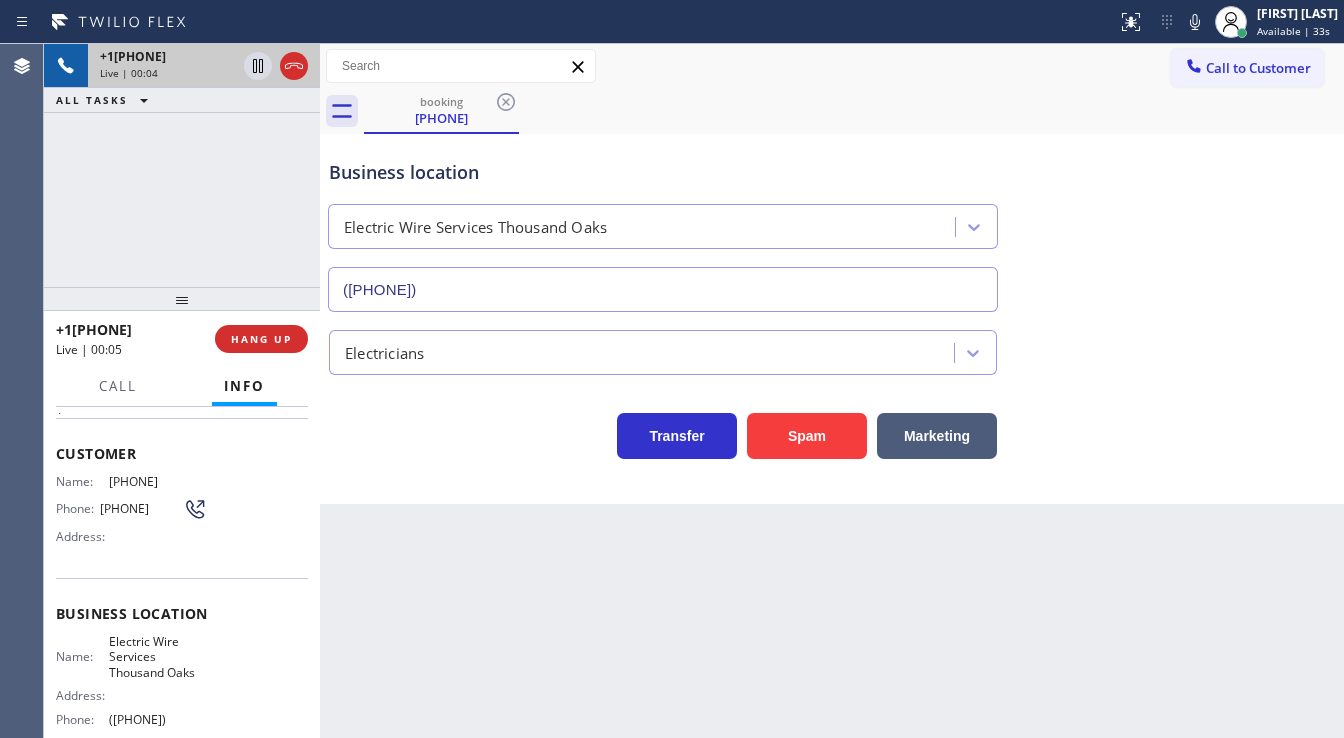 click on "Customer Name: [PHONE] Phone: [PHONE] Address:" at bounding box center [182, 498] 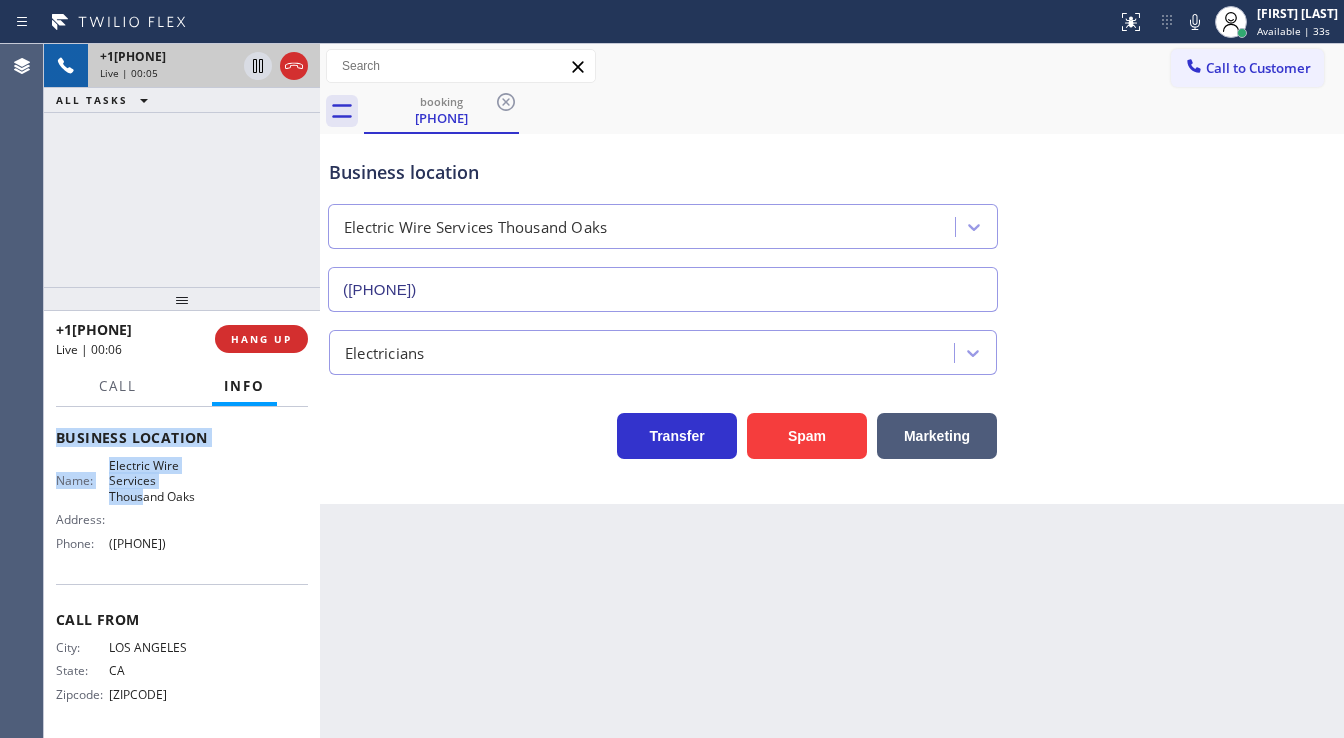 scroll, scrollTop: 260, scrollLeft: 0, axis: vertical 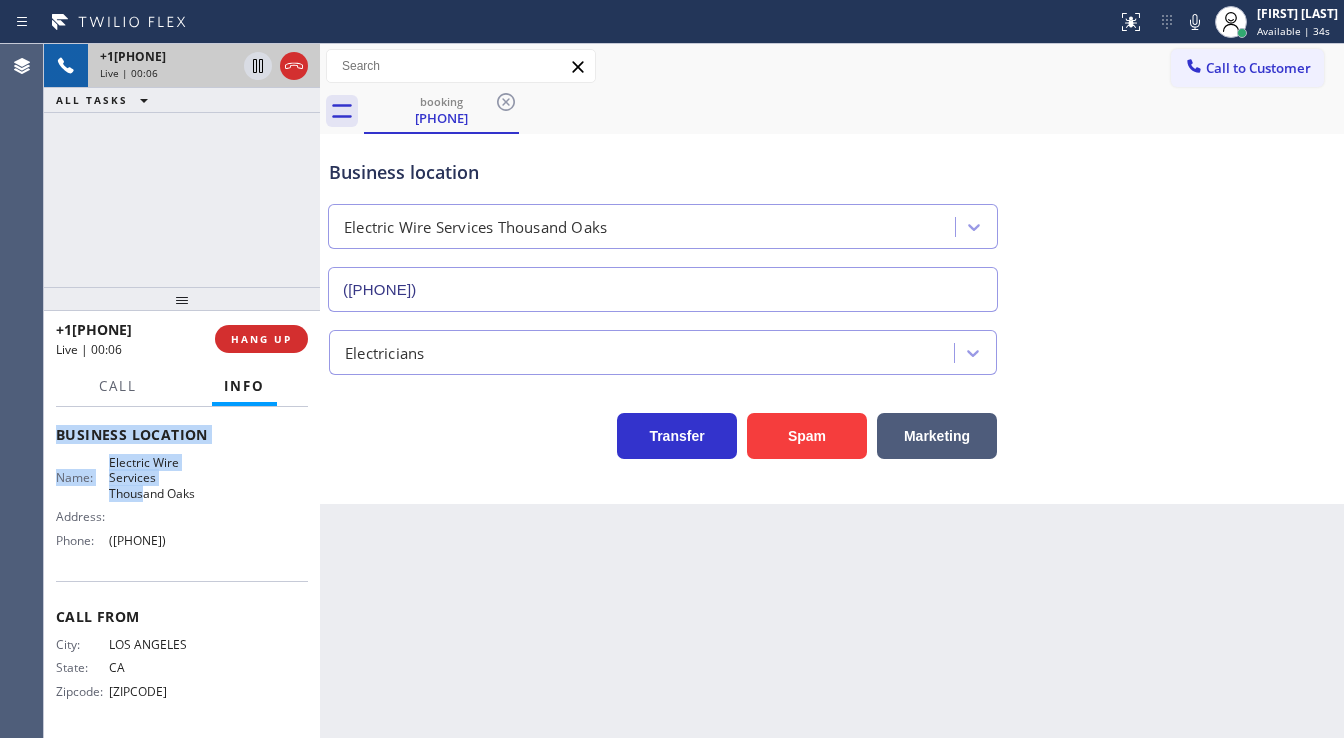 drag, startPoint x: 56, startPoint y: 444, endPoint x: 237, endPoint y: 549, distance: 209.25105 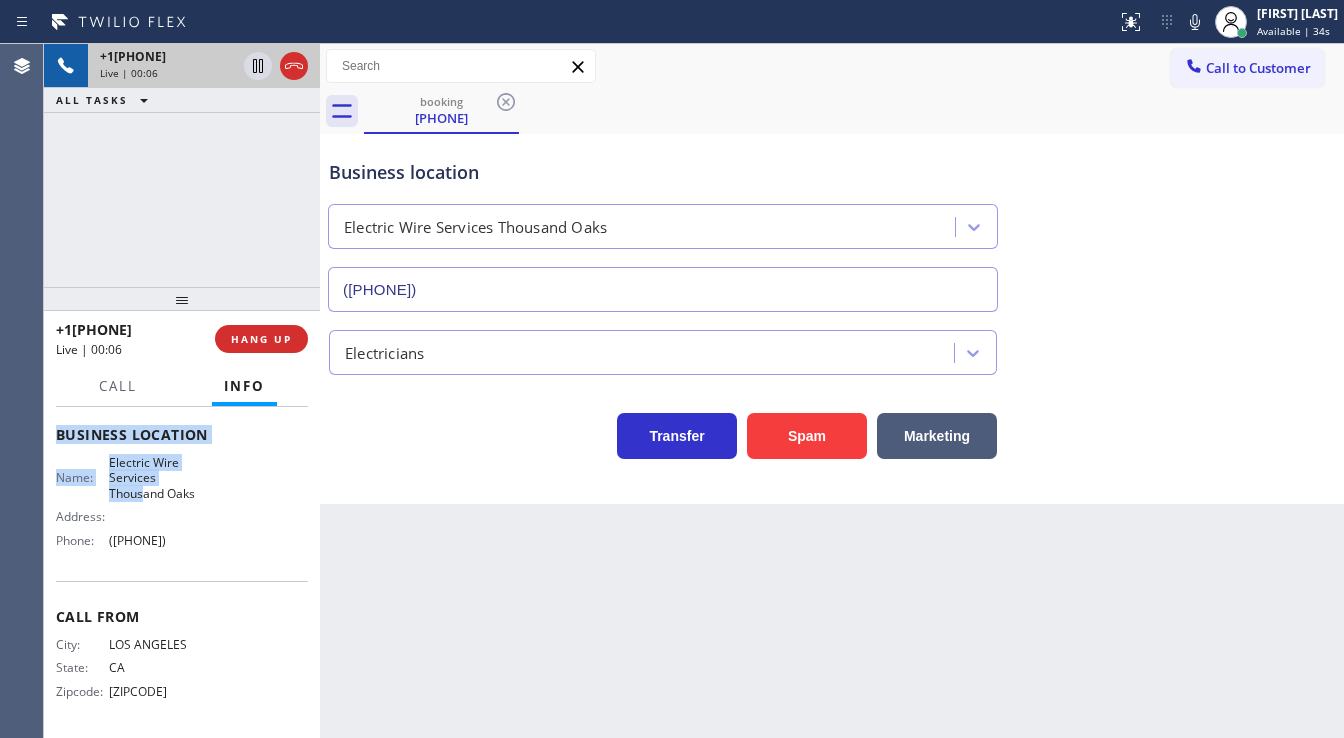 click on "Context Queue: [Test] All Priority: 1 Customer Name: [PHONE] Phone: [PHONE] Address: Business location Name: Electric Wire Services Thousand Oaks Address:   Phone: [PHONE] Call From City: LOS ANGELES State: CA Zipcode: 90013 Outbound call Location Electric Wire Services Thousand Oaks Your caller id phone number [PHONE] Customer number [PHONE] Call" at bounding box center (182, 443) 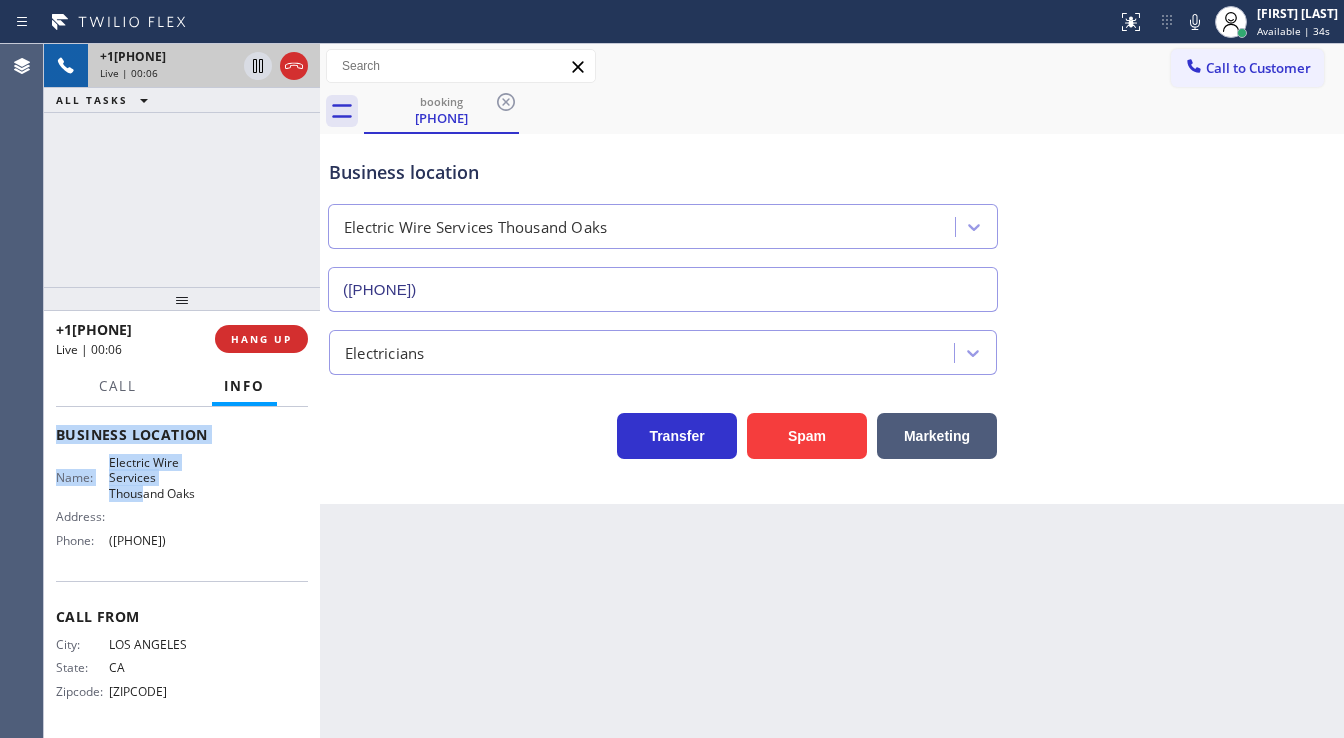 copy on "Customer Name: ([PHONE]) Phone: ([PHONE]) Address: Business location Name: Electric Wire Services Thousand Oaks Address:   Phone: ([PHONE])" 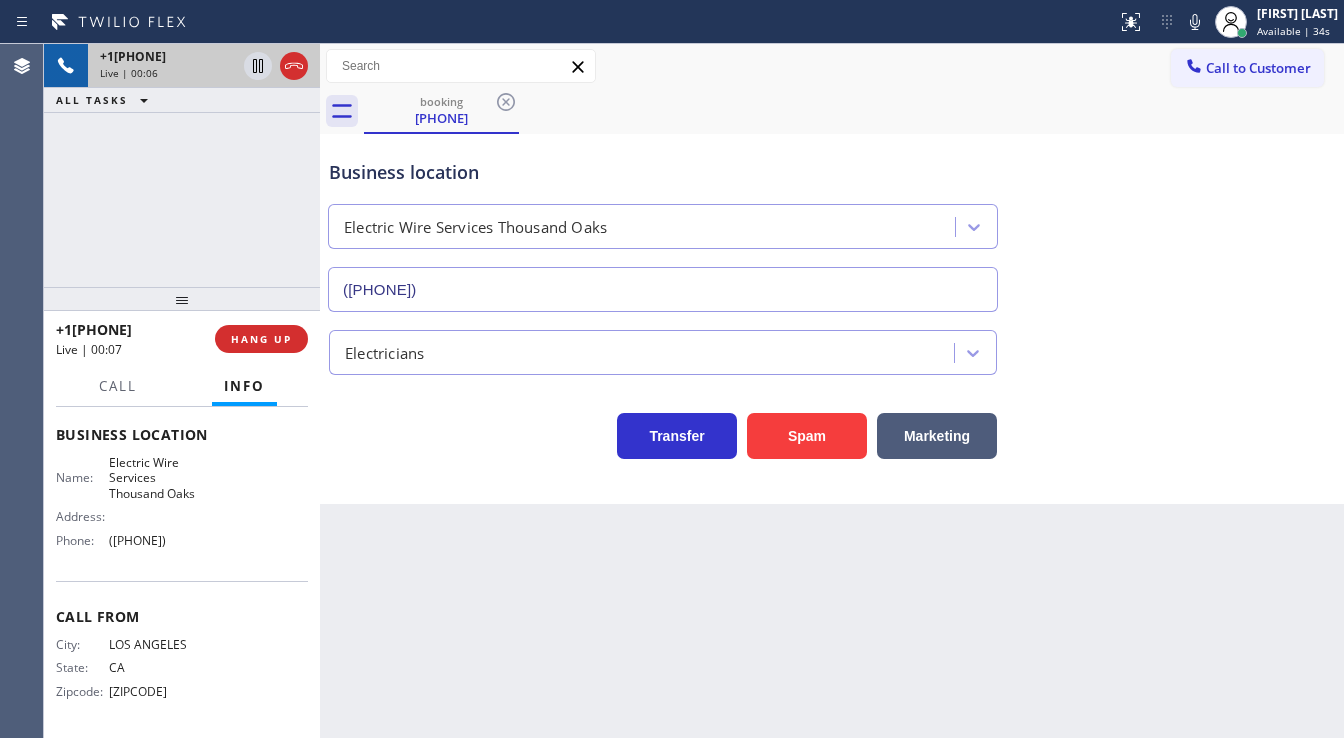 click on "[PHONE] Live | 00:06 ALL TASKS ALL TASKS ACTIVE TASKS TASKS IN WRAP UP" at bounding box center [182, 165] 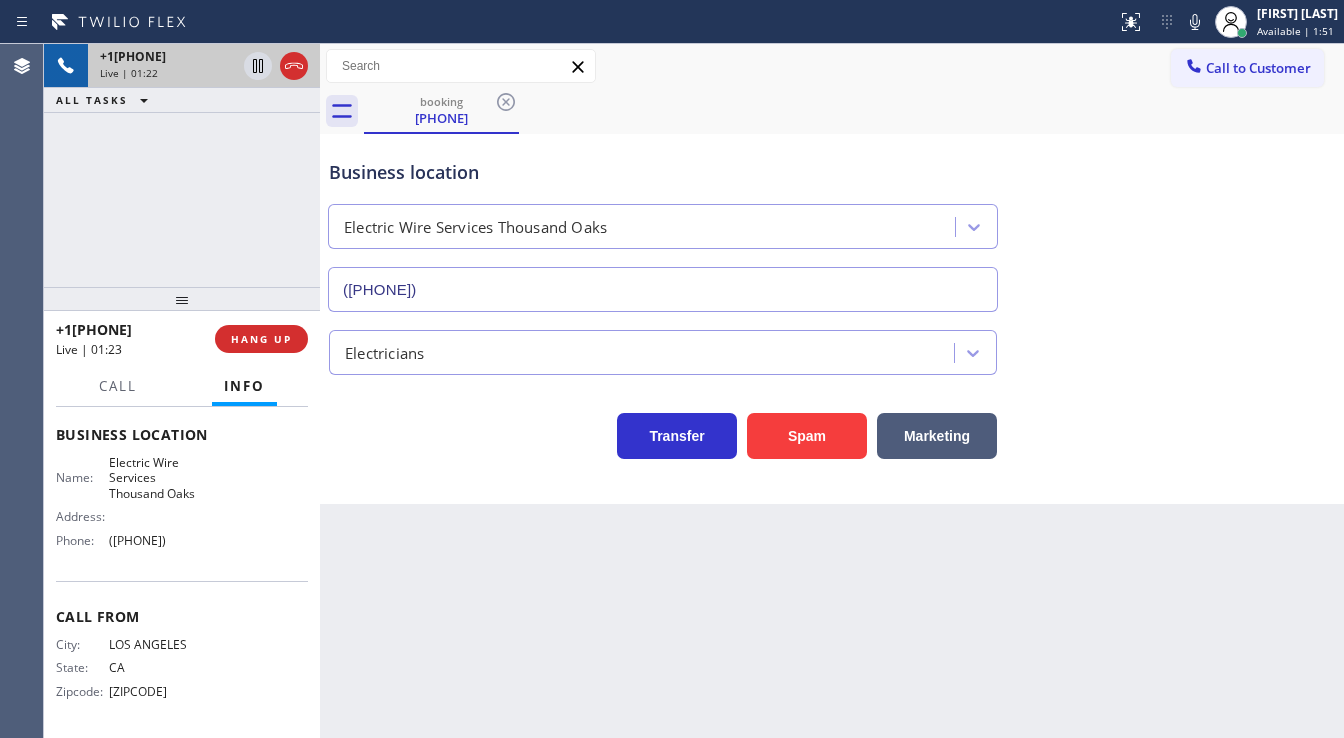 click on "[PHONE] Live | 01:22 ALL TASKS ALL TASKS ACTIVE TASKS TASKS IN WRAP UP" at bounding box center [182, 165] 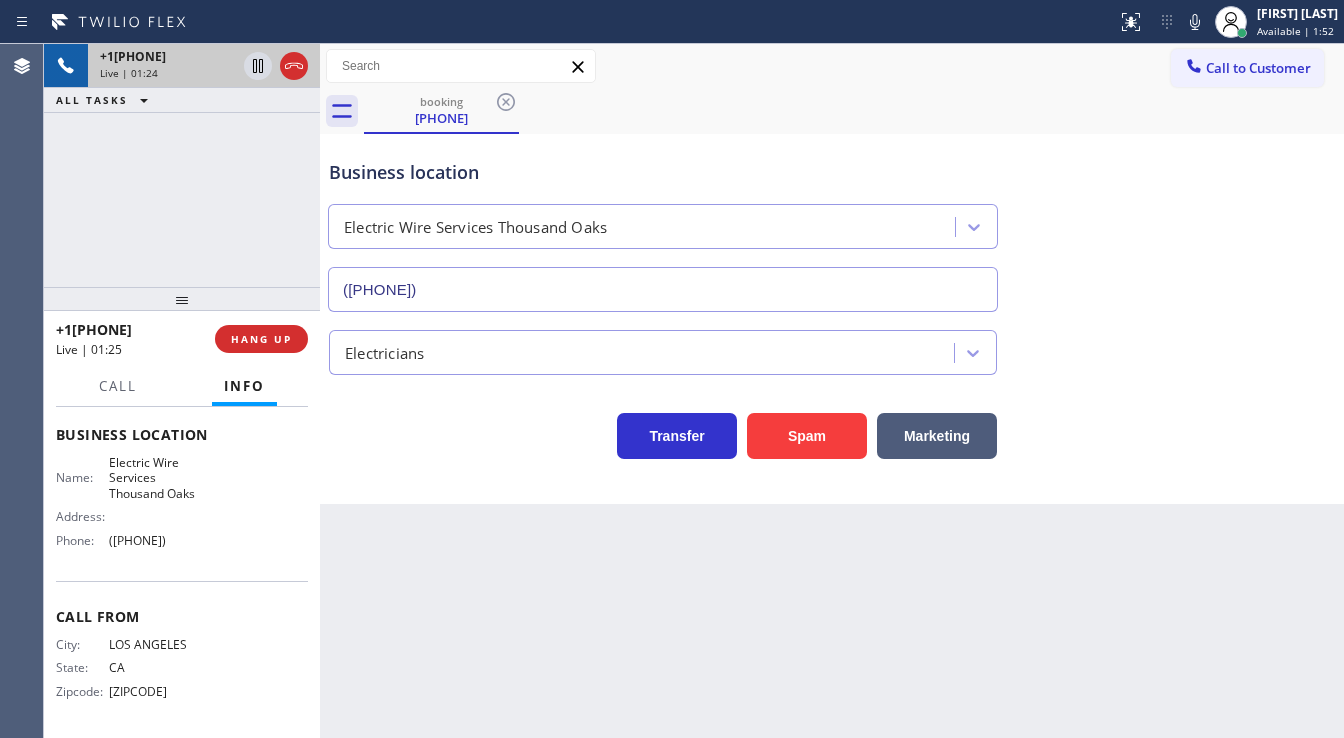 click on "Business location Electric Wire Services Thousand Oaks ([PHONE])" at bounding box center [832, 221] 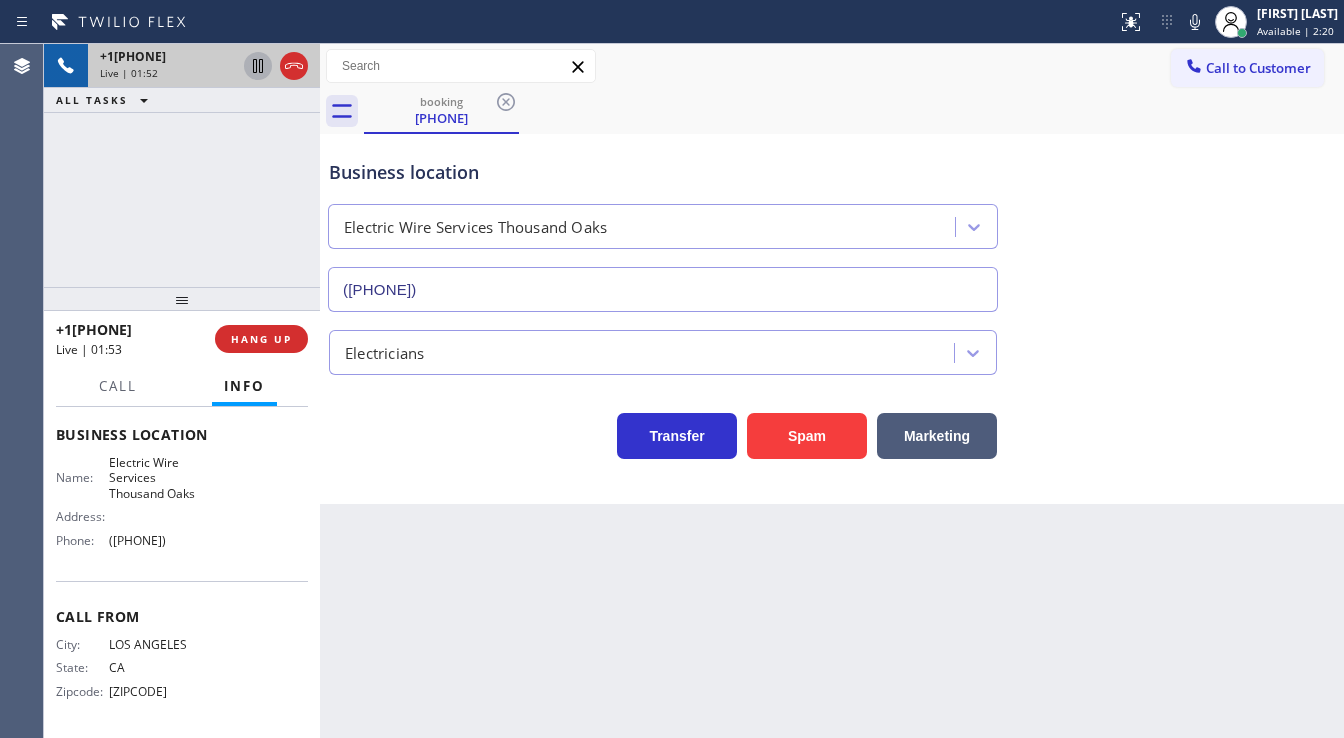 click 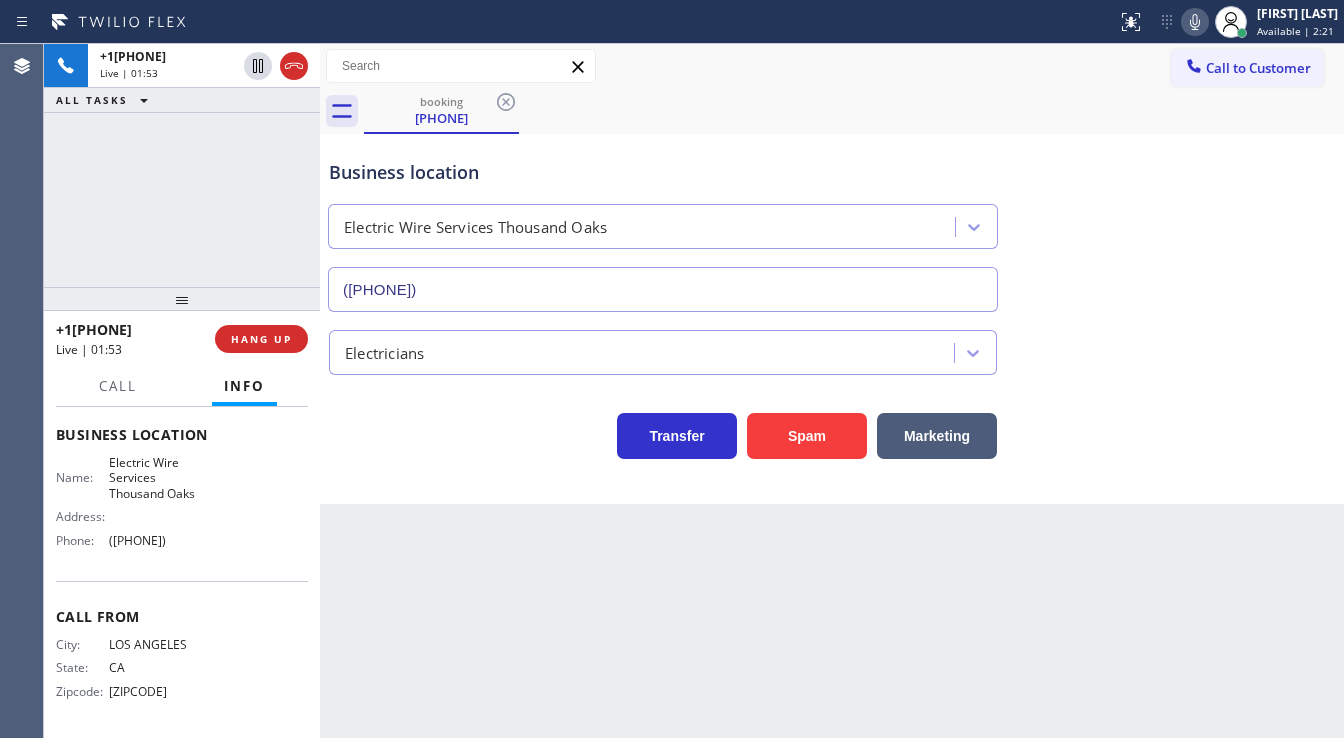 click 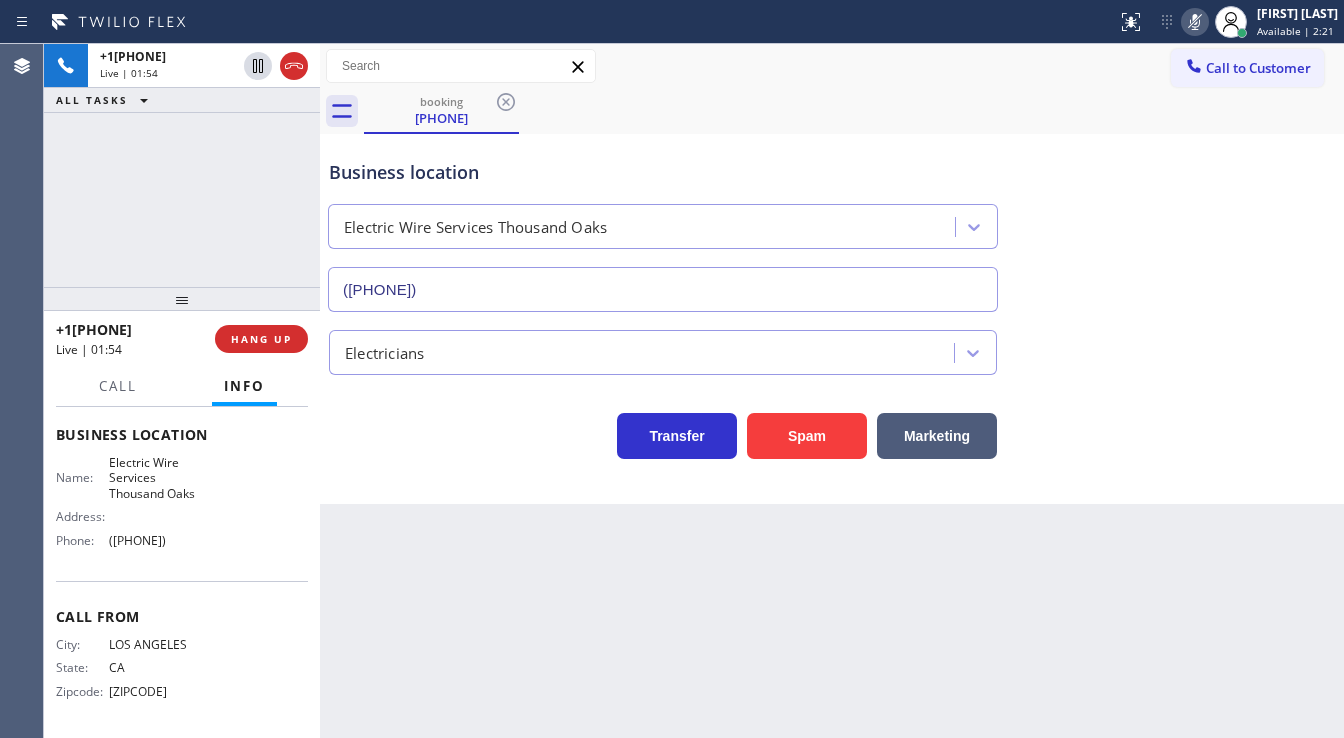 click on "Business location Electric Wire Services Thousand Oaks ([PHONE])" at bounding box center [832, 221] 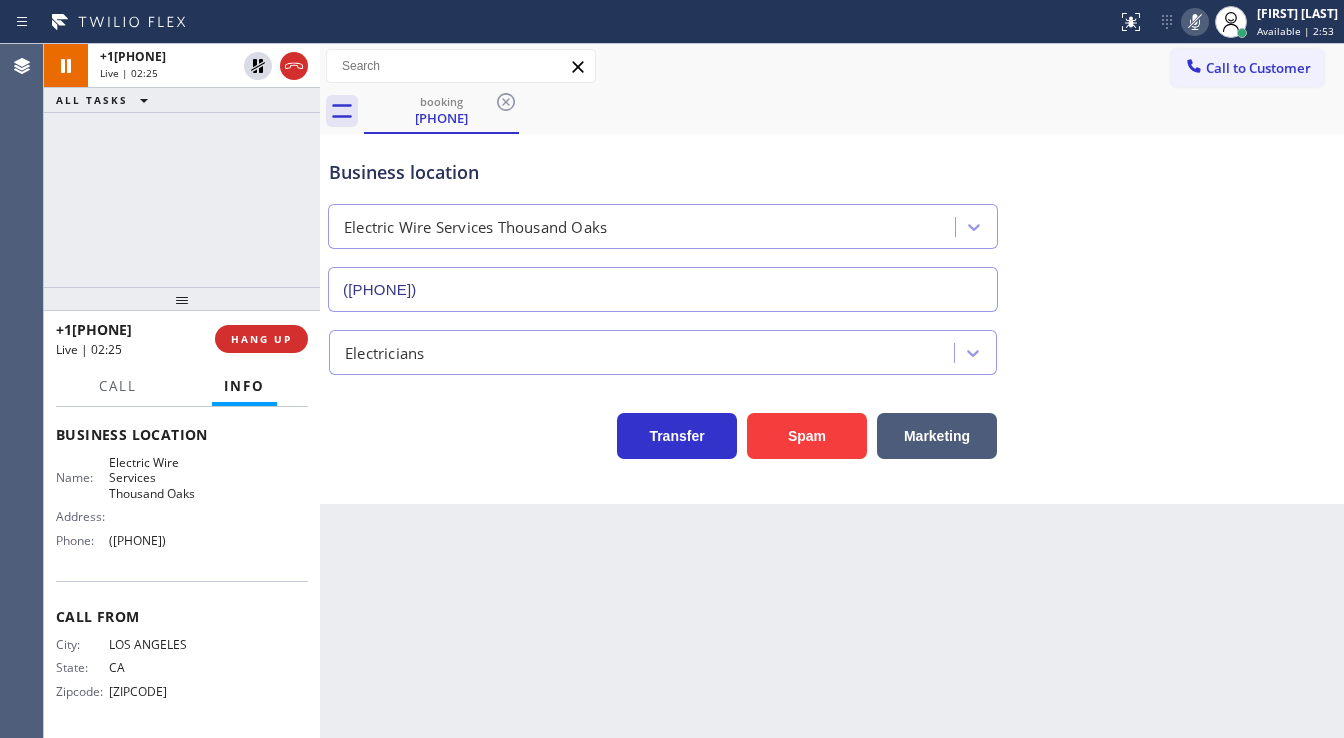 drag, startPoint x: 224, startPoint y: 165, endPoint x: 1172, endPoint y: 97, distance: 950.43567 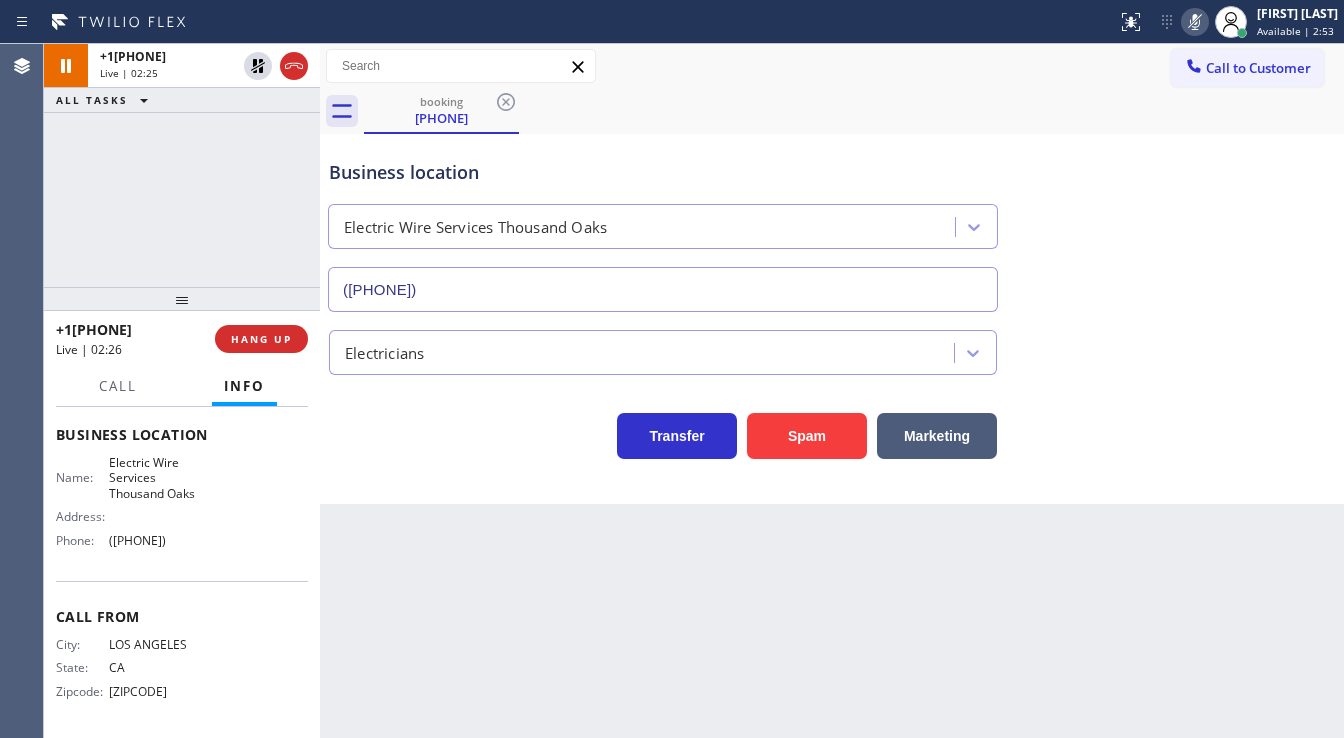 click on "Status report No issues detected If you experience an issue, please download the report and send it to your support team. Download report [FIRST] [LAST] Available | 2:53 Set your status Offline Available Unavailable Break Log out" at bounding box center [1226, 22] 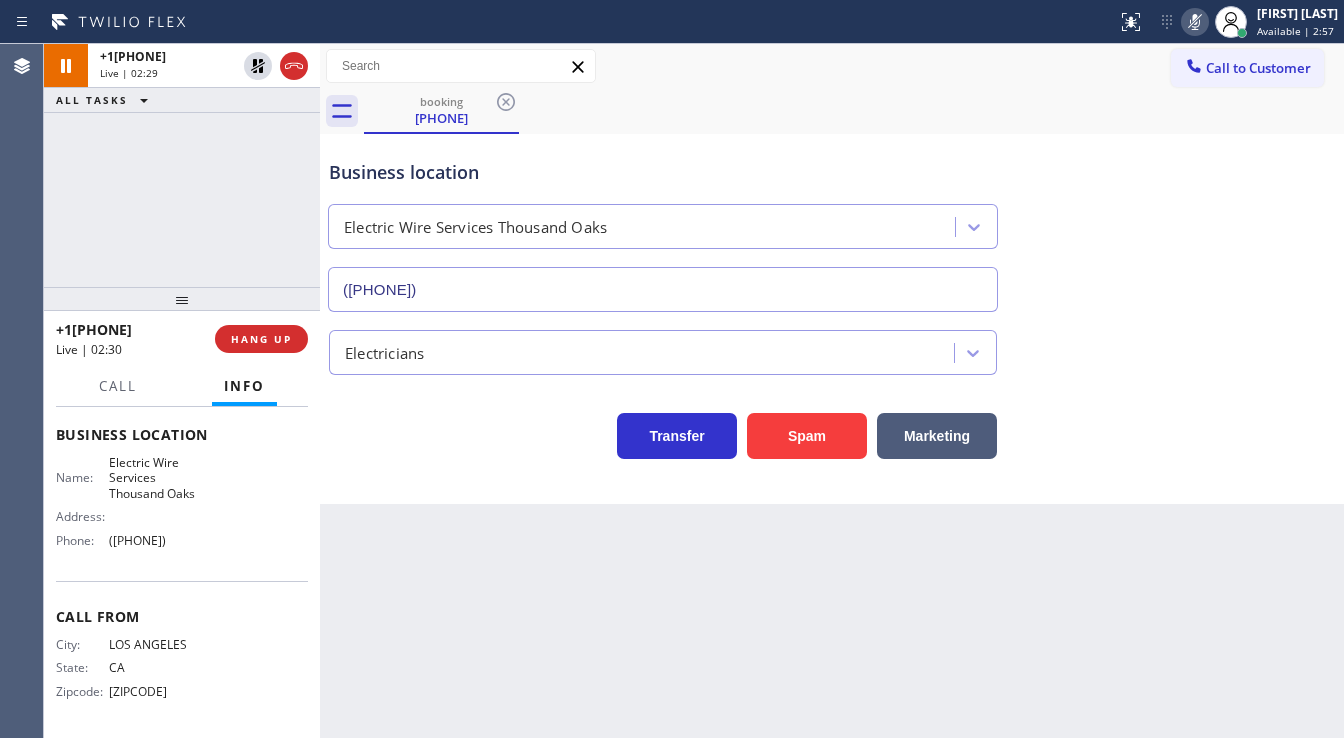click on "+[PHONE] Live | 02:29 ALL TASKS ALL TASKS ACTIVE TASKS TASKS IN WRAP UP" at bounding box center (182, 165) 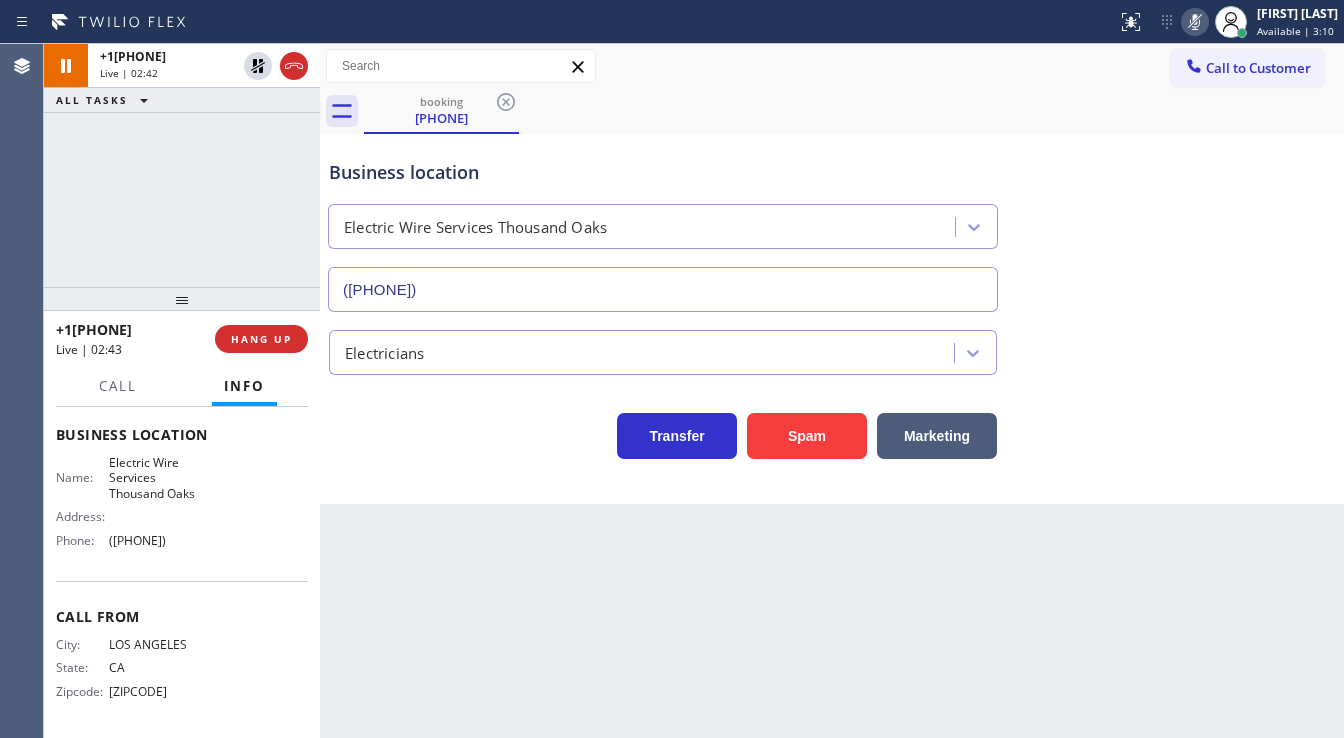 click on "+[PHONE] Live | 02:42 ALL TASKS ALL TASKS ACTIVE TASKS TASKS IN WRAP UP" at bounding box center [182, 165] 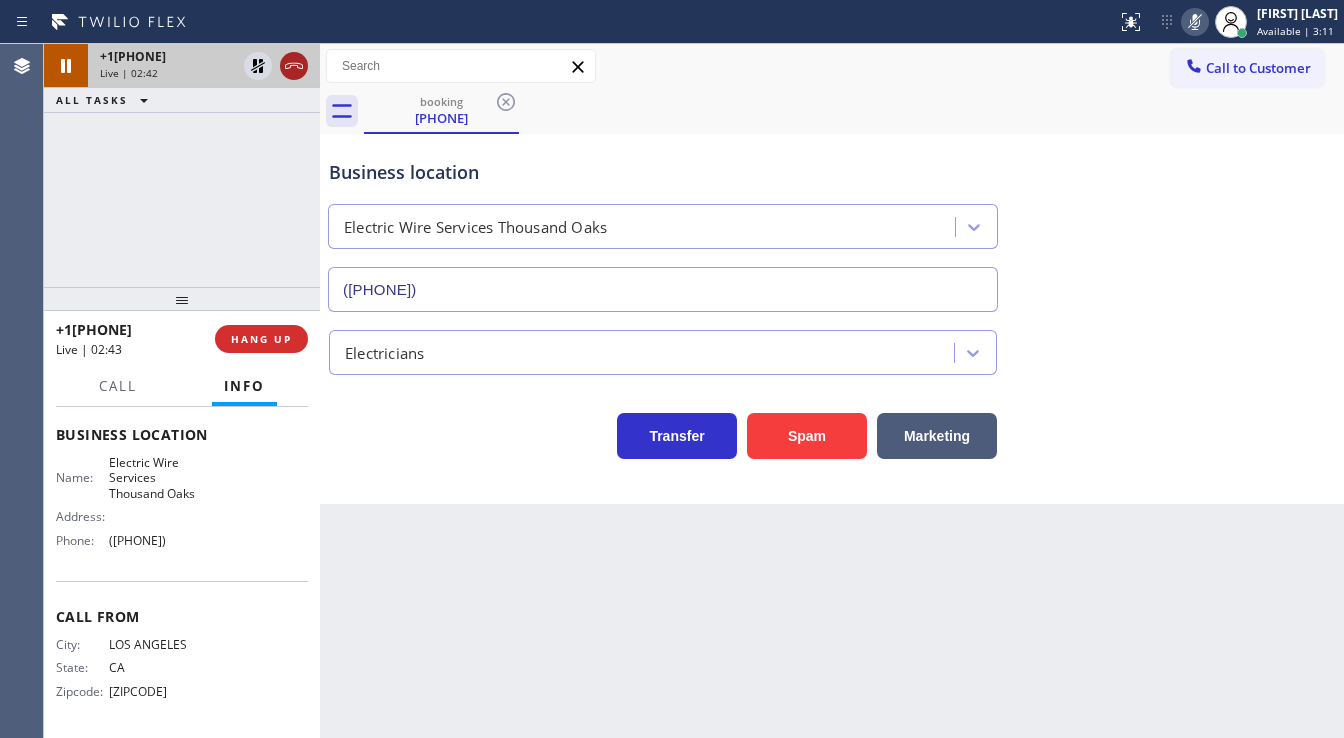 click 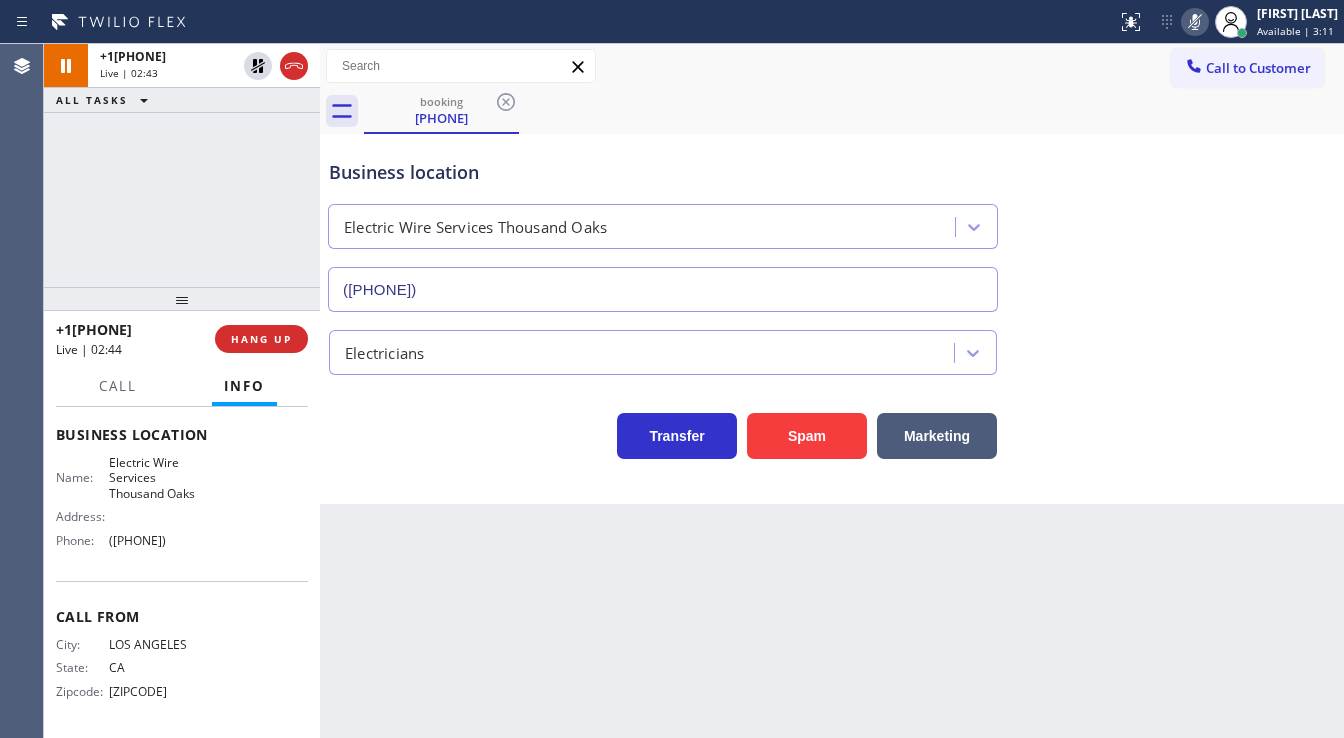click 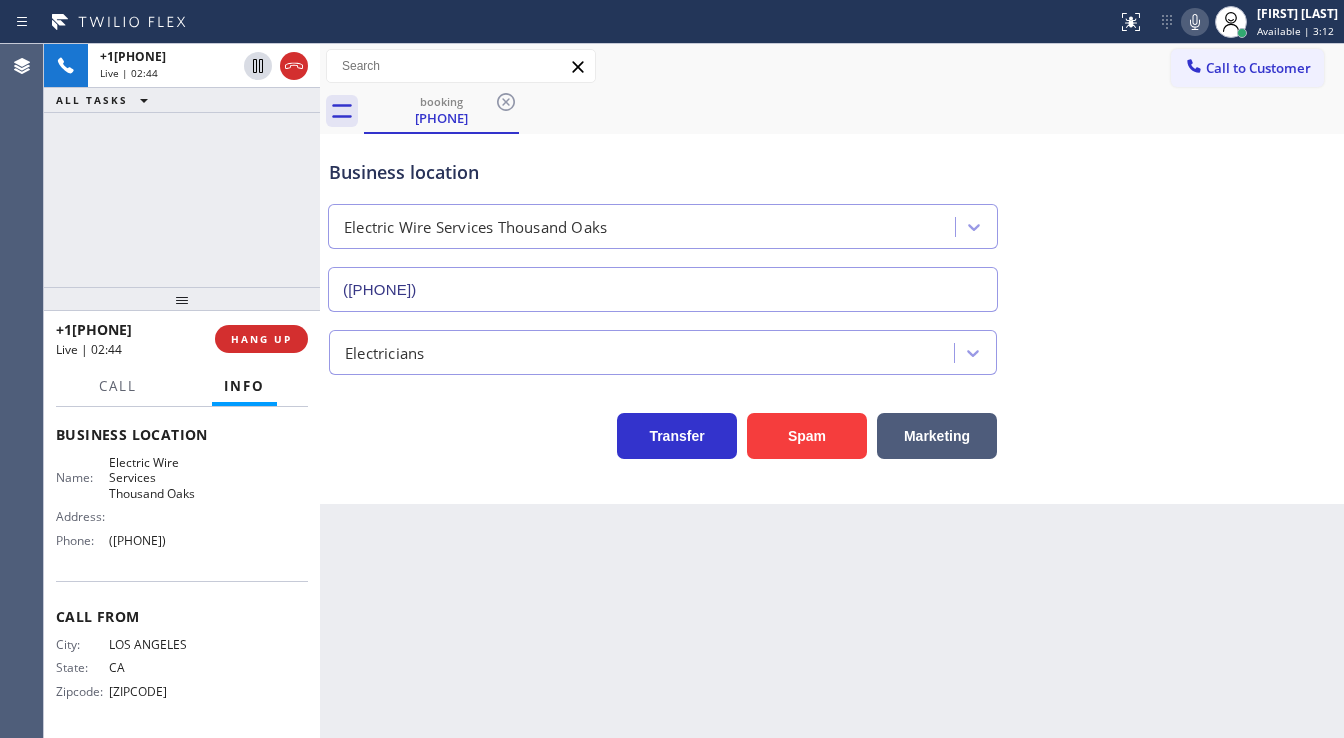 click on "[PHONE] Live | 02:44 ALL TASKS ALL TASKS ACTIVE TASKS TASKS IN WRAP UP" at bounding box center [182, 165] 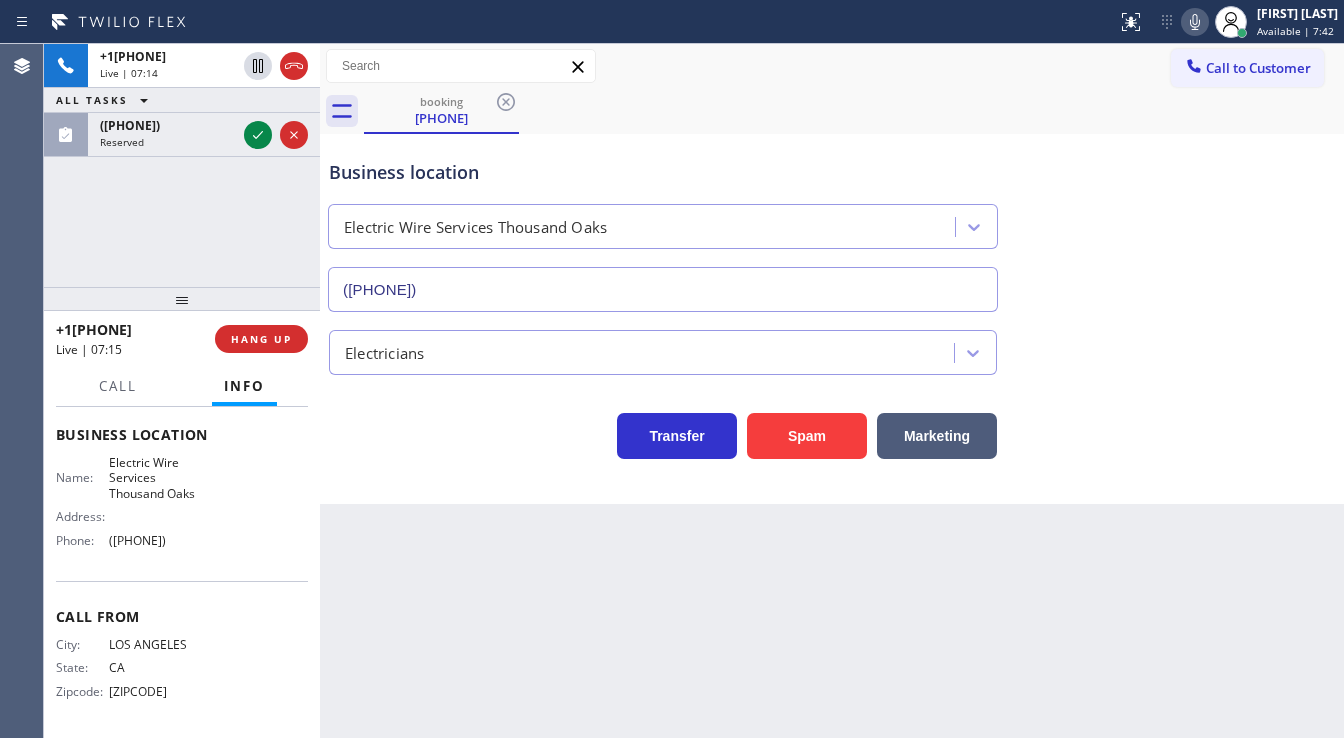 click on "[PHONE] Live | 07:14 ALL TASKS ALL TASKS ACTIVE TASKS ALL TASKS IN WRAP UP [PHONE] Reserved" at bounding box center (182, 165) 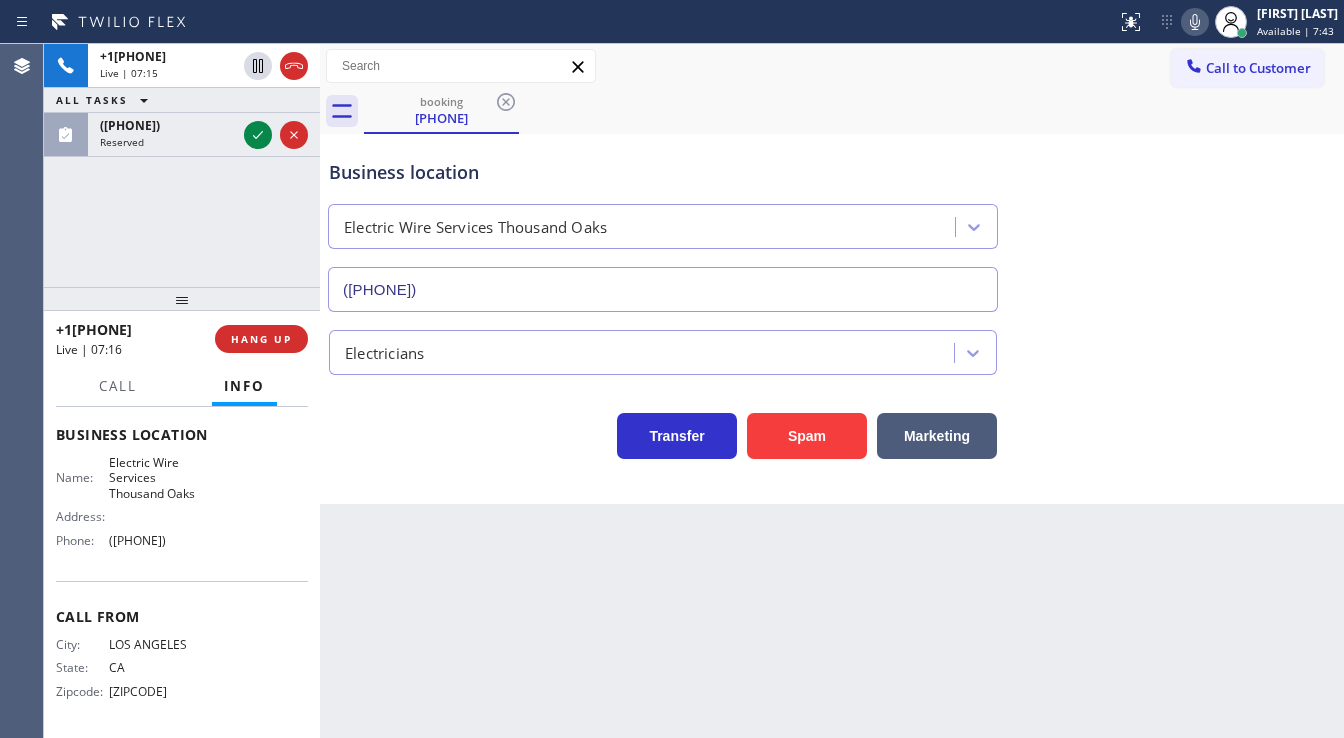 click on "+1[PHONE] Live | 07:15 ALL TASKS ALL TASKS ACTIVE TASKS TASKS IN WRAP UP ([PHONE]) Reserved" at bounding box center (182, 165) 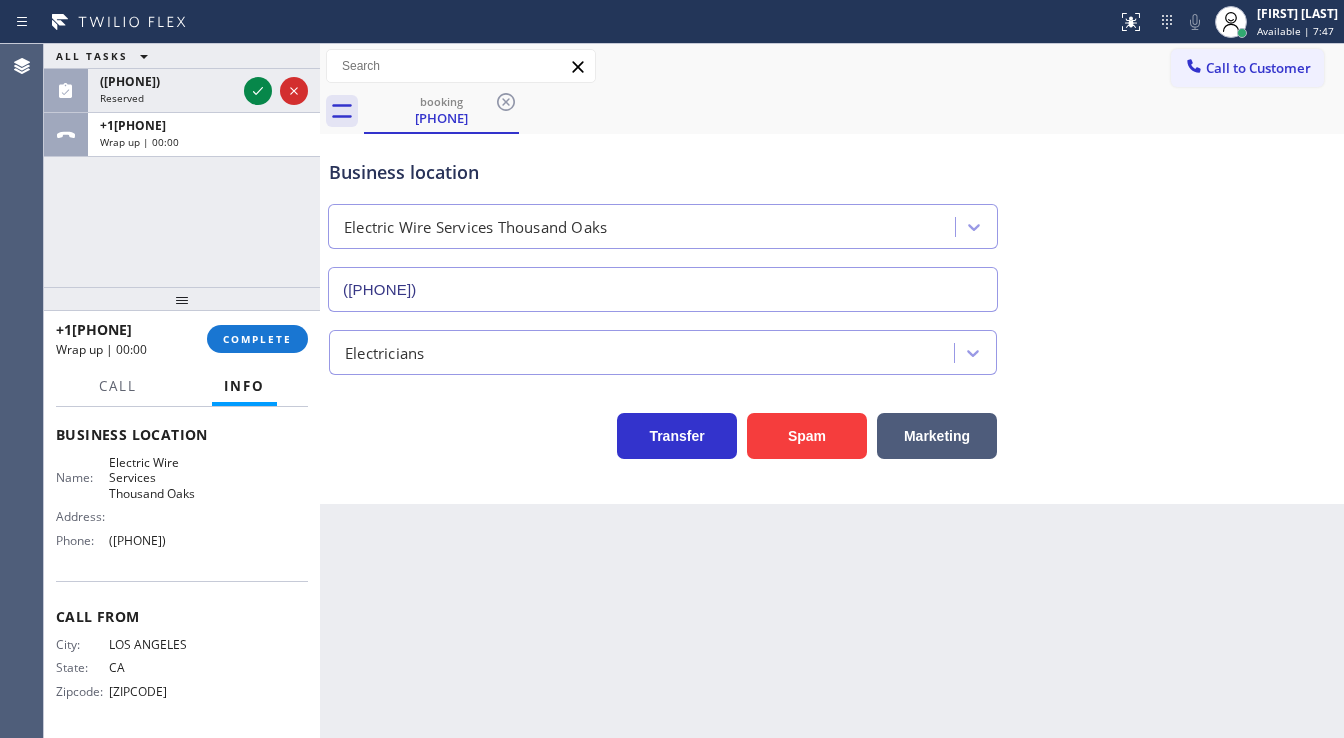 click on "+1[PHONE] Wrap up | 00:00 COMPLETE" at bounding box center [182, 339] 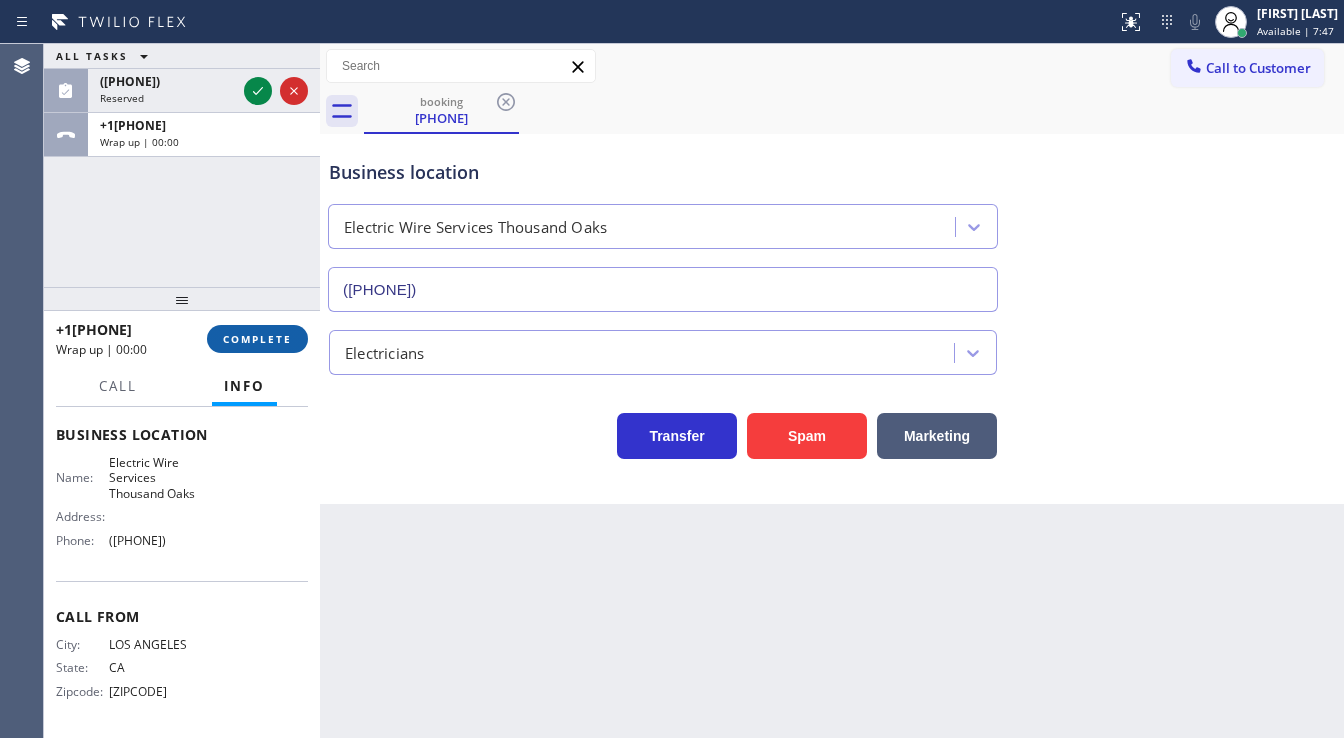 click on "COMPLETE" at bounding box center [257, 339] 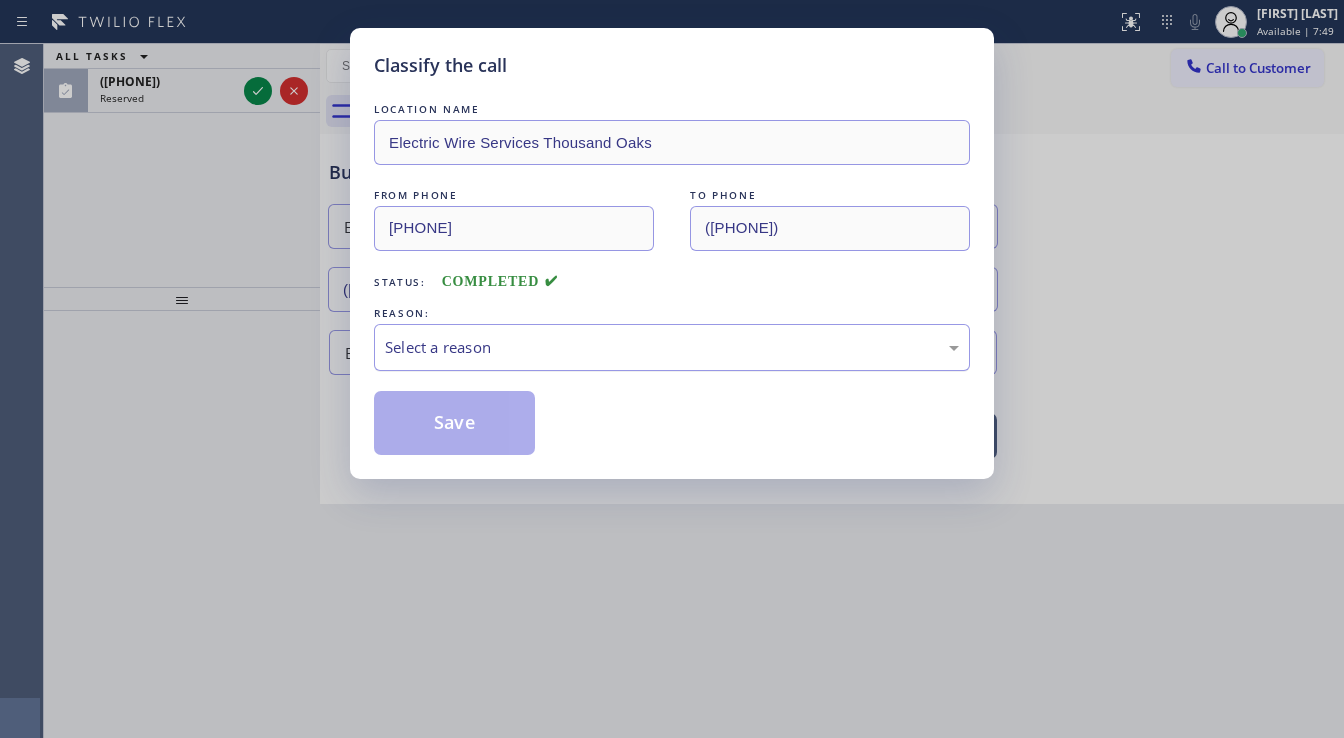 drag, startPoint x: 432, startPoint y: 344, endPoint x: 432, endPoint y: 364, distance: 20 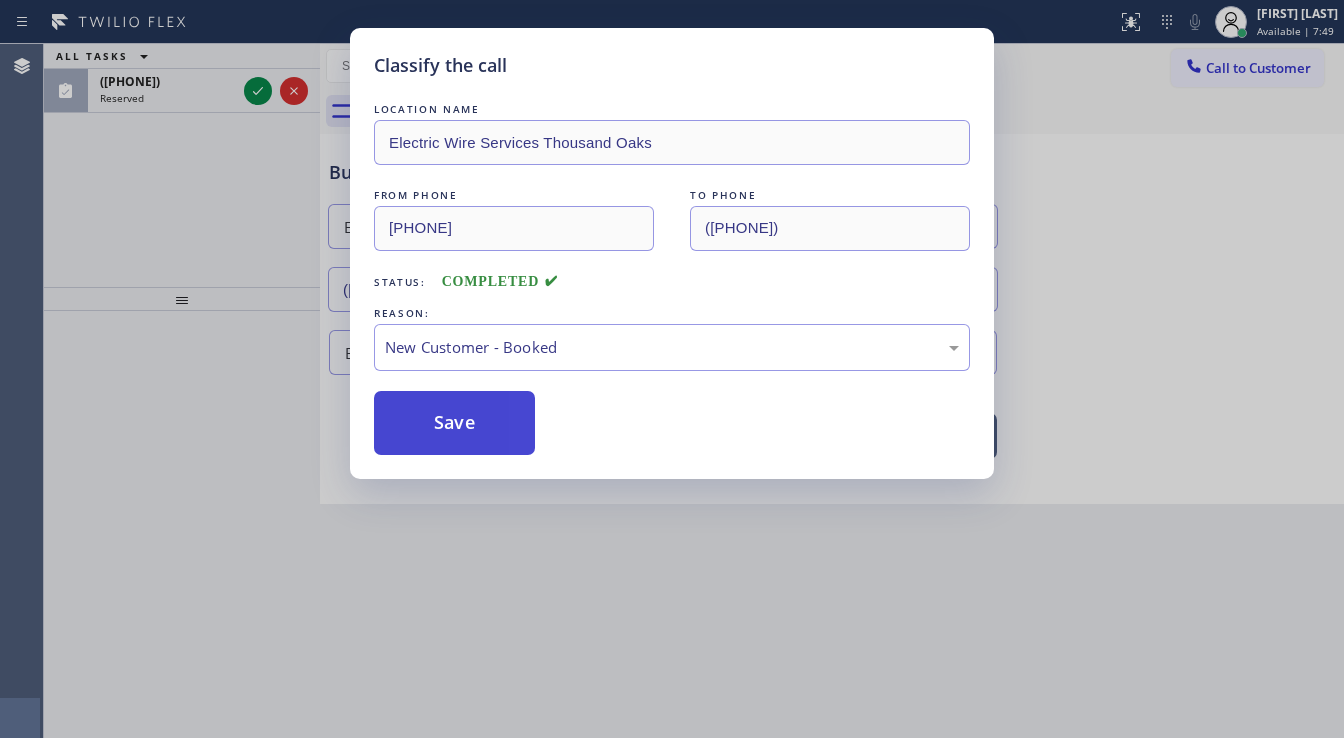 click on "Save" at bounding box center [454, 423] 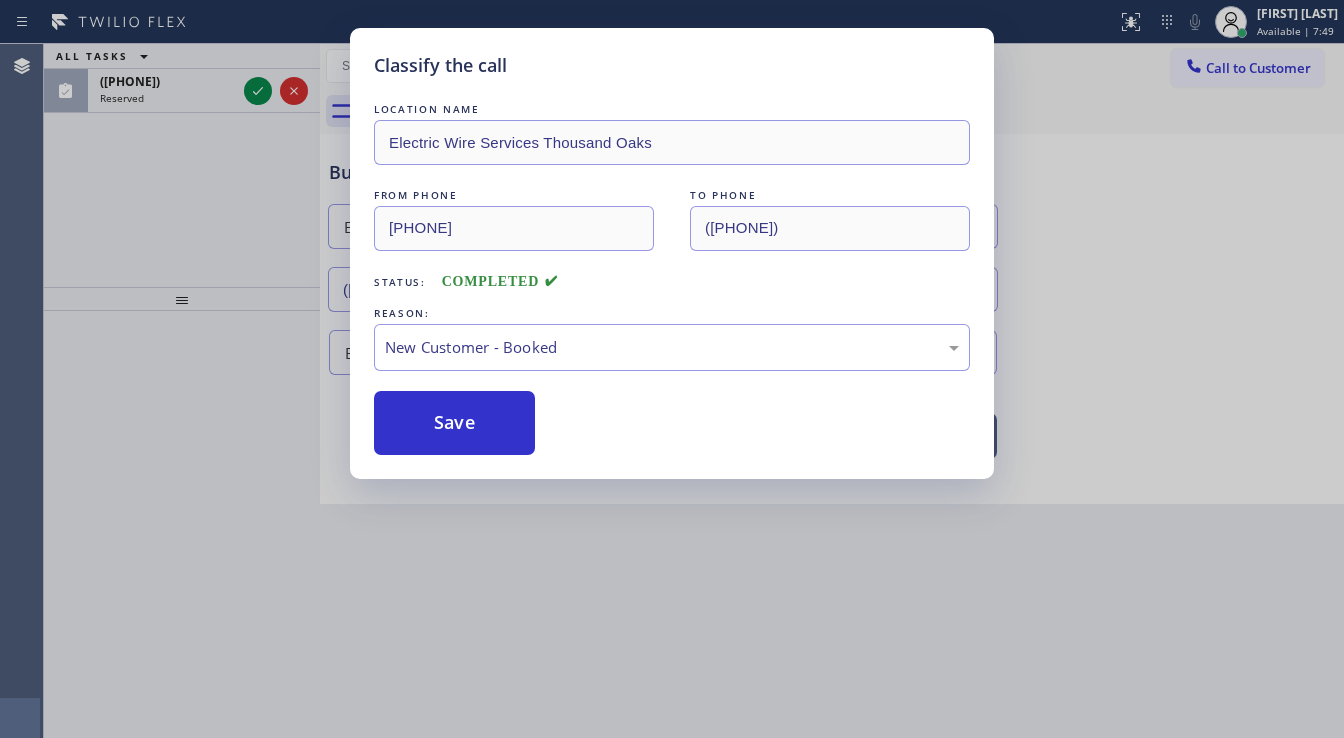 click on "Save" at bounding box center (454, 423) 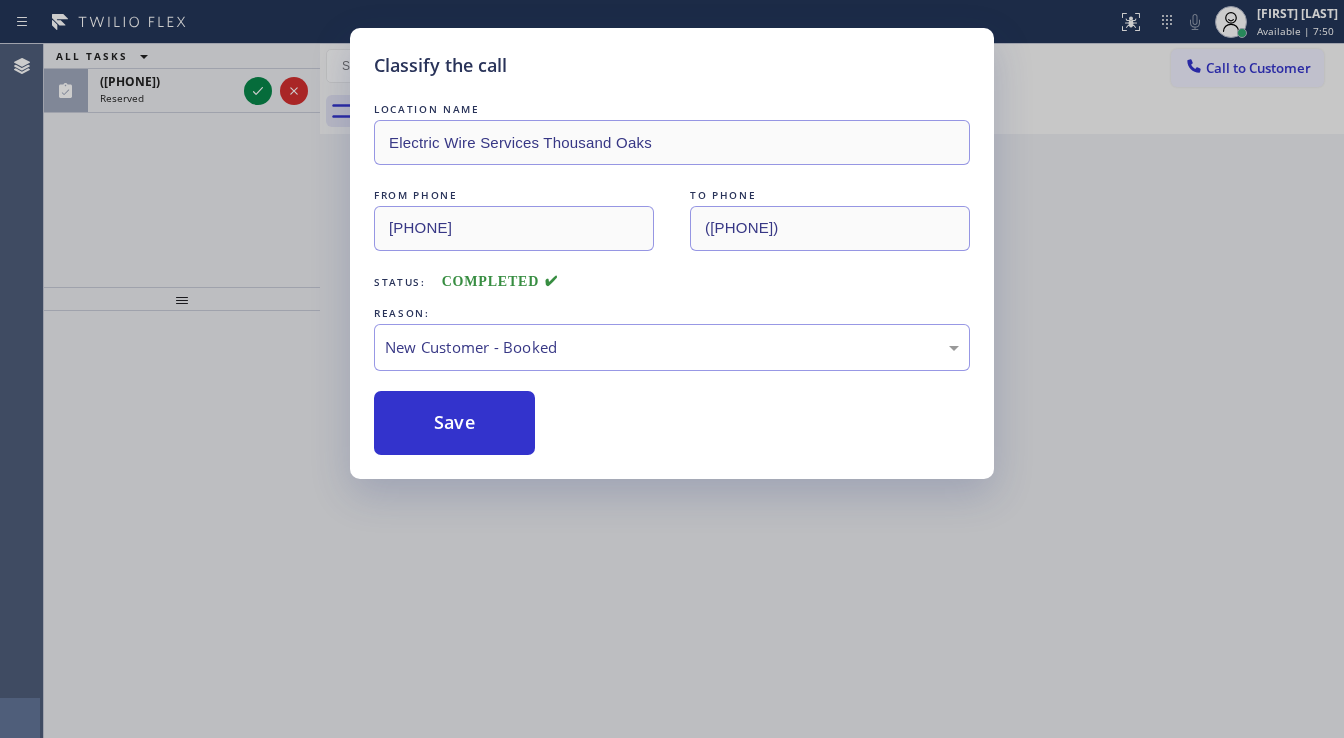 click on "Classify the call LOCATION NAME Electric Wire Services Thousand Oaks FROM PHONE [PHONE] TO PHONE [PHONE] Status: COMPLETED REASON: New Customer - Booked Save" at bounding box center [672, 369] 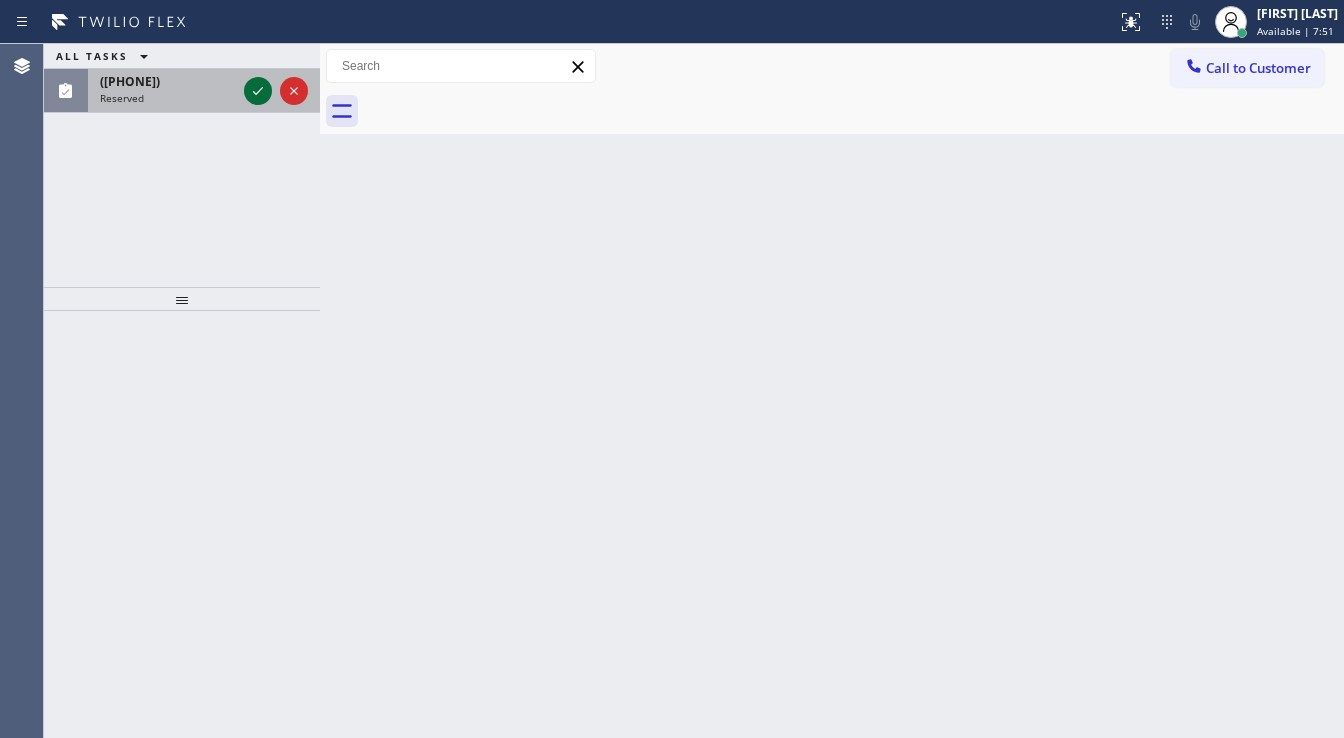click 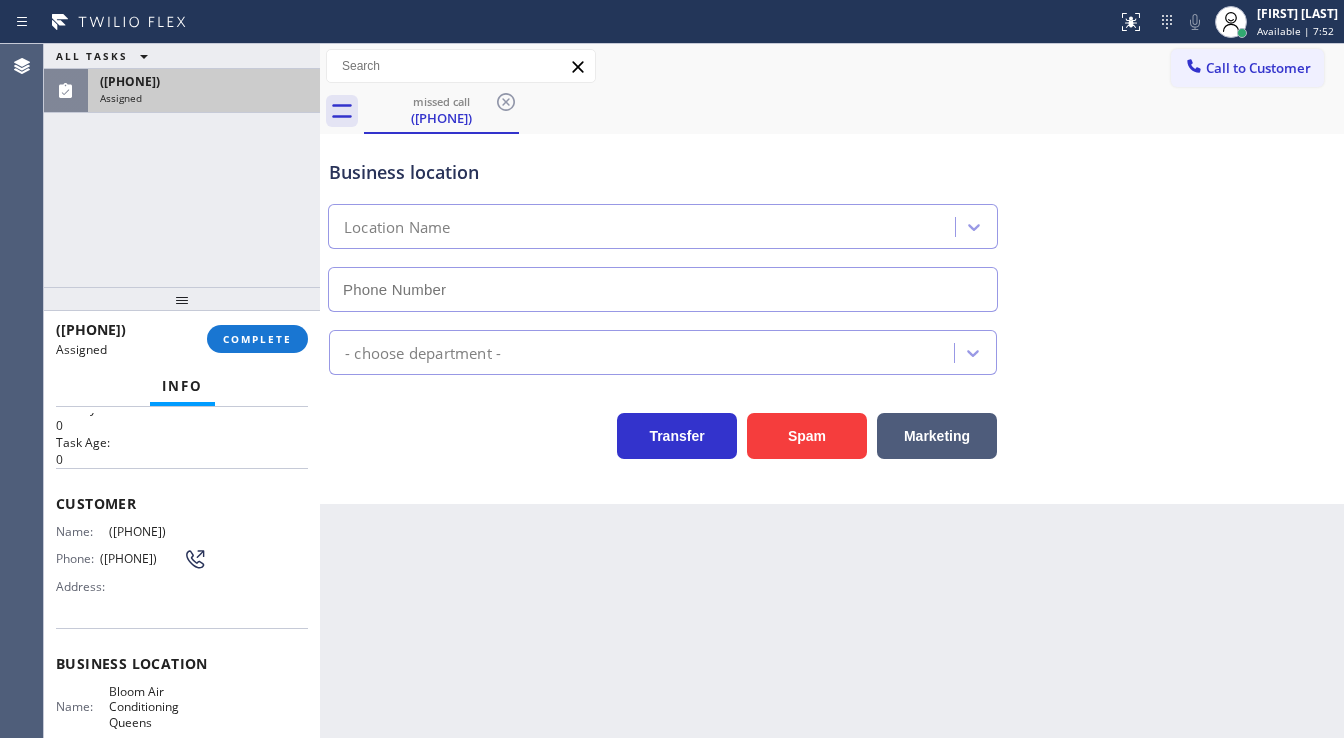 type on "[PHONE]" 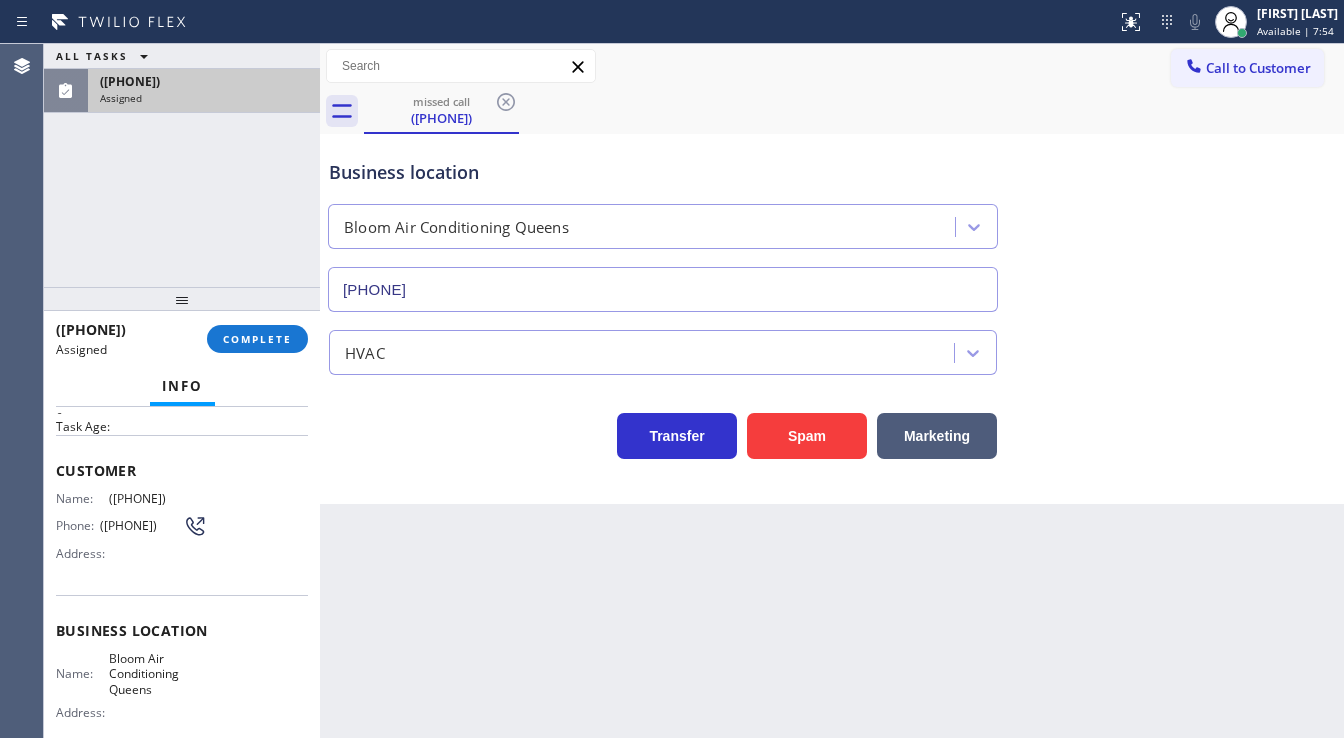 scroll, scrollTop: 0, scrollLeft: 0, axis: both 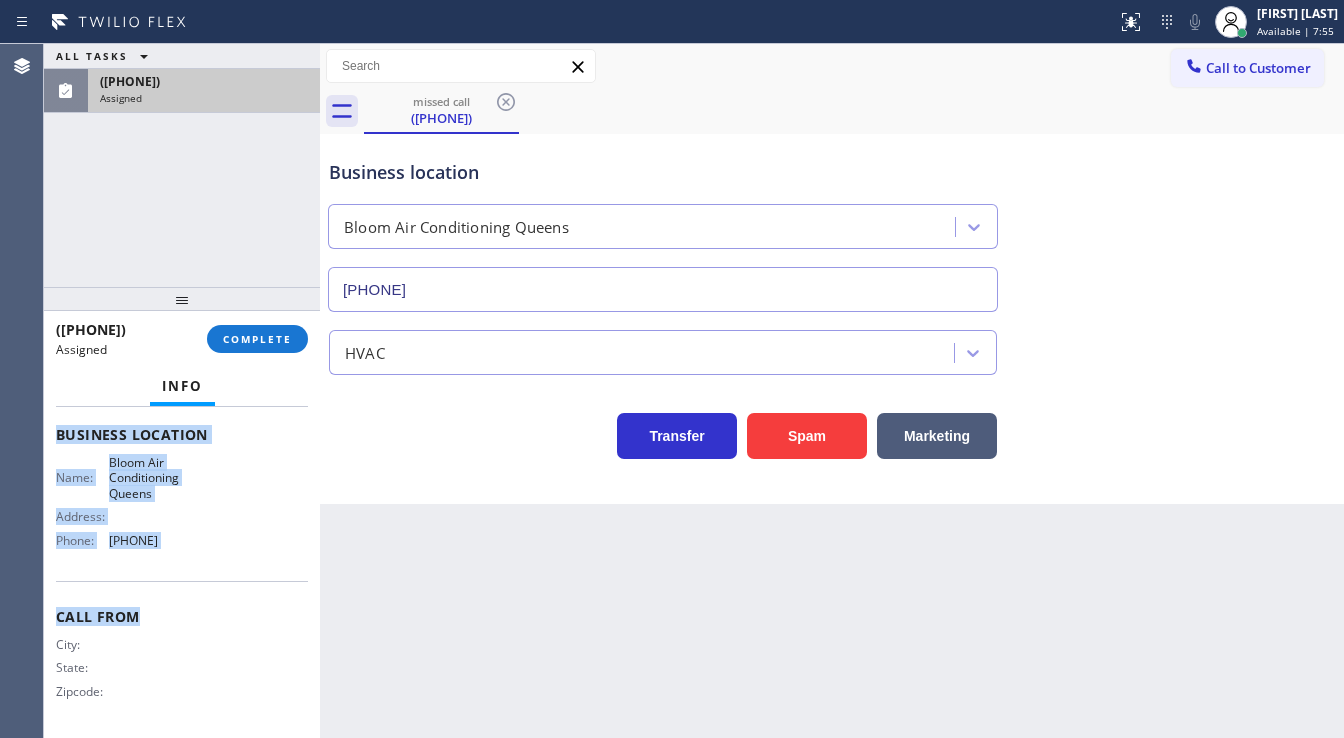 drag, startPoint x: 67, startPoint y: 548, endPoint x: 237, endPoint y: 580, distance: 172.98555 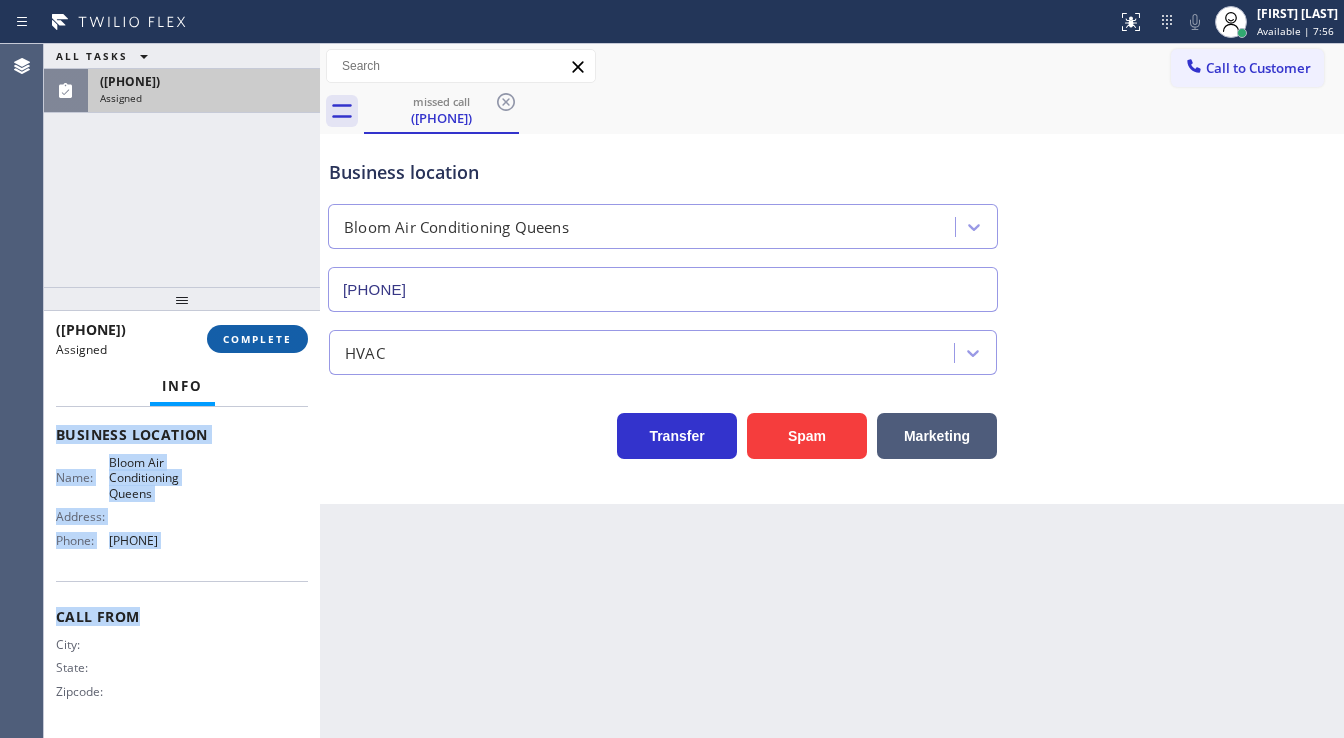 click on "COMPLETE" at bounding box center (257, 339) 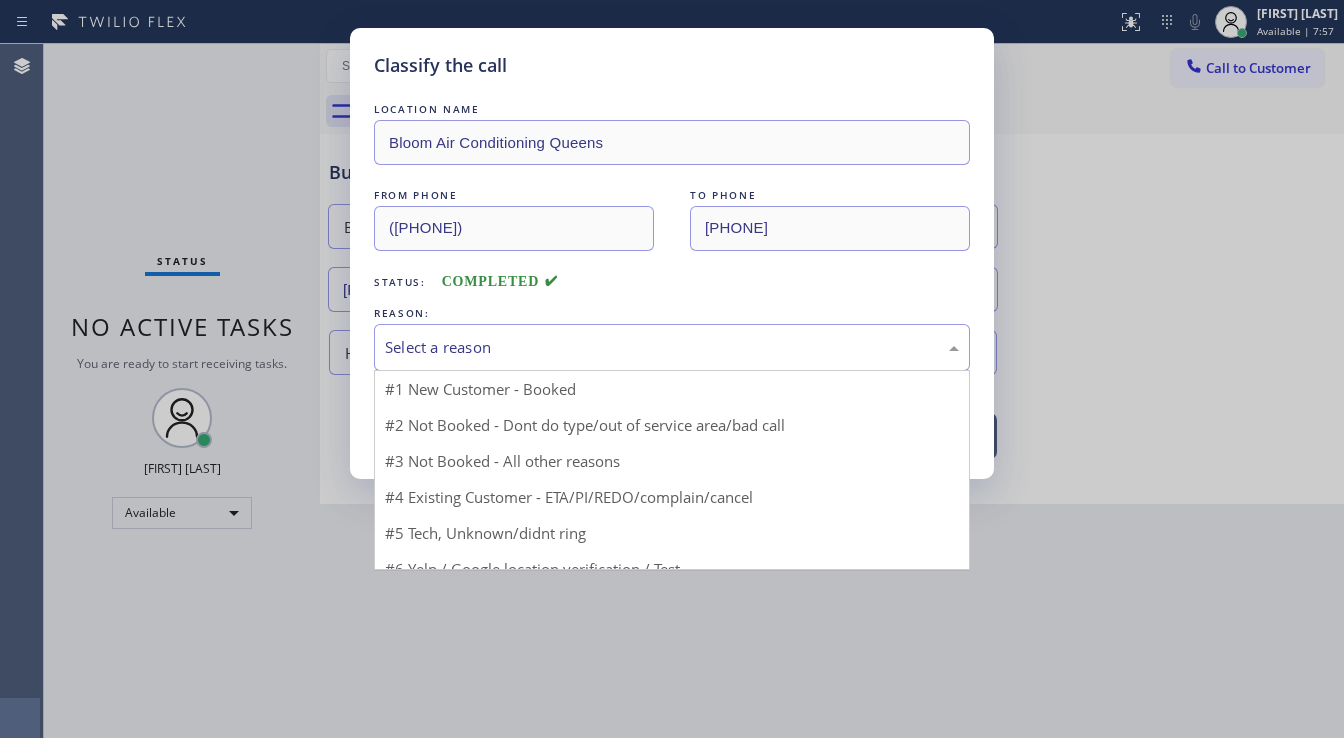 click on "Select a reason" at bounding box center [672, 347] 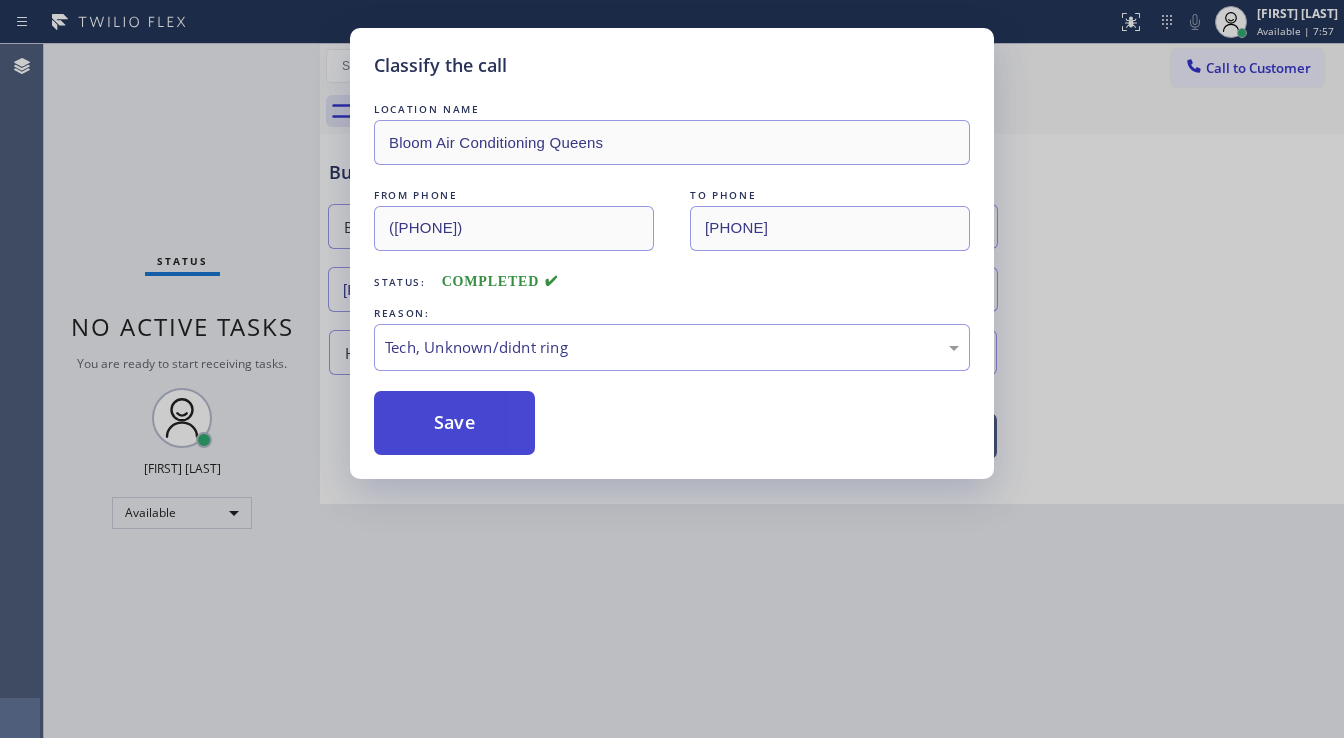 click on "Save" at bounding box center [454, 423] 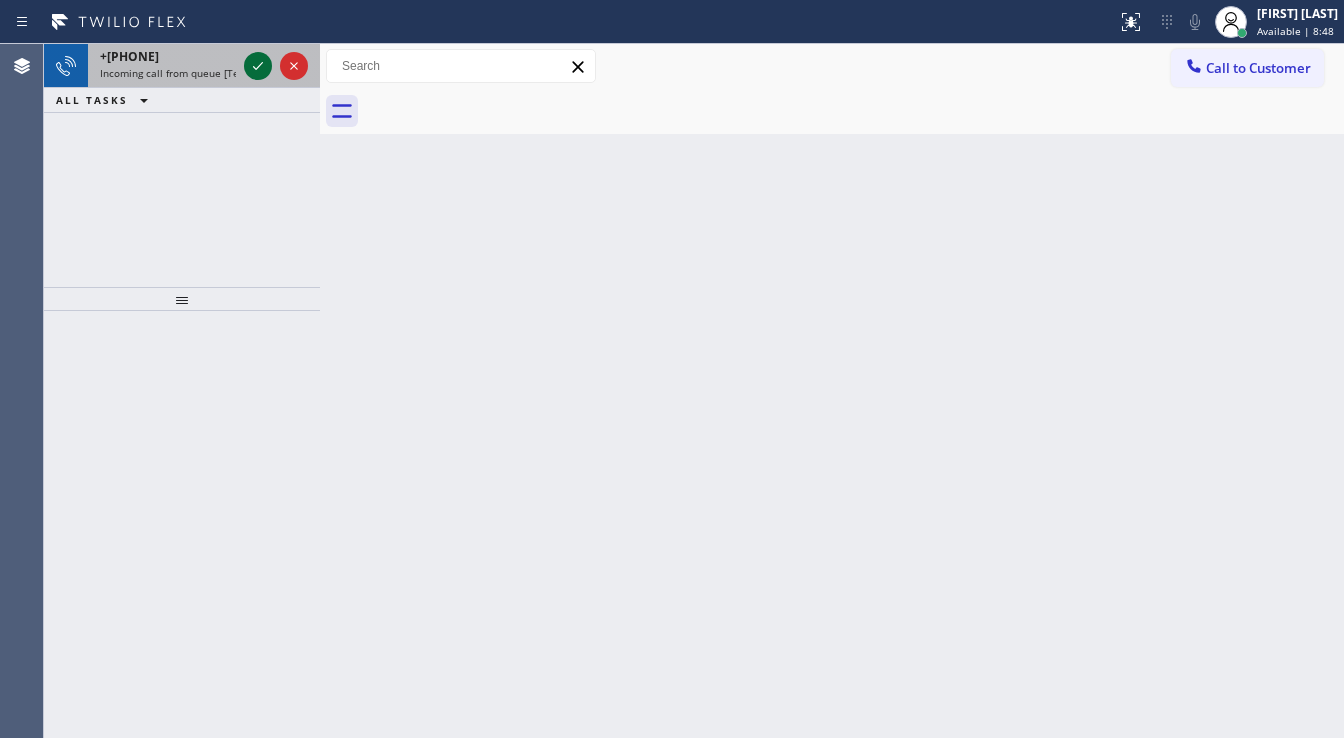 click 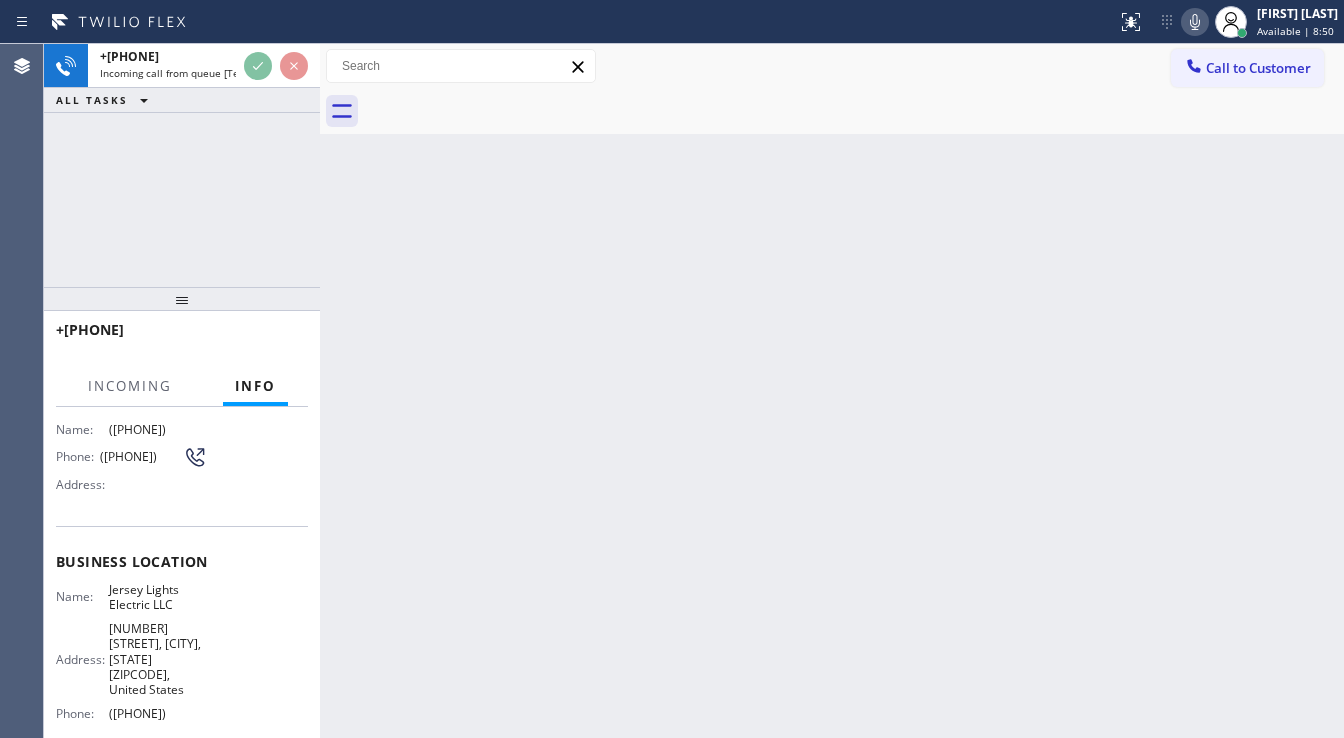 scroll, scrollTop: 160, scrollLeft: 0, axis: vertical 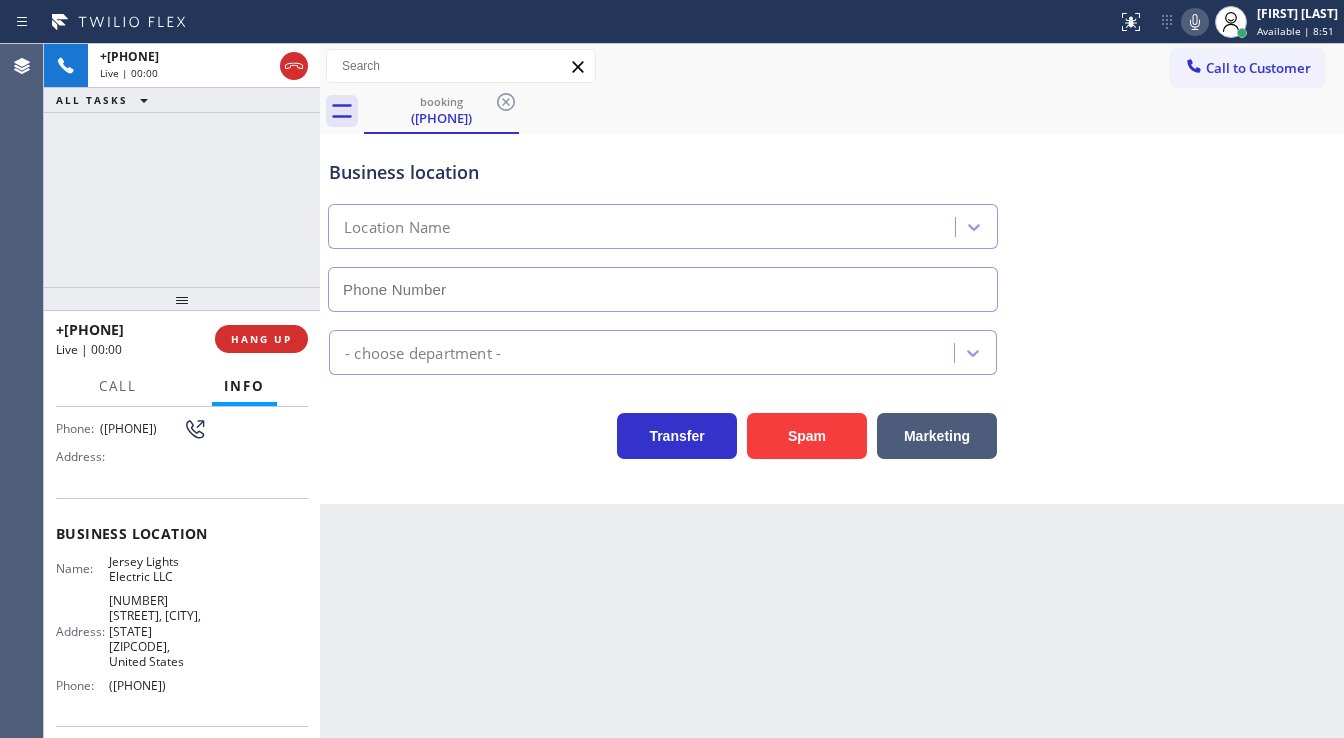 type on "([PHONE])" 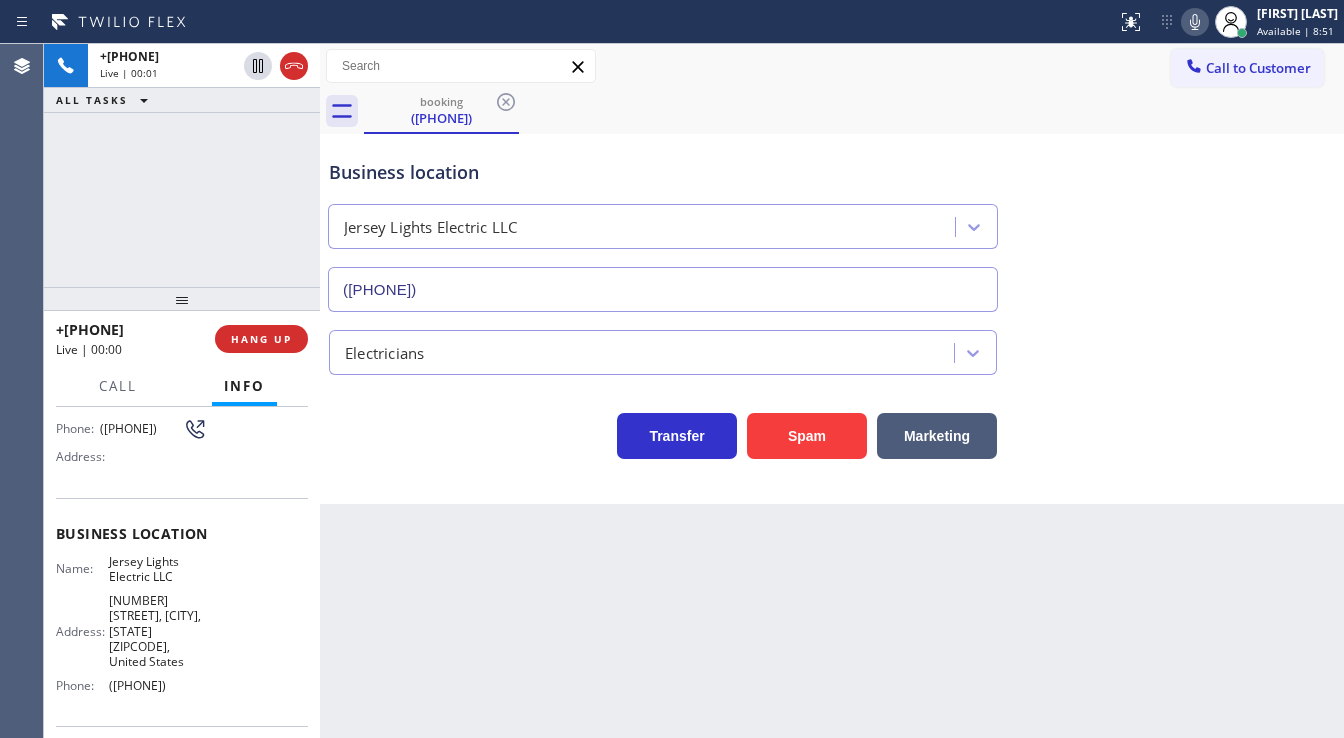click on "Spam" at bounding box center (807, 436) 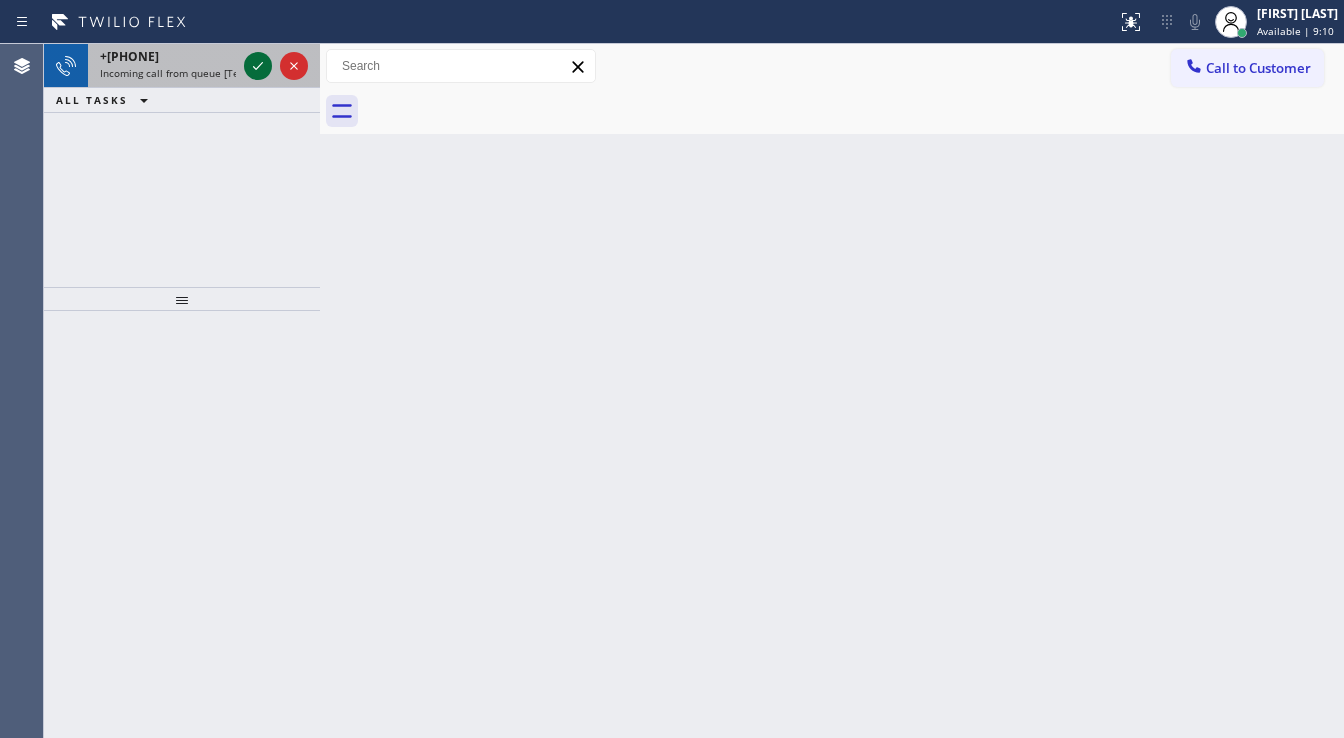 click 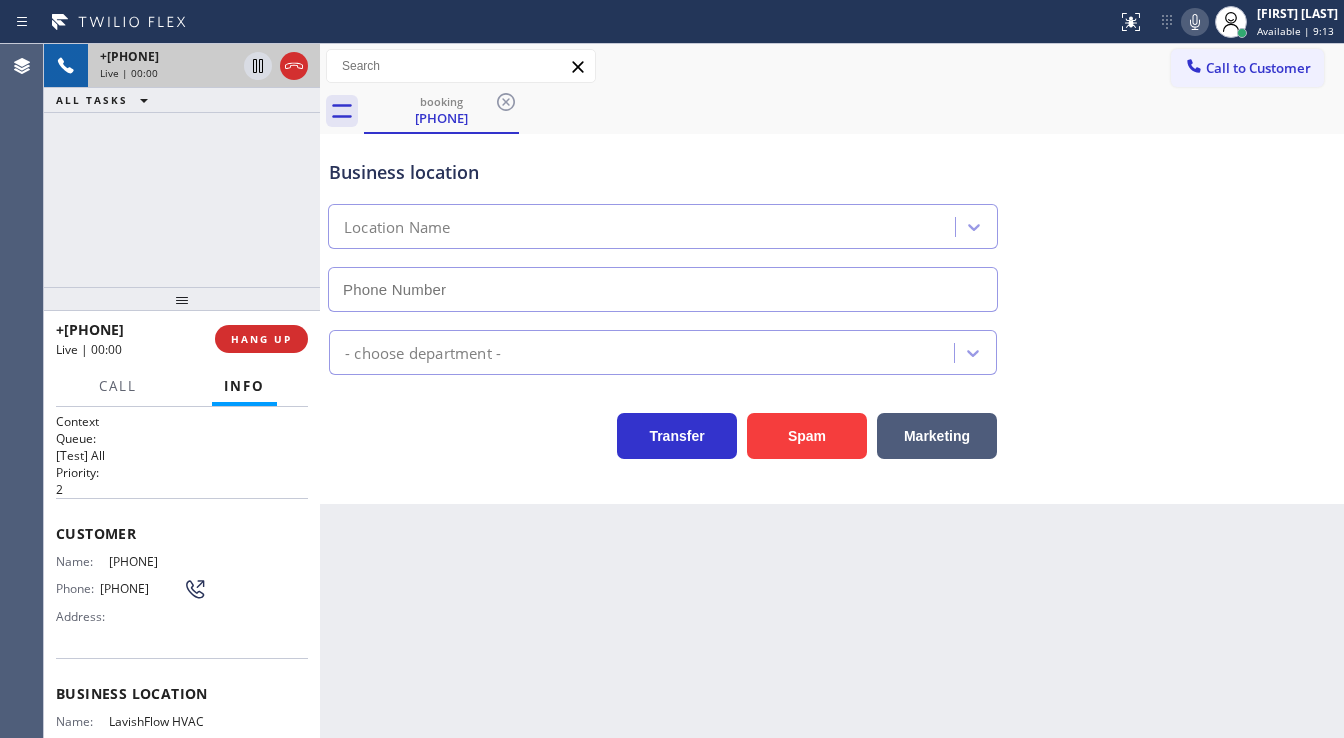 type on "([PHONE])" 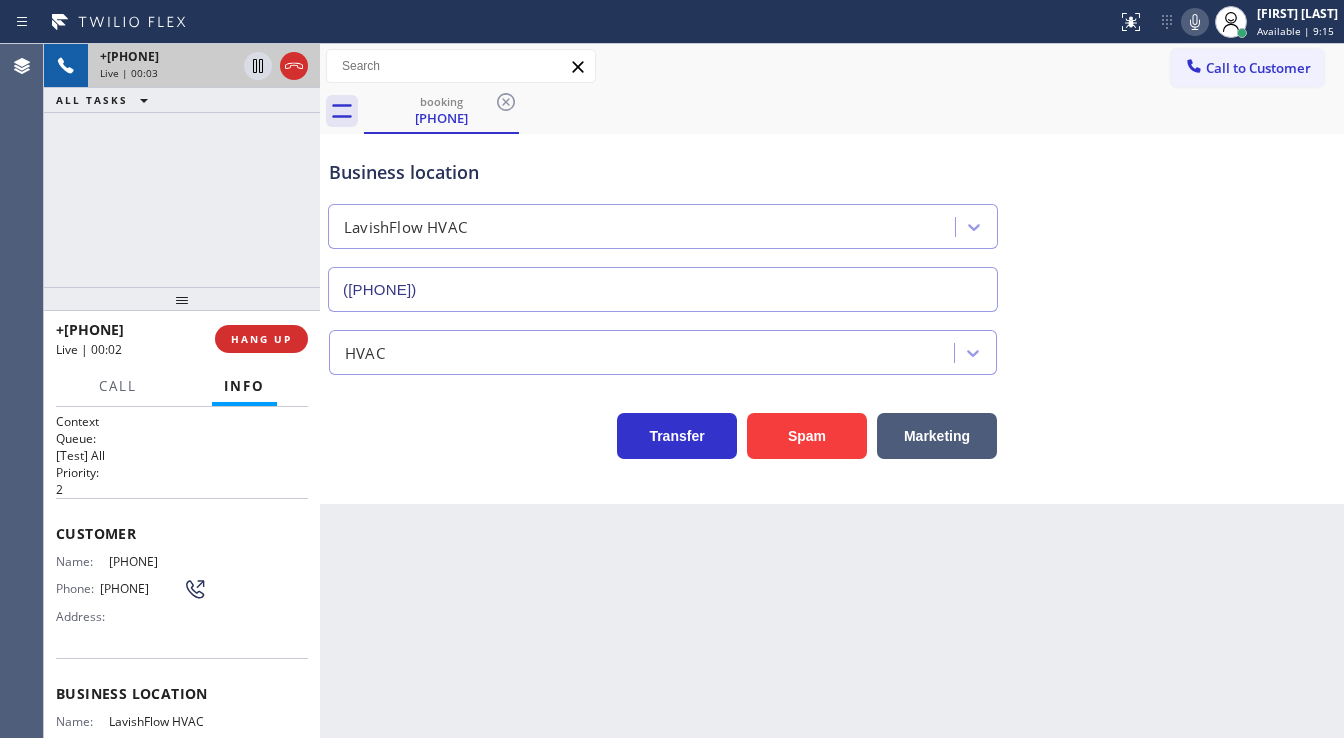 click on "[PHONE] Live | 00:03 ALL TASKS ALL TASKS ACTIVE TASKS TASKS IN WRAP UP" at bounding box center (182, 165) 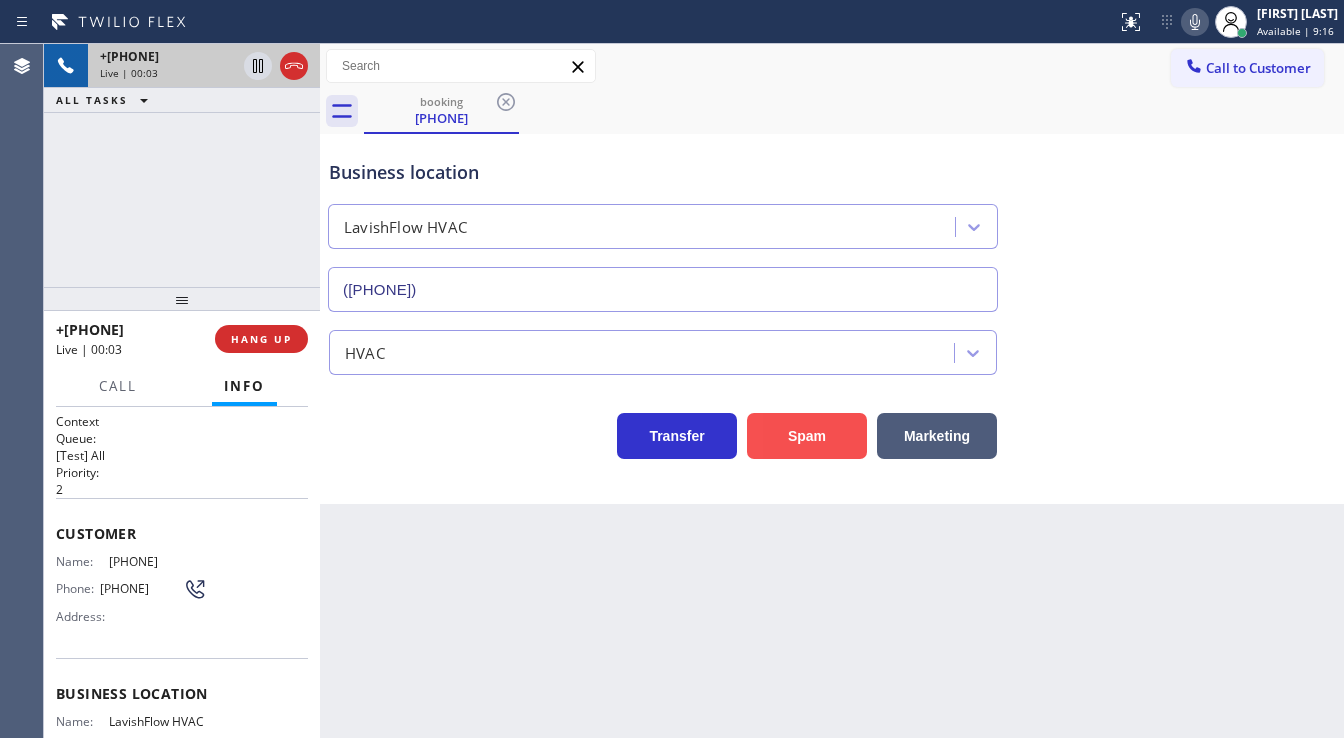 click on "Spam" at bounding box center [807, 436] 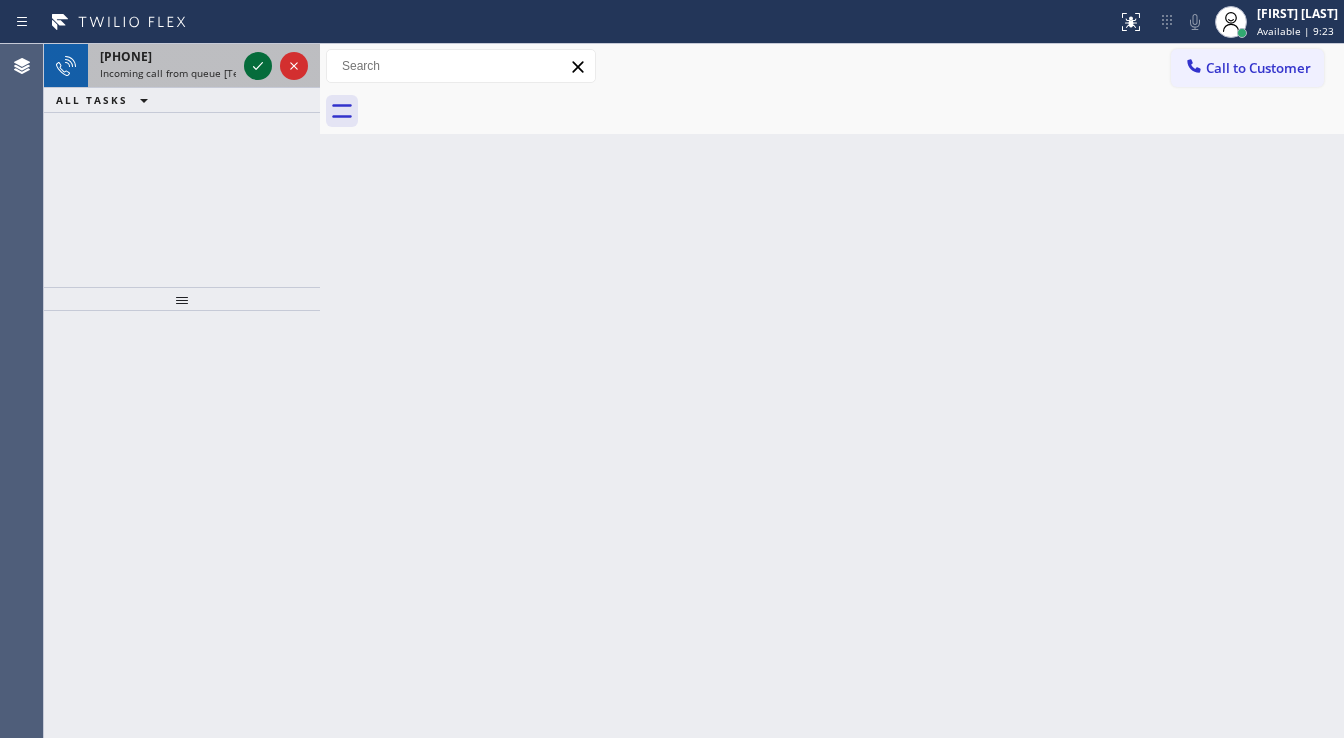 click 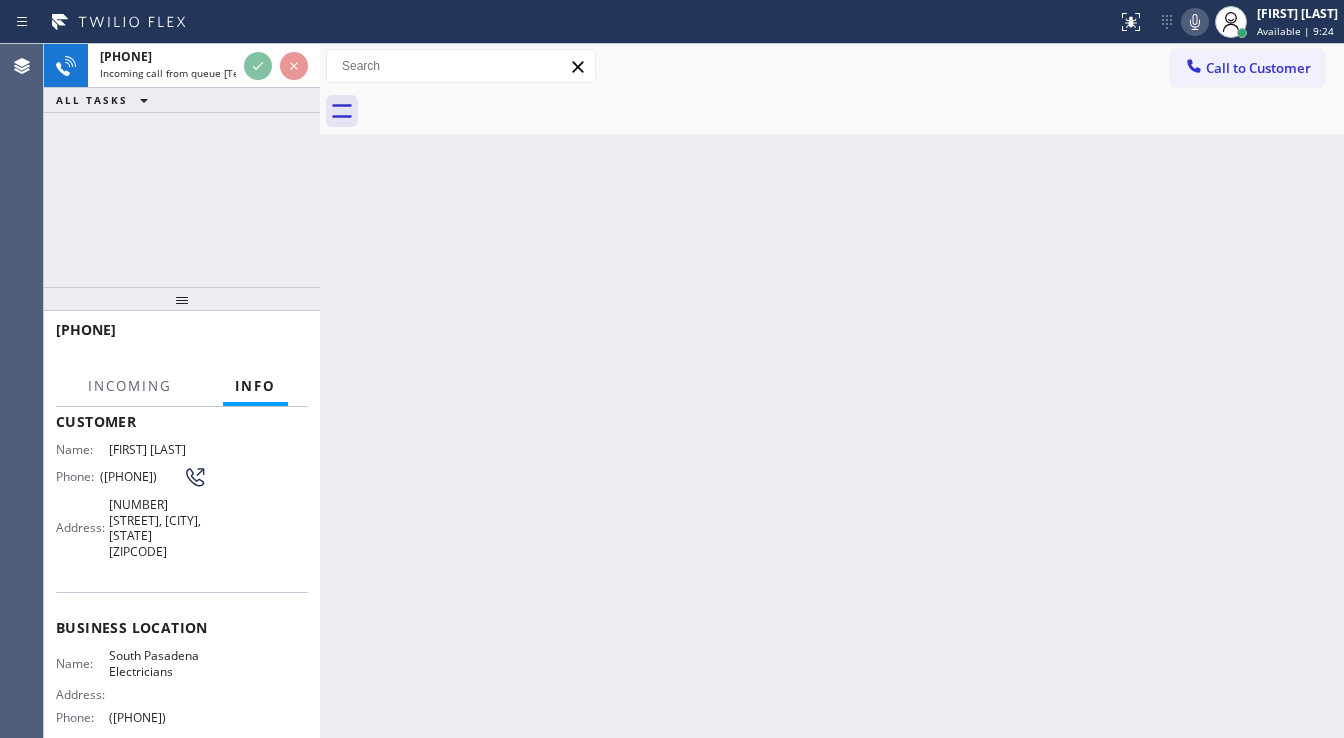 scroll, scrollTop: 160, scrollLeft: 0, axis: vertical 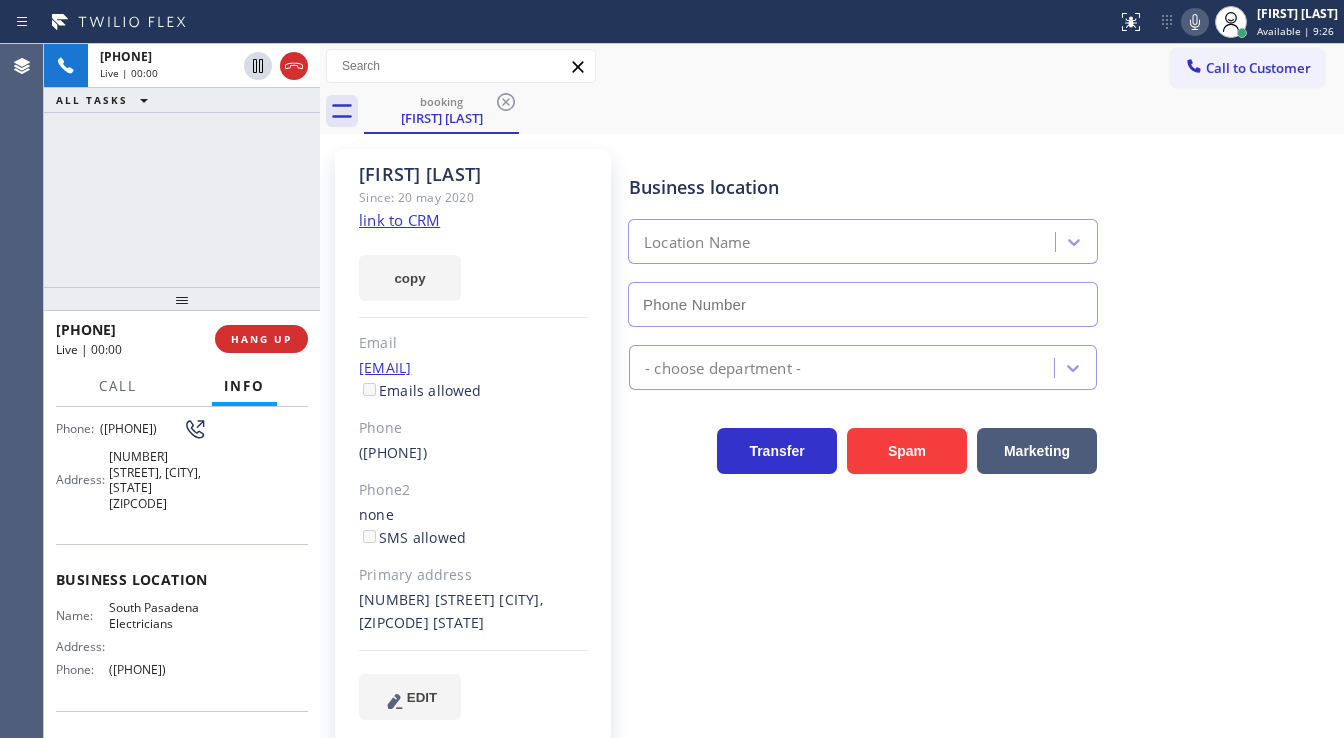 type on "([PHONE])" 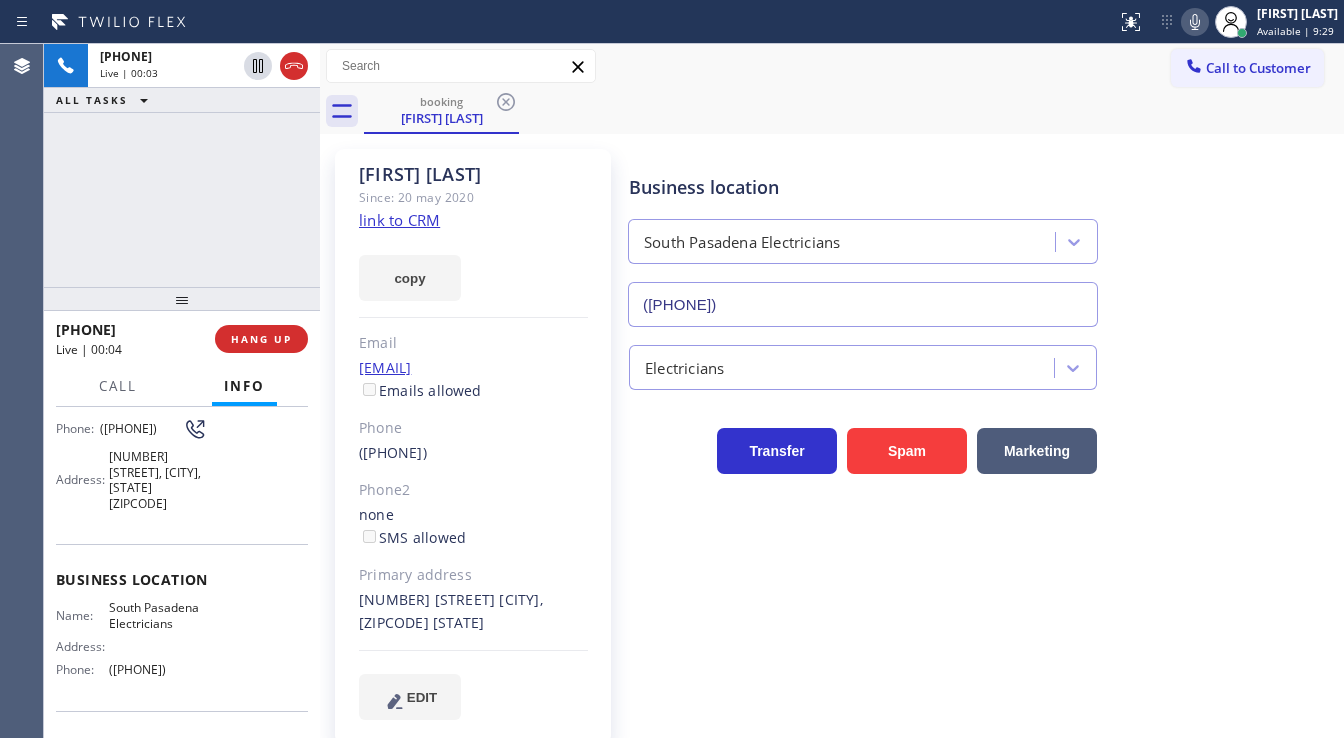 click on "link to CRM" 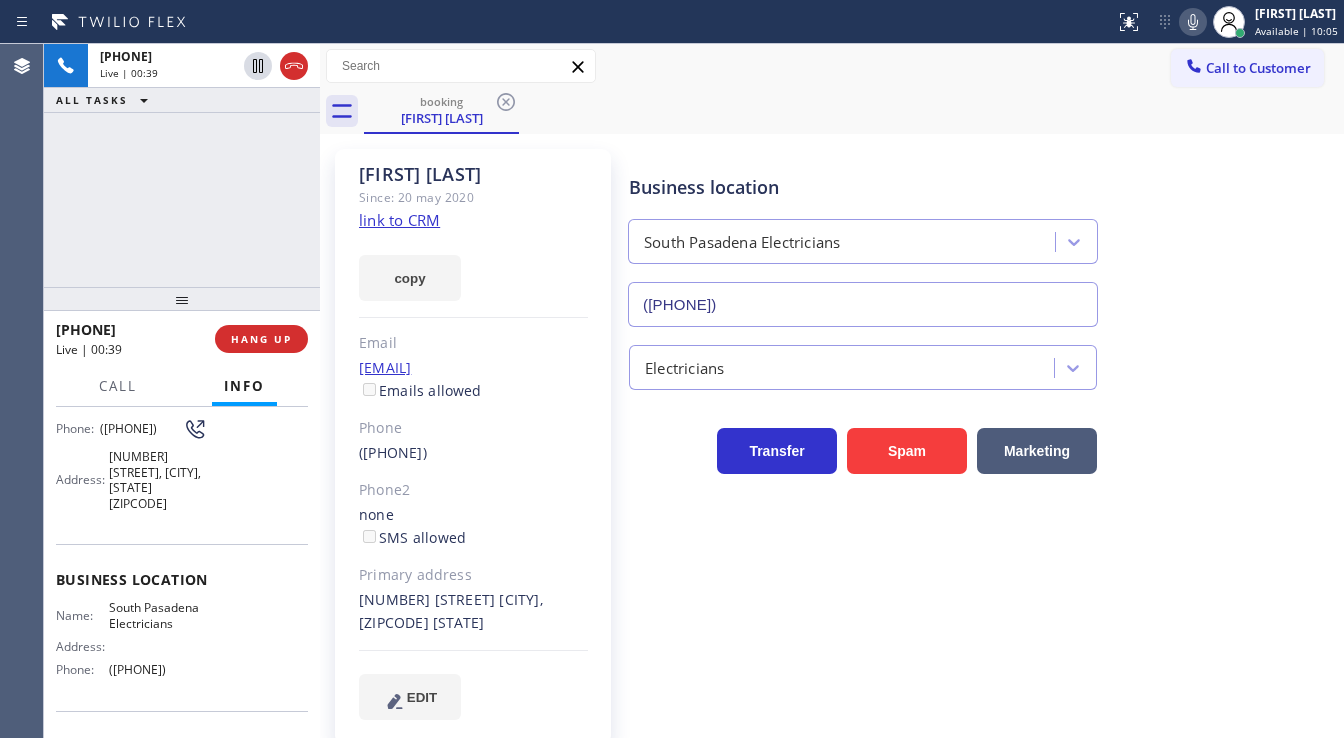 click on "+[PHONE] Live | 00:39 ALL TASKS ALL TASKS ACTIVE TASKS TASKS IN WRAP UP" at bounding box center (182, 165) 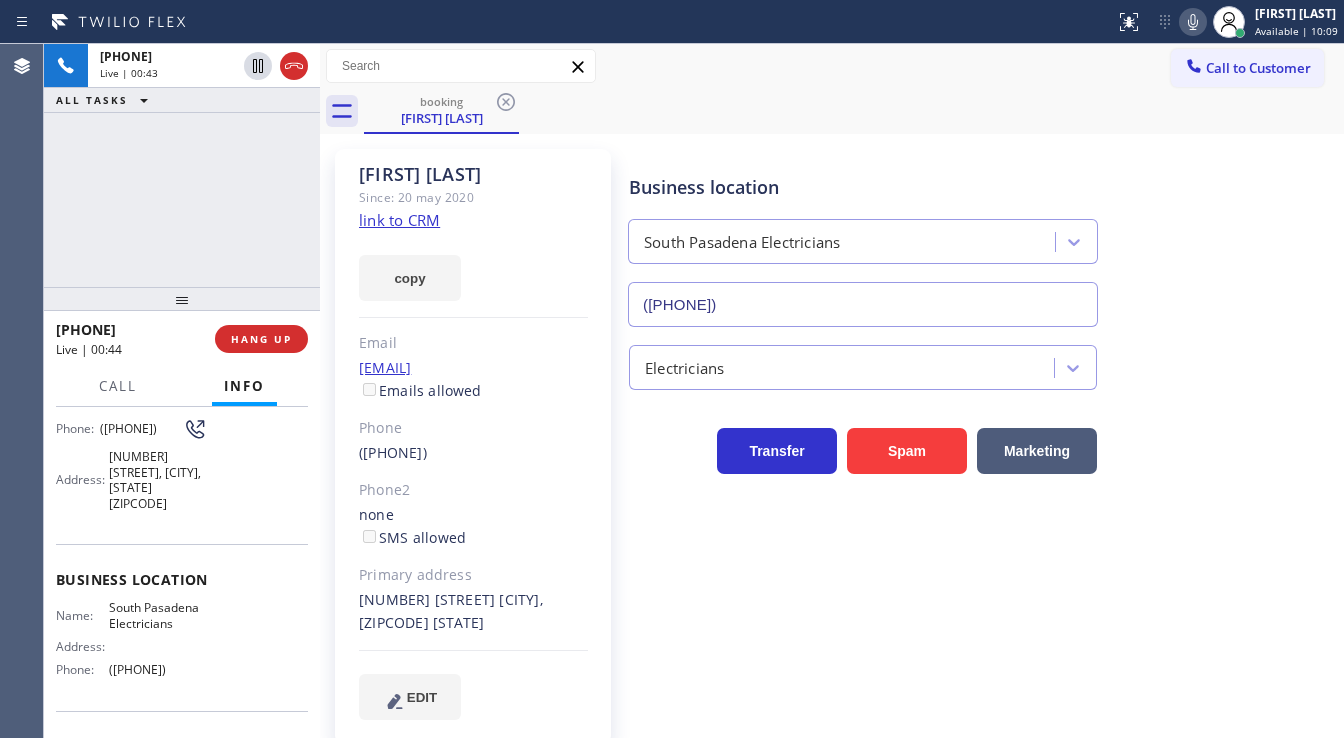 click on "+[PHONE] Live | 00:43 ALL TASKS ALL TASKS ACTIVE TASKS TASKS IN WRAP UP" at bounding box center (182, 165) 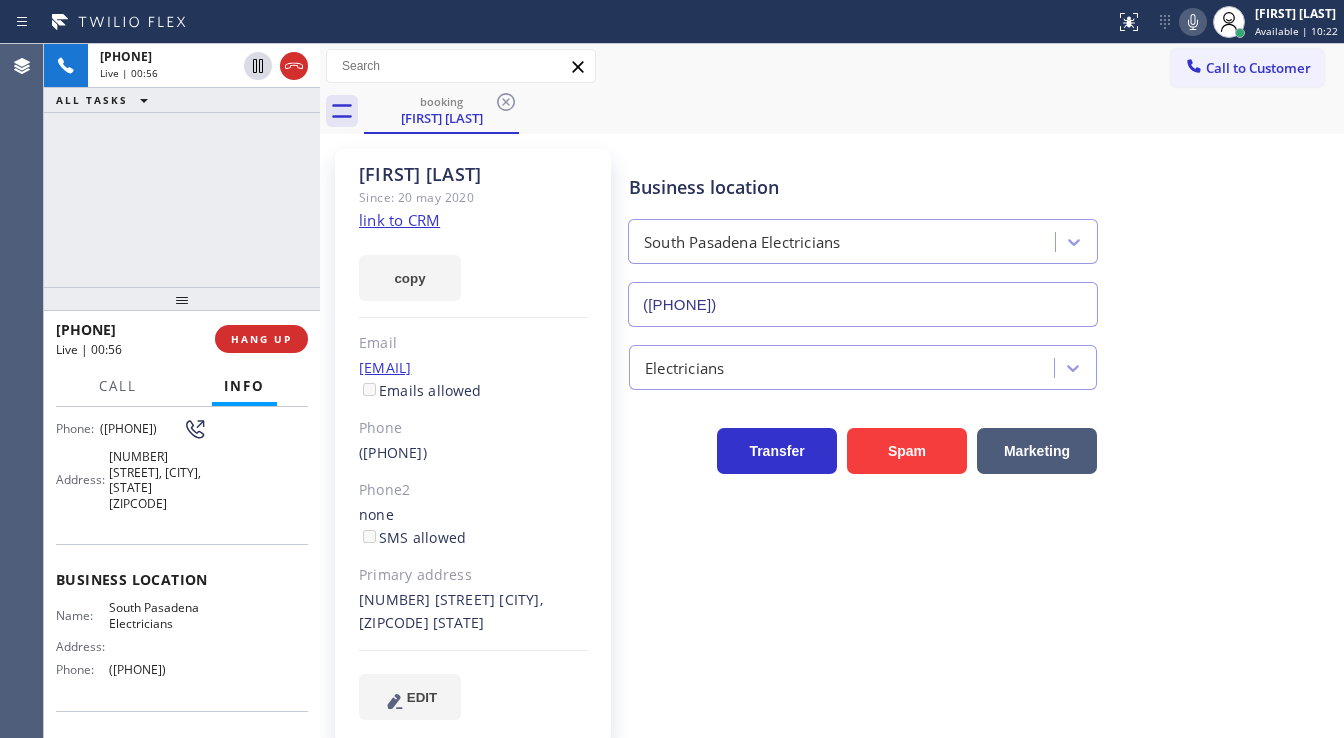 click 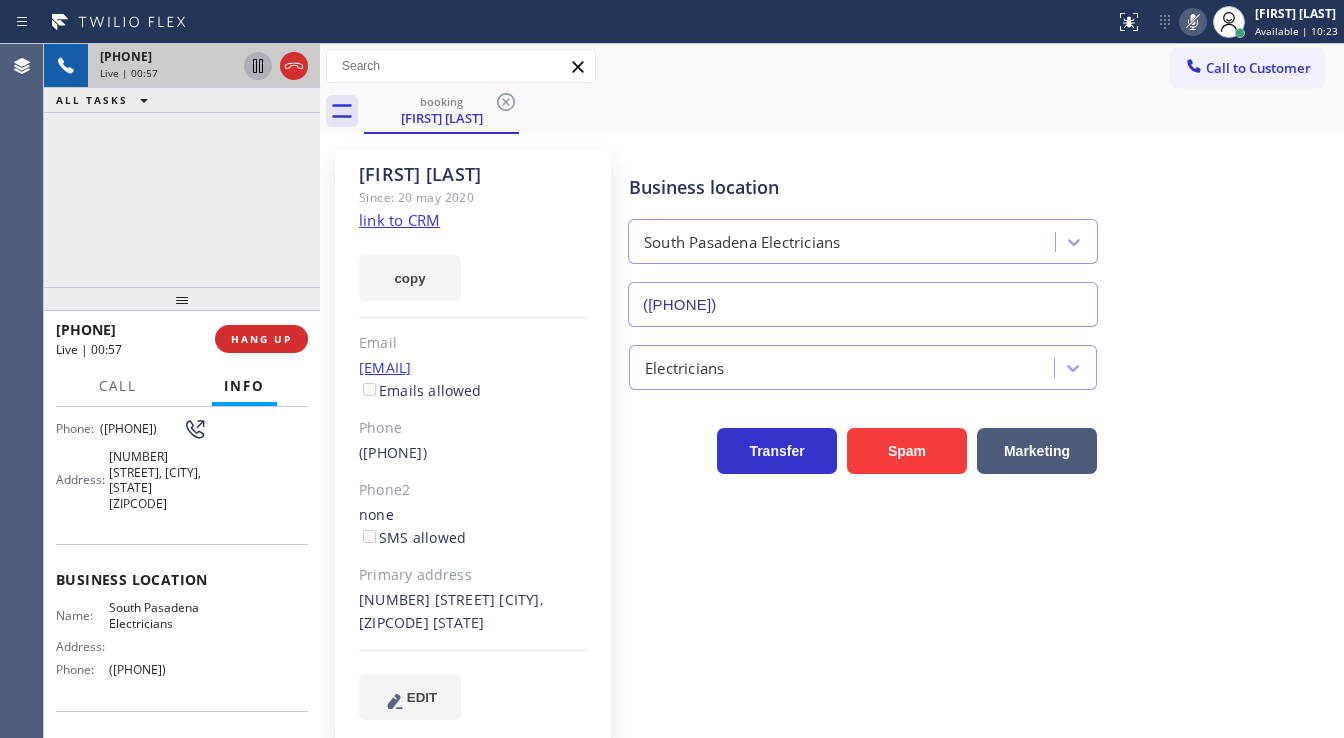 click 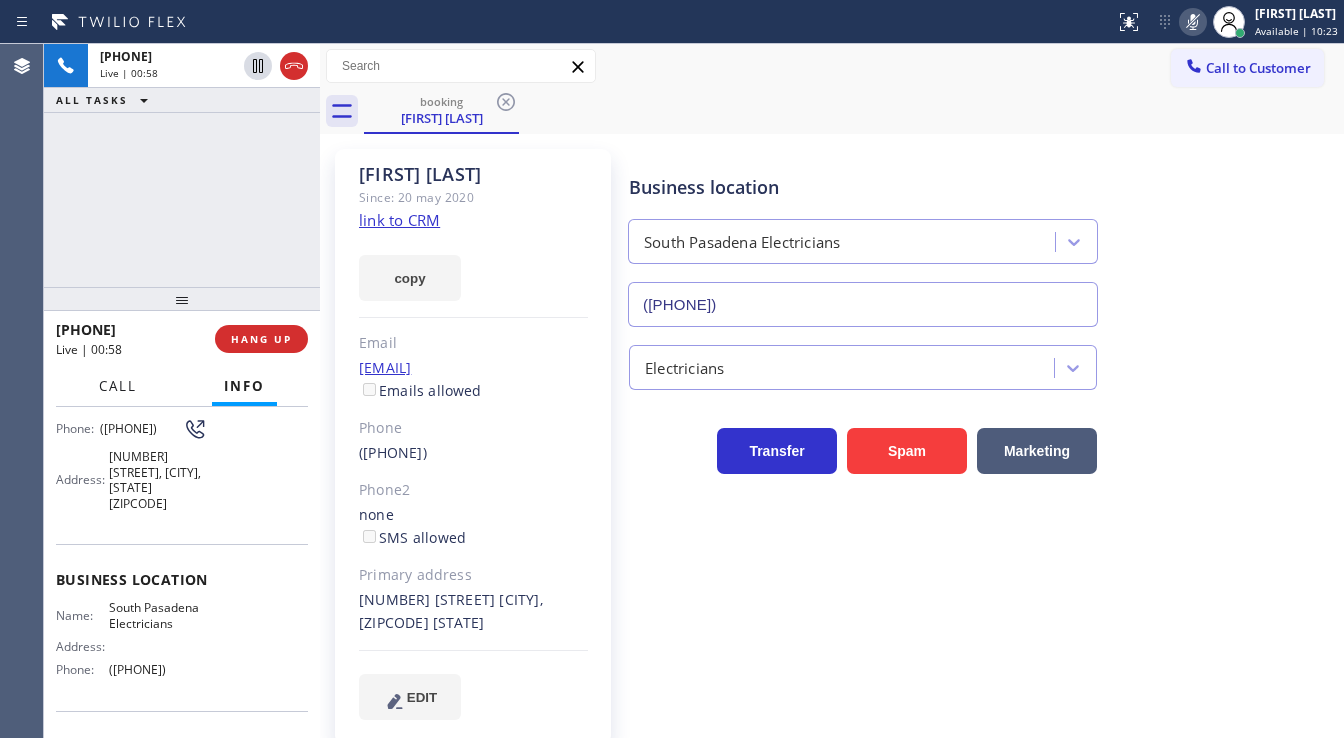 click on "Call" at bounding box center [118, 386] 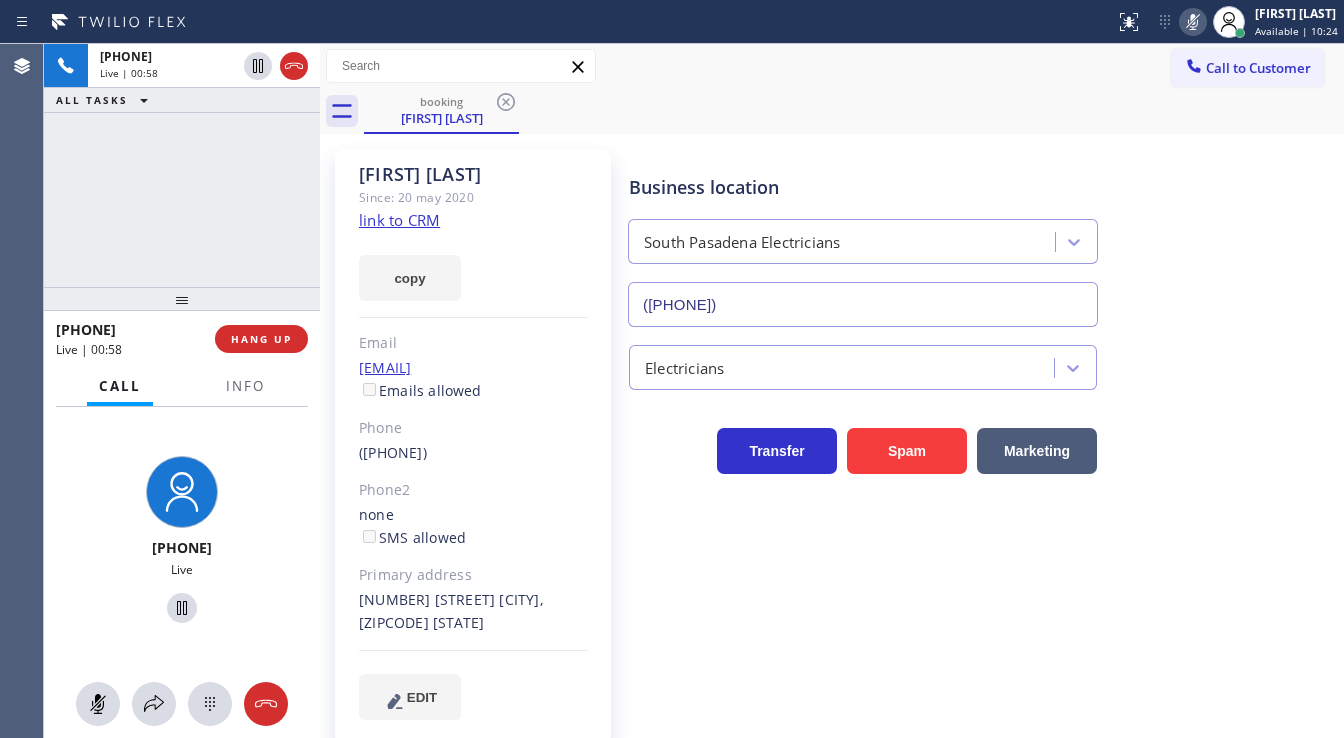 type 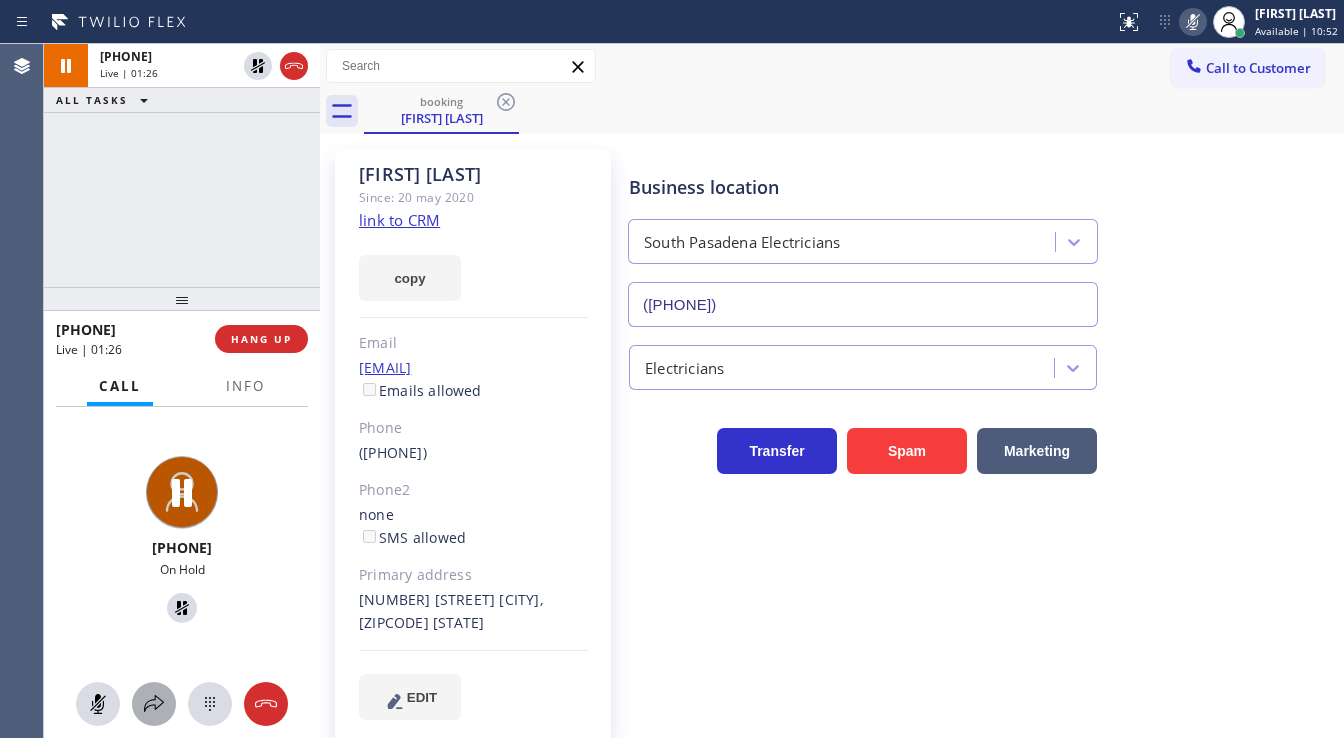 click 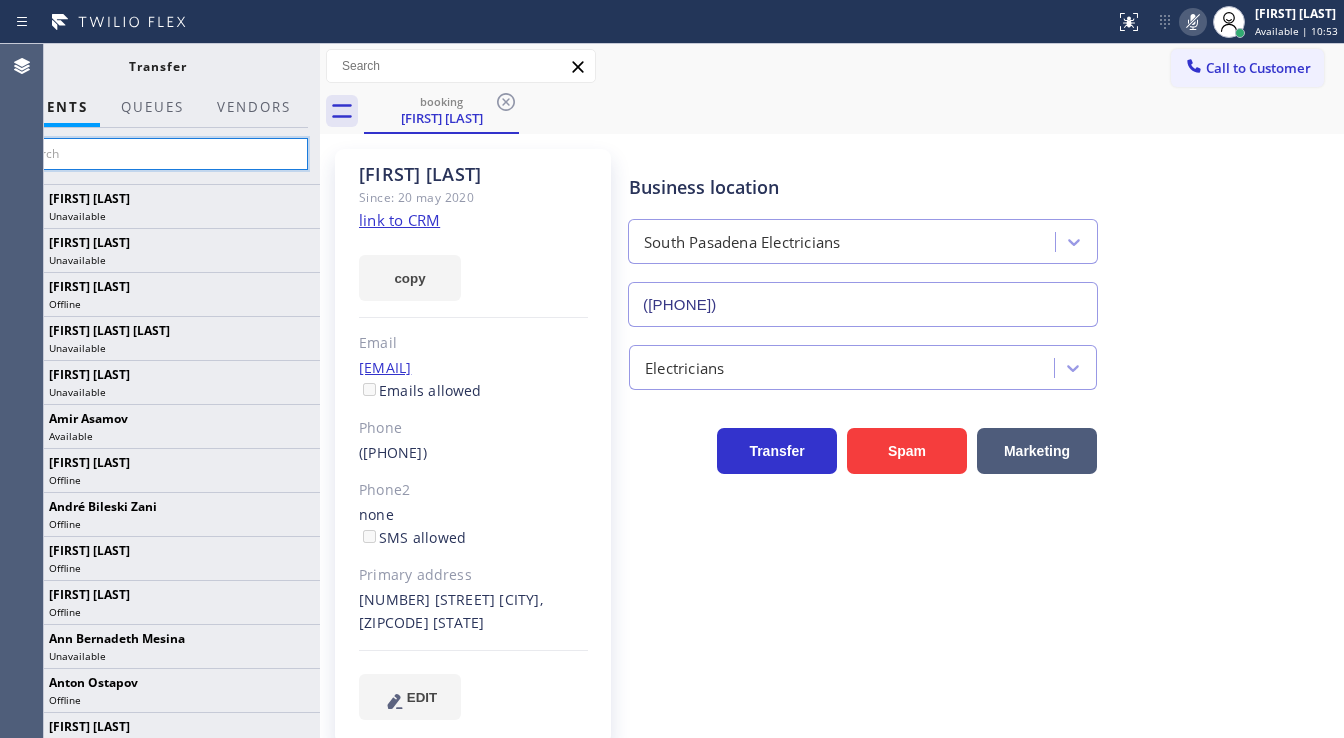 click at bounding box center [157, 154] 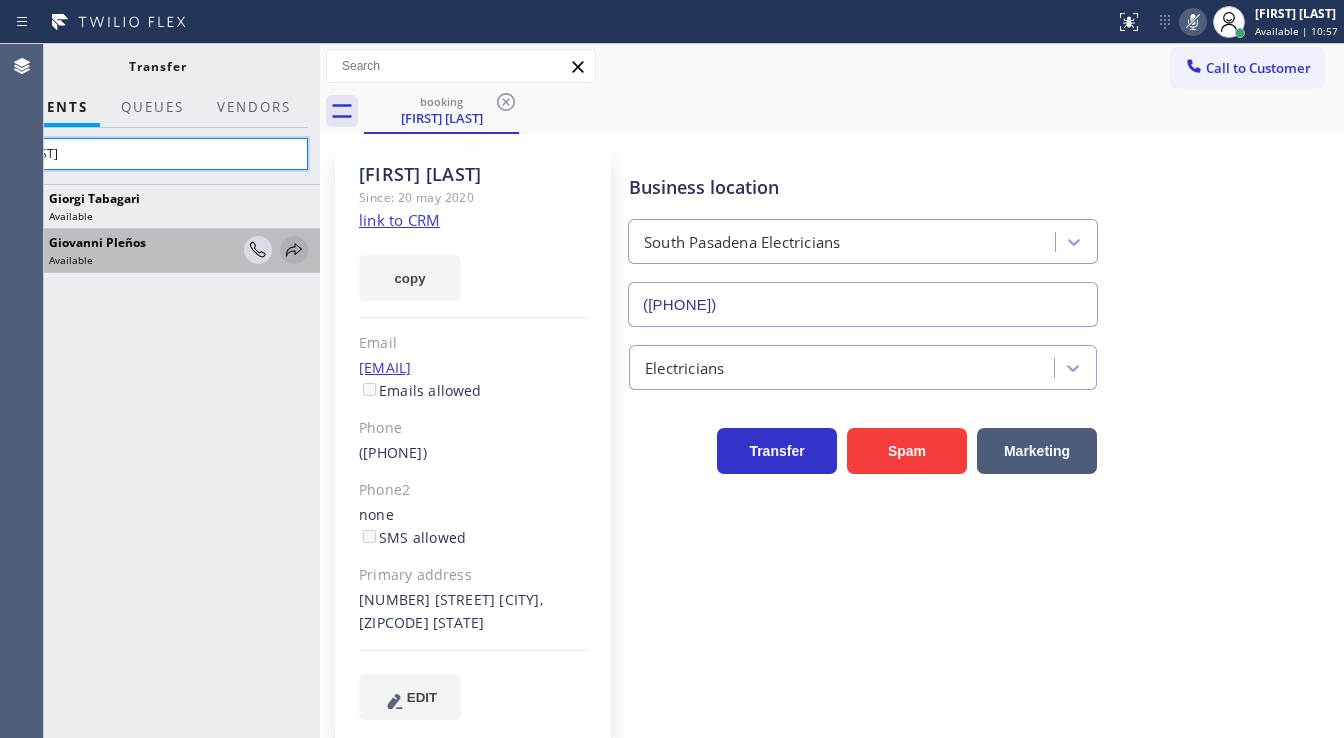 type on "[FIRST]" 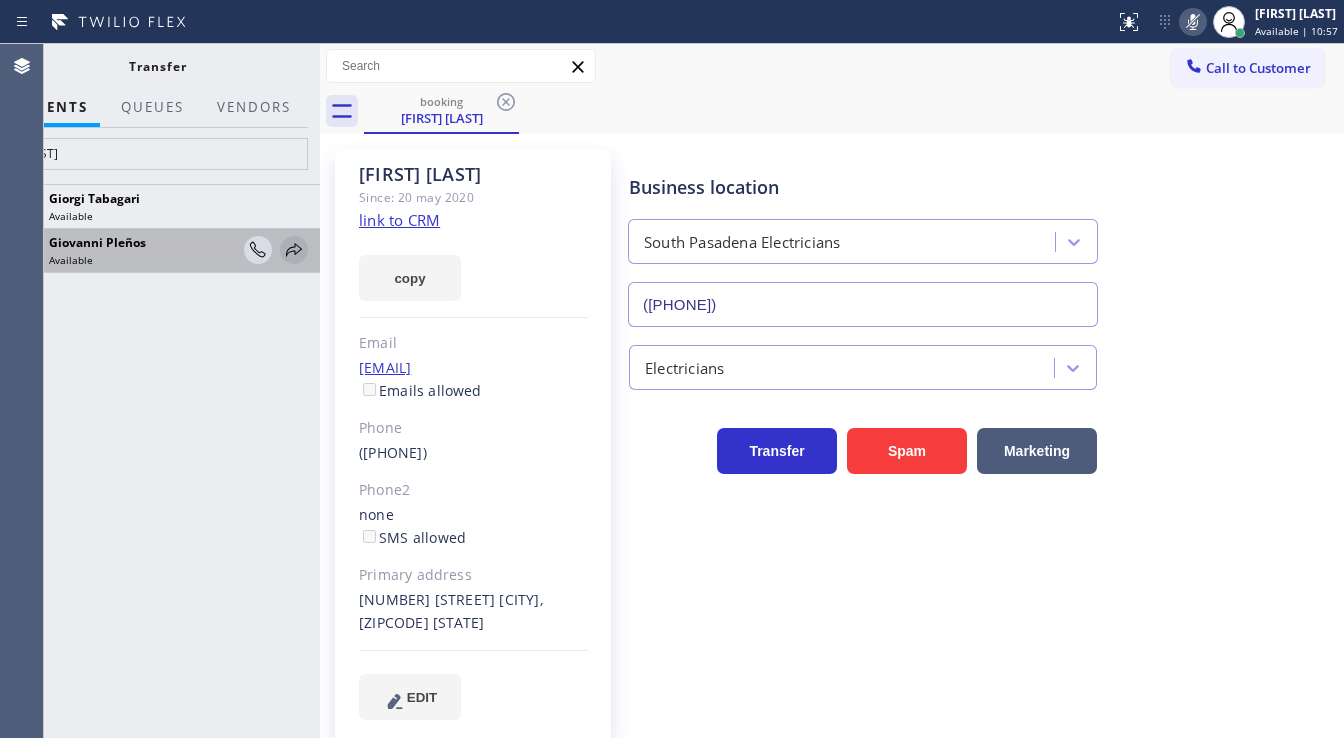 click 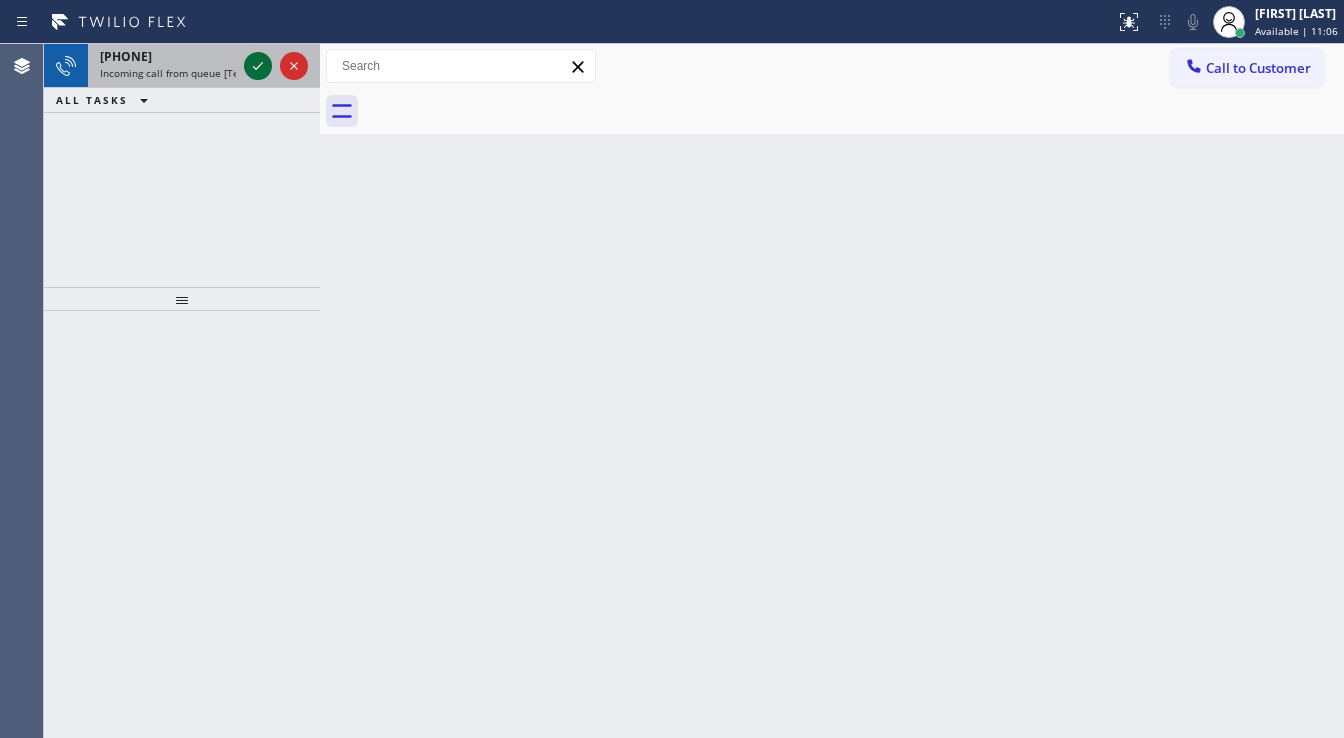 click 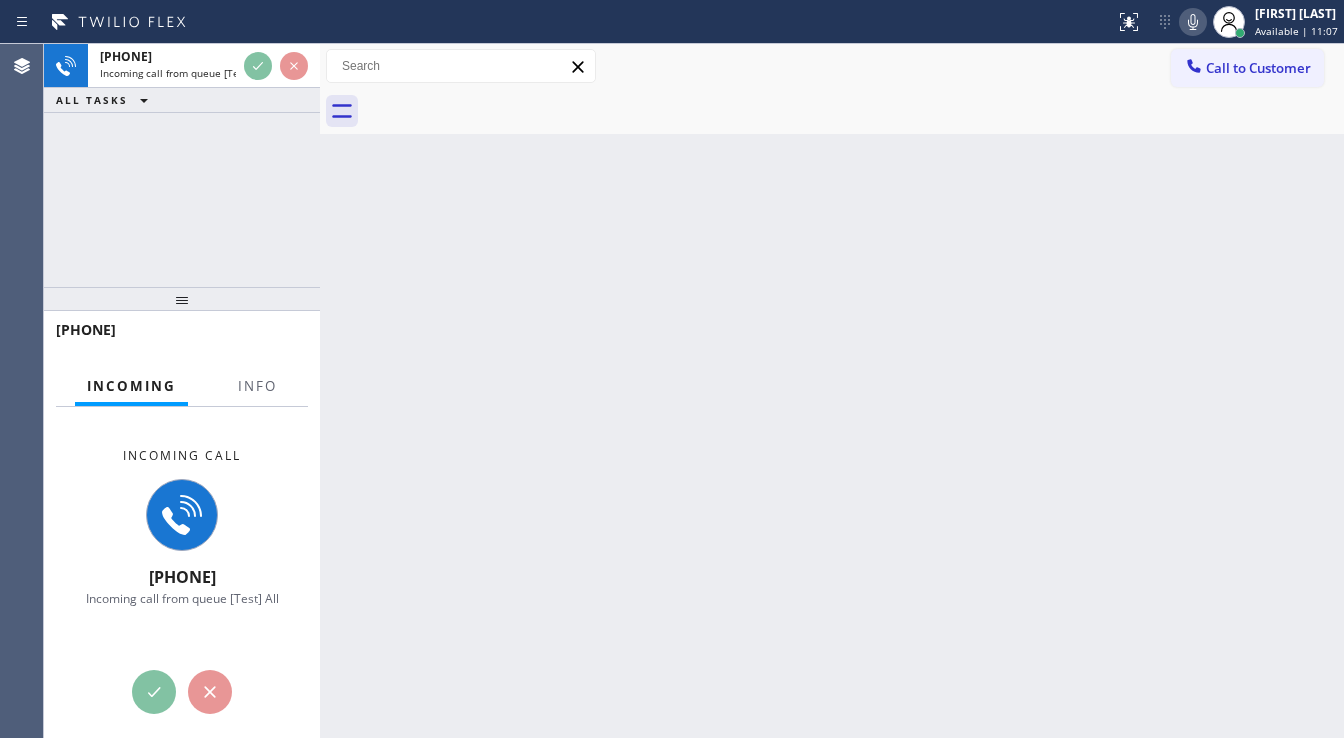 click on "Incoming Info Incoming call [PHONE] Incoming call from queue [Test] All Context Queue: [Test] All Priority: 1 Customer Name: [PHONE] Phone: [PHONE] Address: Business location Name: Del Mar Appliance Service Address: 2604 Via De La Valle  Phone: [PHONE] Call From City: SAN DIEGO State: CA Zipcode: 92091 Outbound call Location Del Mar Appliance Service Your caller id phone number [PHONE] Customer number [PHONE] Call" at bounding box center (182, 552) 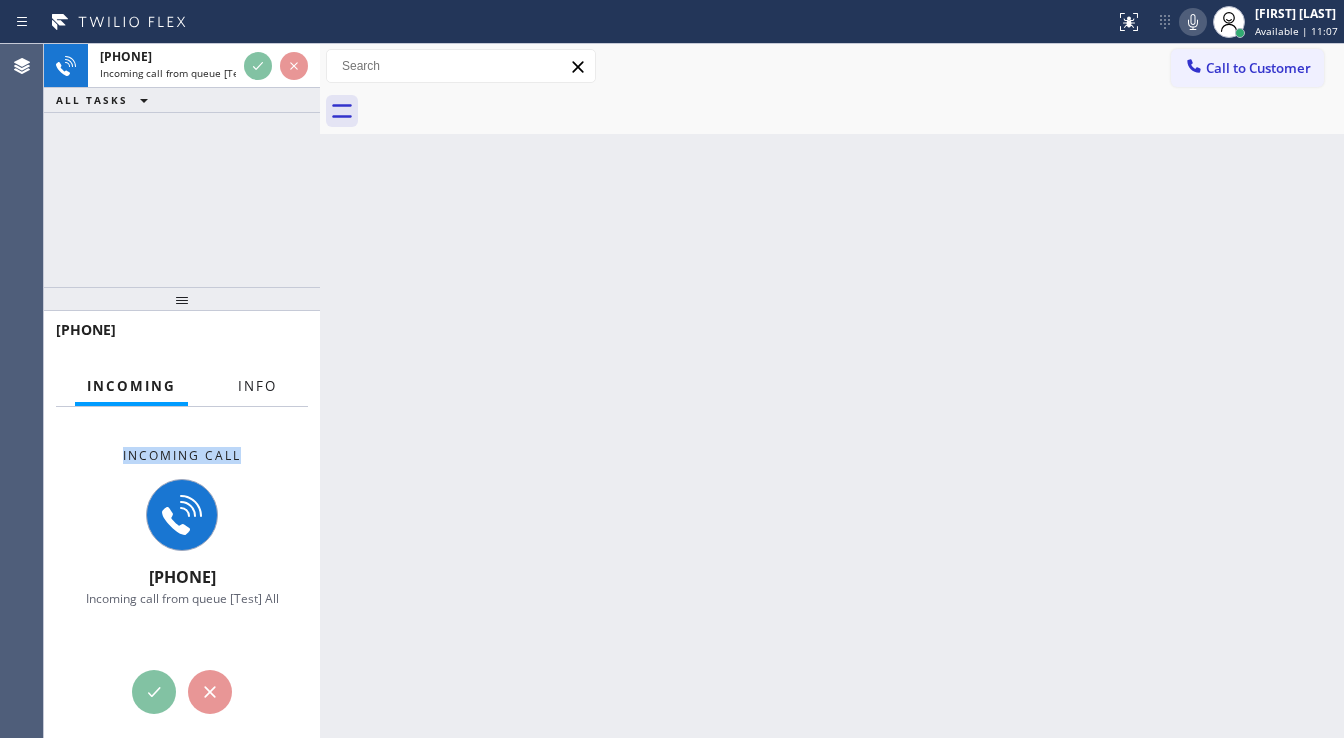 click on "Info" at bounding box center [257, 386] 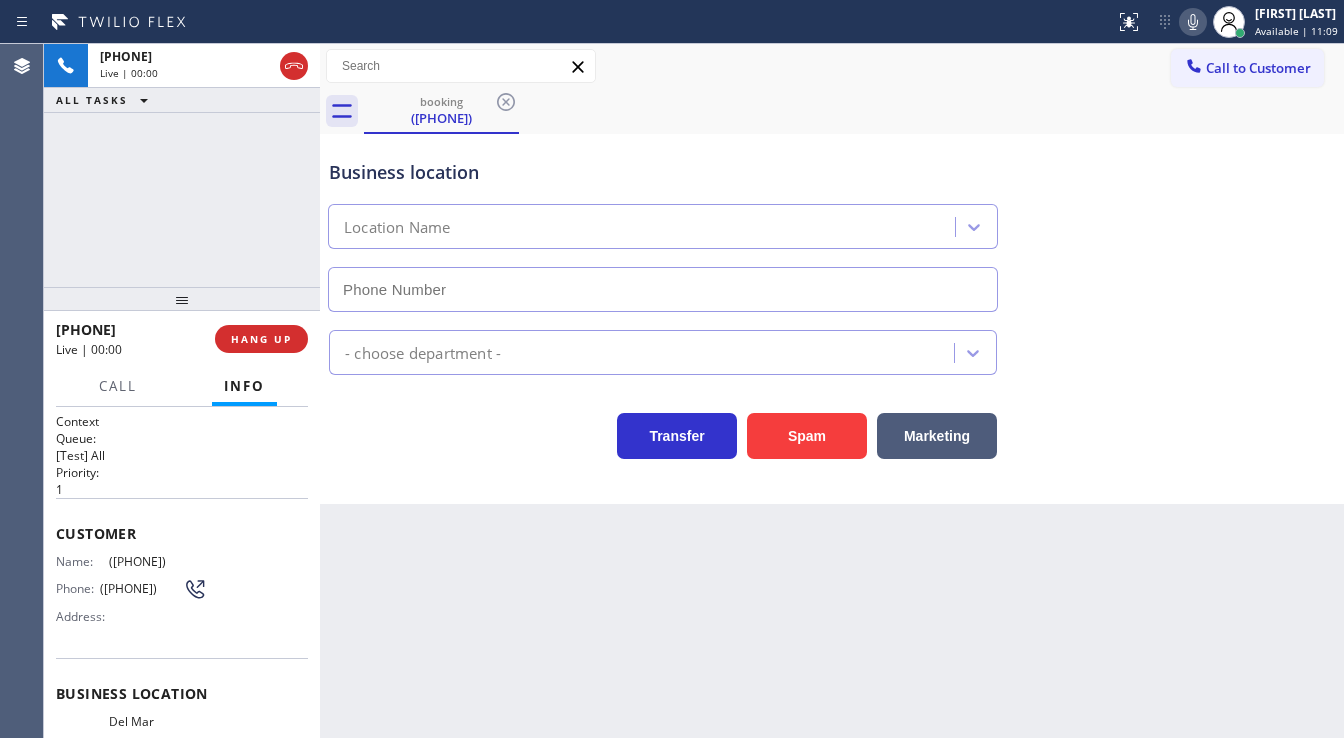 click on "+[PHONE] Live | 00:00 ALL TASKS ALL TASKS ACTIVE TASKS TASKS IN WRAP UP" at bounding box center [182, 165] 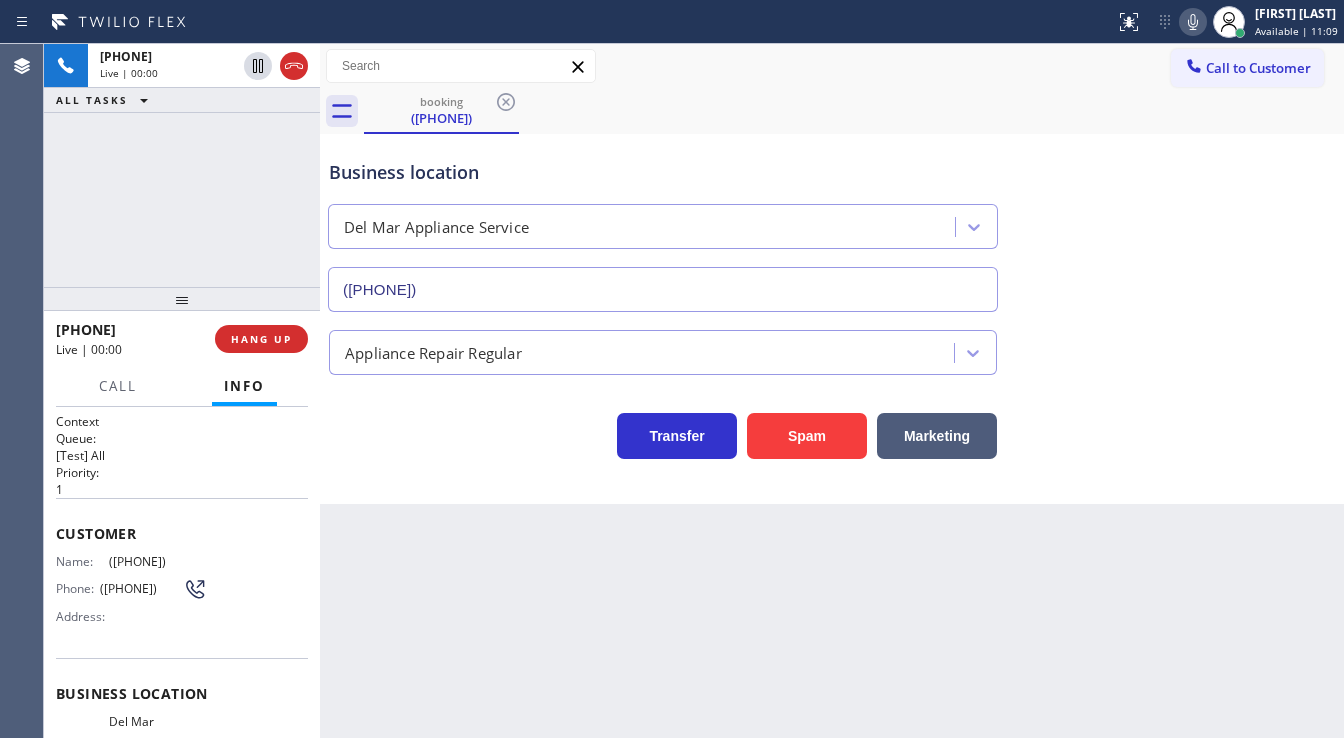 type on "([PHONE])" 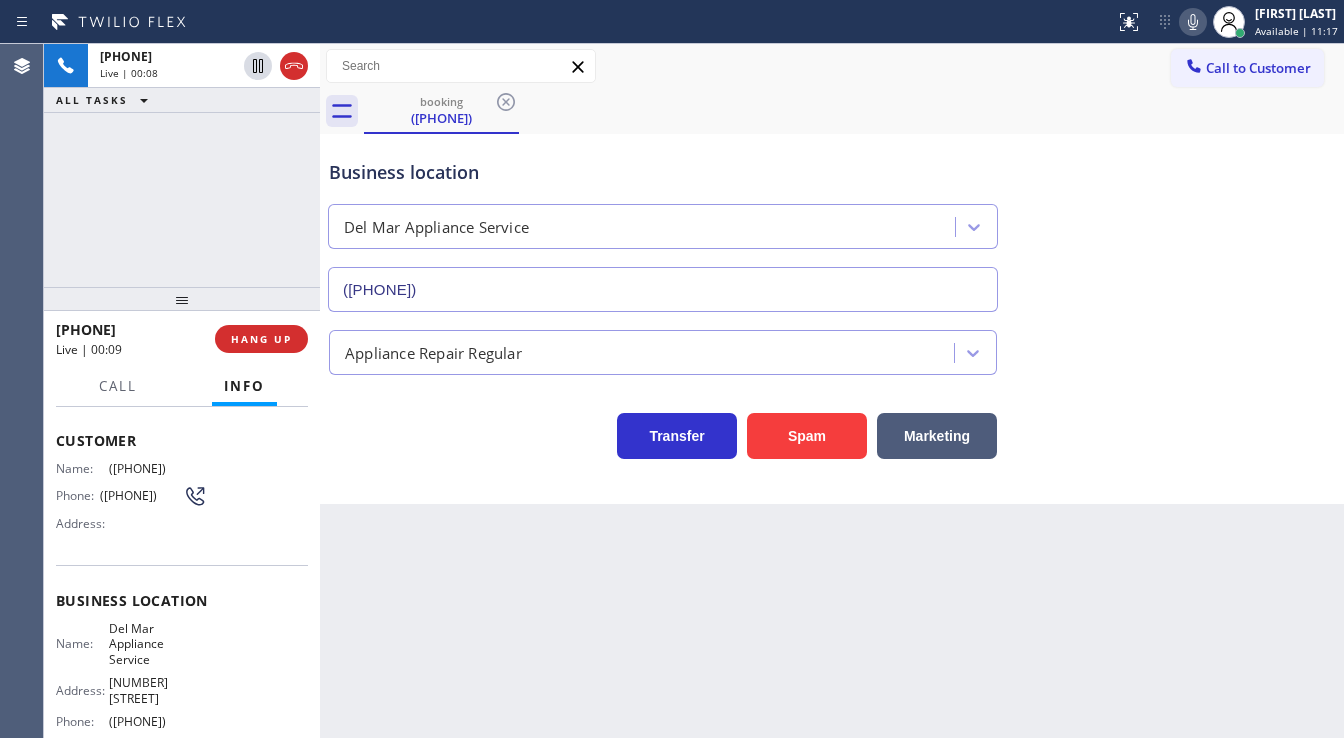 scroll, scrollTop: 240, scrollLeft: 0, axis: vertical 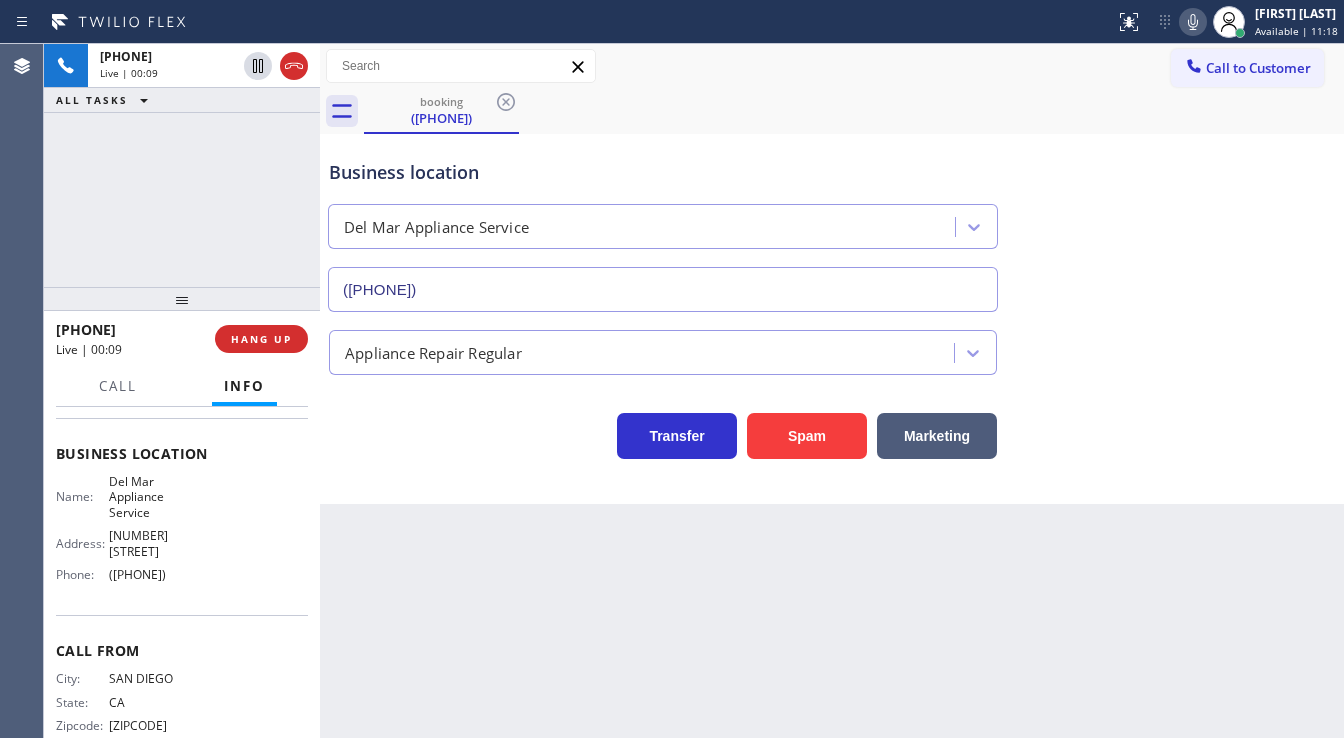 drag, startPoint x: 68, startPoint y: 538, endPoint x: 206, endPoint y: 588, distance: 146.77875 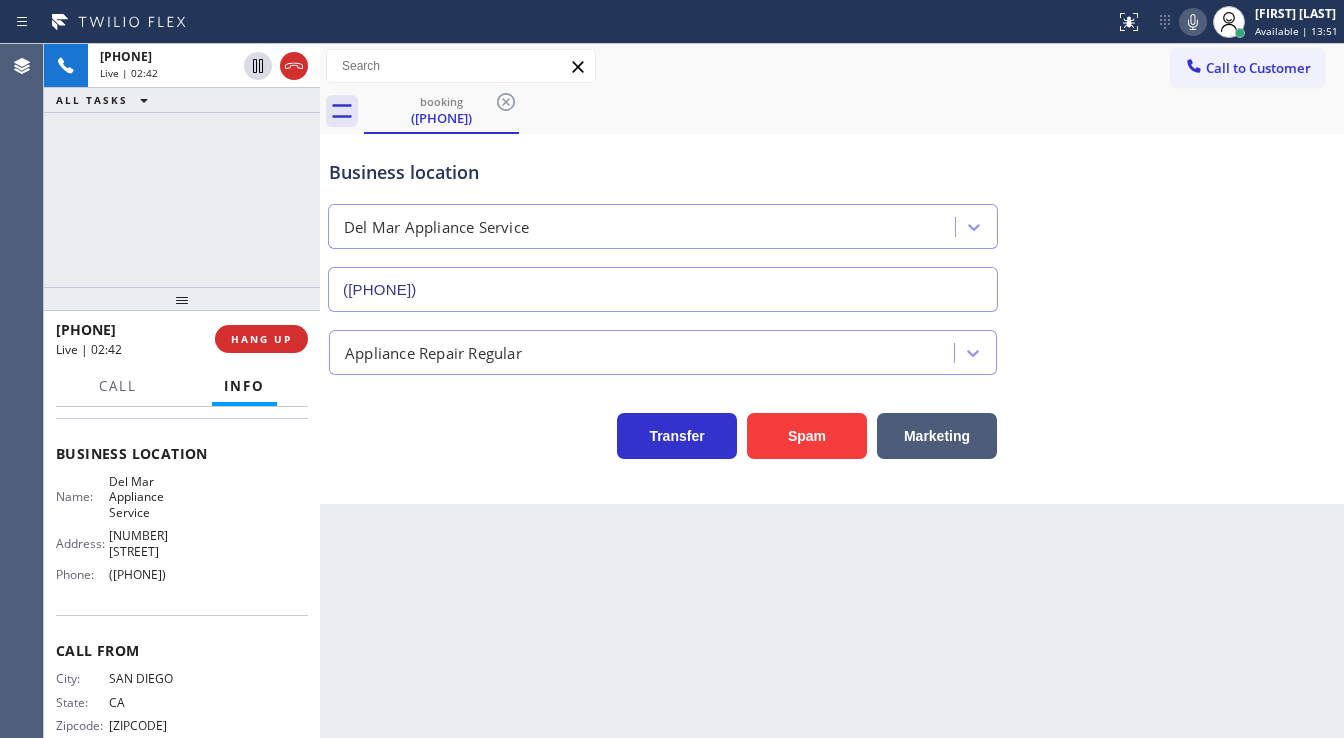 click on "[PHONE] Live | 02:42 ALL TASKS ALL TASKS ACTIVE TASKS TASKS IN WRAP UP" at bounding box center (182, 165) 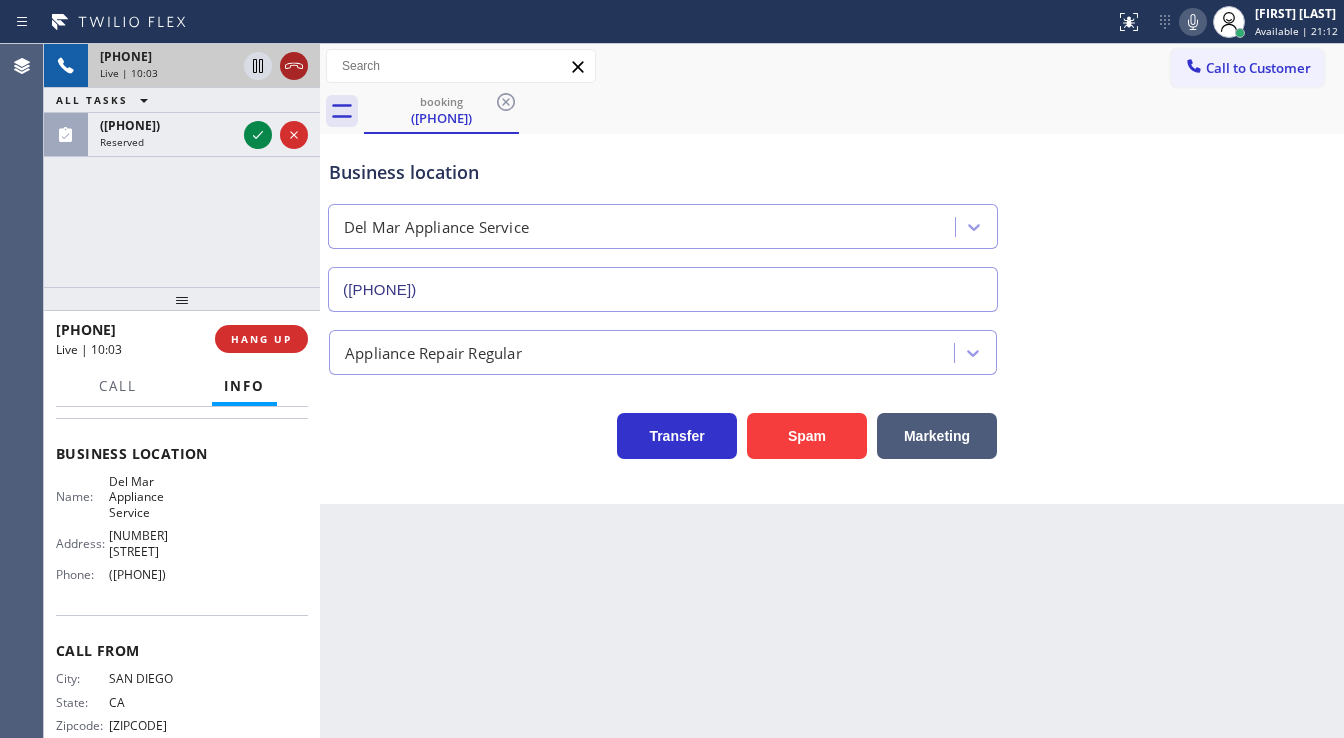 click 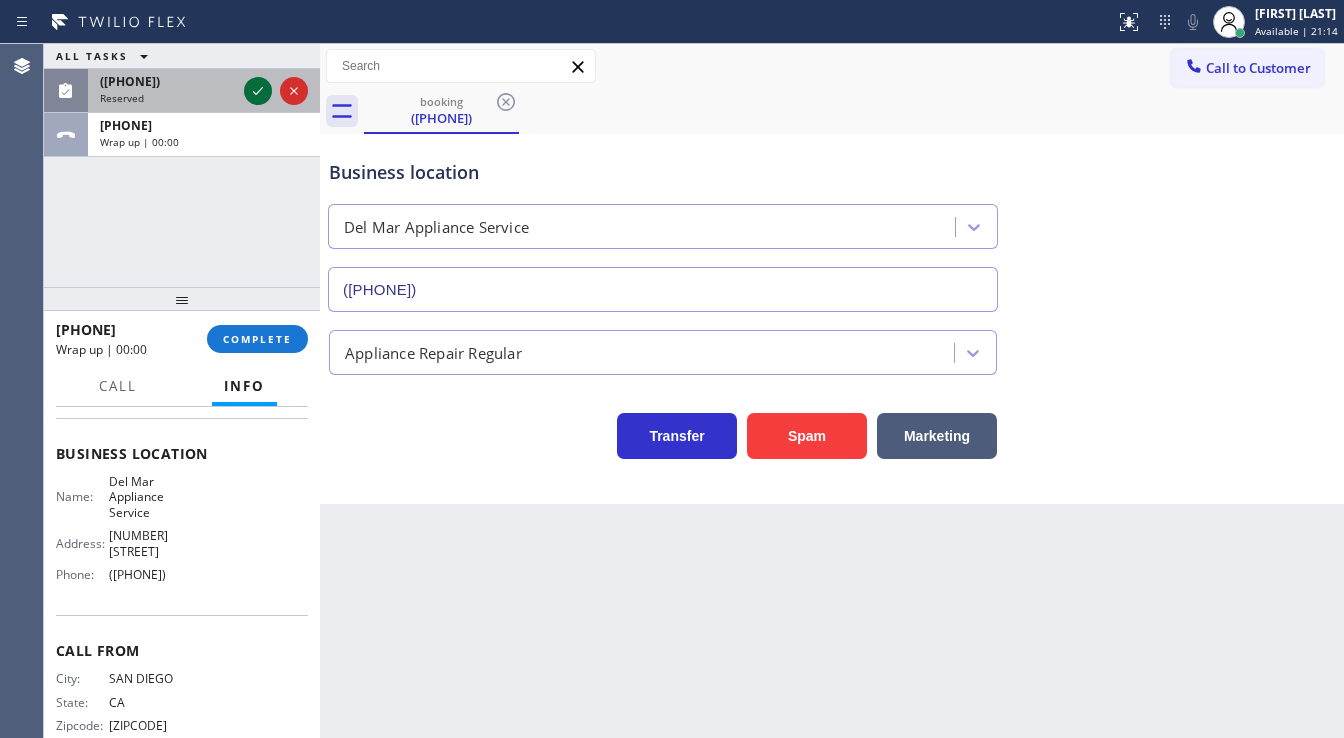 click 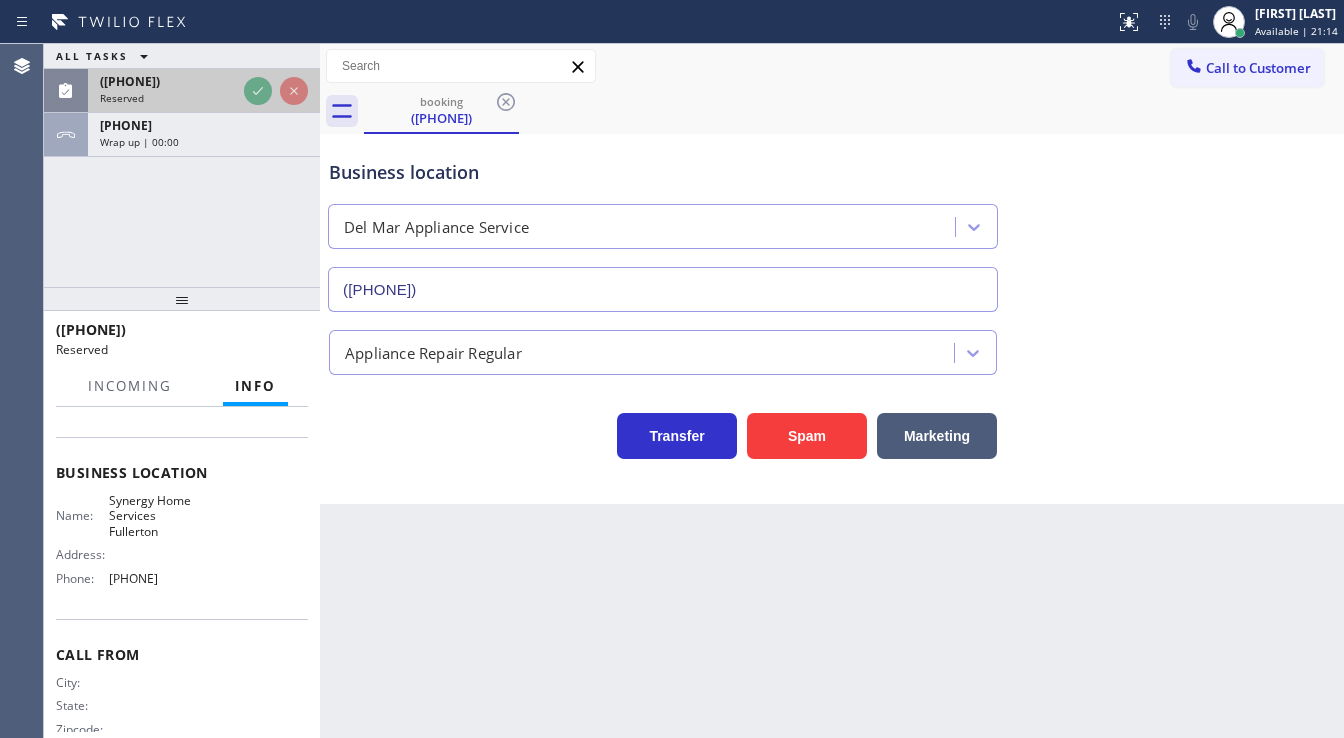scroll, scrollTop: 256, scrollLeft: 0, axis: vertical 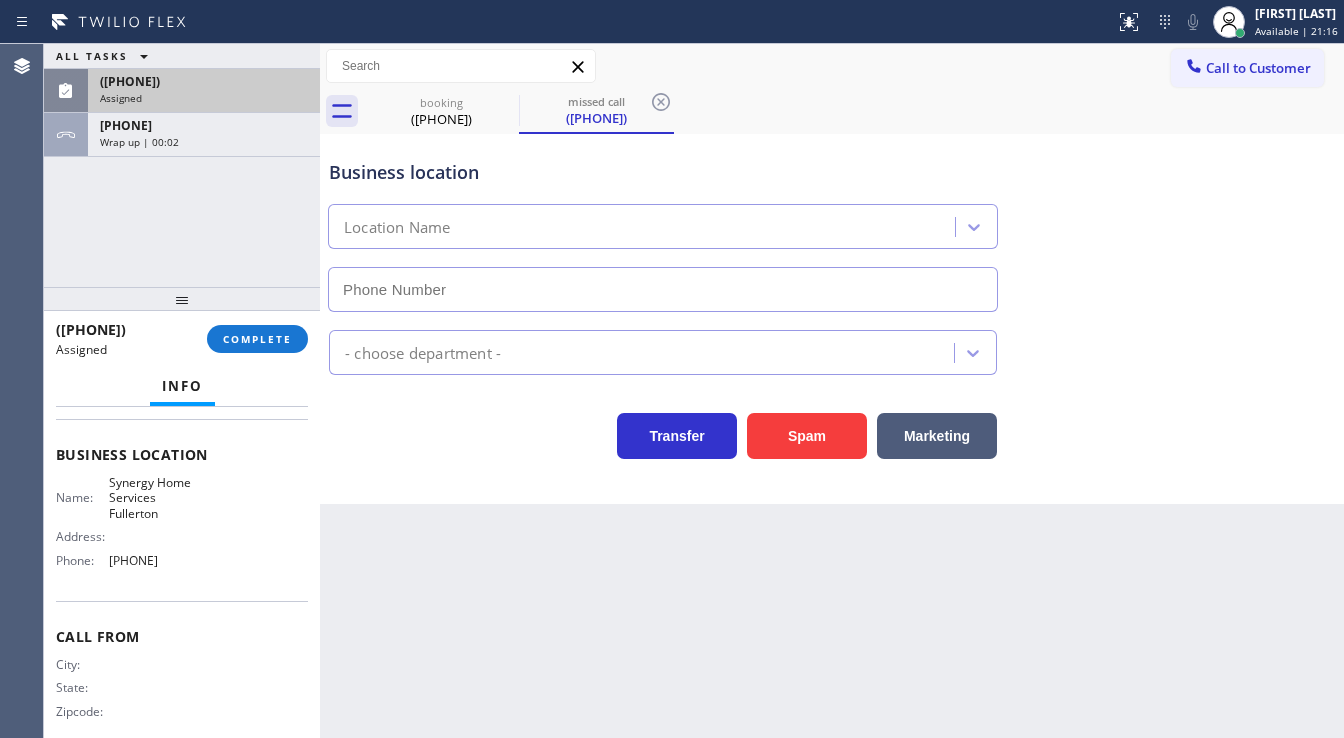 type on "[PHONE]" 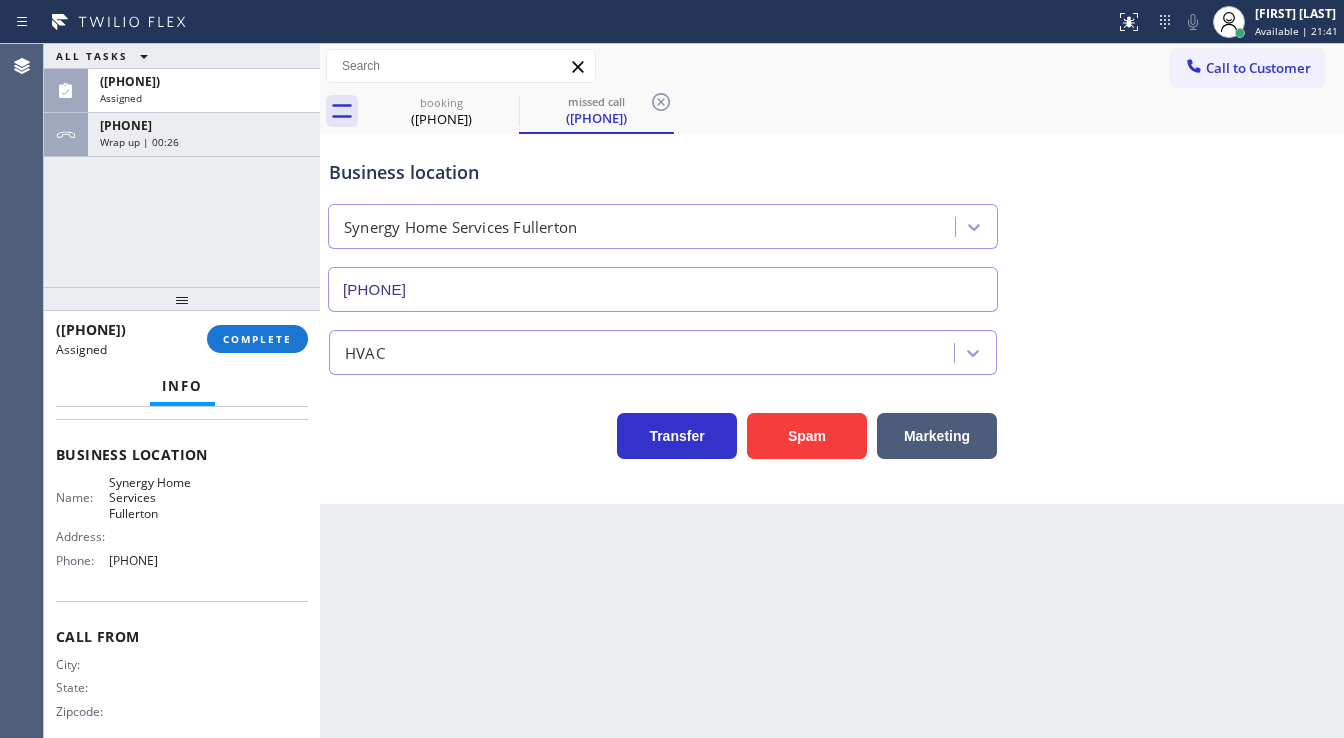 click on "ALL TASKS ALL TASKS ACTIVE TASKS TASKS IN WRAP UP ([PHONE]) Assigned +1[PHONE] Wrap up | 00:26" at bounding box center (182, 165) 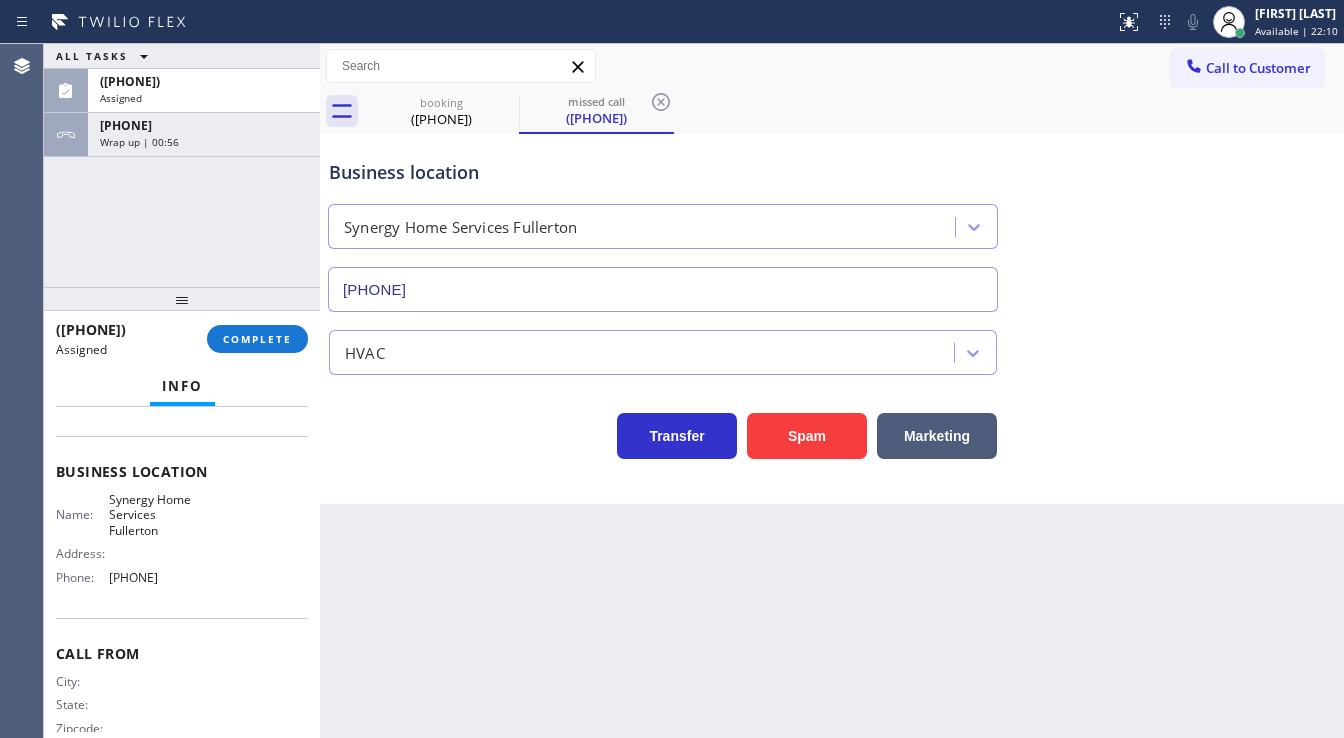 scroll, scrollTop: 272, scrollLeft: 0, axis: vertical 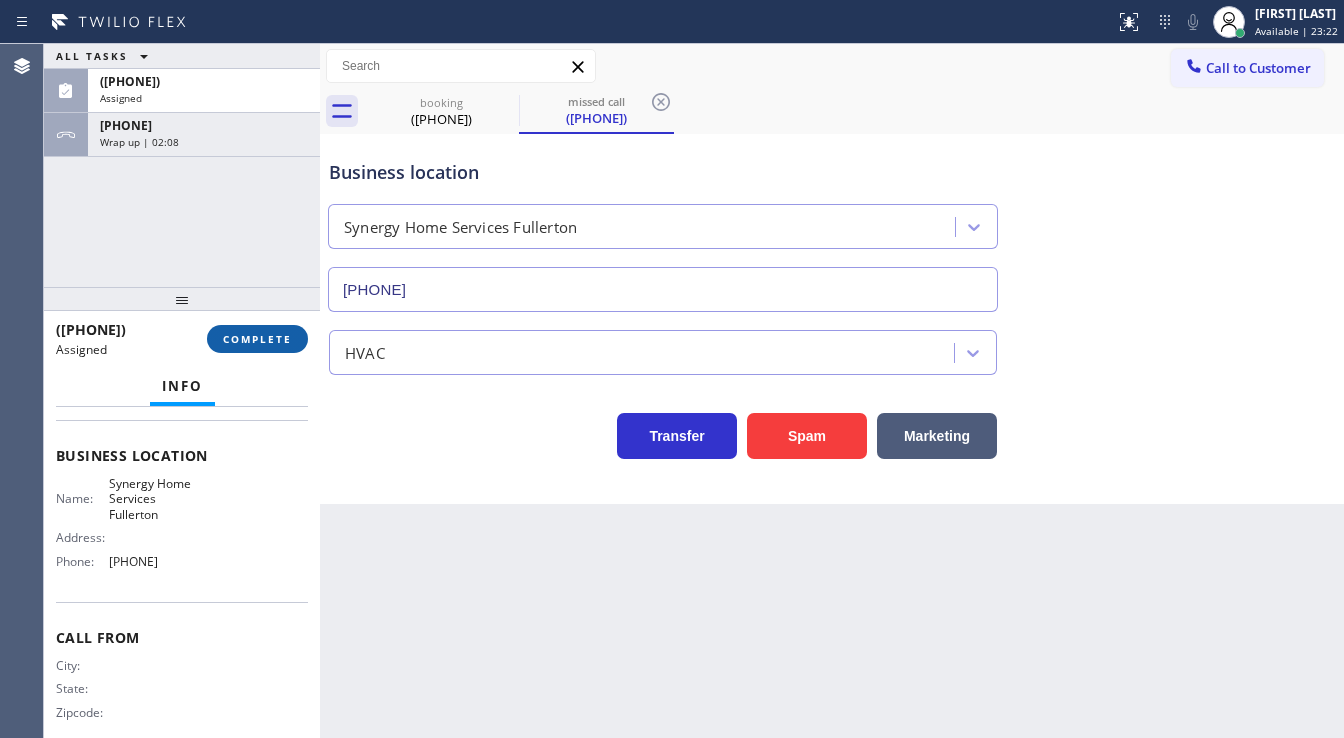 click on "COMPLETE" at bounding box center [257, 339] 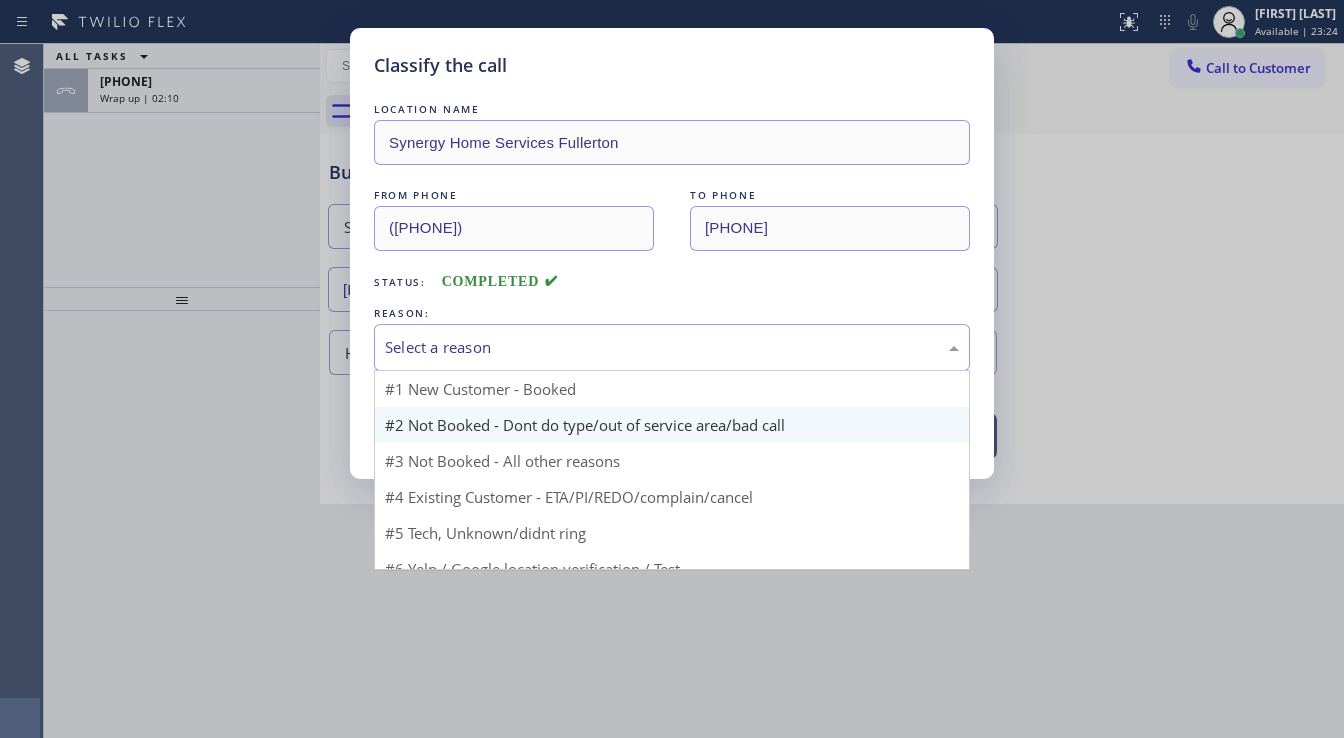 drag, startPoint x: 467, startPoint y: 340, endPoint x: 474, endPoint y: 430, distance: 90.27181 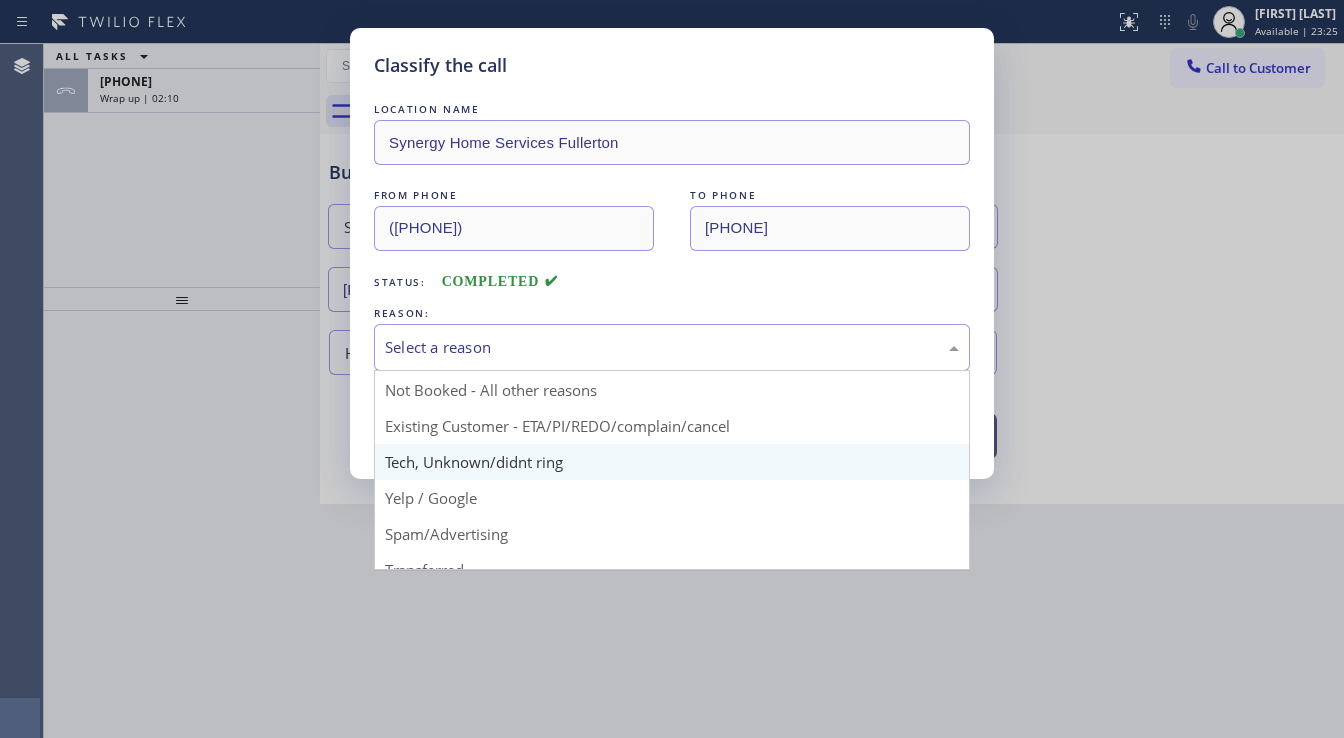 scroll, scrollTop: 53, scrollLeft: 0, axis: vertical 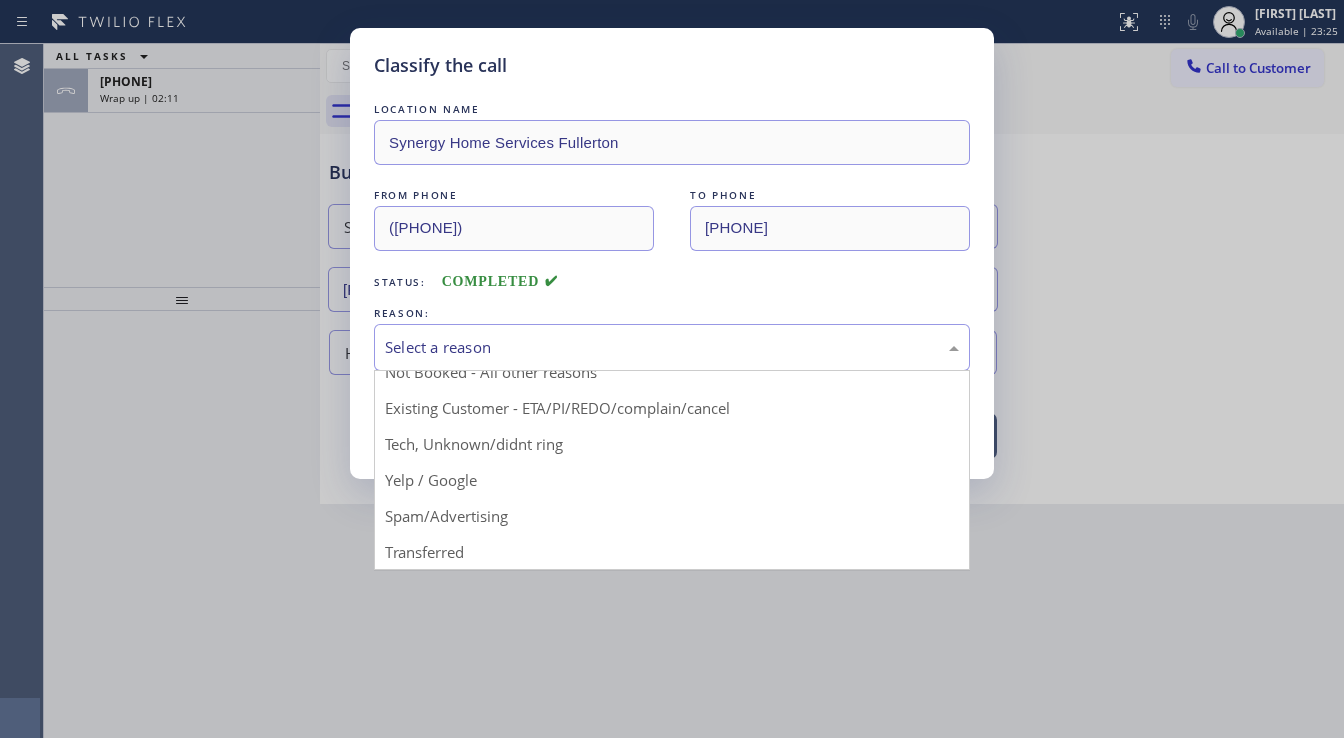 drag, startPoint x: 470, startPoint y: 449, endPoint x: 468, endPoint y: 426, distance: 23.086792 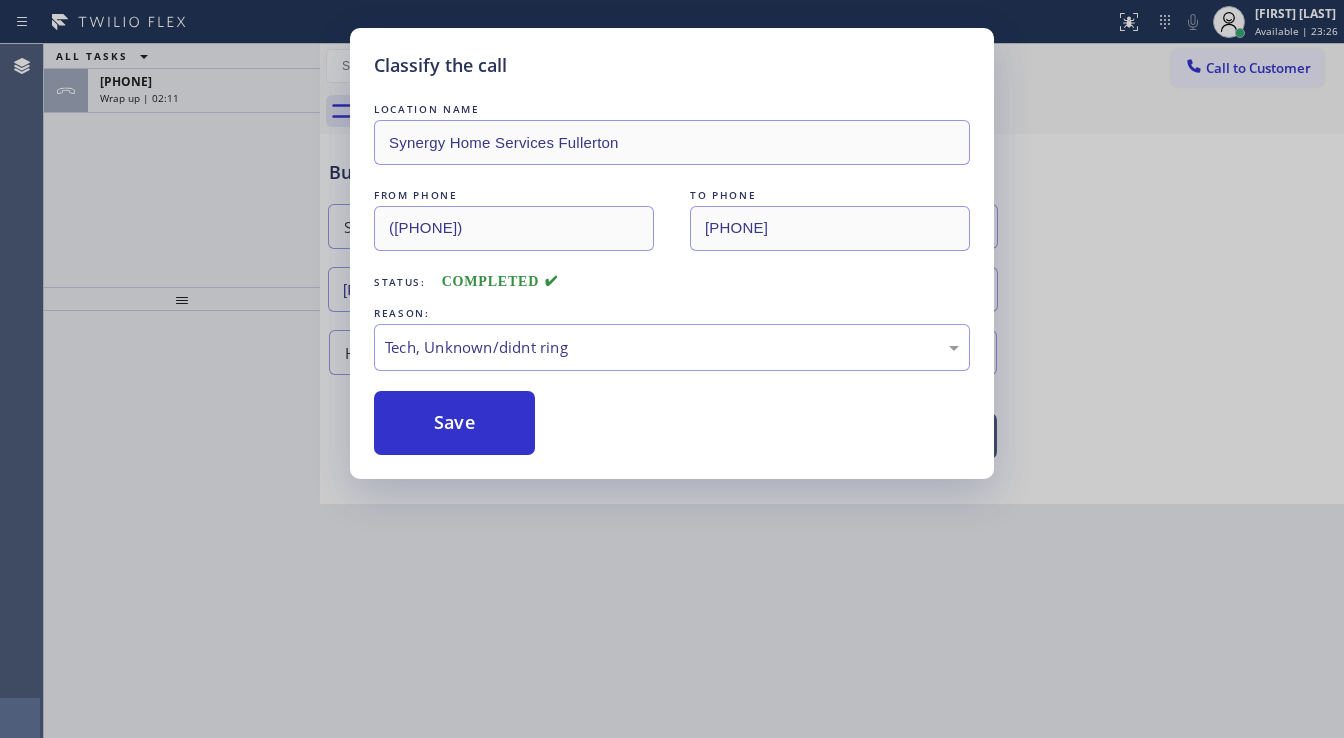click on "Save" at bounding box center (454, 423) 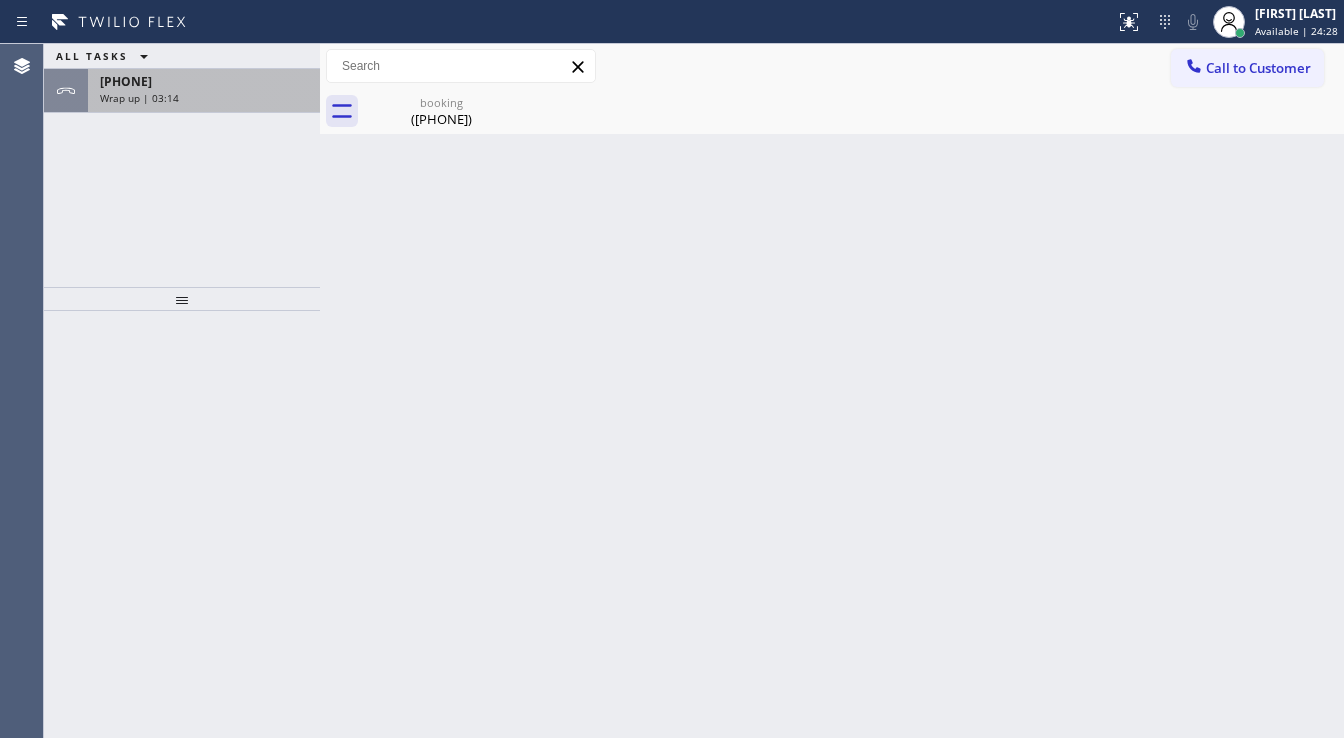 click on "Wrap up | 03:14" at bounding box center [204, 98] 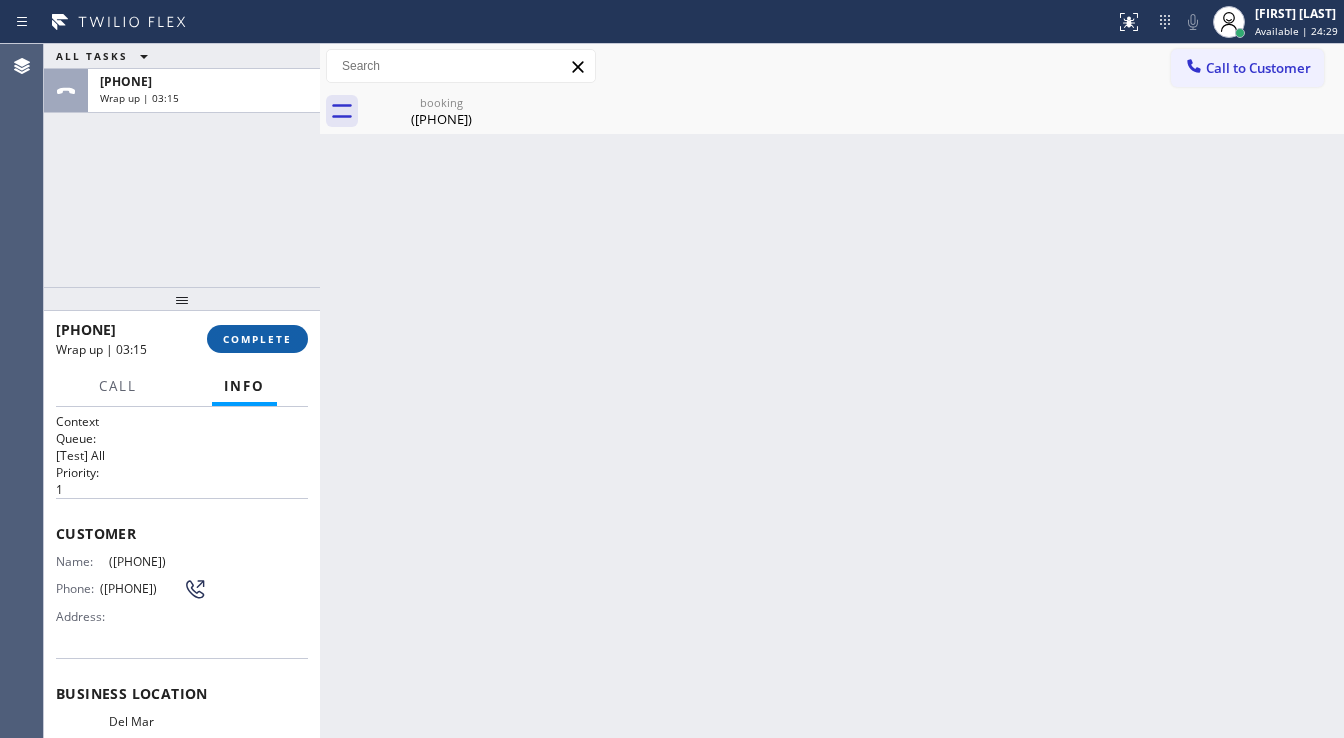 click on "COMPLETE" at bounding box center [257, 339] 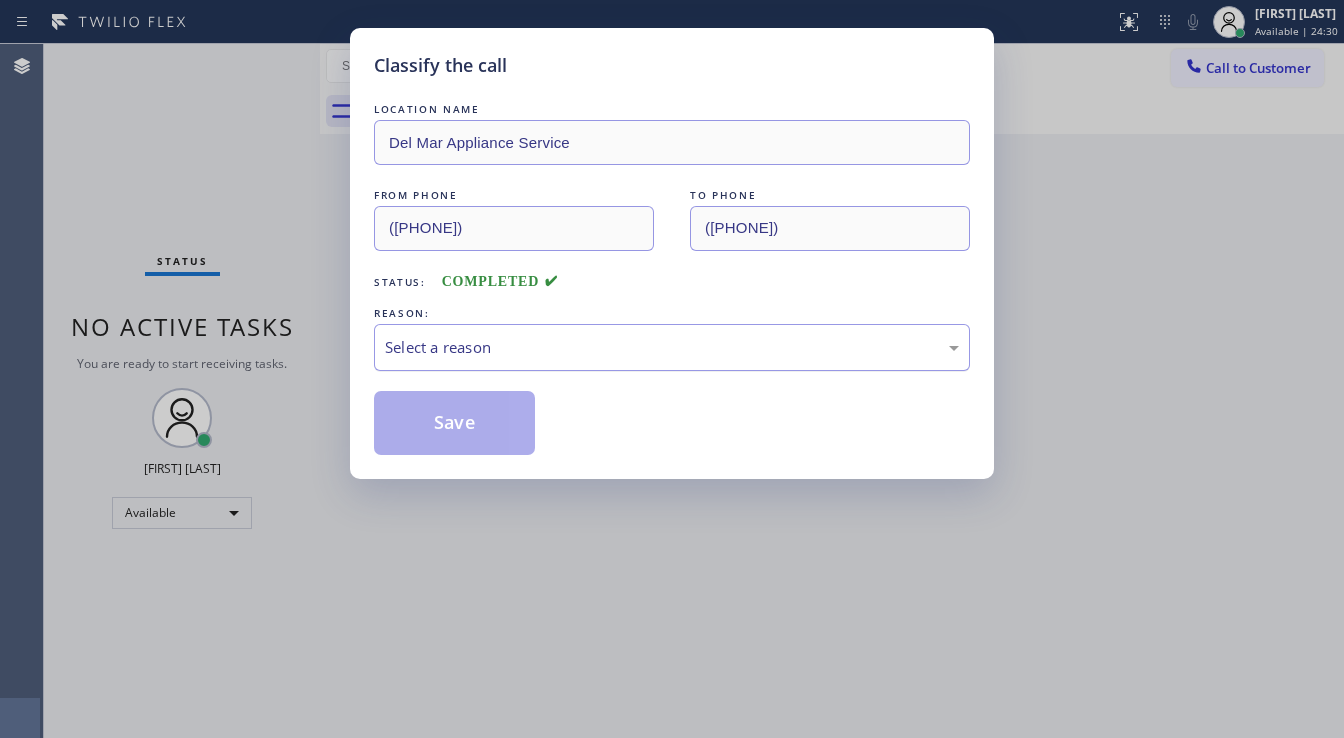 click on "Select a reason" at bounding box center (672, 347) 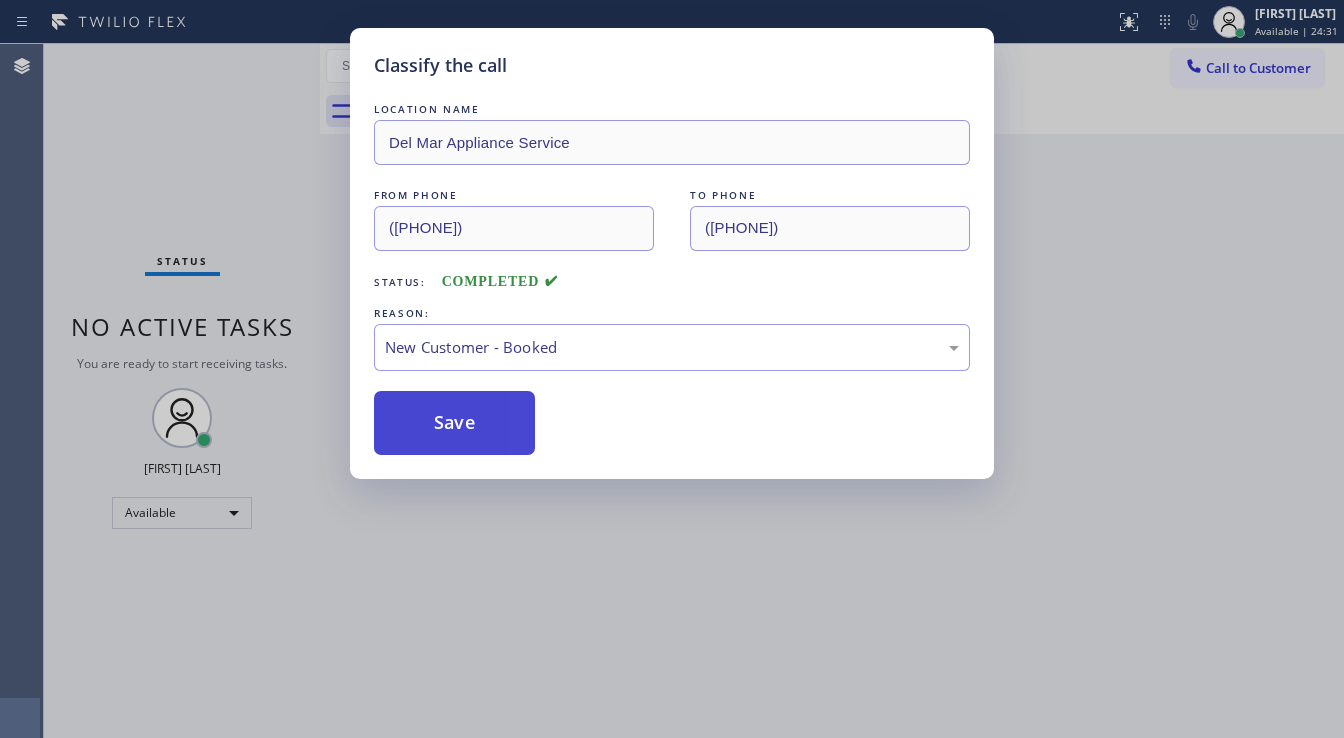 click on "Save" at bounding box center [454, 423] 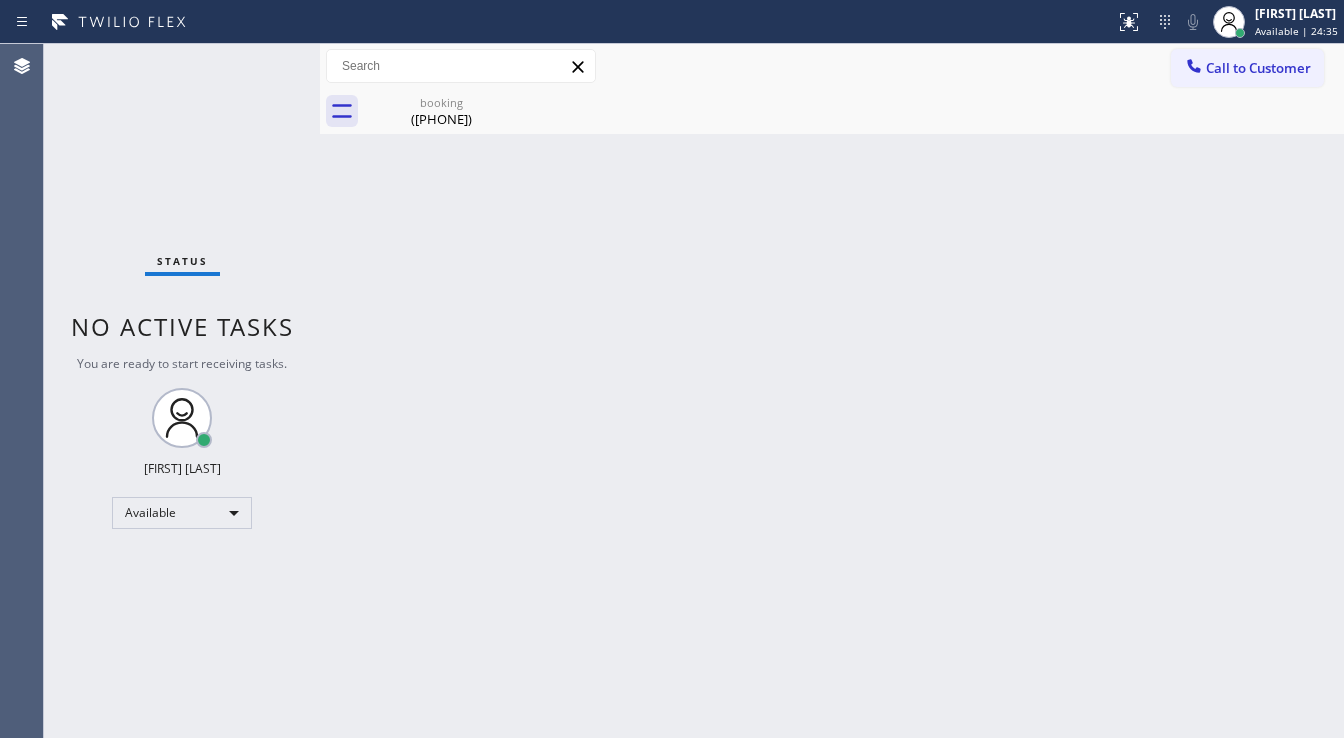 click on "Status   No active tasks     You are ready to start receiving tasks.   [FIRST] [LAST] Available" at bounding box center (182, 391) 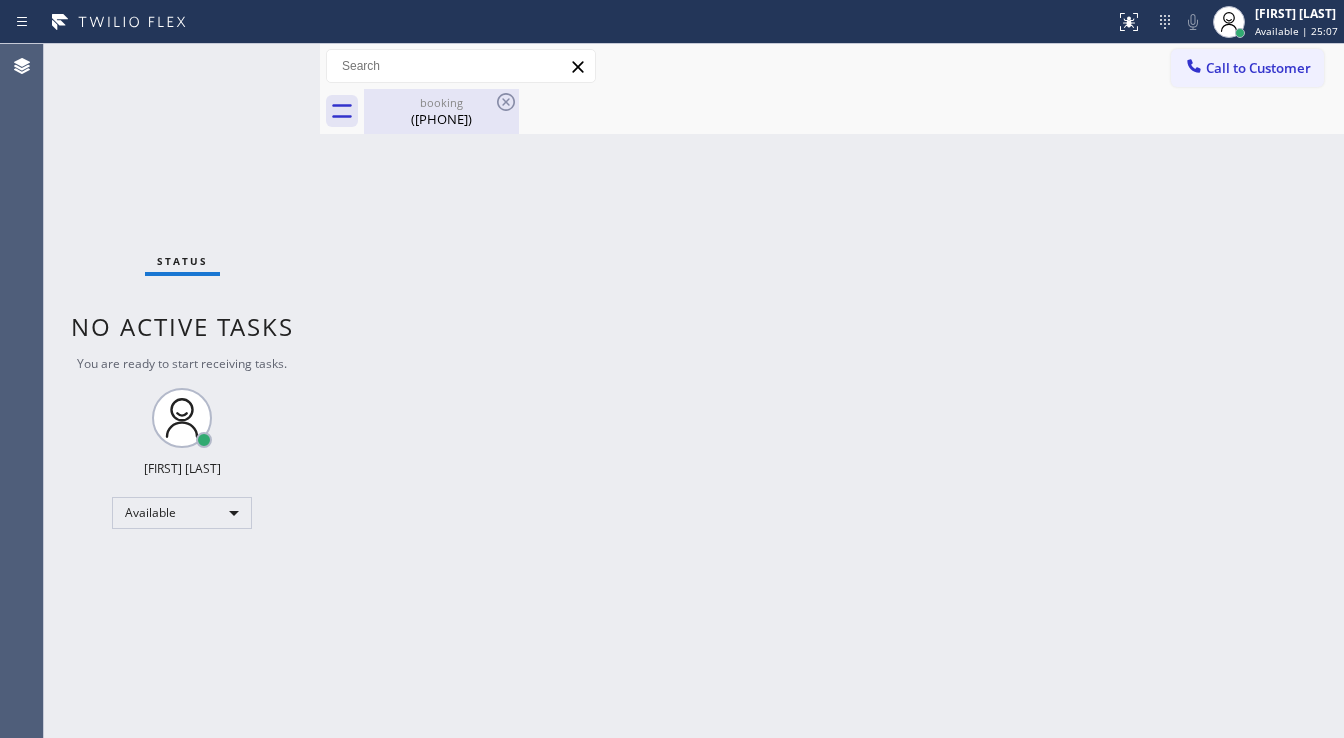 click on "([PHONE])" at bounding box center (441, 119) 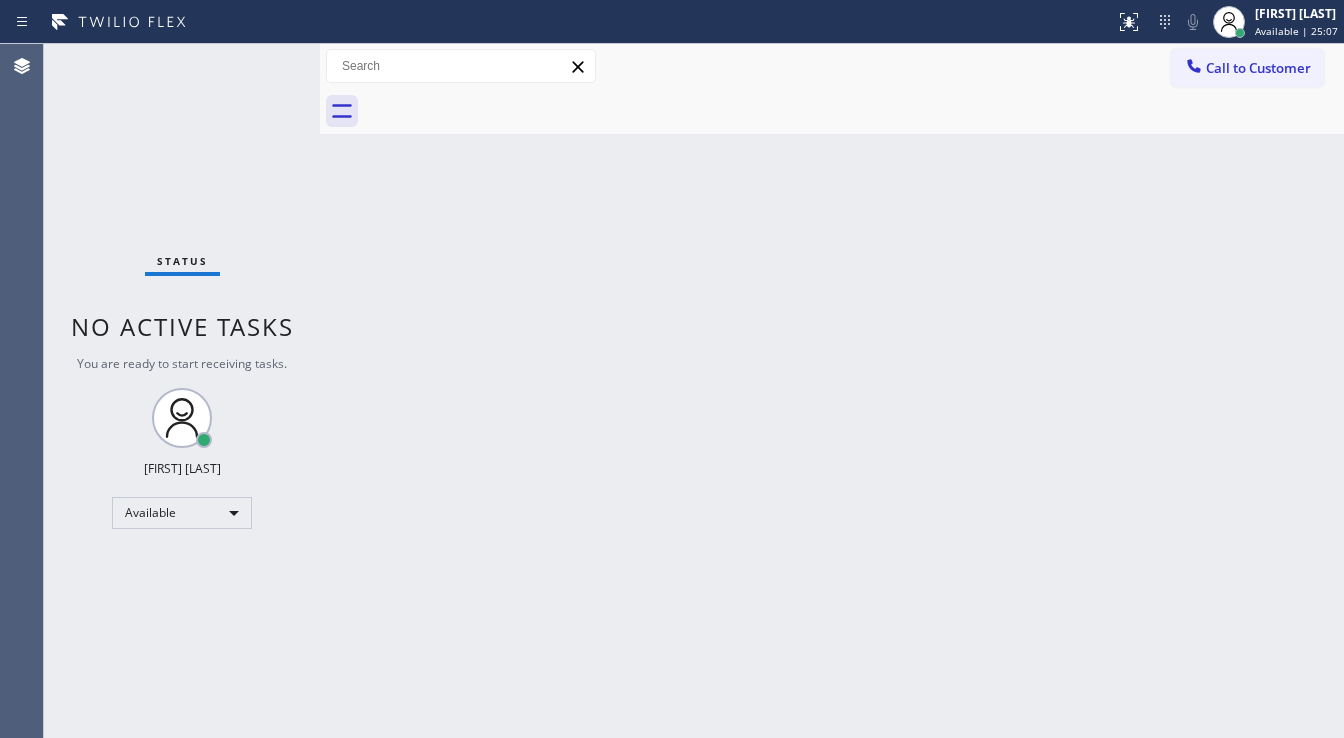 click at bounding box center [854, 111] 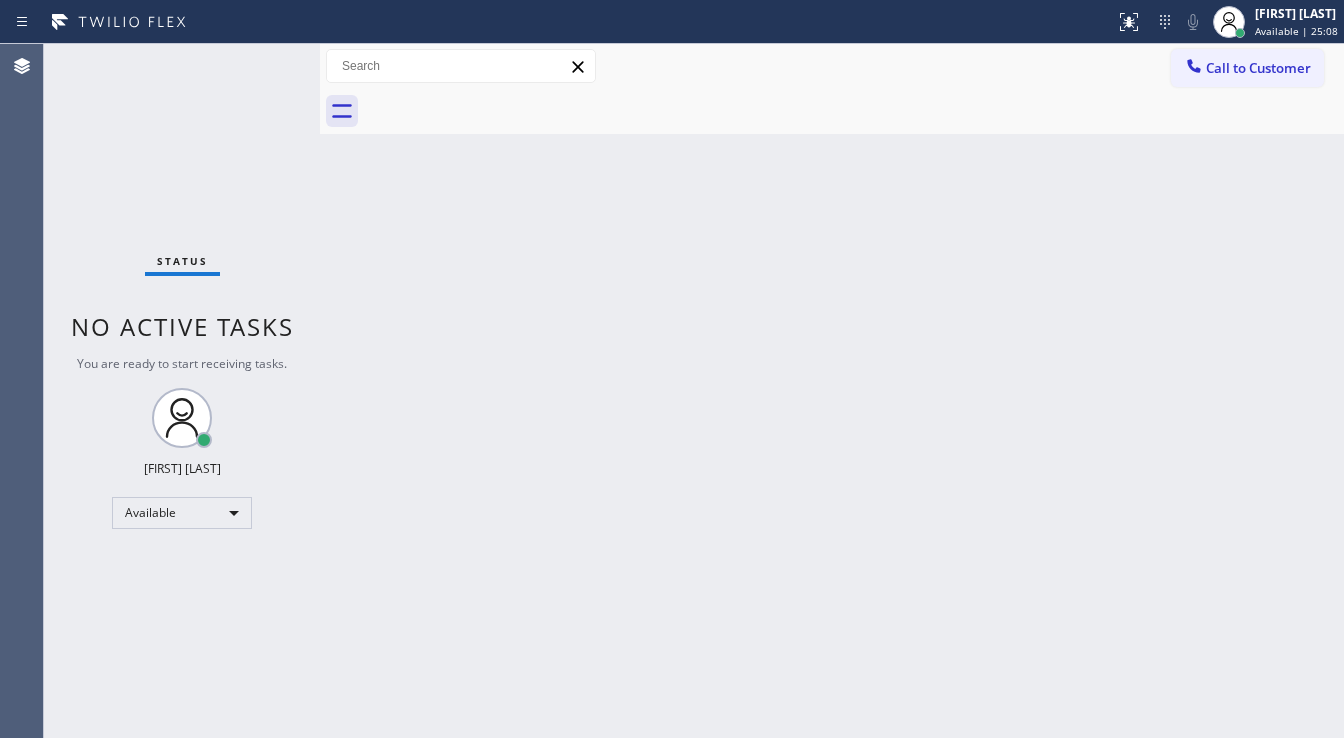 drag, startPoint x: 487, startPoint y: 323, endPoint x: 588, endPoint y: 372, distance: 112.25863 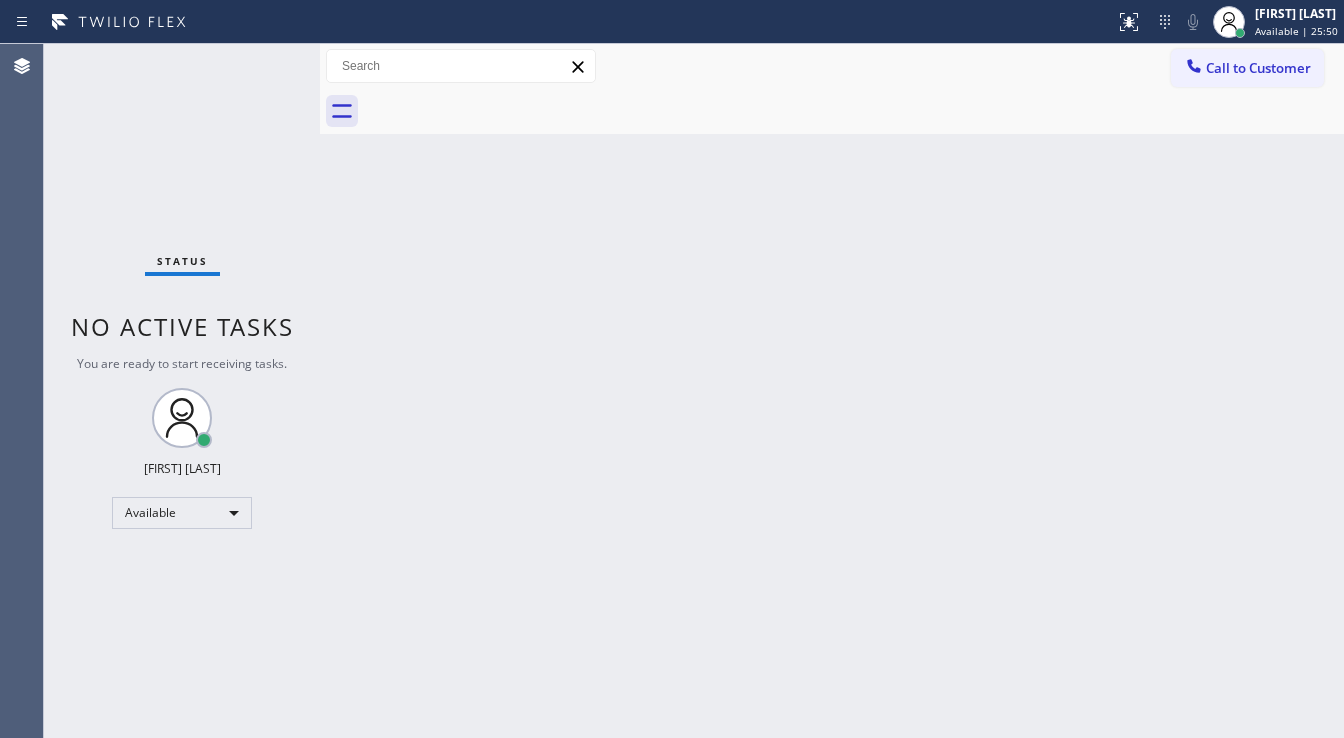 click on "Status   No active tasks     You are ready to start receiving tasks.   [FIRST] [LAST] Available" at bounding box center (182, 391) 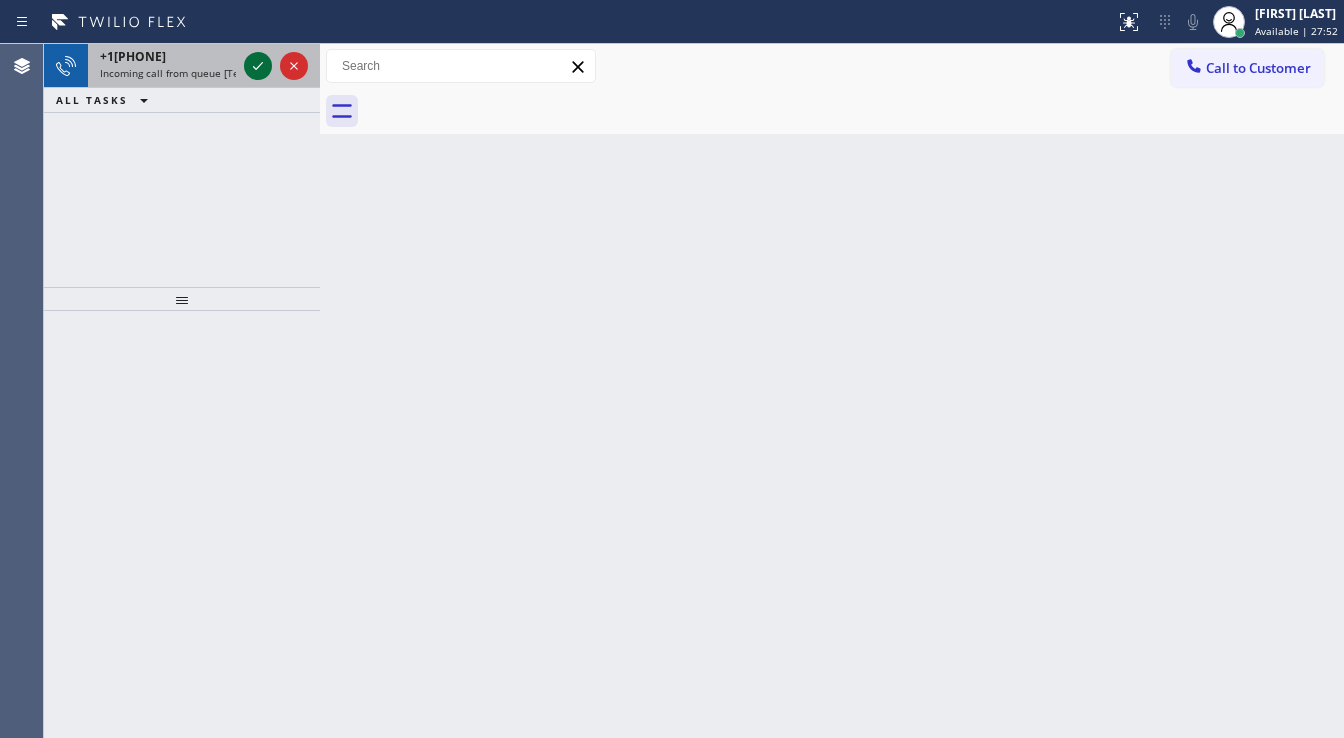 click 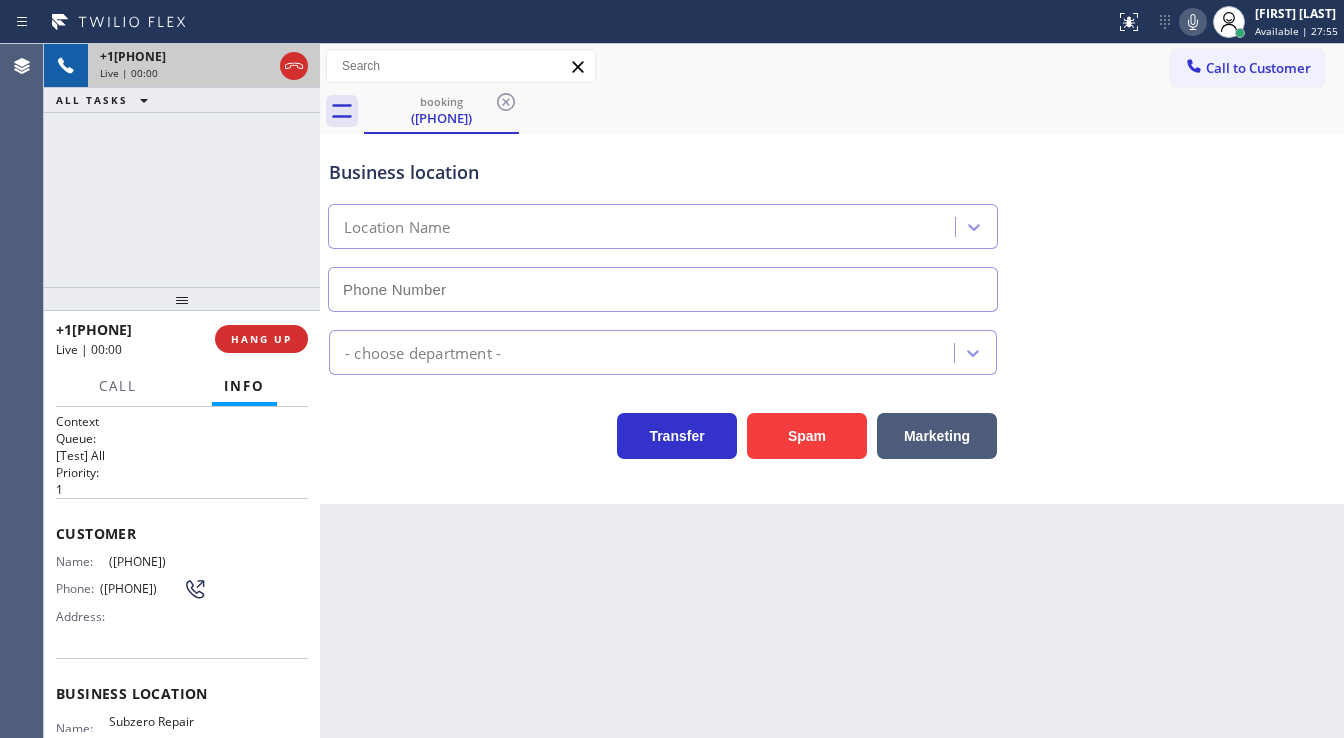 type on "([PHONE])" 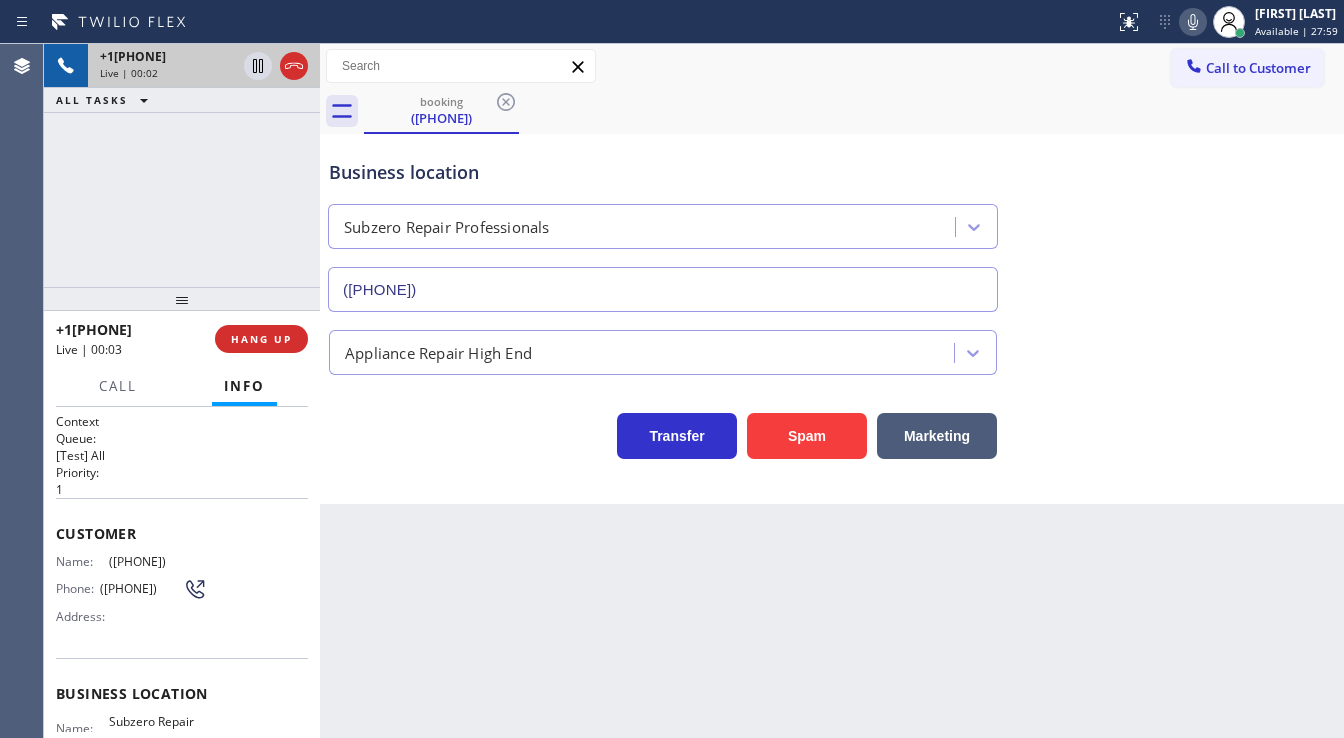 click on "+[PHONE] Live | 00:02 ALL TASKS ALL TASKS ACTIVE TASKS TASKS IN WRAP UP" at bounding box center (182, 165) 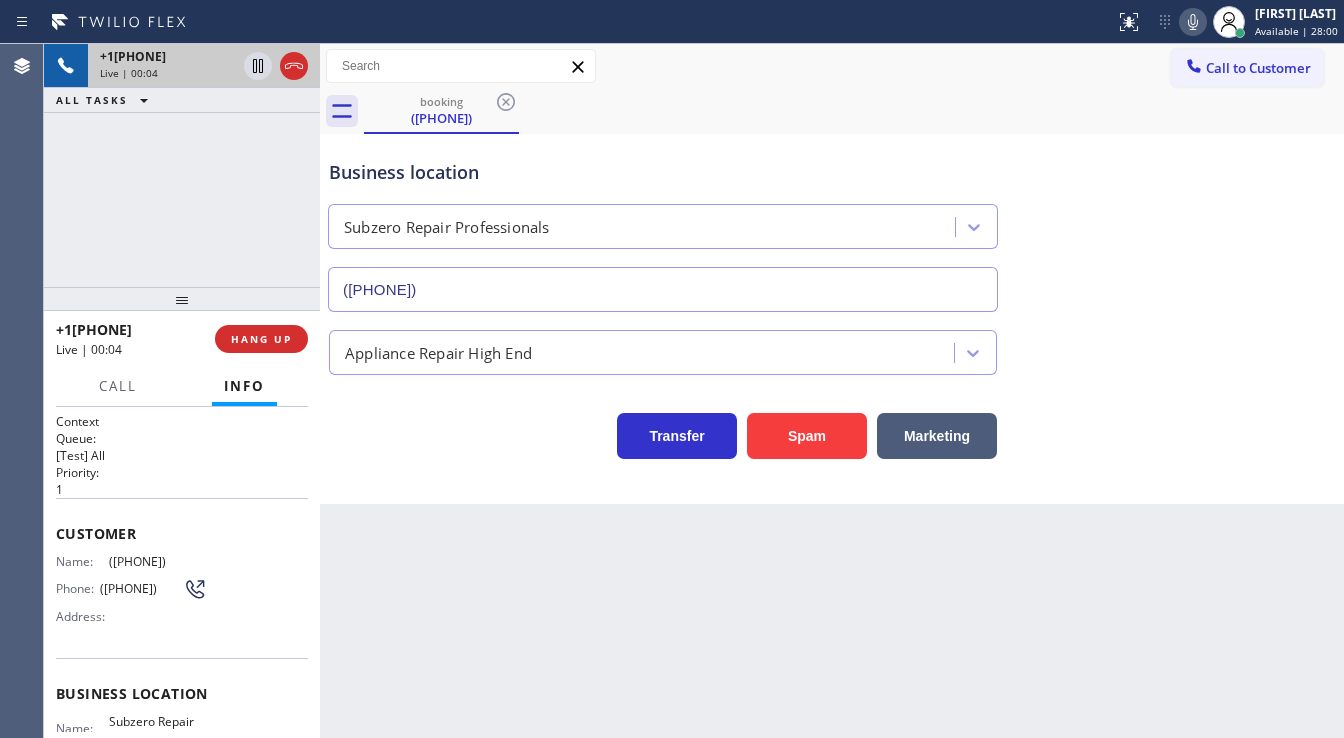click on "+[PHONE] Live | 00:04 ALL TASKS ALL TASKS ACTIVE TASKS TASKS IN WRAP UP" at bounding box center (182, 165) 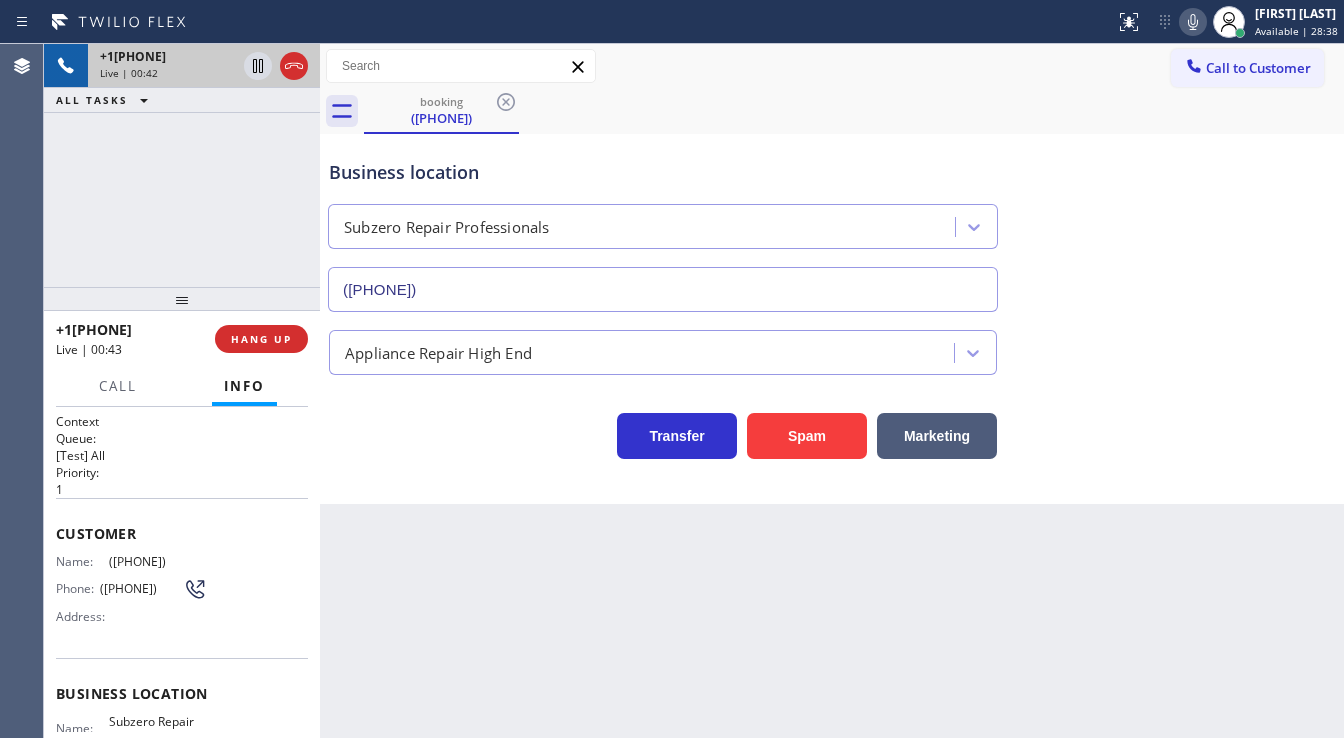 click on "+[PHONE] Live | 00:42 ALL TASKS ALL TASKS ACTIVE TASKS TASKS IN WRAP UP" at bounding box center [182, 165] 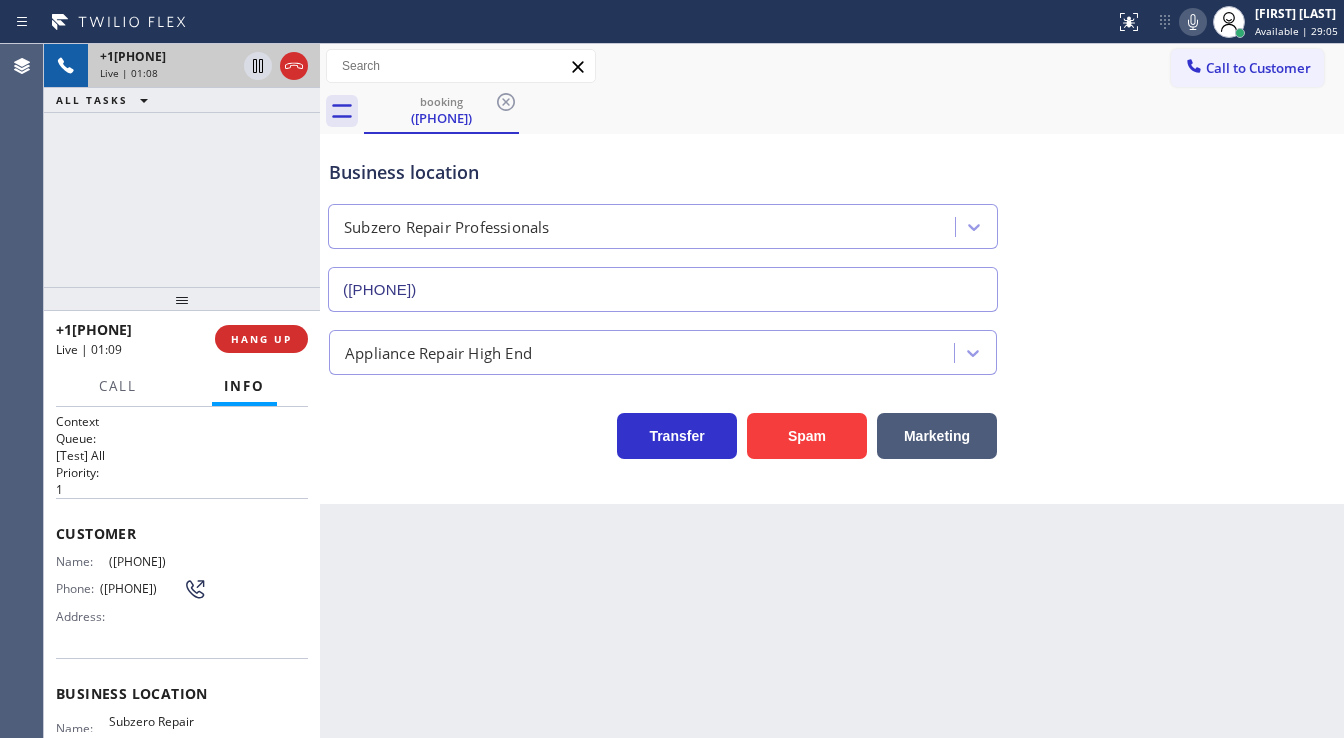 click on "+[PHONE] Live | 01:08 ALL TASKS ALL TASKS ACTIVE TASKS TASKS IN WRAP UP" at bounding box center [182, 165] 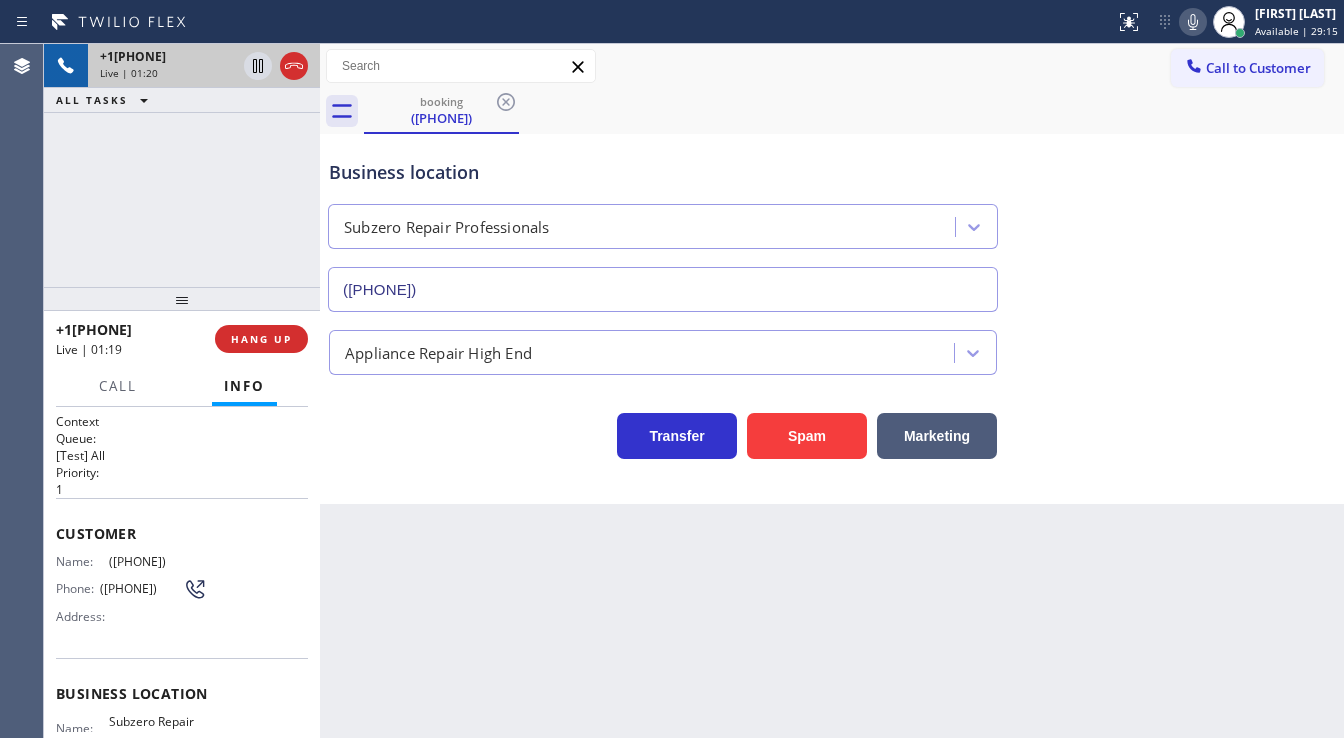 click on "[PHONE] Live | 01:20 ALL TASKS ALL TASKS ACTIVE TASKS TASKS IN WRAP UP" at bounding box center (182, 165) 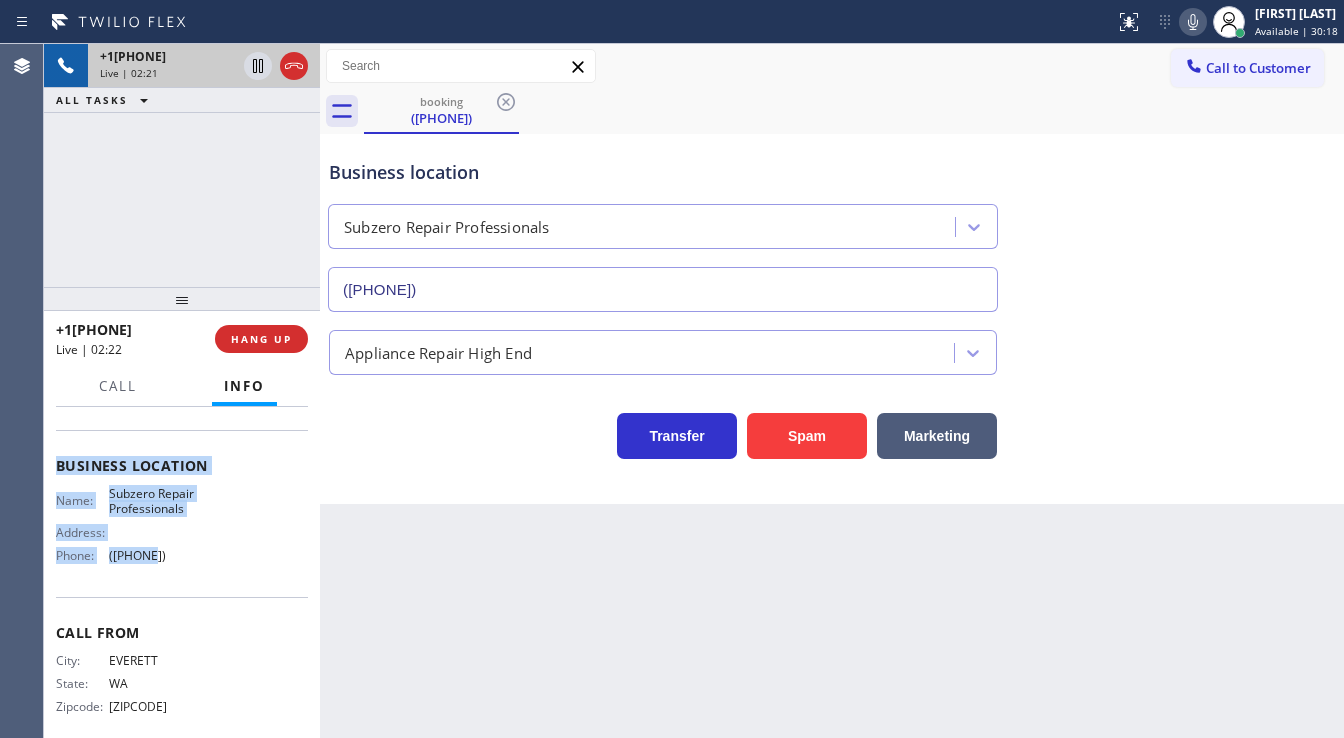 scroll, scrollTop: 240, scrollLeft: 0, axis: vertical 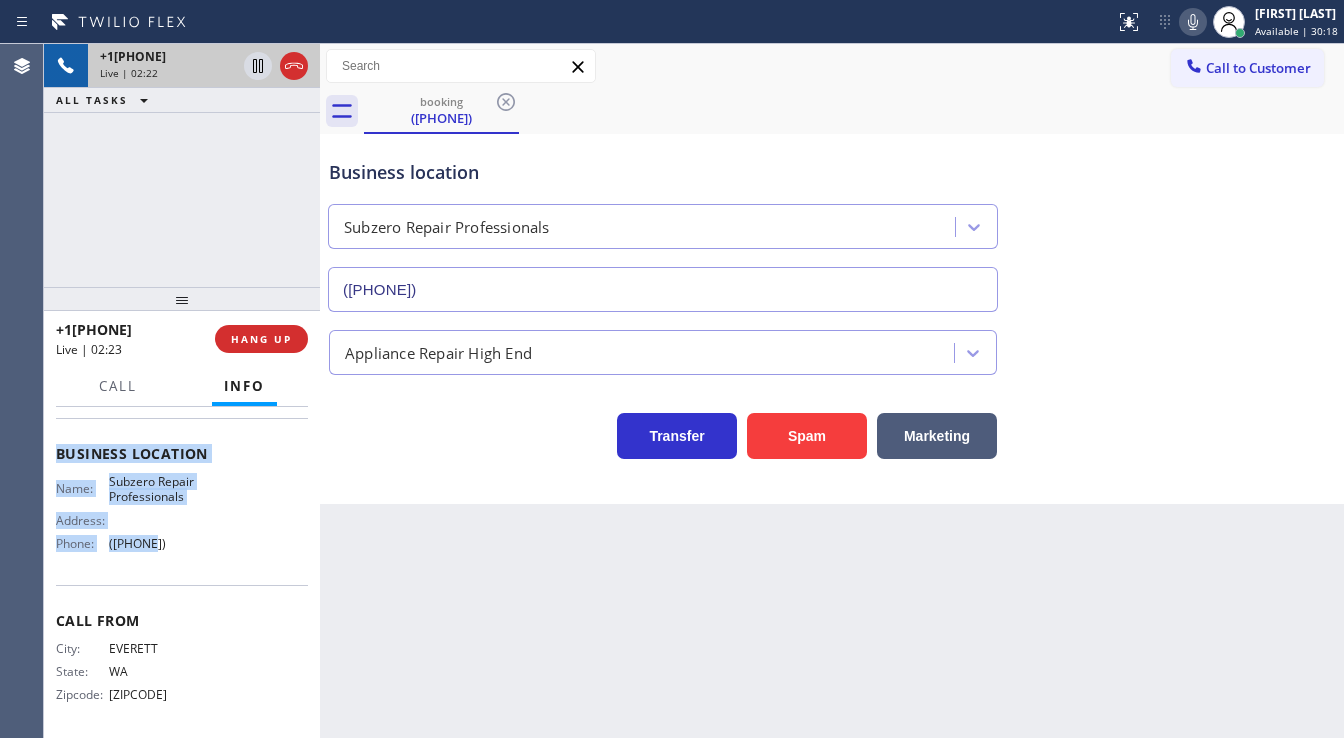 drag, startPoint x: 56, startPoint y: 520, endPoint x: 216, endPoint y: 552, distance: 163.16862 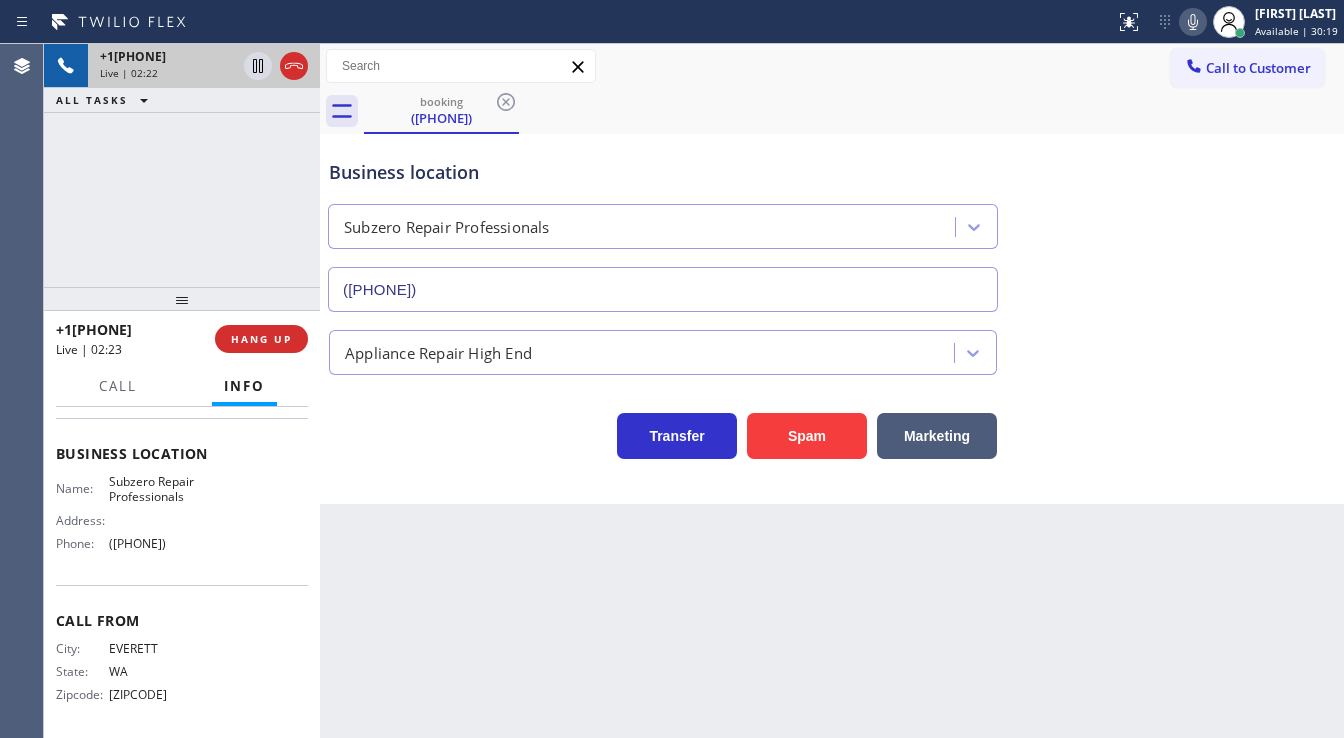 click on "[PHONE] Live | 02:22 ALL TASKS ALL TASKS ACTIVE TASKS TASKS IN WRAP UP" at bounding box center (182, 165) 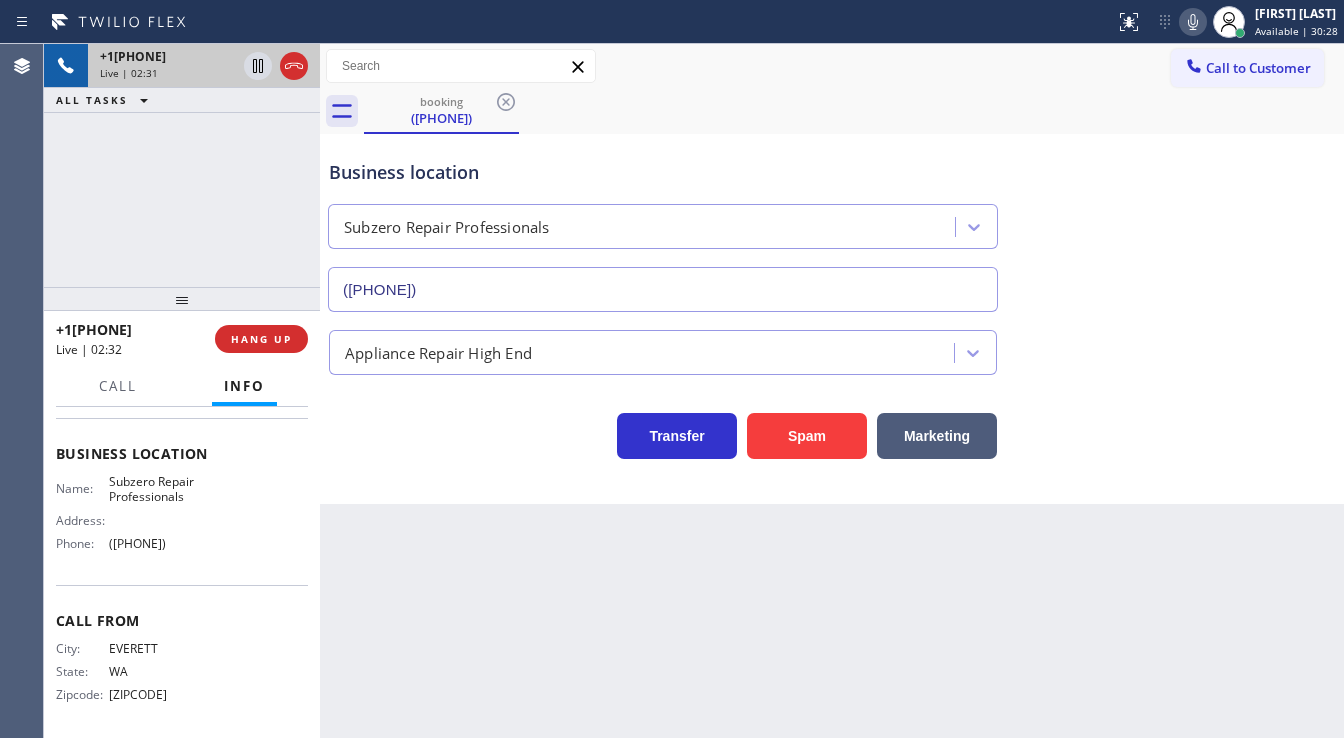 click on "+1[PHONE] Live | 02:31 ALL TASKS ALL TASKS ACTIVE TASKS TASKS IN WRAP UP" at bounding box center (182, 165) 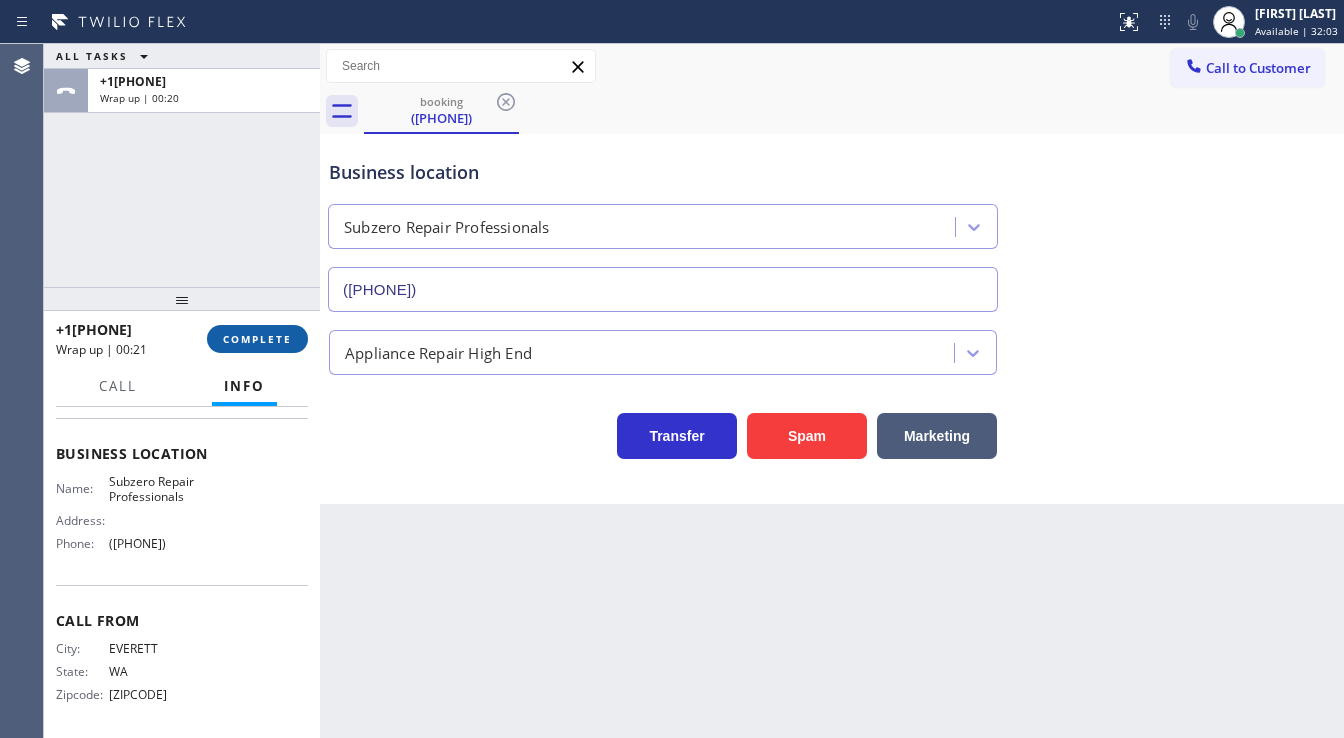 click on "COMPLETE" at bounding box center (257, 339) 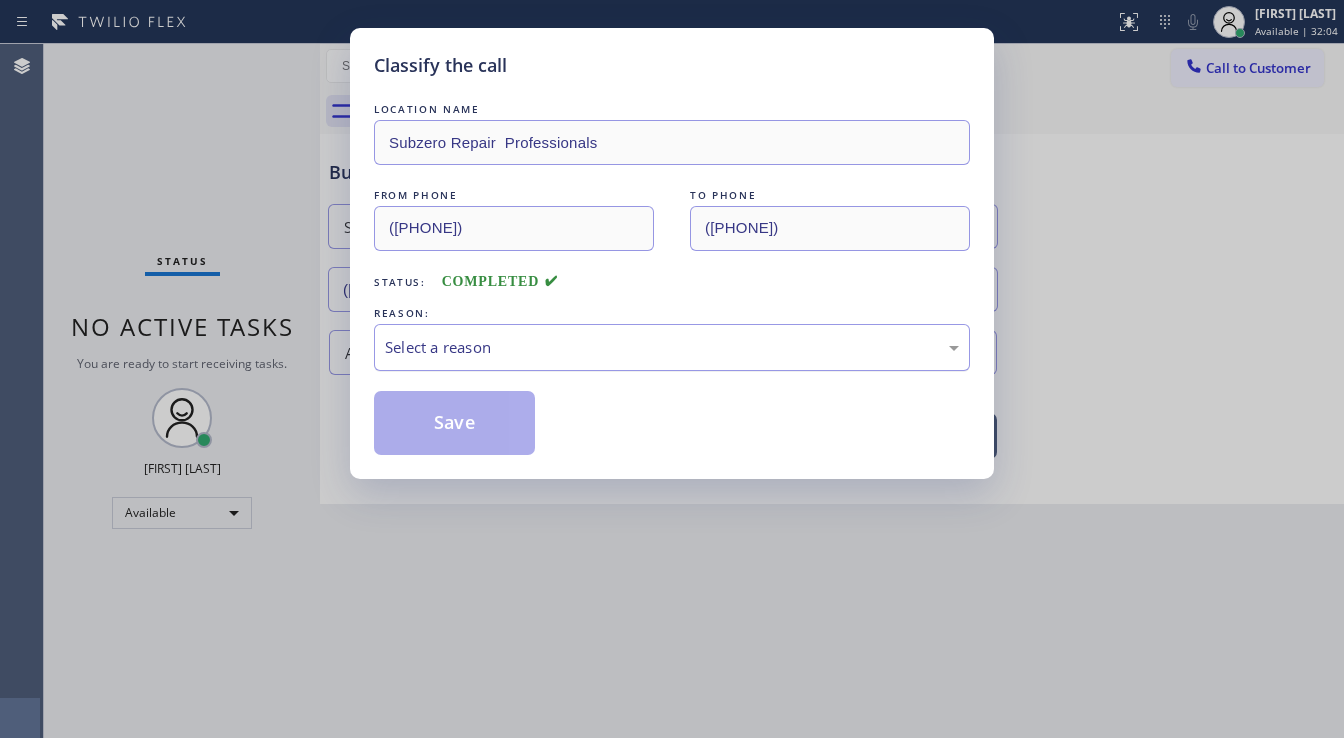 click on "Select a reason" at bounding box center (672, 347) 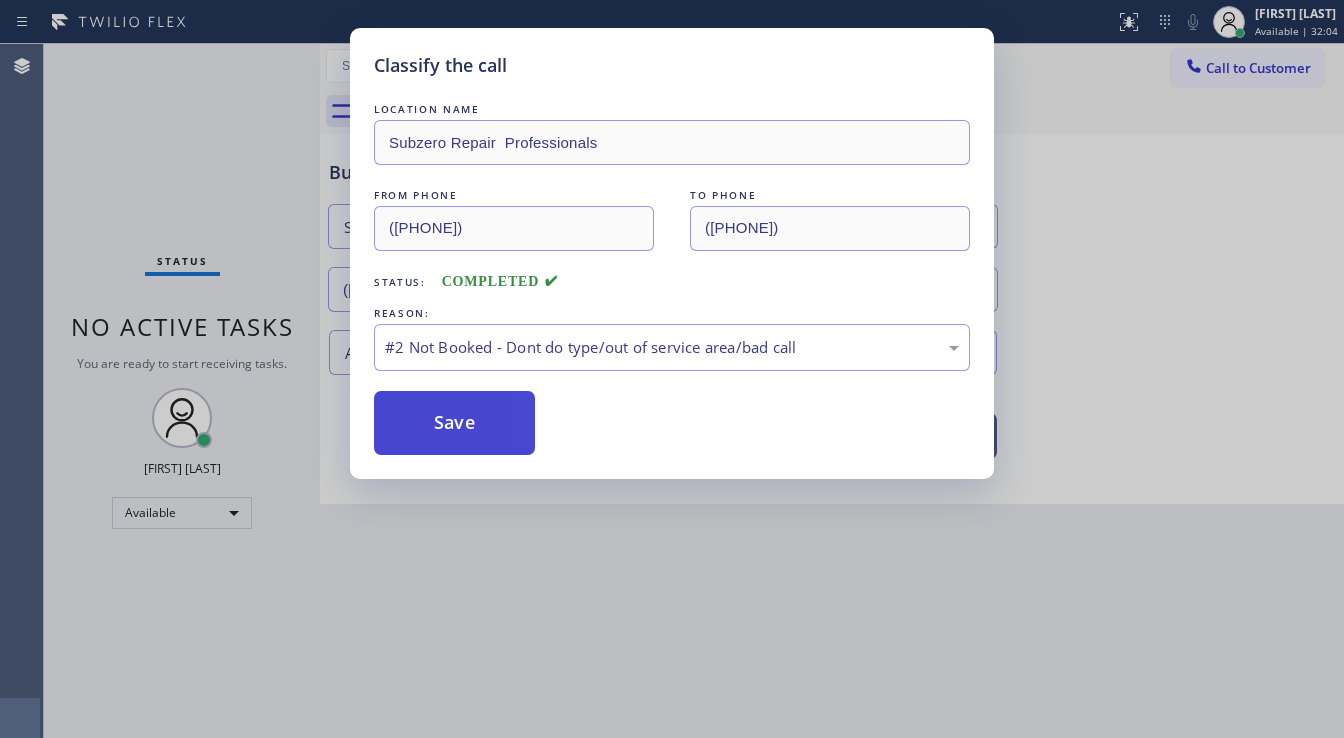 click on "Save" at bounding box center (454, 423) 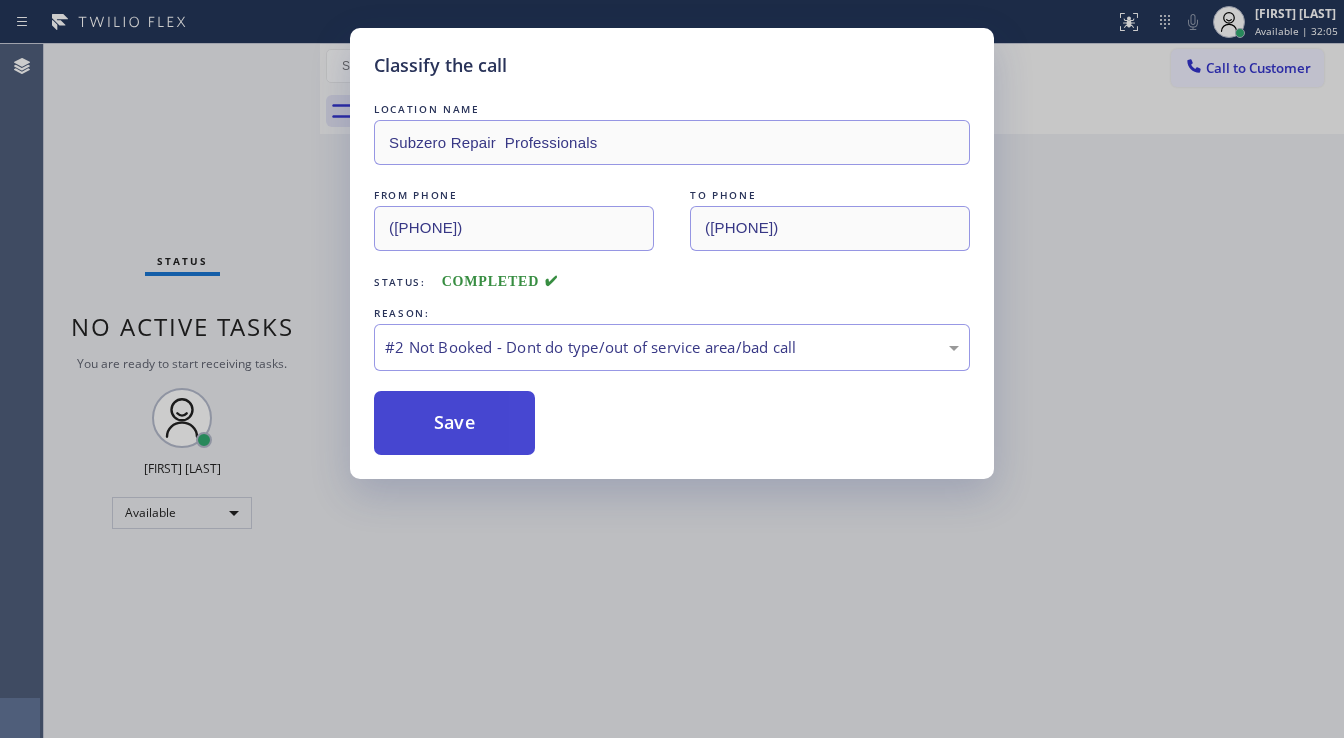 click on "Save" at bounding box center [454, 423] 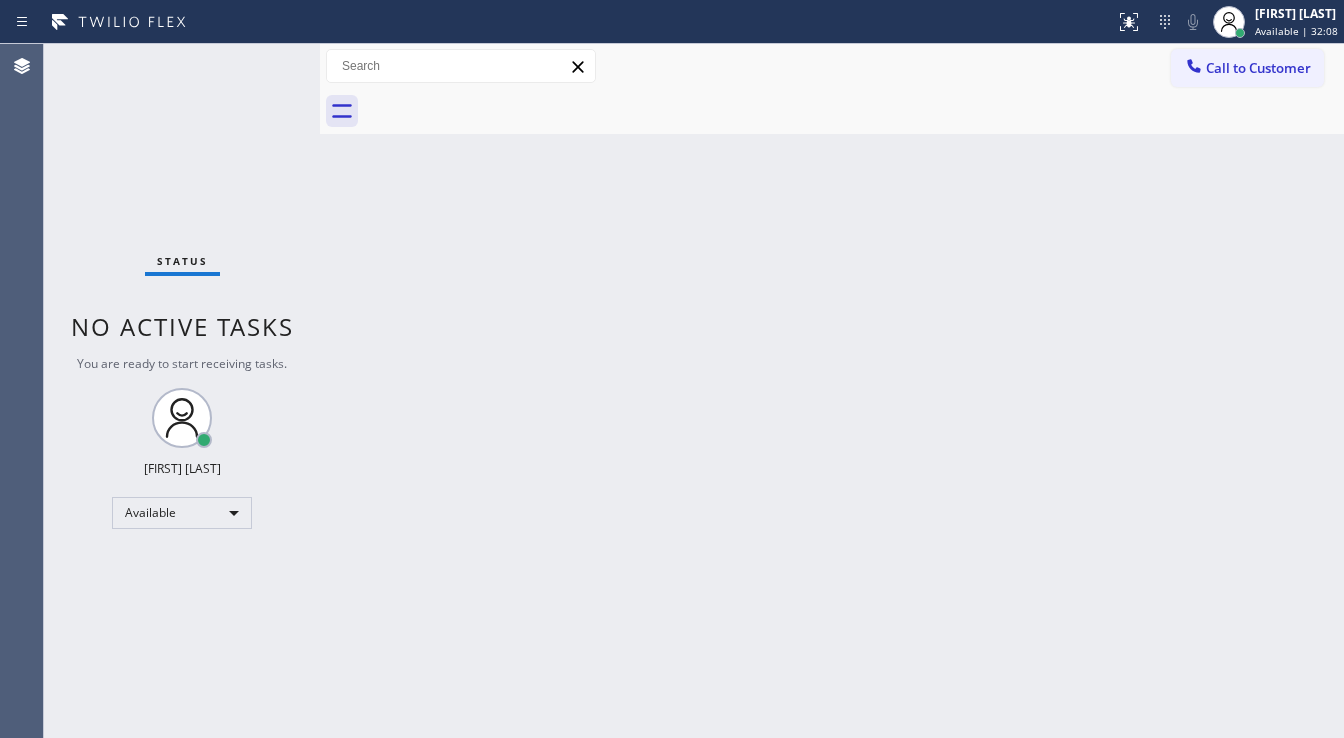 click on "Status   No active tasks     You are ready to start receiving tasks.   [FIRST] [LAST] Available" at bounding box center (182, 391) 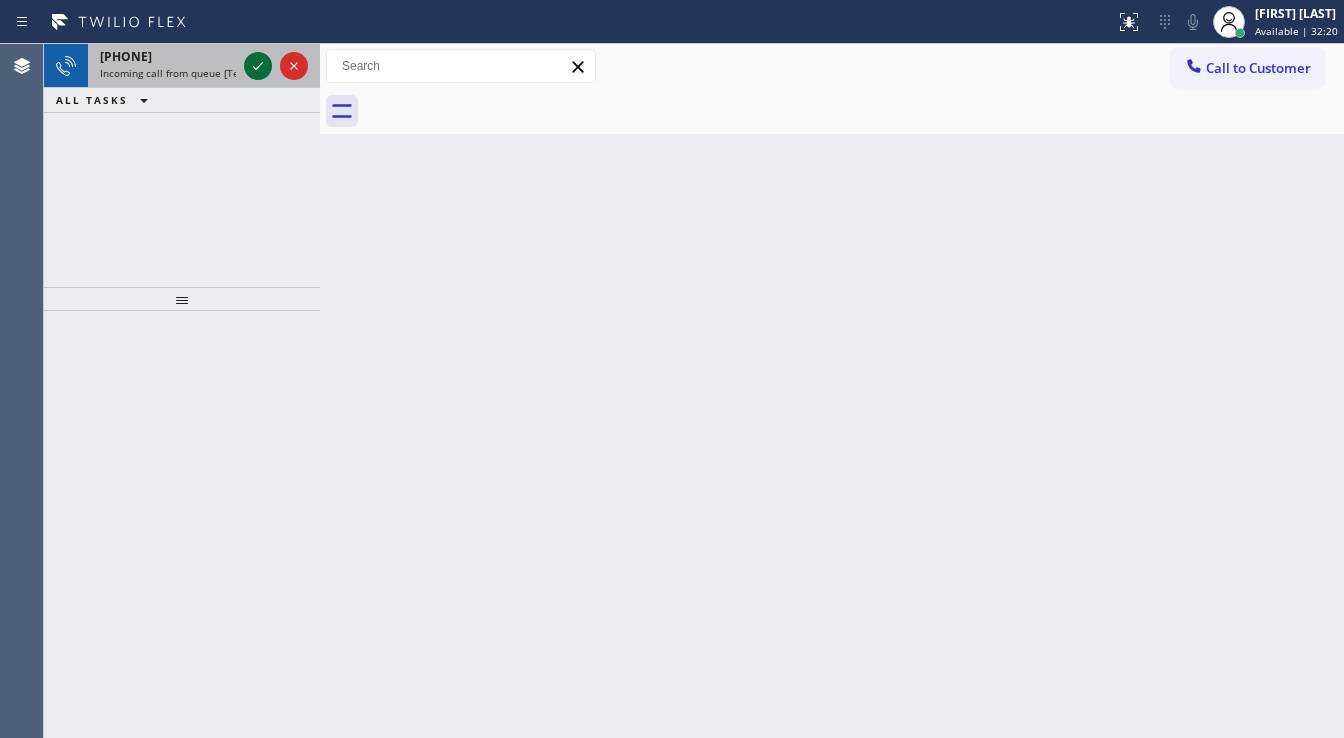 click 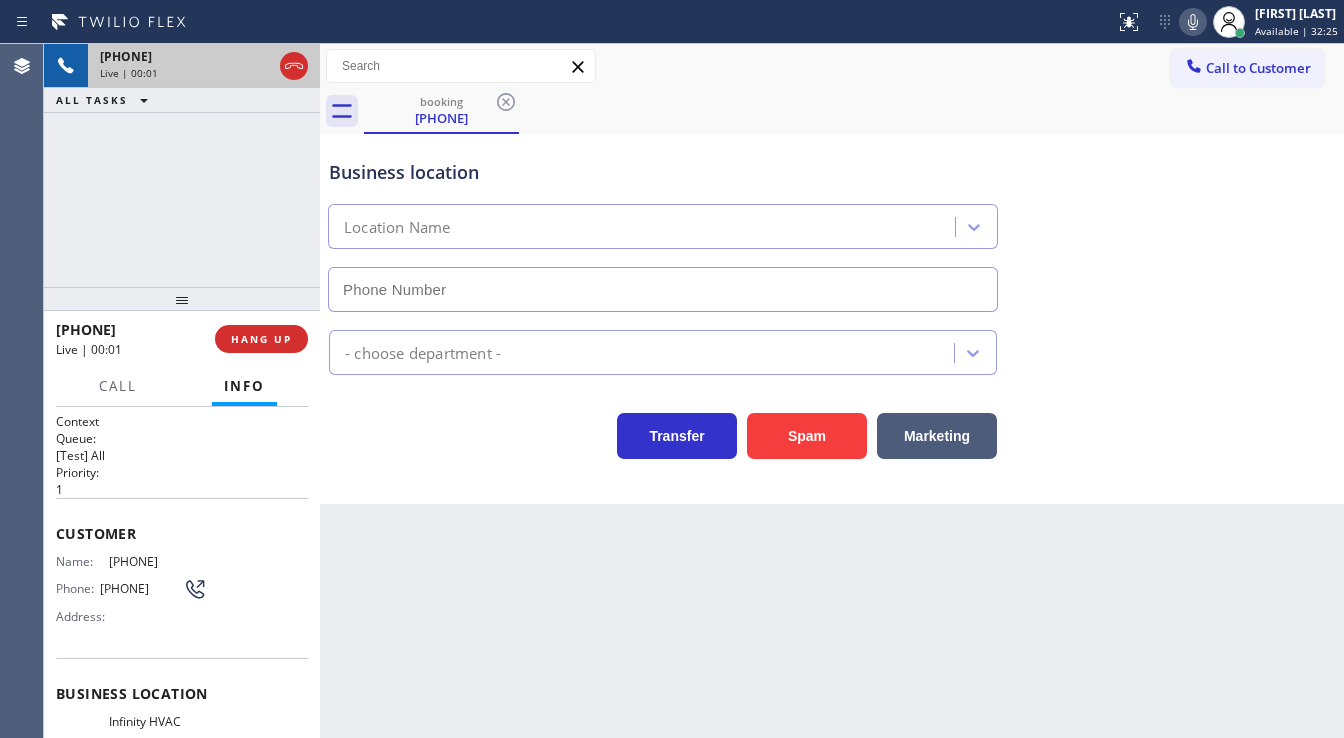 type on "([PHONE])" 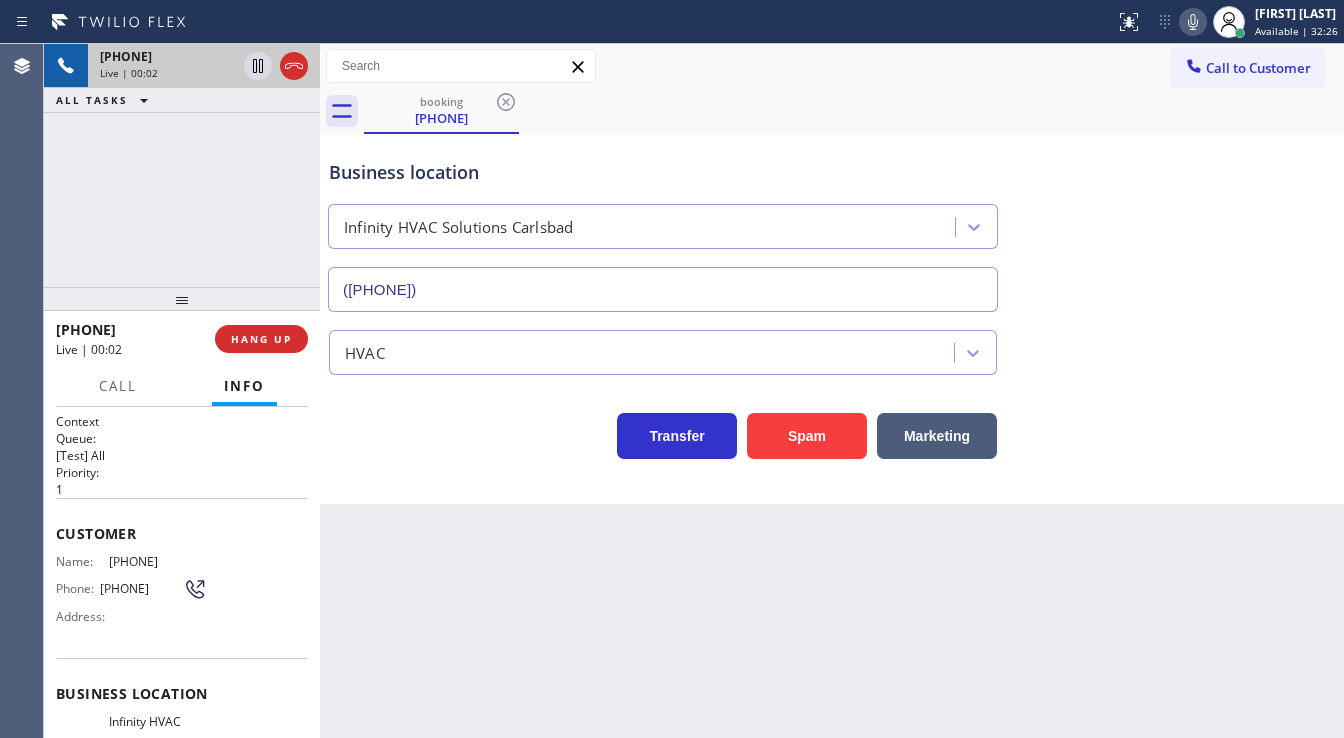 click on "+1[PHONE] Live | 00:02 ALL TASKS ALL TASKS ACTIVE TASKS TASKS IN WRAP UP" at bounding box center (182, 165) 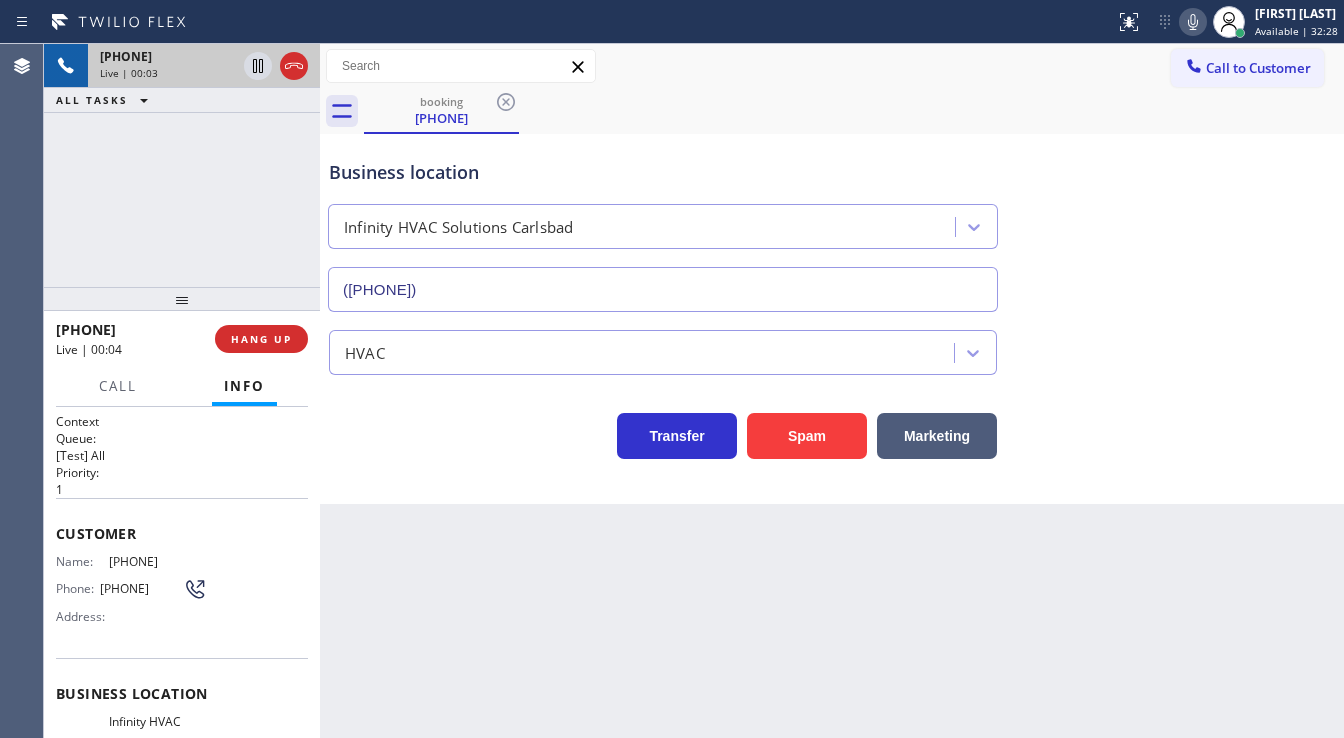 click on "[PHONE] Live | 00:03 ALL TASKS ALL TASKS ACTIVE TASKS TASKS IN WRAP UP" at bounding box center (182, 165) 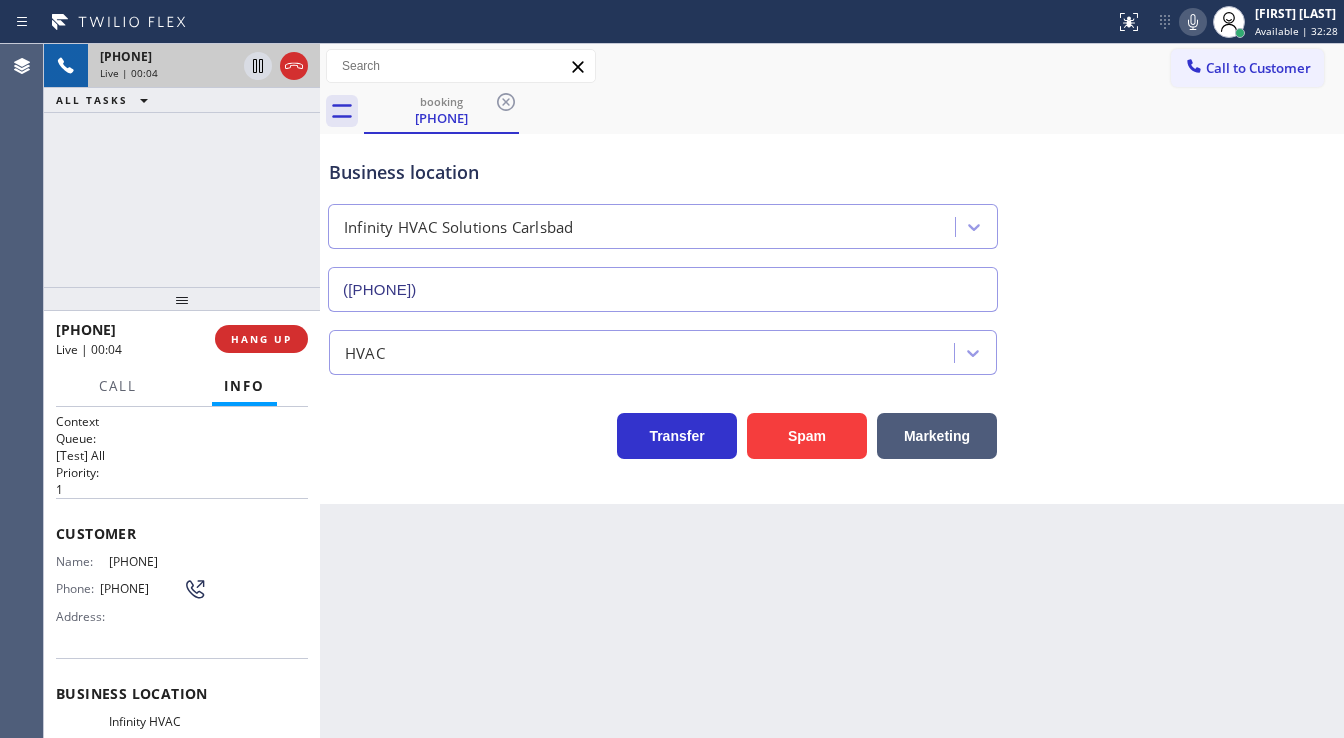 click on "+[PHONE] Live | 00:04 ALL TASKS ALL TASKS ACTIVE TASKS TASKS IN WRAP UP" at bounding box center (182, 165) 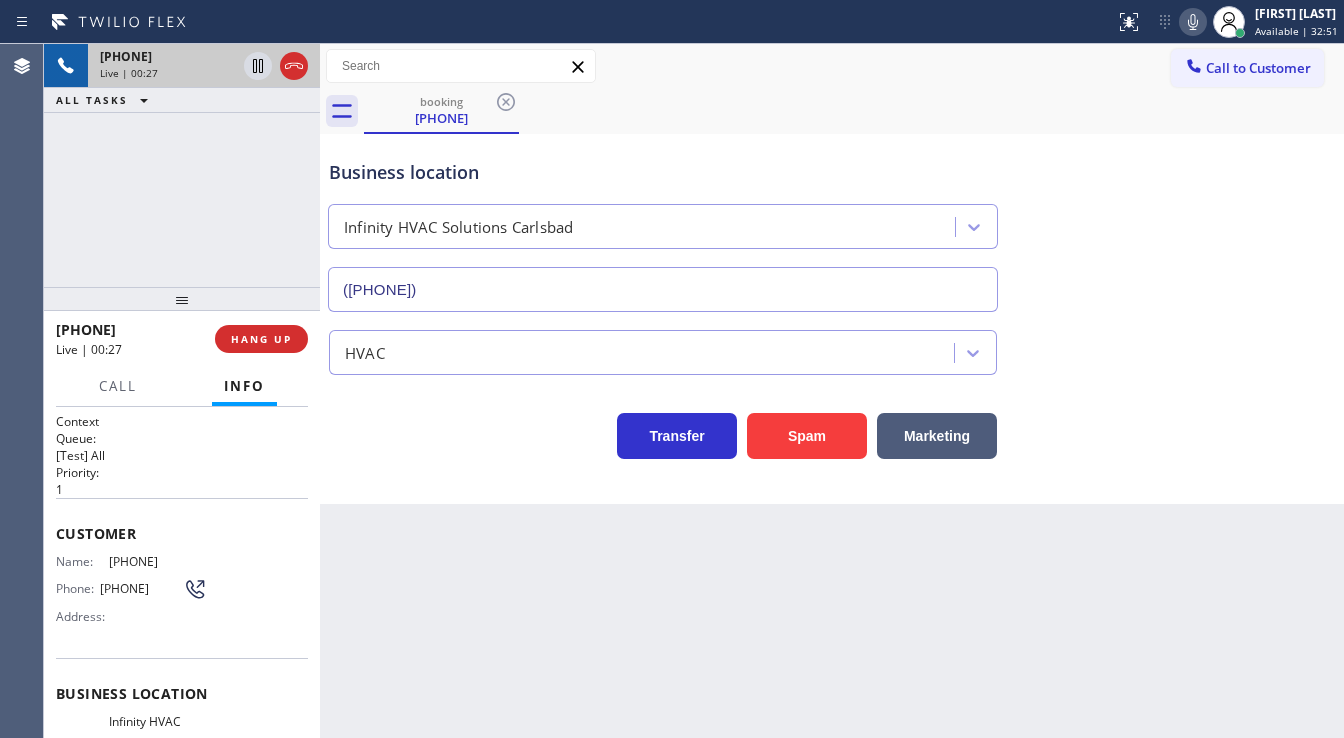 click on "+[PHONE] Live | 00:27 ALL TASKS ALL TASKS ACTIVE TASKS TASKS IN WRAP UP" at bounding box center [182, 165] 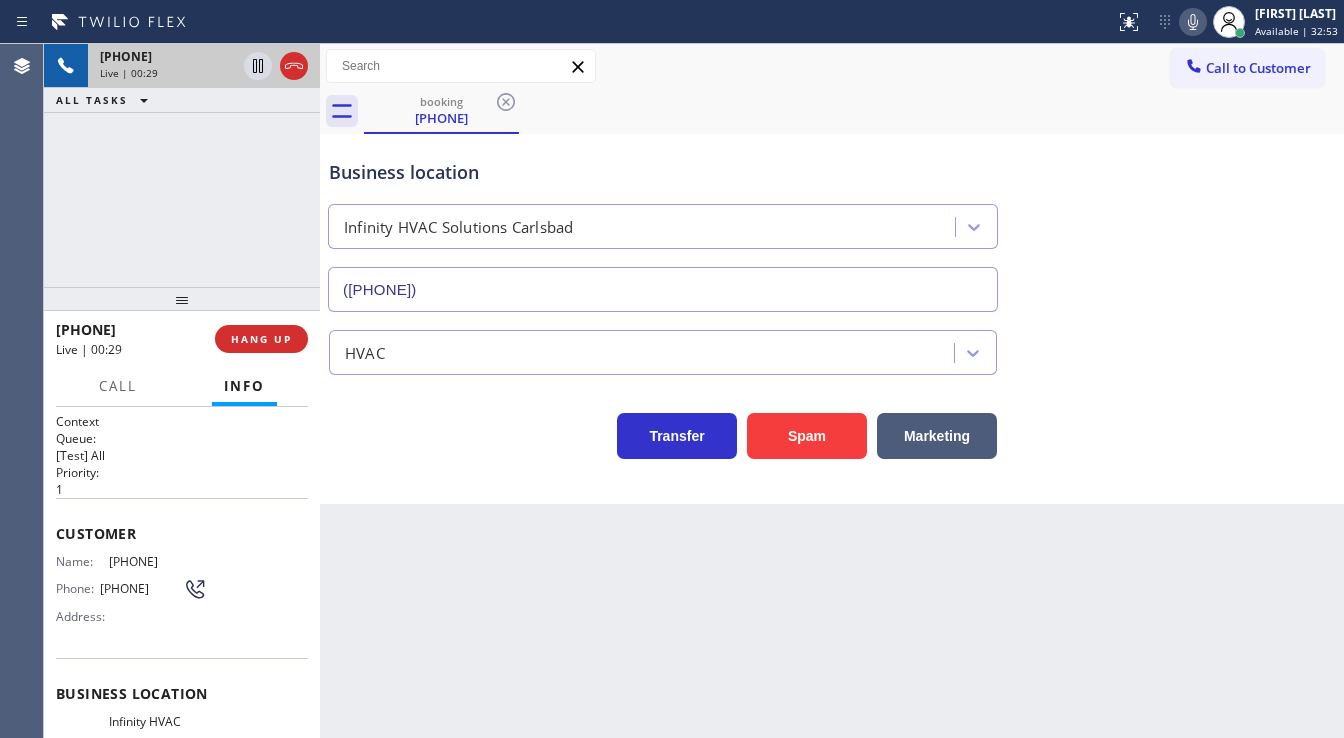 click on "+1[PHONE] Live | 00:29 ALL TASKS ALL TASKS ACTIVE TASKS TASKS IN WRAP UP" at bounding box center (182, 165) 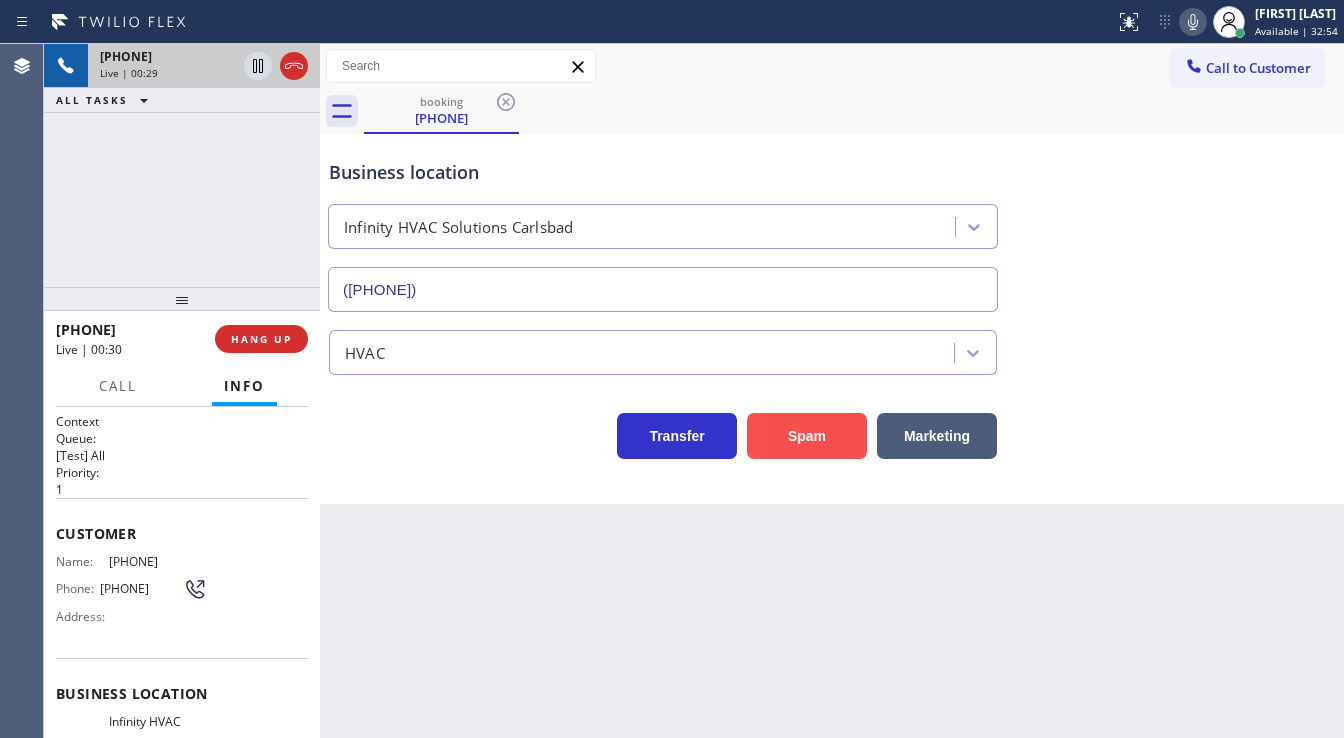 click on "Spam" at bounding box center [807, 436] 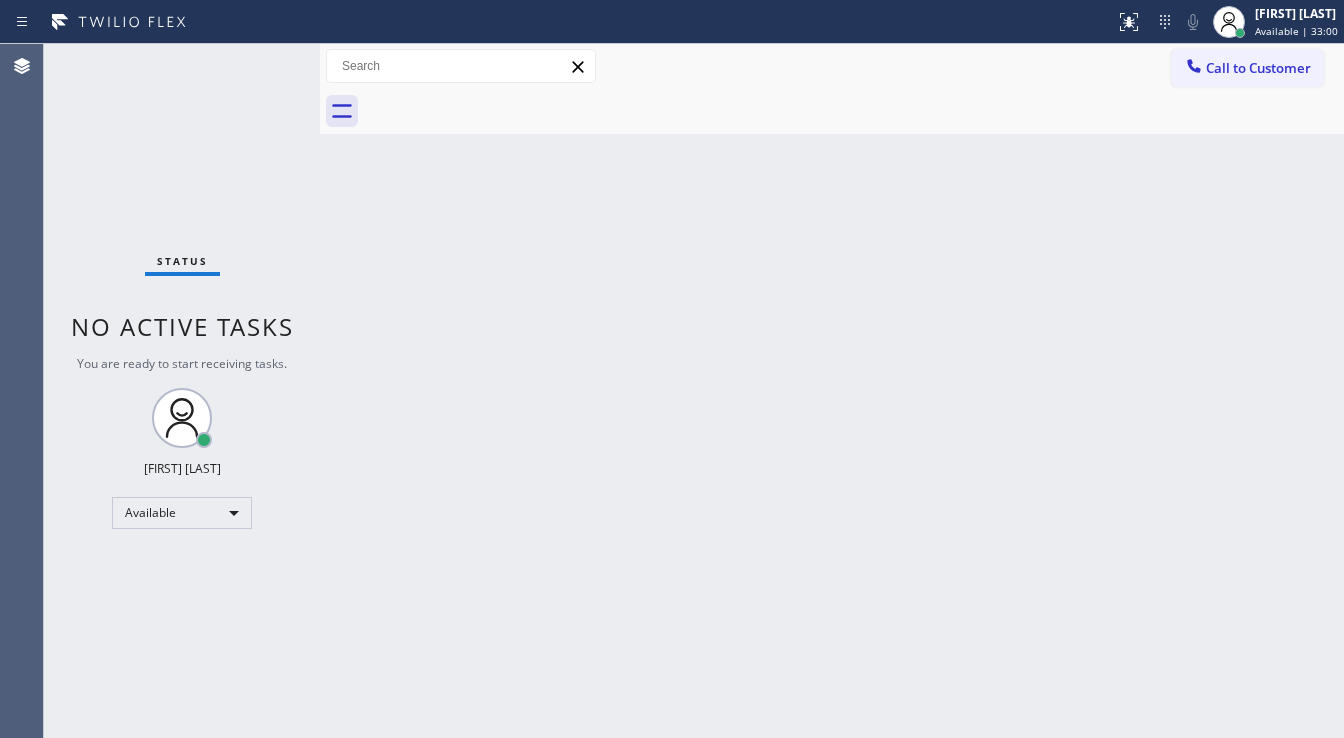 click at bounding box center (854, 111) 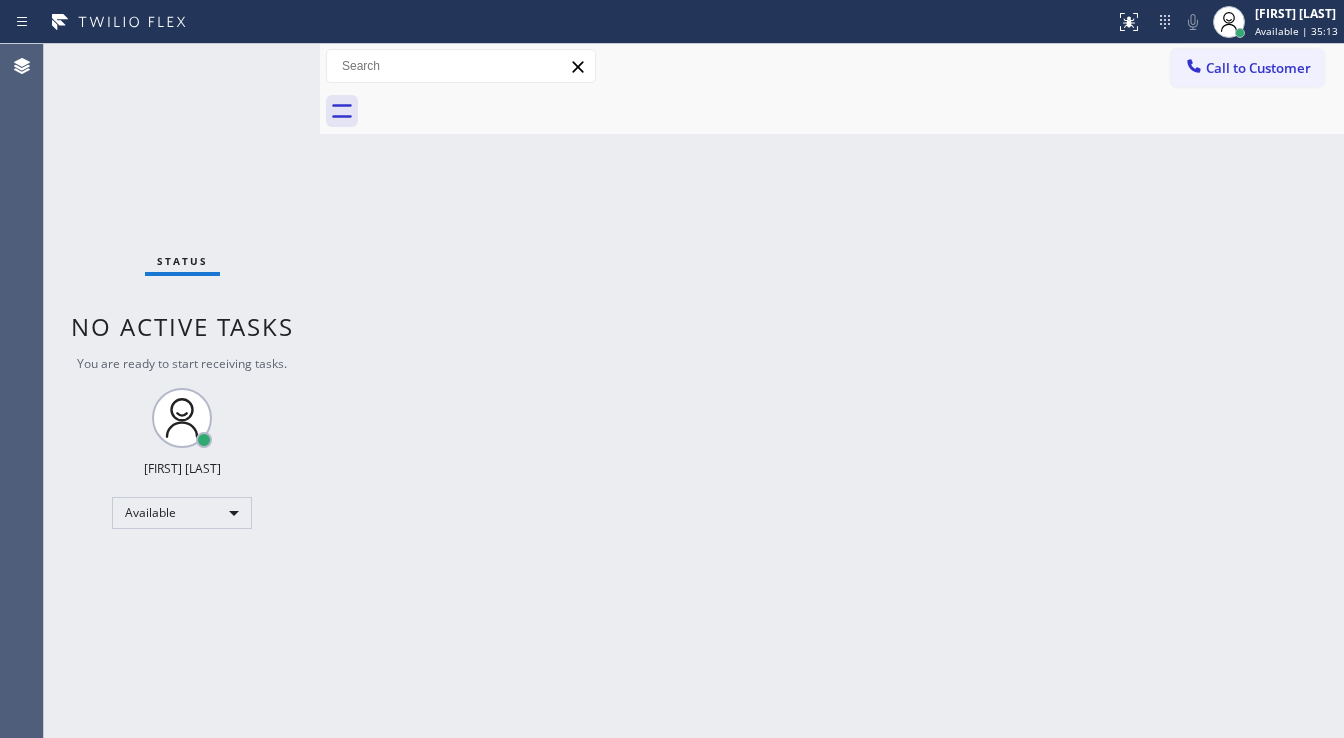 click on "Status   No active tasks     You are ready to start receiving tasks.   [FIRST] [LAST] Available" at bounding box center [182, 391] 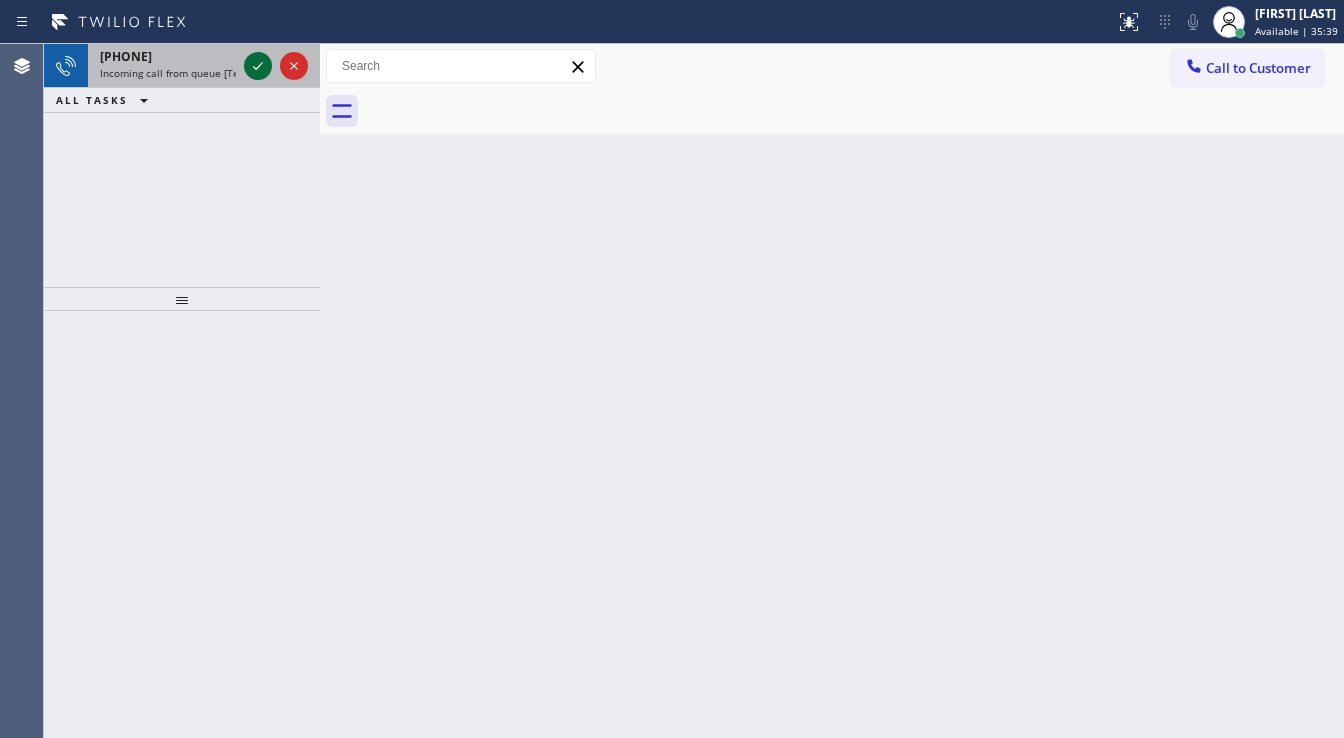 click 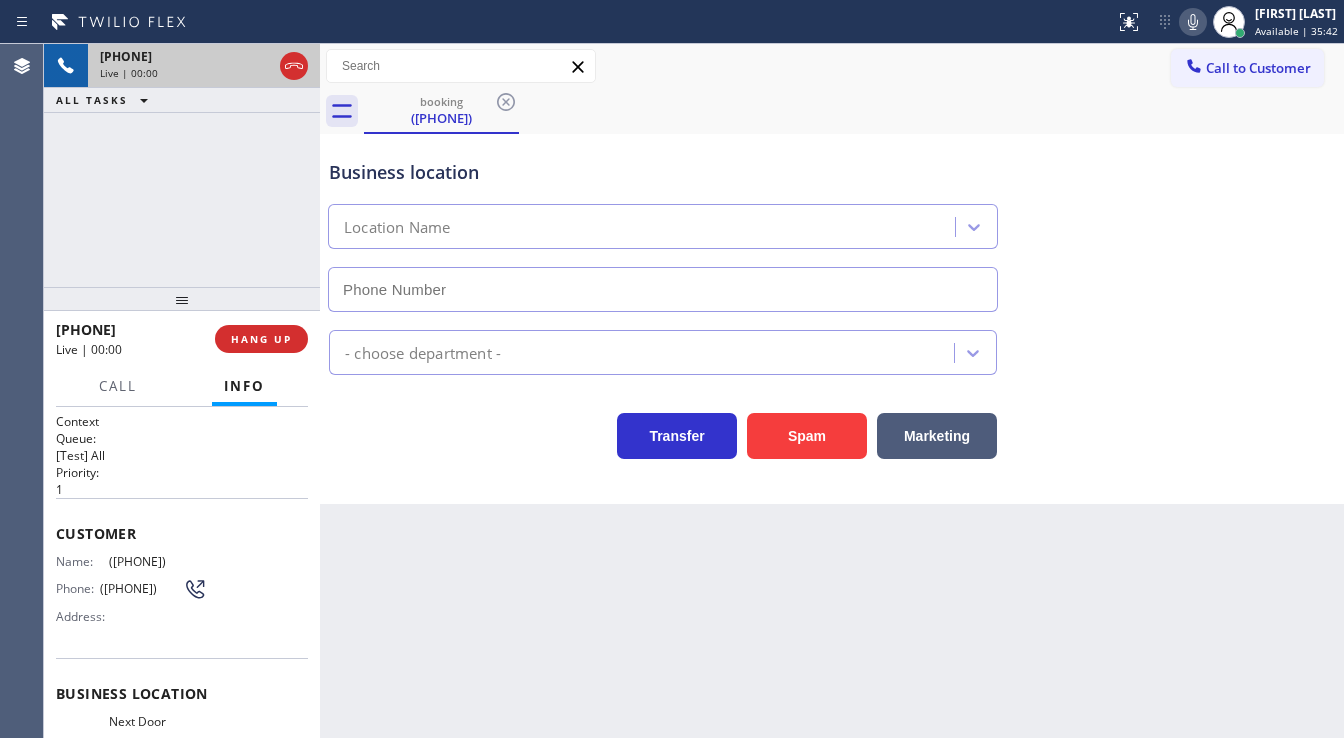 type on "([PHONE])" 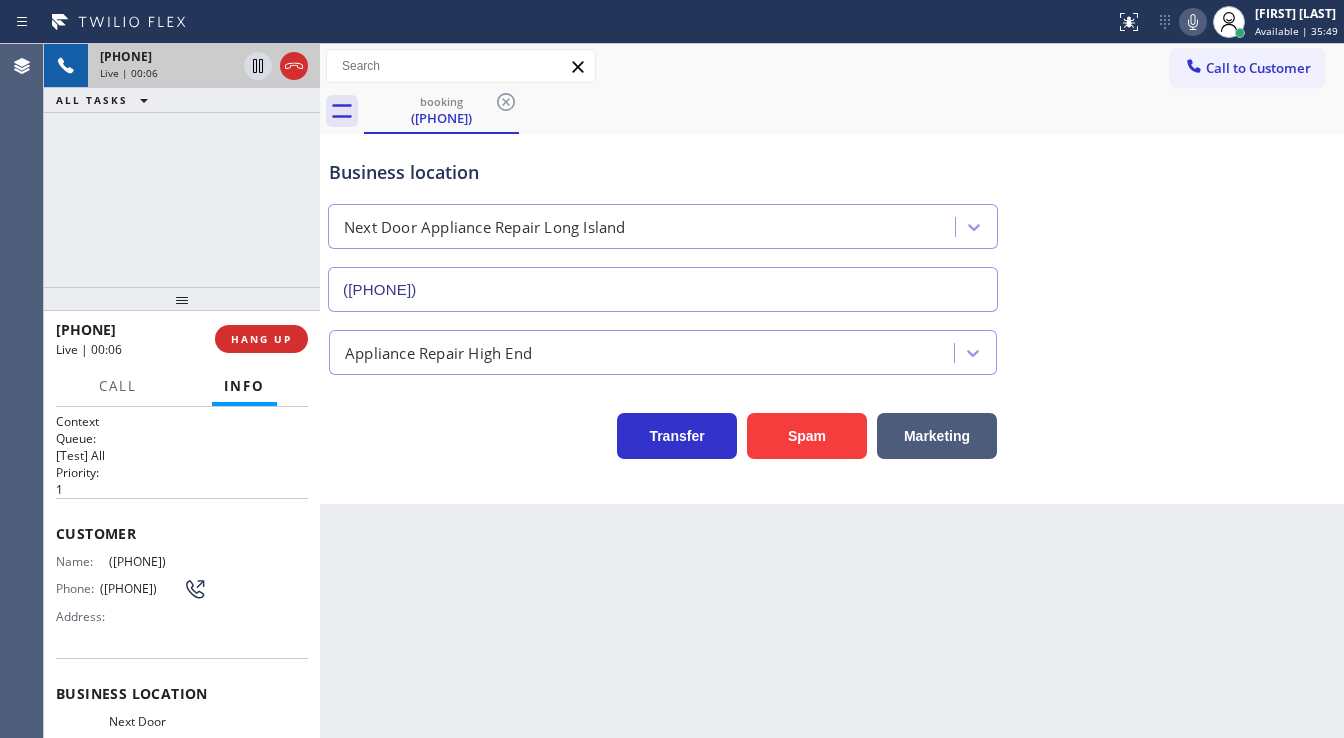 click on "+1[PHONE] Live | 00:06 ALL TASKS ALL TASKS ACTIVE TASKS TASKS IN WRAP UP" at bounding box center (182, 165) 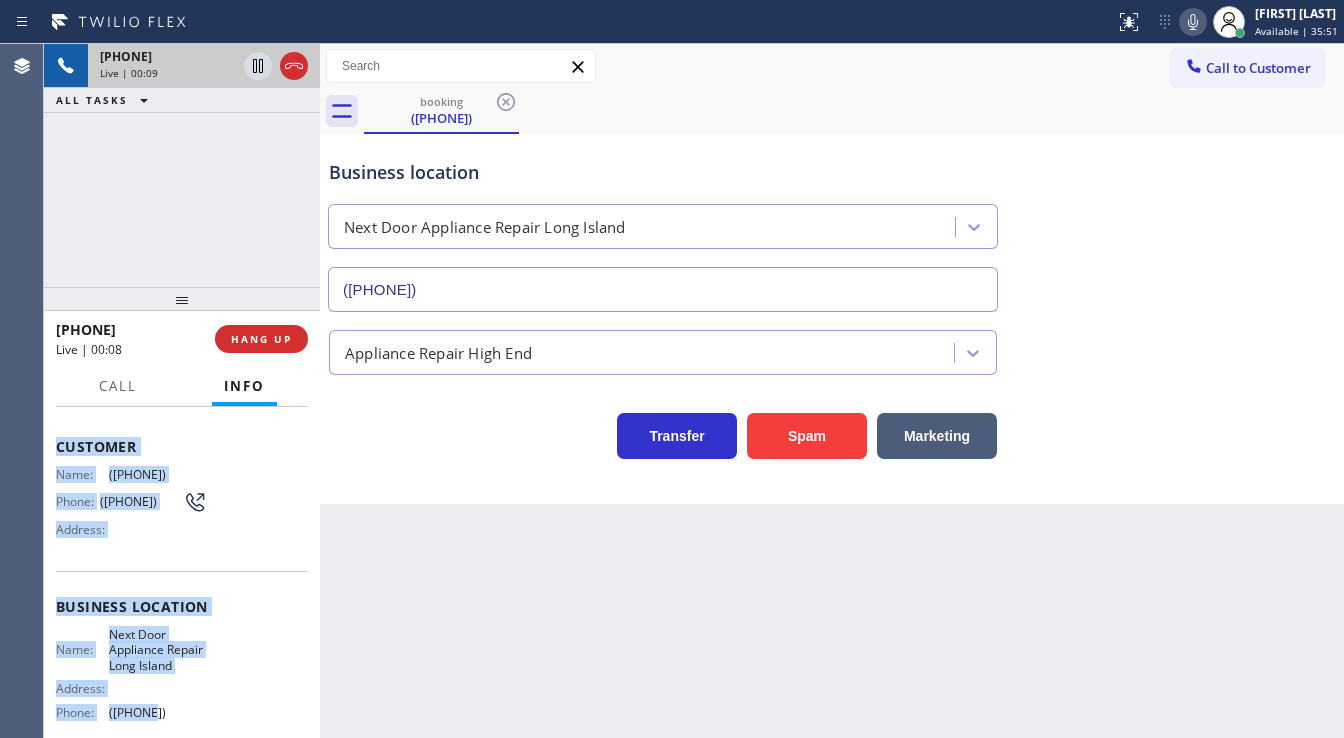 scroll, scrollTop: 240, scrollLeft: 0, axis: vertical 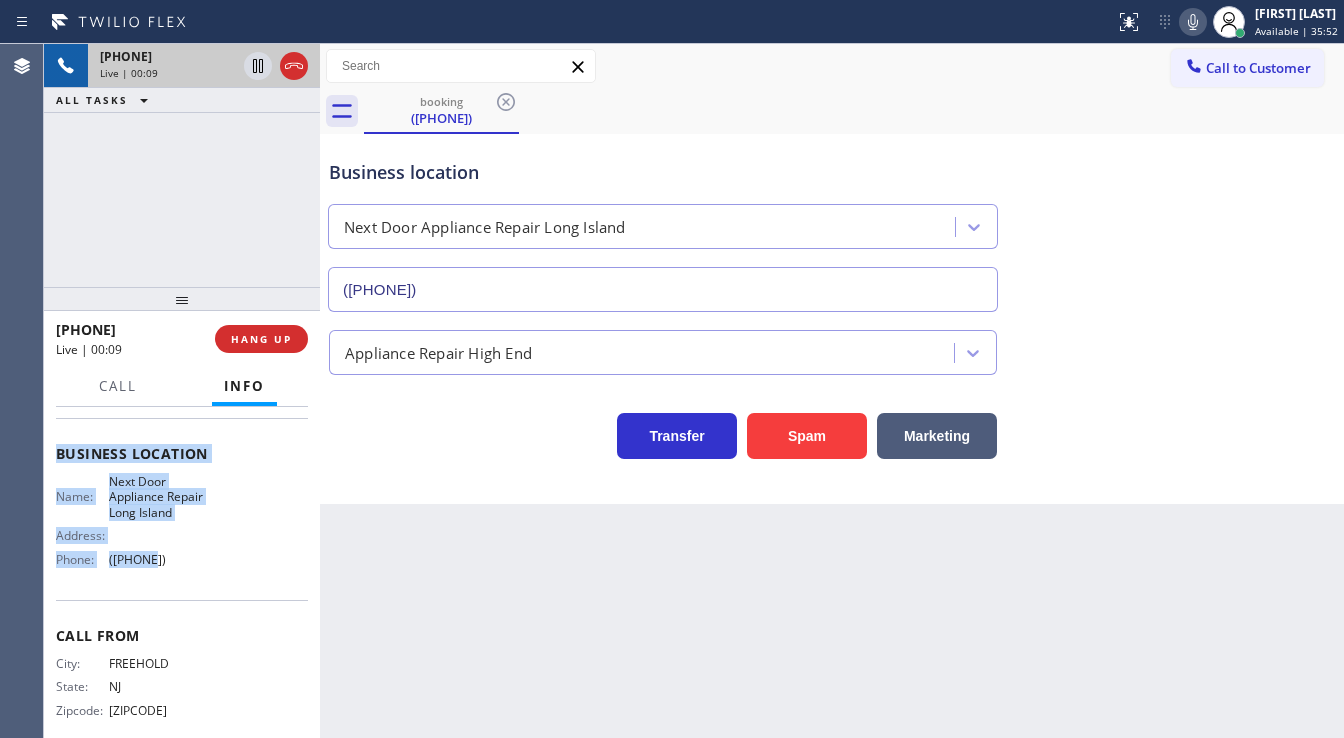 drag, startPoint x: 124, startPoint y: 588, endPoint x: 216, endPoint y: 588, distance: 92 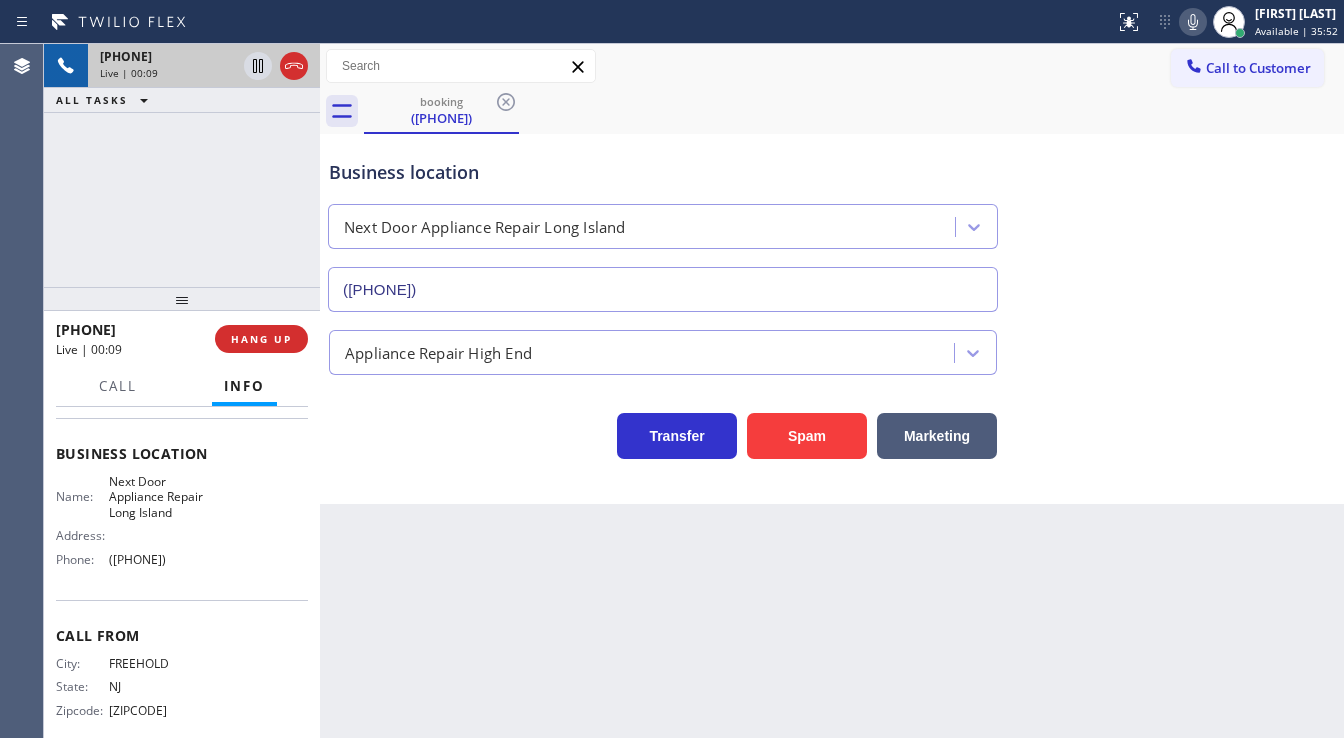click on "[PHONE] Live | 00:09 ALL TASKS ALL TASKS ACTIVE TASKS TASKS IN WRAP UP" at bounding box center (182, 165) 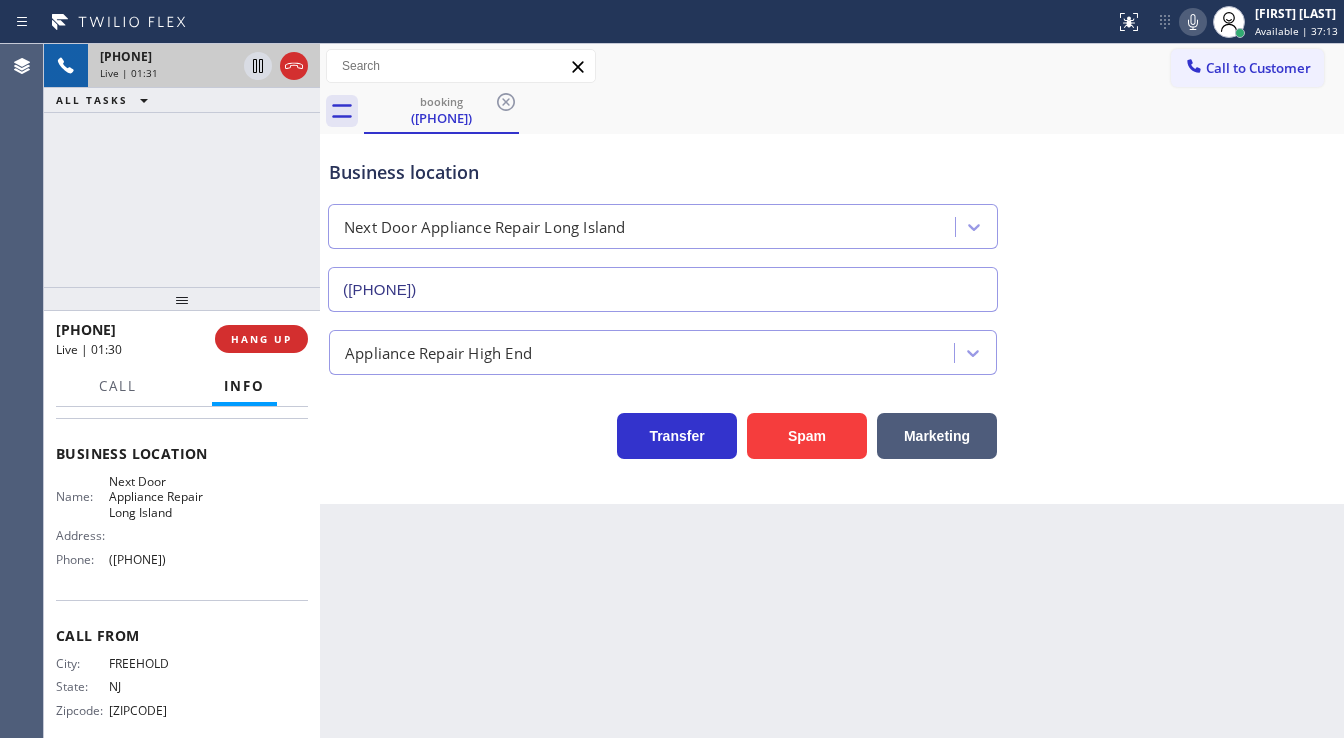 click on "+1[PHONE] Live | 01:31 ALL TASKS ALL TASKS ACTIVE TASKS TASKS IN WRAP UP" at bounding box center [182, 165] 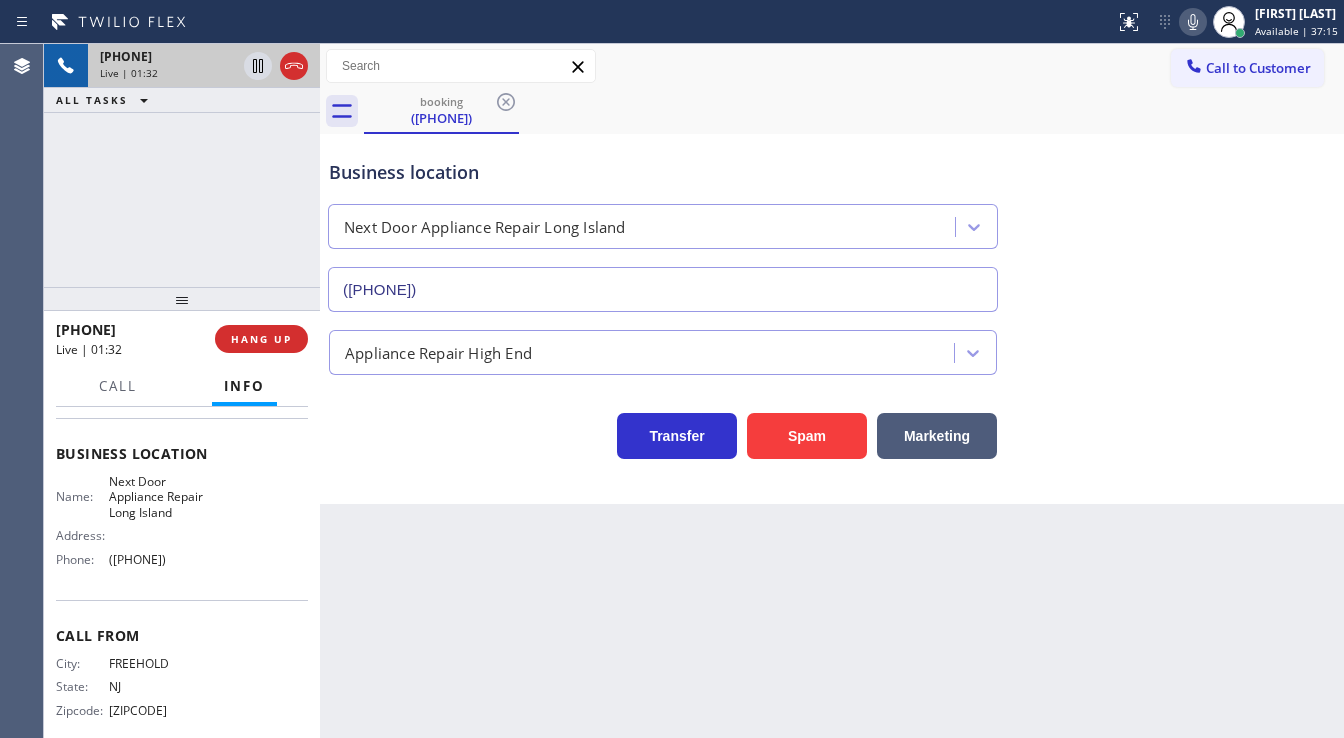 click 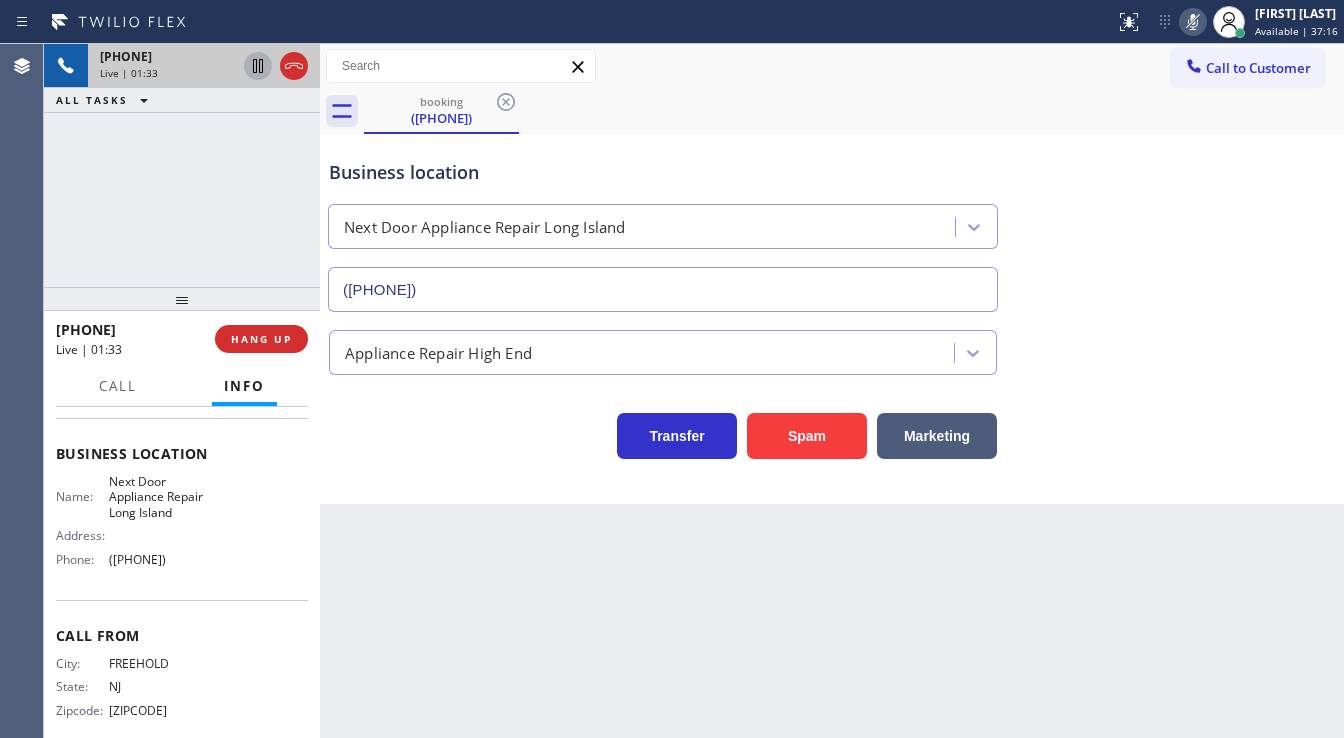 click 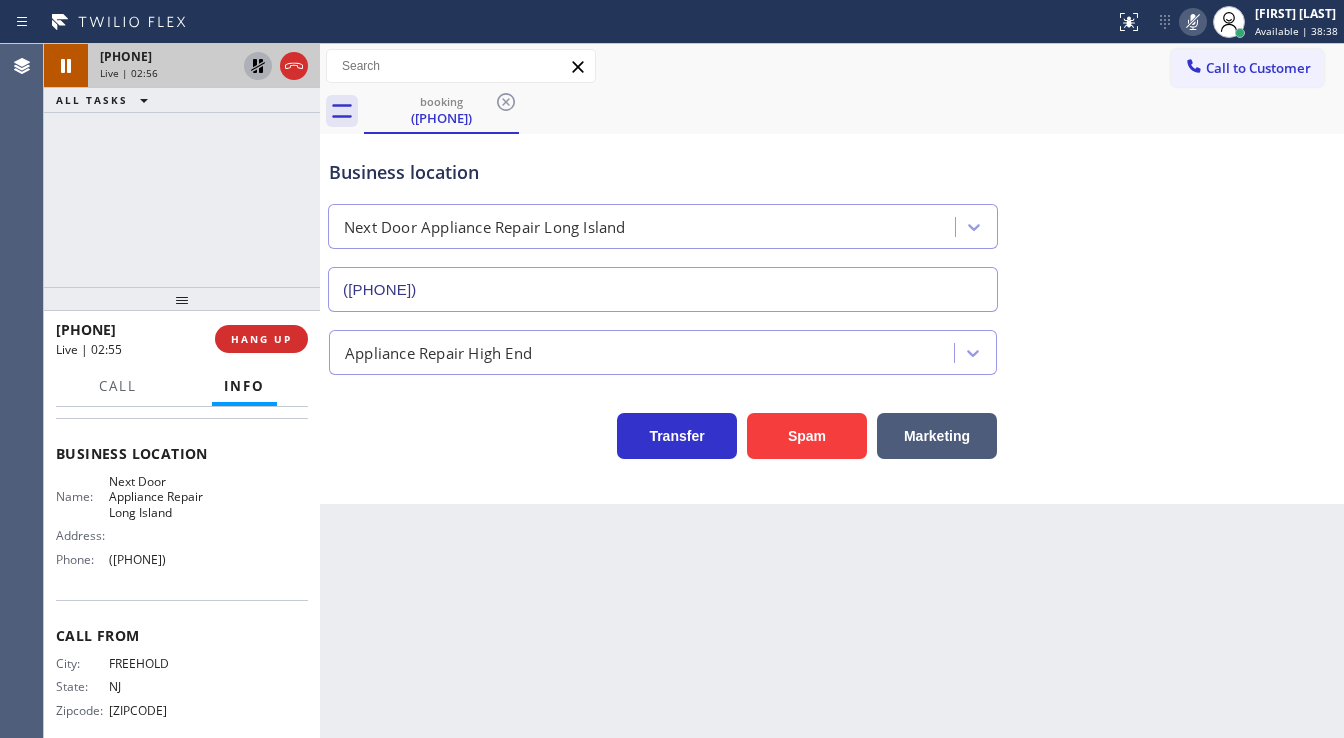 click 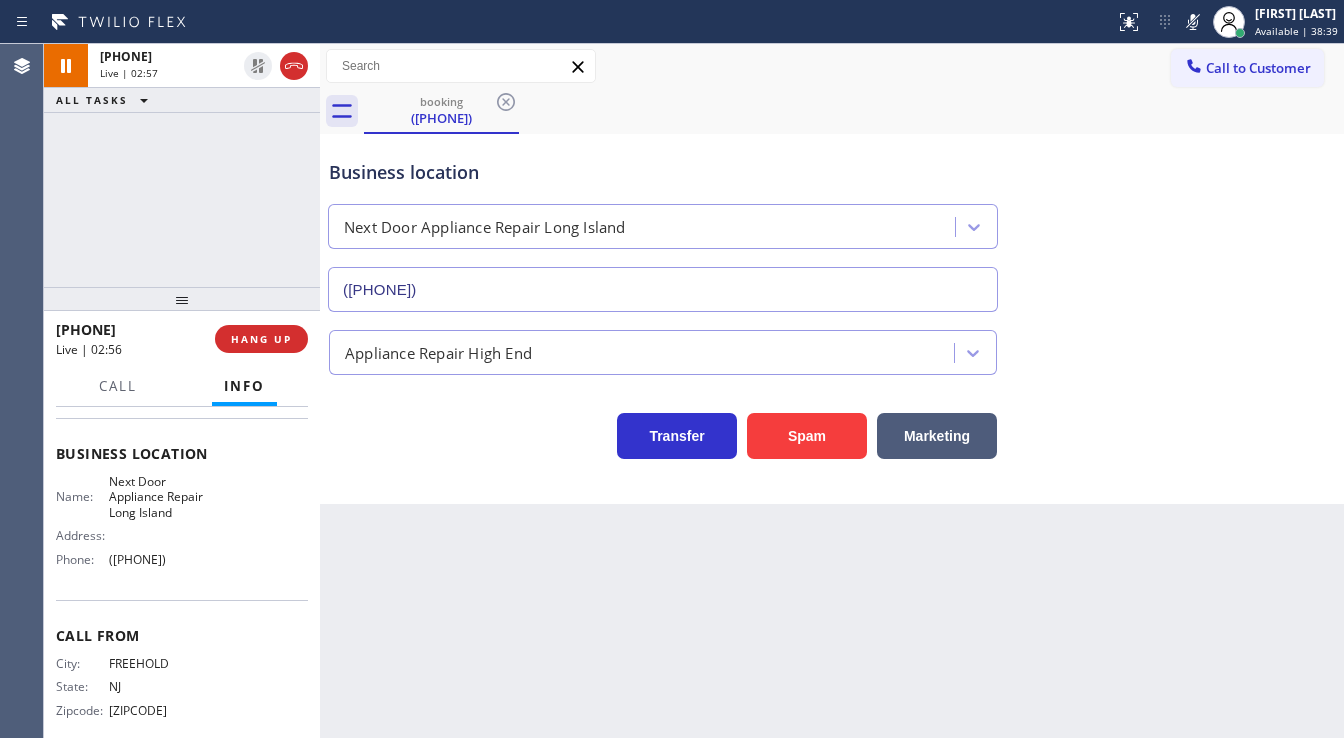 drag, startPoint x: 1192, startPoint y: 25, endPoint x: 452, endPoint y: 160, distance: 752.2134 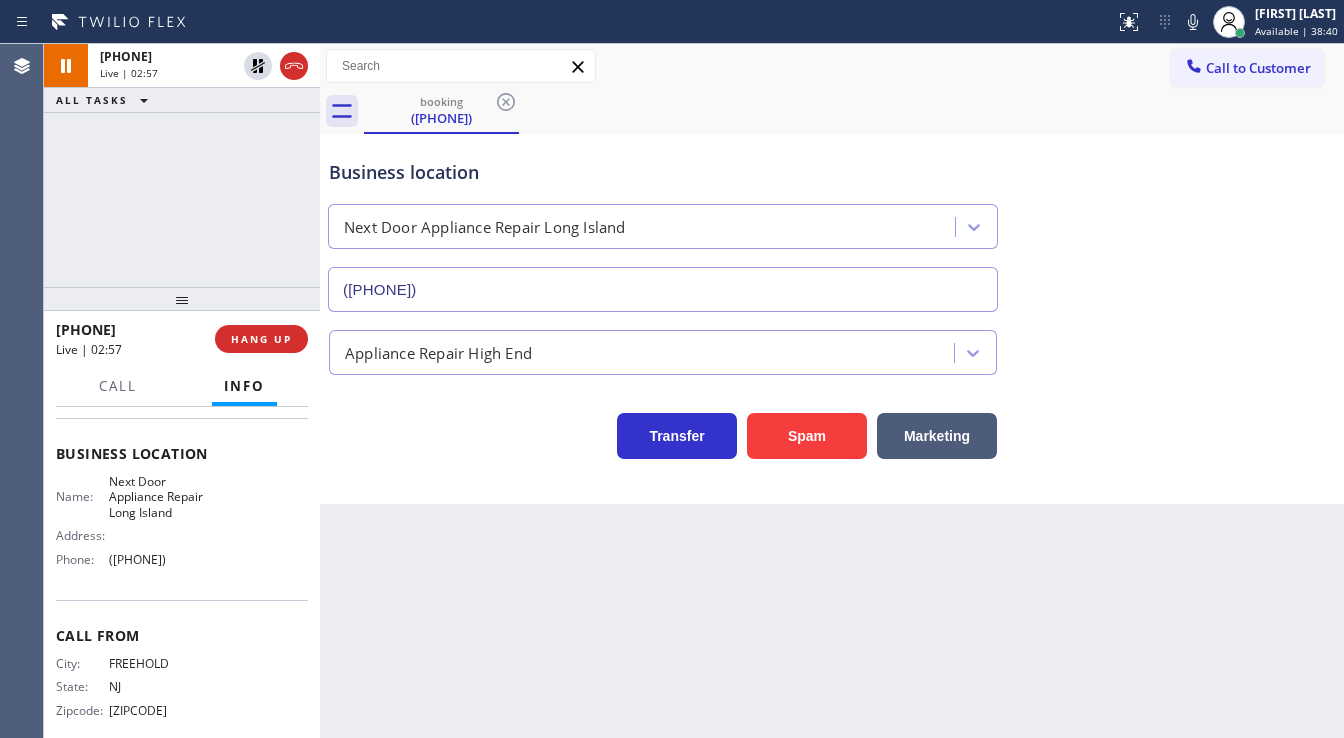 click on "+[PHONE] Live | 02:57 ALL TASKS ALL TASKS ACTIVE TASKS TASKS IN WRAP UP" at bounding box center (182, 165) 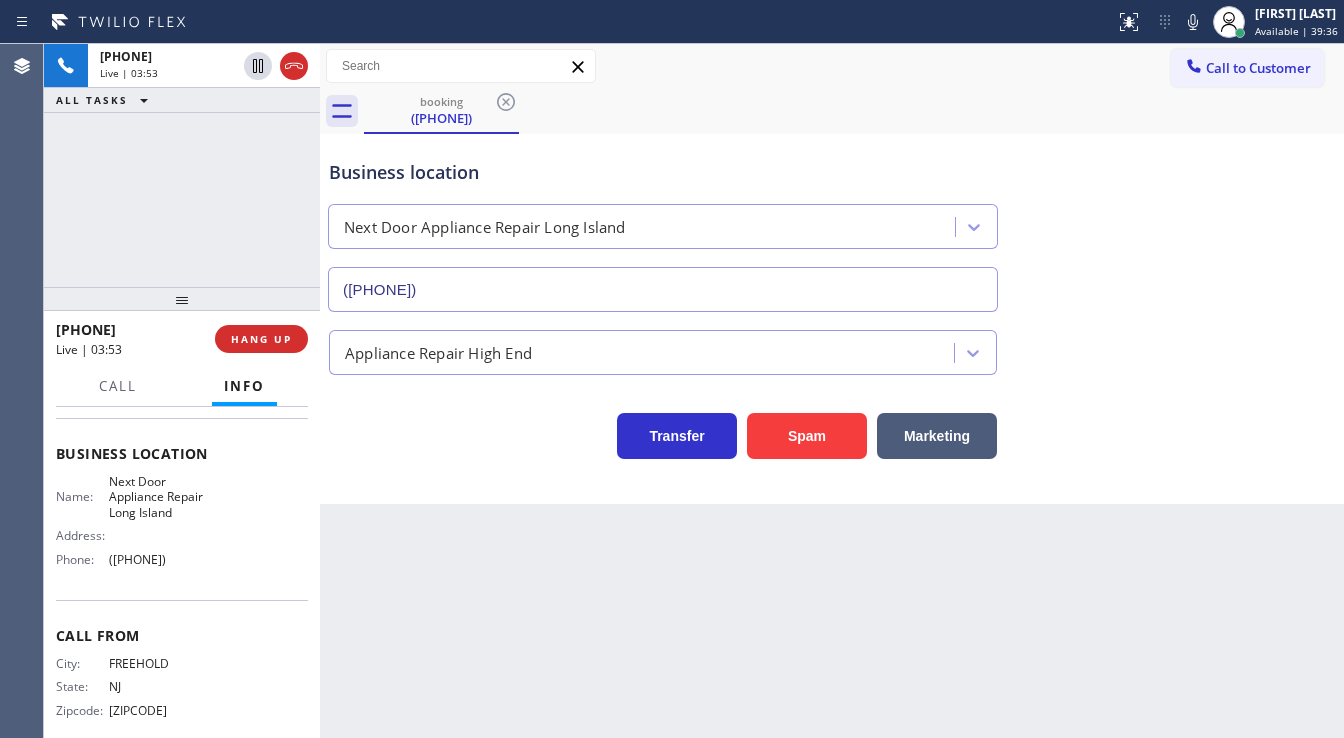 click at bounding box center (182, 299) 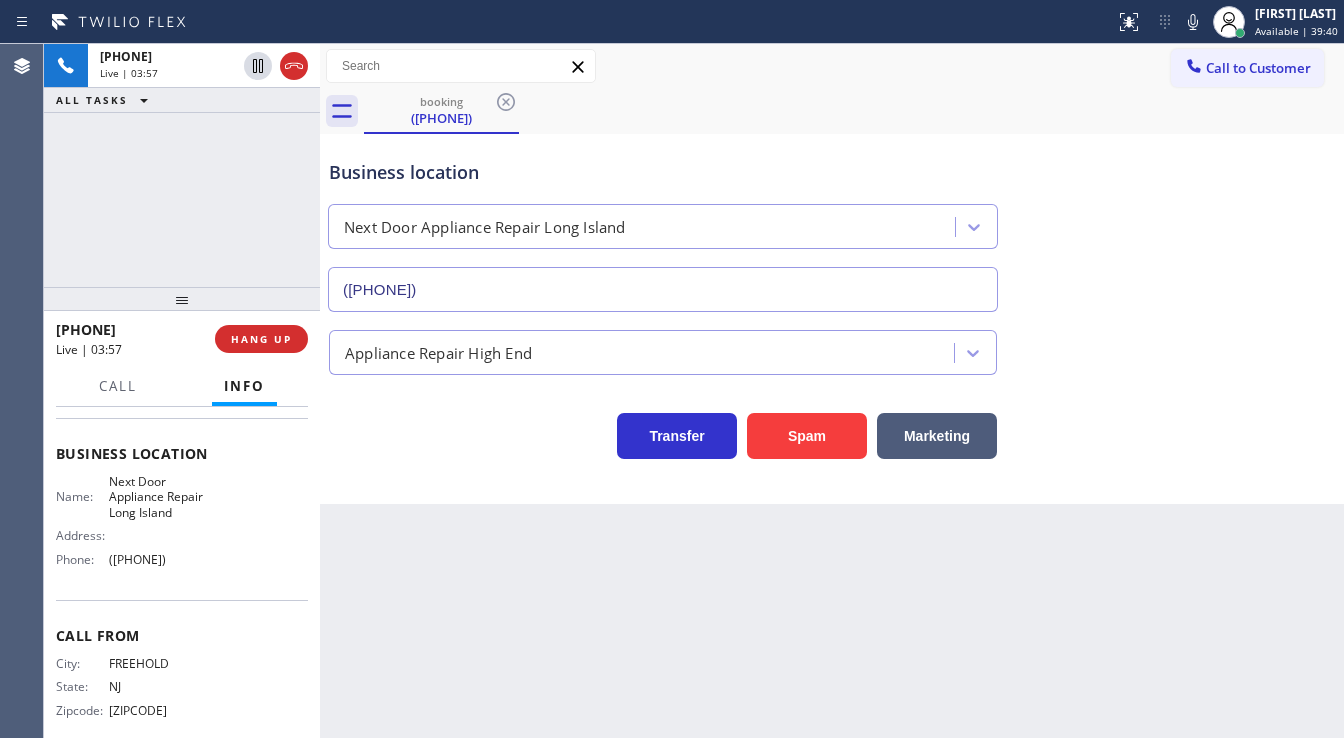 click on "+1[PHONE] Live | 03:57 ALL TASKS ALL TASKS ACTIVE TASKS TASKS IN WRAP UP" at bounding box center (182, 165) 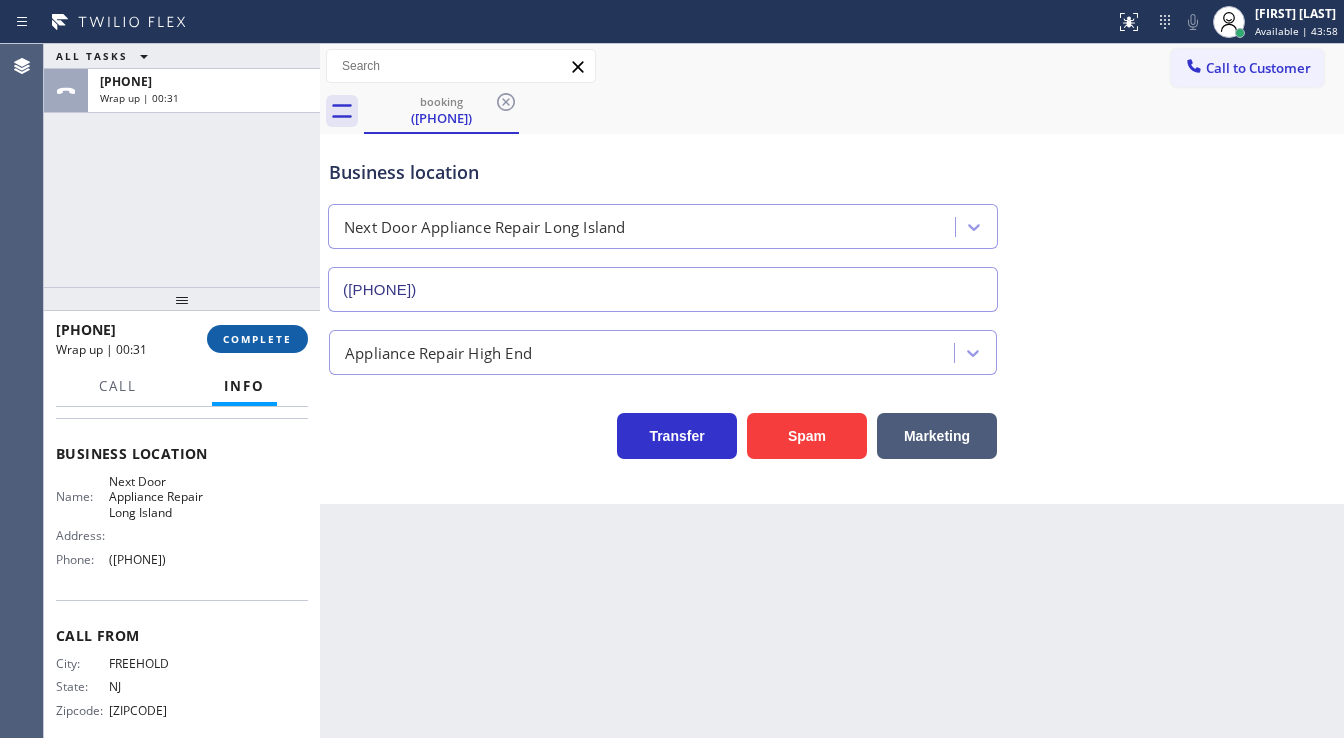 click on "COMPLETE" at bounding box center (257, 339) 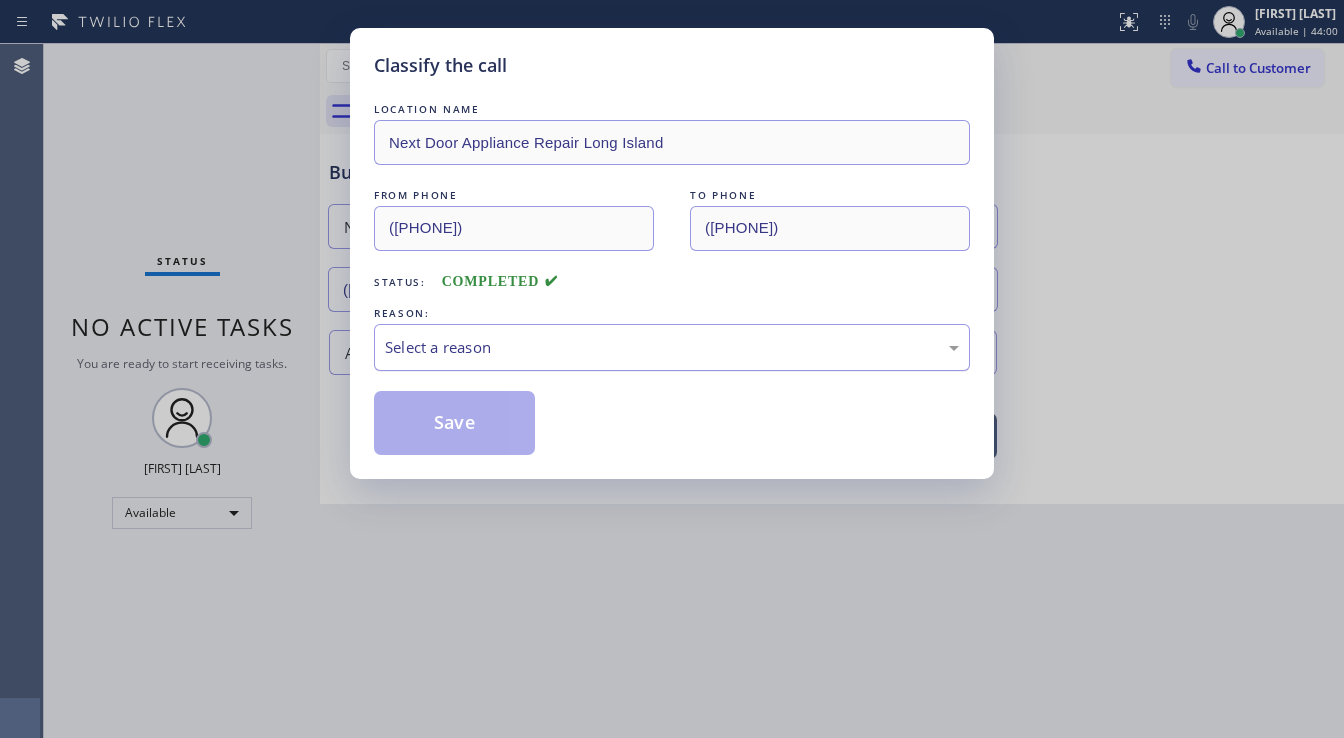 click on "Select a reason" at bounding box center (672, 347) 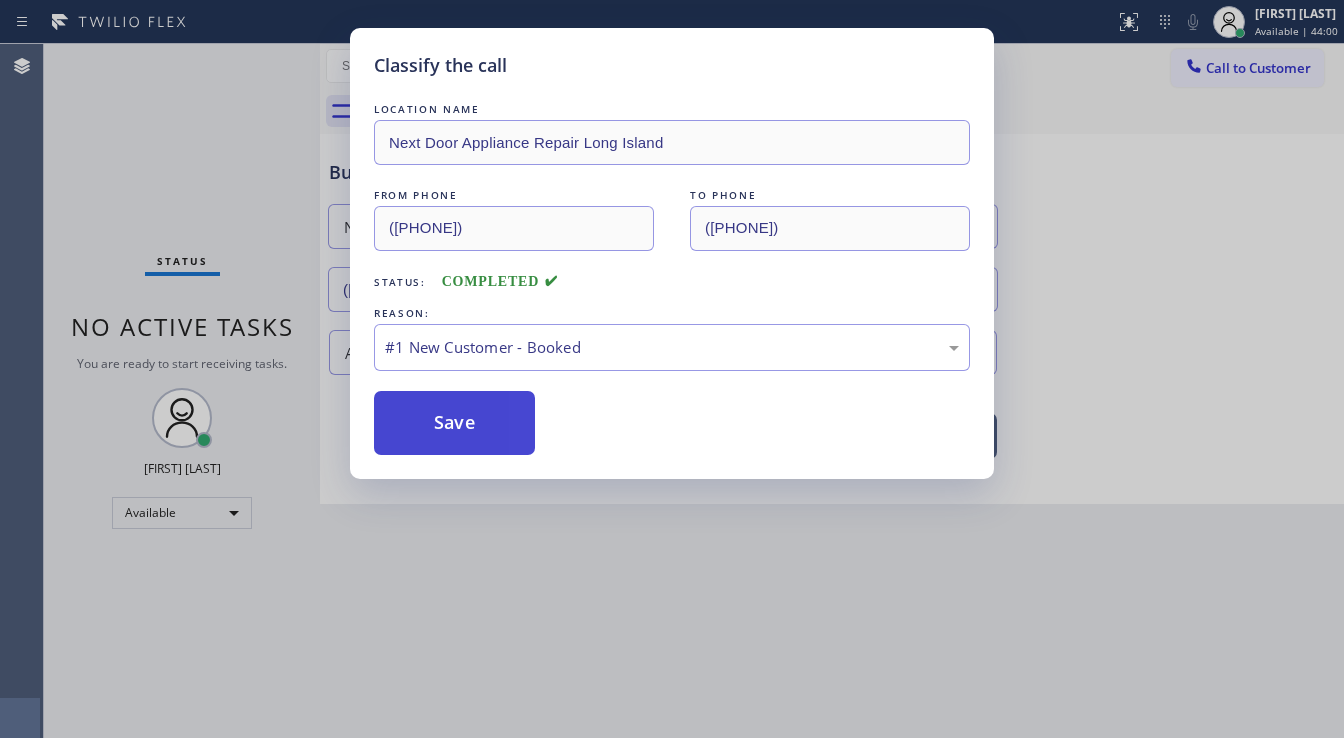 click on "Save" at bounding box center (454, 423) 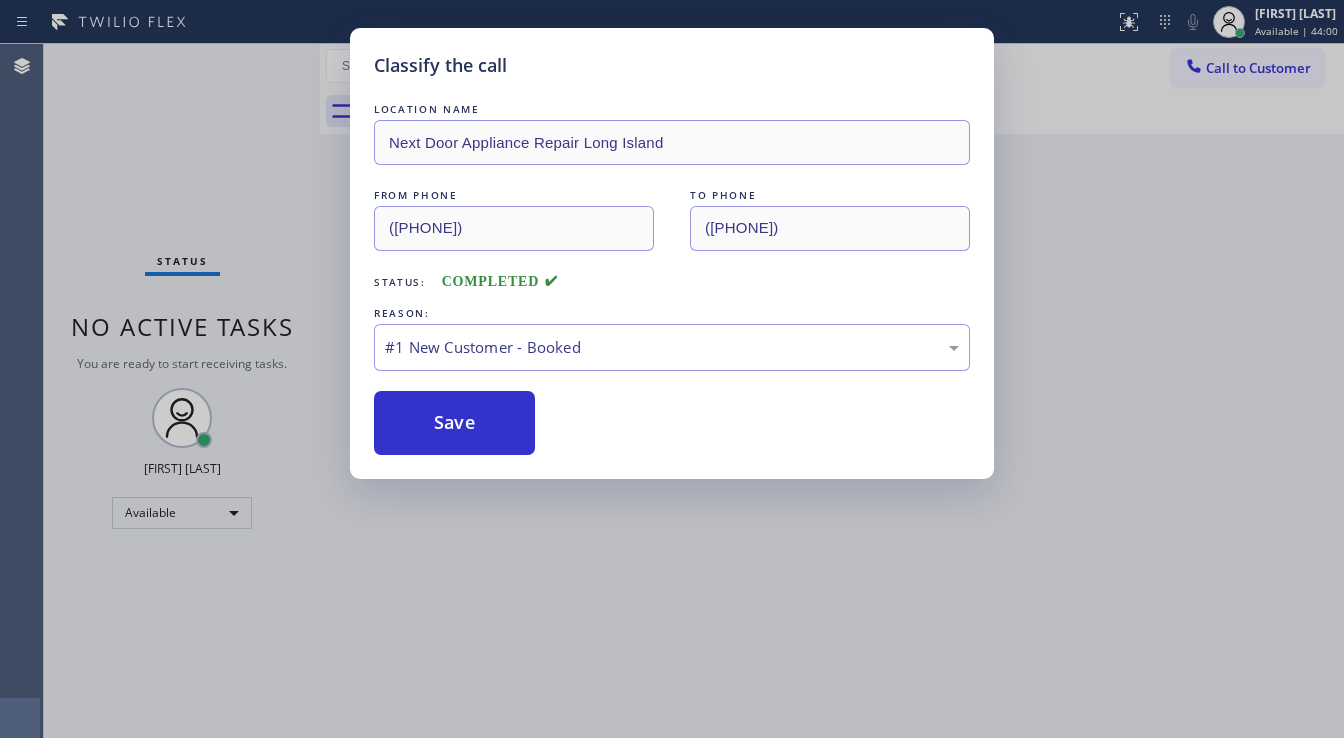 type 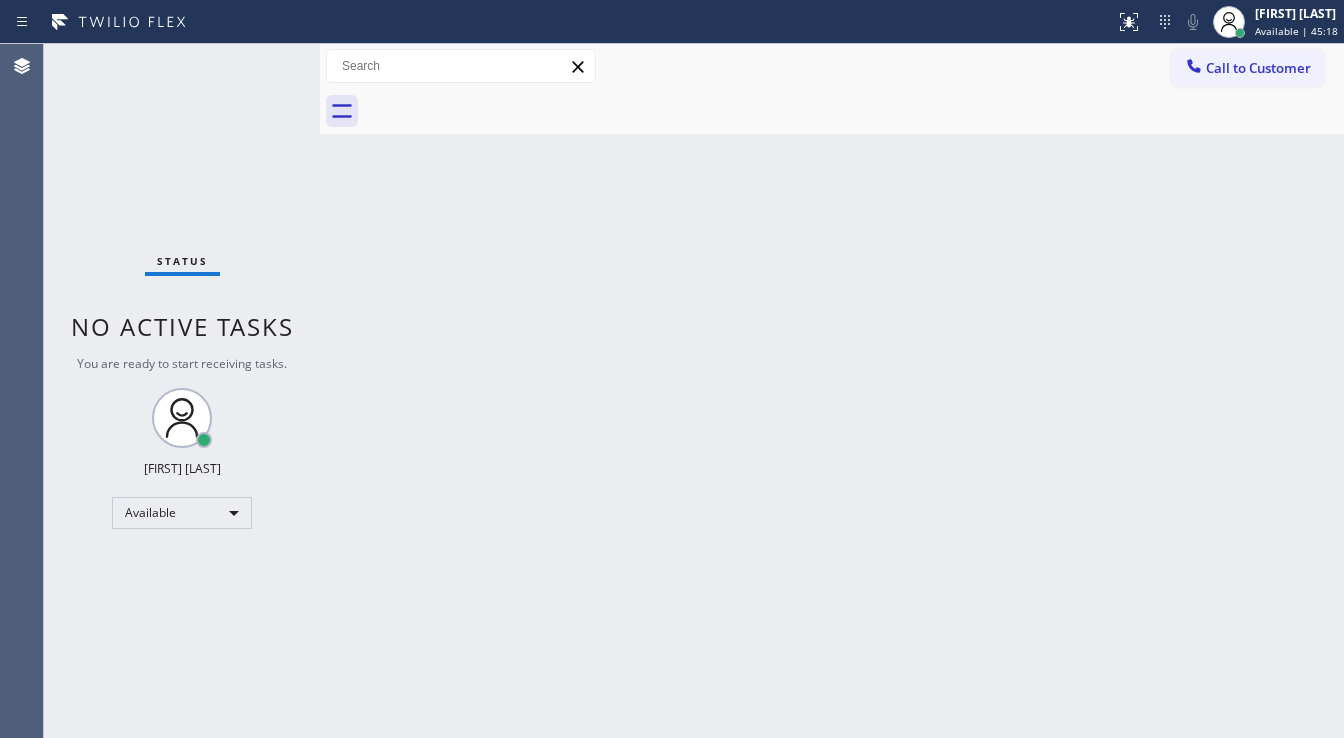 click on "Status   No active tasks     You are ready to start receiving tasks.   [FIRST] [LAST] Available" at bounding box center [182, 391] 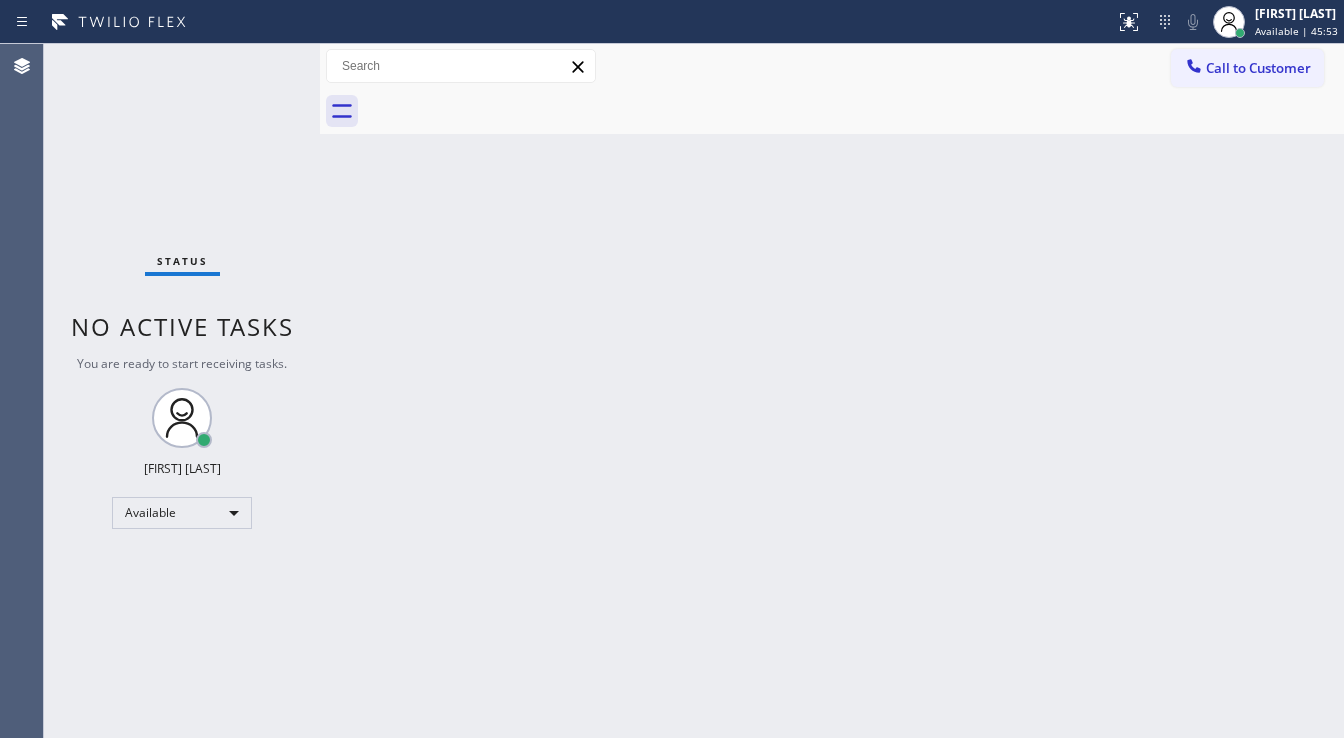 click 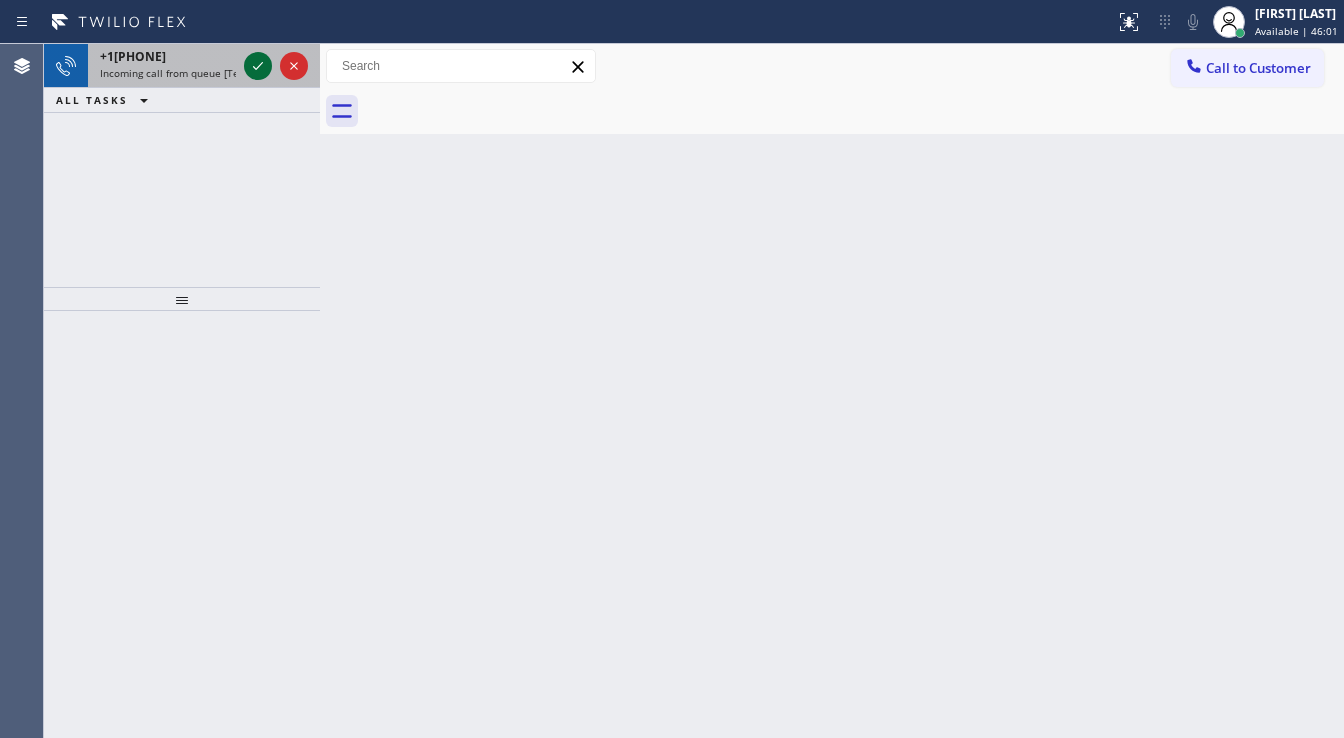 click at bounding box center (276, 66) 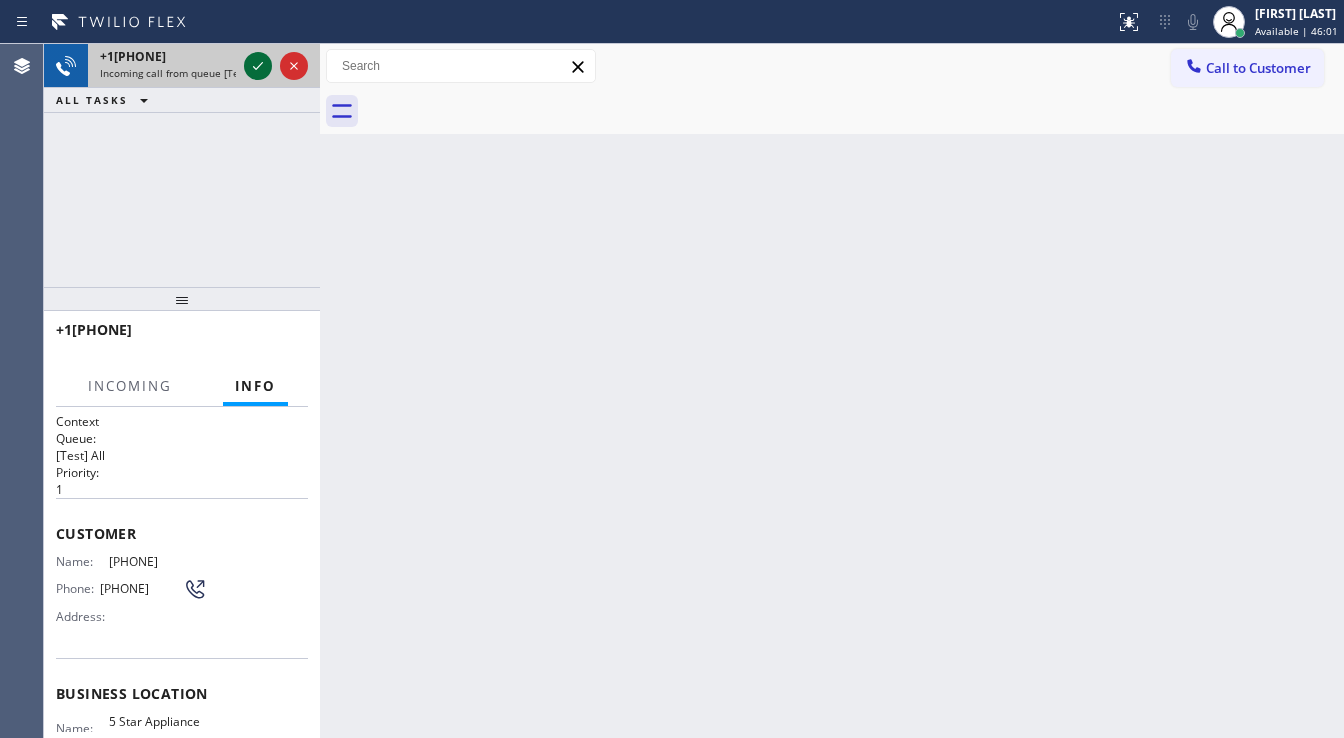click 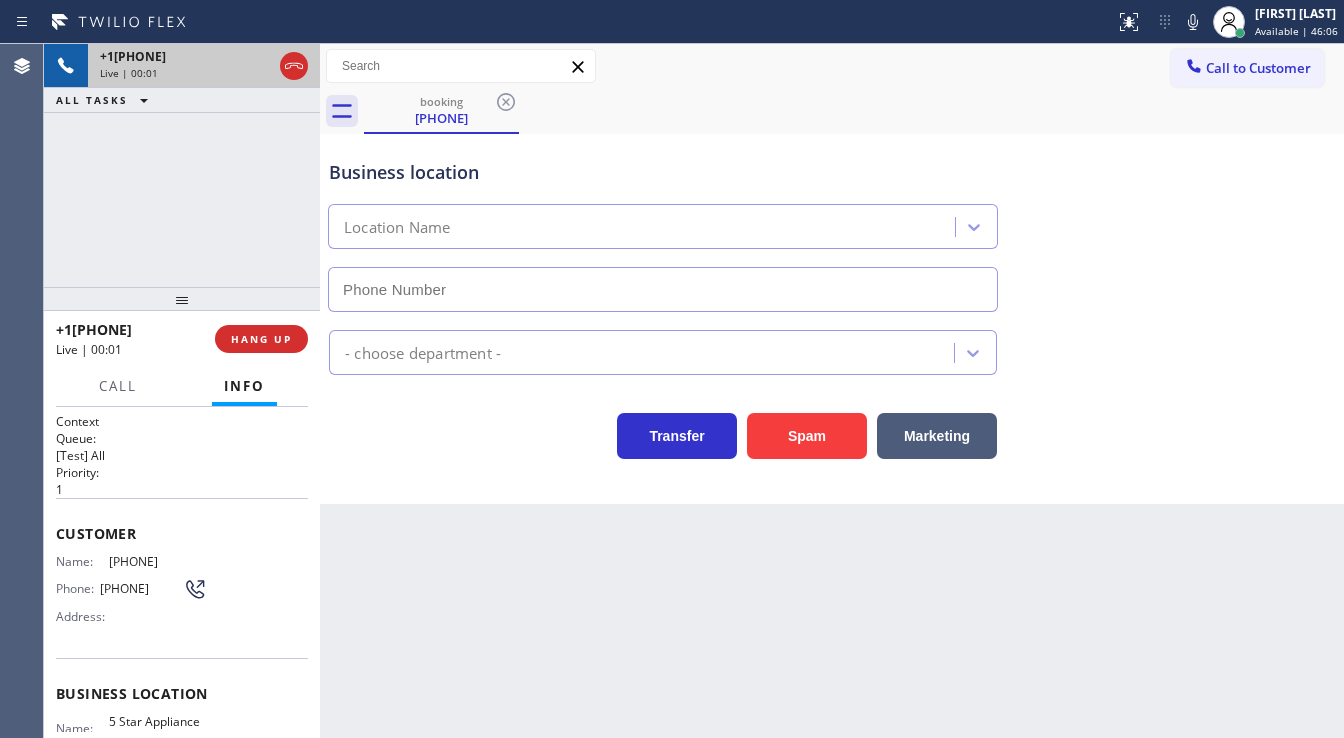 type on "([PHONE])" 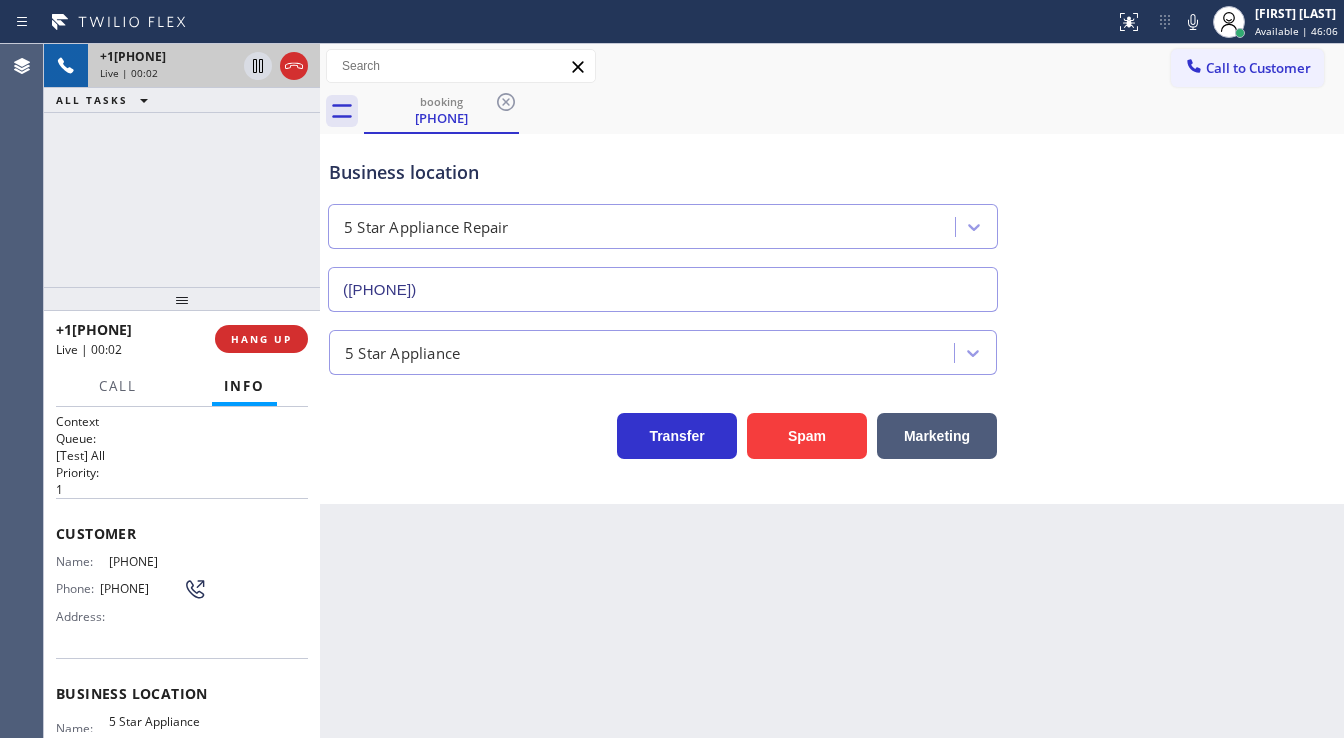 click on "+[PHONE] Live | 00:02 ALL TASKS ALL TASKS ACTIVE TASKS TASKS IN WRAP UP" at bounding box center [182, 165] 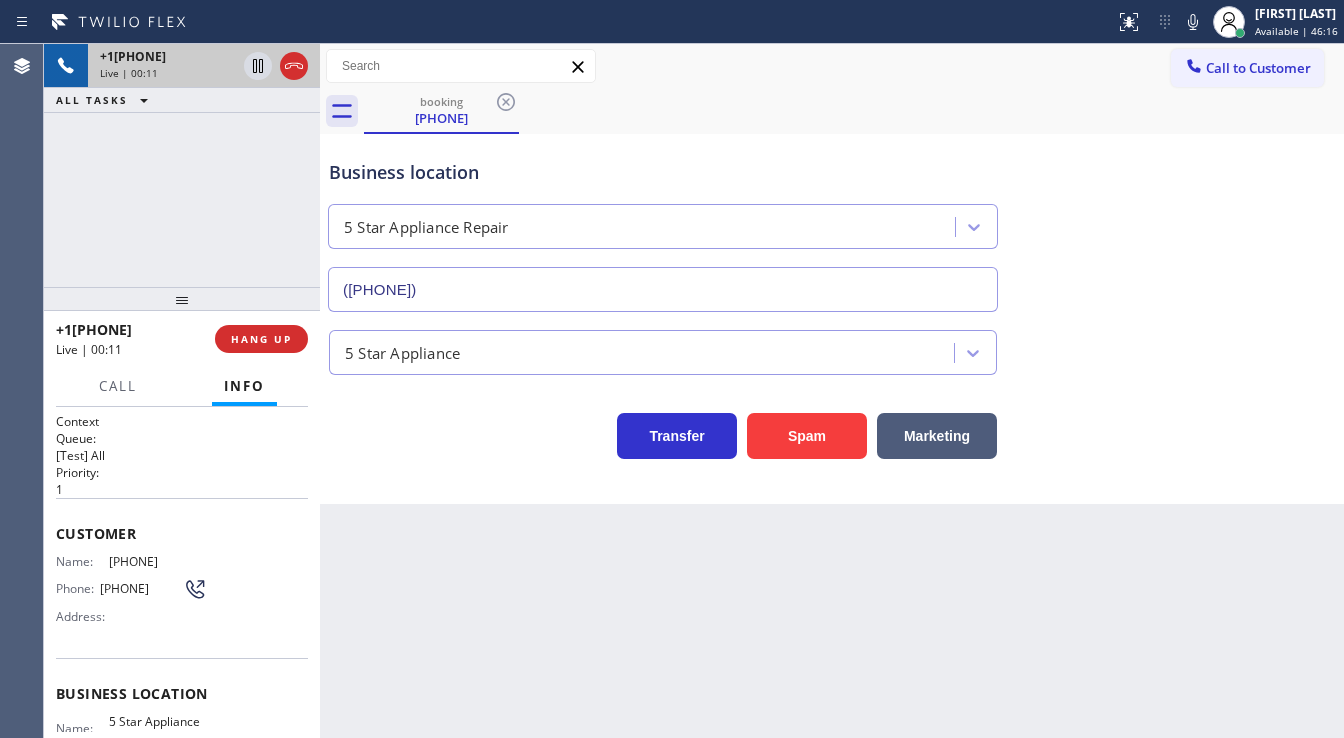 drag, startPoint x: 88, startPoint y: 228, endPoint x: 72, endPoint y: 540, distance: 312.40997 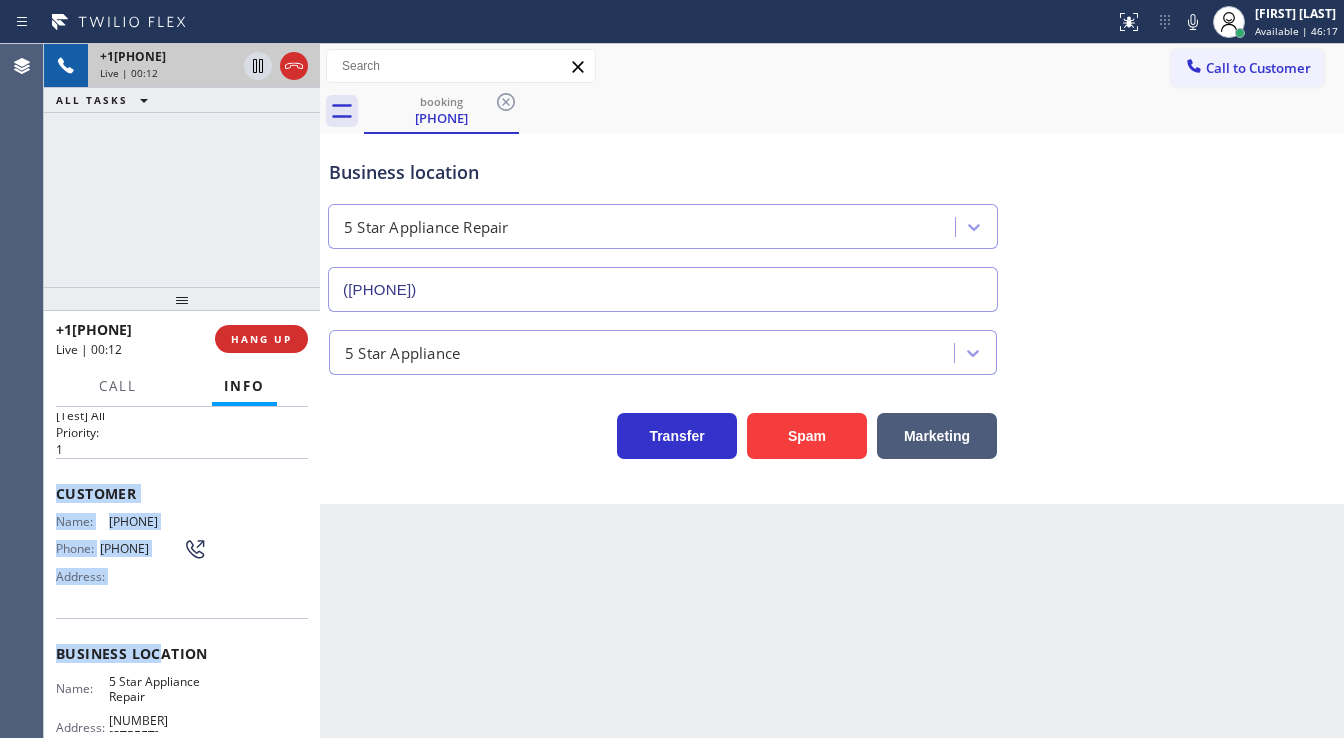 scroll, scrollTop: 240, scrollLeft: 0, axis: vertical 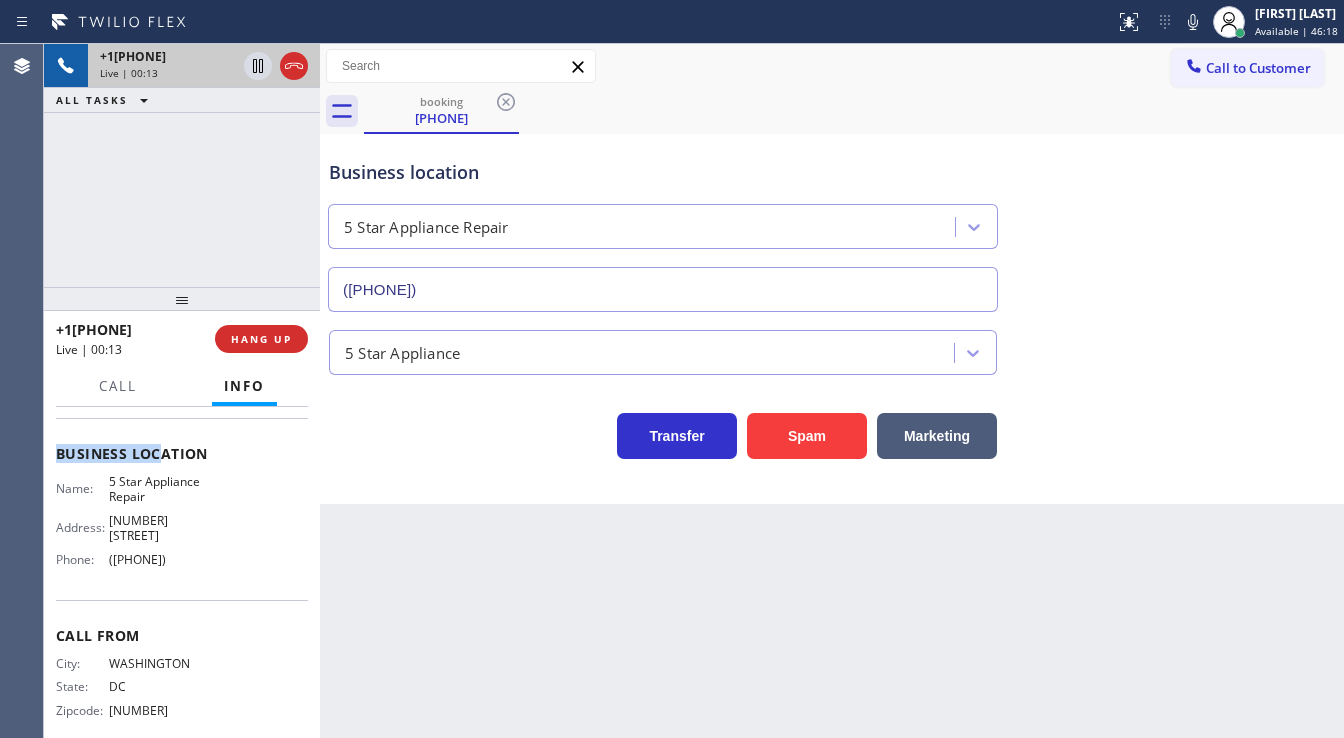 drag, startPoint x: 53, startPoint y: 527, endPoint x: 205, endPoint y: 563, distance: 156.20499 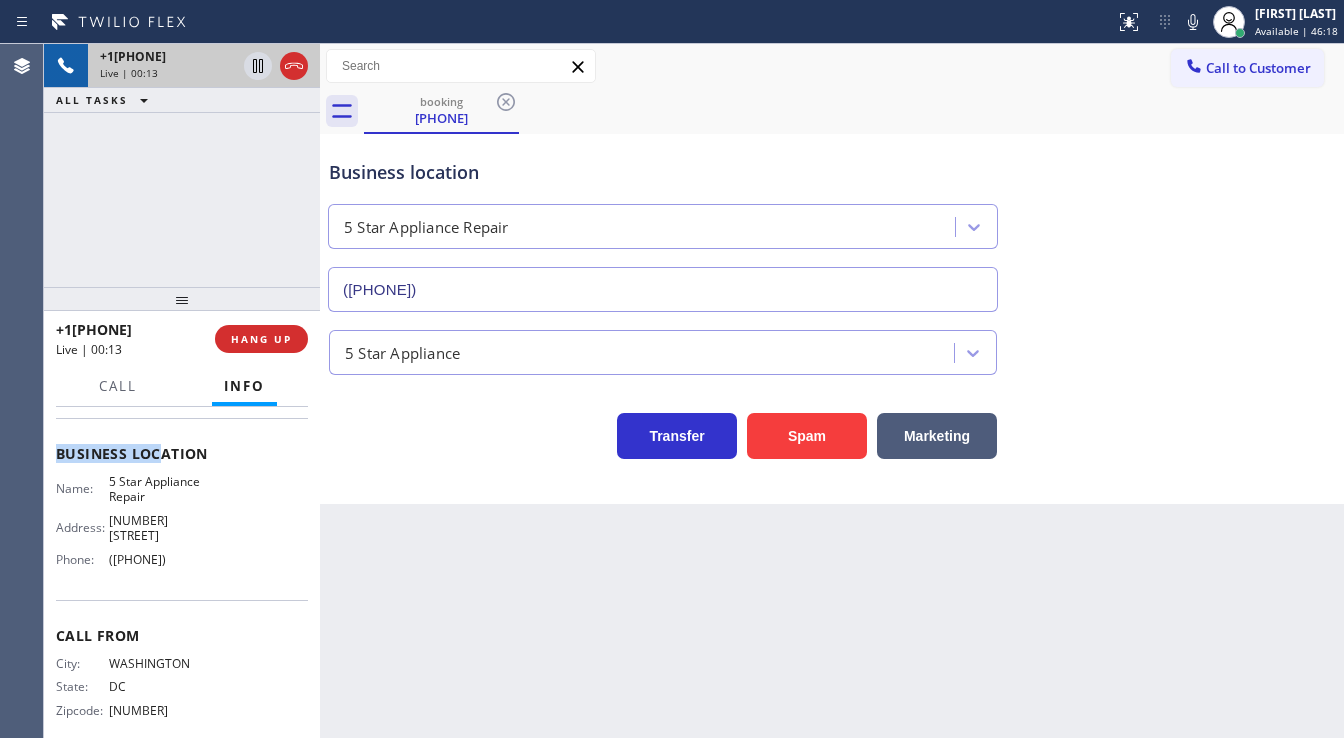 click on "Context Queue: [Test] All Priority: 1 Customer Name: ([PHONE]) Phone: ([PHONE]) Address: Business location Name: 5 Star Appliance Repair Address: [NUMBER] [STREET]  Phone: ([PHONE]) Call From City: [CITY] State: [STATE] Zipcode: [ZIPCODE] Outbound call Location 5 Star Appliance Repair Your caller id phone number ([PHONE]) Customer number ([PHONE]) Call" at bounding box center (182, 573) 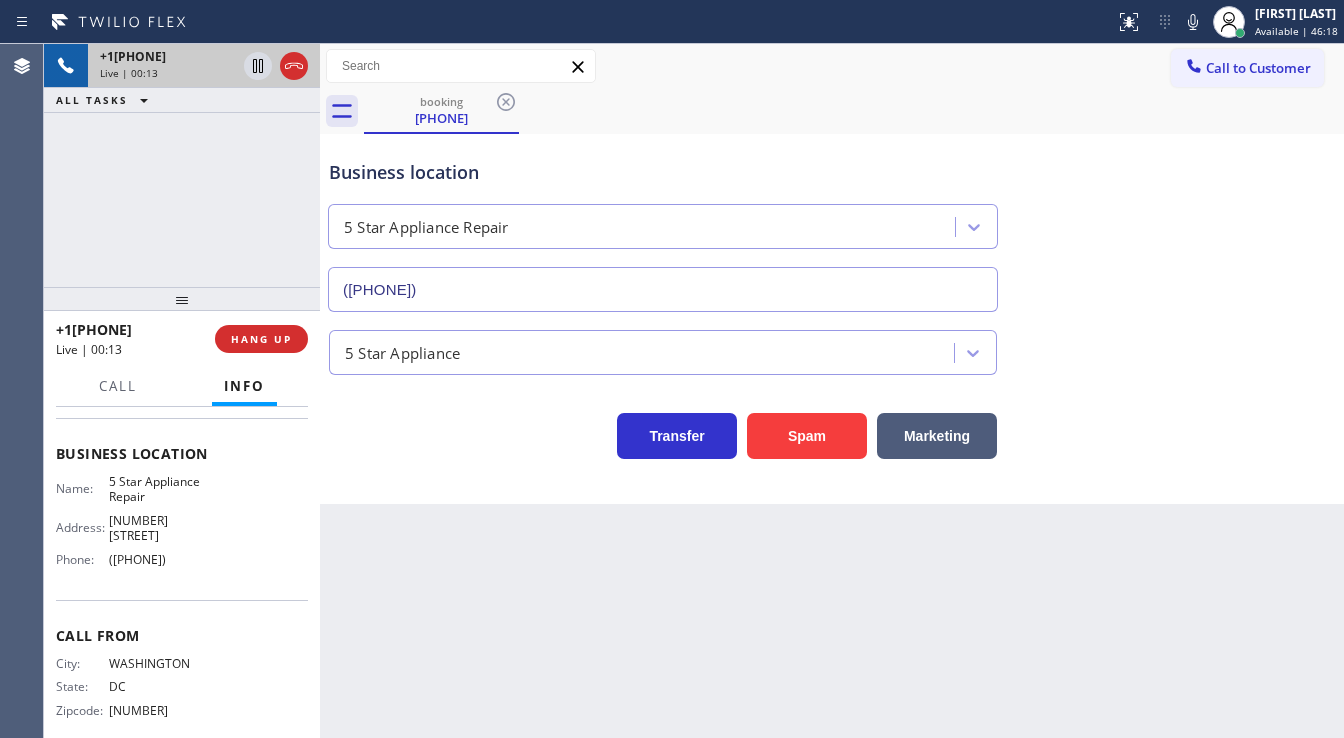 click on "+[PHONE] Live | 00:13 ALL TASKS ALL TASKS ACTIVE TASKS TASKS IN WRAP UP" at bounding box center [182, 165] 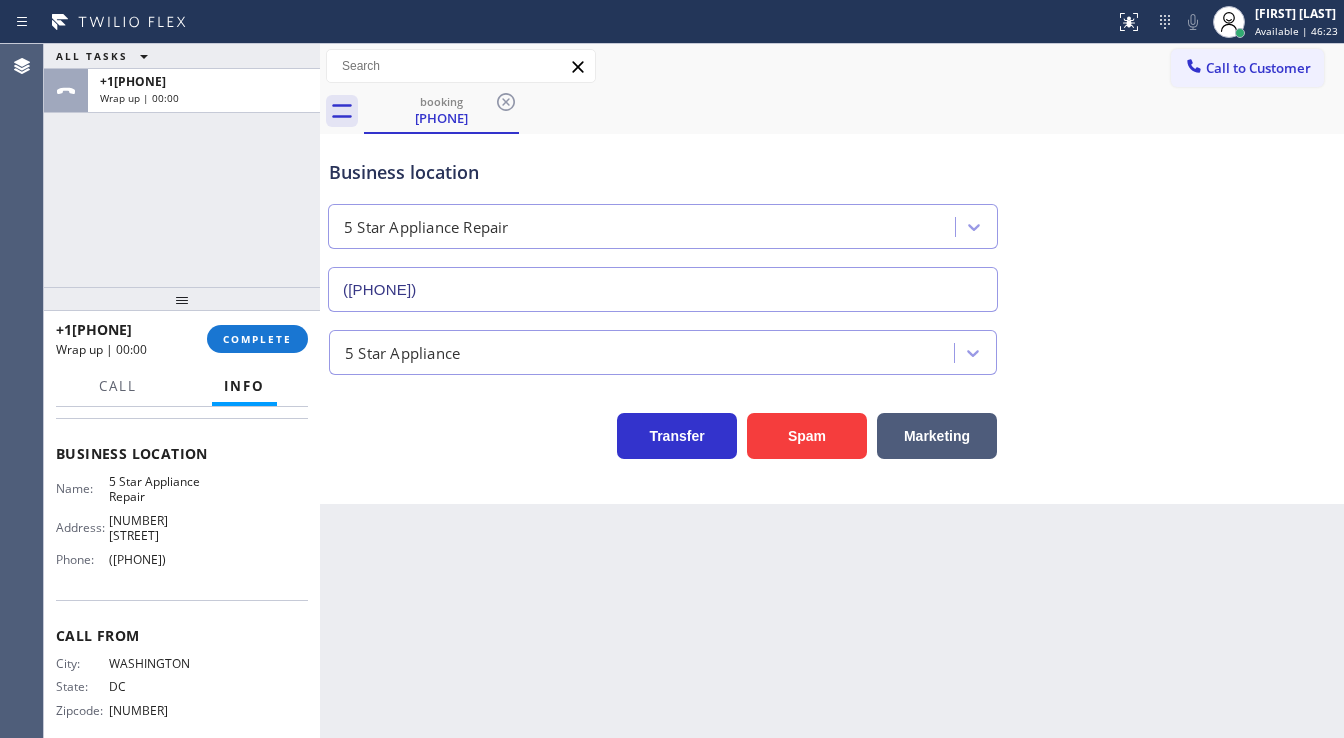 drag, startPoint x: 208, startPoint y: 269, endPoint x: 232, endPoint y: 286, distance: 29.410883 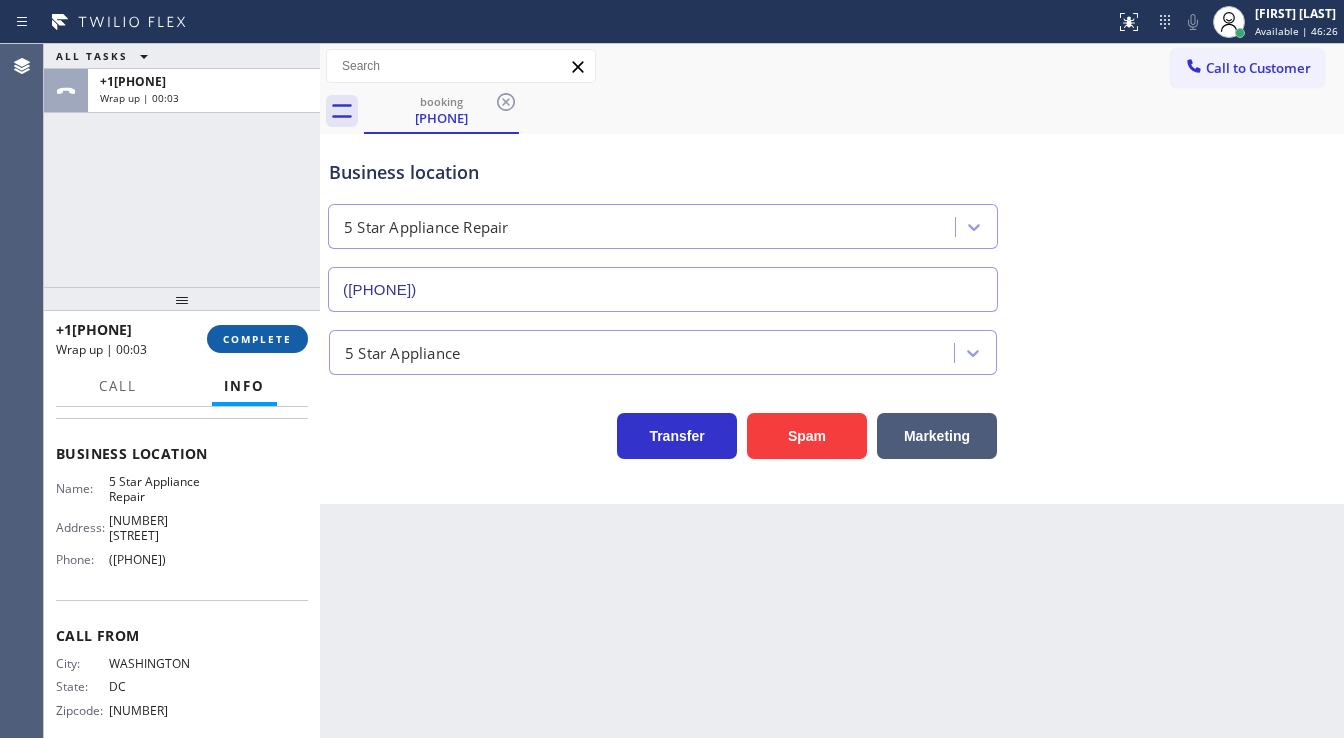 click on "COMPLETE" at bounding box center [257, 339] 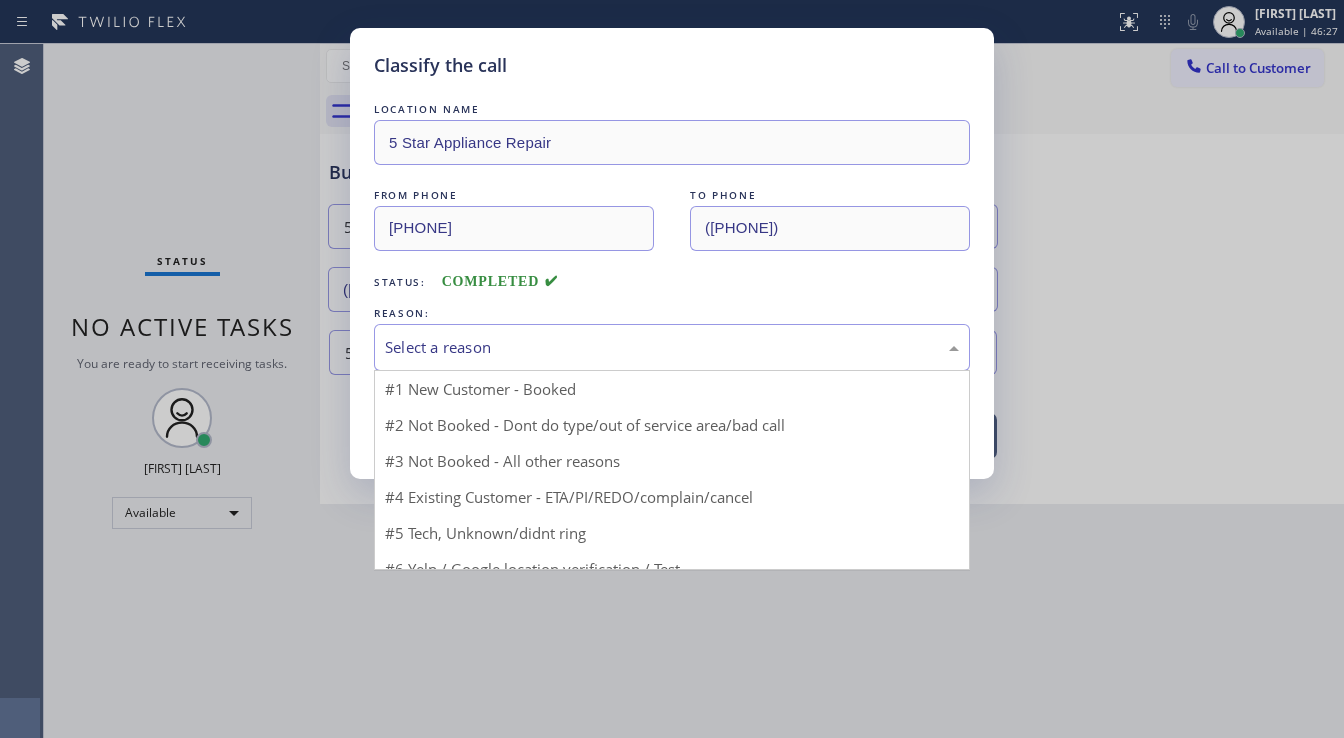 click on "Select a reason" at bounding box center [672, 347] 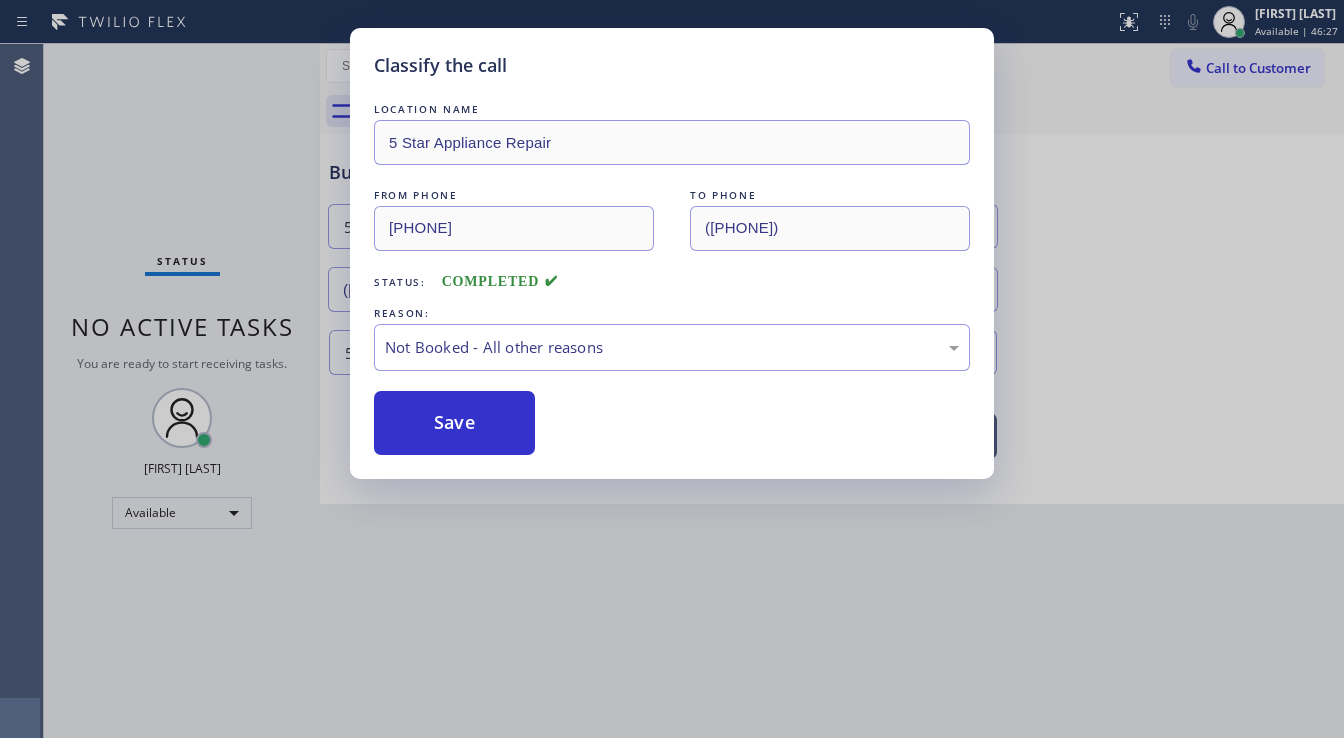 click on "Save" at bounding box center (454, 423) 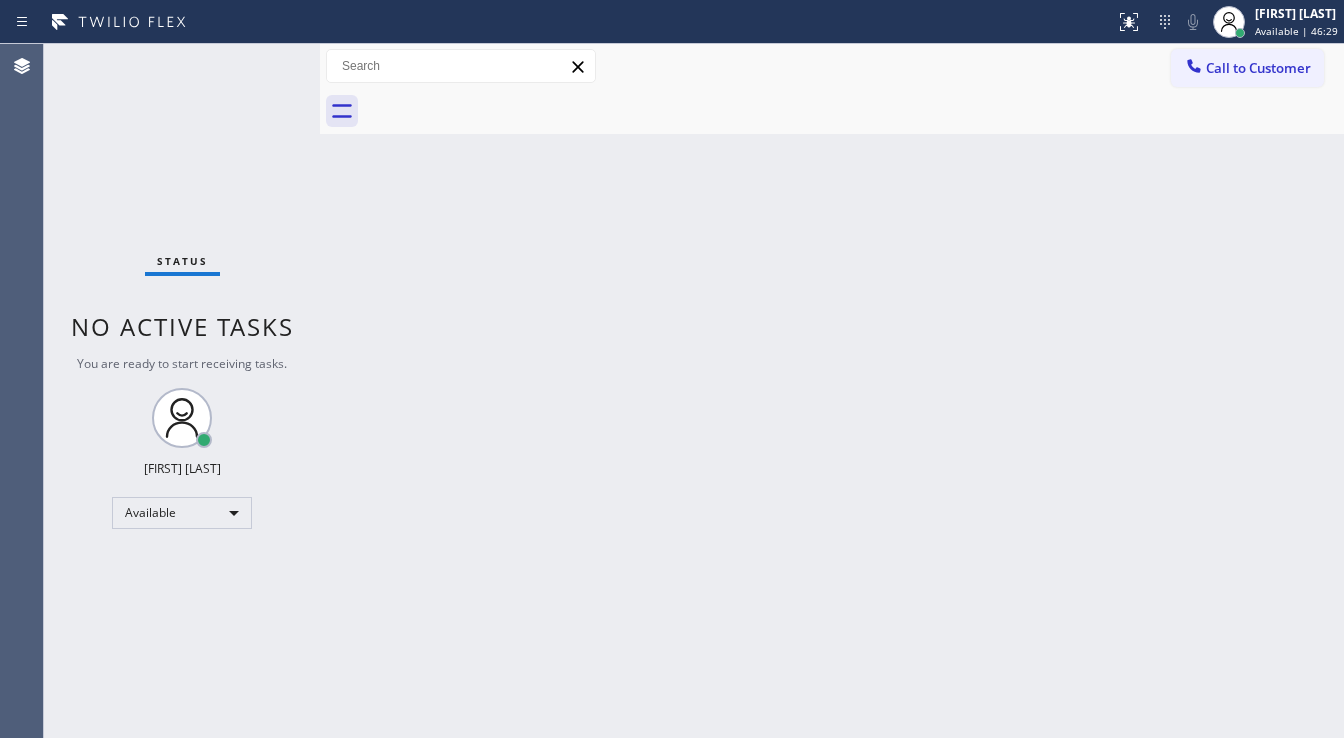 click on "Call to Customer" at bounding box center [1258, 68] 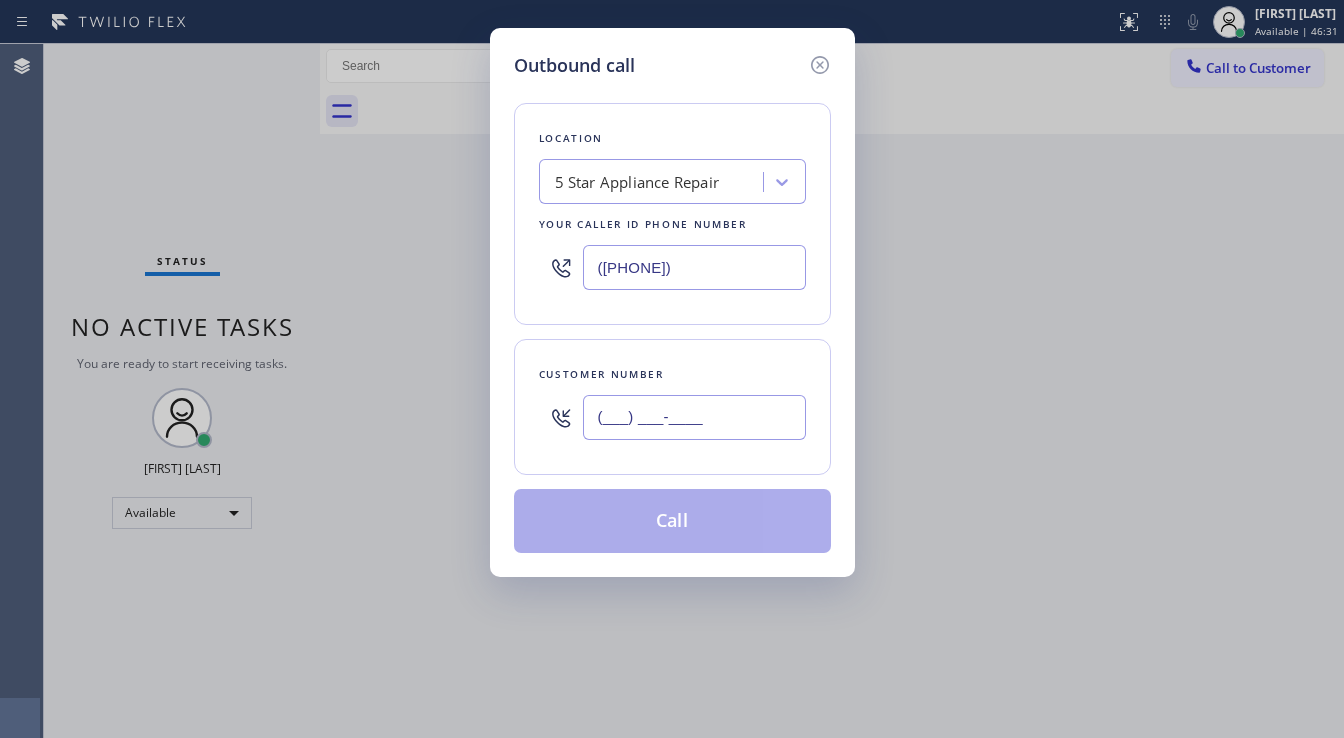 click on "(___) ___-____" at bounding box center (694, 417) 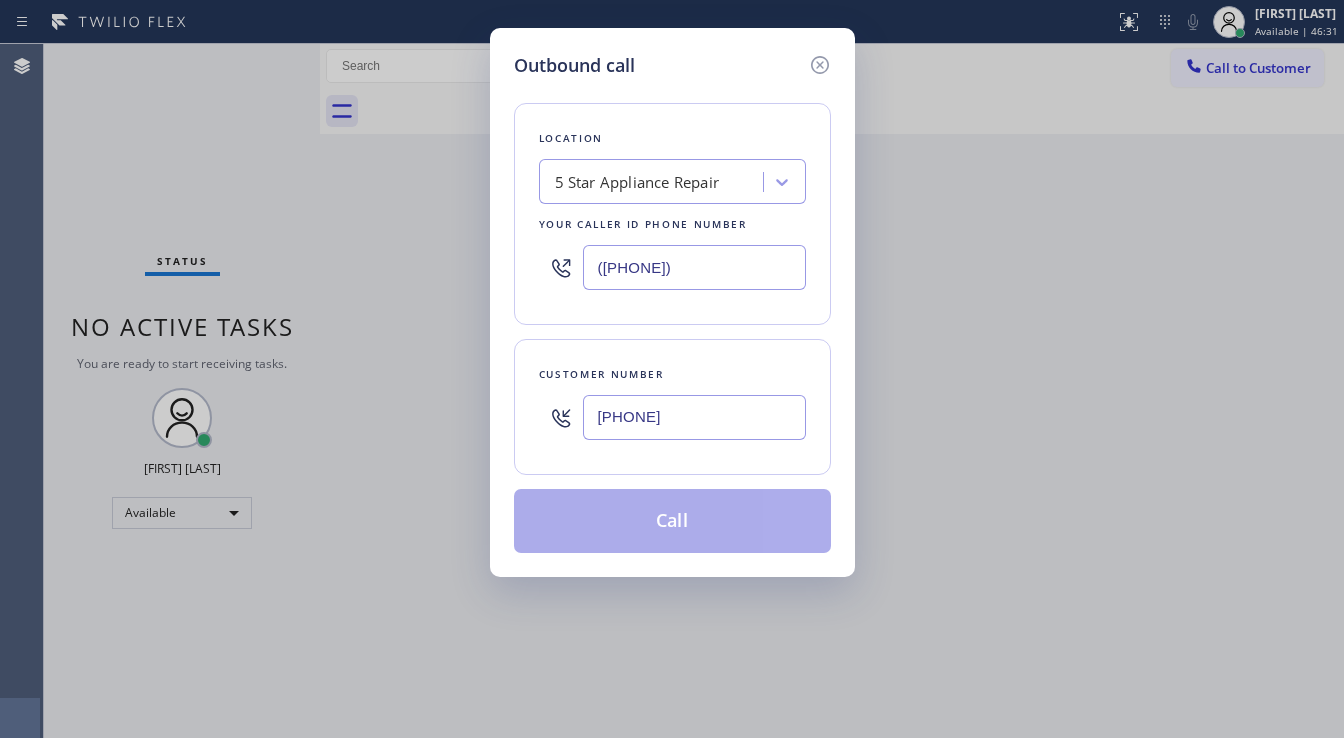 type on "[PHONE]" 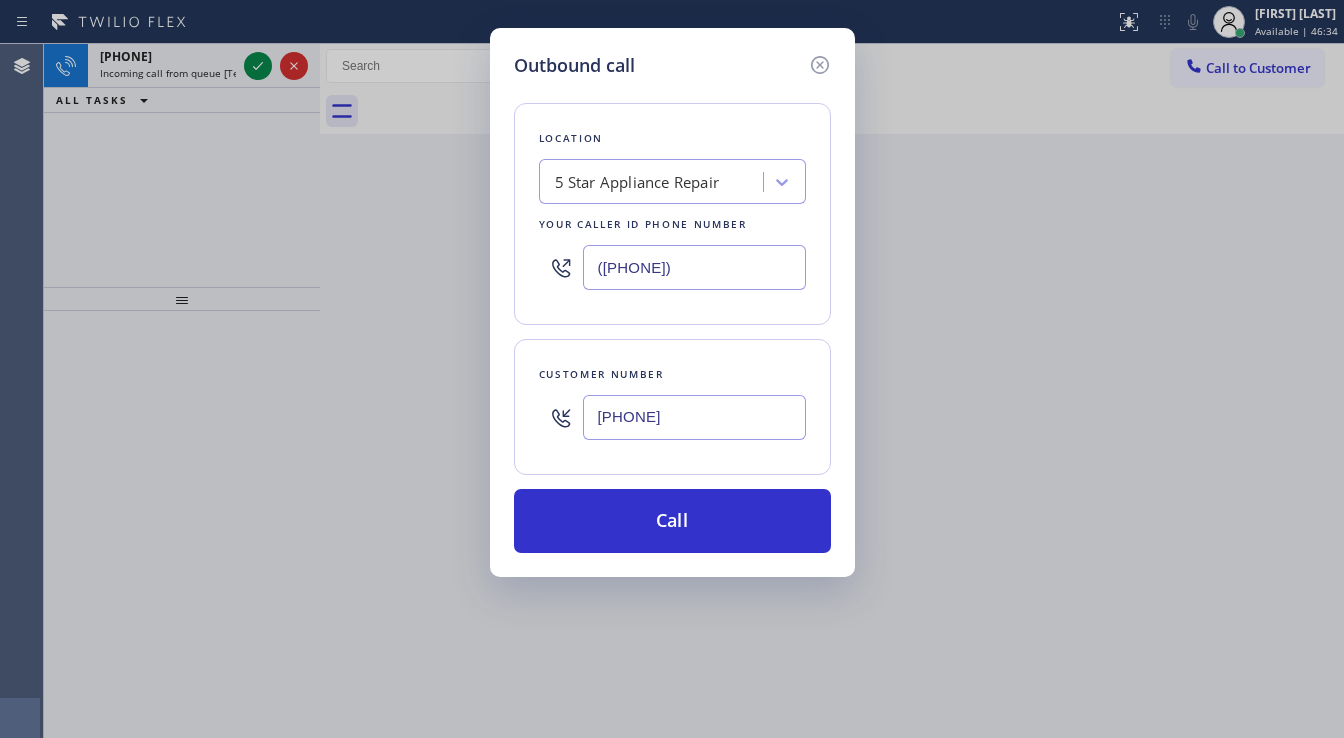 click 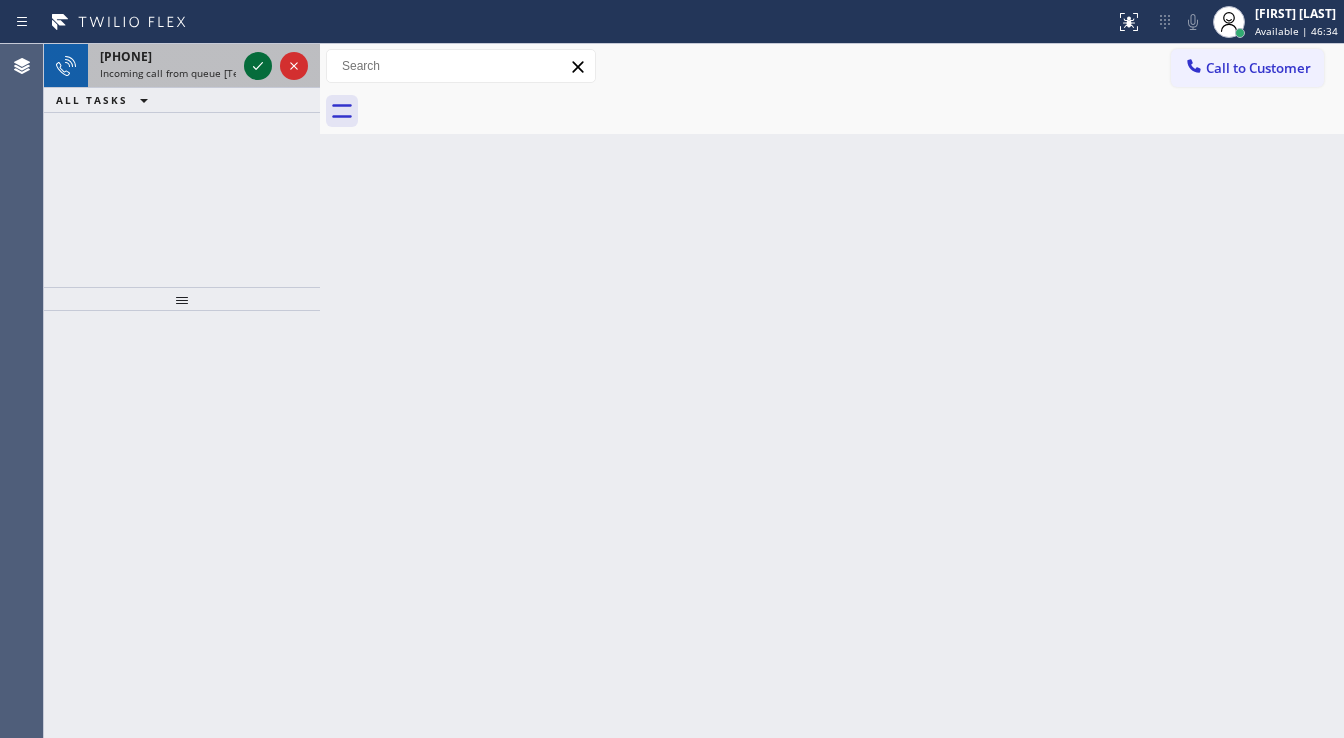click 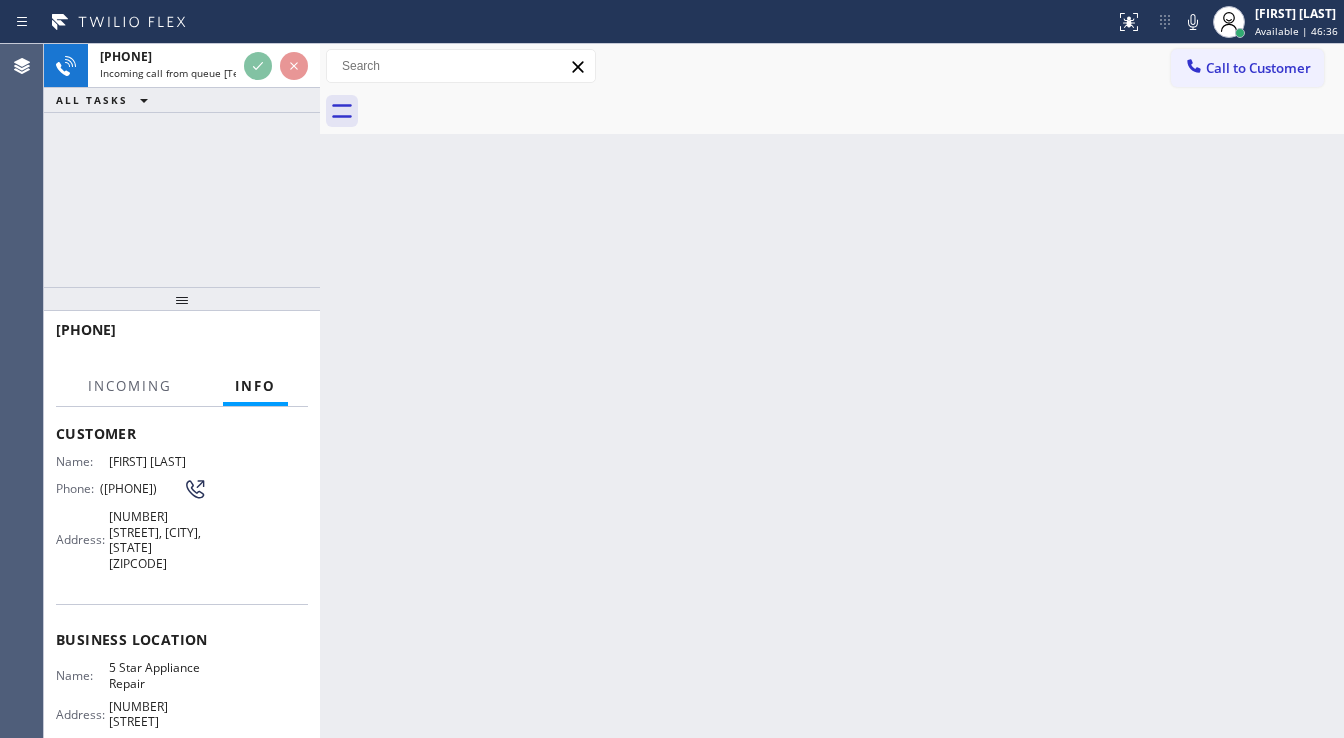 scroll, scrollTop: 160, scrollLeft: 0, axis: vertical 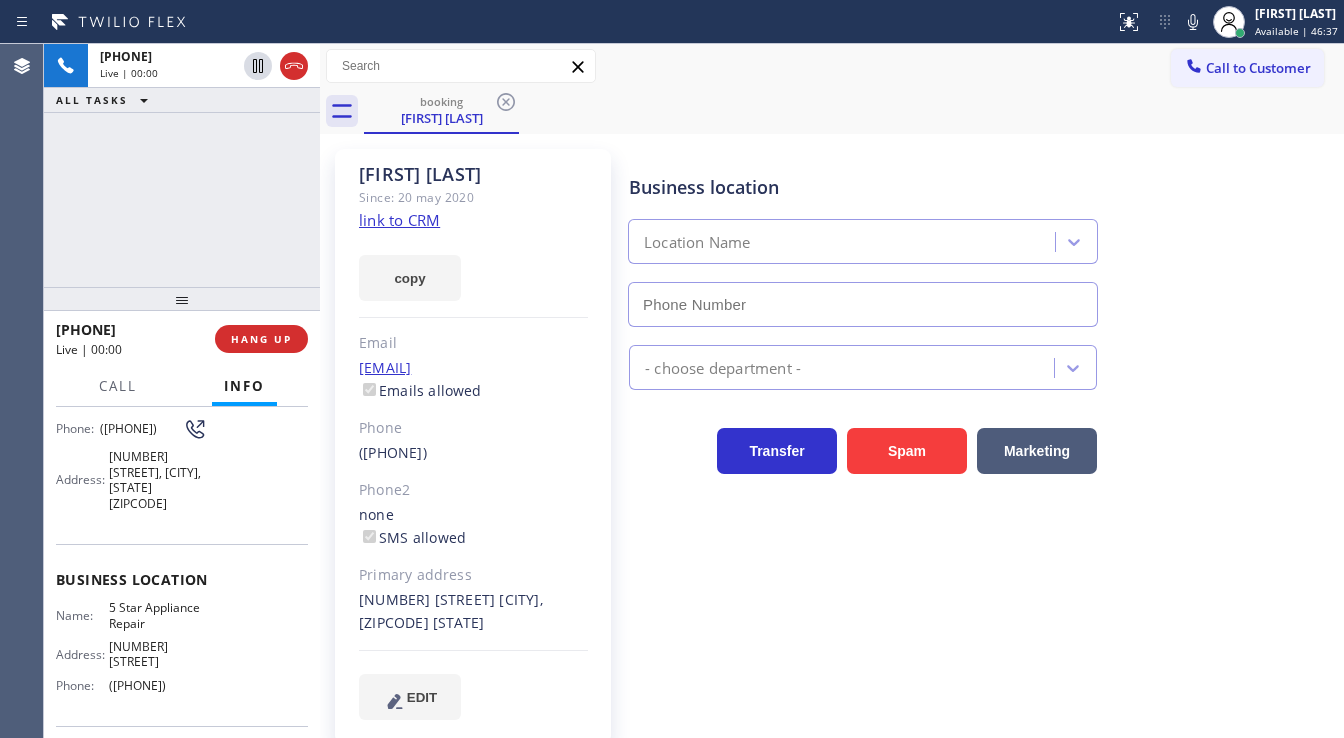 type on "([PHONE])" 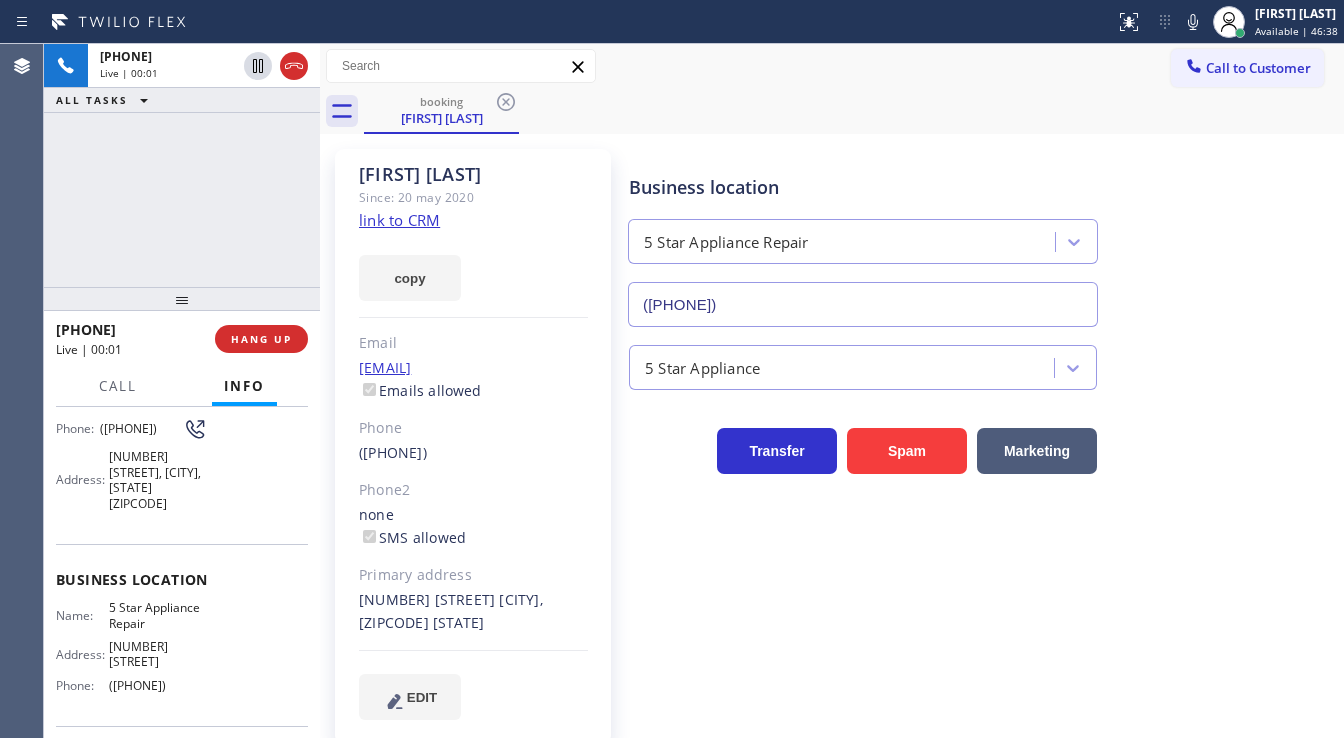 click on "+1[PHONE] Live | 00:01 ALL TASKS ALL TASKS ACTIVE TASKS TASKS IN WRAP UP" at bounding box center (182, 165) 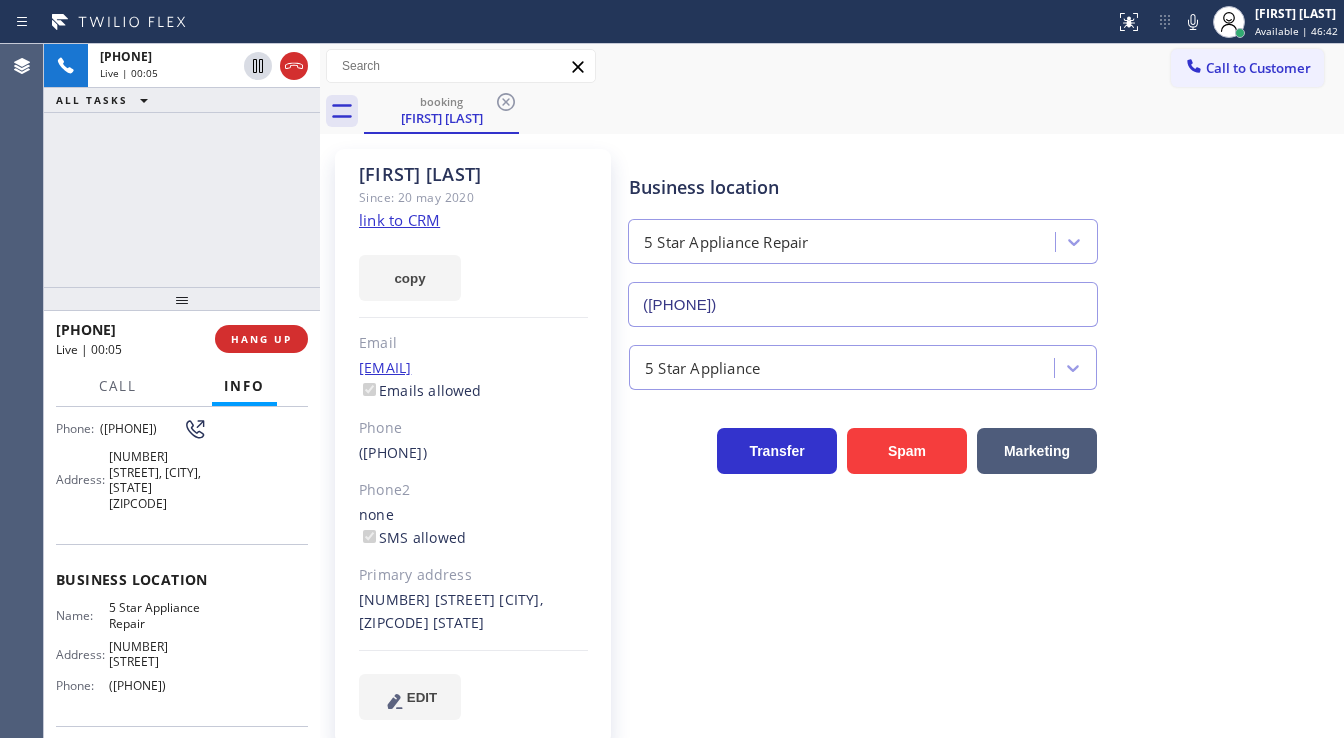 drag, startPoint x: 86, startPoint y: 197, endPoint x: 99, endPoint y: 197, distance: 13 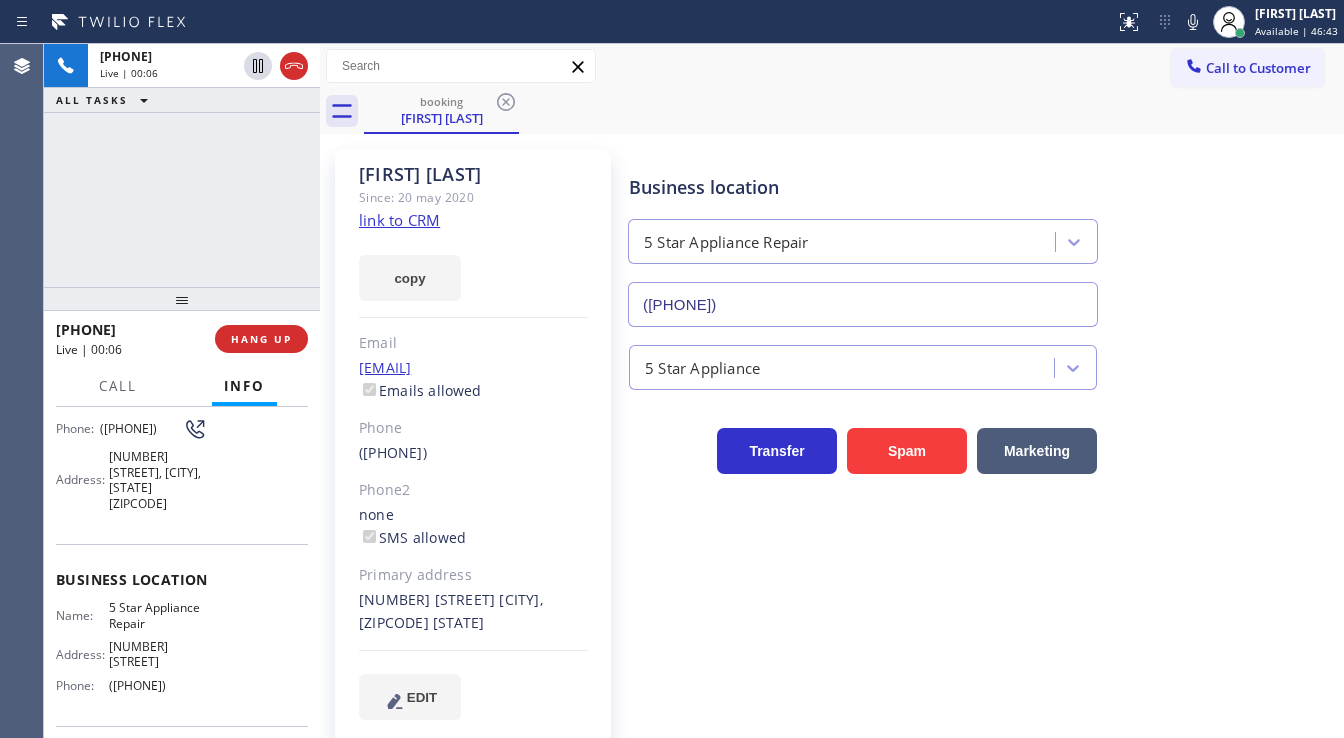 click on "link to CRM" 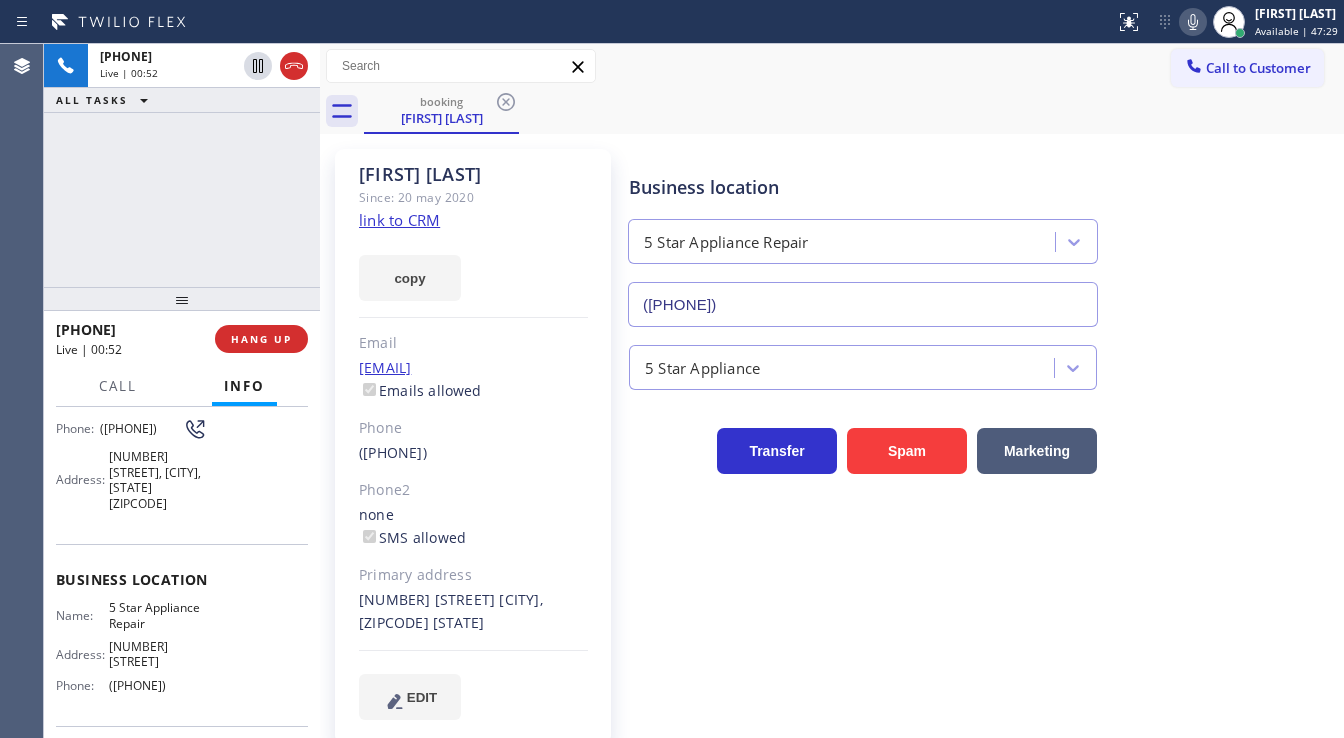 click 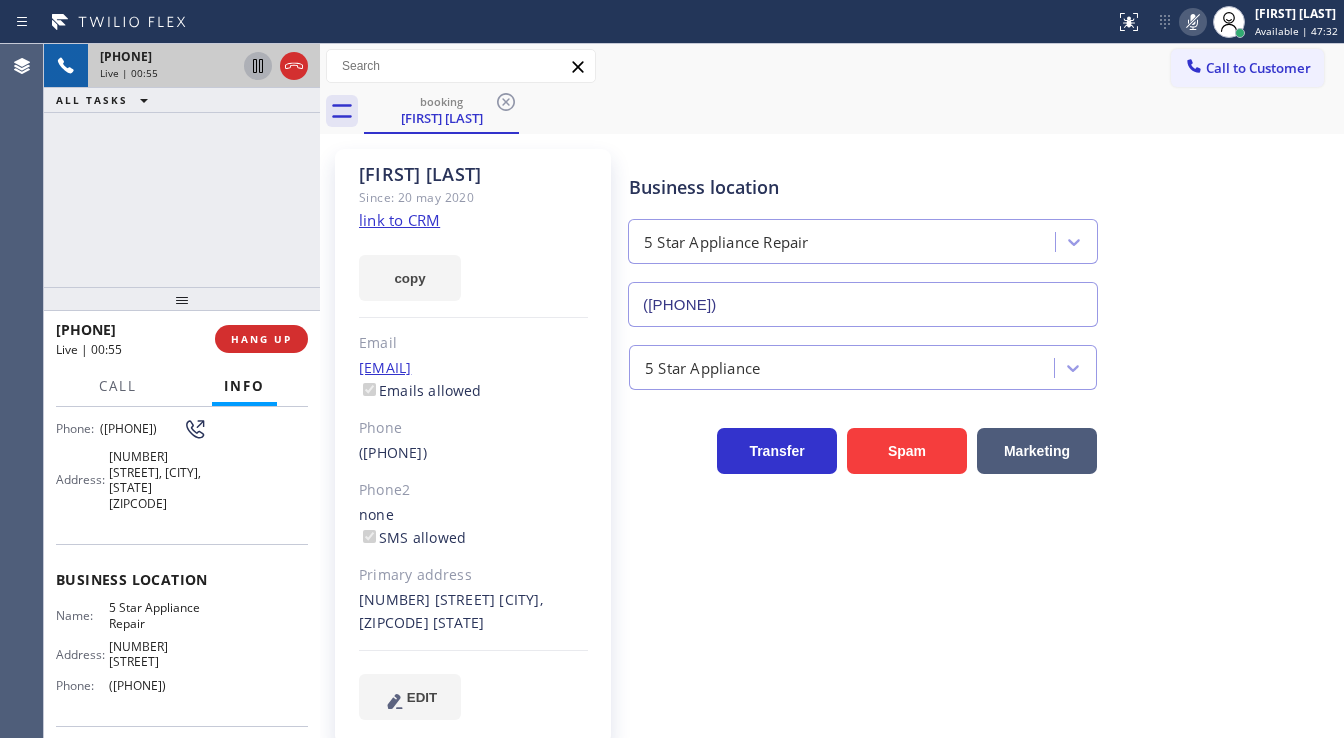 click 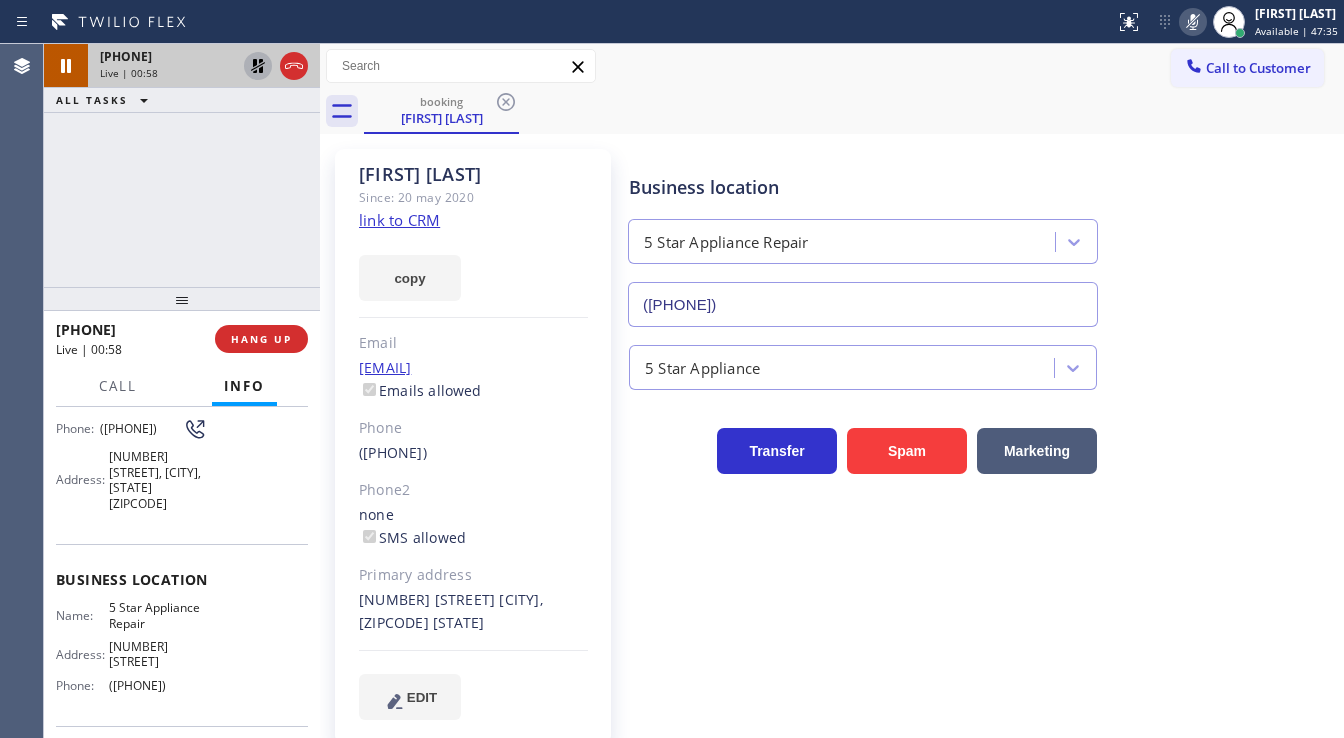 click on "[PHONE] Live | 00:58 ALL TASKS ALL TASKS ACTIVE TASKS TASKS IN WRAP UP" at bounding box center (182, 165) 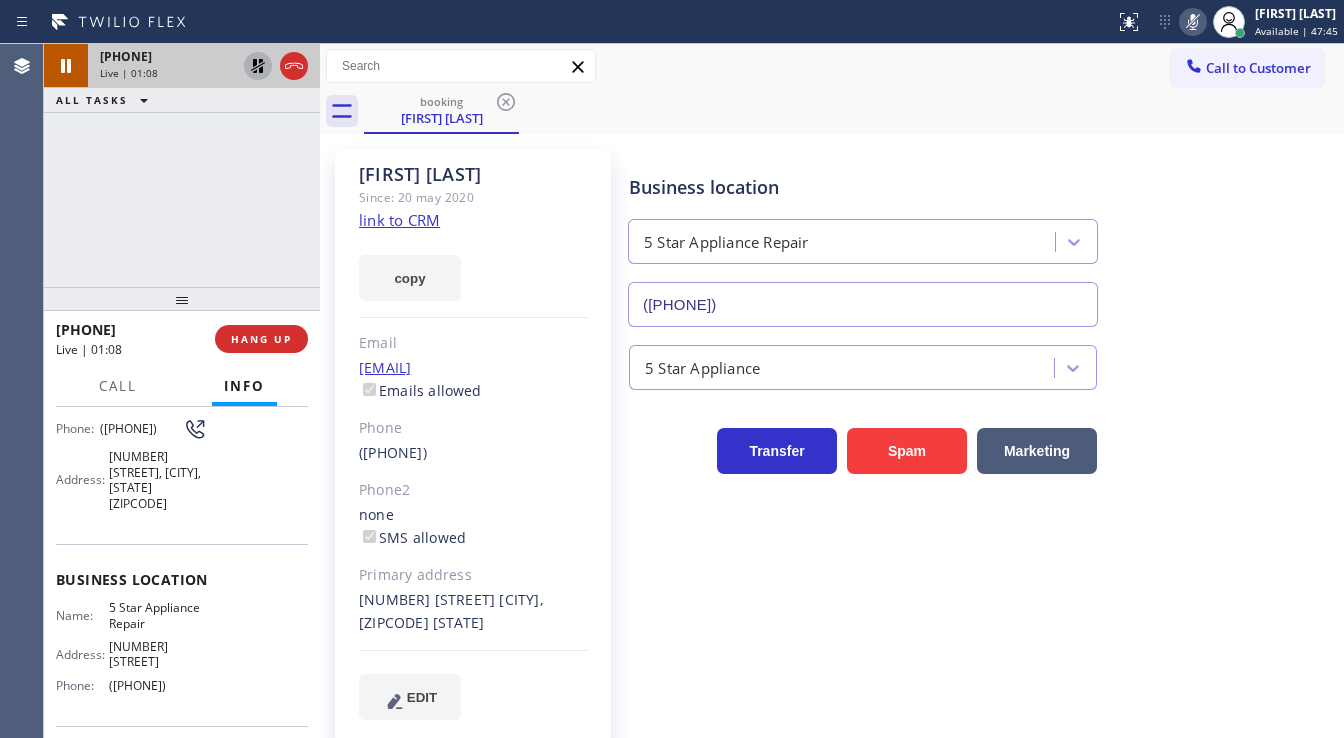 click 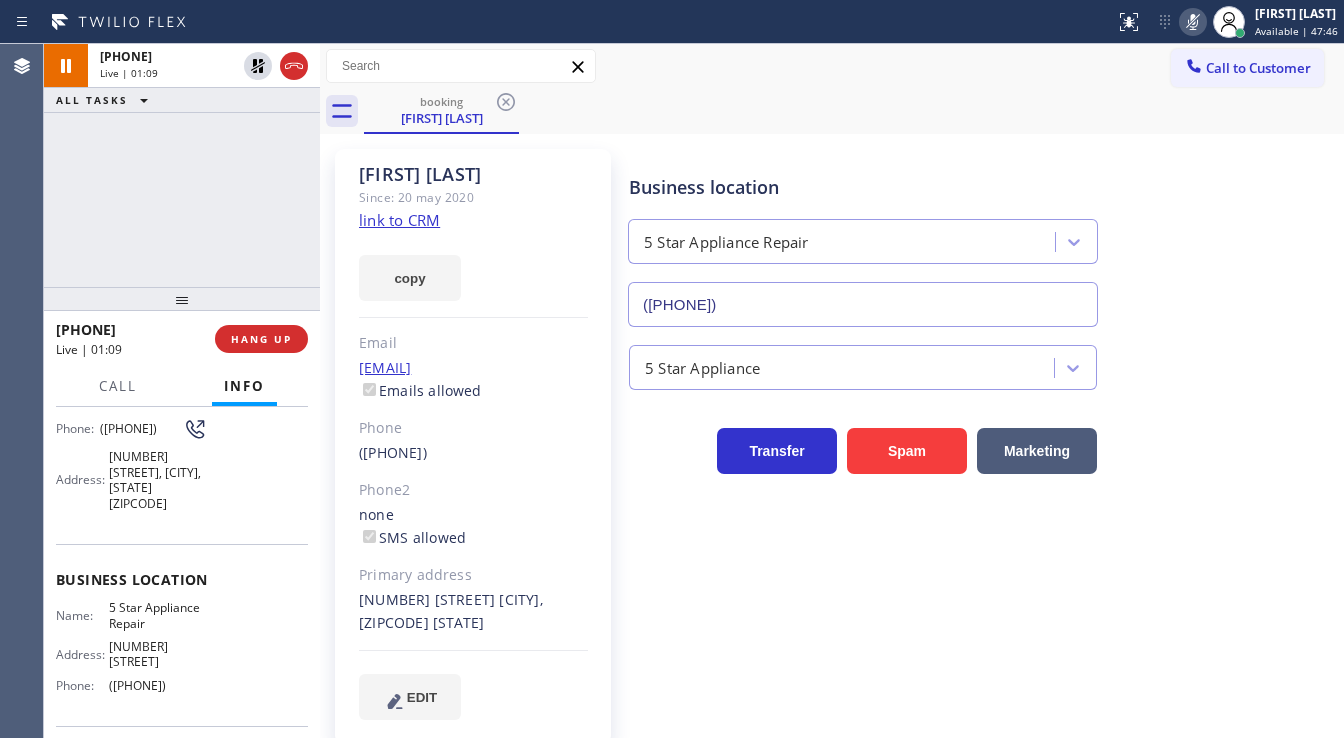 click 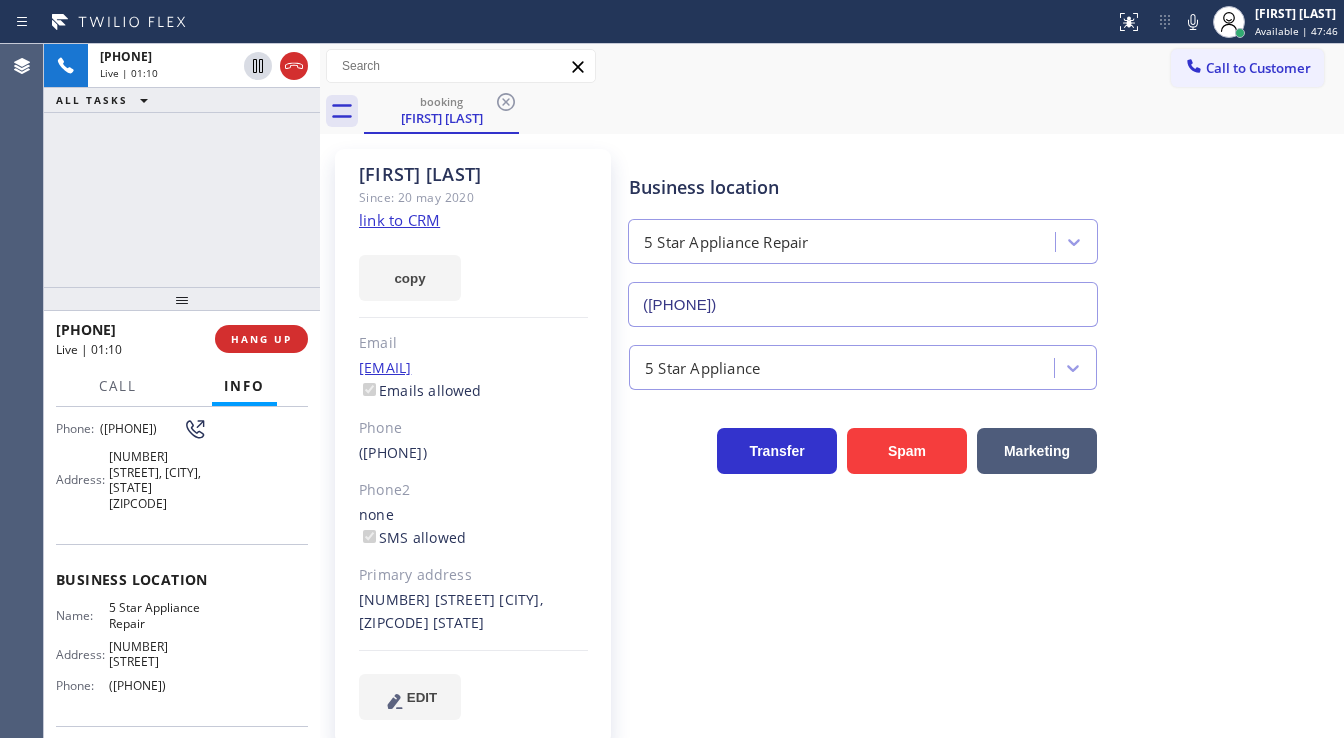 click on "[PHONE] Live | 01:10 ALL TASKS ALL TASKS ACTIVE TASKS TASKS IN WRAP UP" at bounding box center (182, 165) 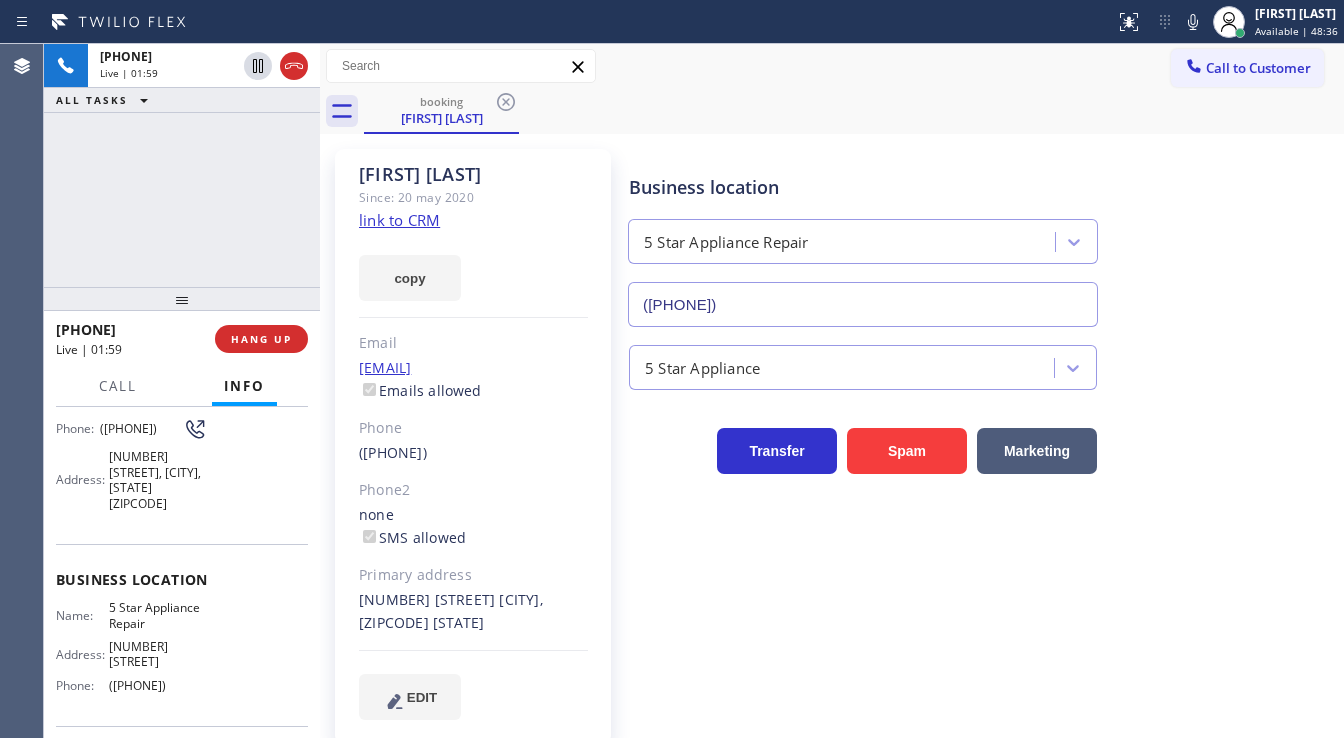 click on "+1[PHONE] Live | 01:59 ALL TASKS ALL TASKS ACTIVE TASKS TASKS IN WRAP UP" at bounding box center (182, 165) 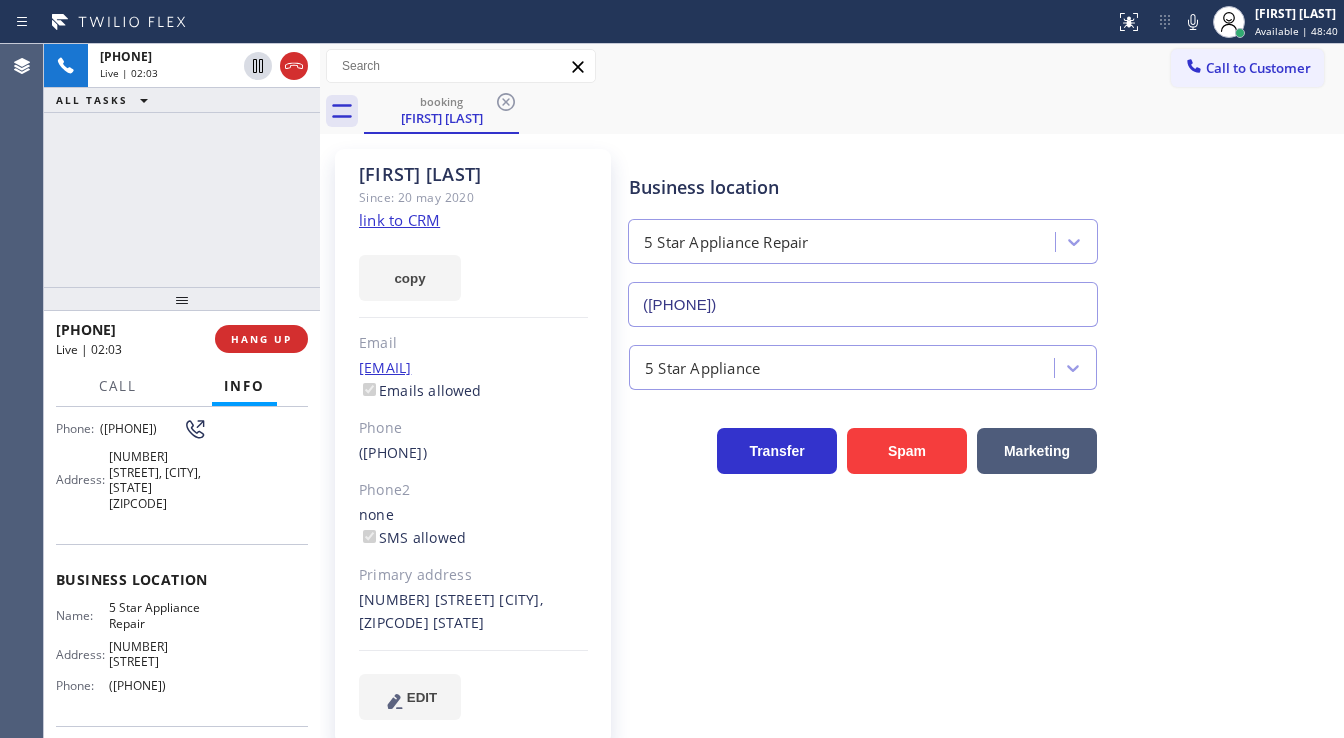 click on "+1[PHONE] Live | 02:03 ALL TASKS ALL TASKS ACTIVE TASKS TASKS IN WRAP UP" at bounding box center [182, 165] 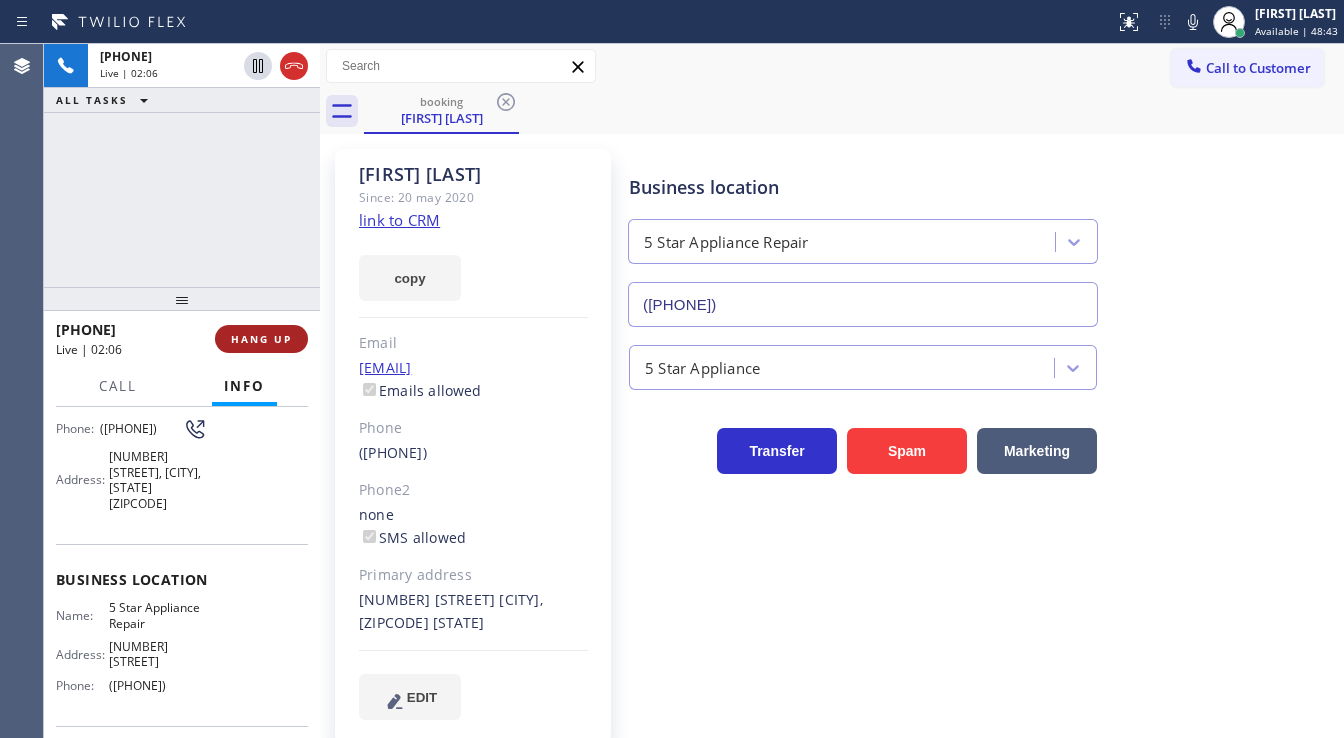 click on "HANG UP" at bounding box center (261, 339) 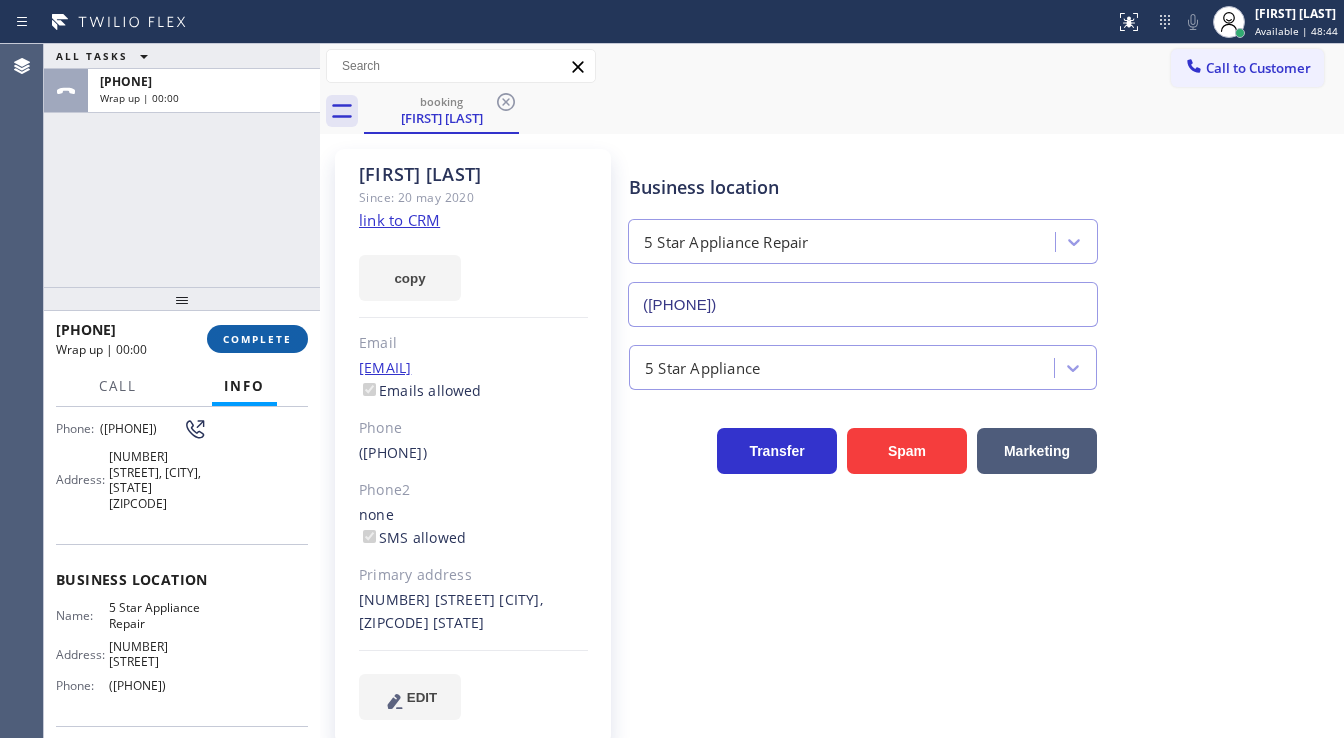 click on "COMPLETE" at bounding box center (257, 339) 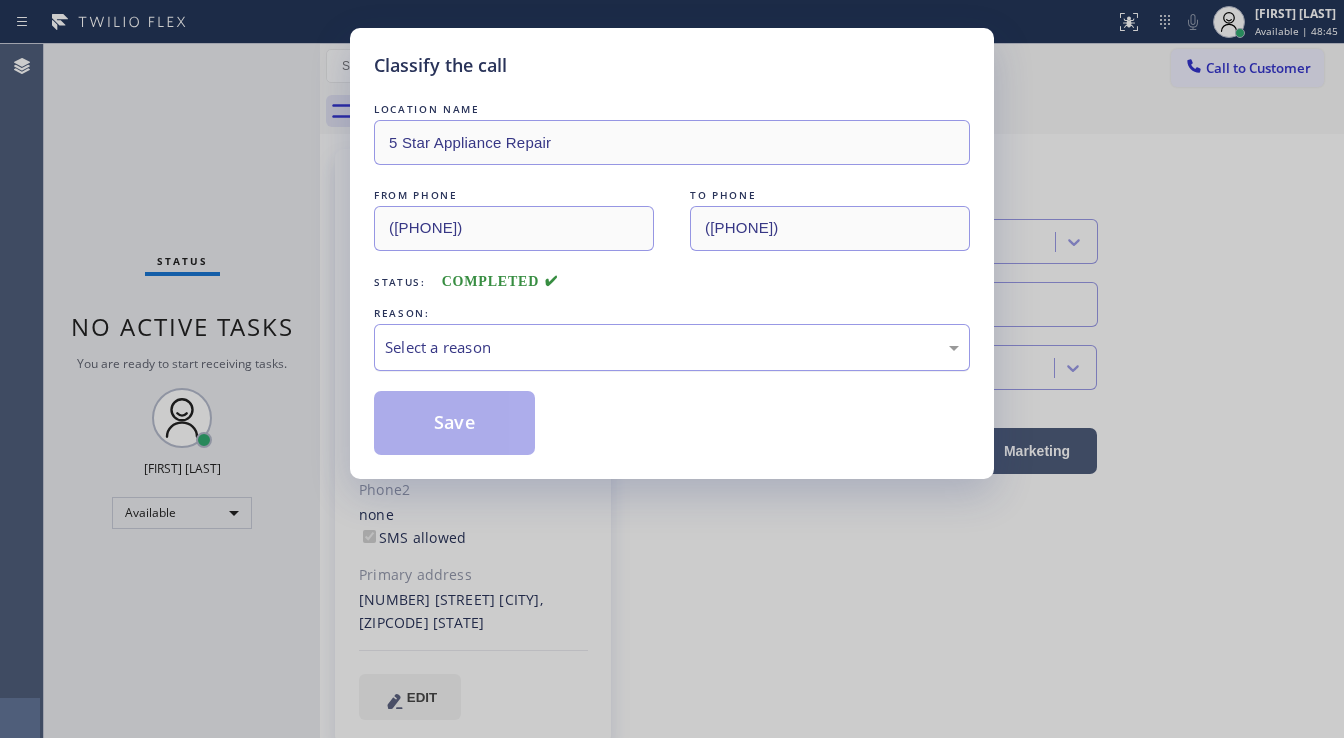 click on "Select a reason" at bounding box center (672, 347) 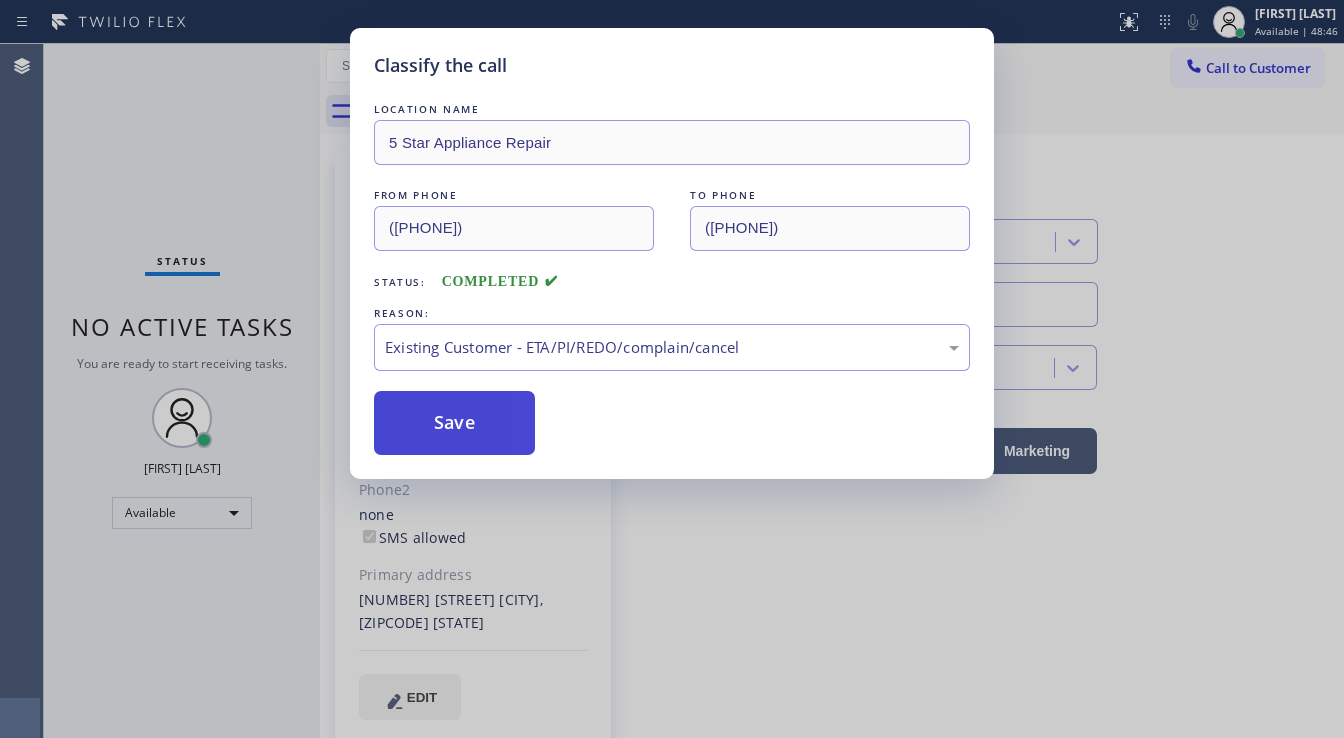 click on "Save" at bounding box center [454, 423] 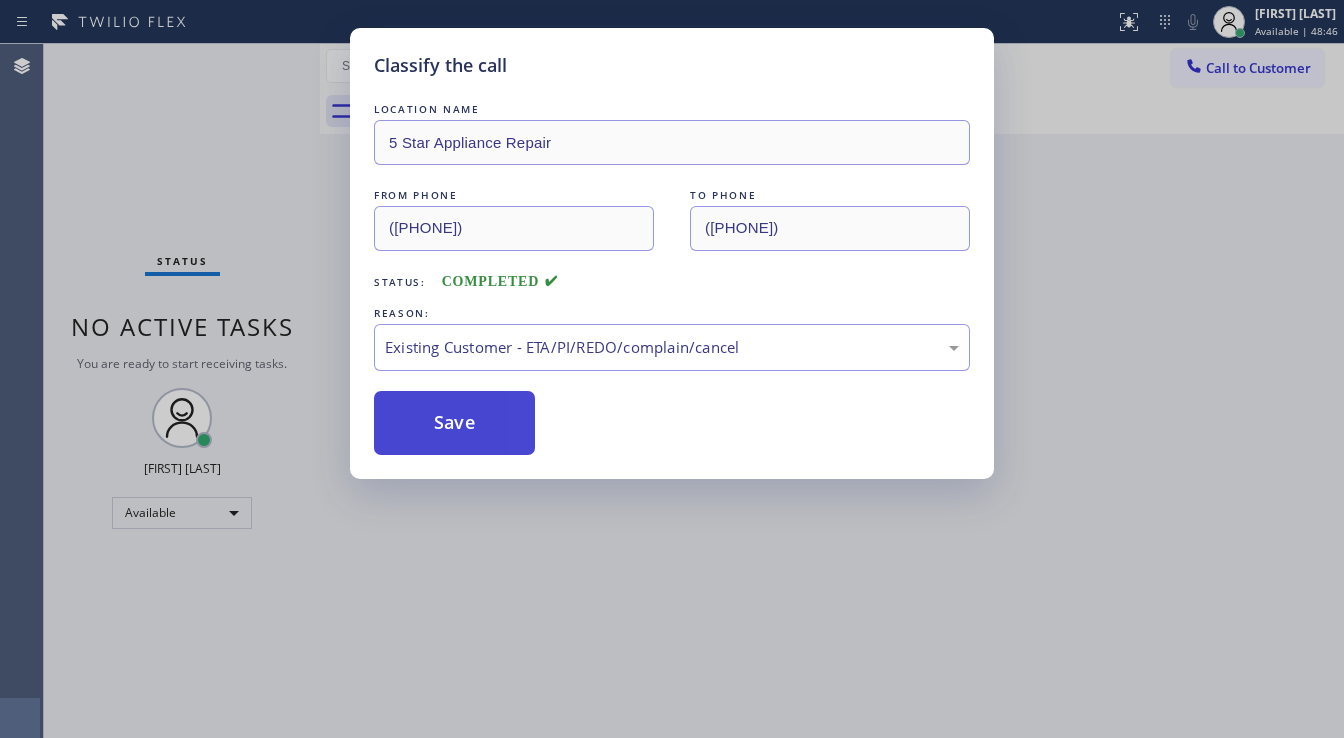 type 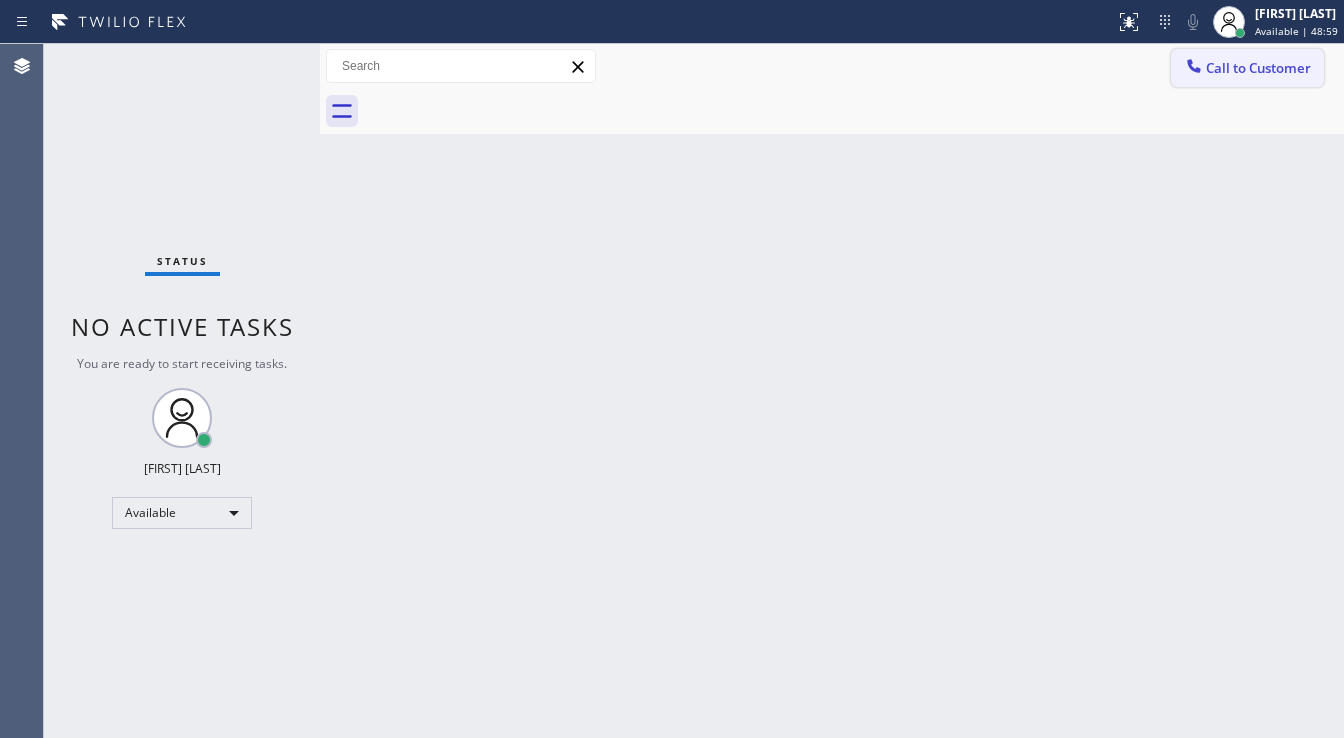 click on "Call to Customer" at bounding box center [1247, 68] 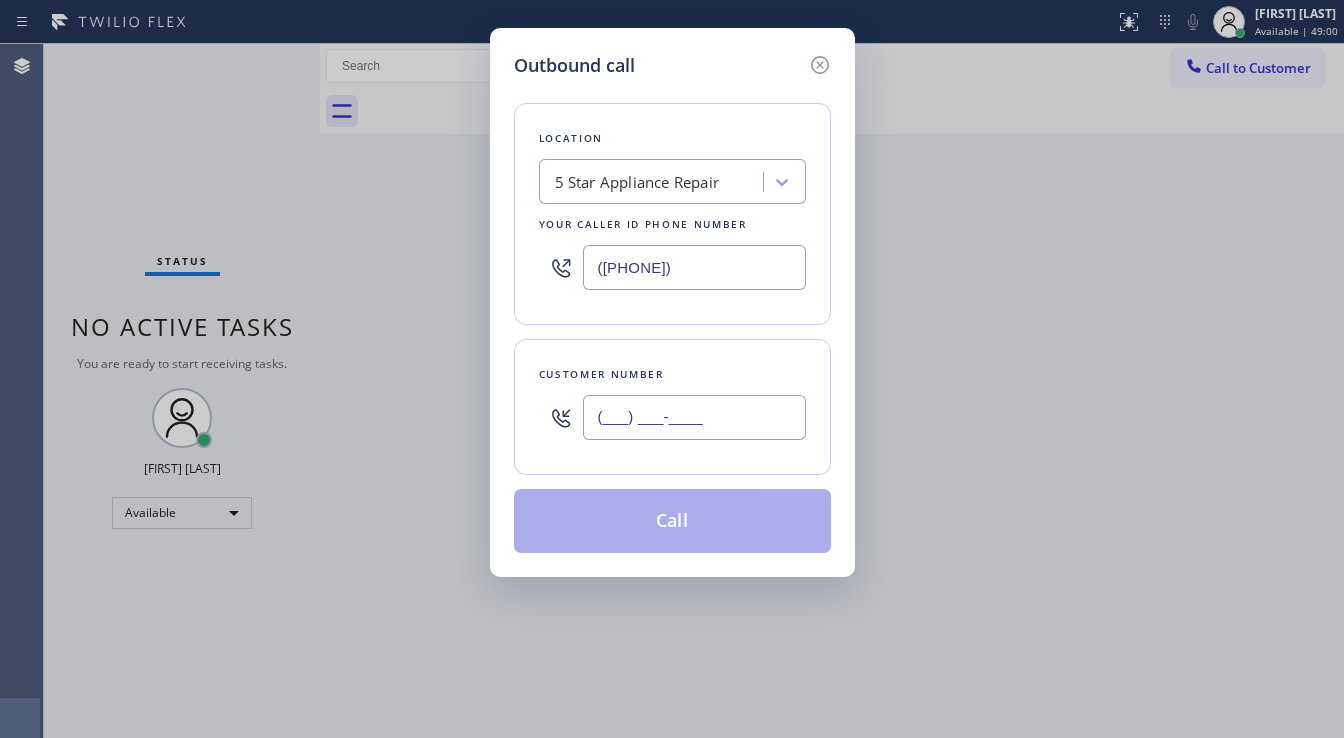 click on "(___) ___-____" at bounding box center (694, 417) 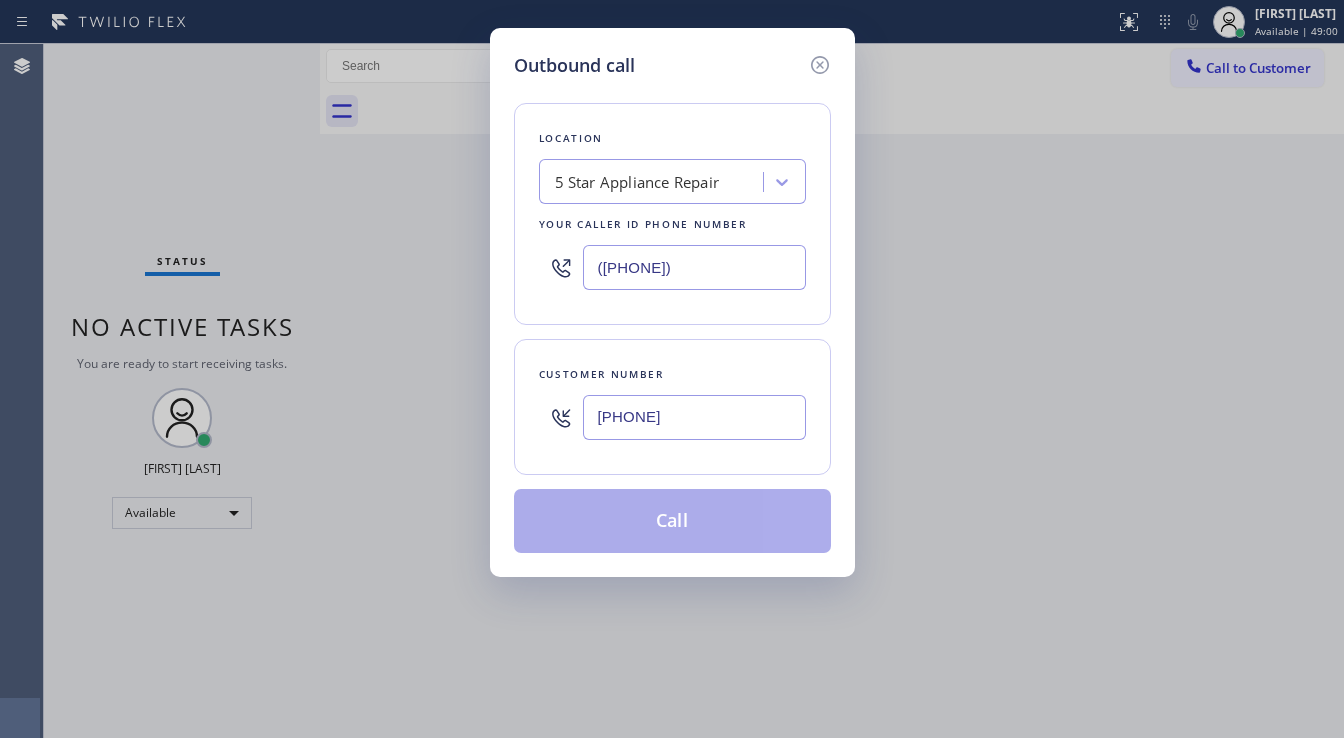 type on "[PHONE]" 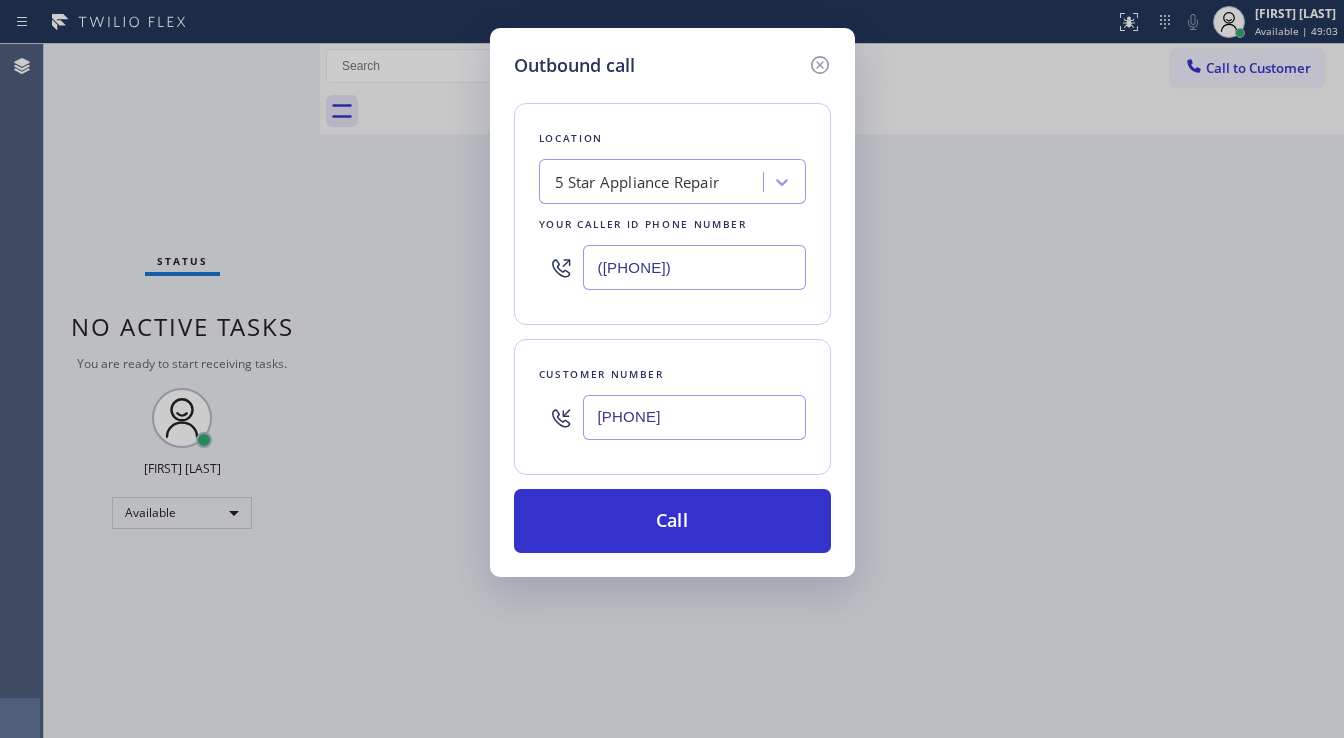 paste 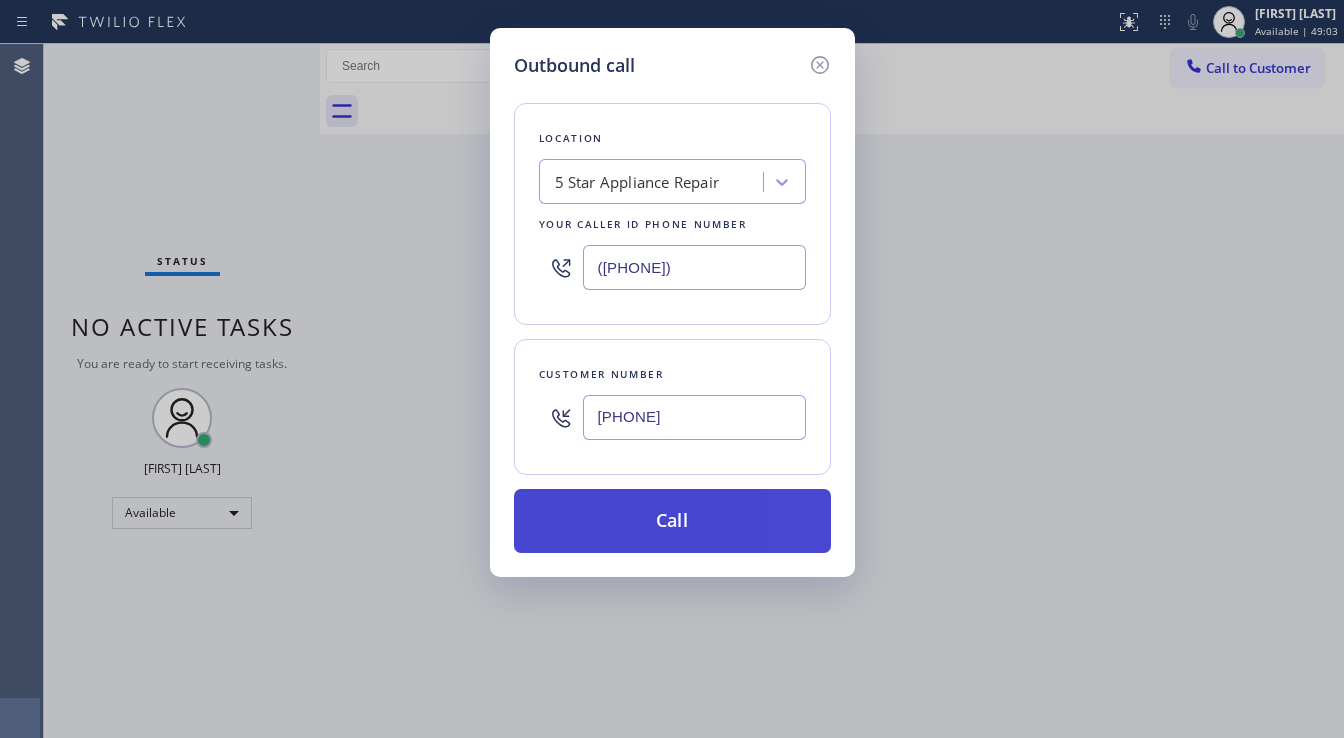 type on "([PHONE])" 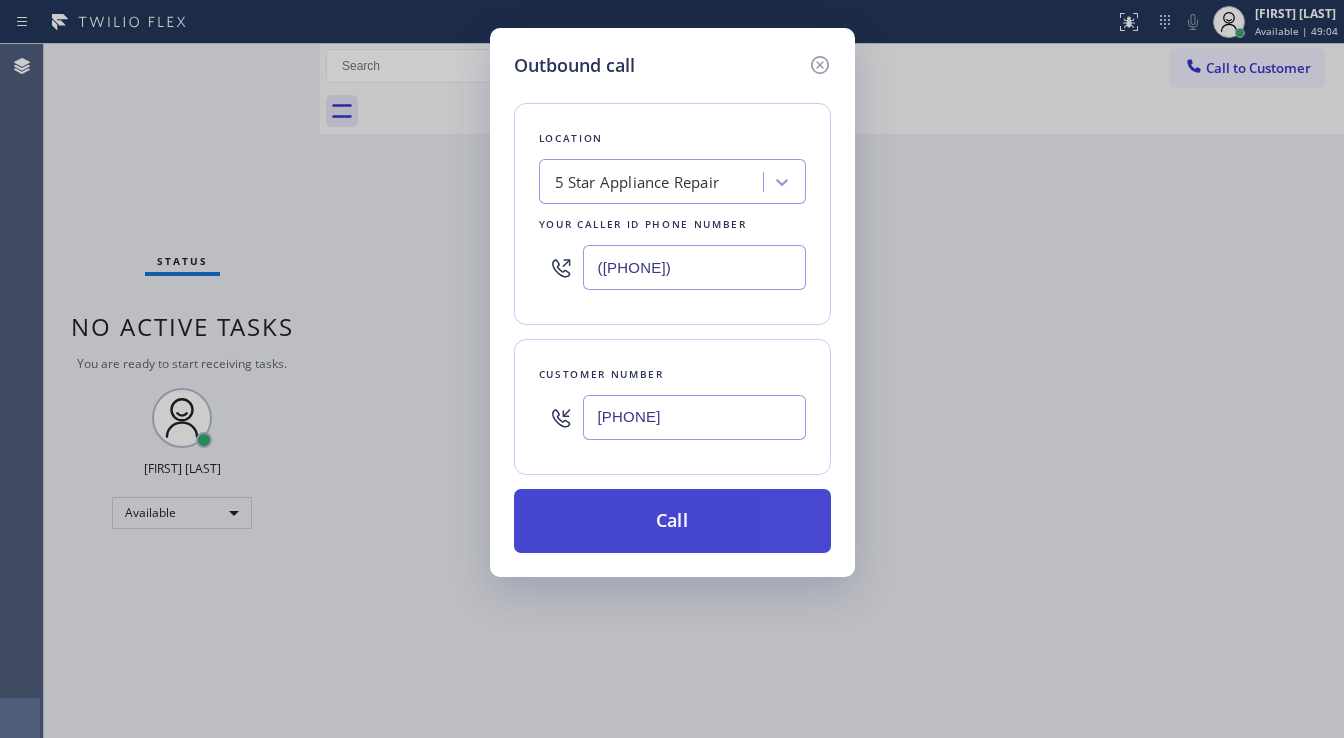 type 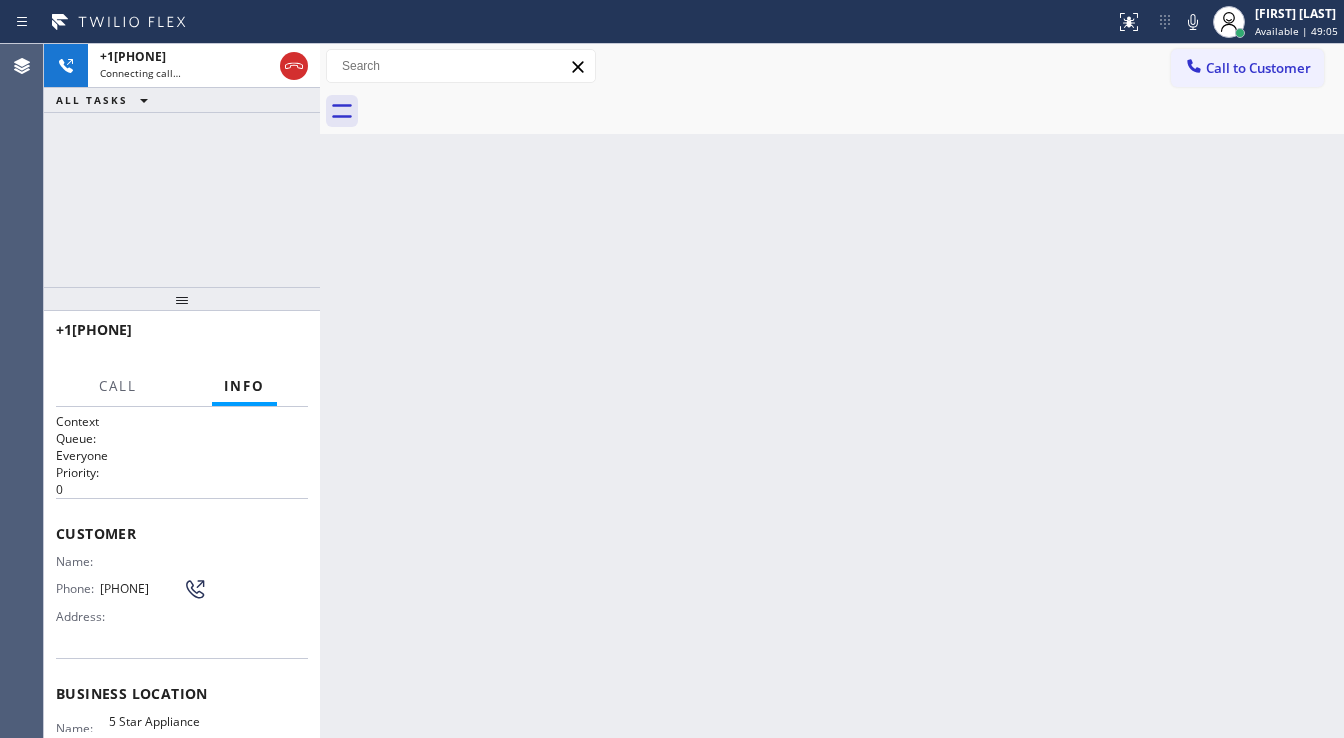click on "+1[PHONE] Connecting call… ALL TASKS ALL TASKS ACTIVE TASKS TASKS IN WRAP UP" at bounding box center [182, 165] 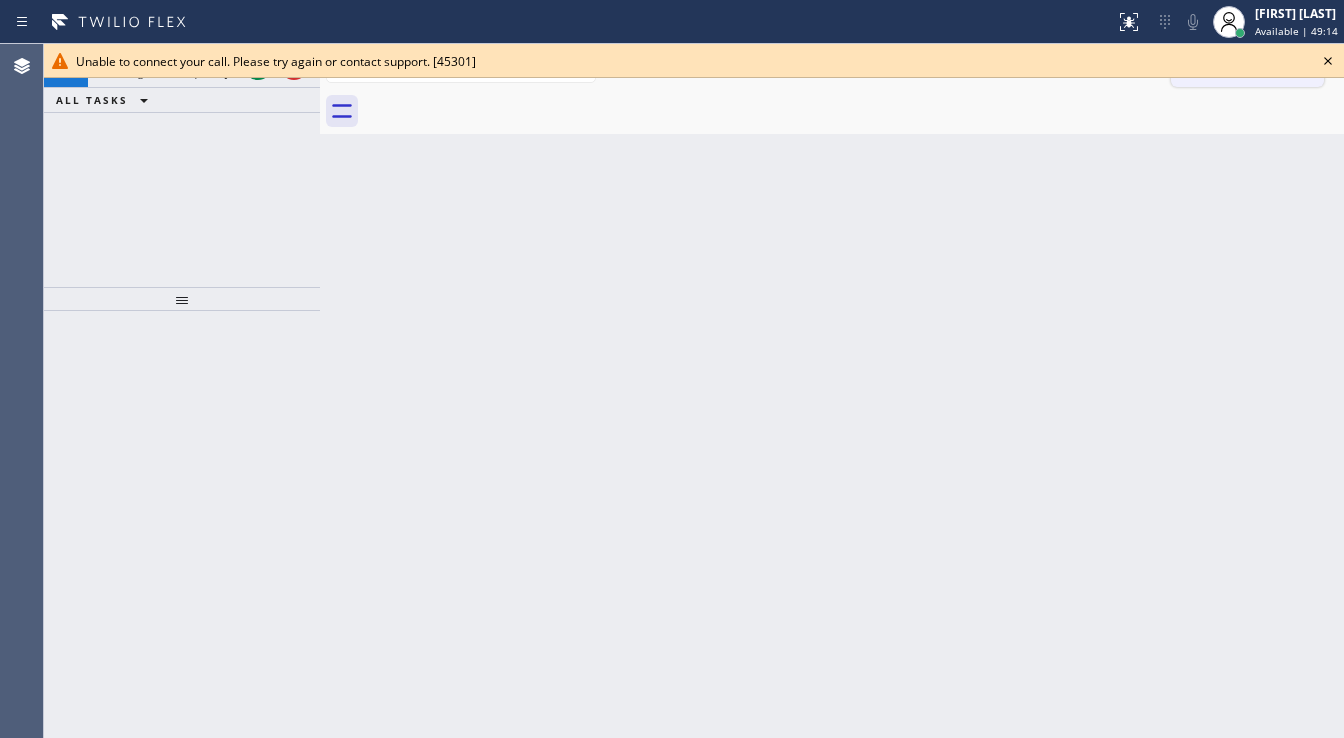 click 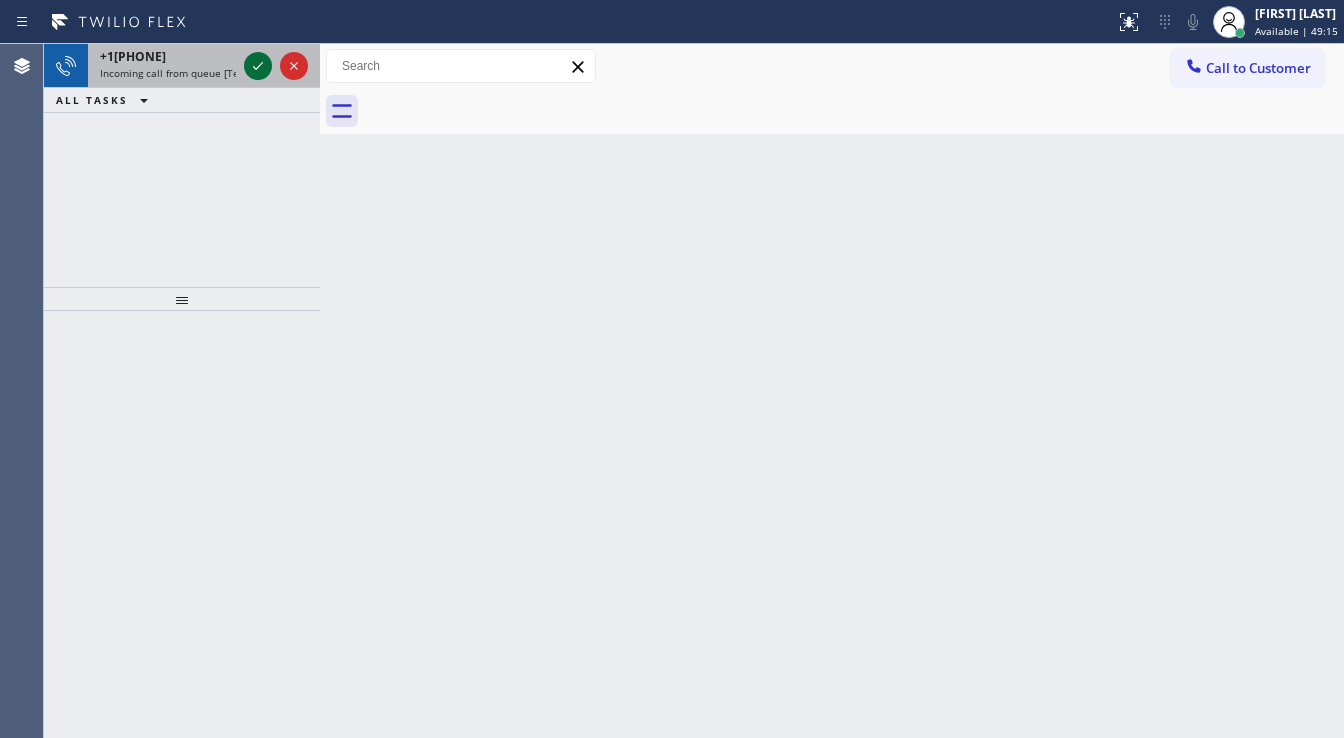 click 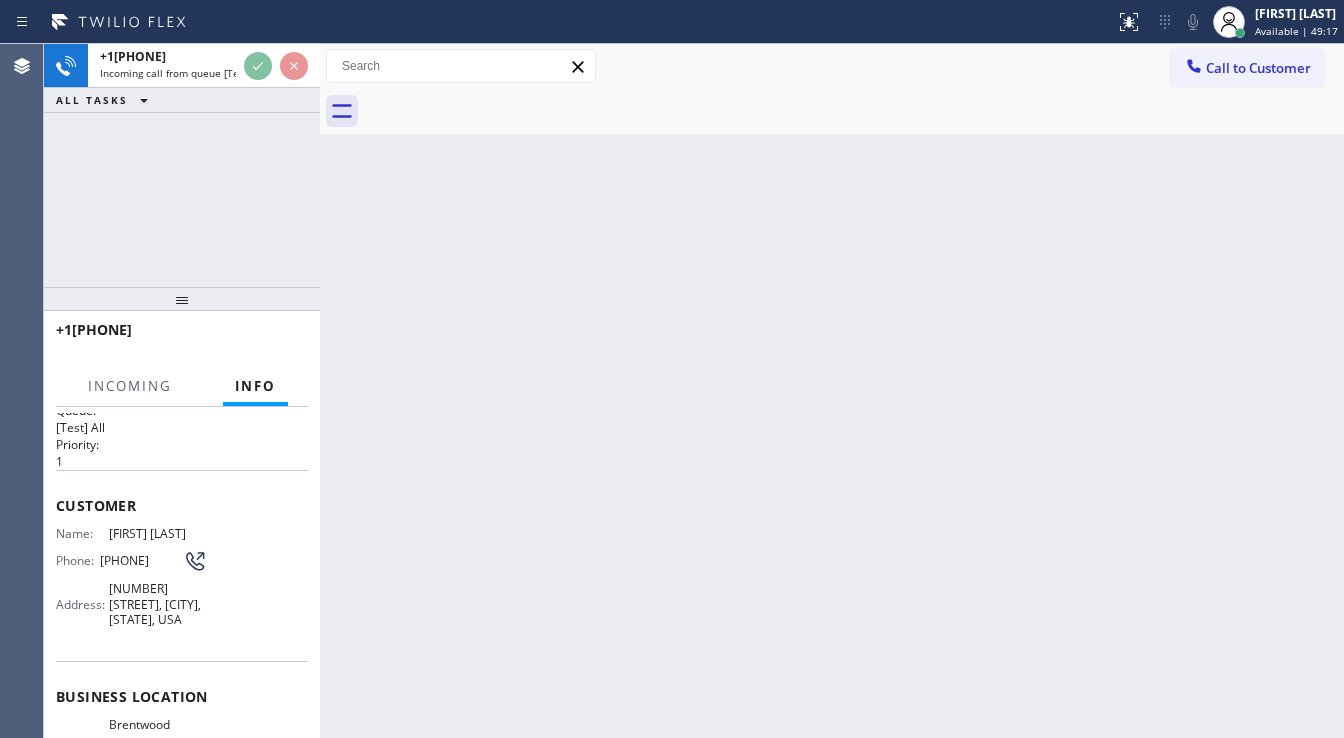 scroll, scrollTop: 80, scrollLeft: 0, axis: vertical 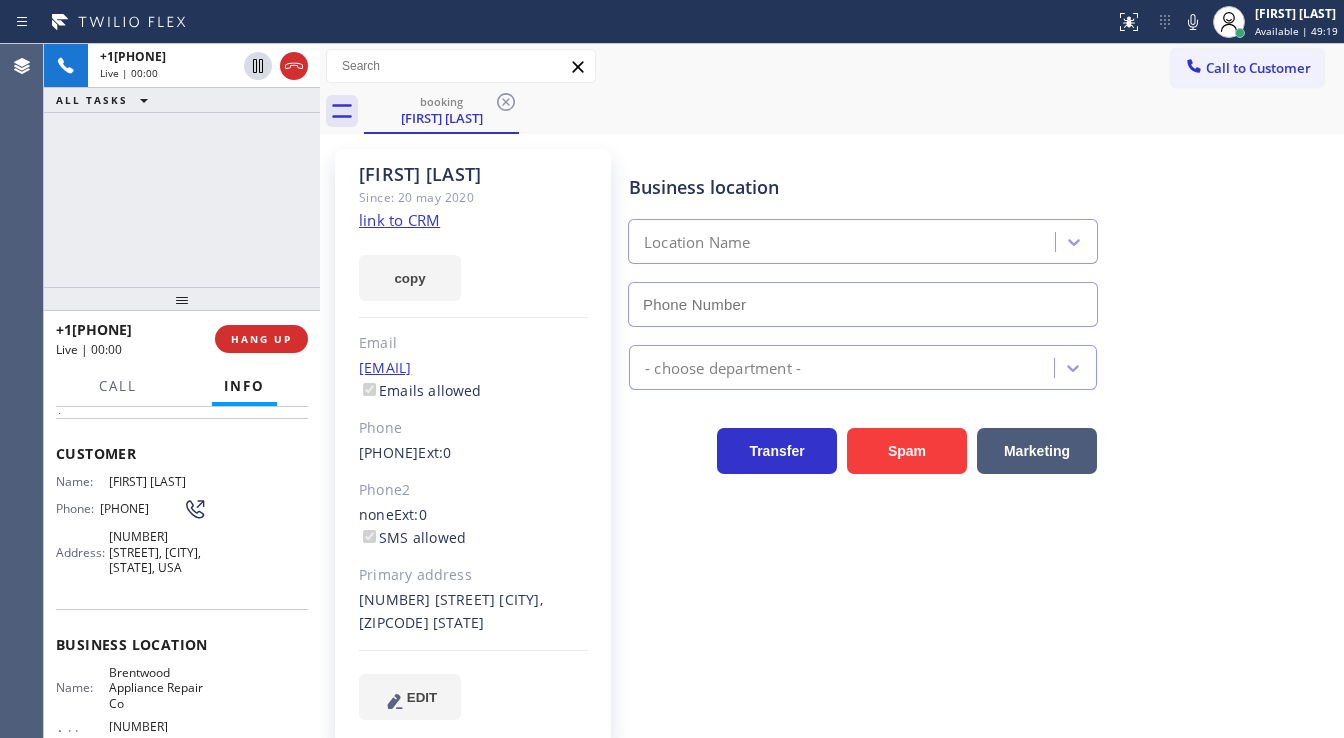 type on "([PHONE])" 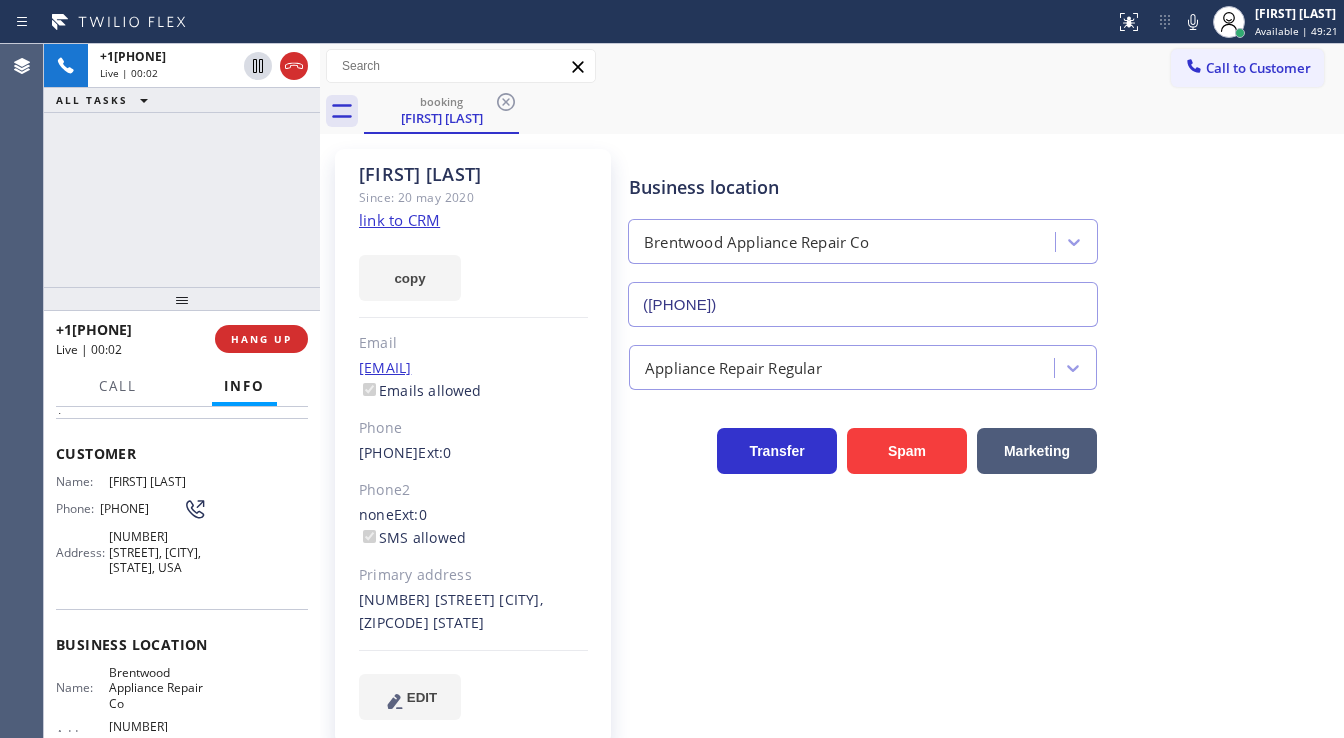click on "link to CRM" 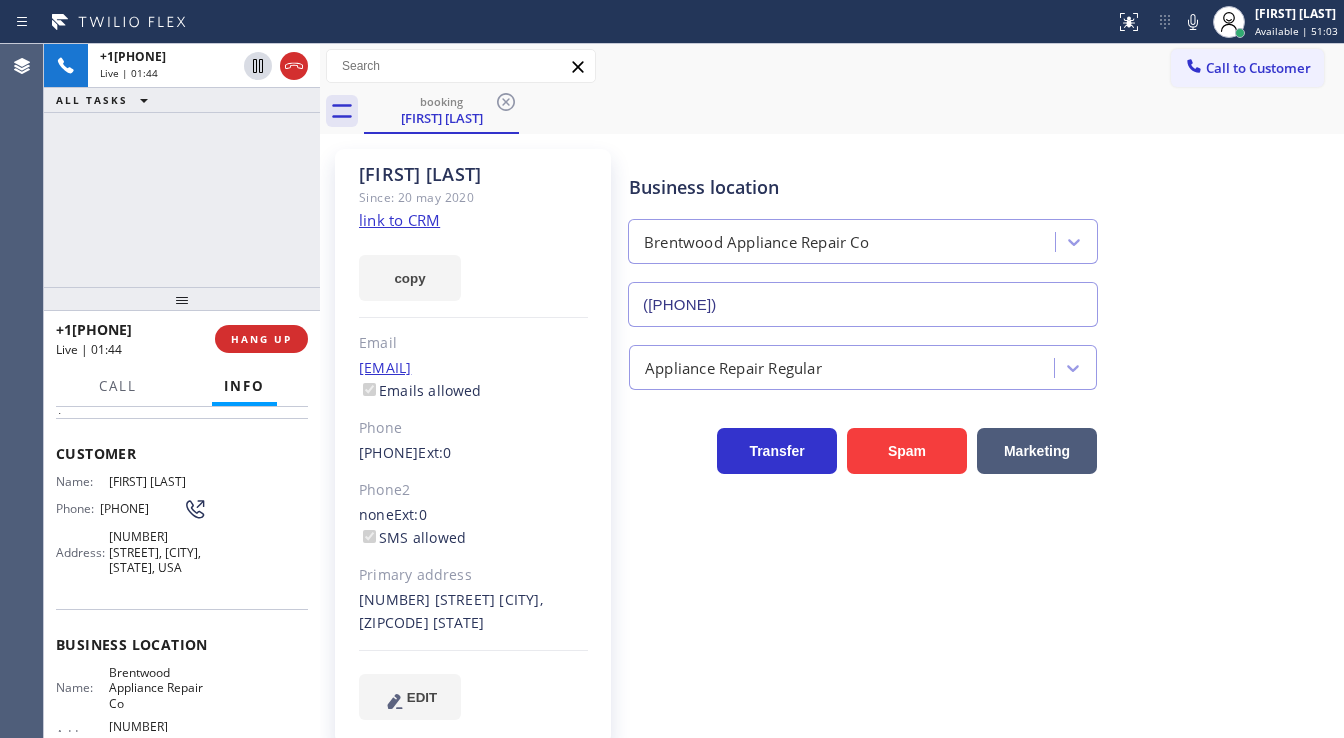click at bounding box center [182, 299] 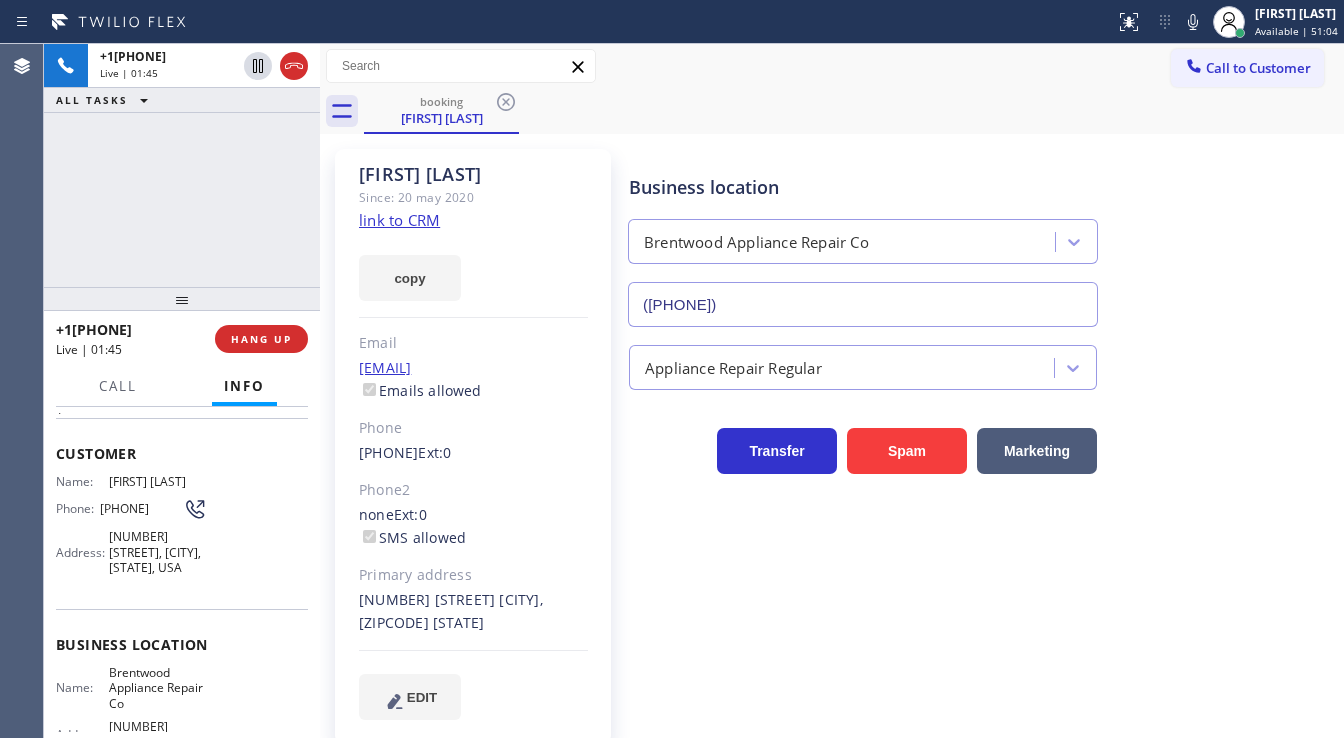 drag, startPoint x: 192, startPoint y: 228, endPoint x: 193, endPoint y: 200, distance: 28.01785 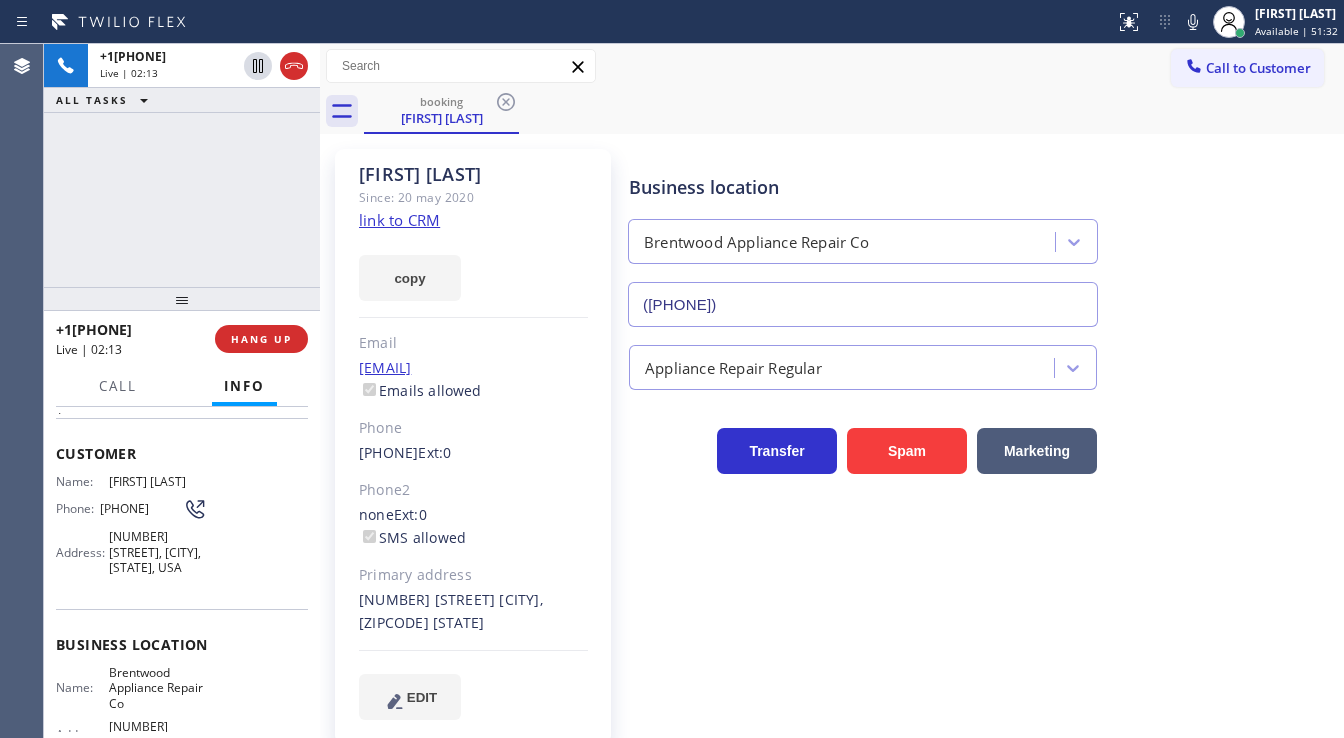 click on "[PHONE] Live | 02:13 ALL TASKS ALL TASKS ACTIVE TASKS TASKS IN WRAP UP" at bounding box center [182, 165] 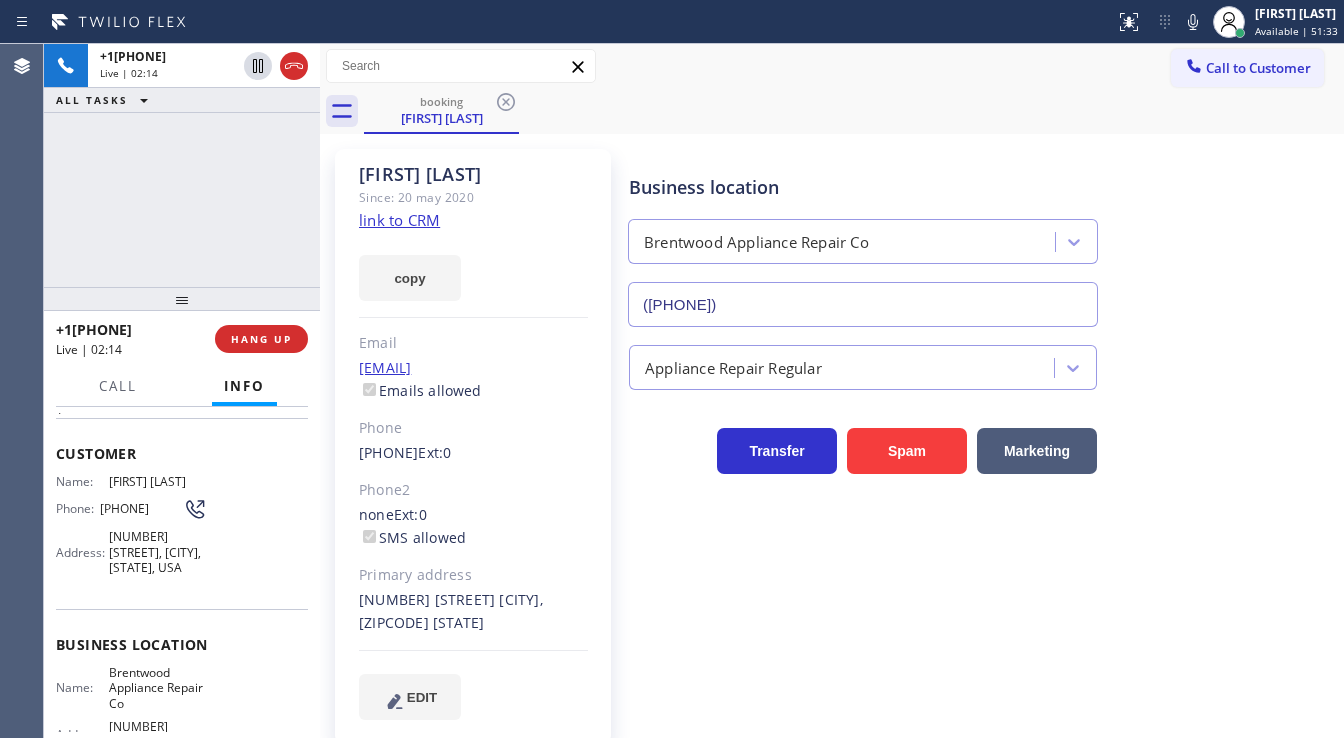 click on "+1[PHONE] Live | 02:14 ALL TASKS ALL TASKS ACTIVE TASKS TASKS IN WRAP UP" at bounding box center (182, 165) 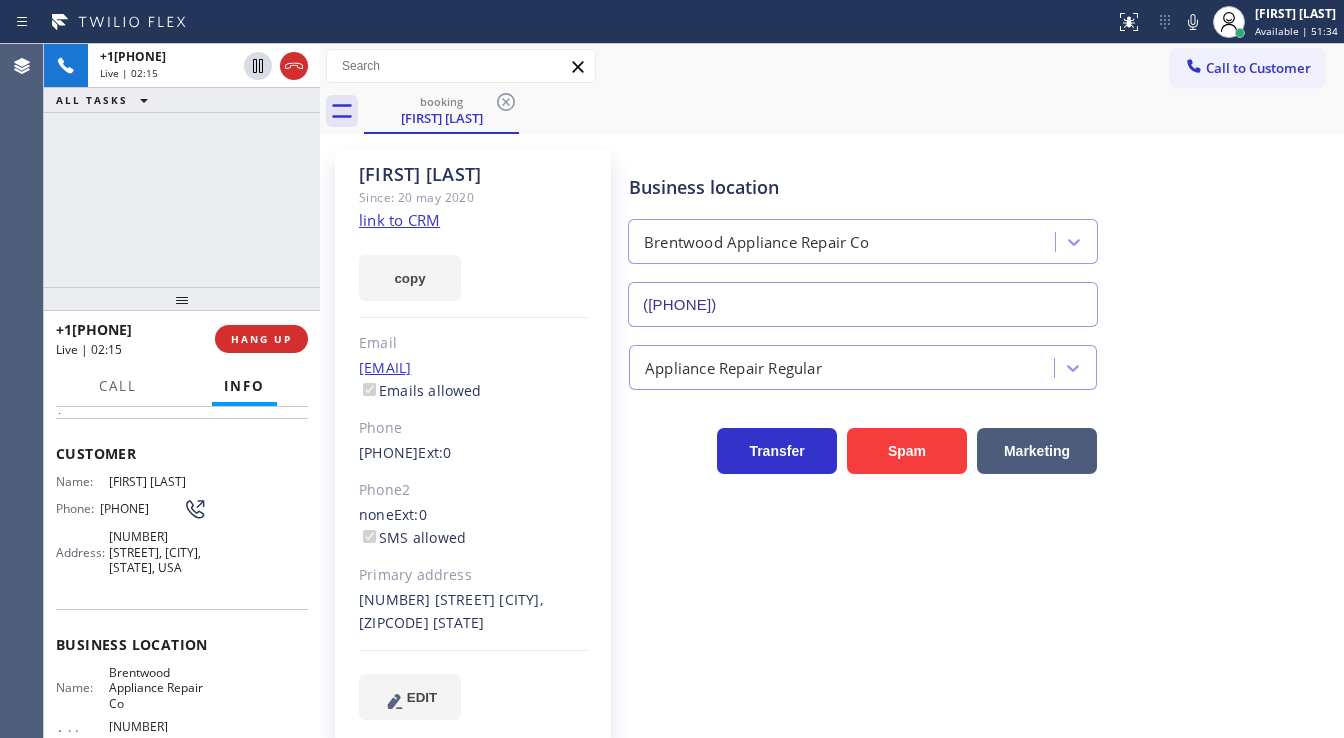click on "Business location Brentwood Appliance Repair Co ([PHONE])" at bounding box center [982, 236] 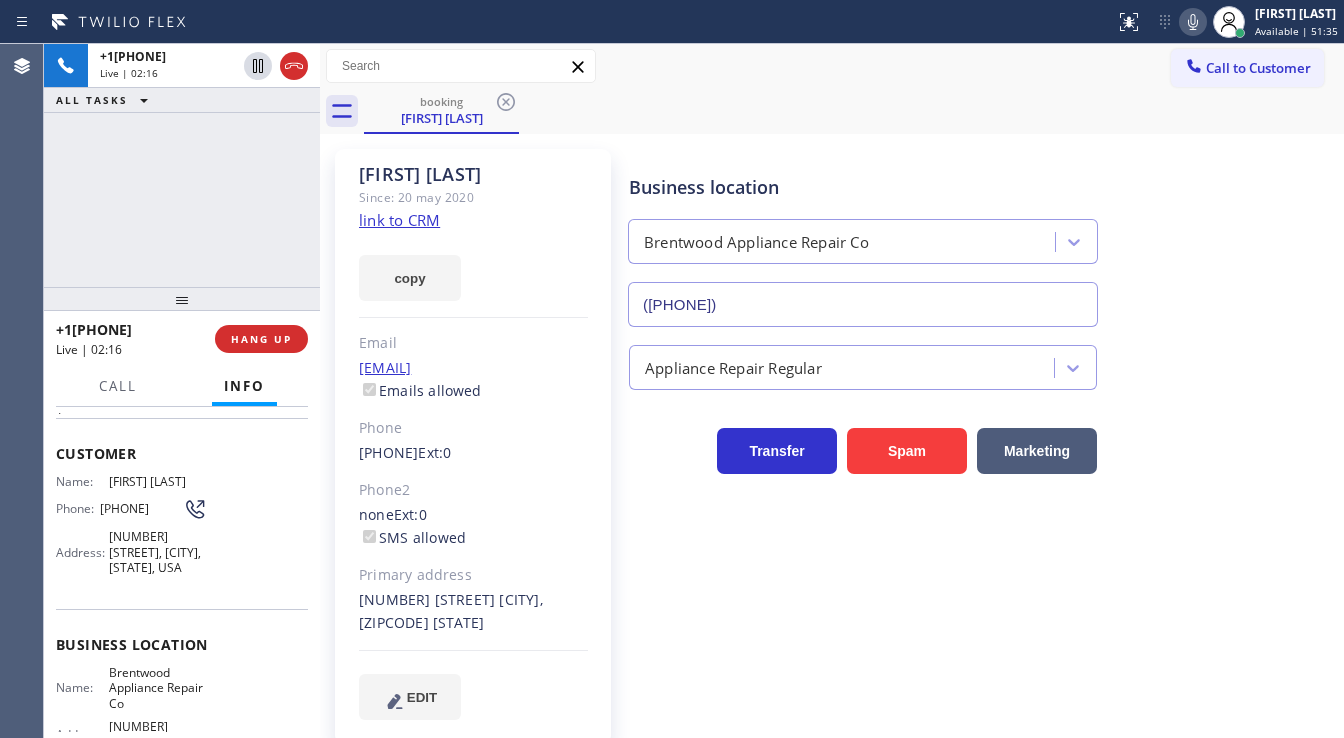 click 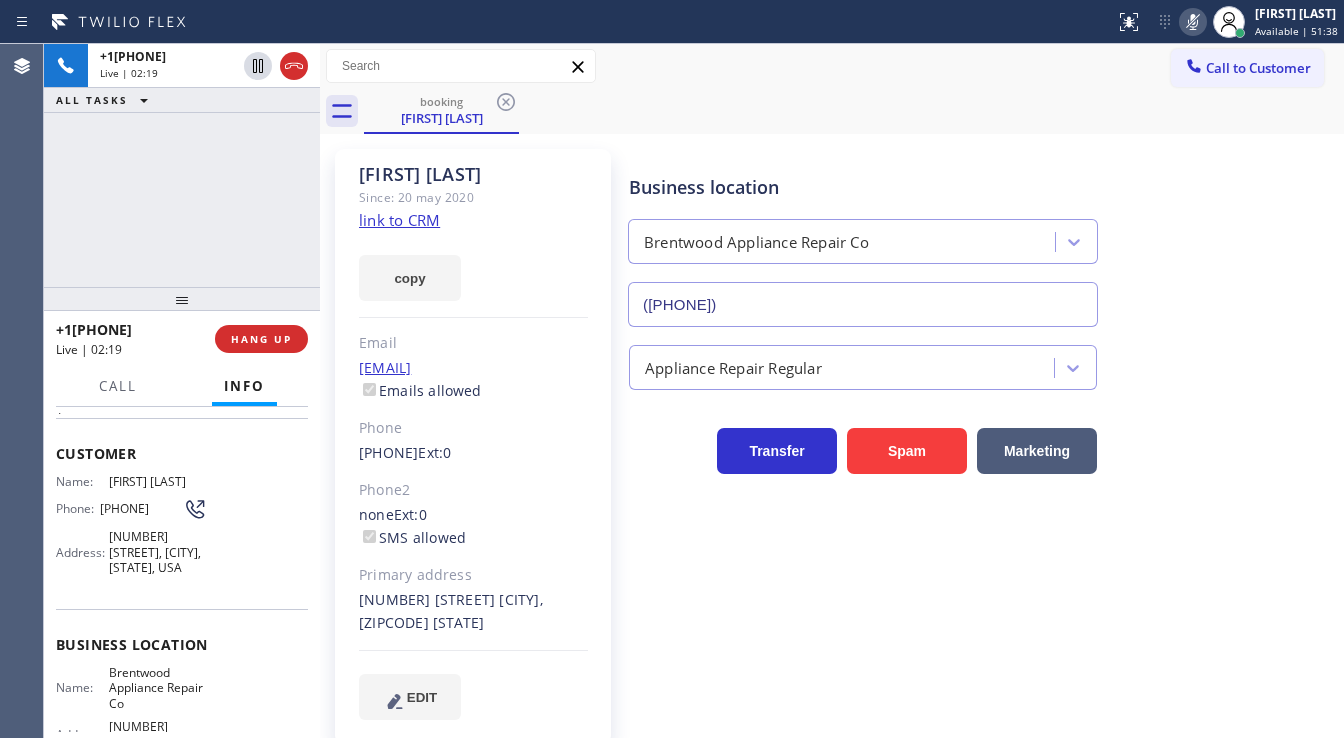 click 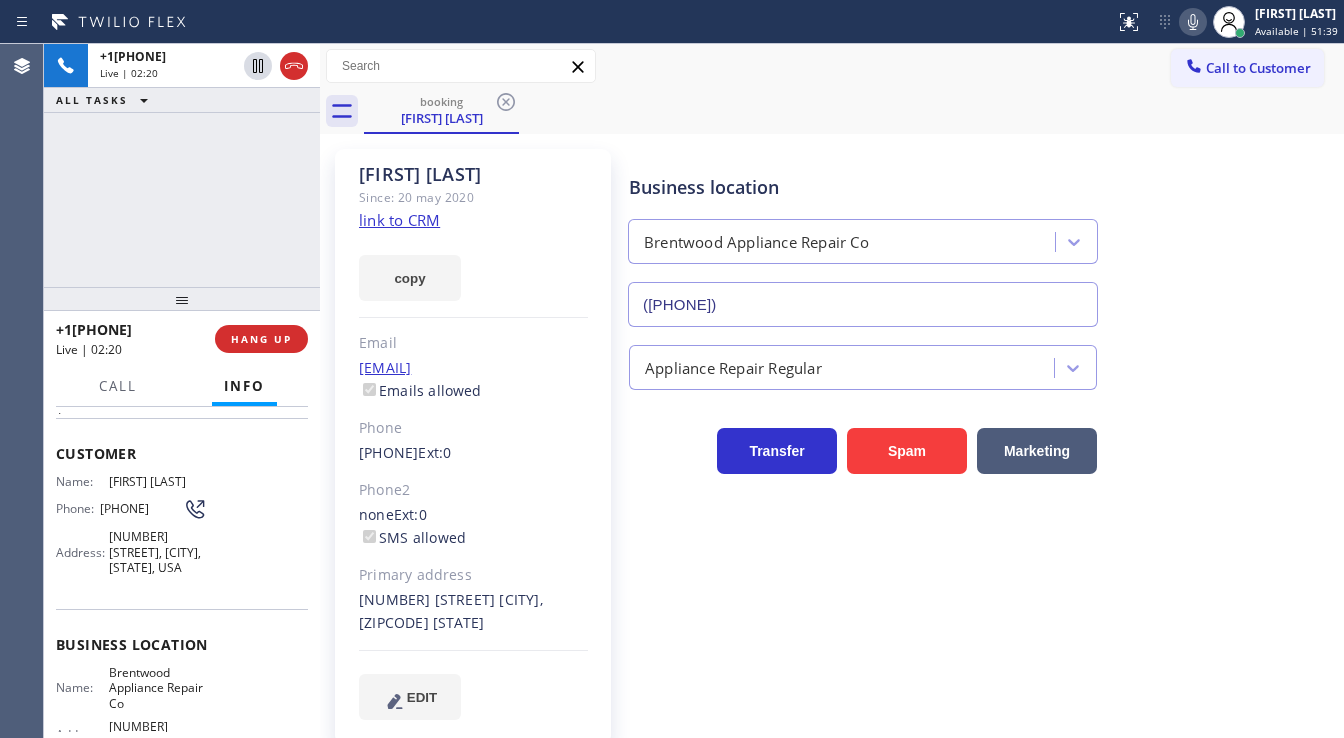 click on "+[PHONE] Live | 02:20 ALL TASKS ALL TASKS ACTIVE TASKS TASKS IN WRAP UP" at bounding box center (182, 165) 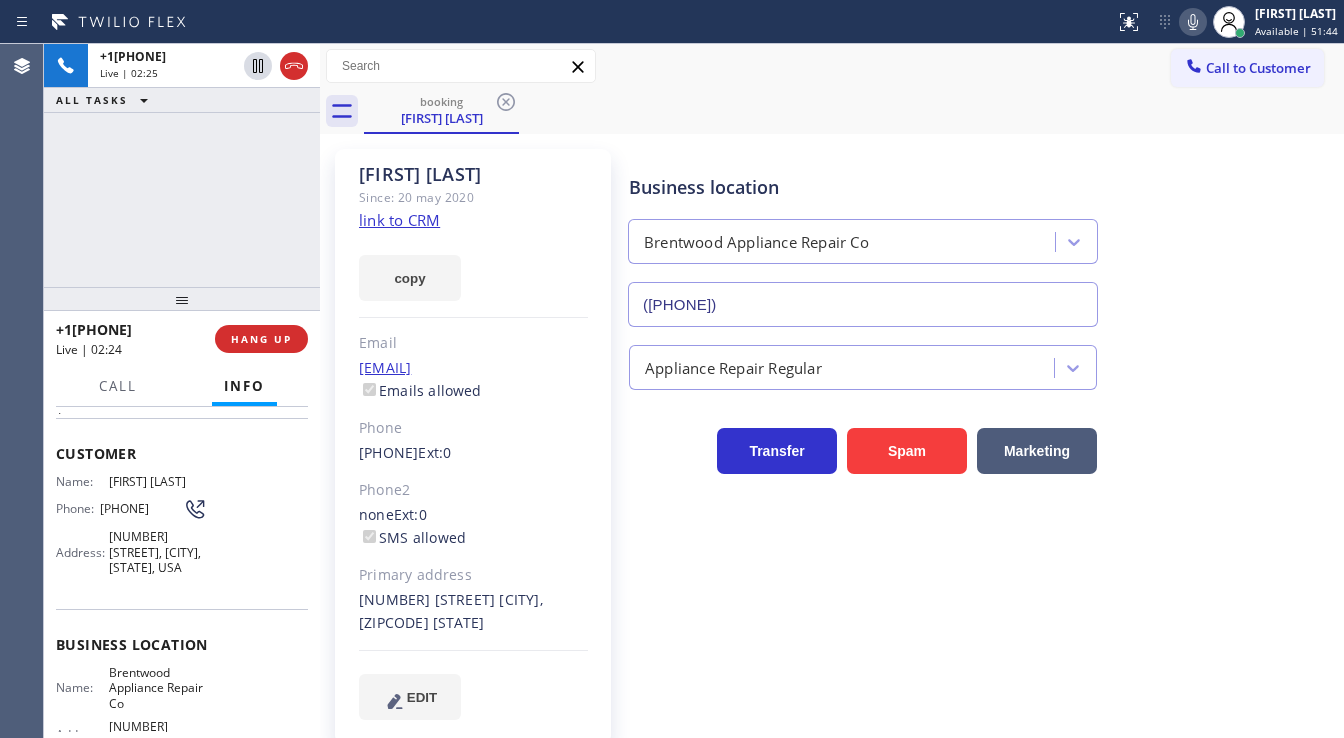 click 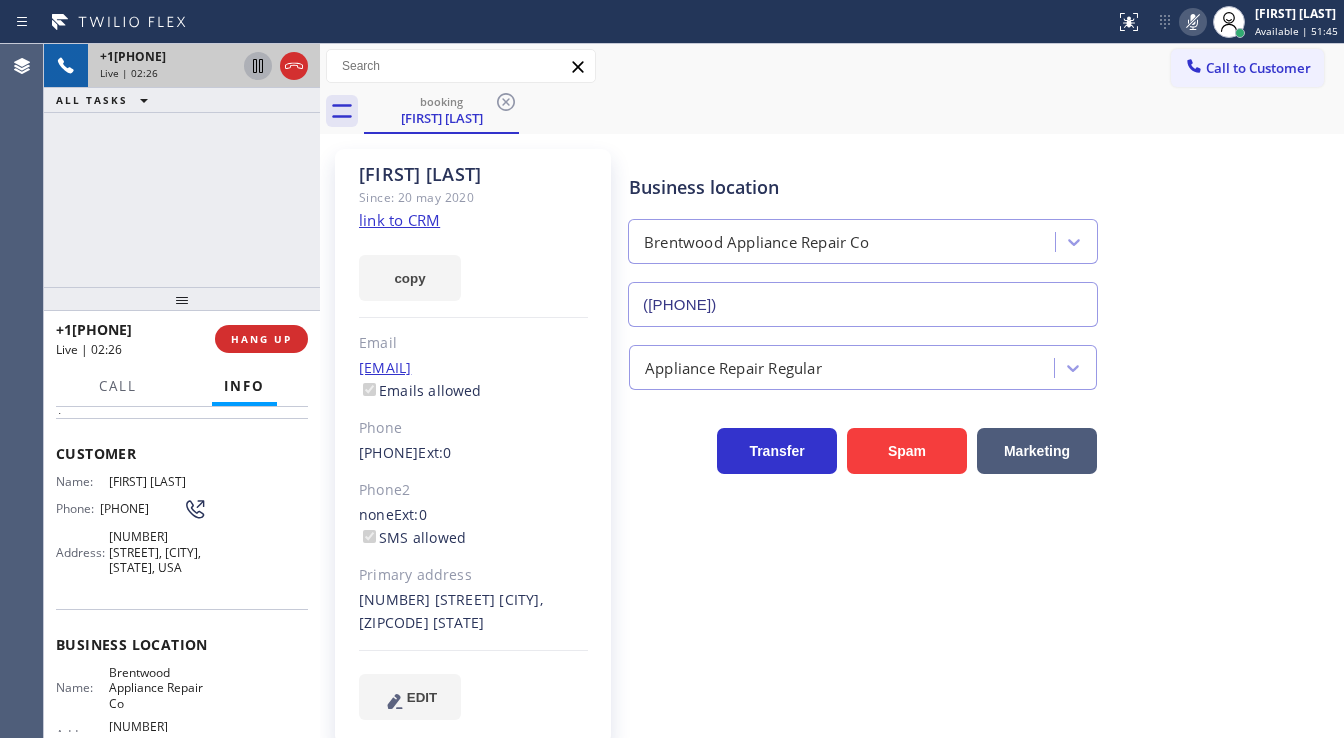 click 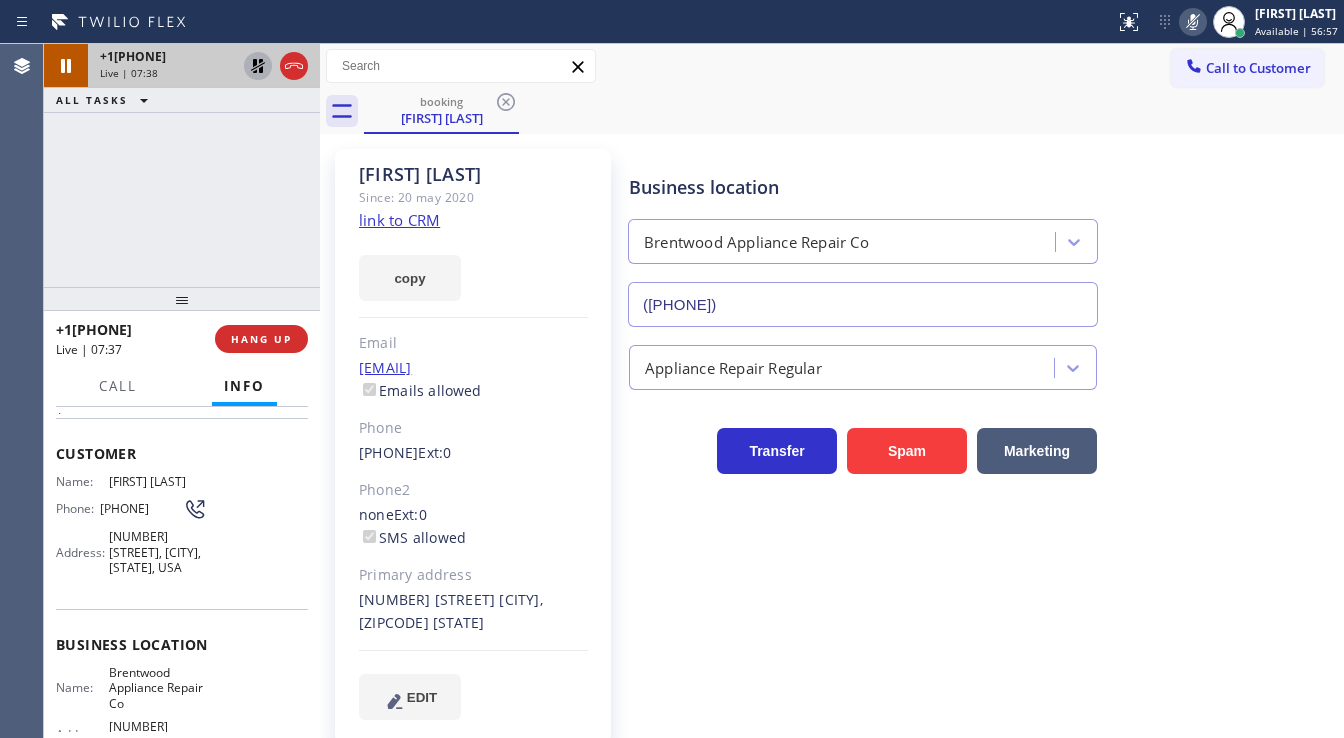 click on "+1[PHONE] Live | 07:38 ALL TASKS ALL TASKS ACTIVE TASKS TASKS IN WRAP UP" at bounding box center [182, 165] 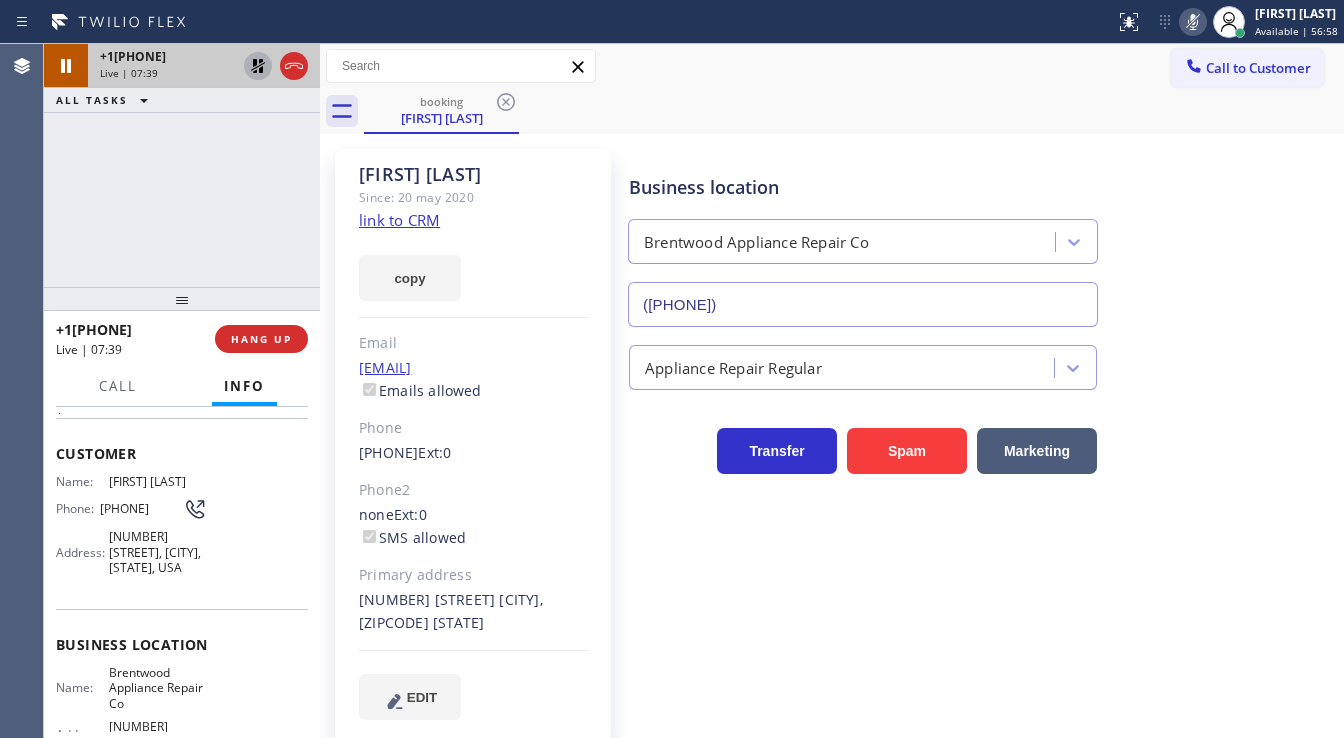 click 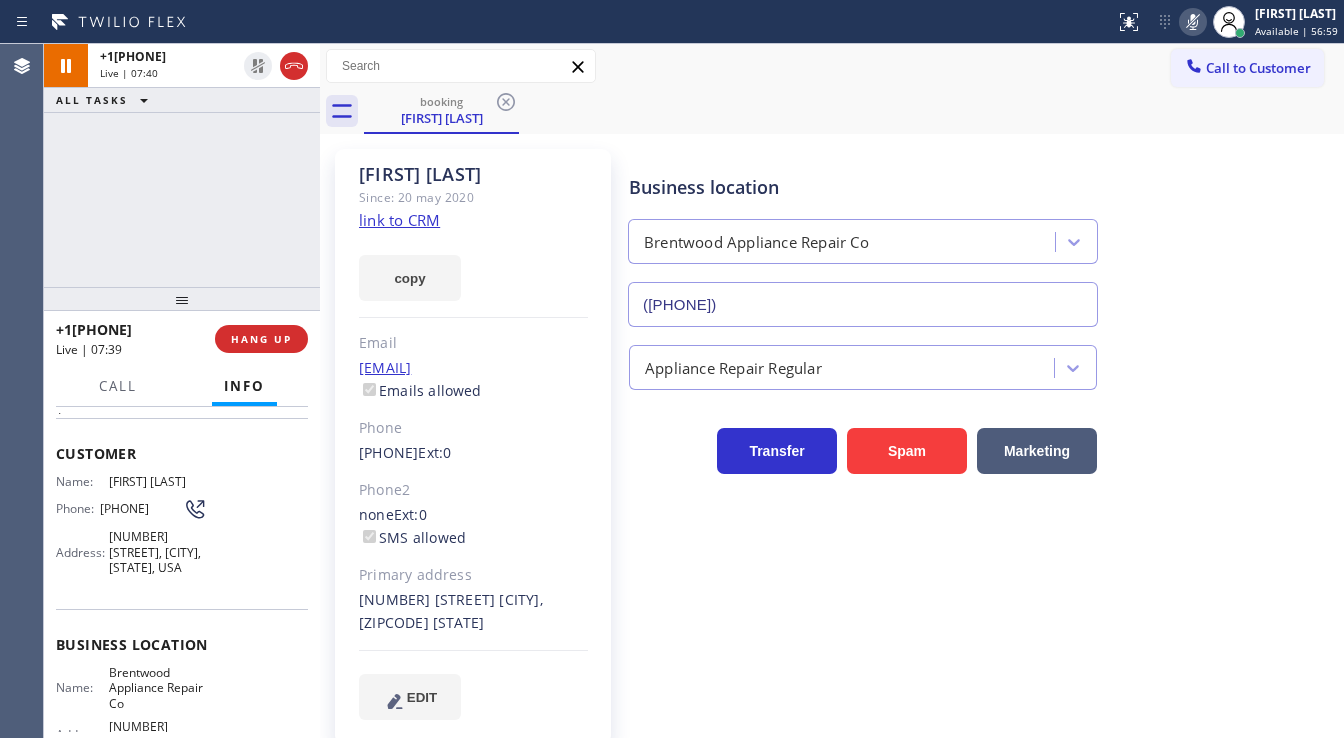 click 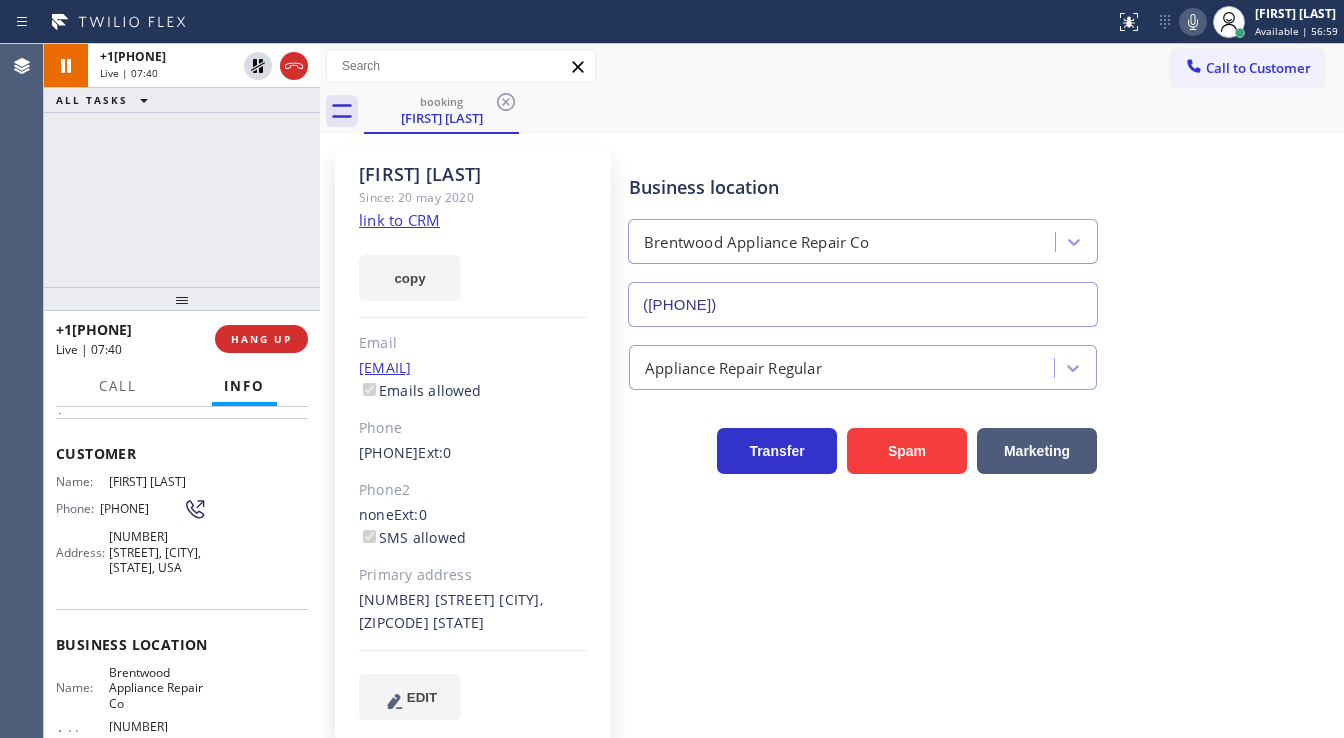 click on "+[PHONE] Live | 07:40 ALL TASKS ALL TASKS ACTIVE TASKS TASKS IN WRAP UP" at bounding box center [182, 165] 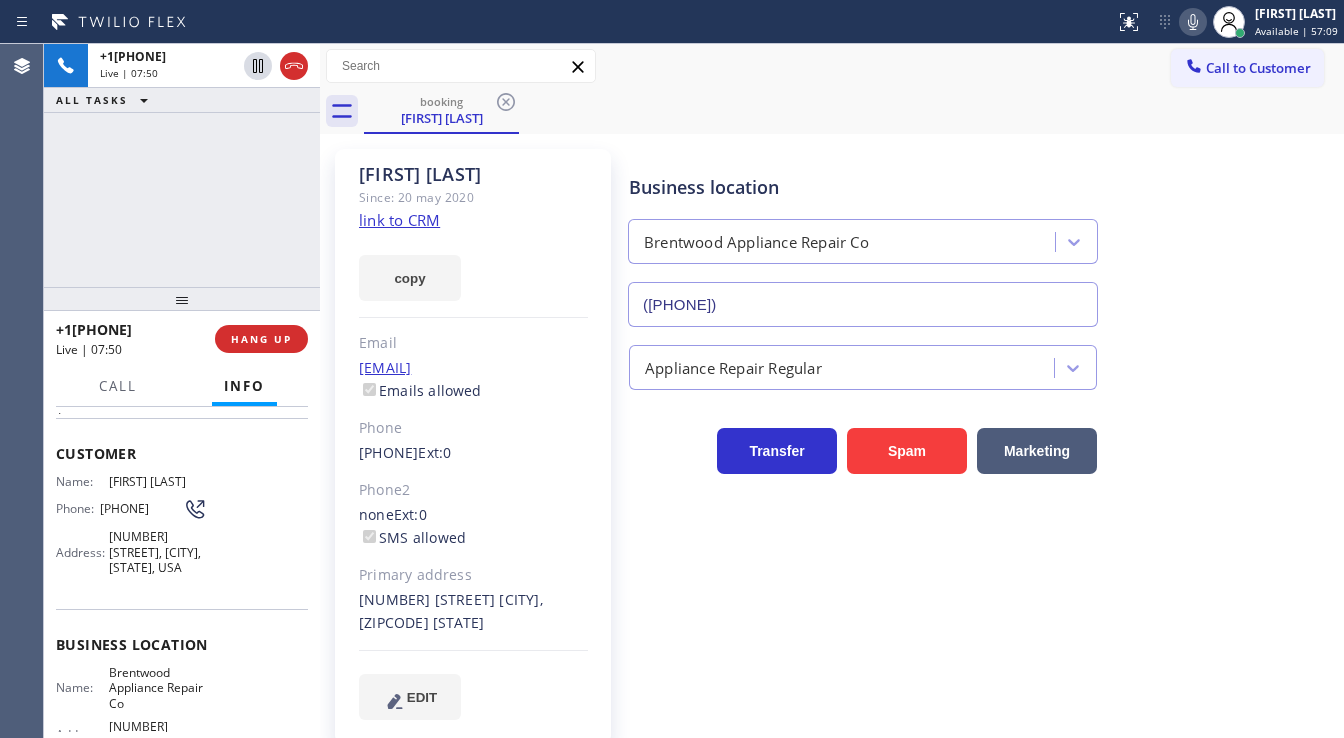 click on "[PHONE] Live | 07:50 ALL TASKS ALL TASKS ACTIVE TASKS TASKS IN WRAP UP" at bounding box center [182, 165] 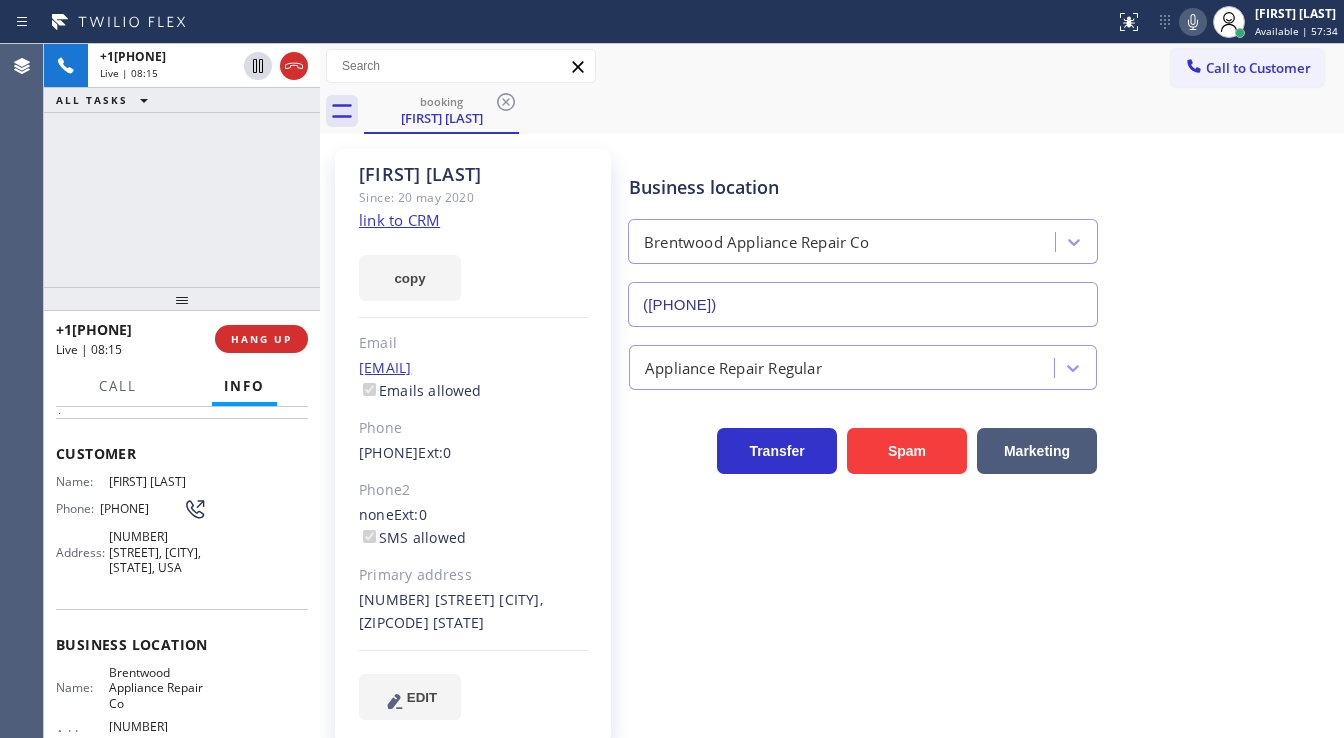 click on "+1[PHONE] Live | 08:15 ALL TASKS ALL TASKS ACTIVE TASKS TASKS IN WRAP UP" at bounding box center [182, 165] 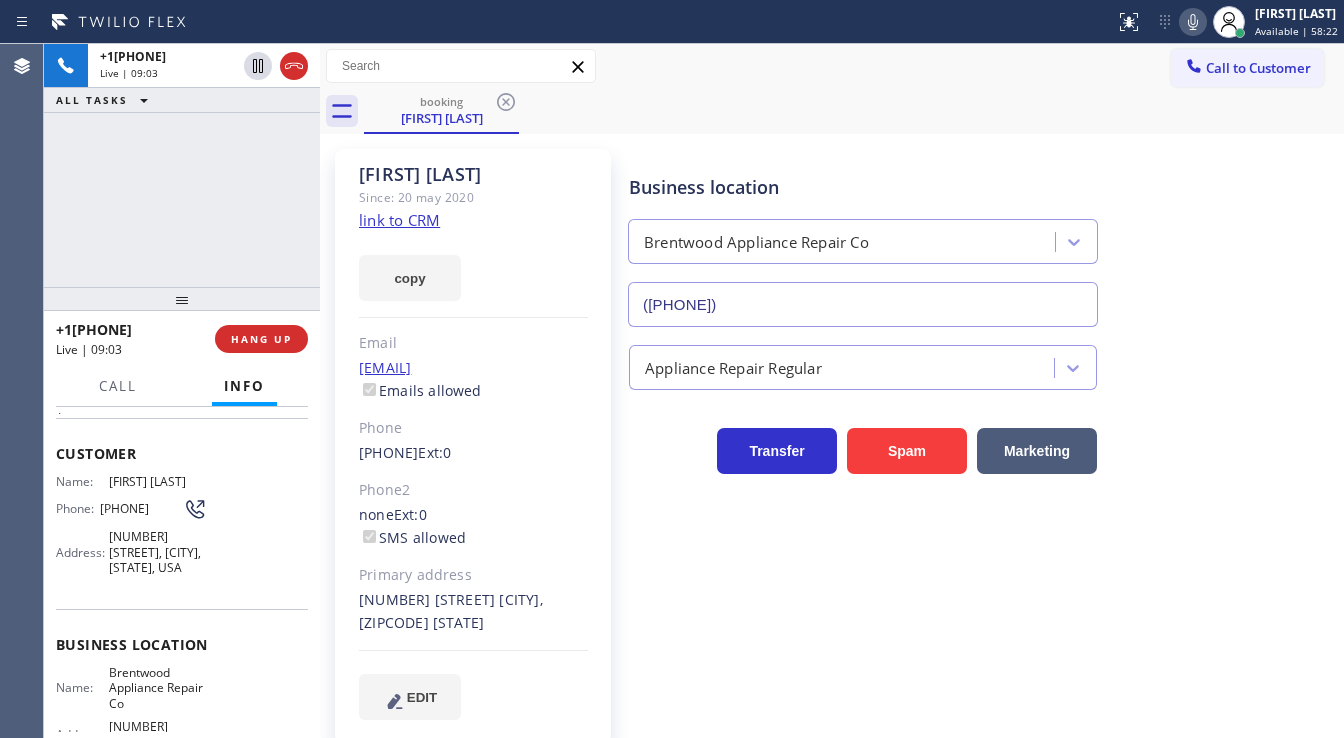 click on "Call to Customer Outbound call Location 5 Star Appliance Repair Your caller id phone number (855) 731-4952 Customer number Call Outbound call Technician Search Technician Your caller id phone number Your caller id phone number Call" at bounding box center [832, 66] 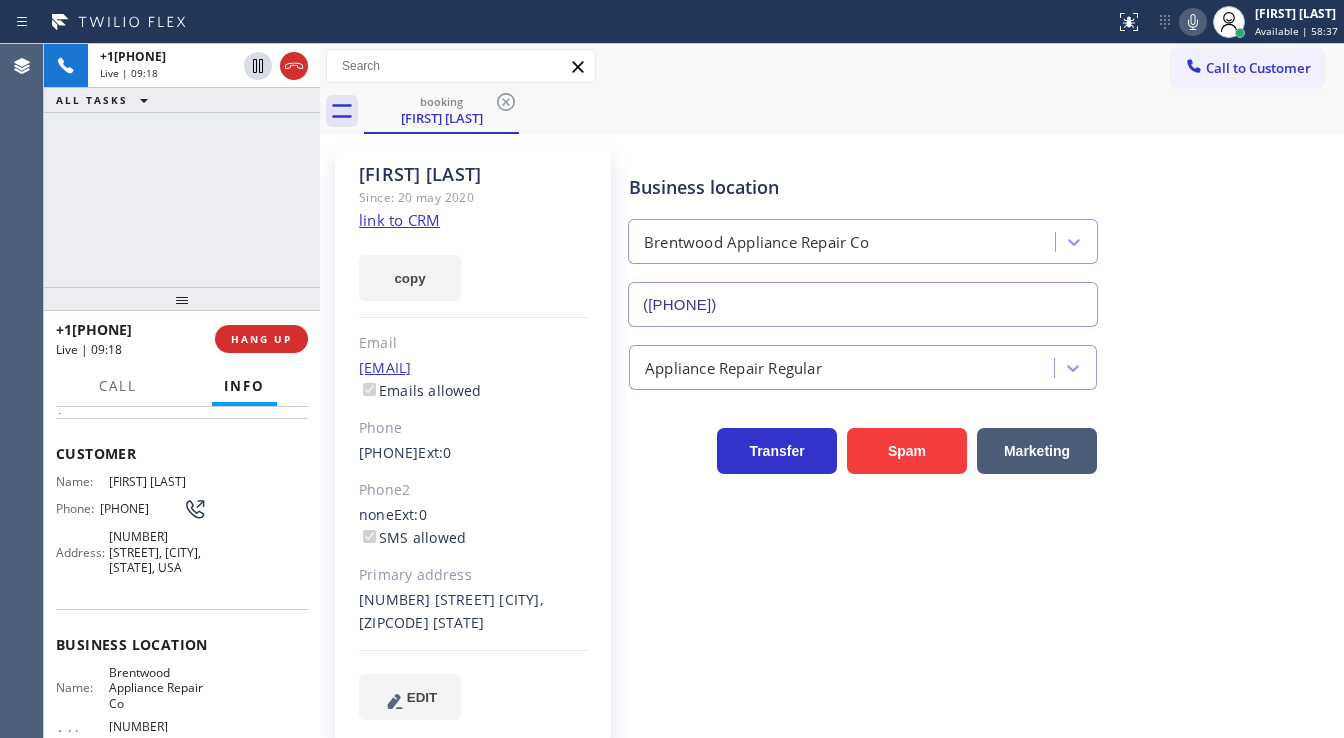 click on "Call to Customer Outbound call Location 5 Star Appliance Repair Your caller id phone number (855) 731-4952 Customer number Call Outbound call Technician Search Technician Your caller id phone number Your caller id phone number Call" at bounding box center [832, 66] 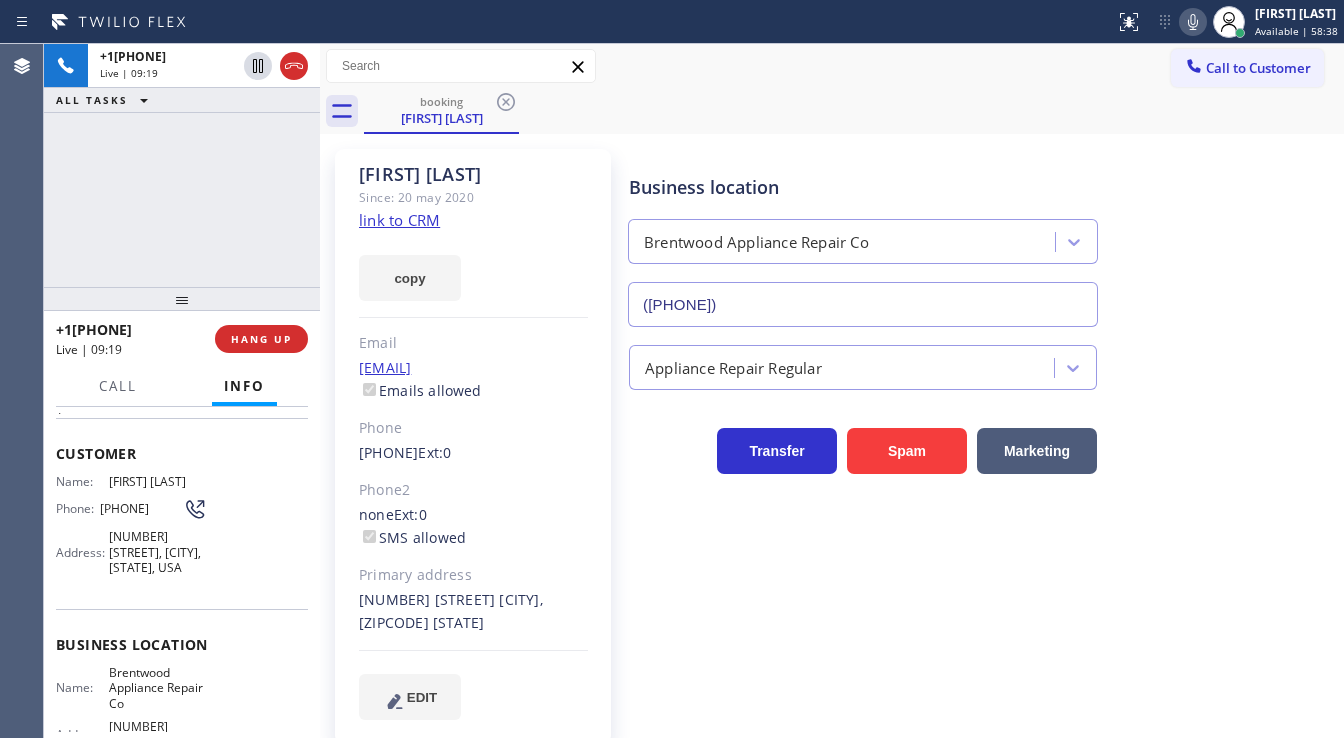 click 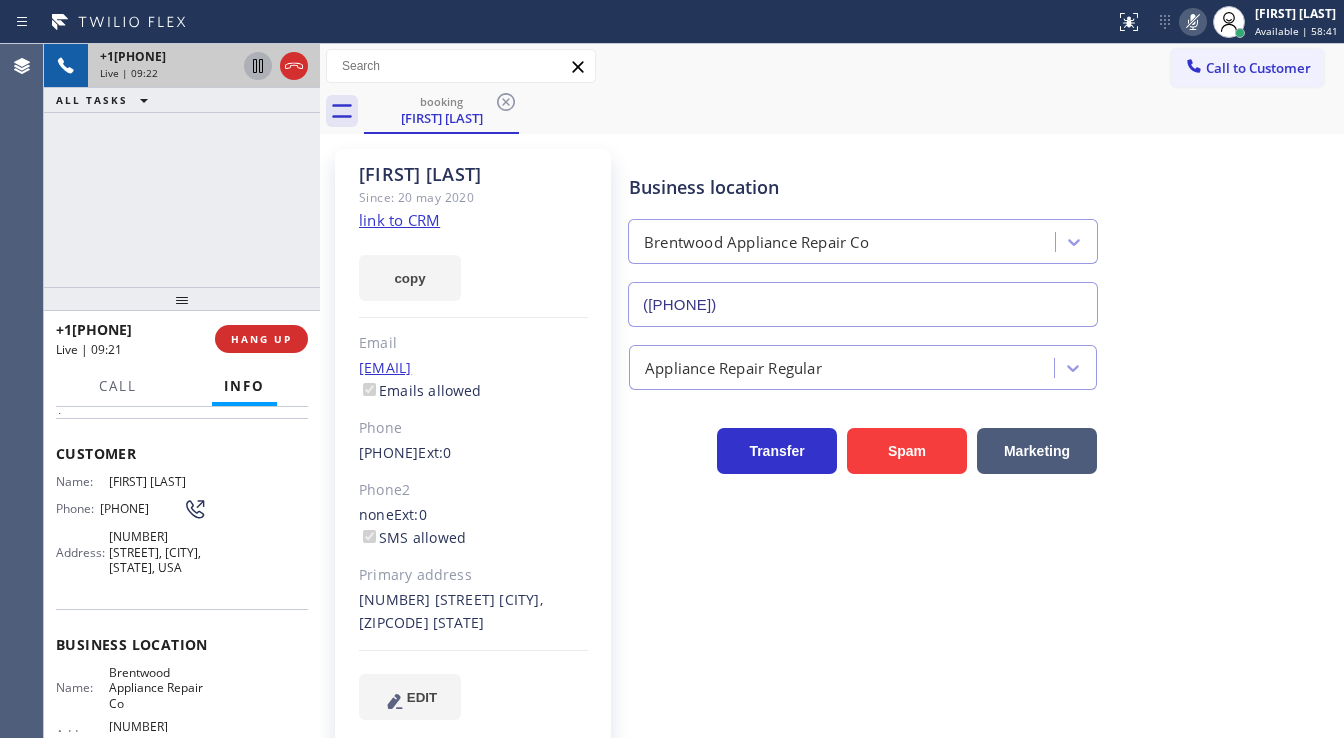 click 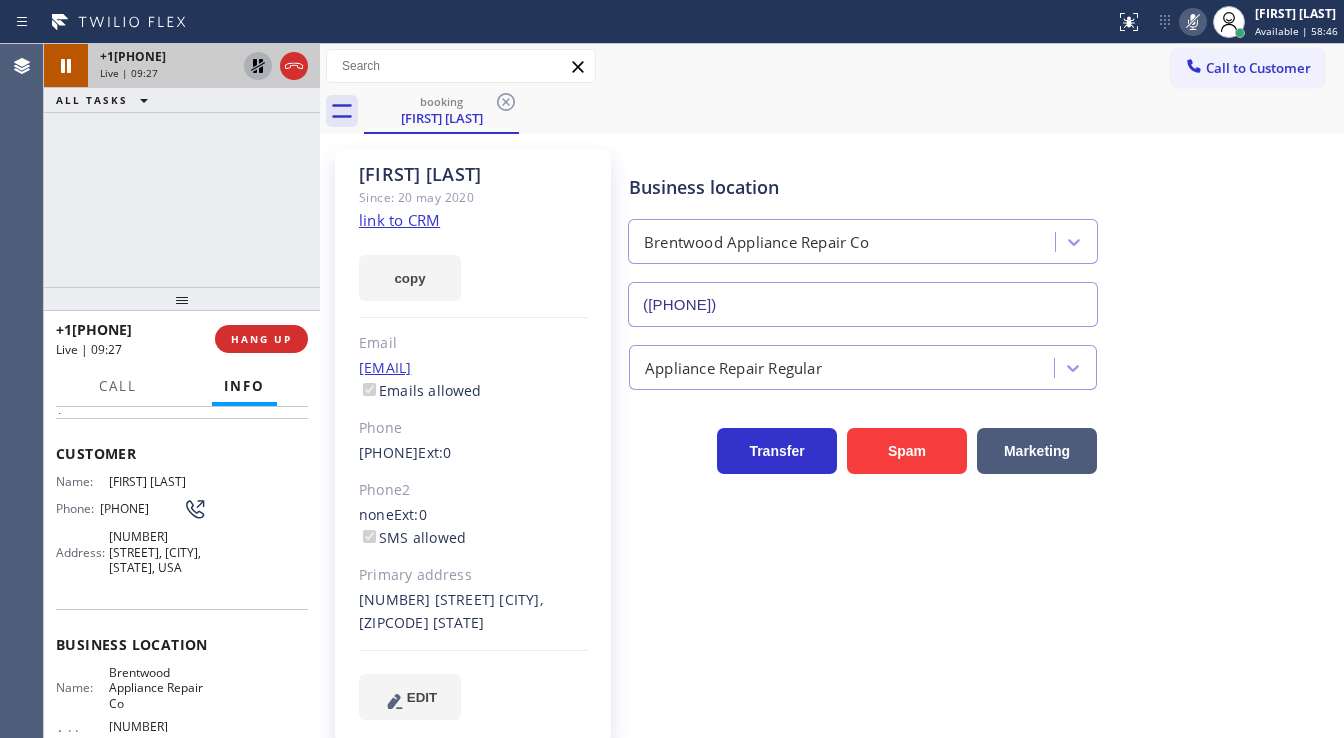 click on "+[PHONE] Live | 09:27 ALL TASKS ALL TASKS ACTIVE TASKS TASKS IN WRAP UP" at bounding box center (182, 165) 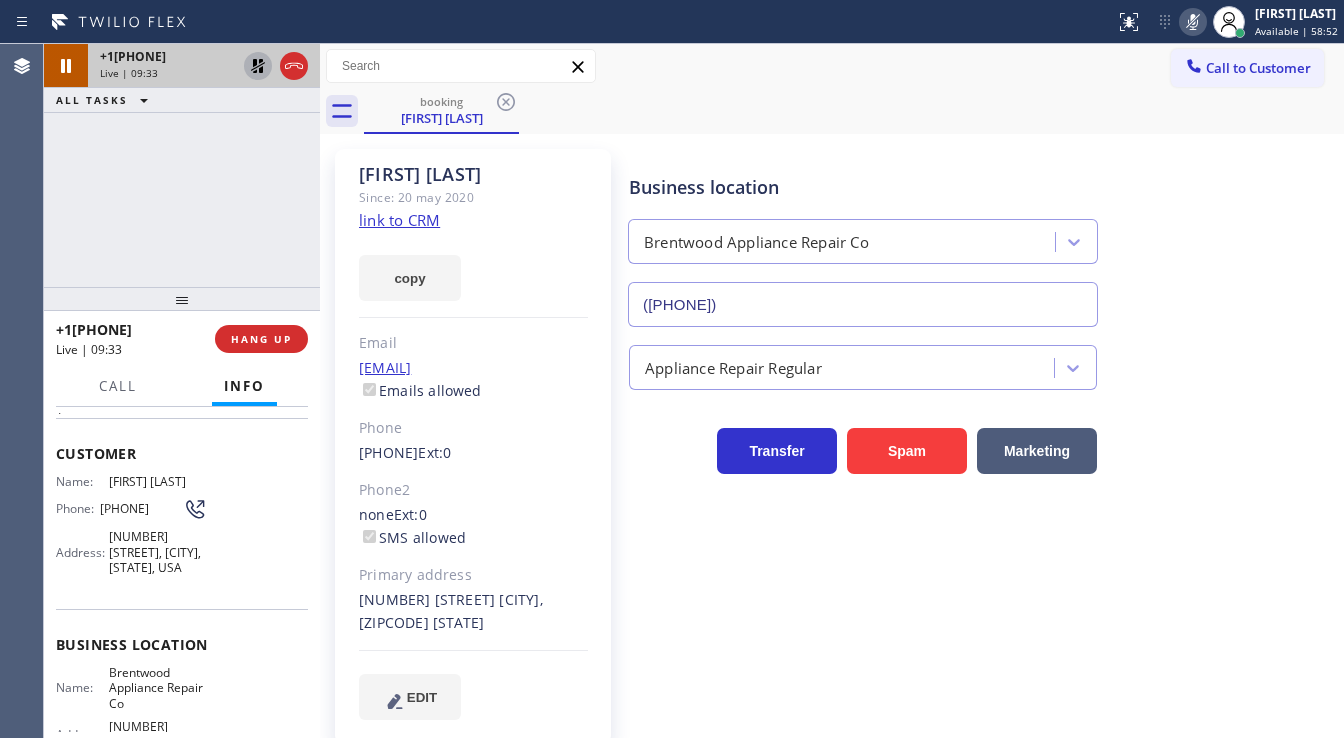 click 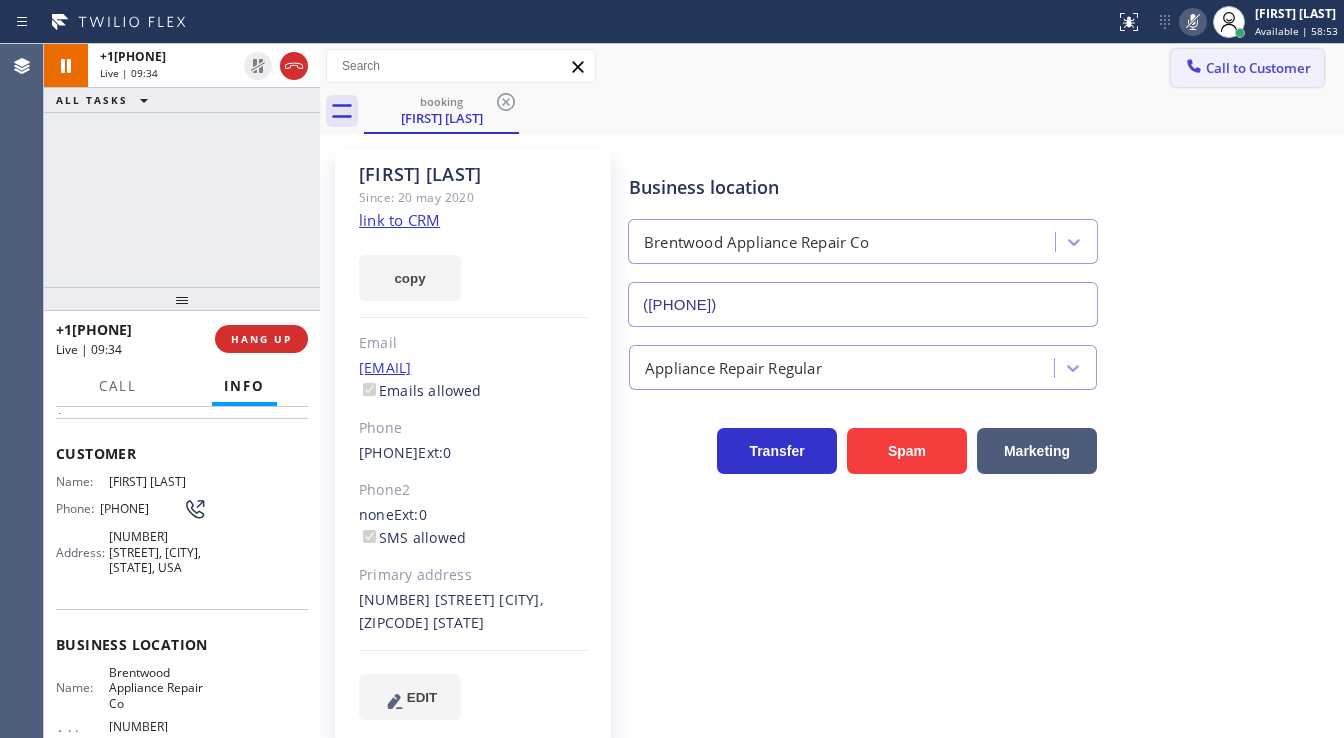 click 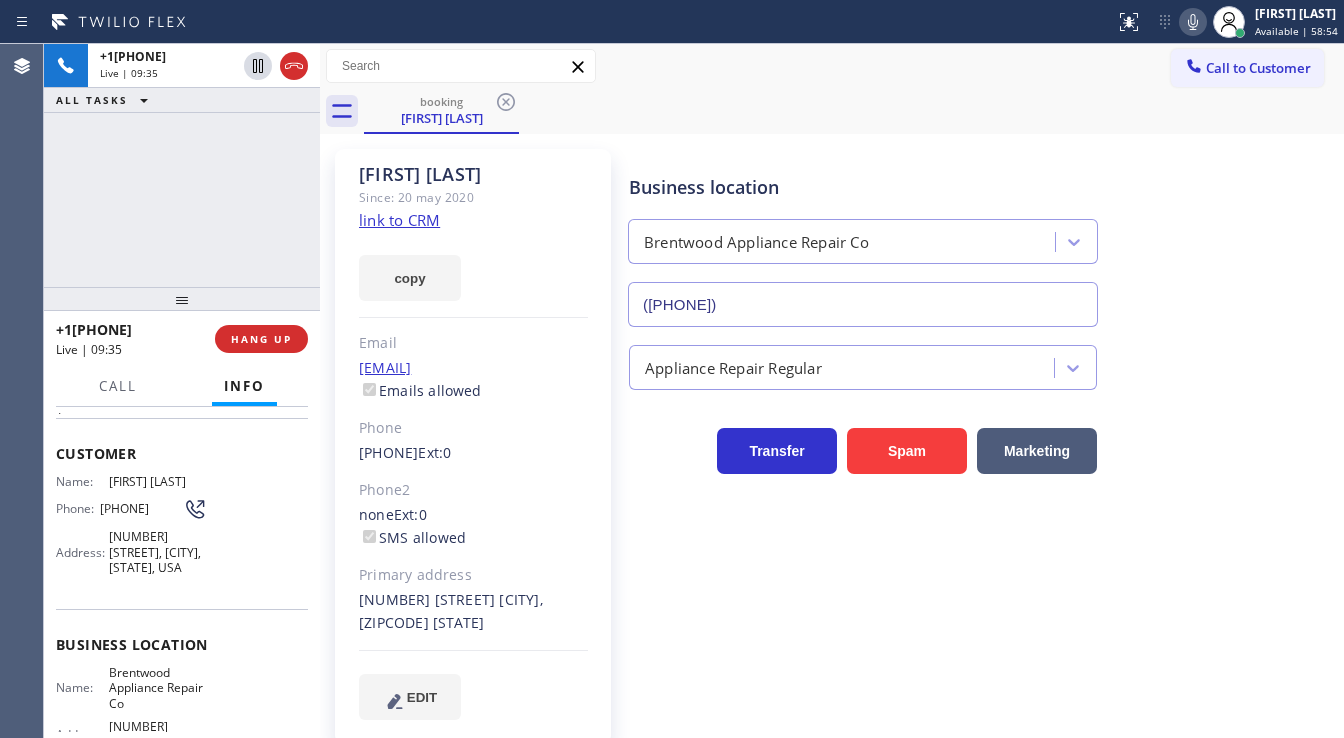 click on "+[PHONE] Live | 09:35 ALL TASKS ALL TASKS ACTIVE TASKS TASKS IN WRAP UP" at bounding box center (182, 165) 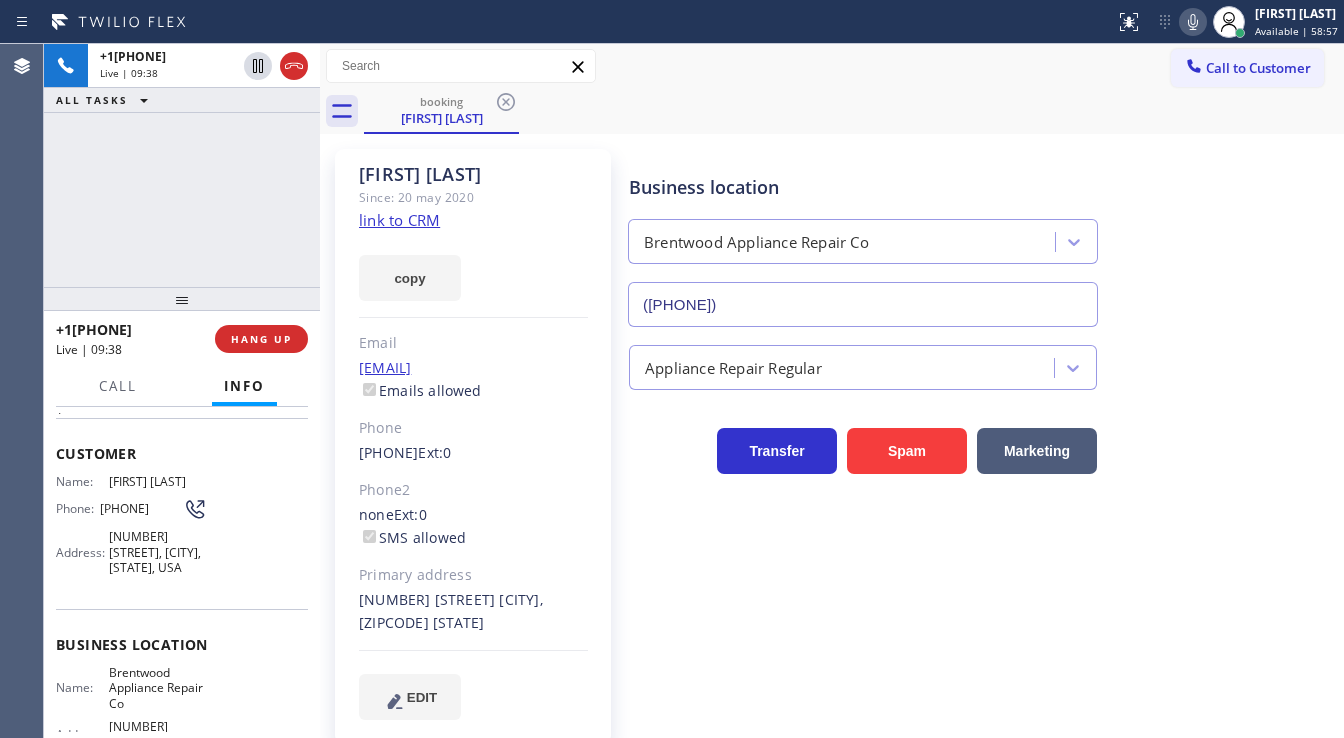 drag, startPoint x: 161, startPoint y: 332, endPoint x: 122, endPoint y: 334, distance: 39.051247 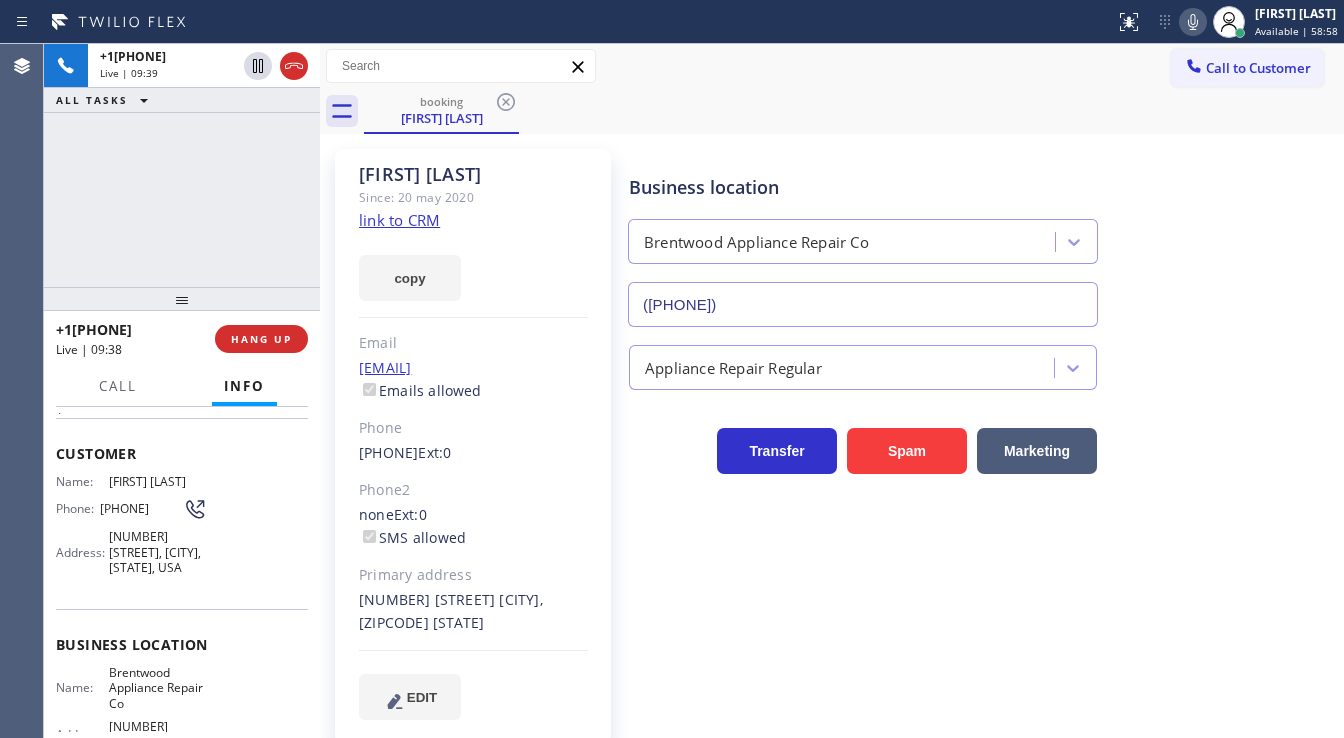 copy on "[NUMBER]" 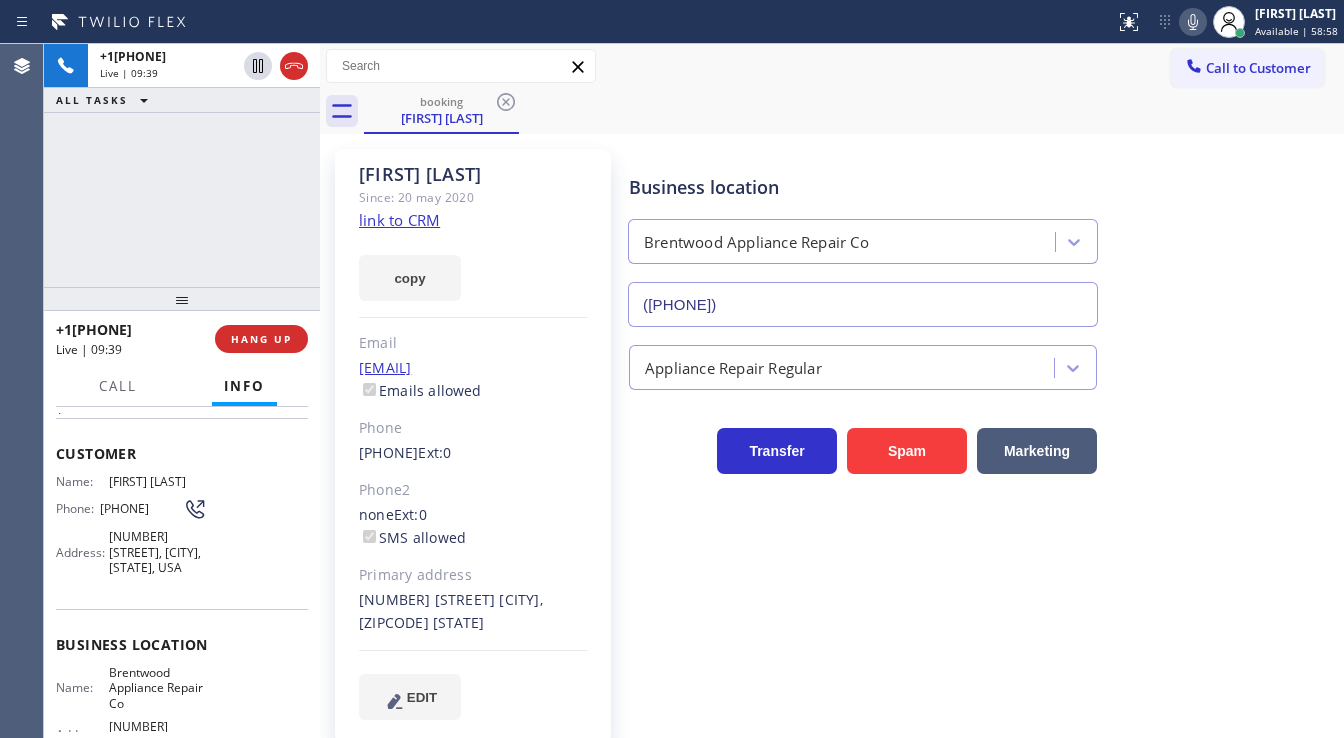 click on "+1[PHONE] Live | 09:39 ALL TASKS ALL TASKS ACTIVE TASKS TASKS IN WRAP UP" at bounding box center [182, 165] 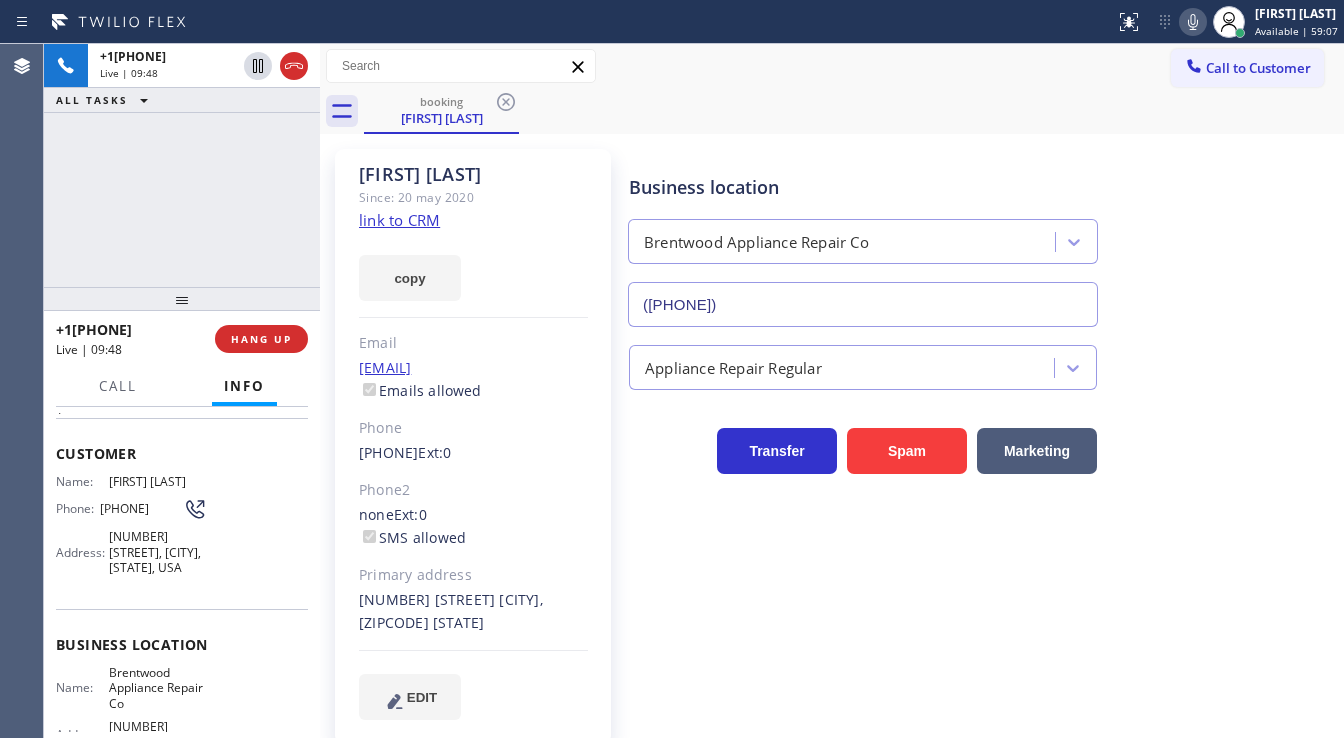 click on "[PHONE] Live | 09:48 ALL TASKS ALL TASKS ACTIVE TASKS TASKS IN WRAP UP" at bounding box center [182, 165] 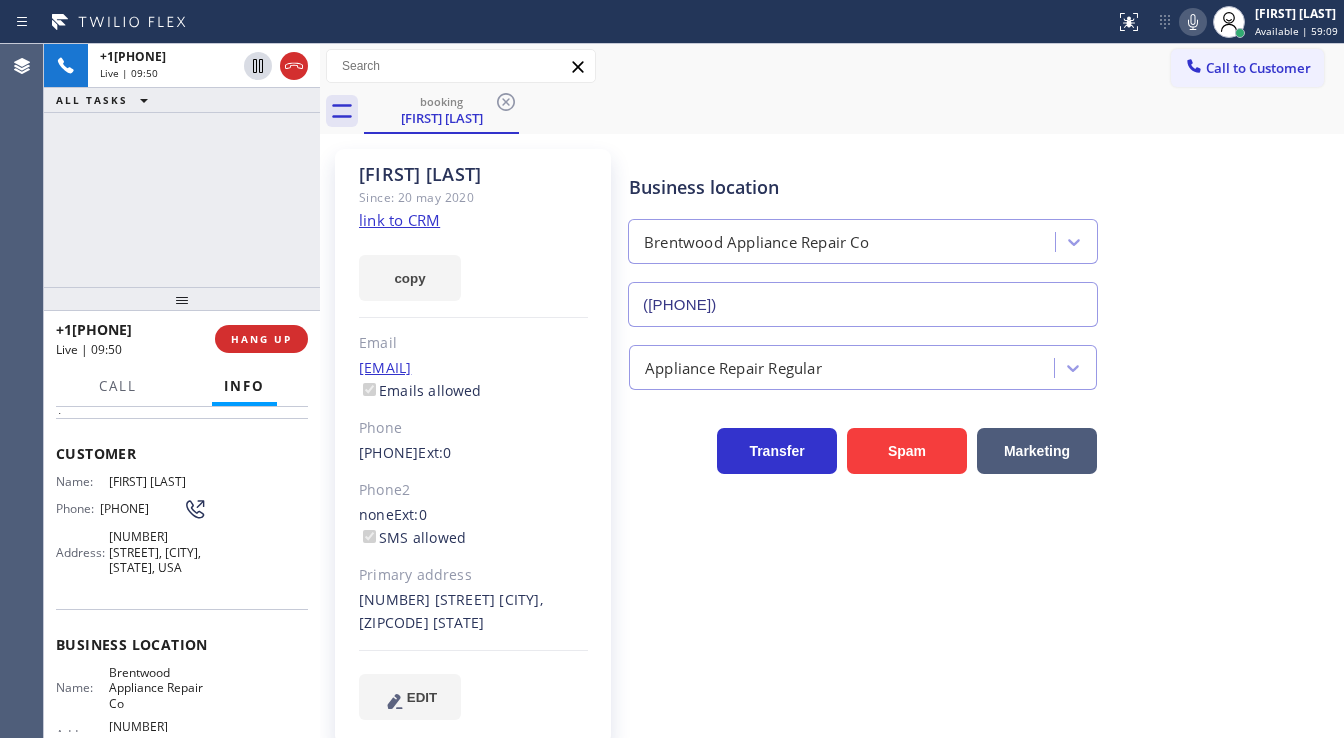 click on "[PHONE] Live | 09:50 ALL TASKS ALL TASKS ACTIVE TASKS TASKS IN WRAP UP" at bounding box center [182, 165] 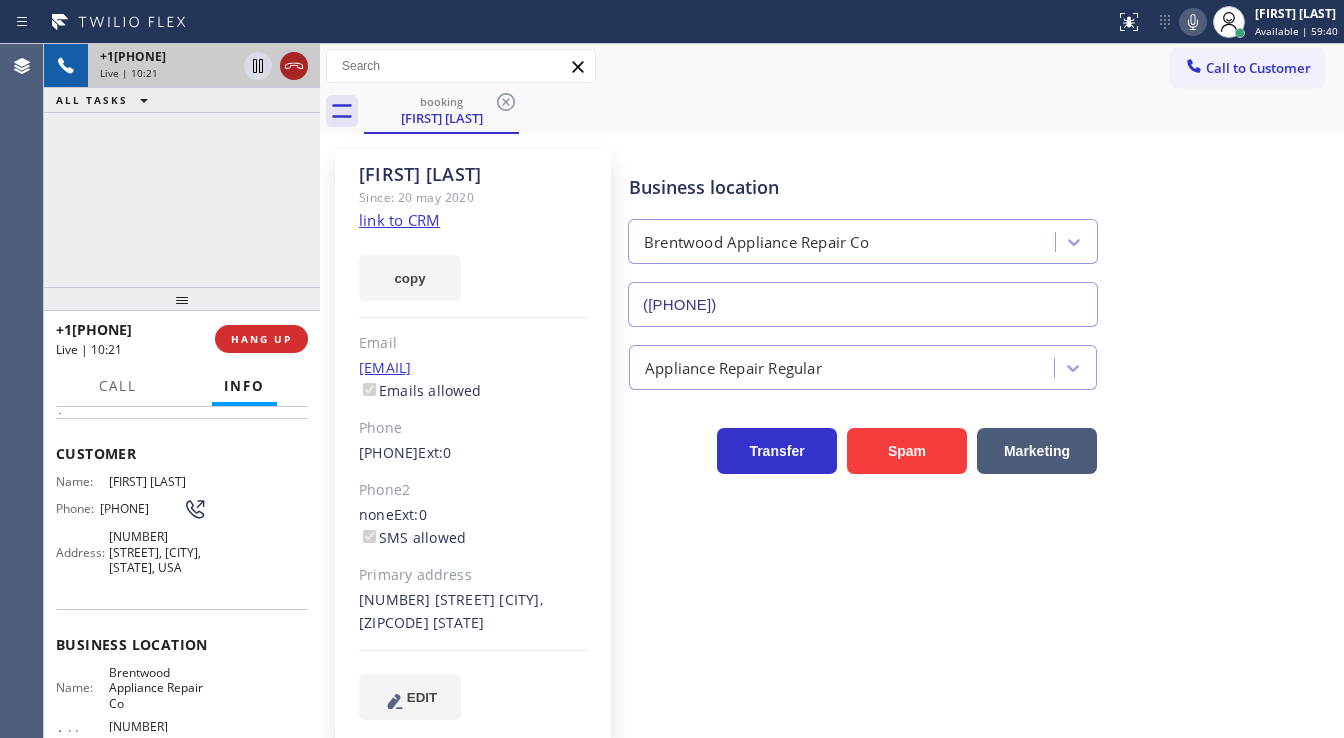 click 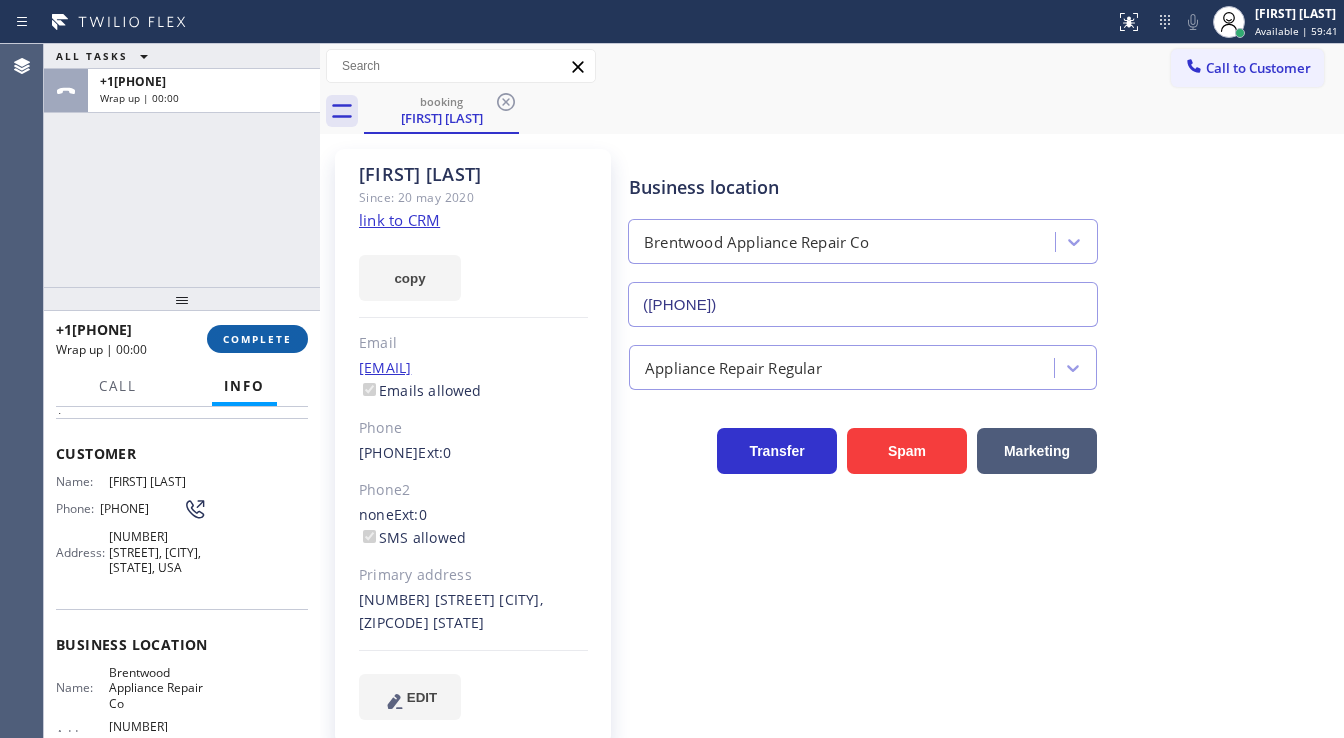 click on "COMPLETE" at bounding box center [257, 339] 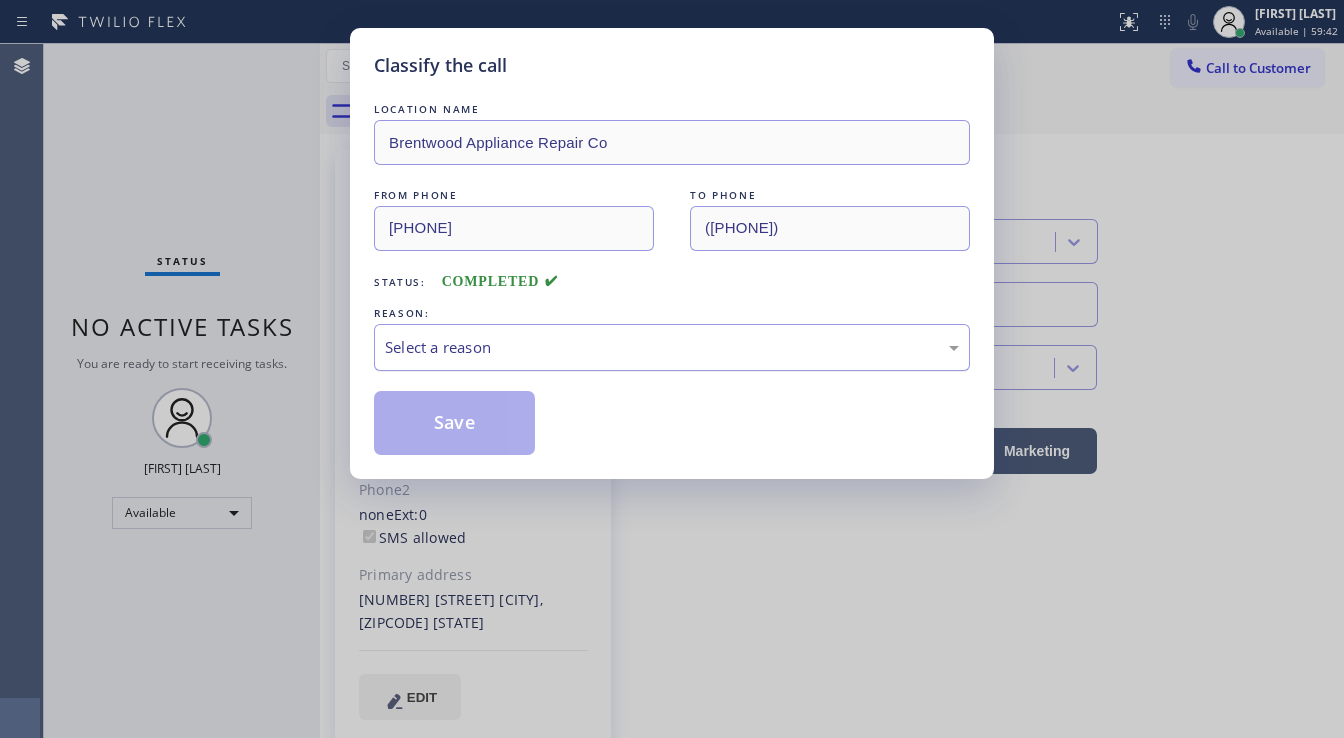click on "Select a reason" at bounding box center (672, 347) 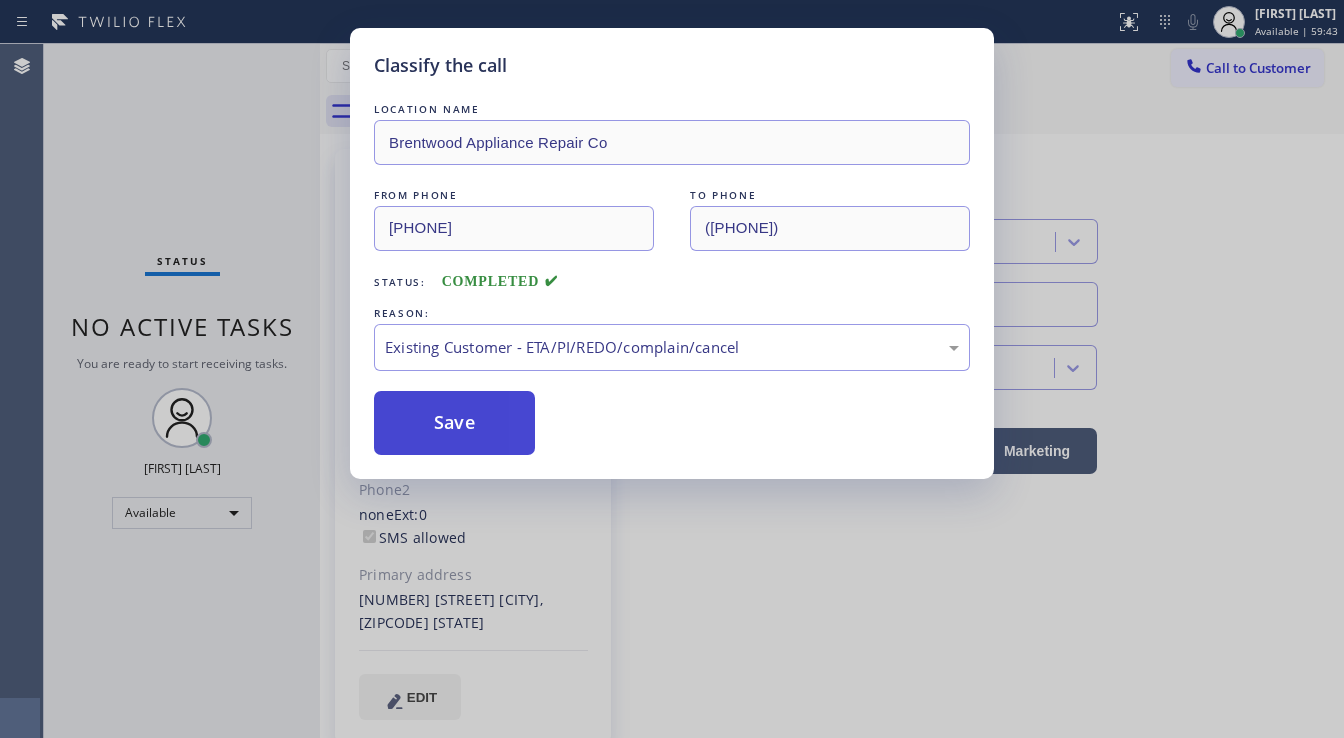 click on "Save" at bounding box center [454, 423] 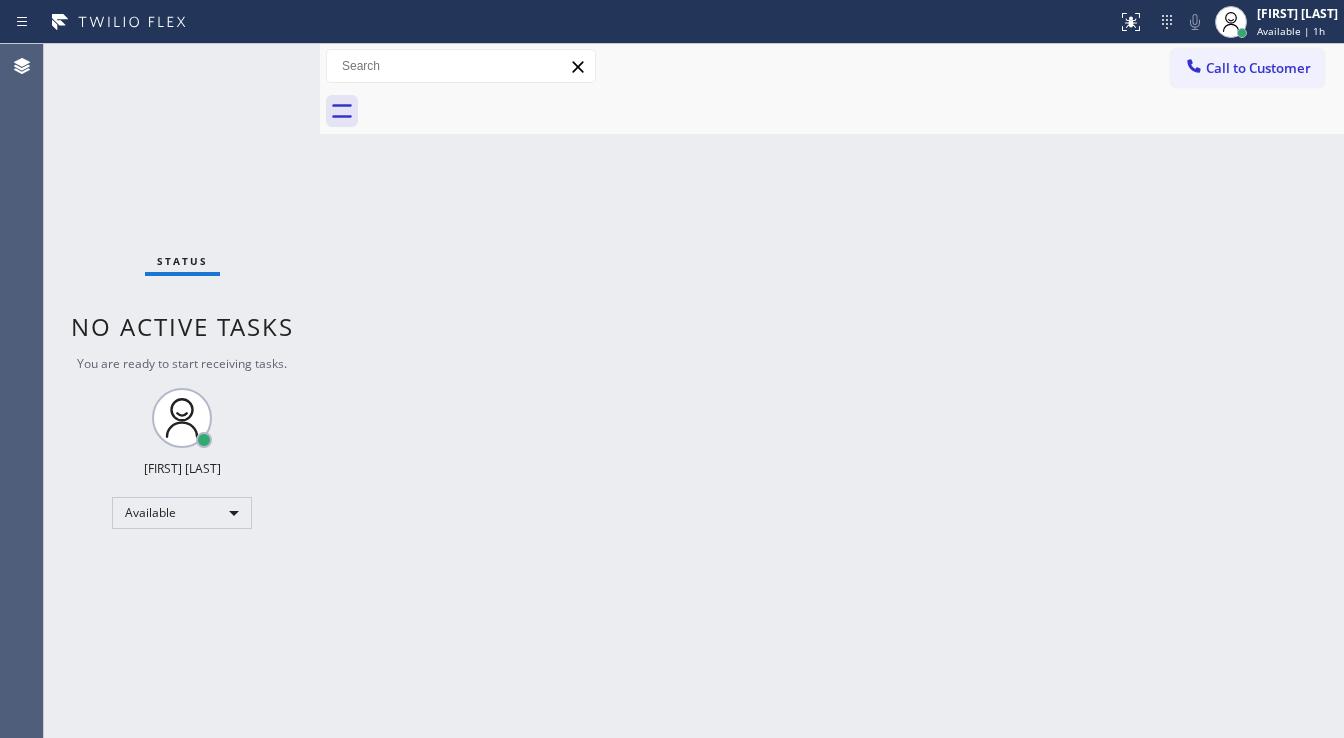 click on "Status   No active tasks     You are ready to start receiving tasks.   [FIRST] [LAST] Available" at bounding box center [182, 391] 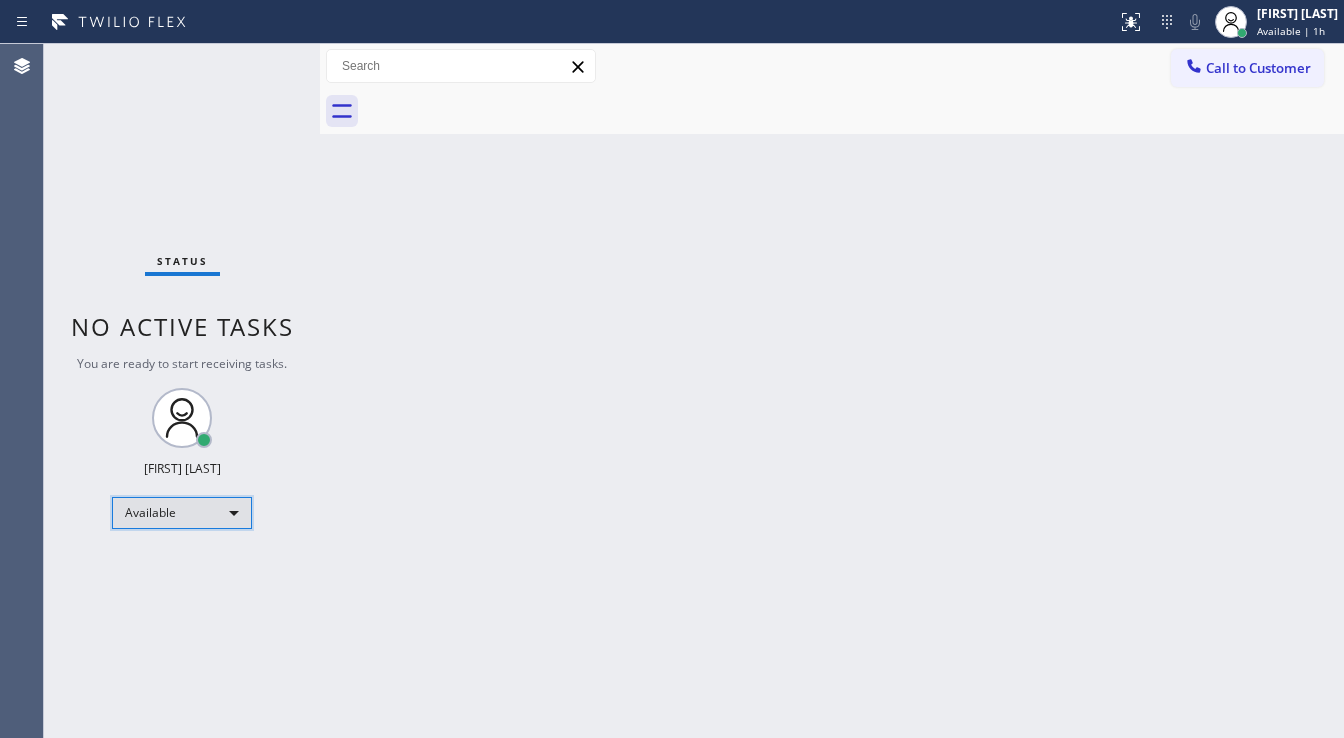click on "Available" at bounding box center [182, 513] 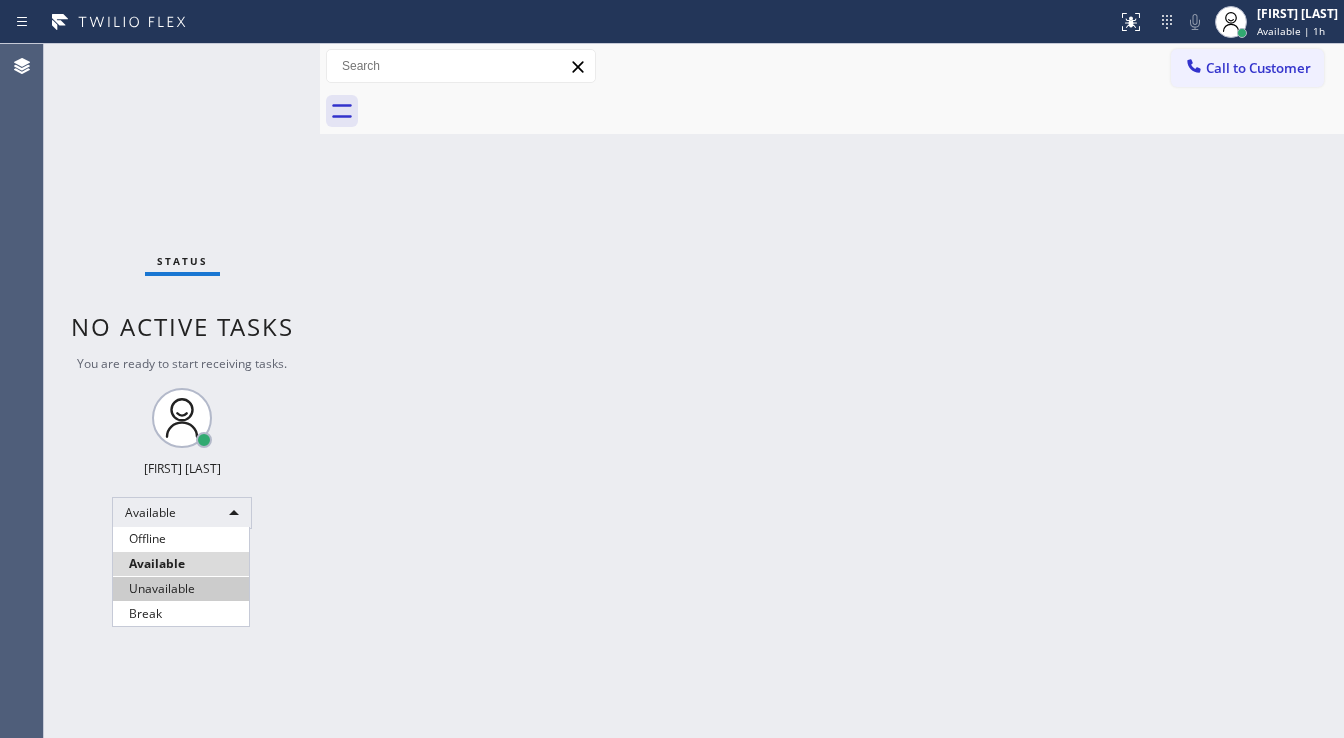 drag, startPoint x: 155, startPoint y: 590, endPoint x: 513, endPoint y: 584, distance: 358.05026 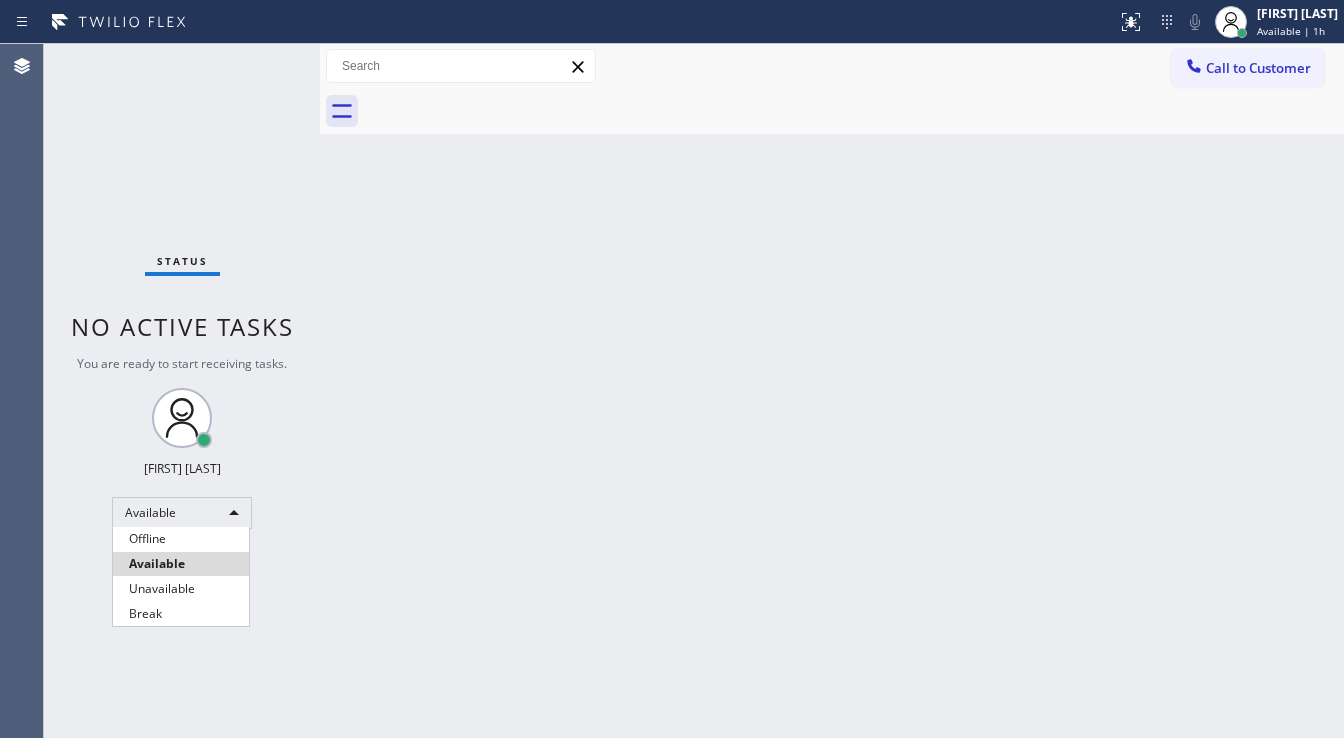 click on "Unavailable" at bounding box center [181, 589] 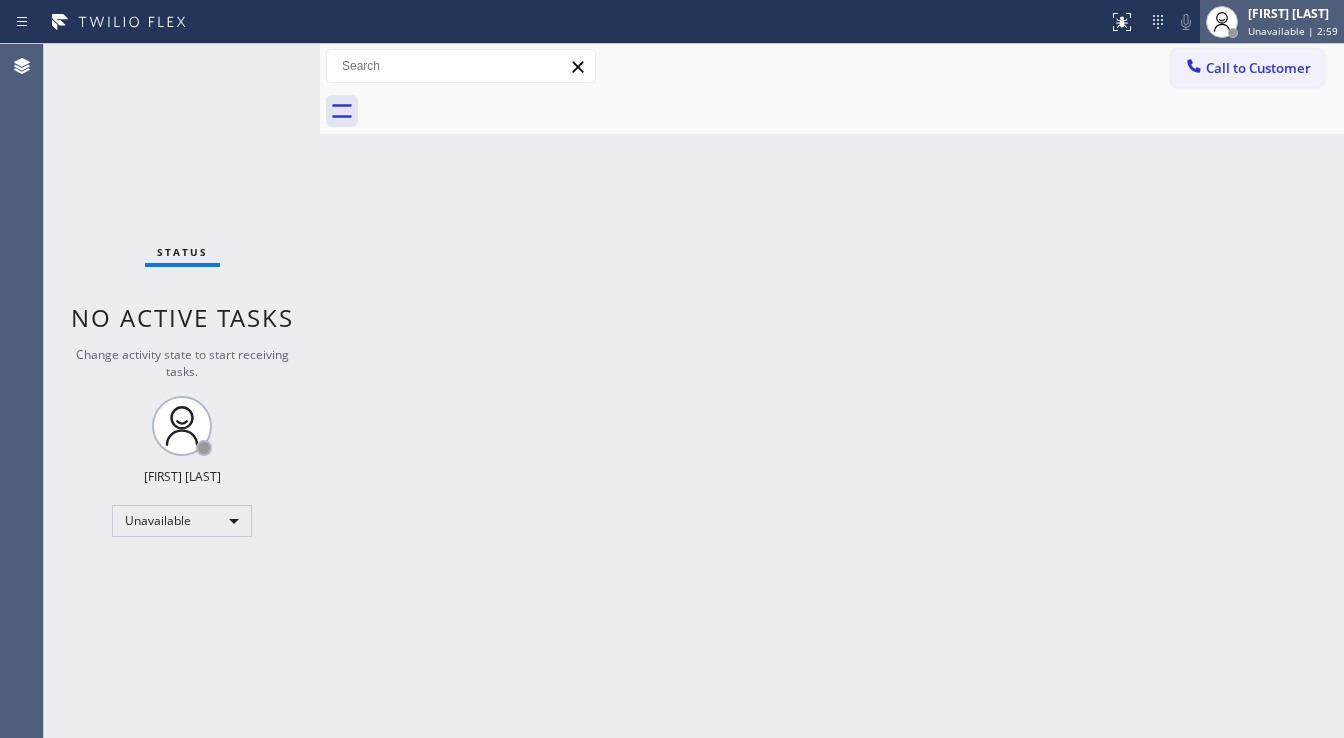 click on "[FIRST] [LAST] Unavailable | 2:59" at bounding box center [1294, 21] 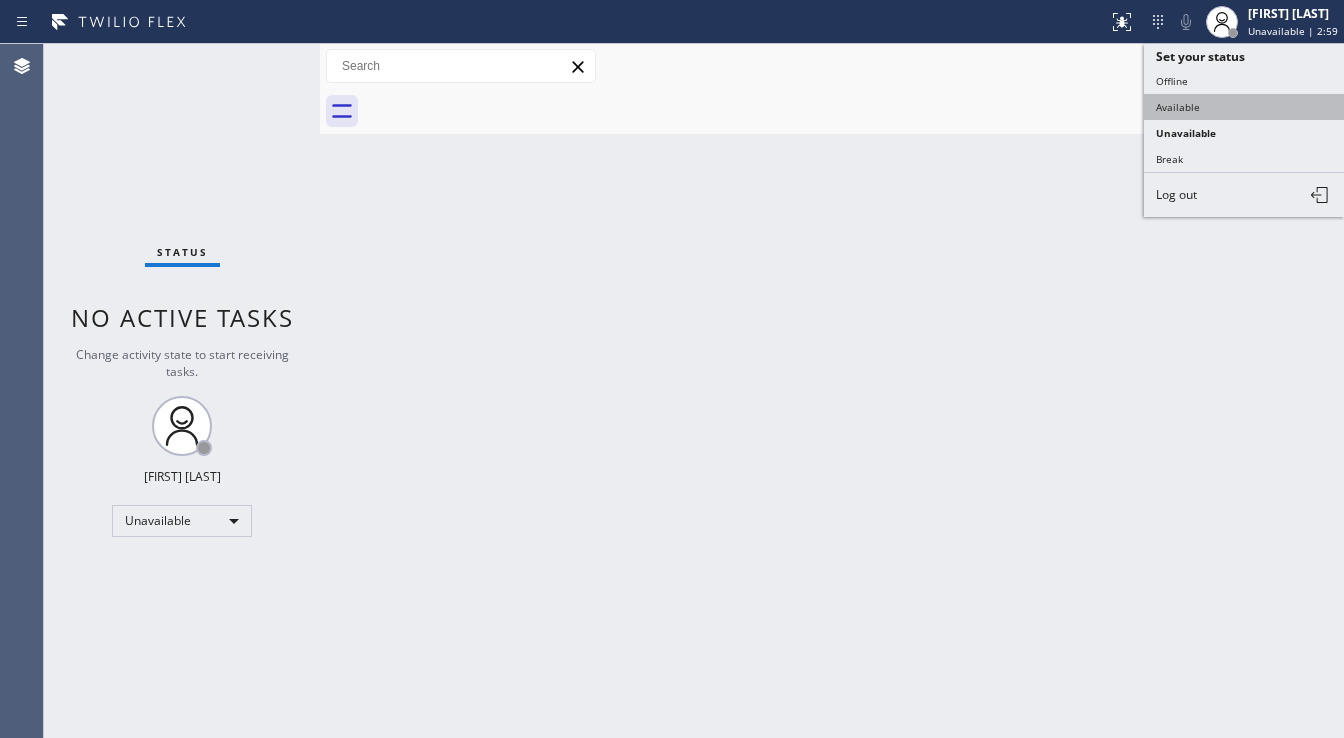 click on "Available" at bounding box center [1244, 107] 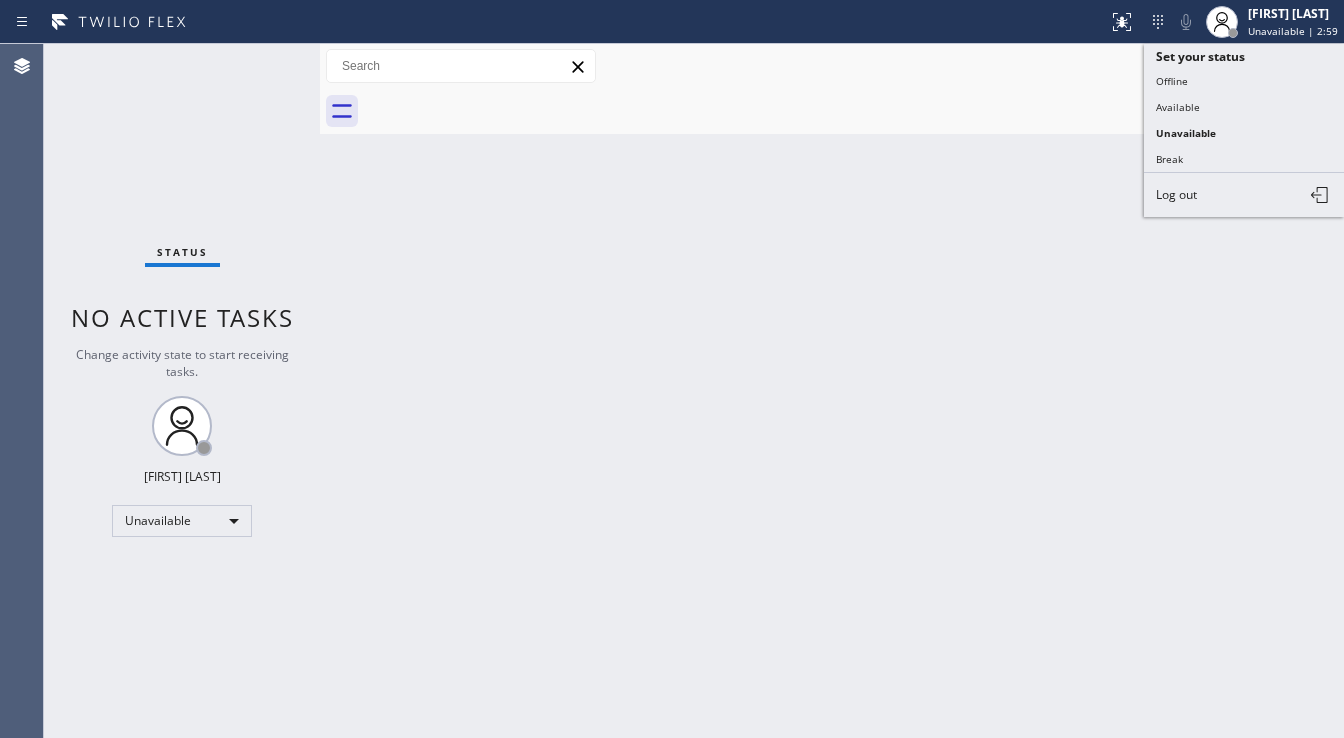 click on "Back to Dashboard Change Sender ID Customers Technicians Select a contact Outbound call Technician Search Technician Your caller id phone number Your caller id phone number Call Technician info Name   Phone none Address none Change Sender ID HVAC +[PHONE] 5 Star Appliance +[PHONE] Appliance Repair +[PHONE] Plumbing +[PHONE] Air Duct Cleaning +[PHONE]  Electricians +[PHONE] Cancel Change Check personal SMS Reset Change No tabs Call to Customer Outbound call Location 5 Star Appliance Repair Your caller id phone number ([PHONE]) Customer number Call Outbound call Technician Search Technician Your caller id phone number Your caller id phone number Call" at bounding box center [832, 391] 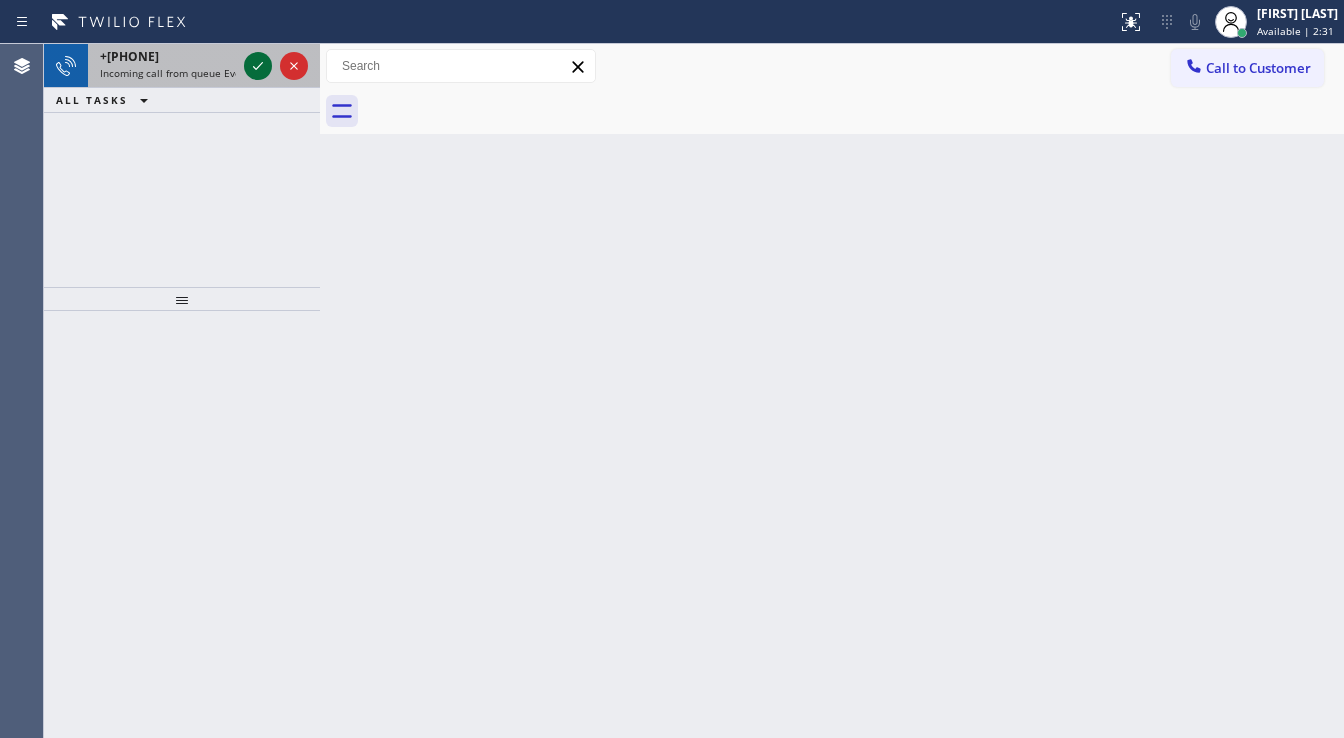 click 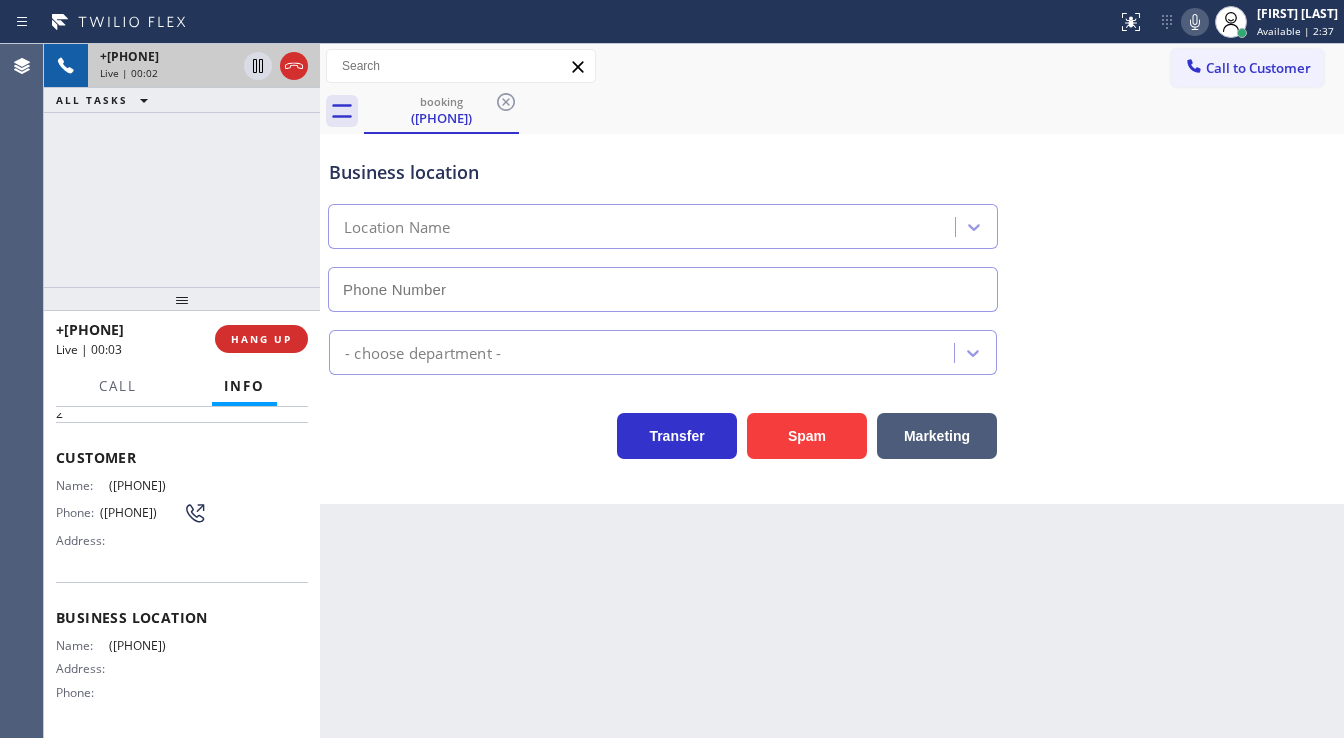 scroll, scrollTop: 0, scrollLeft: 0, axis: both 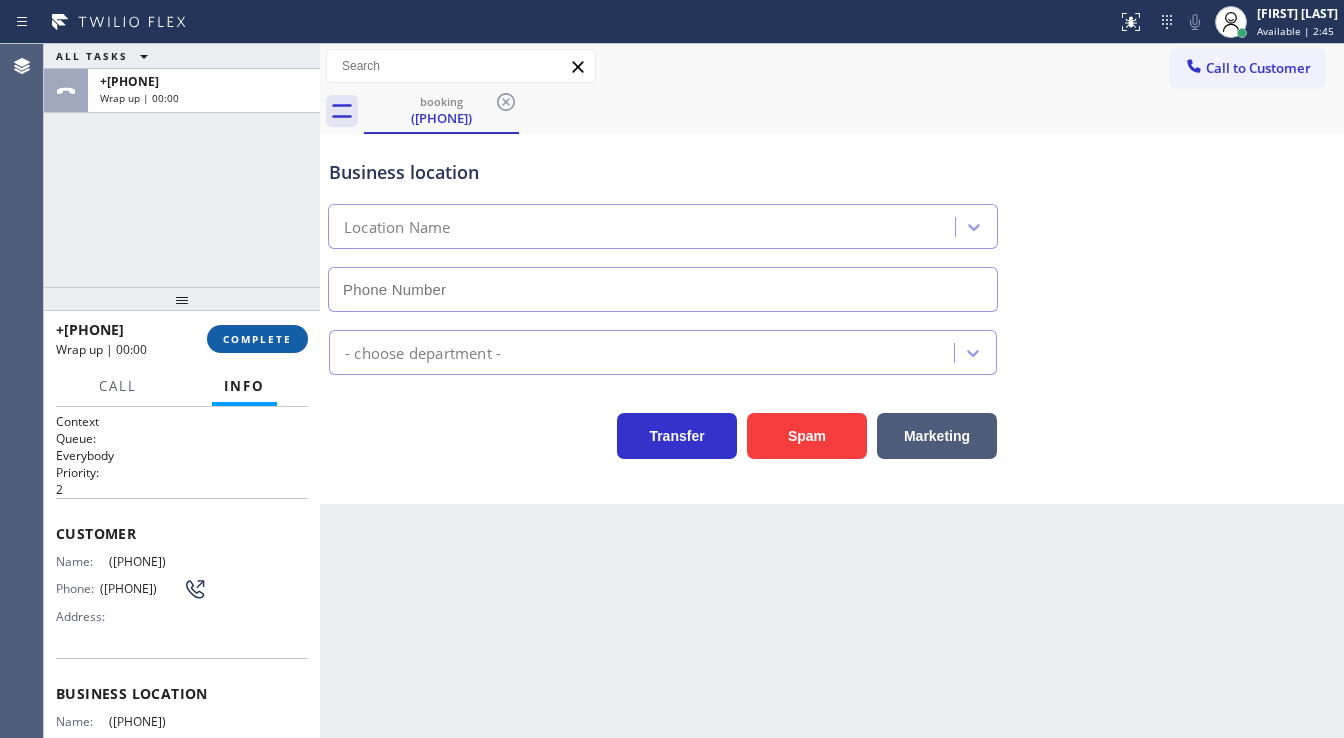 click on "COMPLETE" at bounding box center (257, 339) 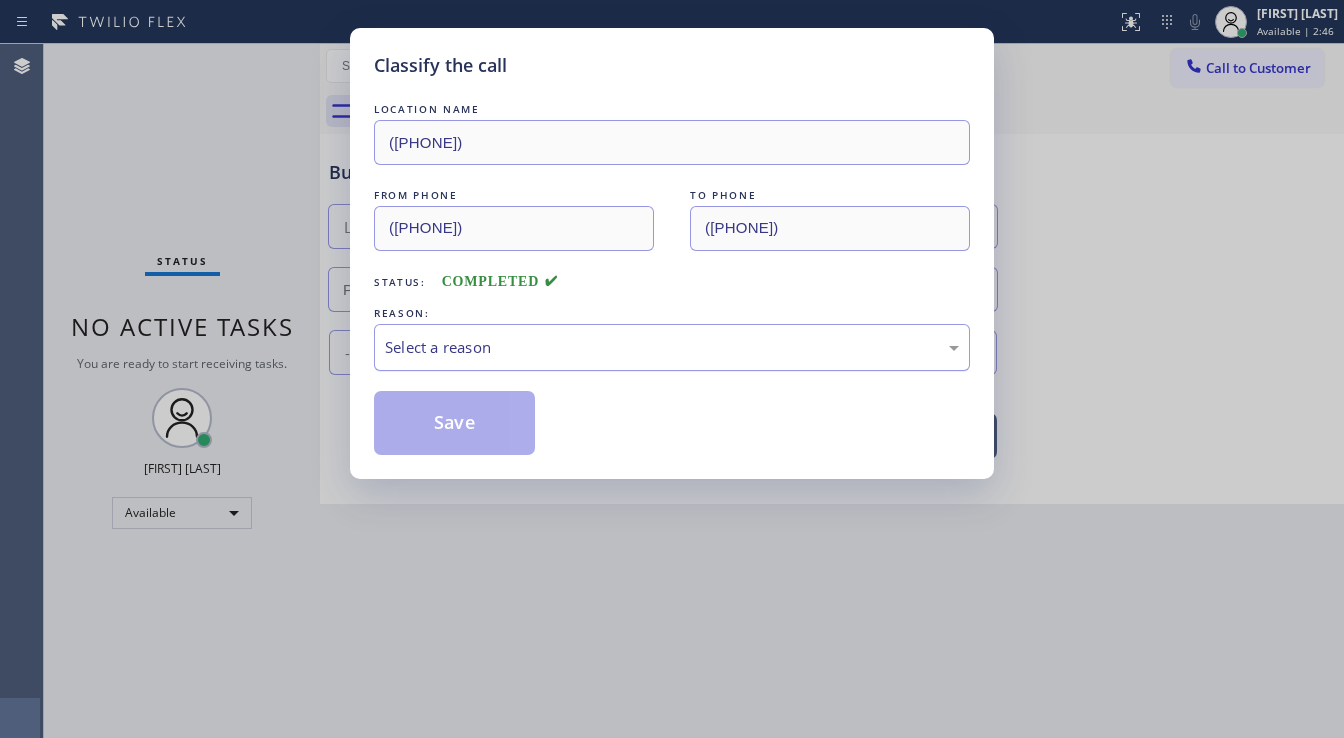 click on "Select a reason" at bounding box center [672, 347] 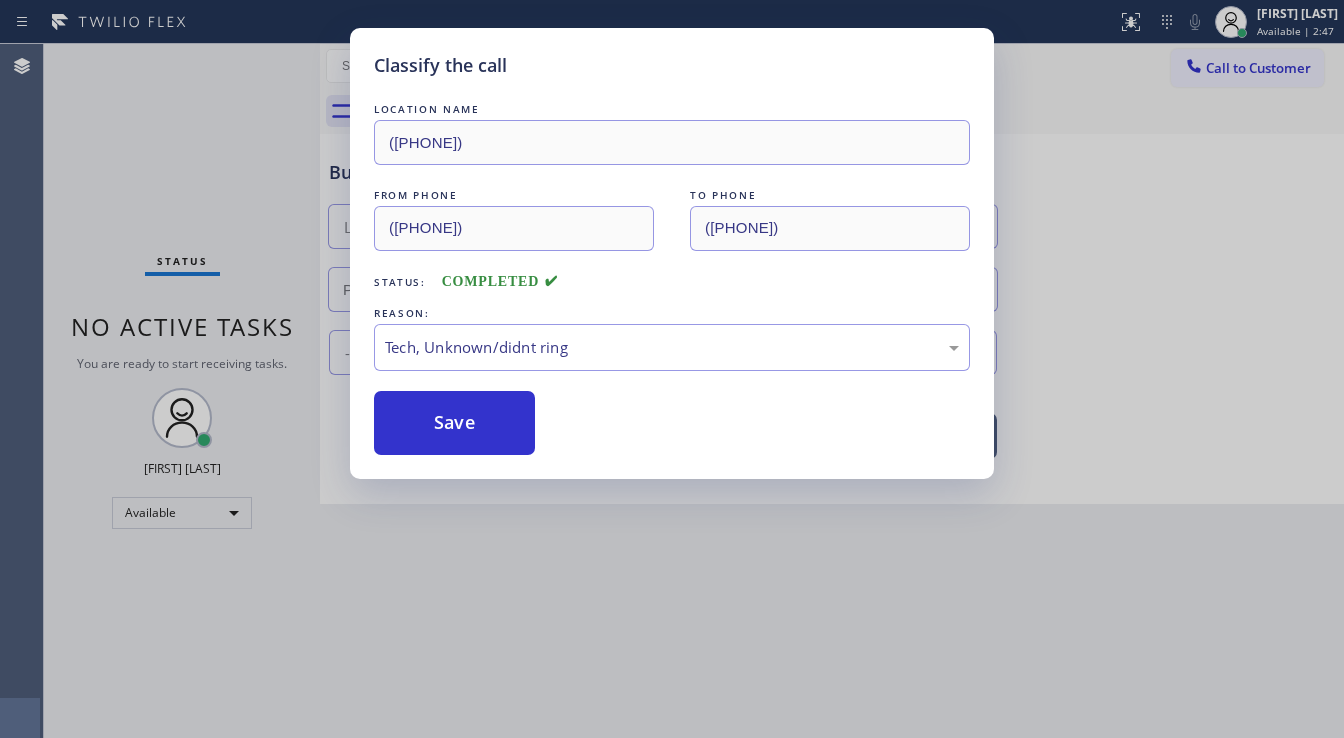 click on "Save" at bounding box center (454, 423) 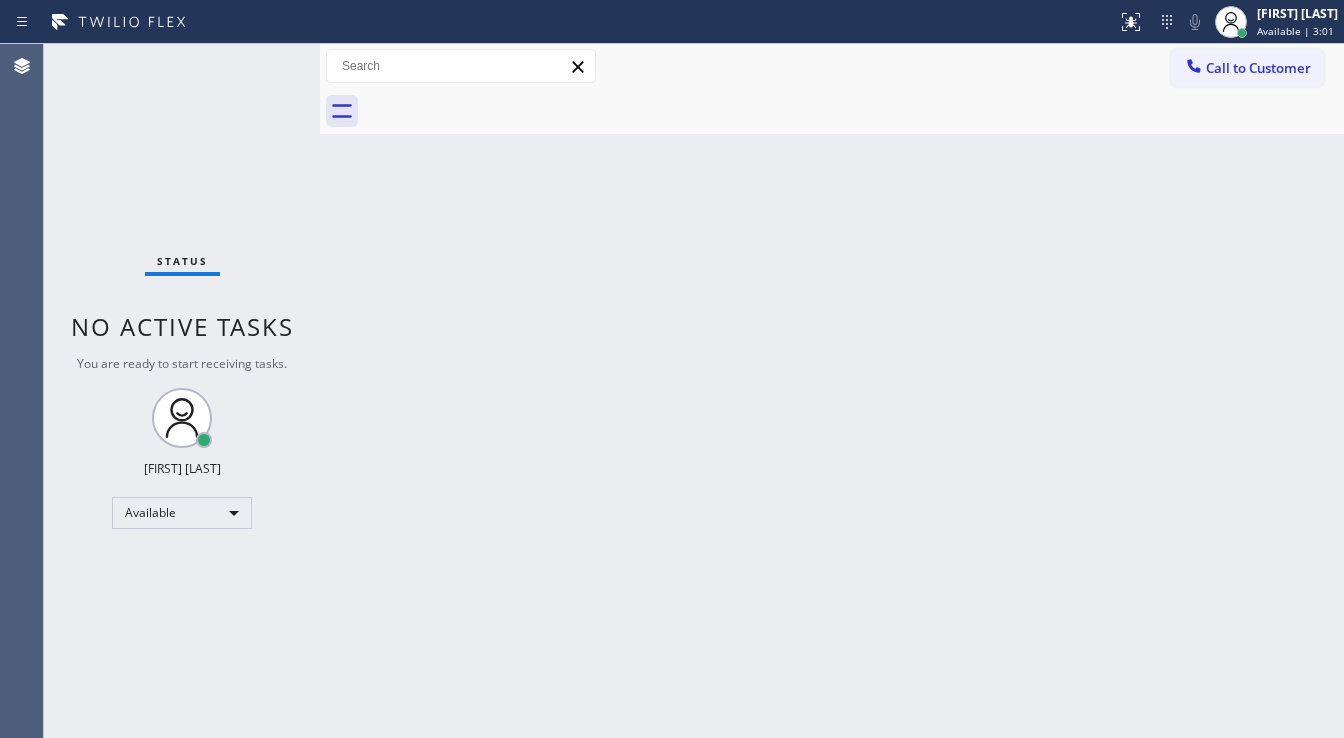 click on "Status   No active tasks     You are ready to start receiving tasks.   [FIRST] [LAST] Available" at bounding box center (182, 391) 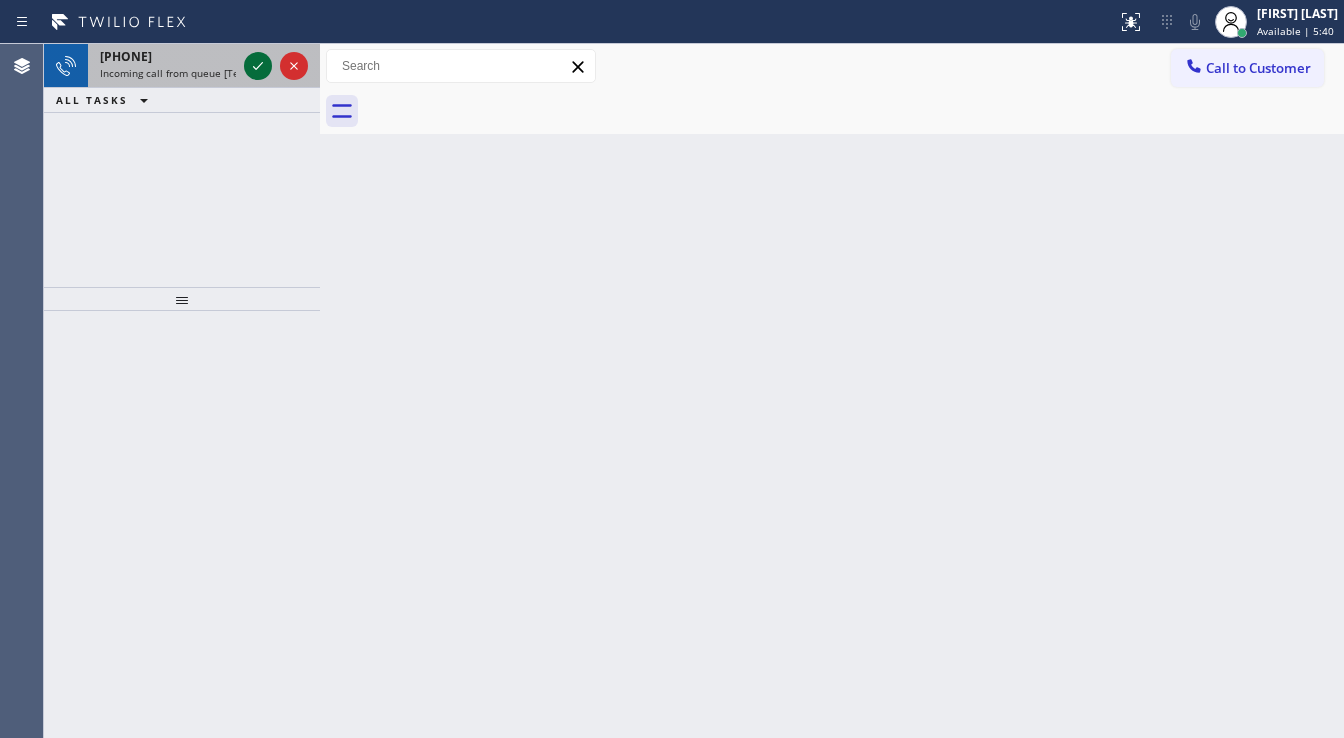 click 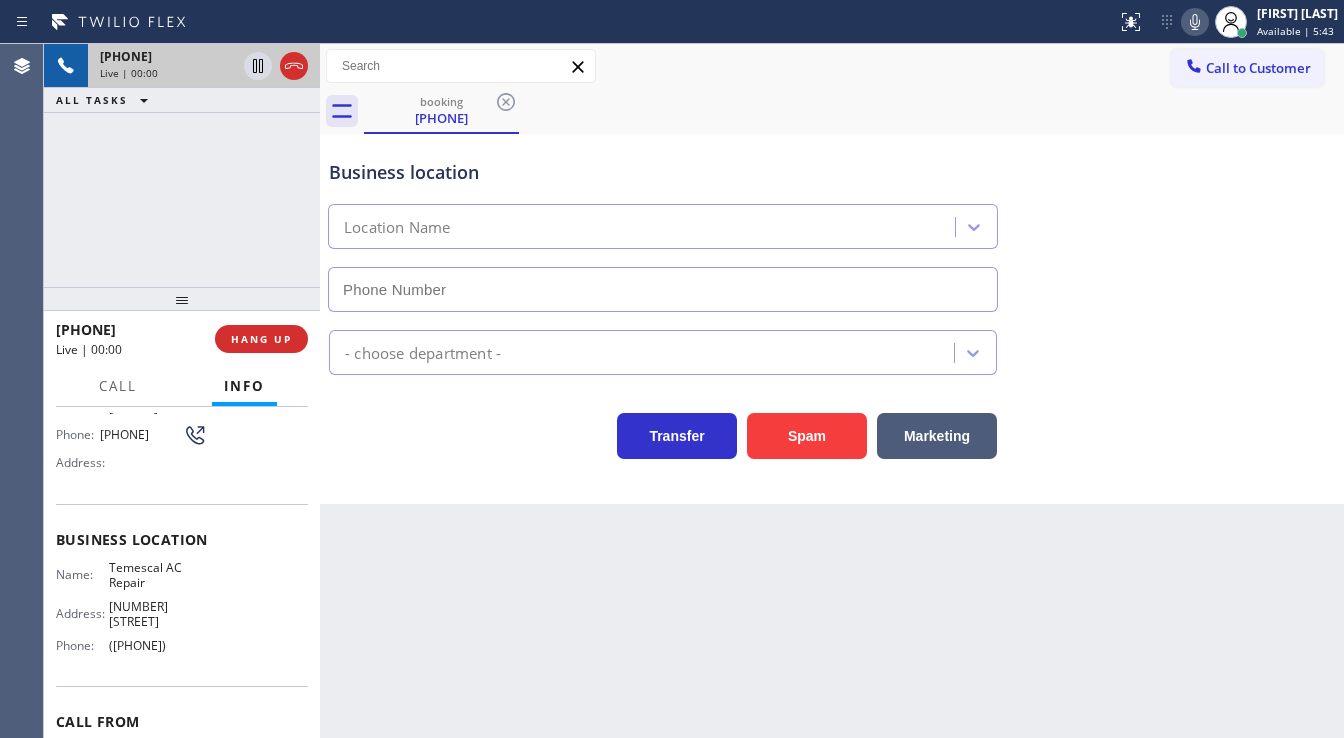 scroll, scrollTop: 160, scrollLeft: 0, axis: vertical 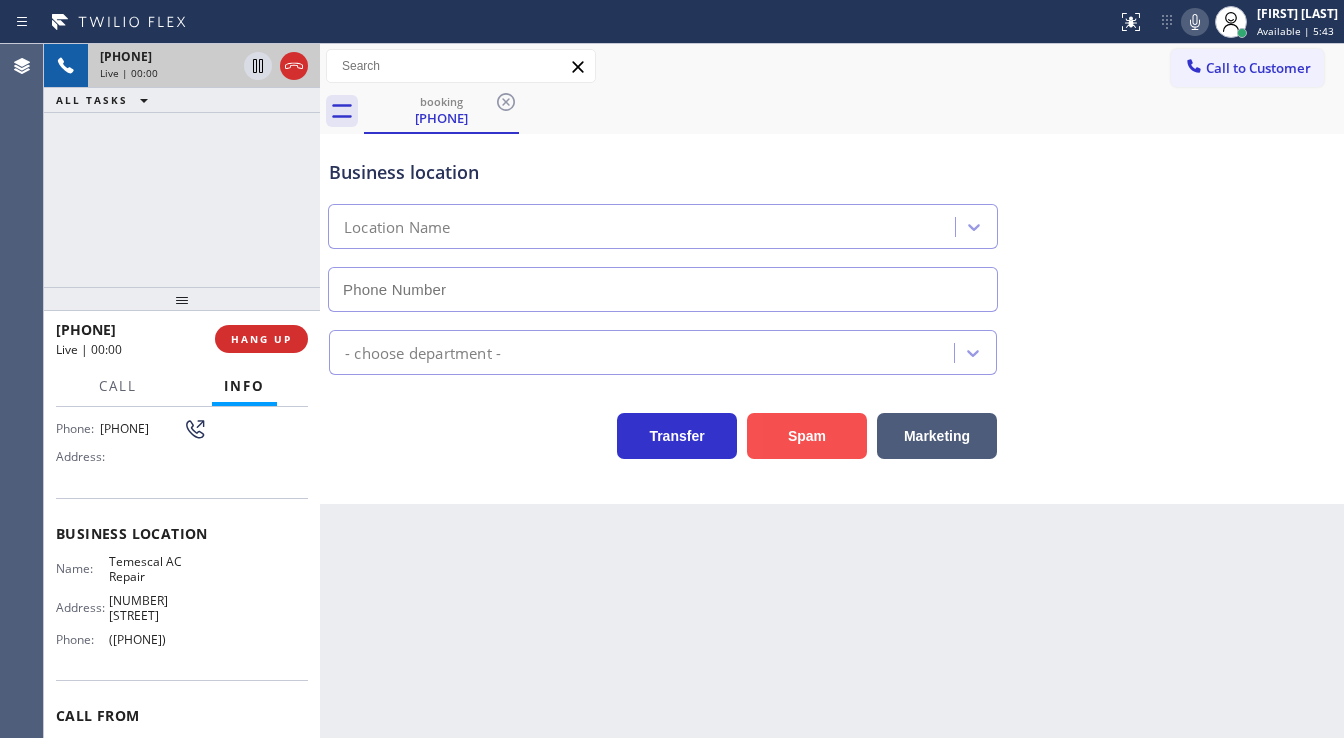 type on "([PHONE])" 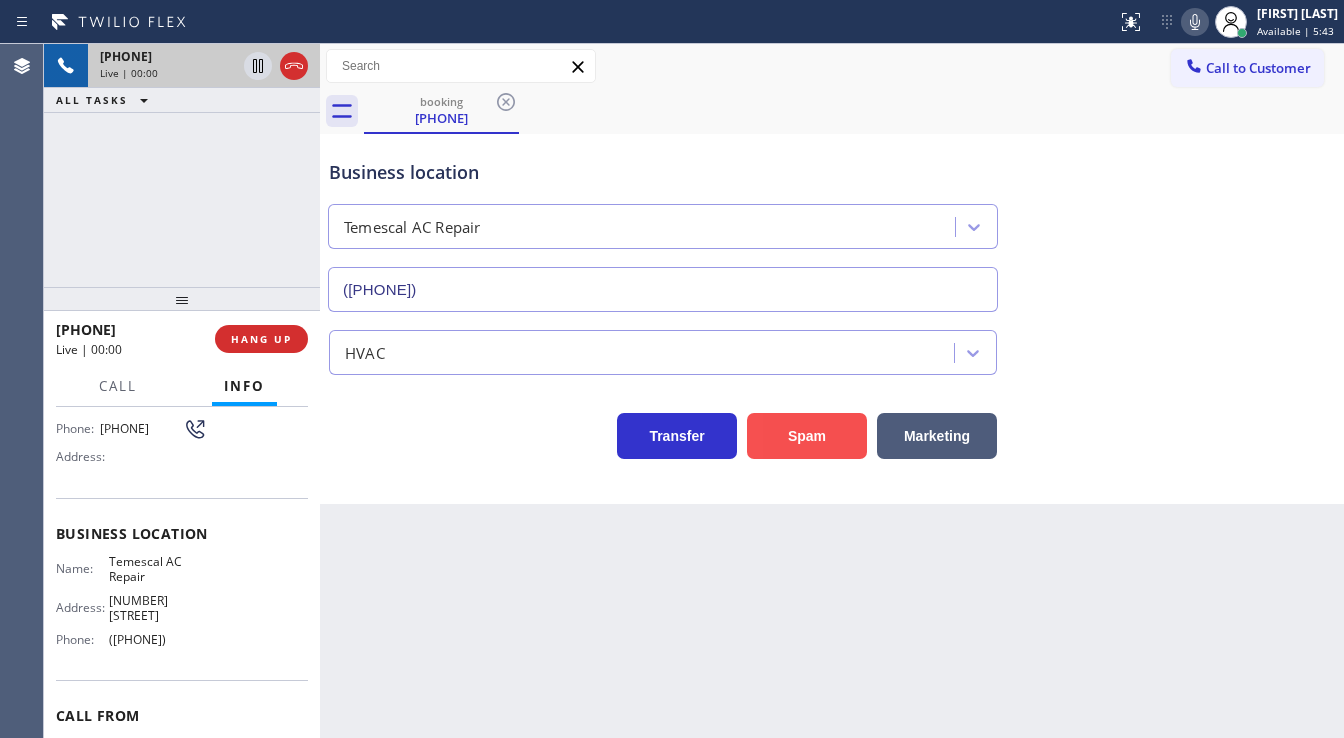 click on "Spam" at bounding box center [807, 436] 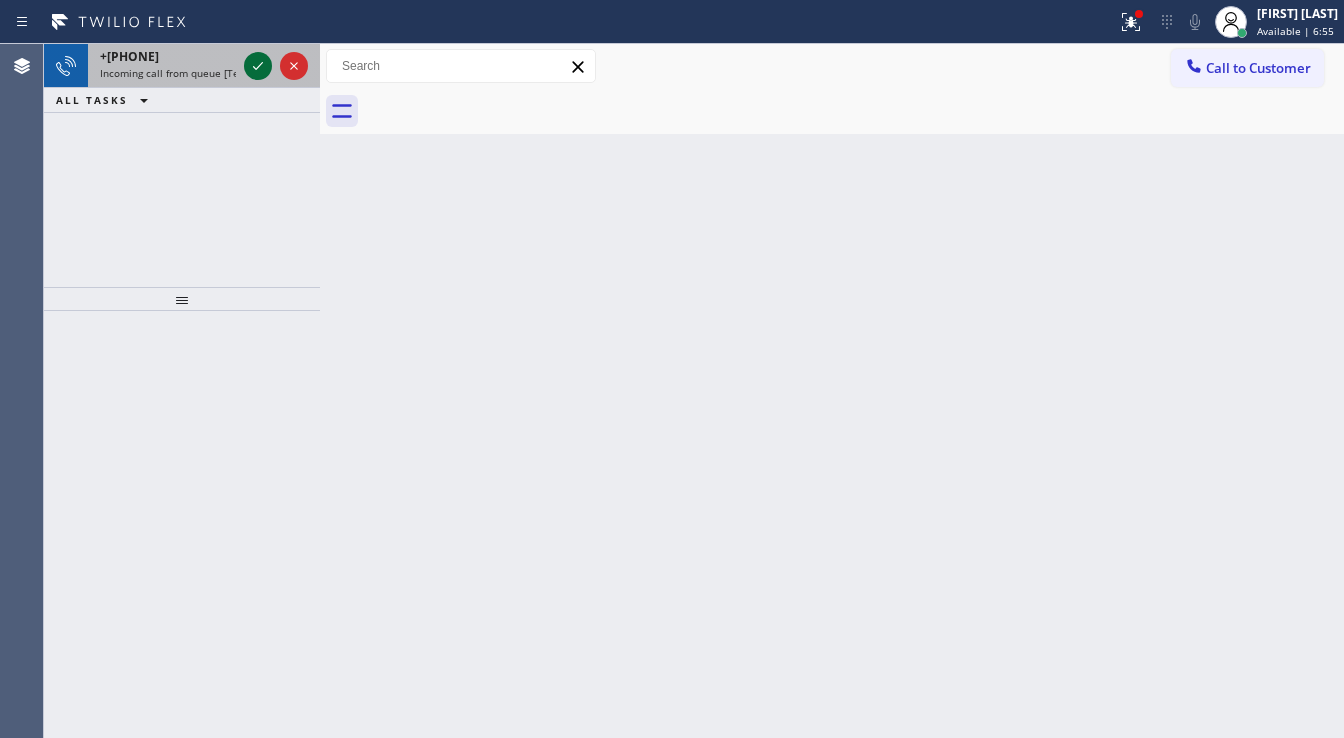 click 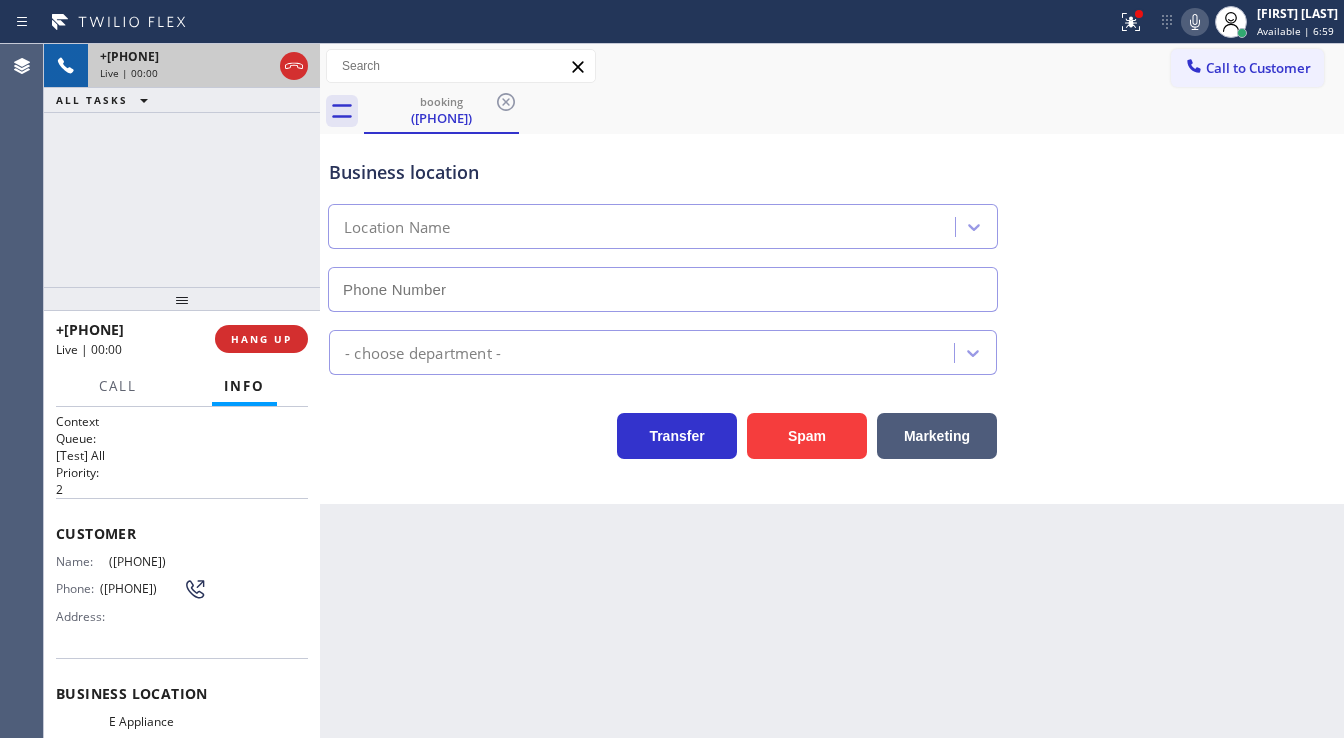 type on "[PHONE]" 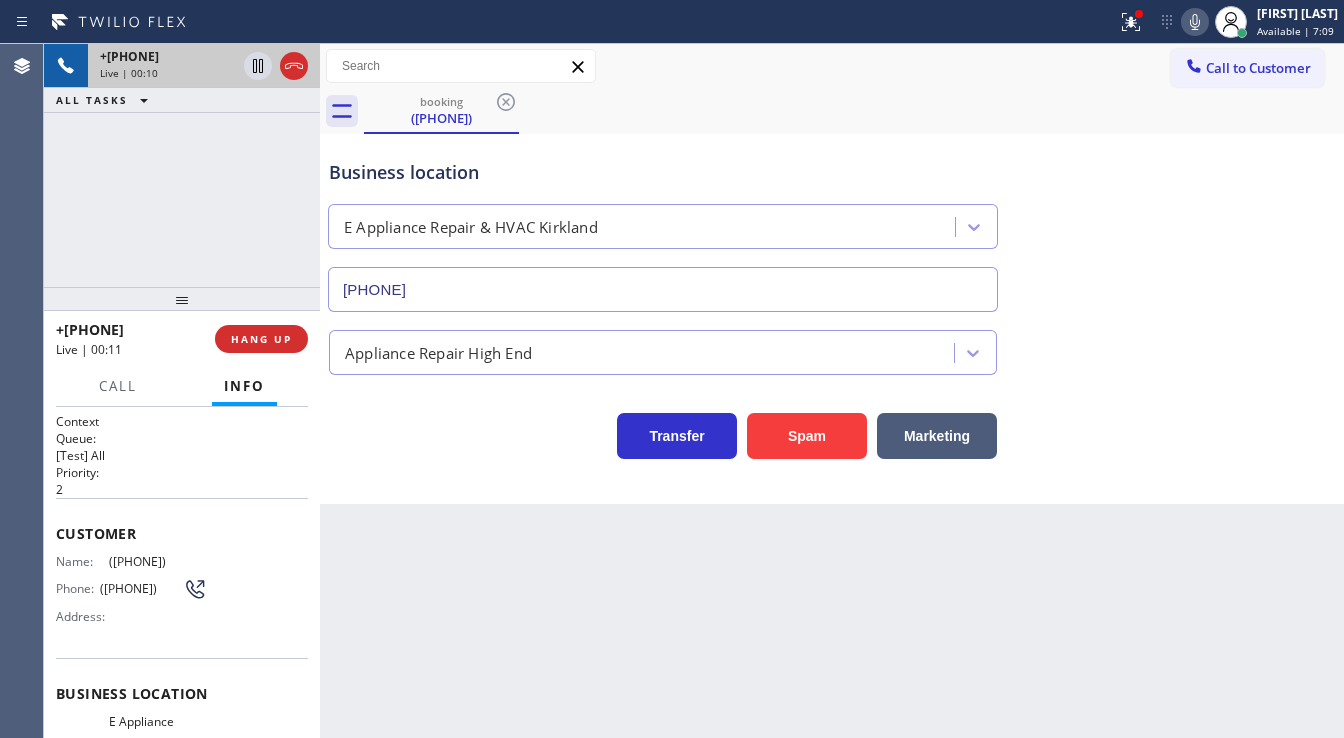 click on "+1[PHONE] Live | 00:10 ALL TASKS ALL TASKS ACTIVE TASKS TASKS IN WRAP UP" at bounding box center (182, 165) 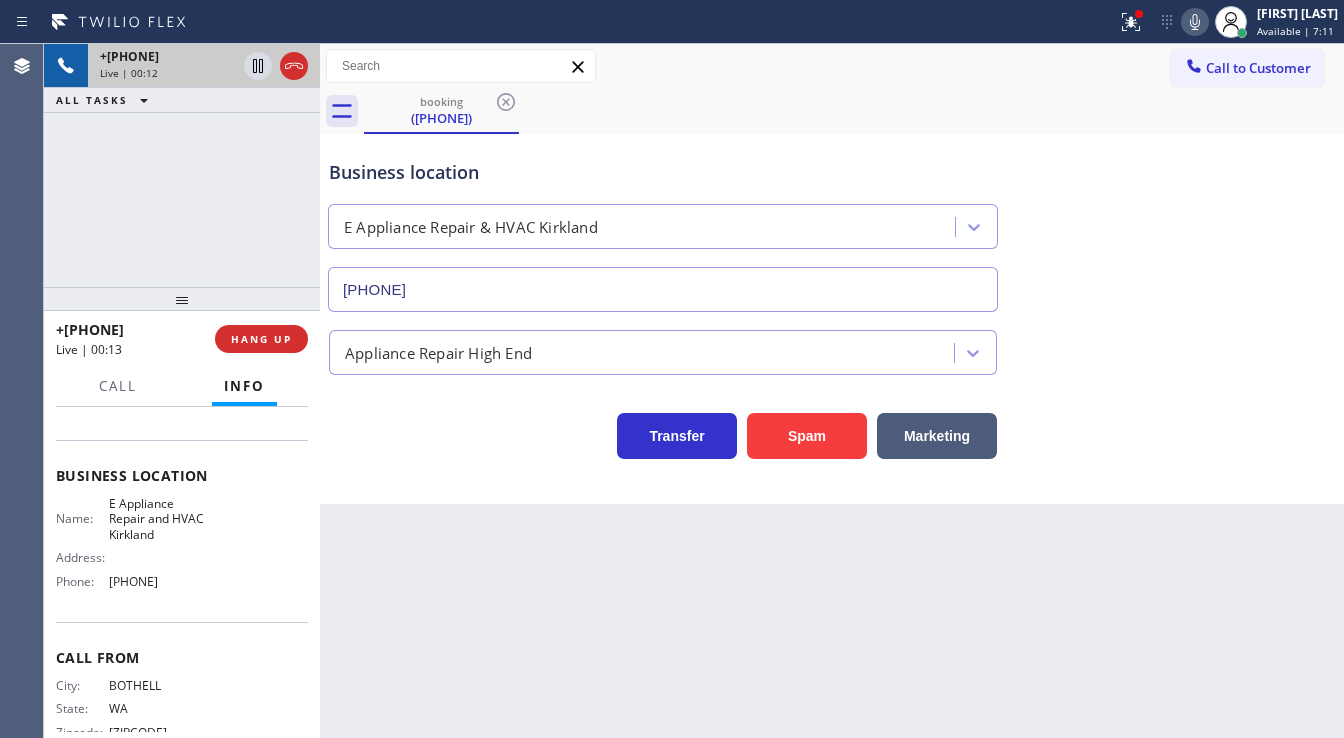 scroll, scrollTop: 240, scrollLeft: 0, axis: vertical 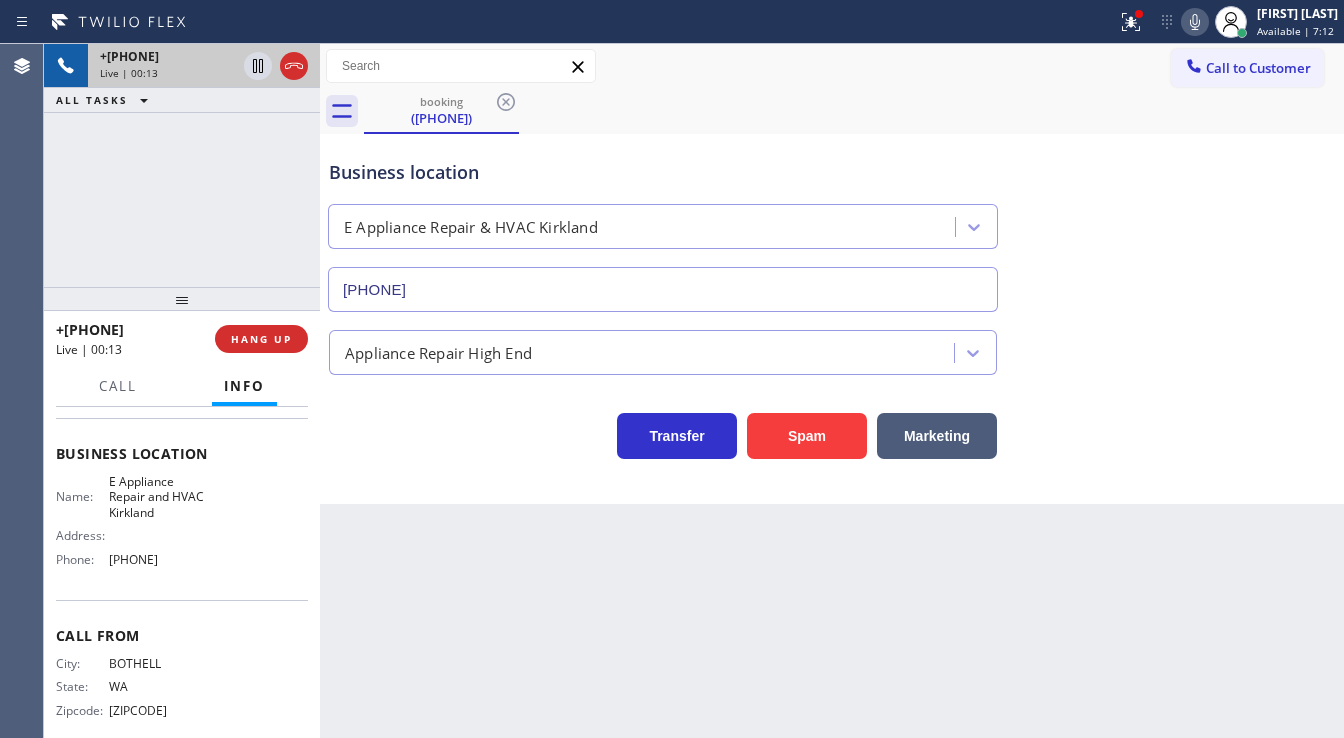 drag, startPoint x: 54, startPoint y: 528, endPoint x: 217, endPoint y: 563, distance: 166.71533 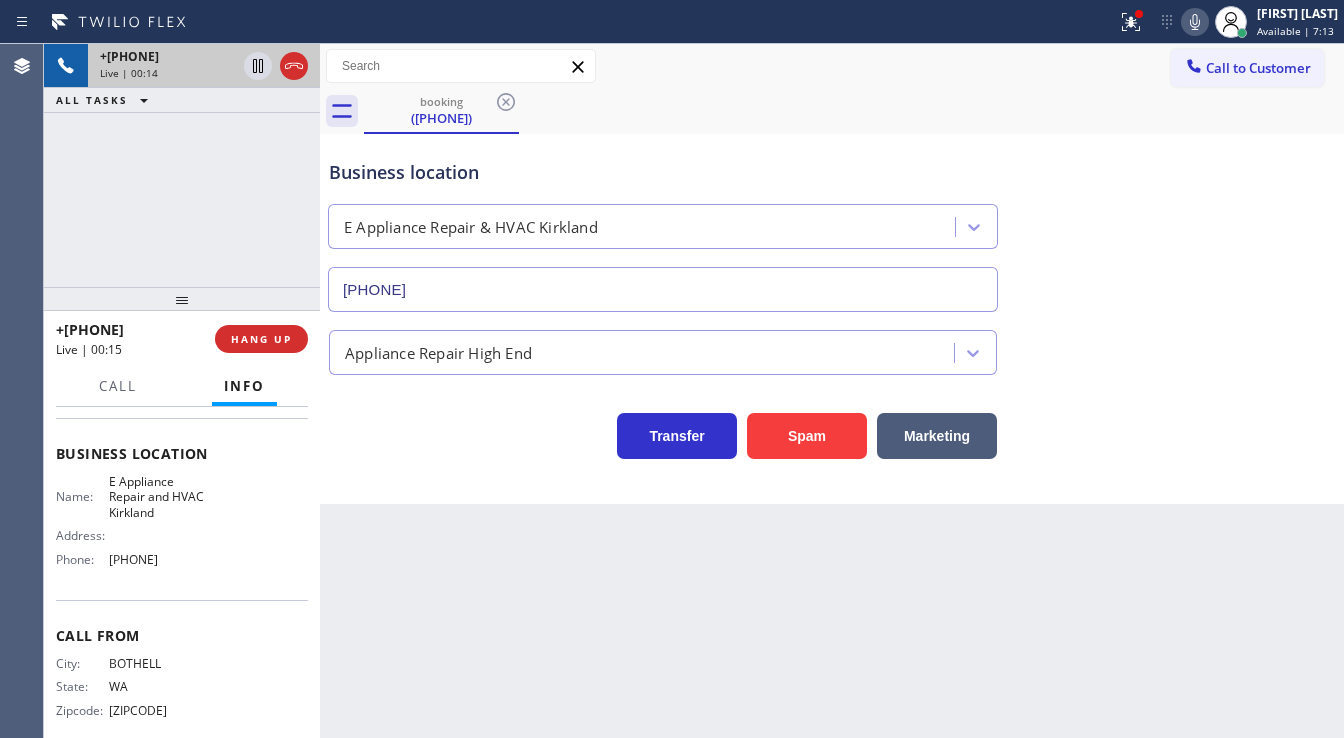 copy on "Customer Name: ([PHONE]) Phone: ([PHONE]) Address: Business location Name: E Appliance Repair  and  HVAC Kirkland Address:   Phone: ([PHONE])" 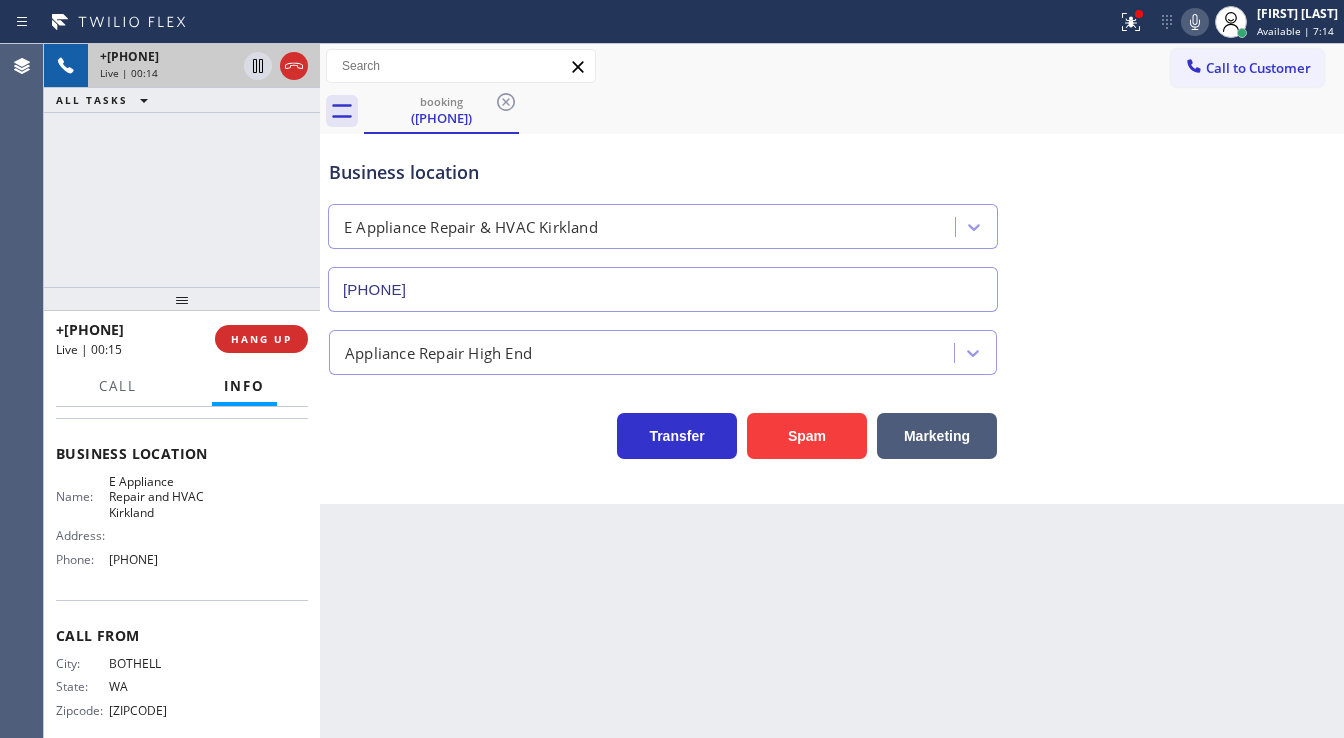 click on "[PHONE] Live | 00:14 ALL TASKS ALL TASKS ACTIVE TASKS TASKS IN WRAP UP" at bounding box center [182, 165] 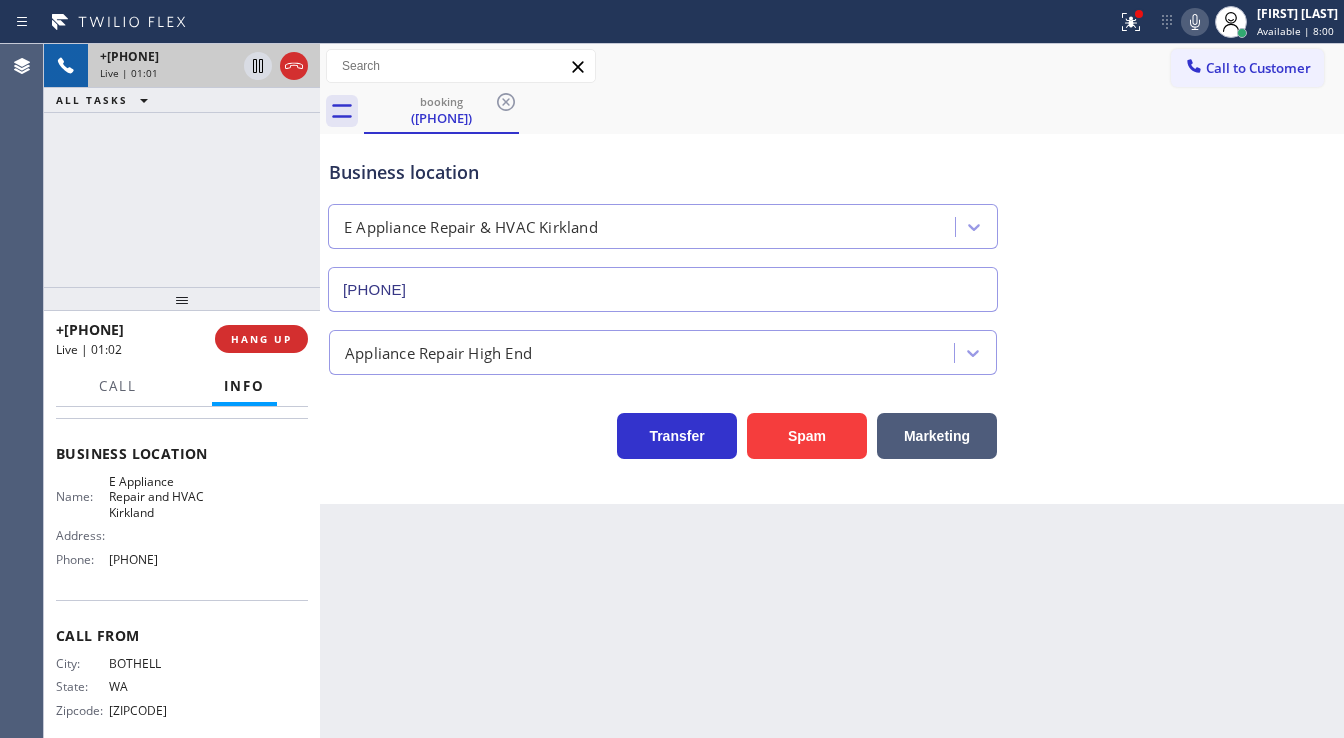 click on "+1[PHONE] Live | 01:01 ALL TASKS ALL TASKS ACTIVE TASKS TASKS IN WRAP UP" at bounding box center [182, 165] 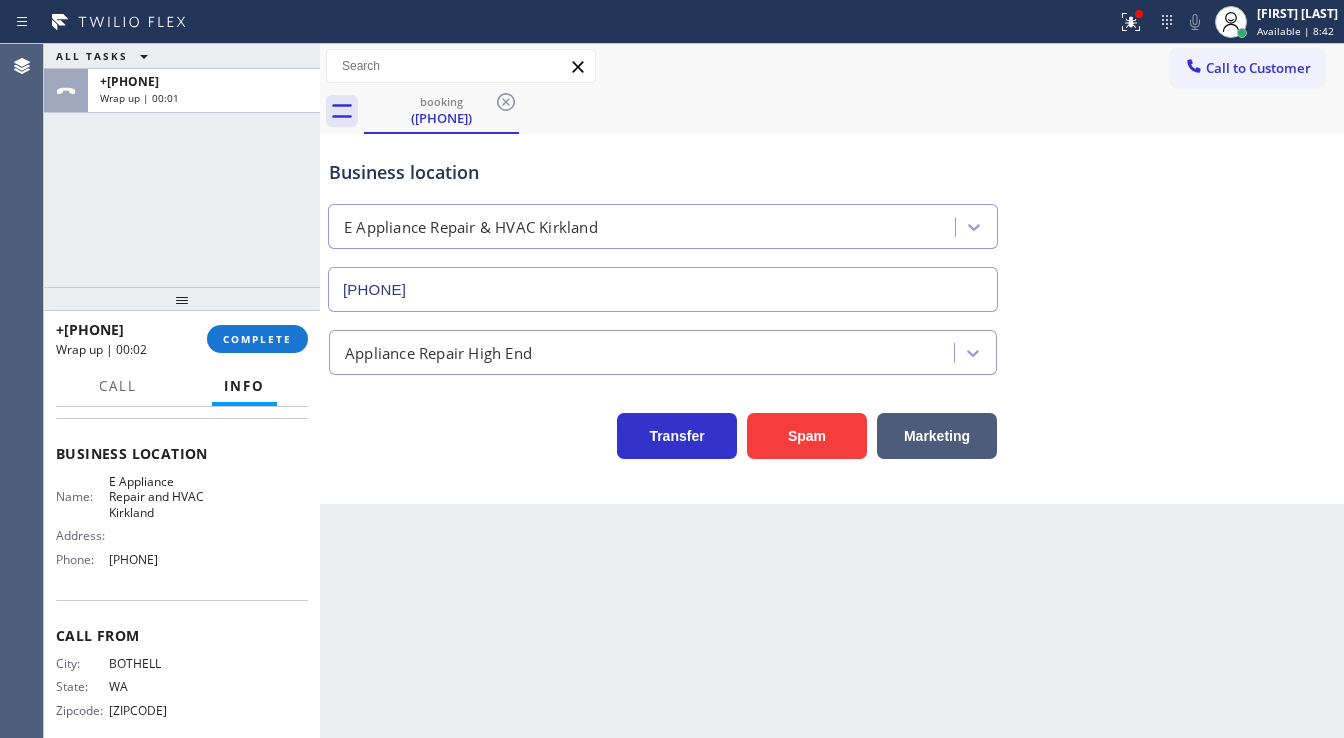 click on "Business location E Appliance Repair & HVAC Kirkland ([PHONE])" at bounding box center [832, 221] 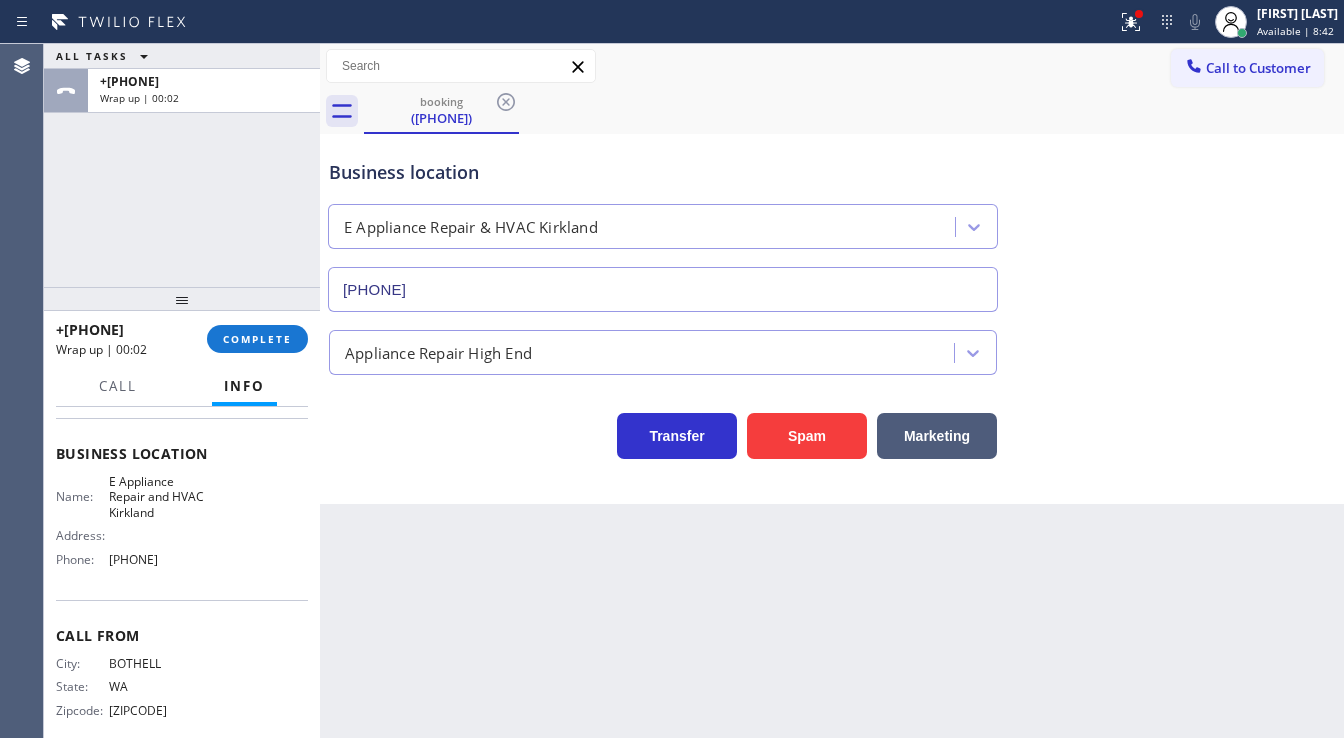 click 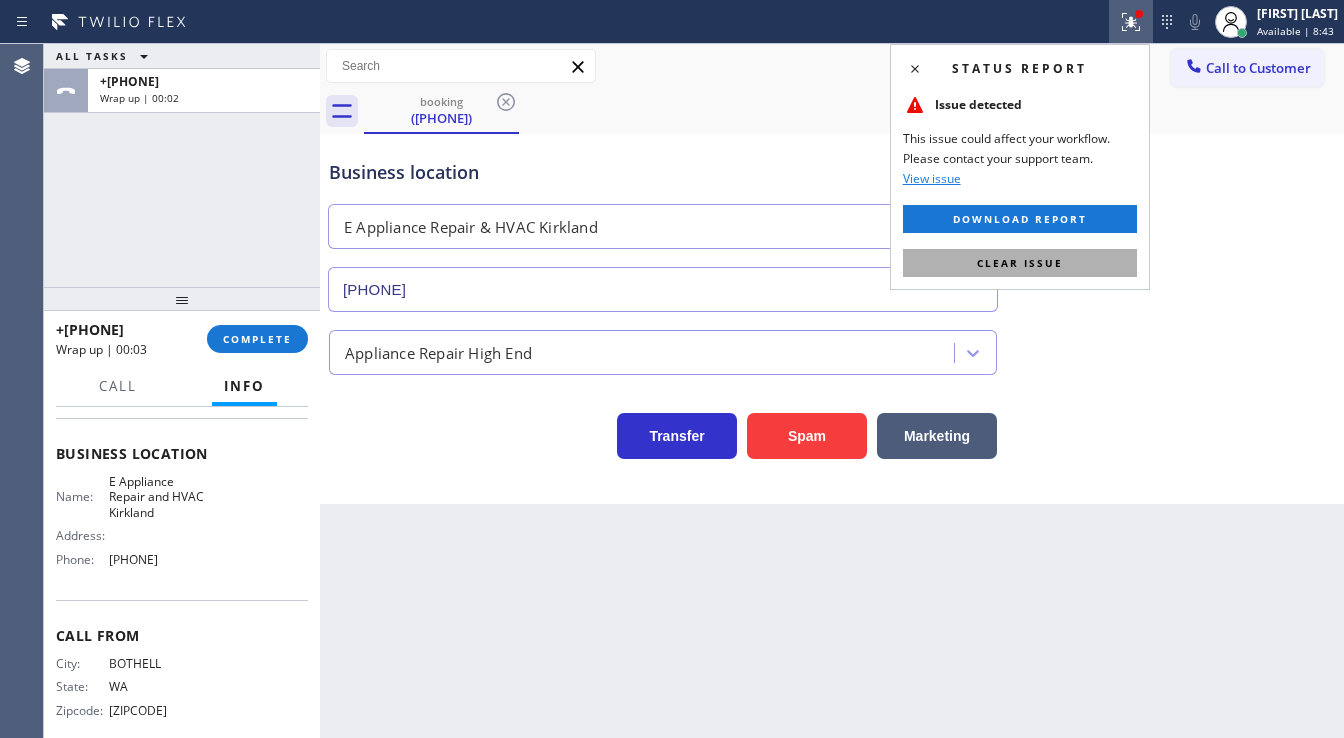 click on "Clear issue" at bounding box center (1020, 263) 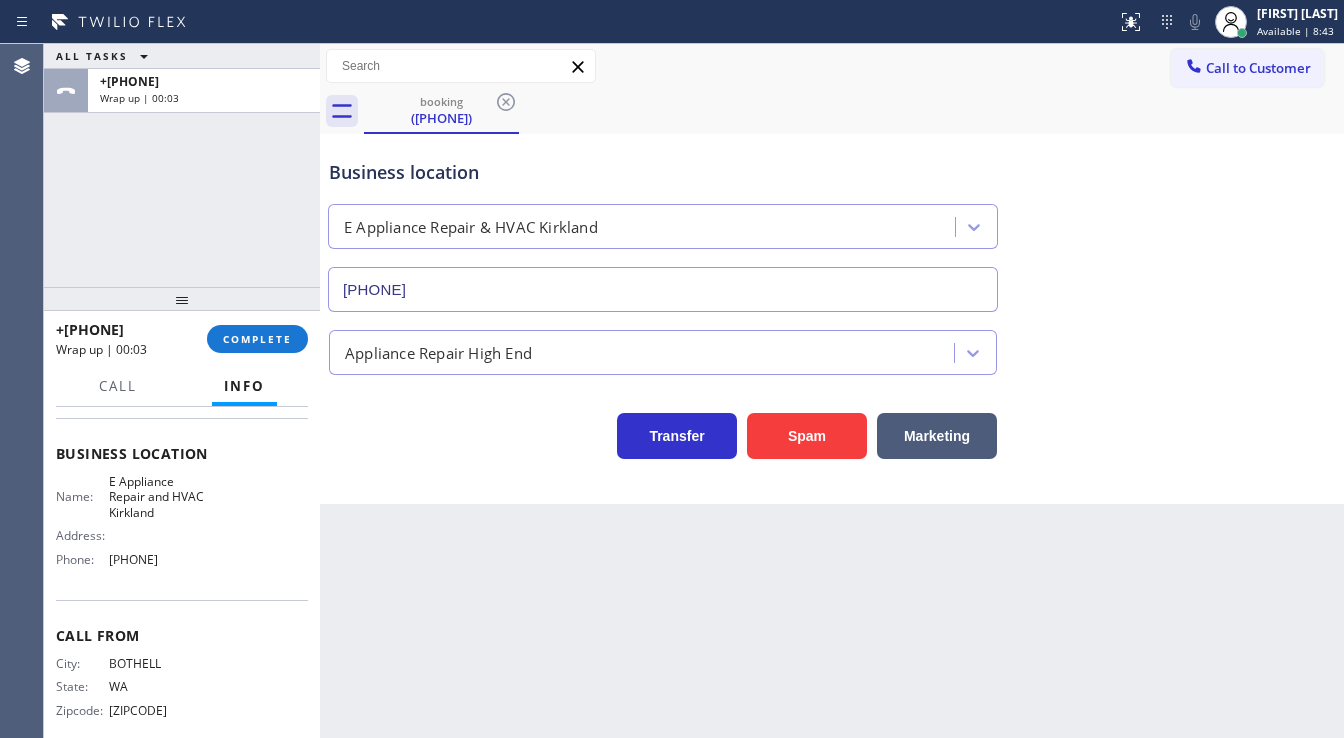 drag, startPoint x: 1219, startPoint y: 248, endPoint x: 1249, endPoint y: 176, distance: 78 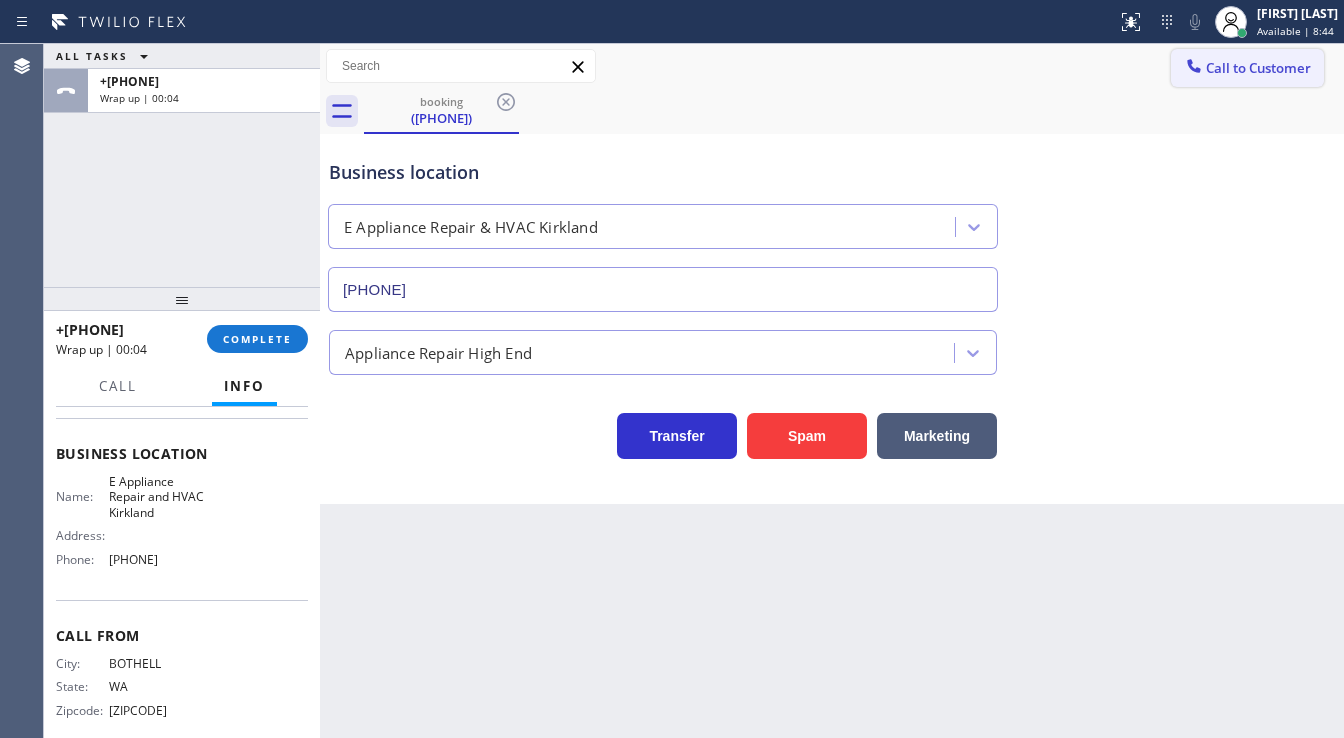 click on "Call to Customer" at bounding box center (1258, 68) 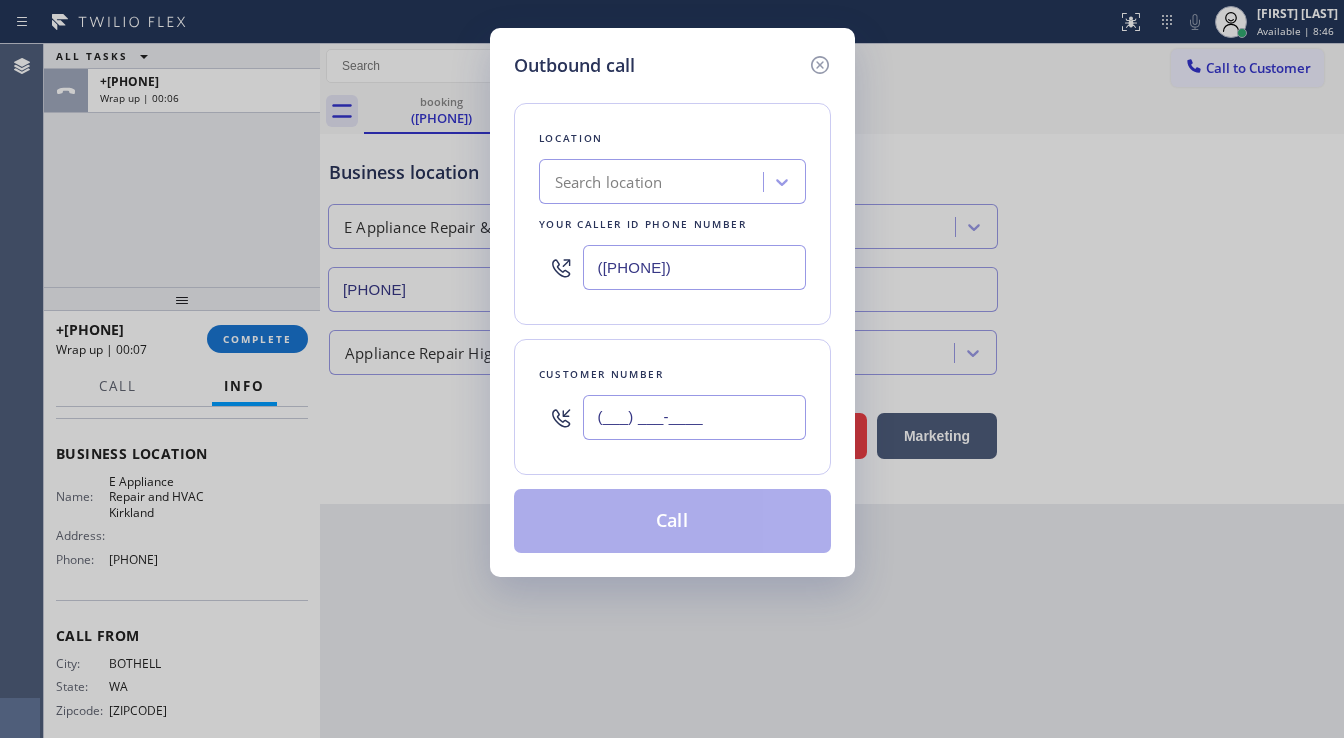click on "(___) ___-____" at bounding box center [694, 417] 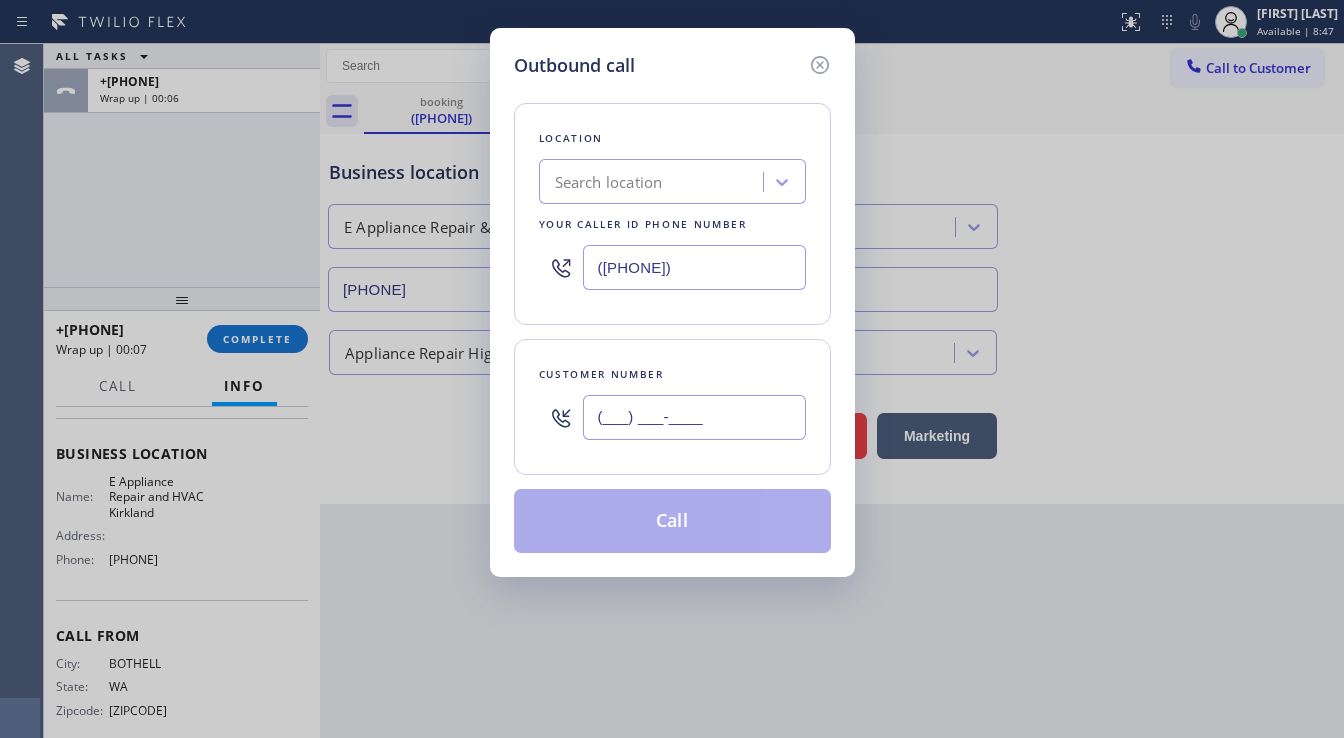 paste on "[PHONE]" 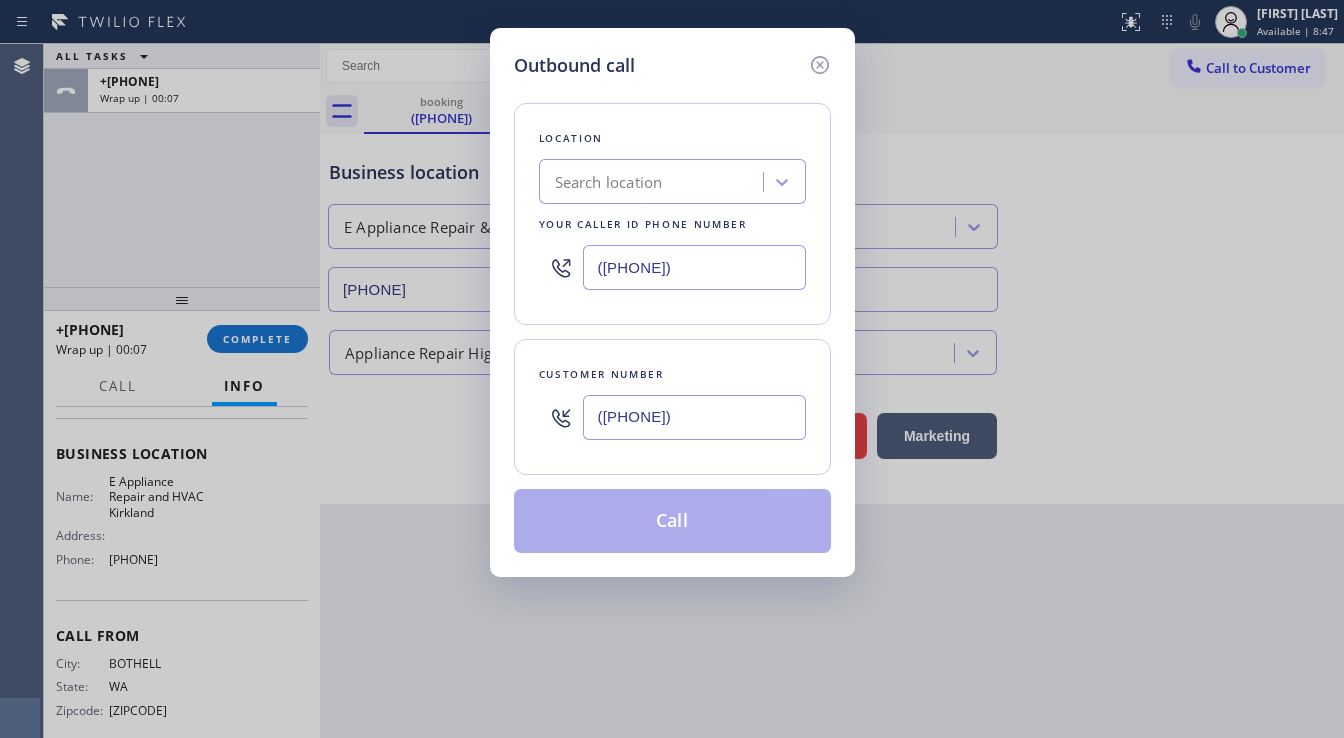 type on "([PHONE])" 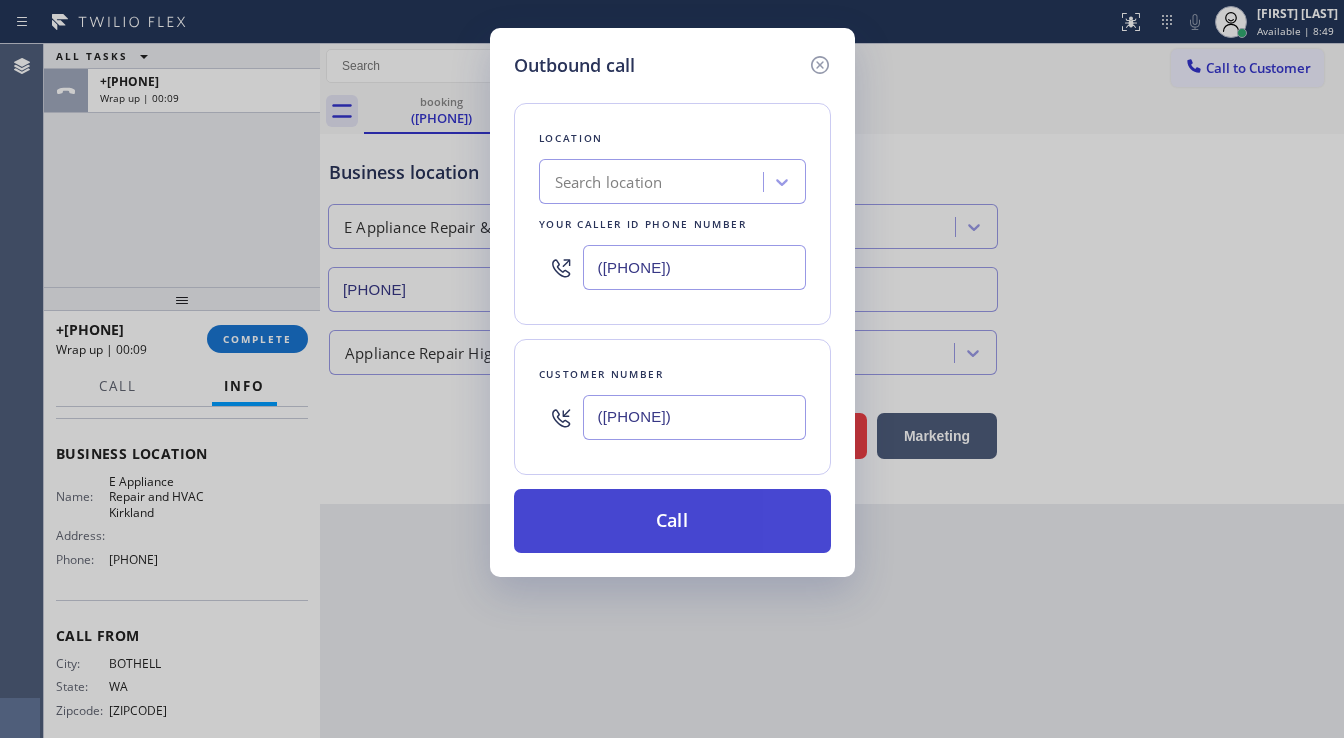paste on "([PHONE])" 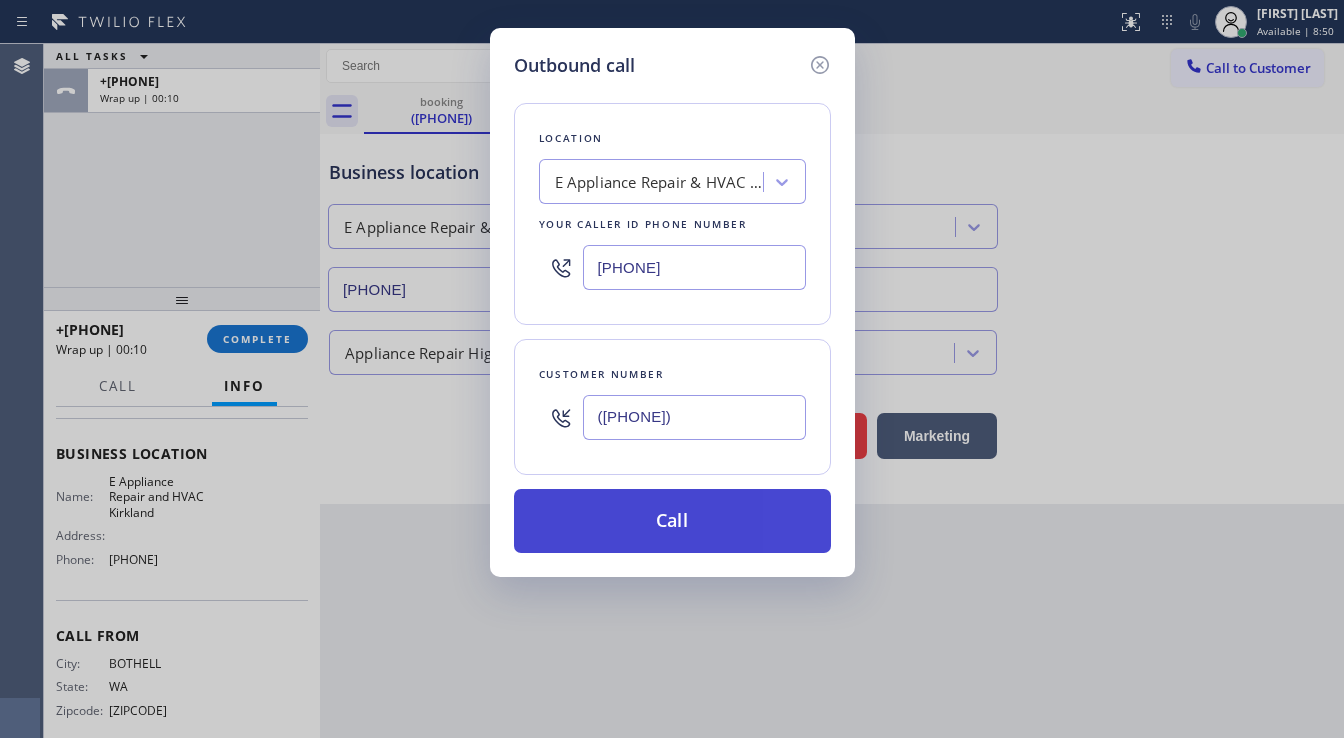 type on "[PHONE]" 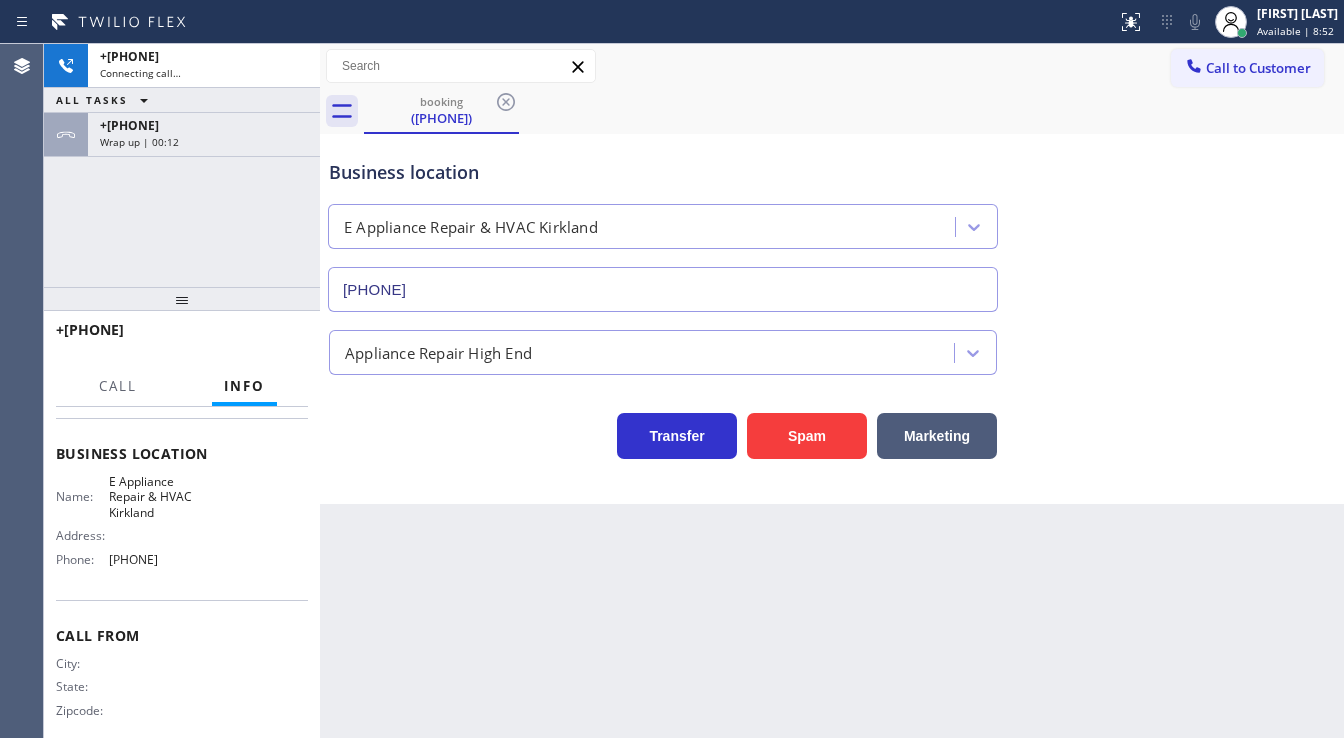 click on "[PHONE] Connecting call… ALL TASKS ALL TASKS ACTIVE TASKS TASKS IN WRAP UP [PHONE] Wrap up | 00:12" at bounding box center (182, 165) 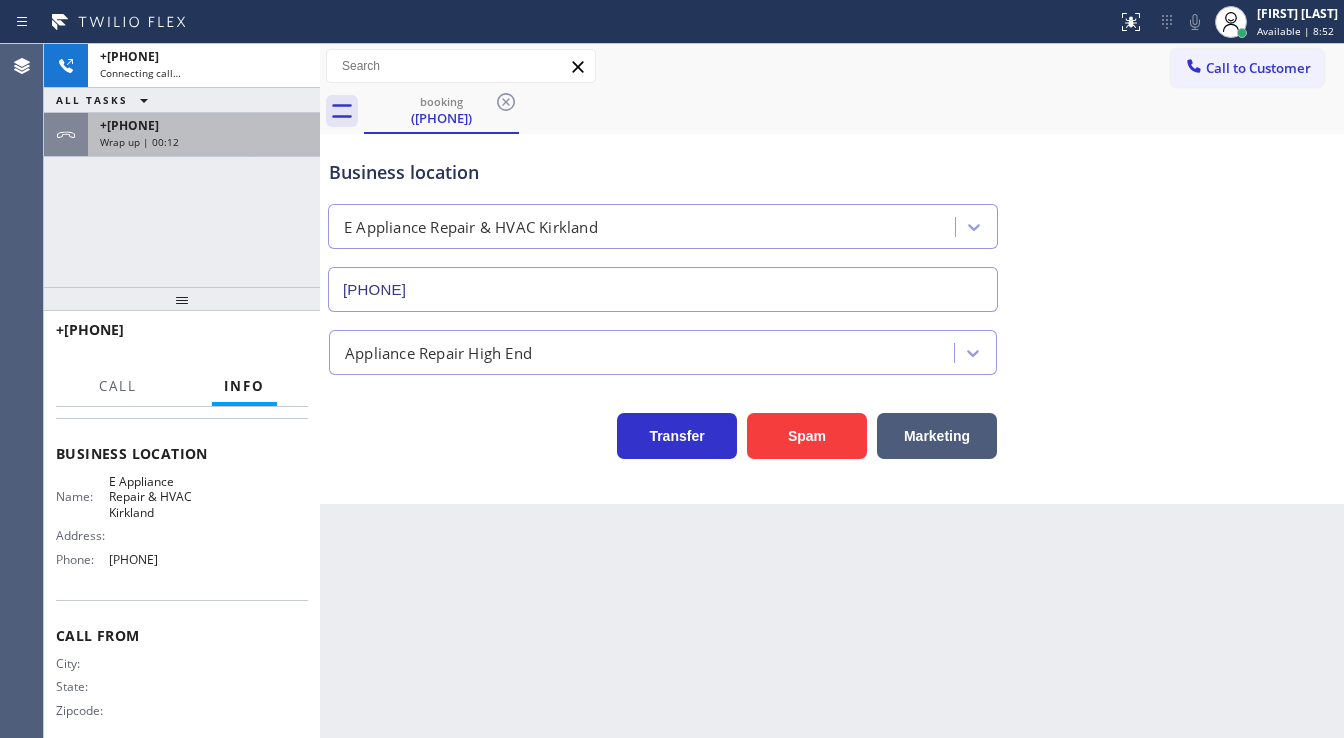 click on "Wrap up | 00:12" at bounding box center [204, 142] 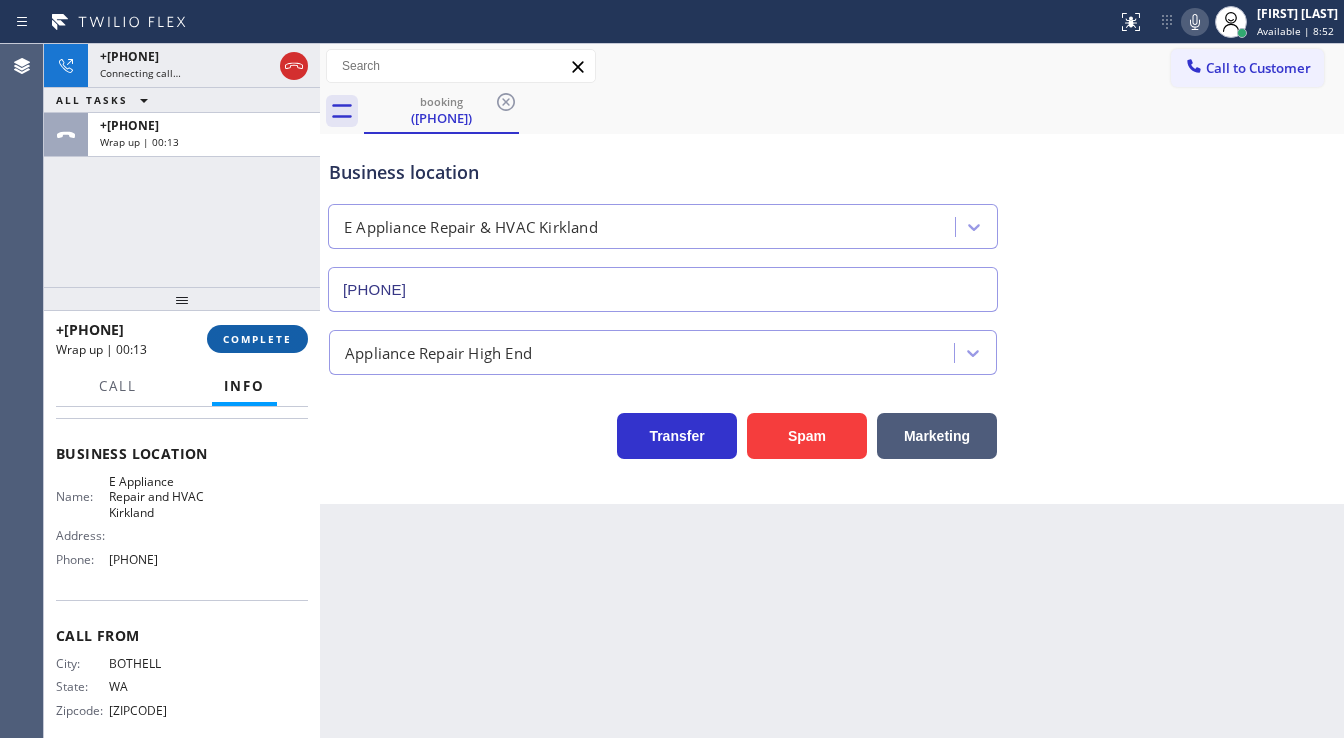 click on "COMPLETE" at bounding box center [257, 339] 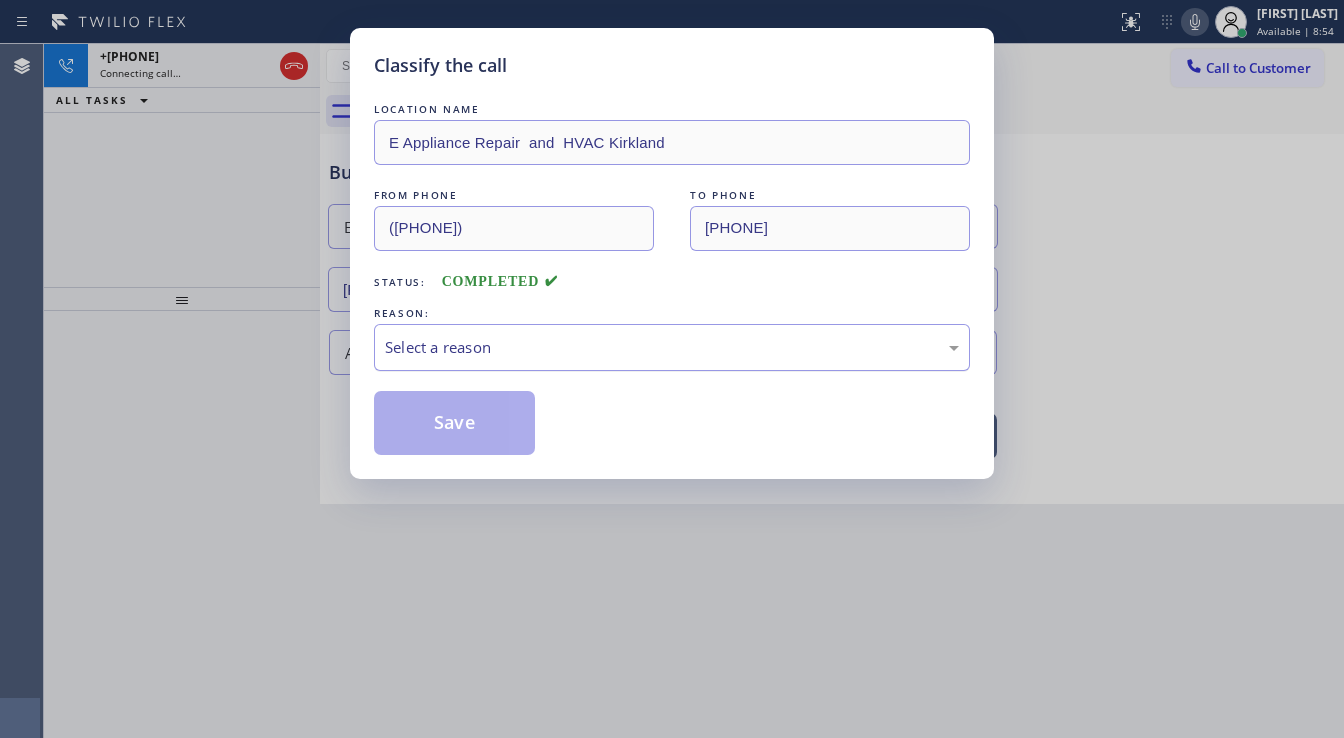 click on "Select a reason" at bounding box center [672, 347] 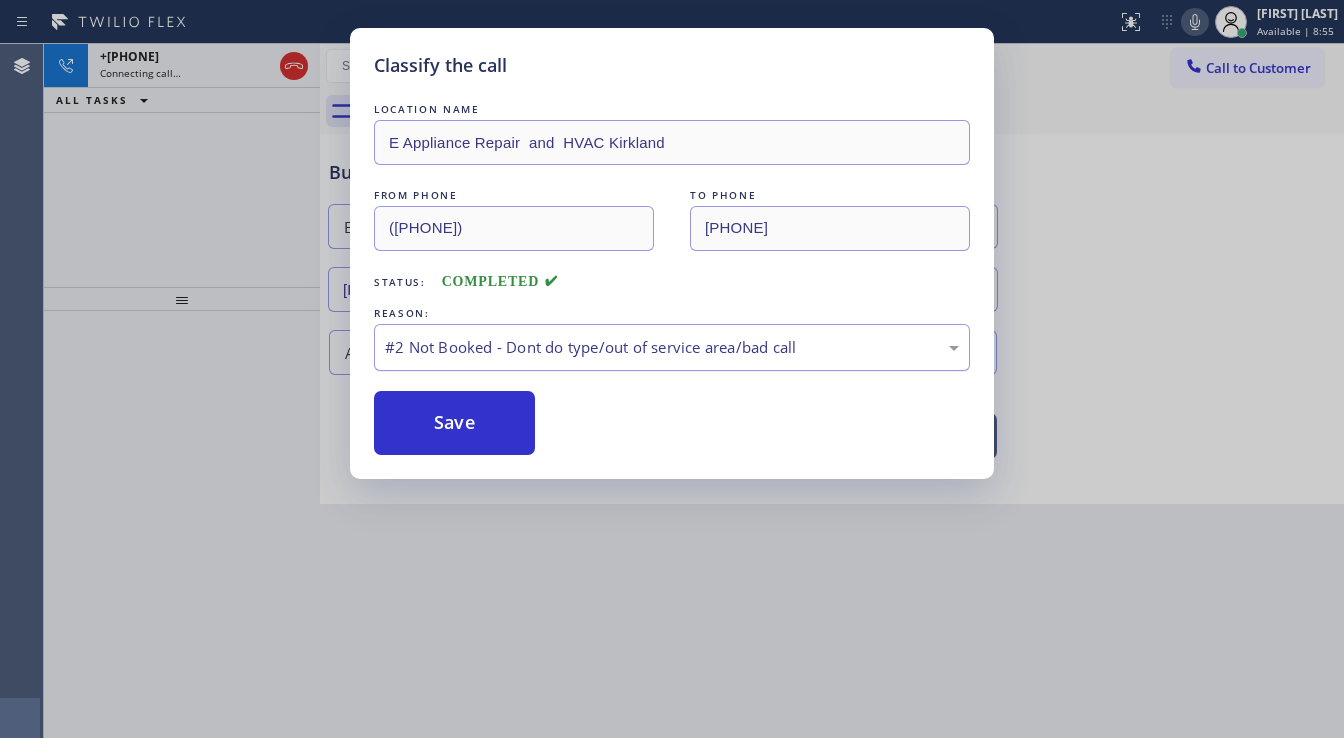 click on "#2 Not Booked - Dont do type/out of service area/bad call" at bounding box center (672, 347) 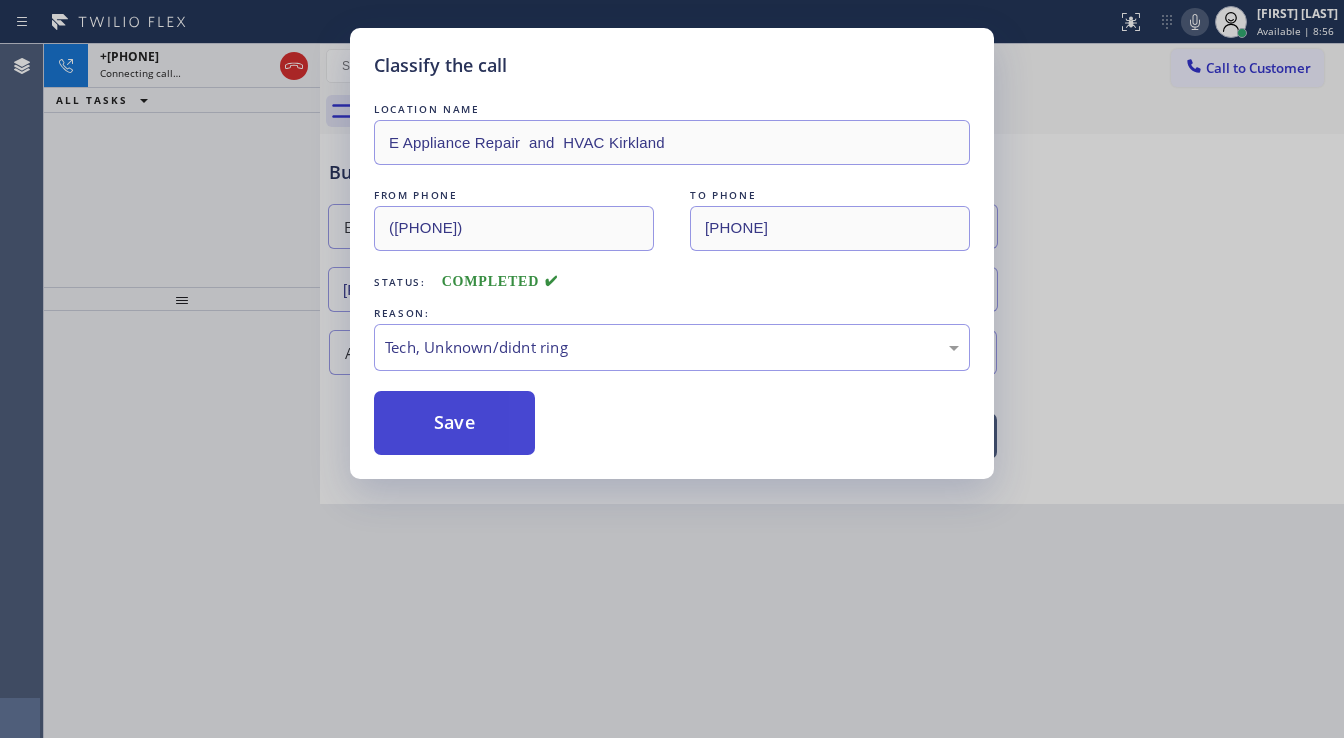 click on "Save" at bounding box center (454, 423) 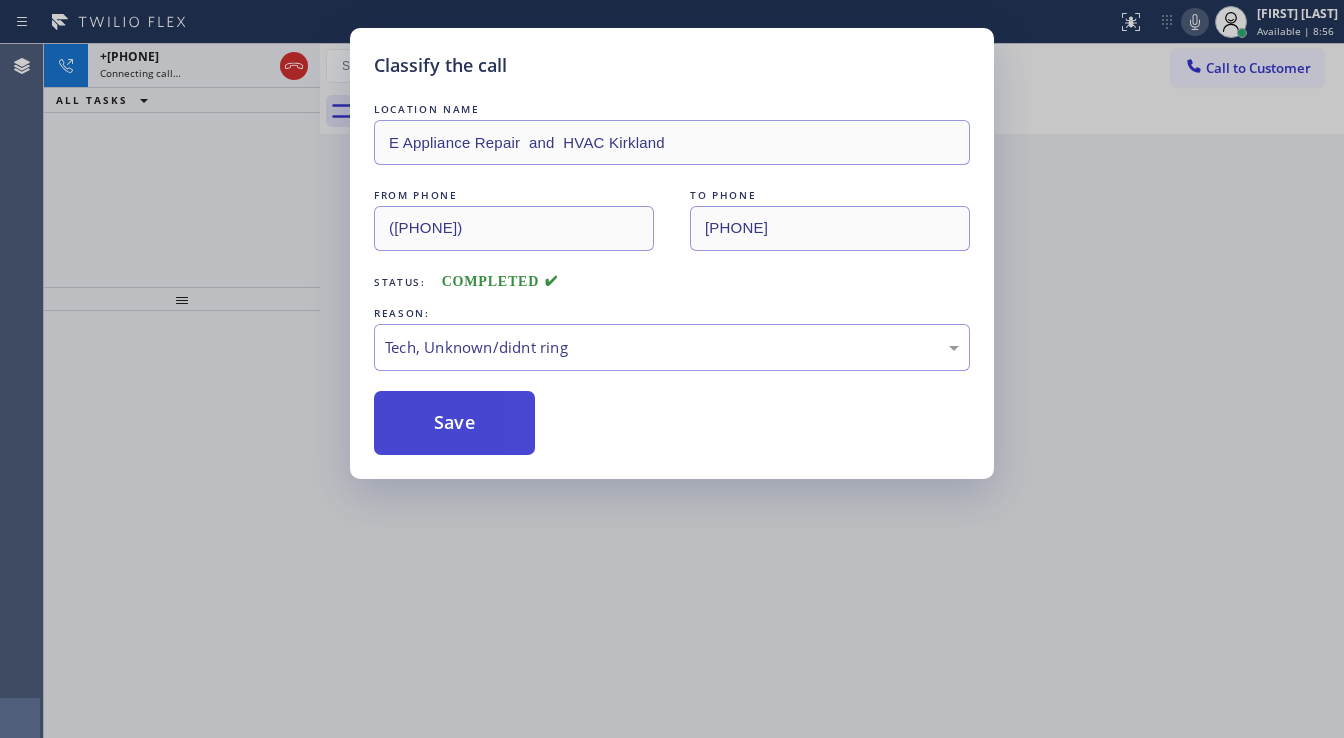 type 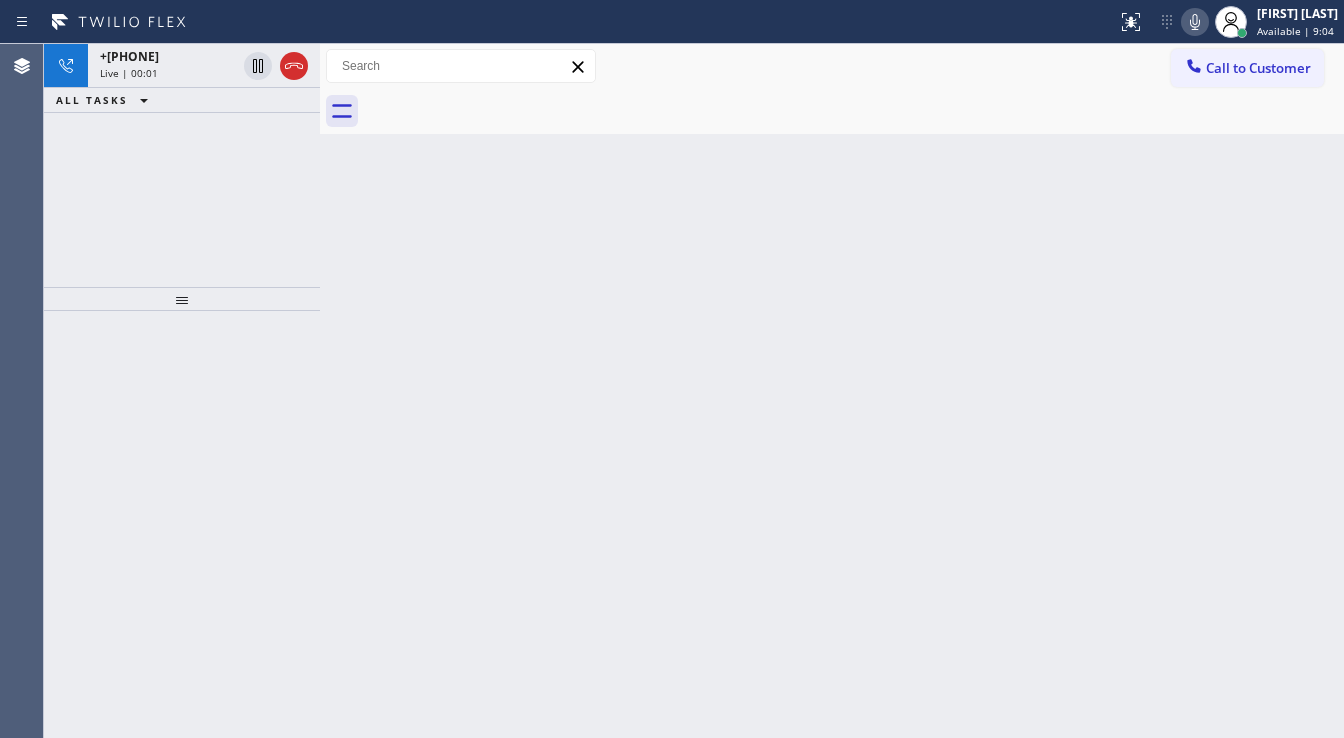 click on "Back to Dashboard Change Sender ID Customers Technicians Select a contact Outbound call Technician Search Technician Your caller id phone number Your caller id phone number Call Technician info Name   Phone none Address none Change Sender ID HVAC +18559994417 5 Star Appliance +18557314952 Appliance Repair +18554611149 Plumbing +18889090120 Air Duct Cleaning +18006865038  Electricians +18005688664 Cancel Change Check personal SMS Reset Change No tabs Call to Customer Outbound call Location E Appliance Repair & HVAC Kirkland Your caller id phone number [PHONE] Customer number Call Outbound call Technician Search Technician Your caller id phone number Your caller id phone number Call" at bounding box center (832, 391) 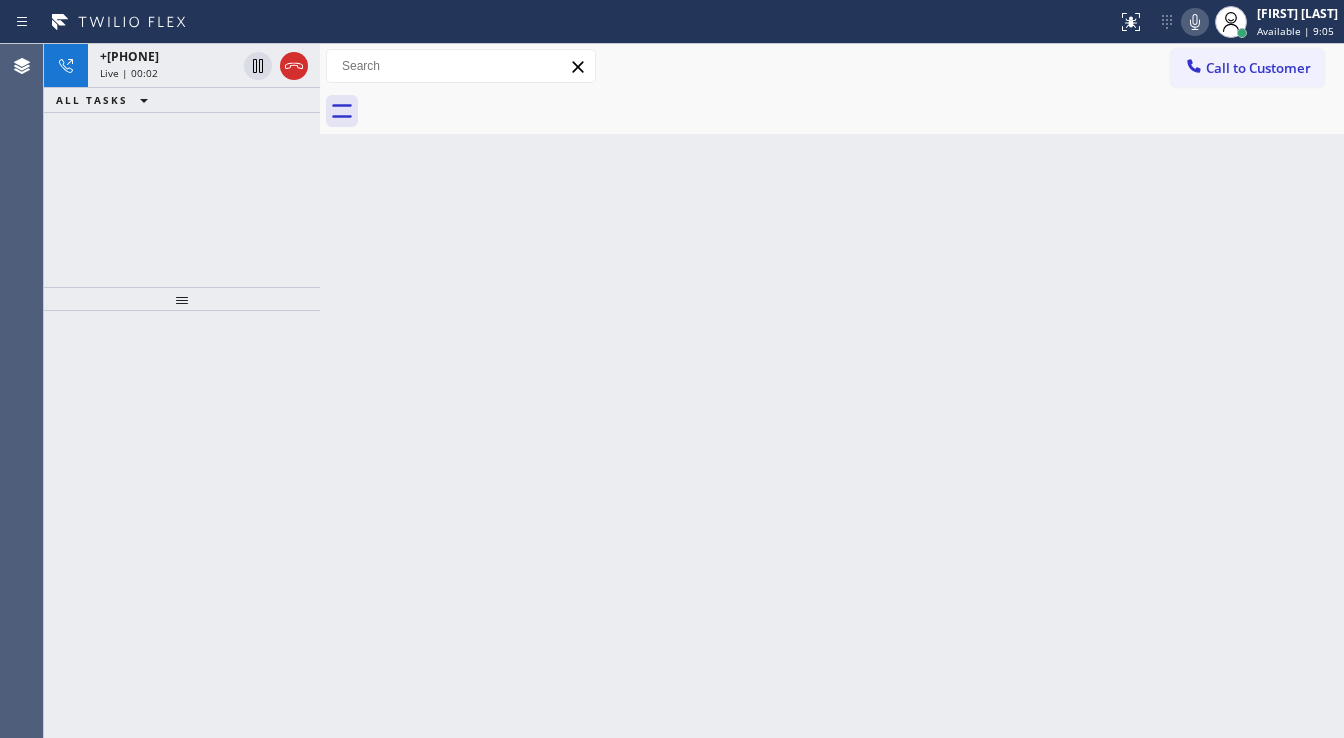 click on "+1[PHONE] Live | 00:02 ALL TASKS ALL TASKS ACTIVE TASKS TASKS IN WRAP UP" at bounding box center (182, 165) 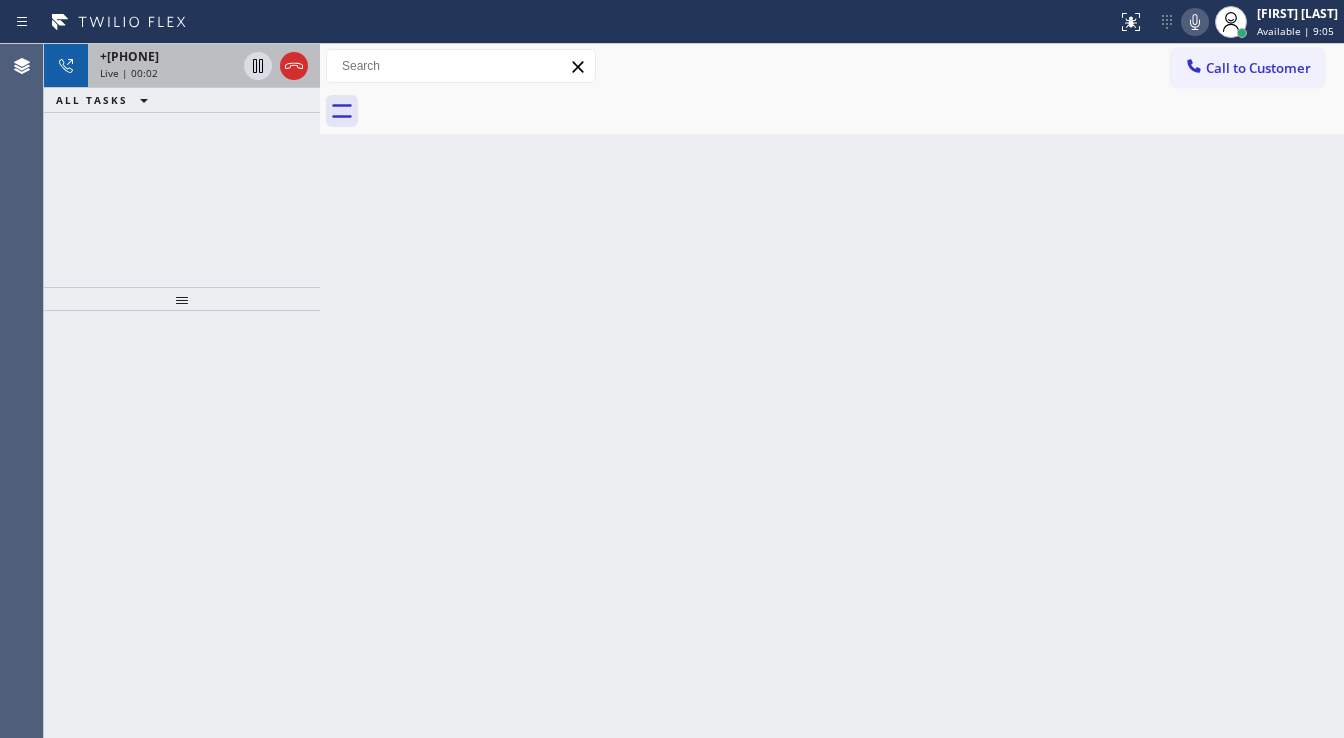 click on "+[PHONE] Live | 00:02" at bounding box center [164, 66] 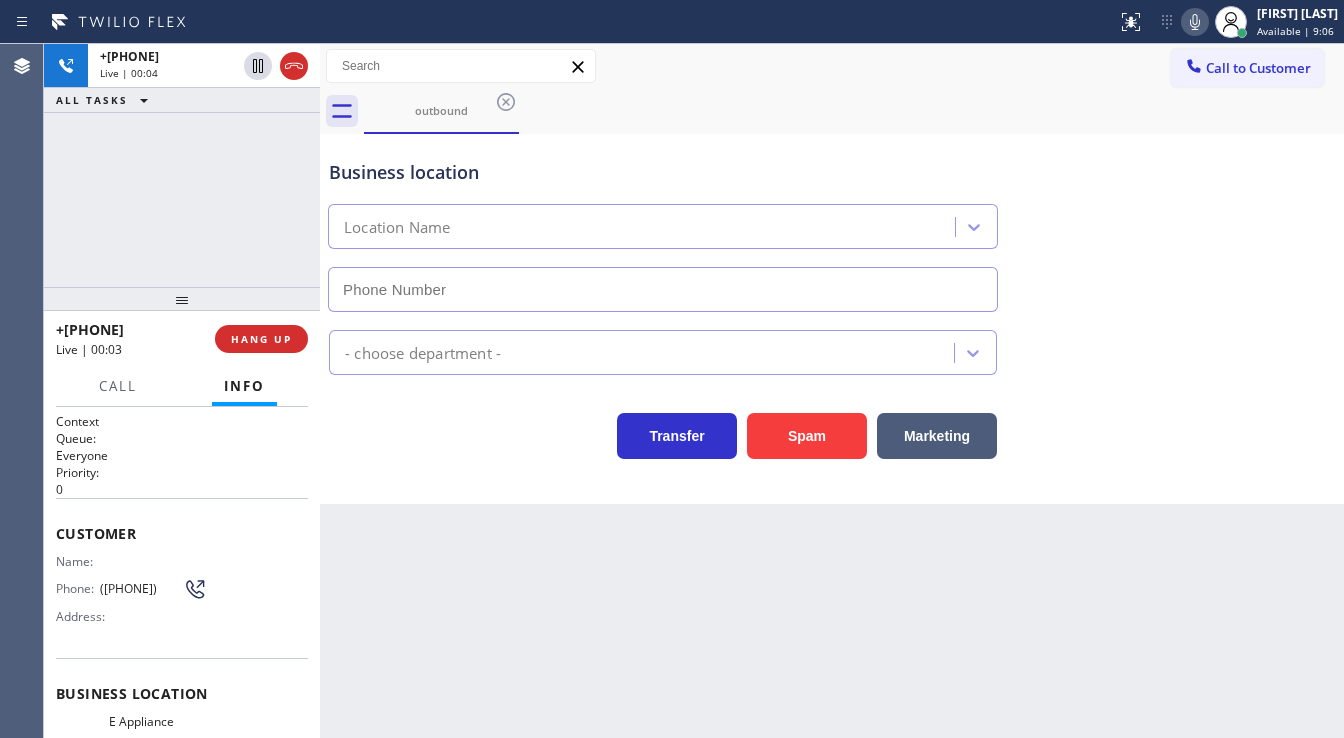 type on "[PHONE]" 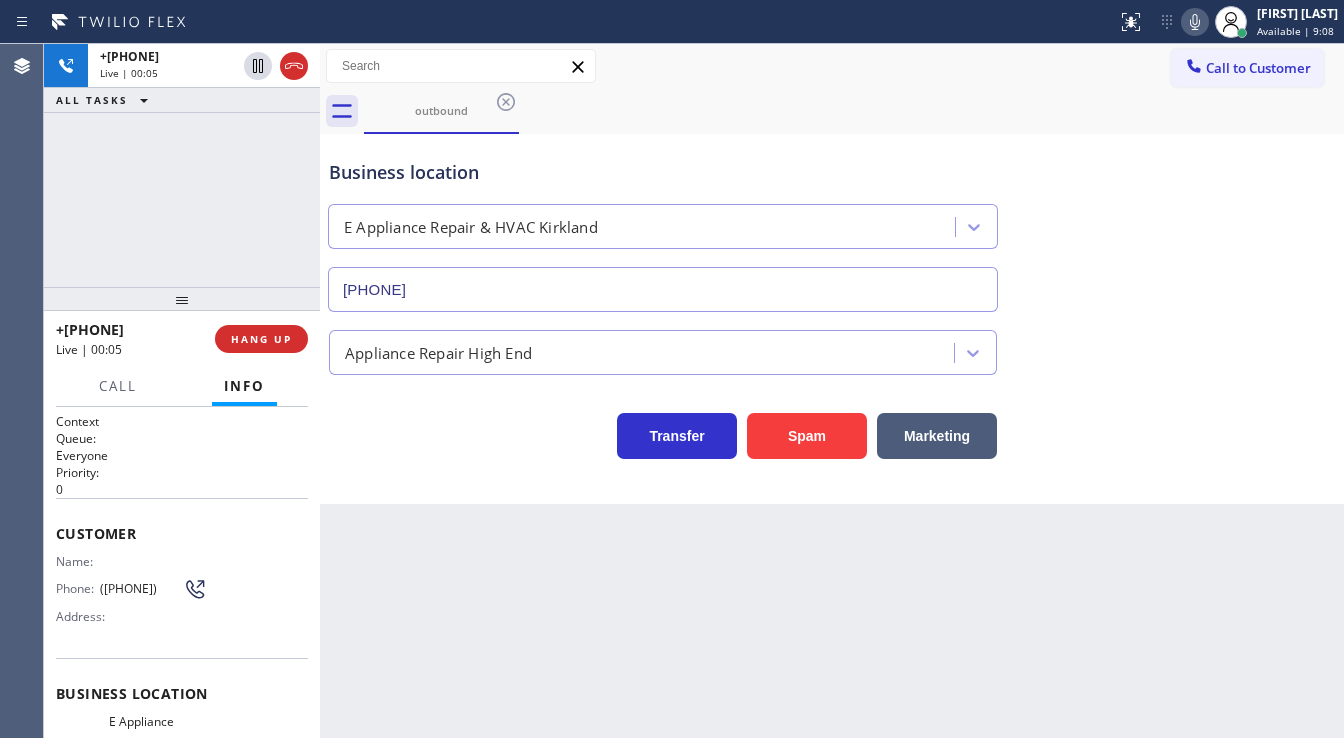 click on "+1[PHONE] Live | 00:05 ALL TASKS ALL TASKS ACTIVE TASKS TASKS IN WRAP UP" at bounding box center [182, 165] 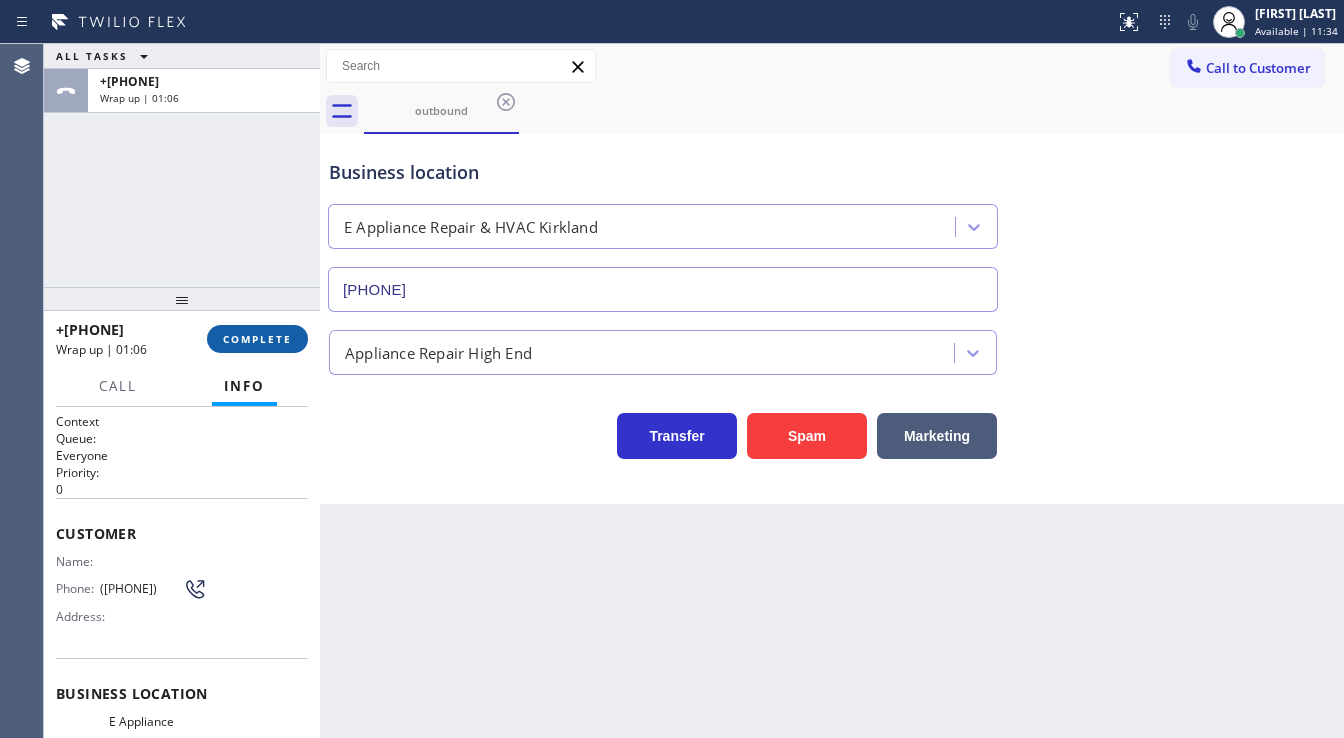 click on "COMPLETE" at bounding box center [257, 339] 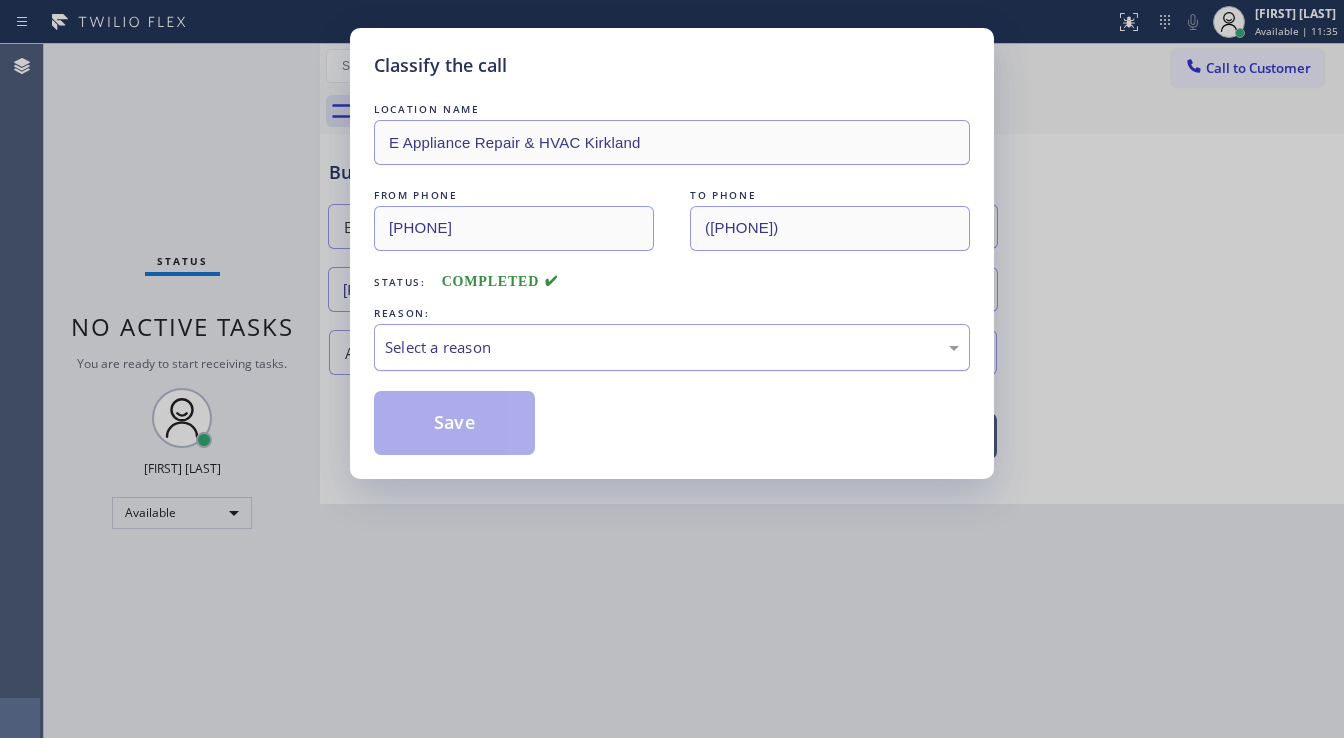 click on "Select a reason" at bounding box center (672, 347) 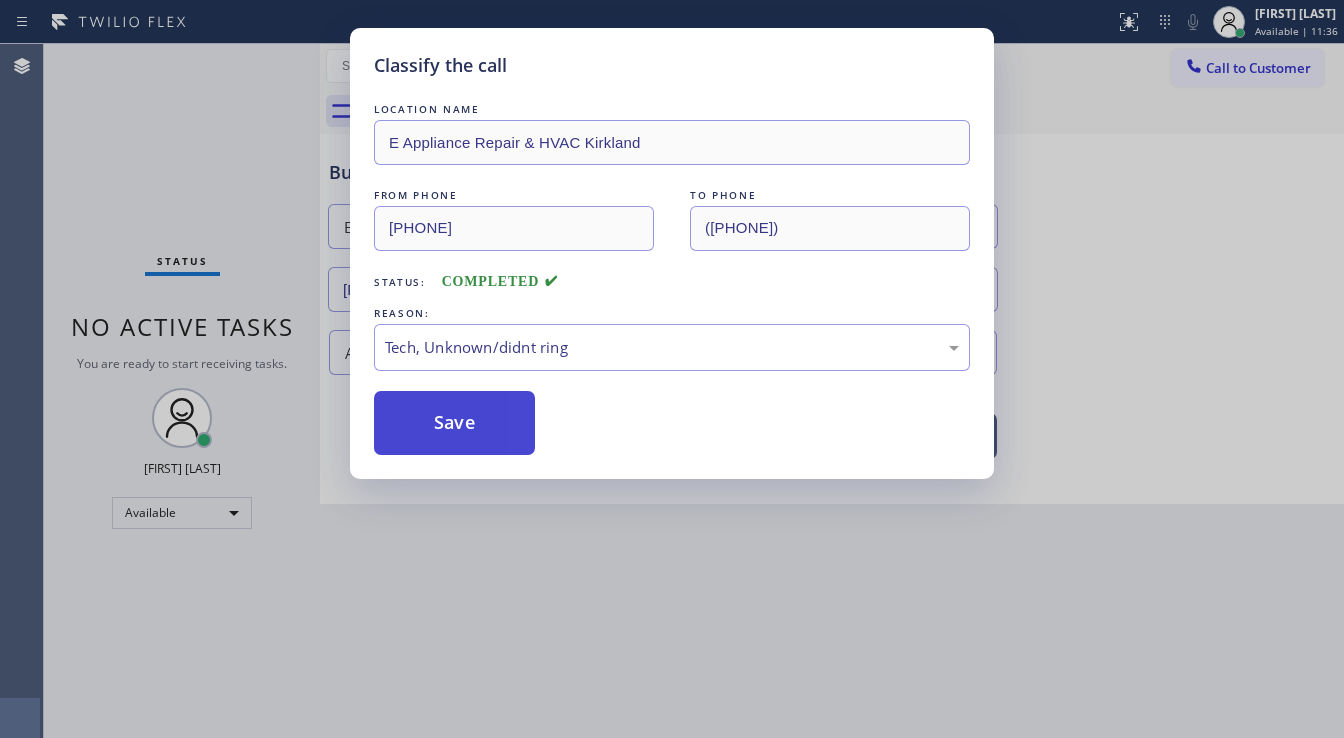 click on "Save" at bounding box center (454, 423) 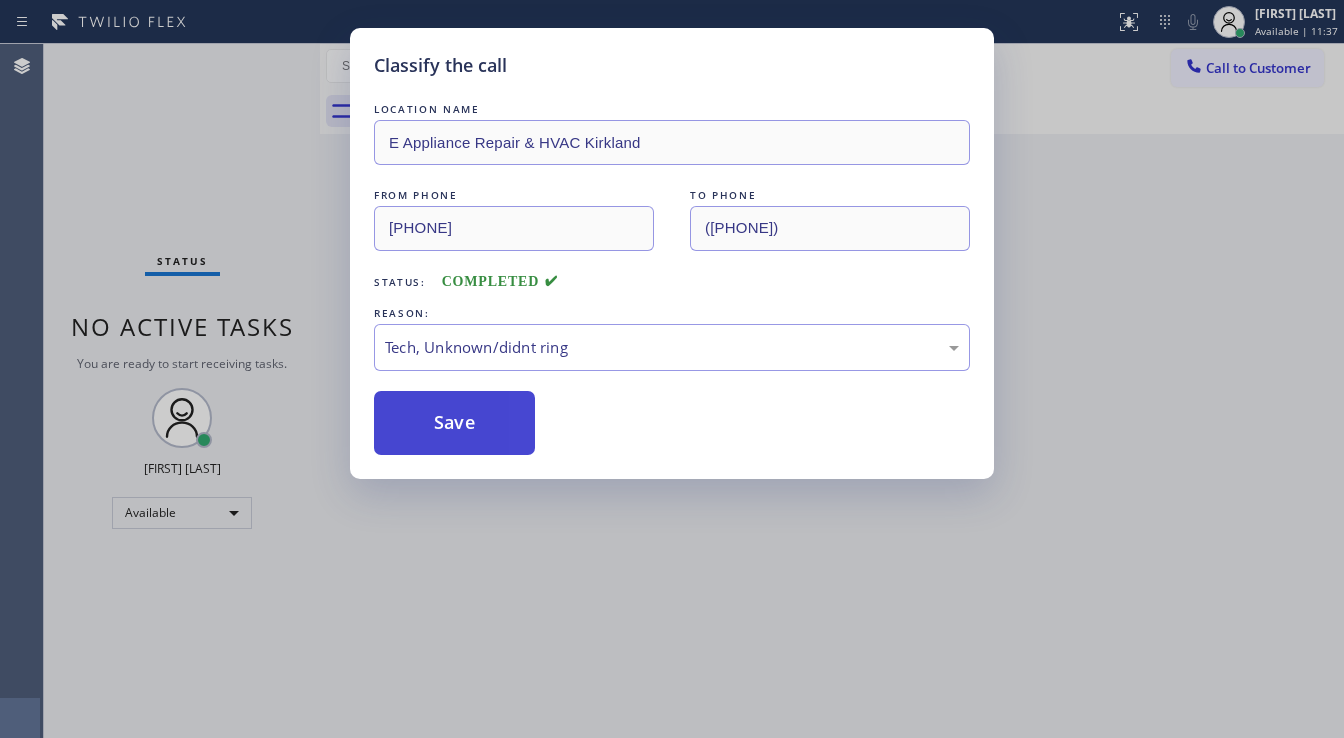 click on "Save" at bounding box center (454, 423) 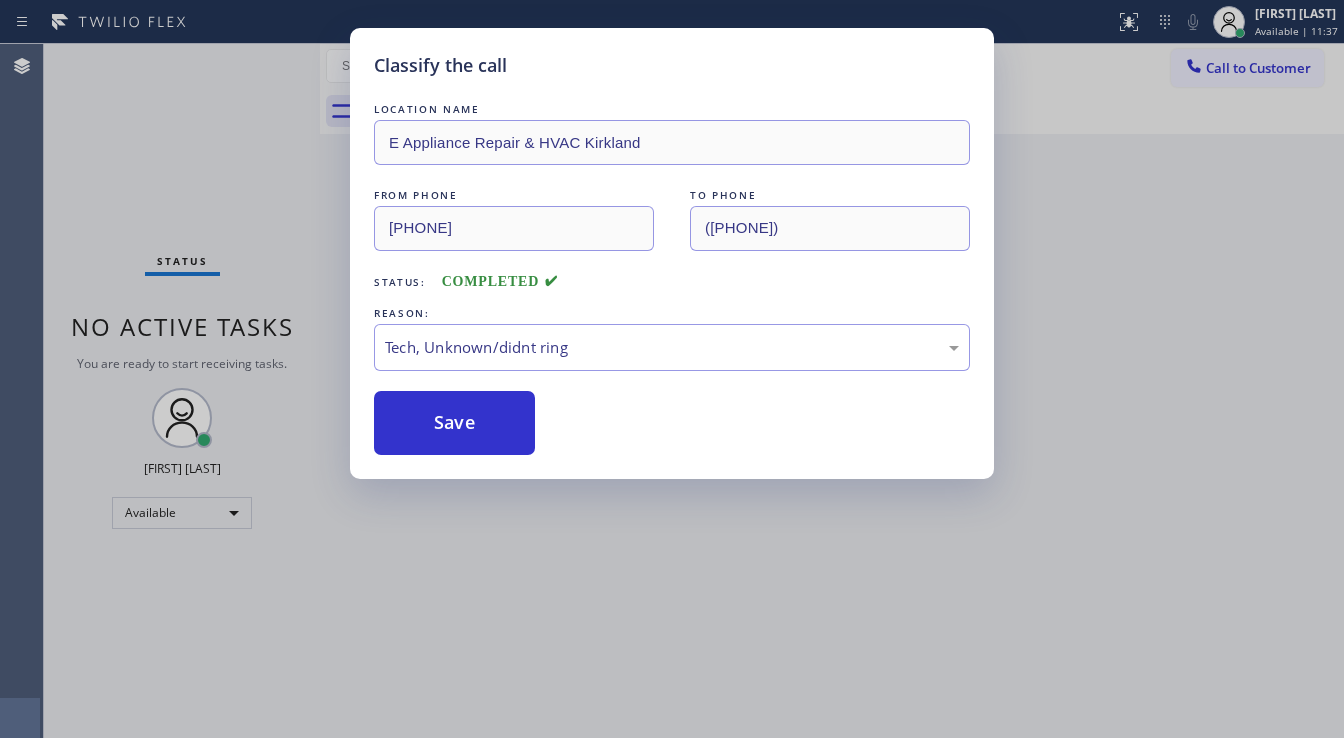 drag, startPoint x: 1168, startPoint y: 296, endPoint x: 1215, endPoint y: 121, distance: 181.20154 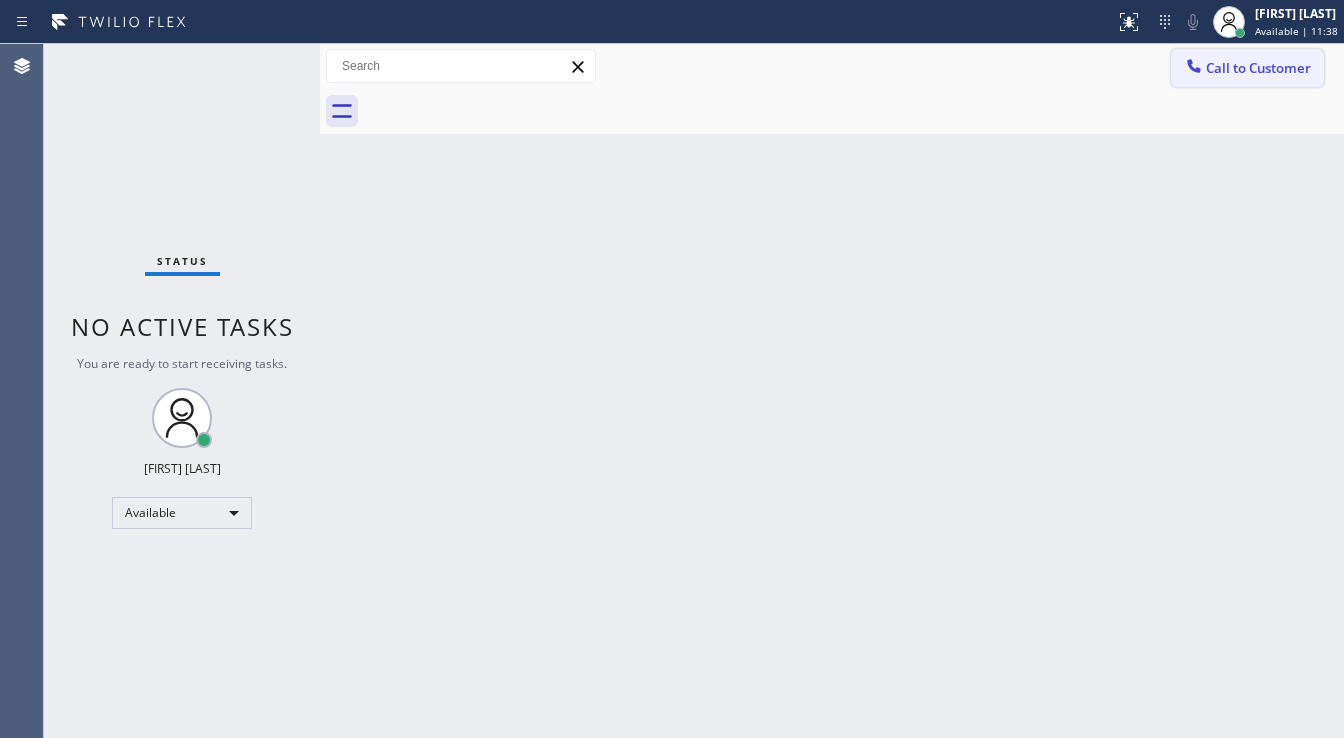 click on "Call to Customer" at bounding box center [1258, 68] 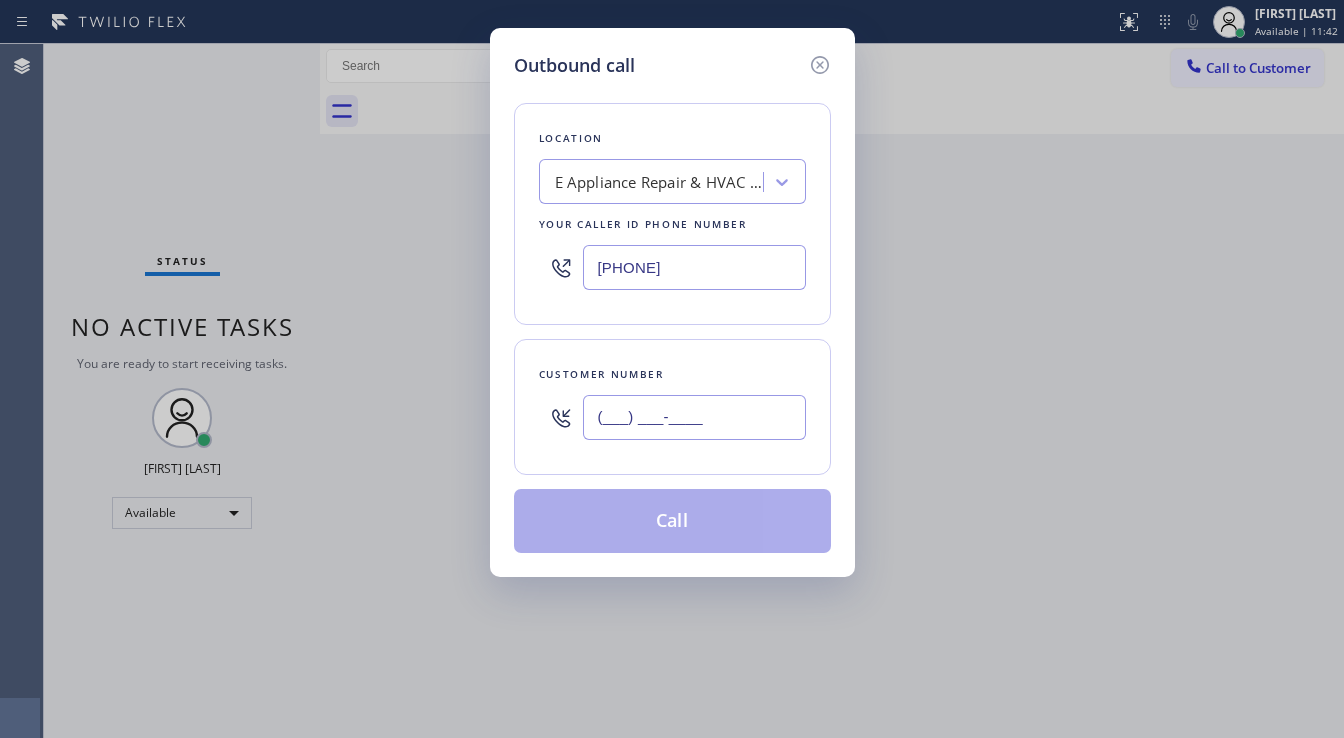 click on "(___) ___-____" at bounding box center (694, 417) 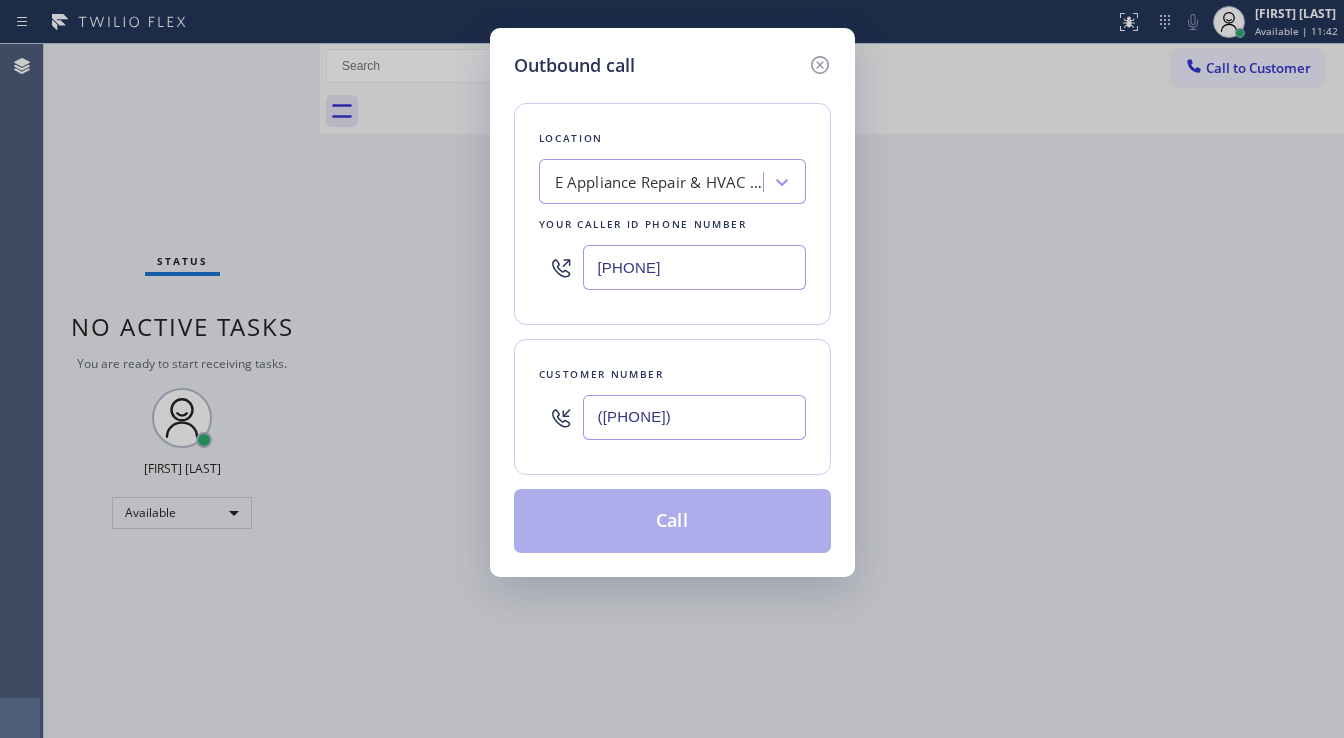 type on "([PHONE])" 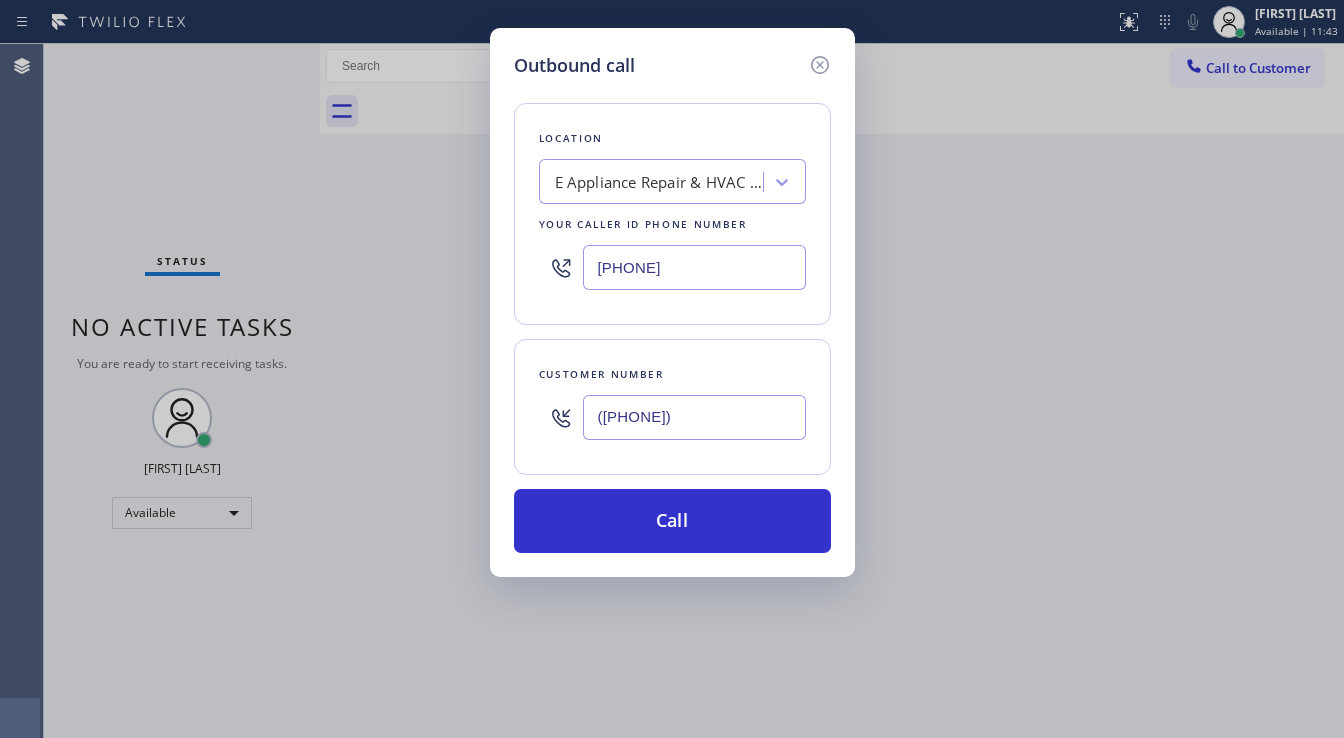 click on "[PHONE]" at bounding box center [694, 267] 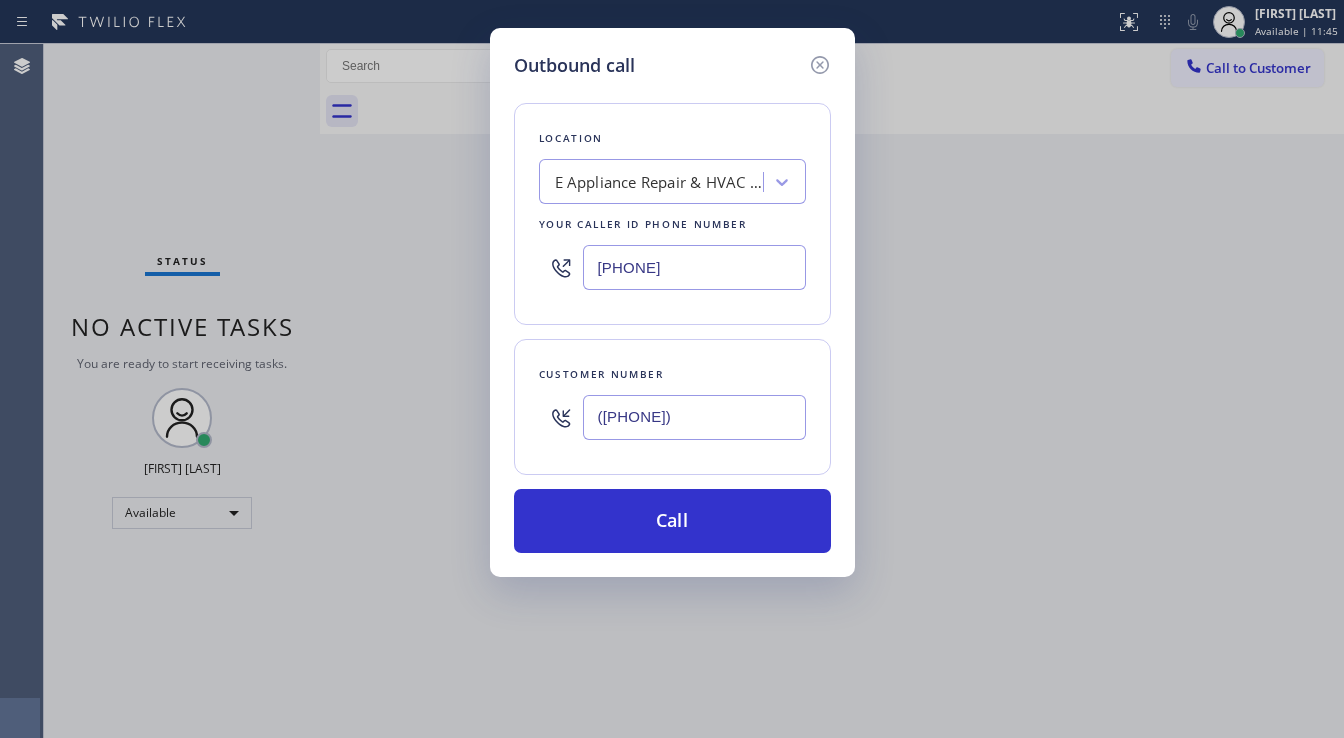 paste 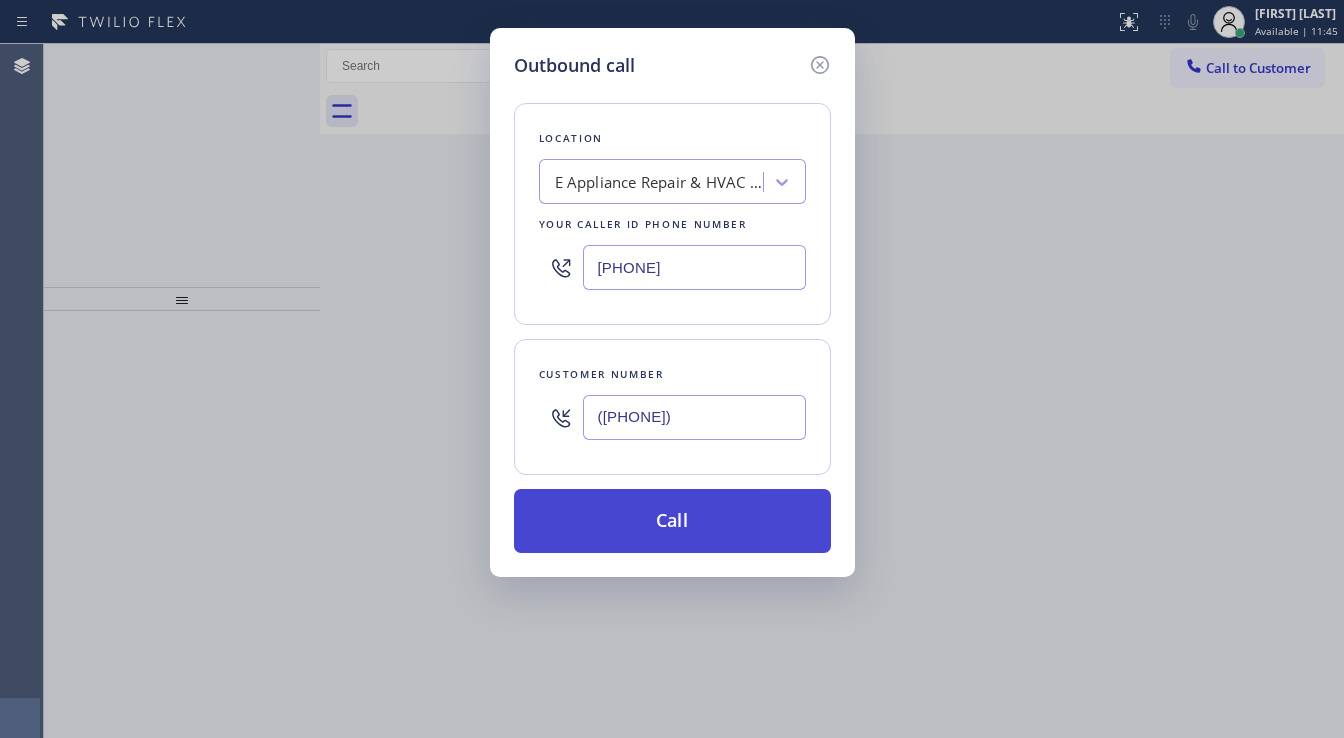 type on "[PHONE]" 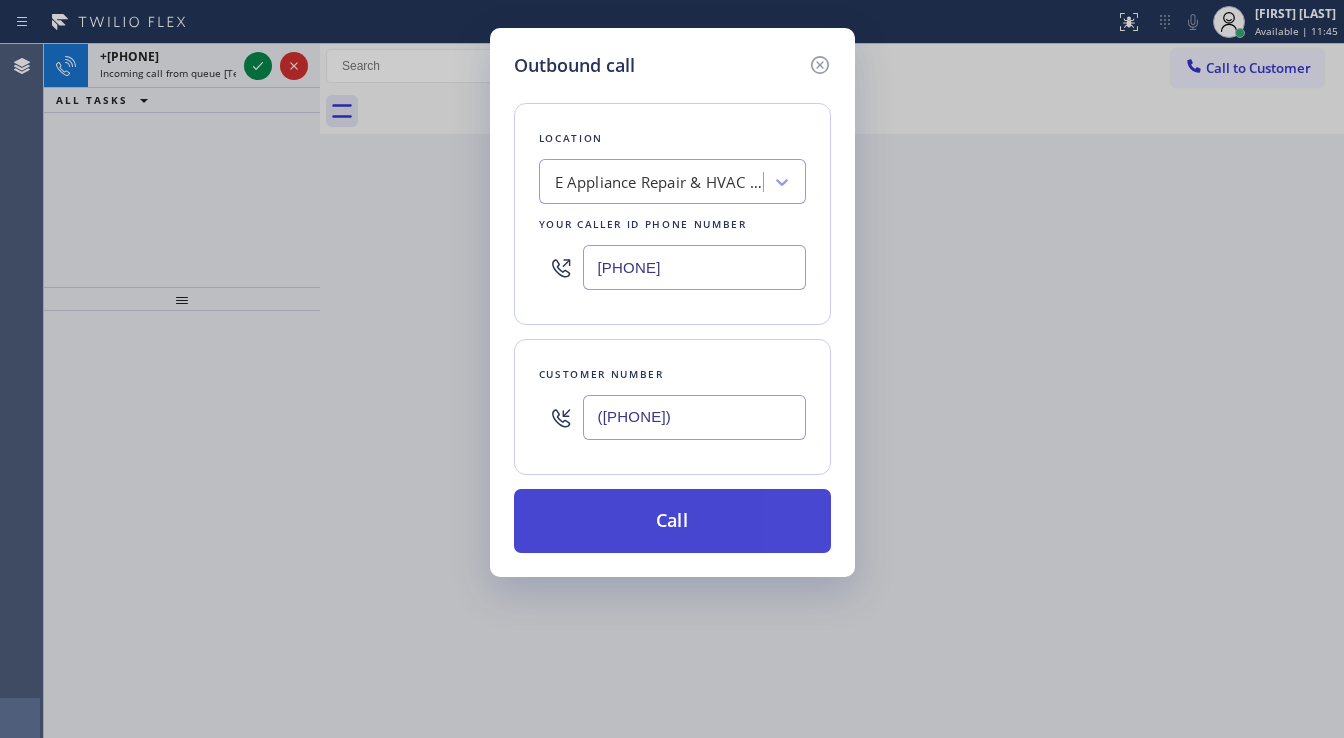 click on "Call" at bounding box center [672, 521] 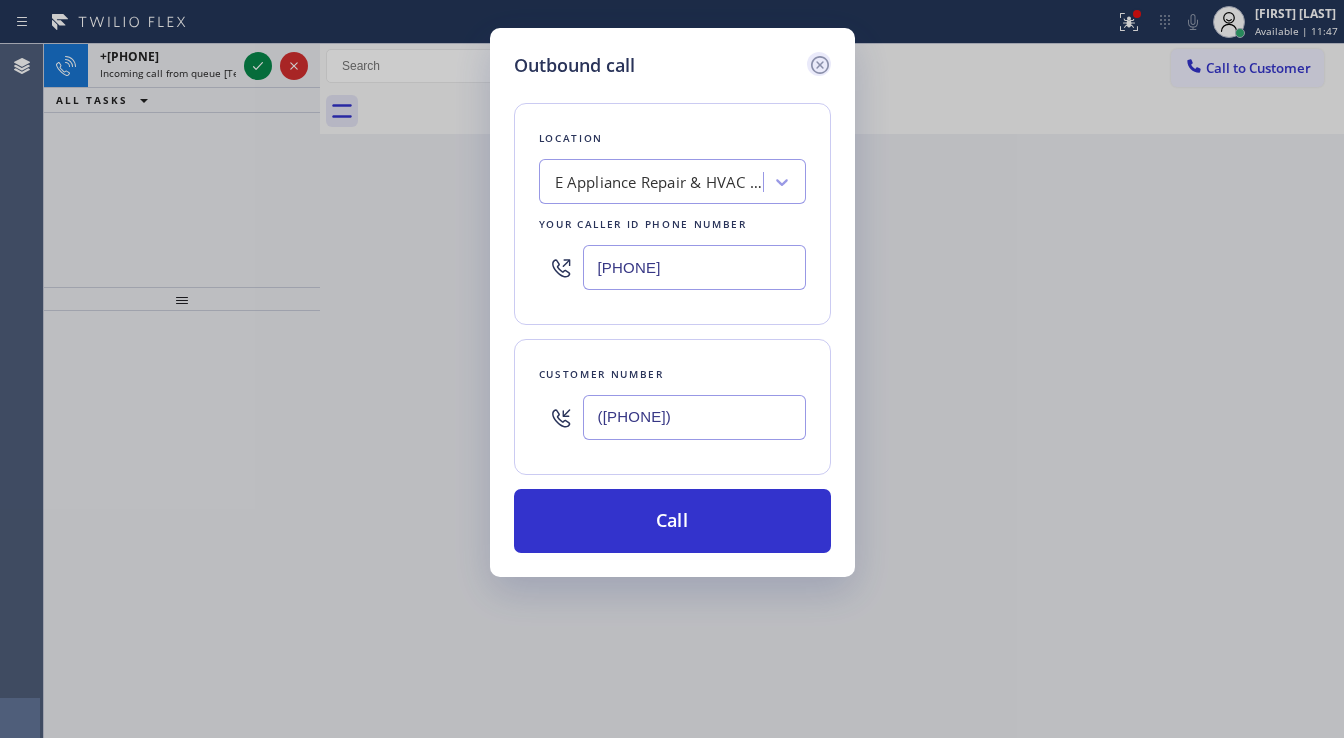 click 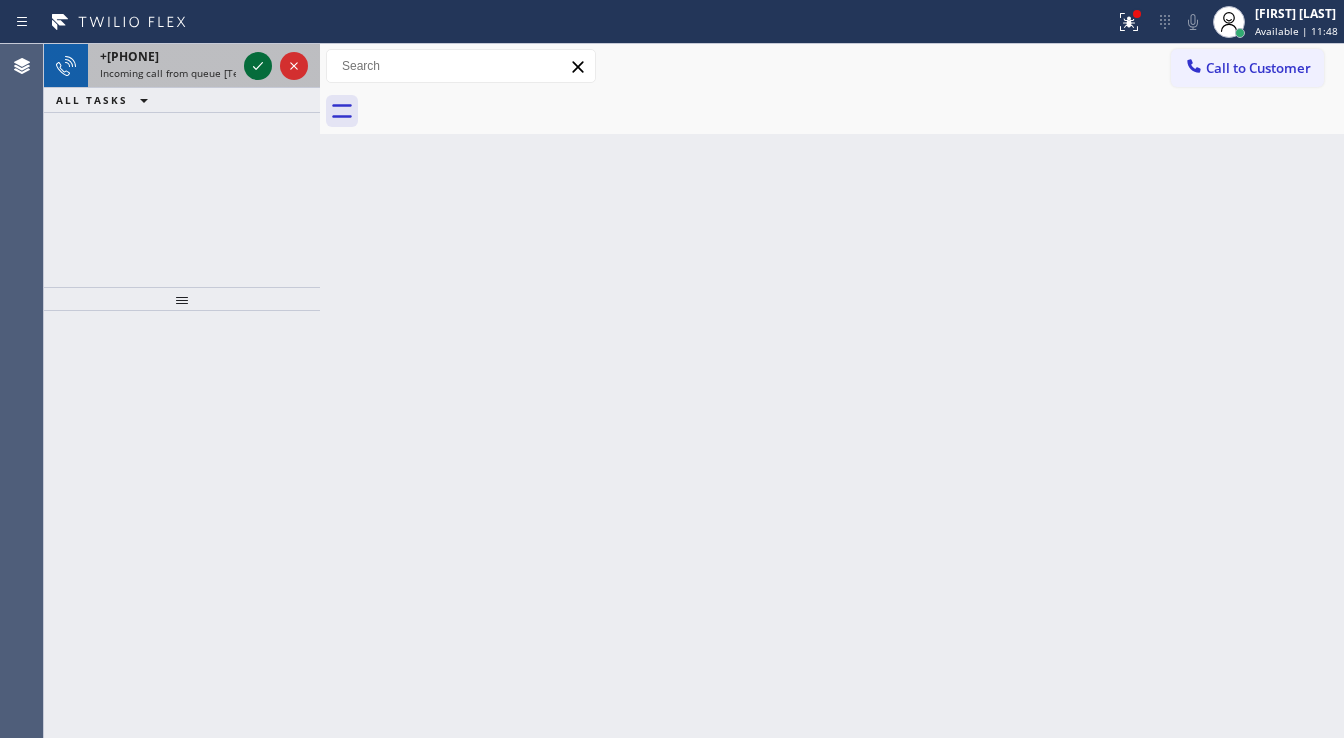 click 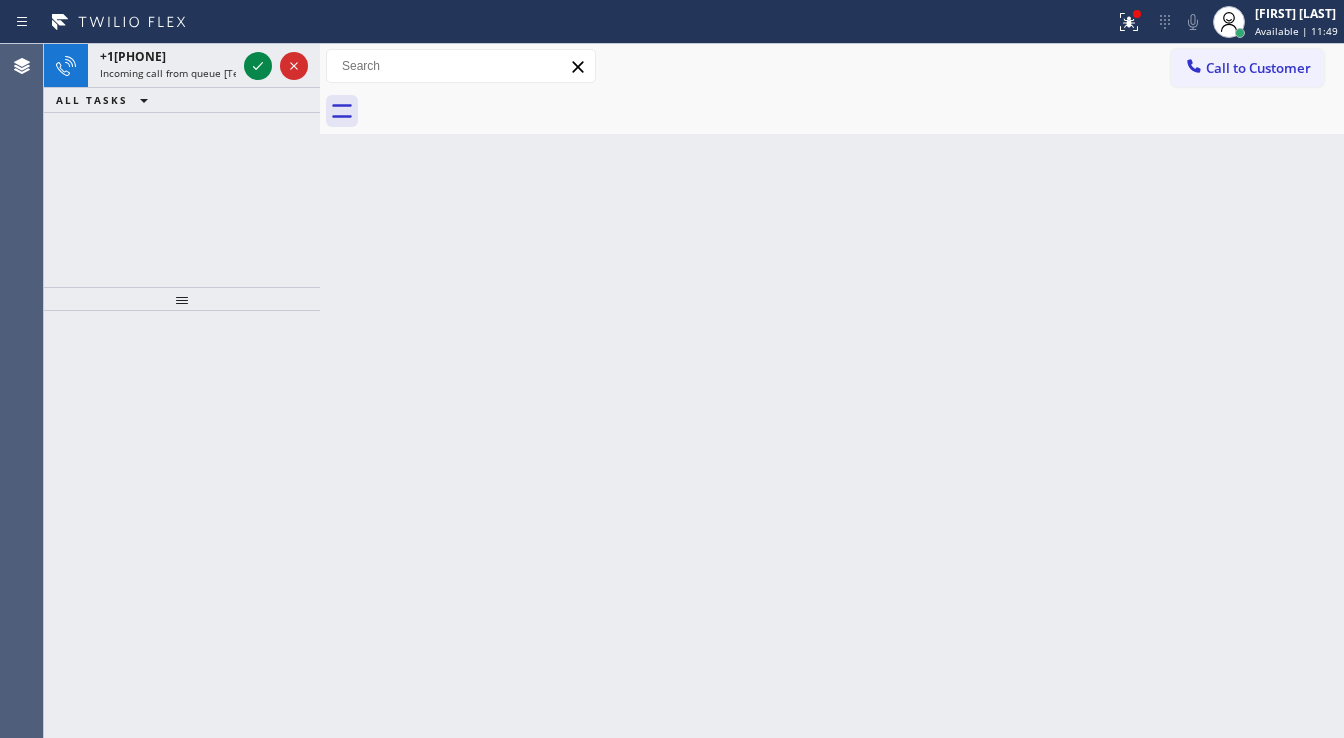 click 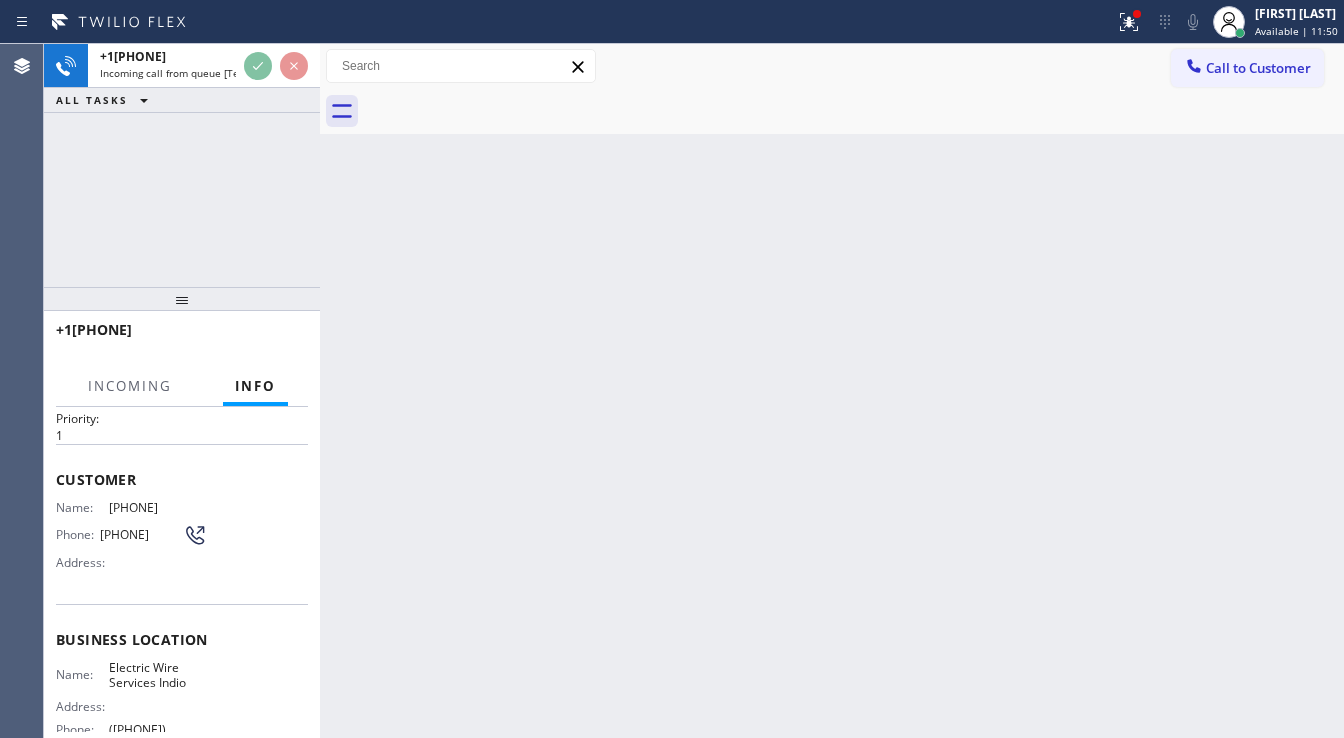 scroll, scrollTop: 80, scrollLeft: 0, axis: vertical 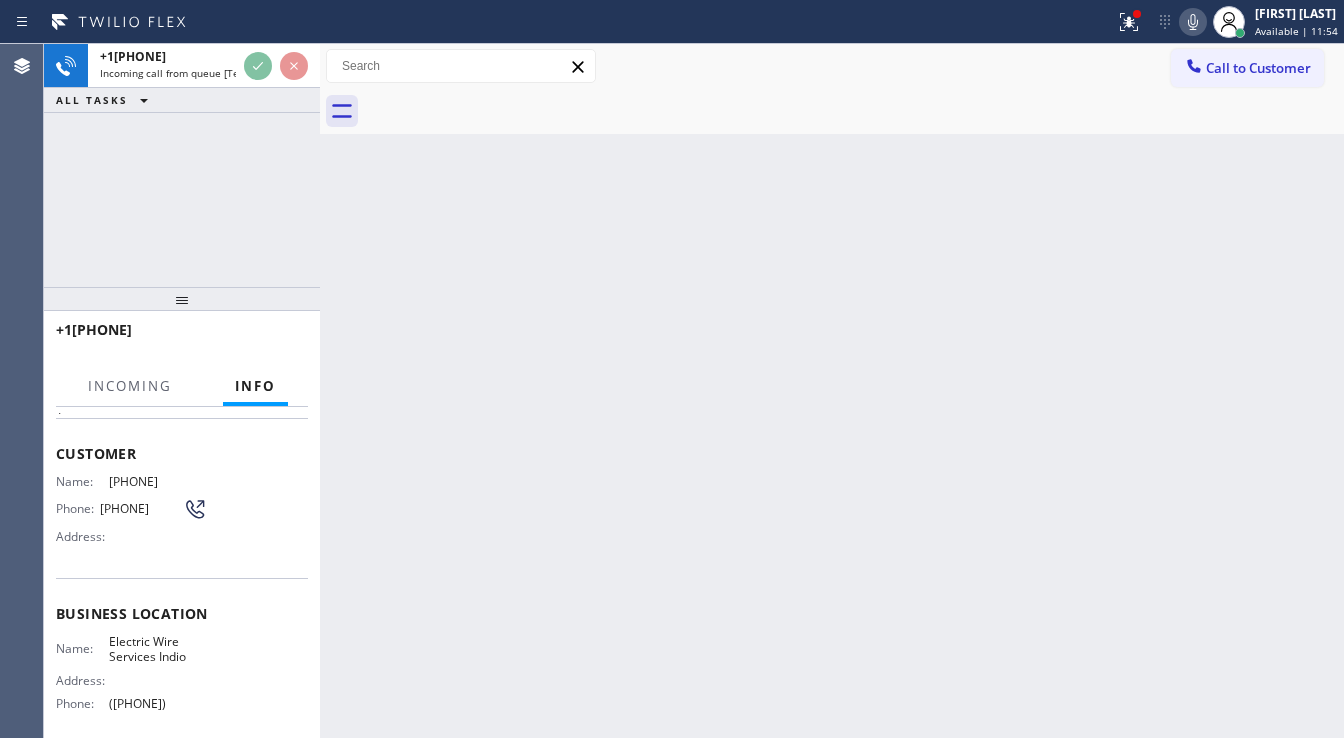 click on "+1[PHONE] Incoming call from queue [Test] All ALL TASKS ALL TASKS ACTIVE TASKS TASKS IN WRAP UP" at bounding box center (182, 165) 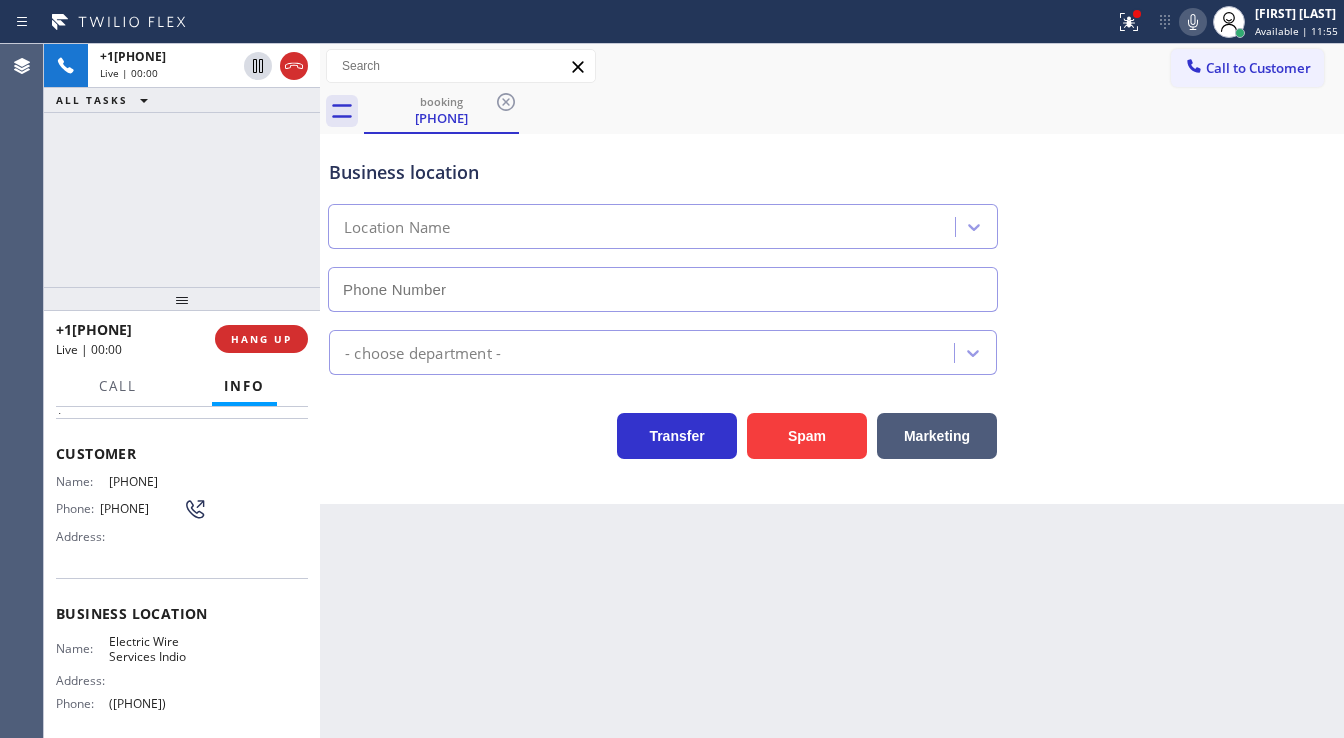 type on "([PHONE])" 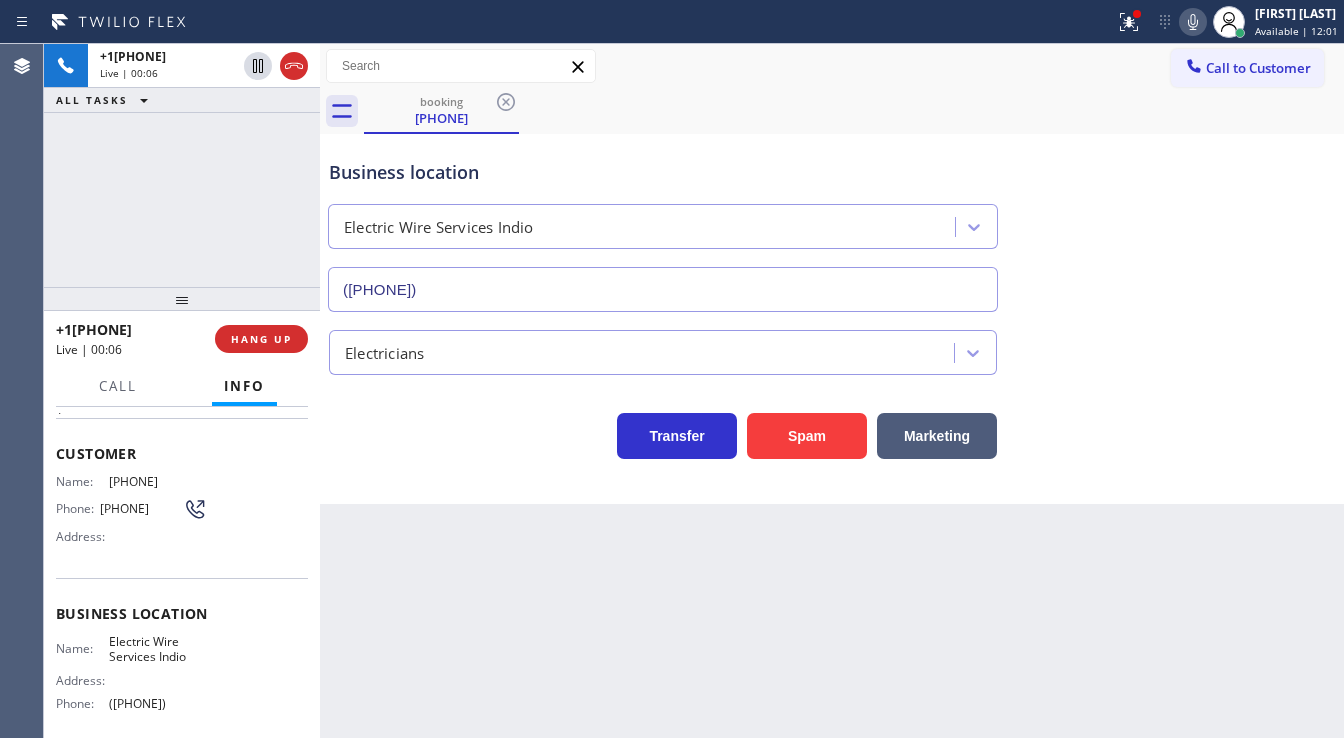 click on "+1[PHONE] Live | 00:06 ALL TASKS ALL TASKS ACTIVE TASKS TASKS IN WRAP UP" at bounding box center [182, 165] 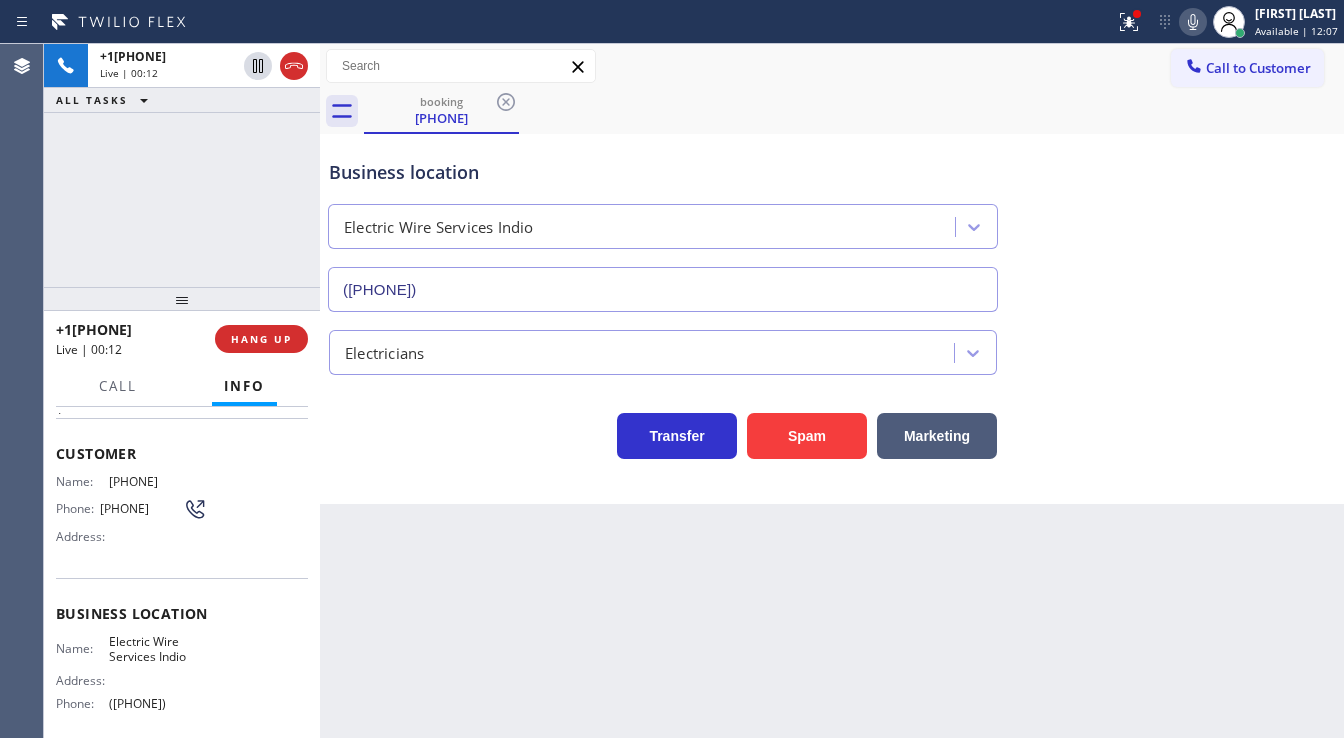 click on "Customer" at bounding box center [182, 453] 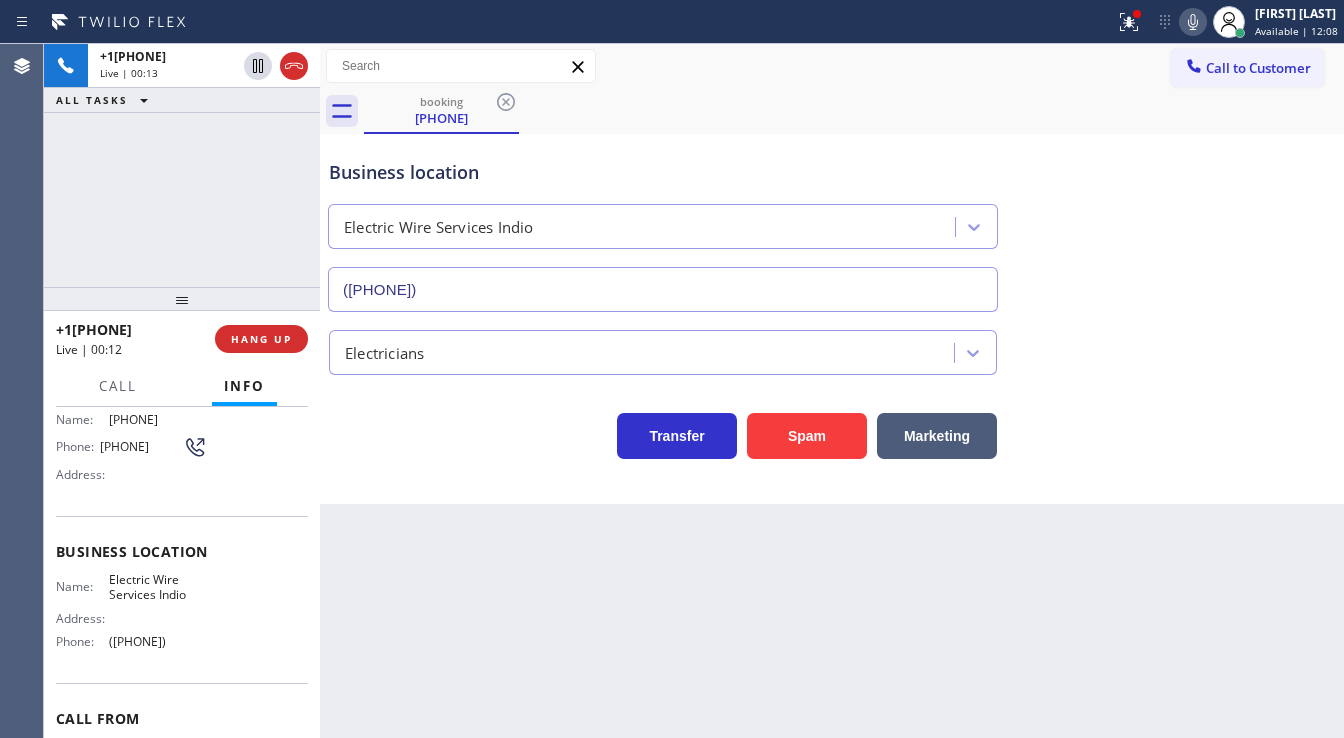 scroll, scrollTop: 240, scrollLeft: 0, axis: vertical 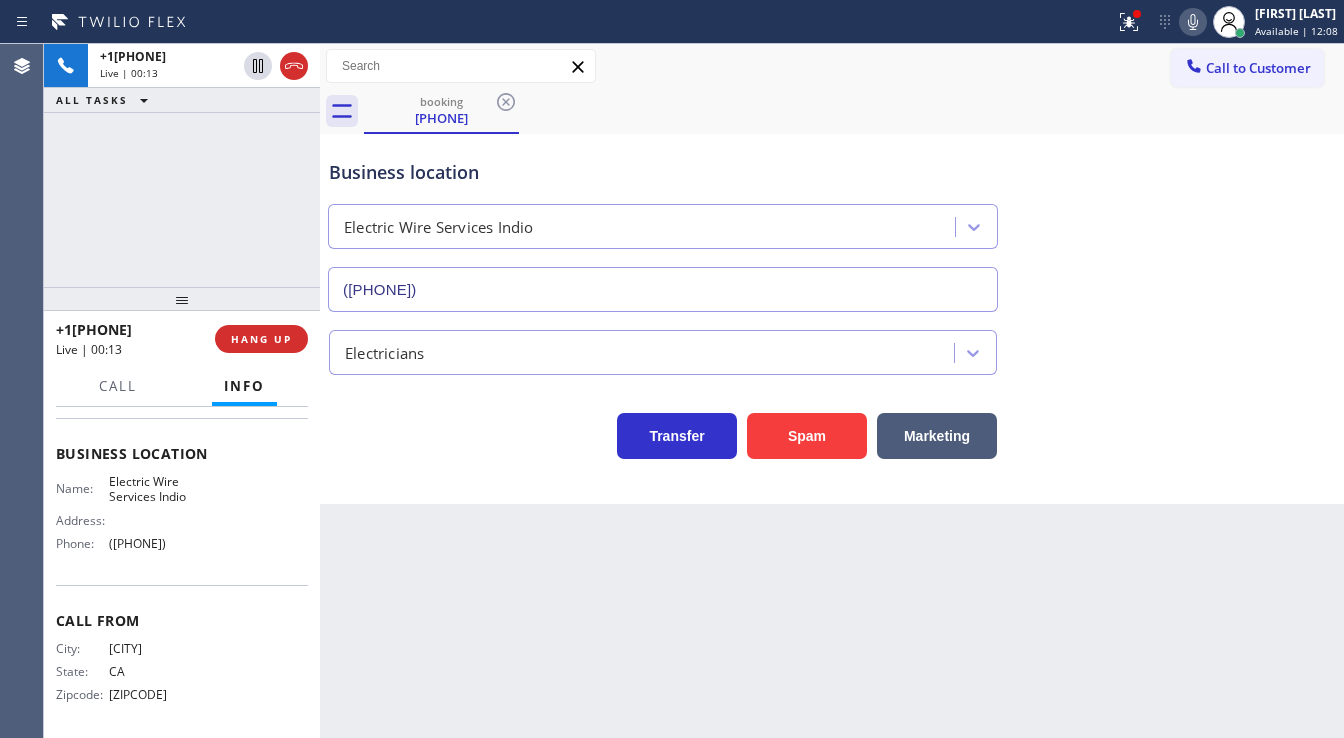drag, startPoint x: 55, startPoint y: 444, endPoint x: 204, endPoint y: 563, distance: 190.68823 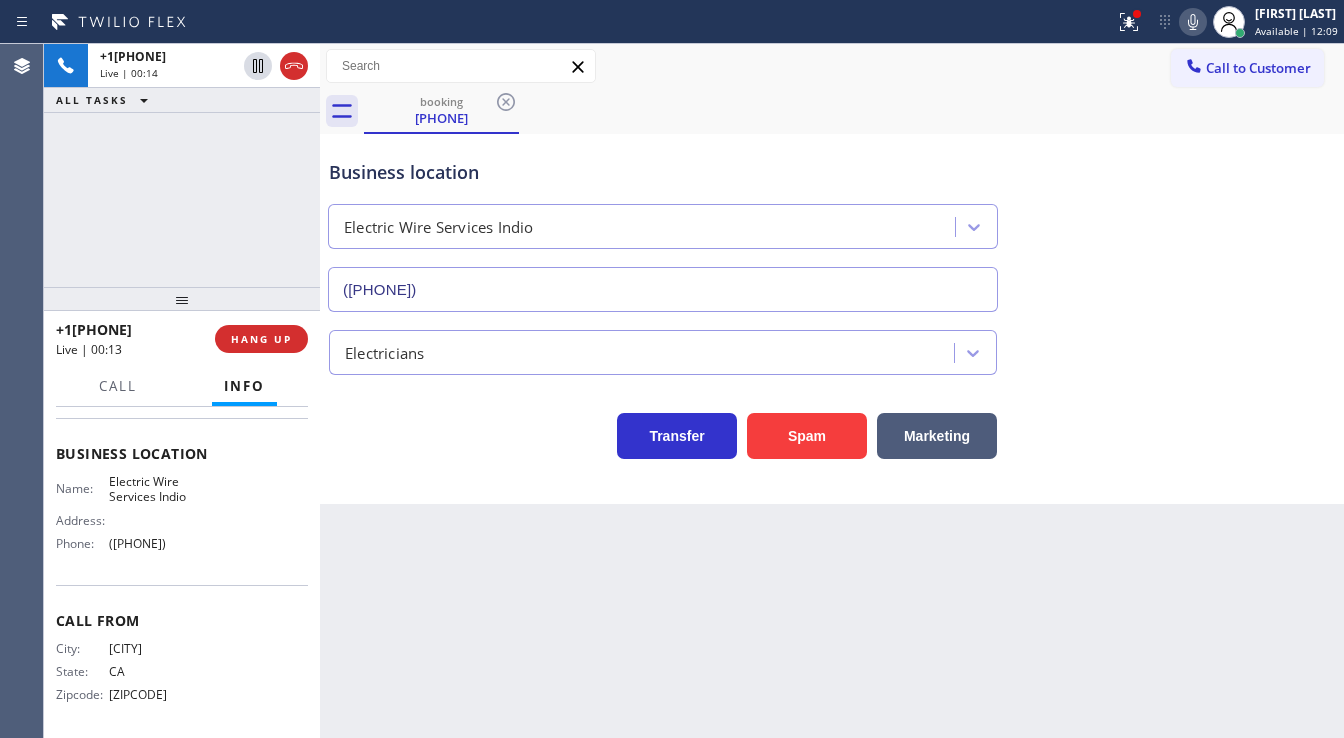 click on "[PHONE] Live | 00:14 ALL TASKS ALL TASKS ACTIVE TASKS TASKS IN WRAP UP" at bounding box center (182, 165) 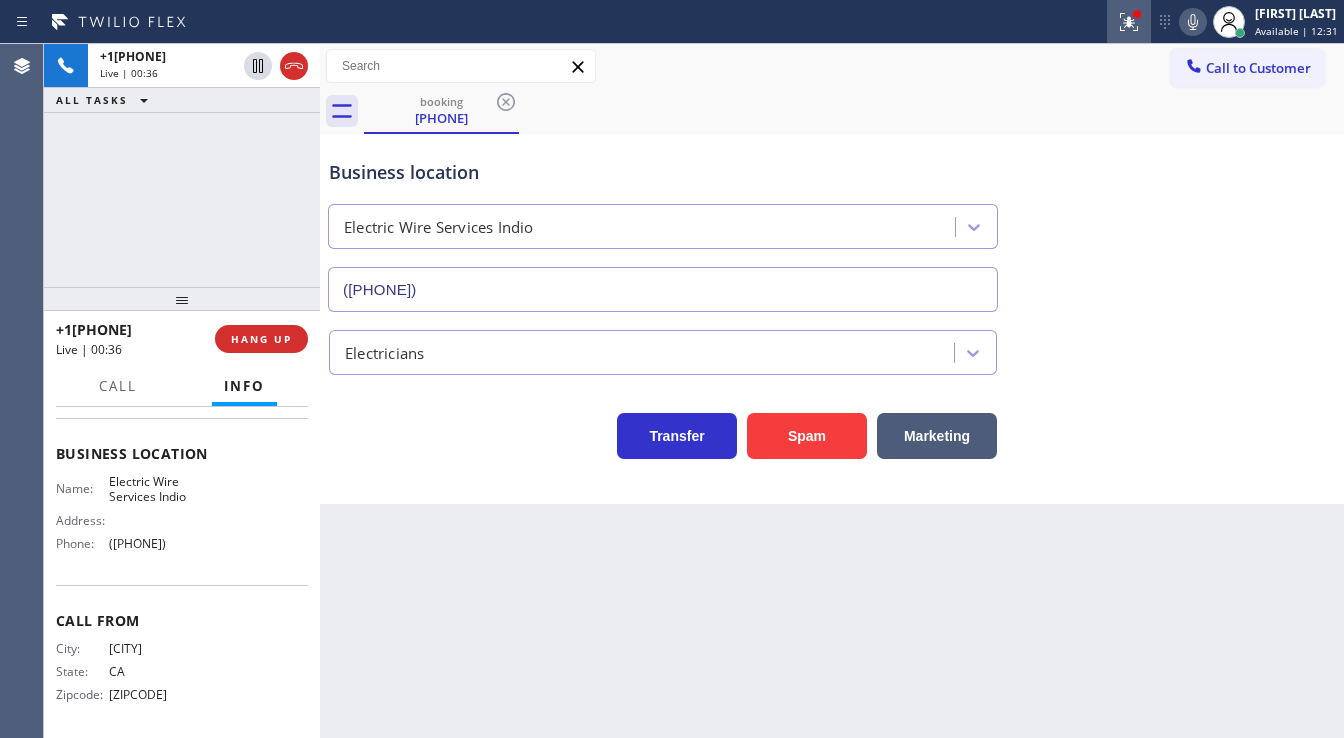 click 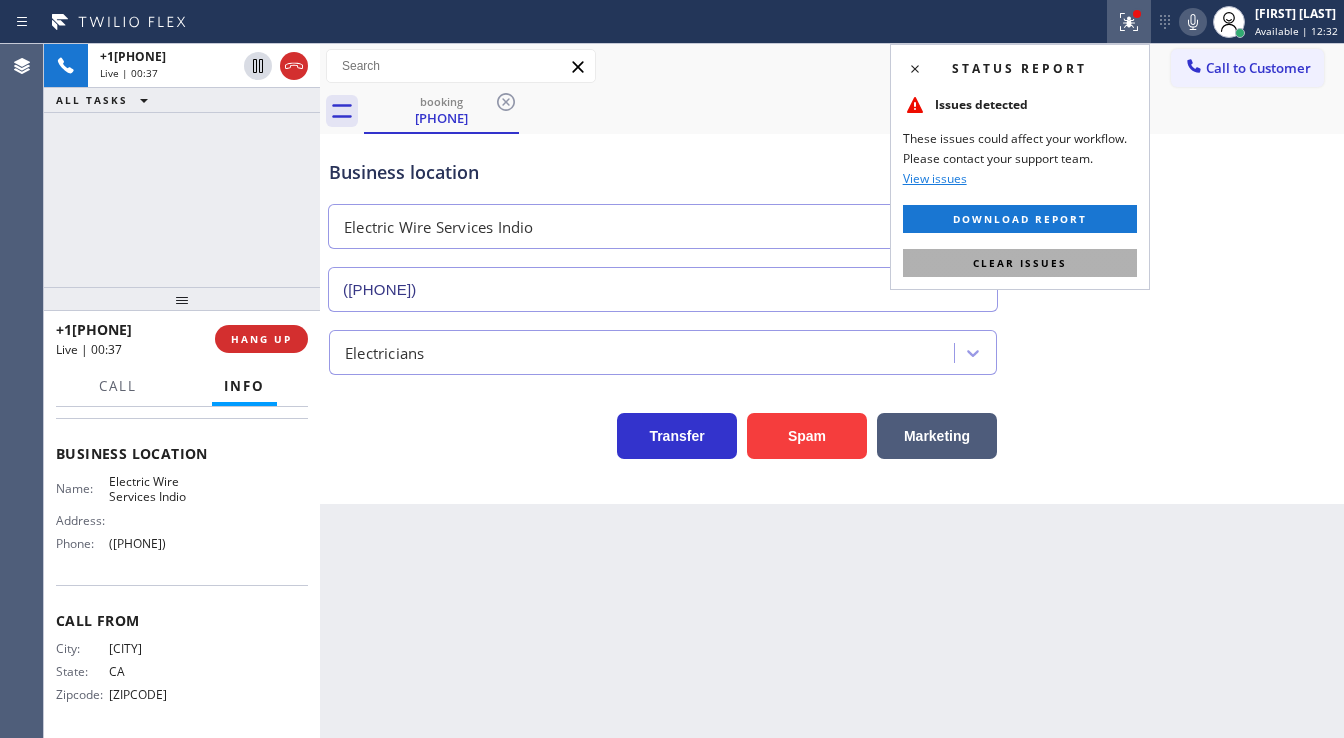 click on "Clear issues" at bounding box center [1020, 263] 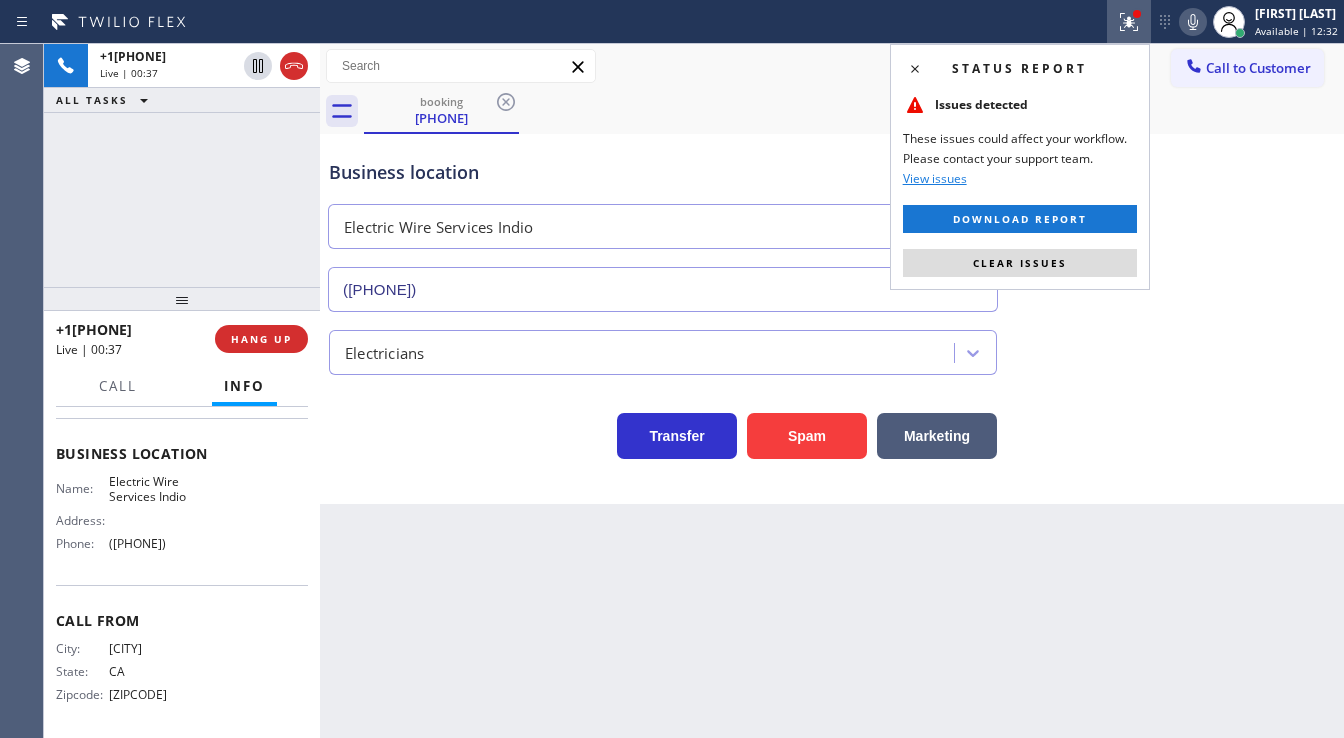 click on "Business location Electric Wire Services Indio ([PHONE])" at bounding box center [832, 221] 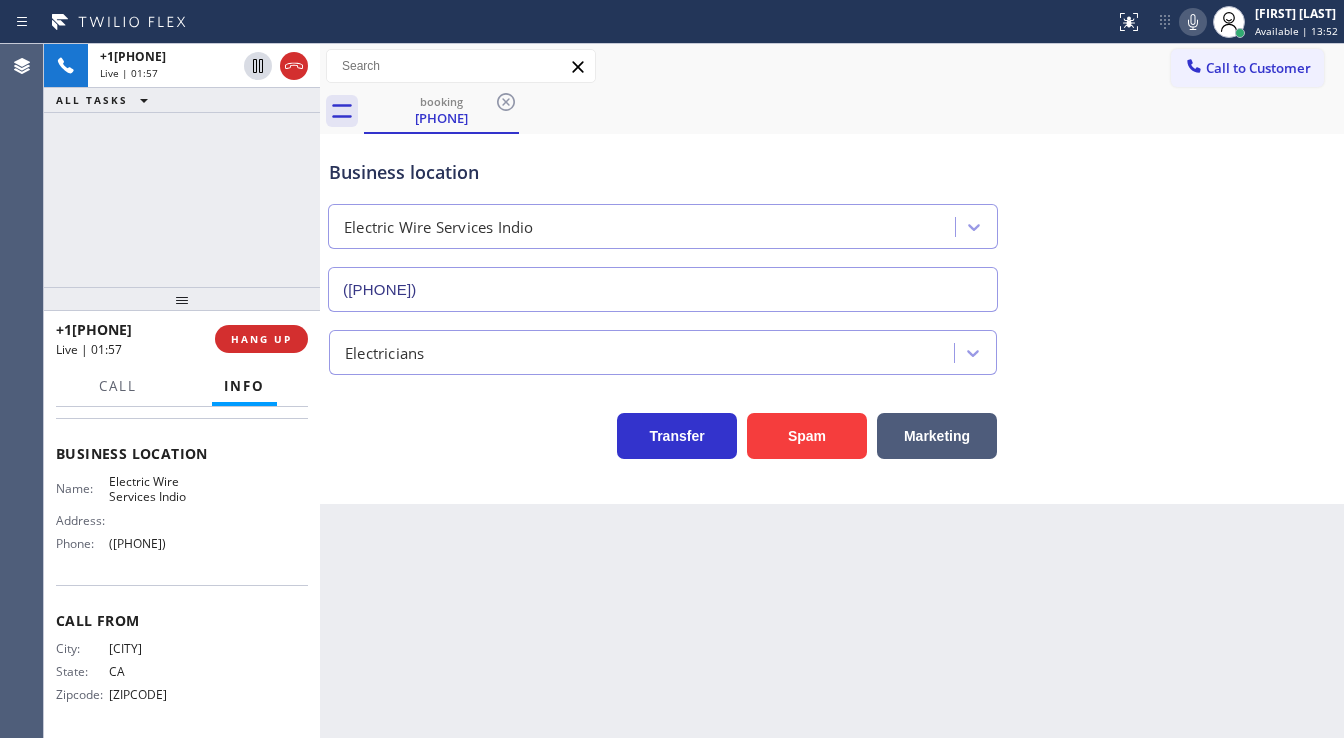 click on "Business location Electric Wire Services Indio ([PHONE])" at bounding box center [832, 221] 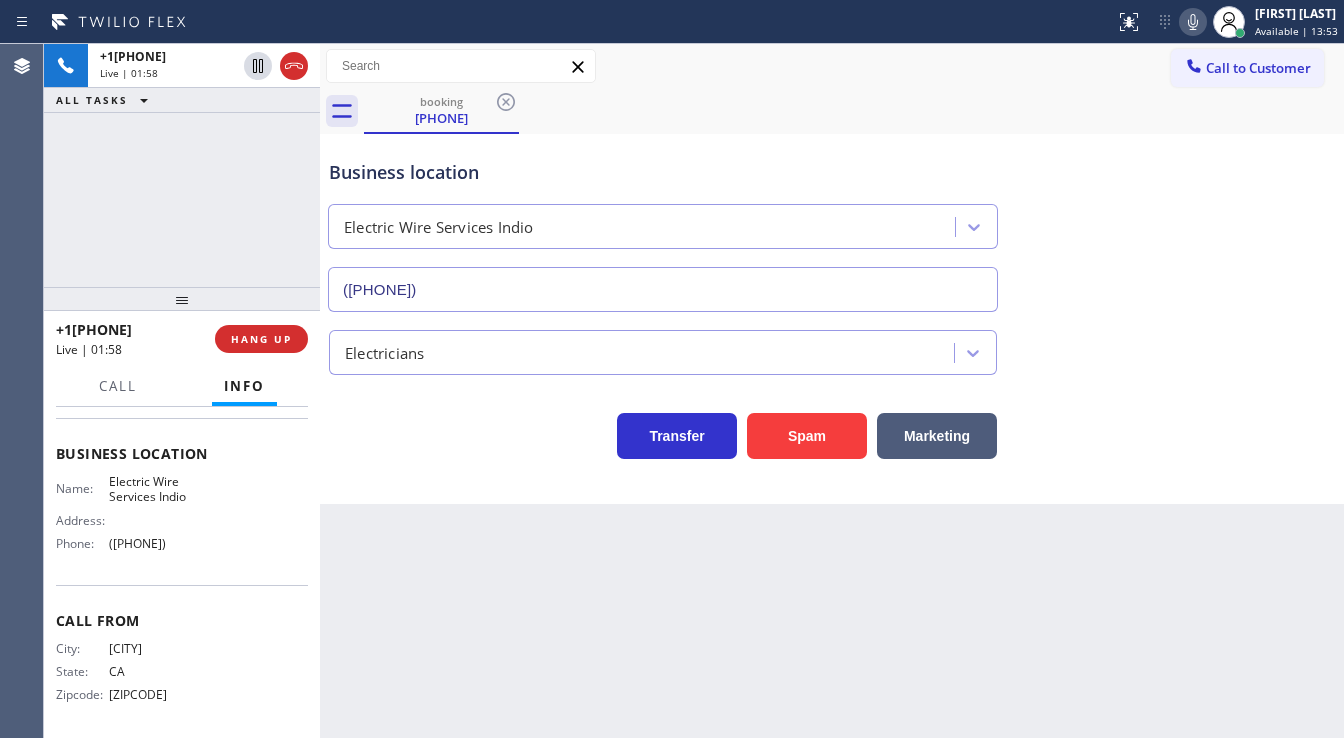 click 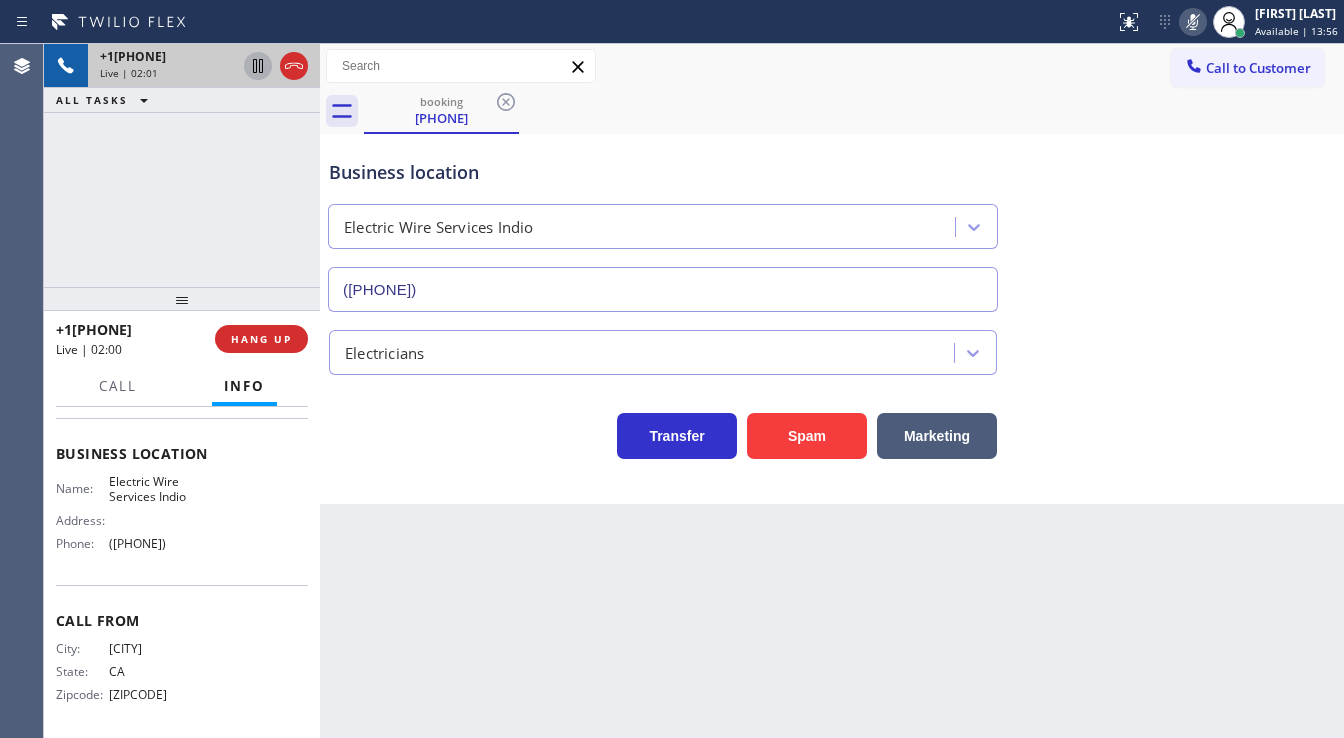 click 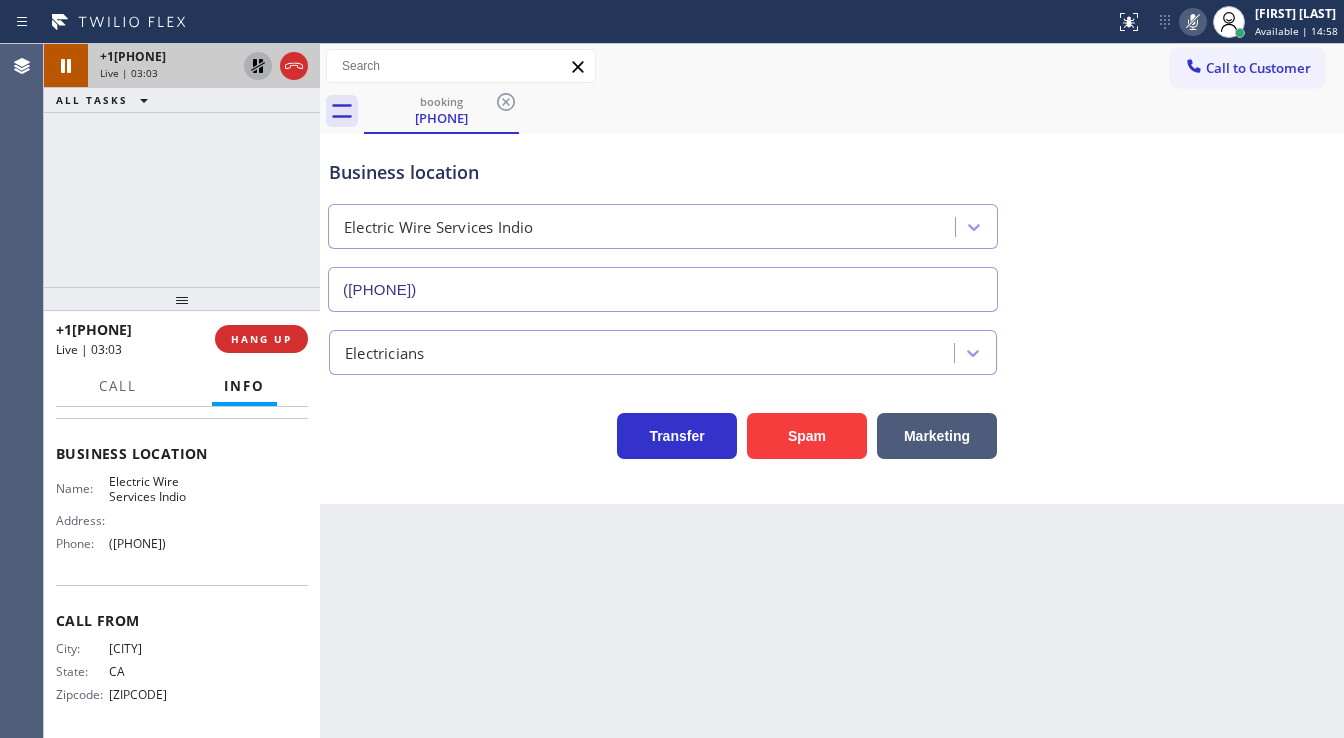 click on "Call to Customer Outbound call Location E Appliance Repair & HVAC Kirkland Your caller id phone number [PHONE] Customer number Call Outbound call Technician Search Technician Your caller id phone number Your caller id phone number Call" at bounding box center (832, 66) 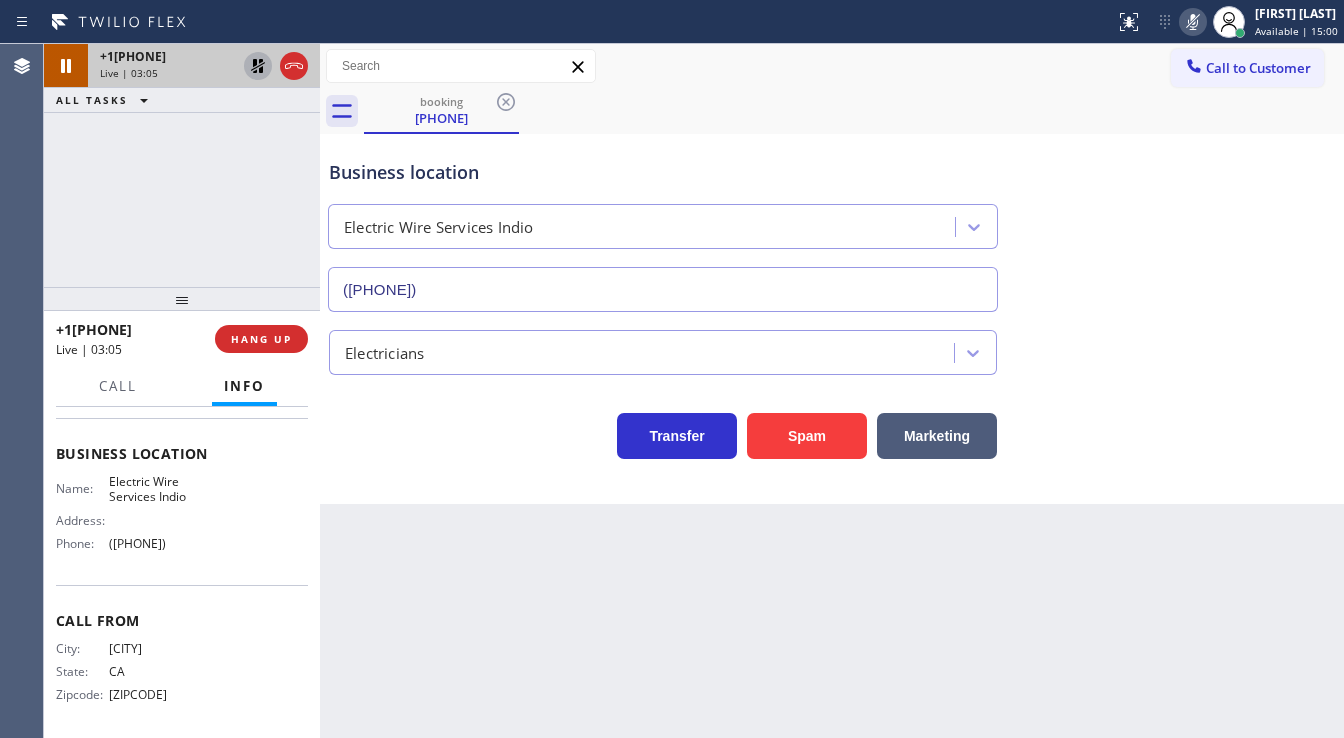 drag, startPoint x: 1002, startPoint y: 63, endPoint x: 983, endPoint y: 70, distance: 20.248457 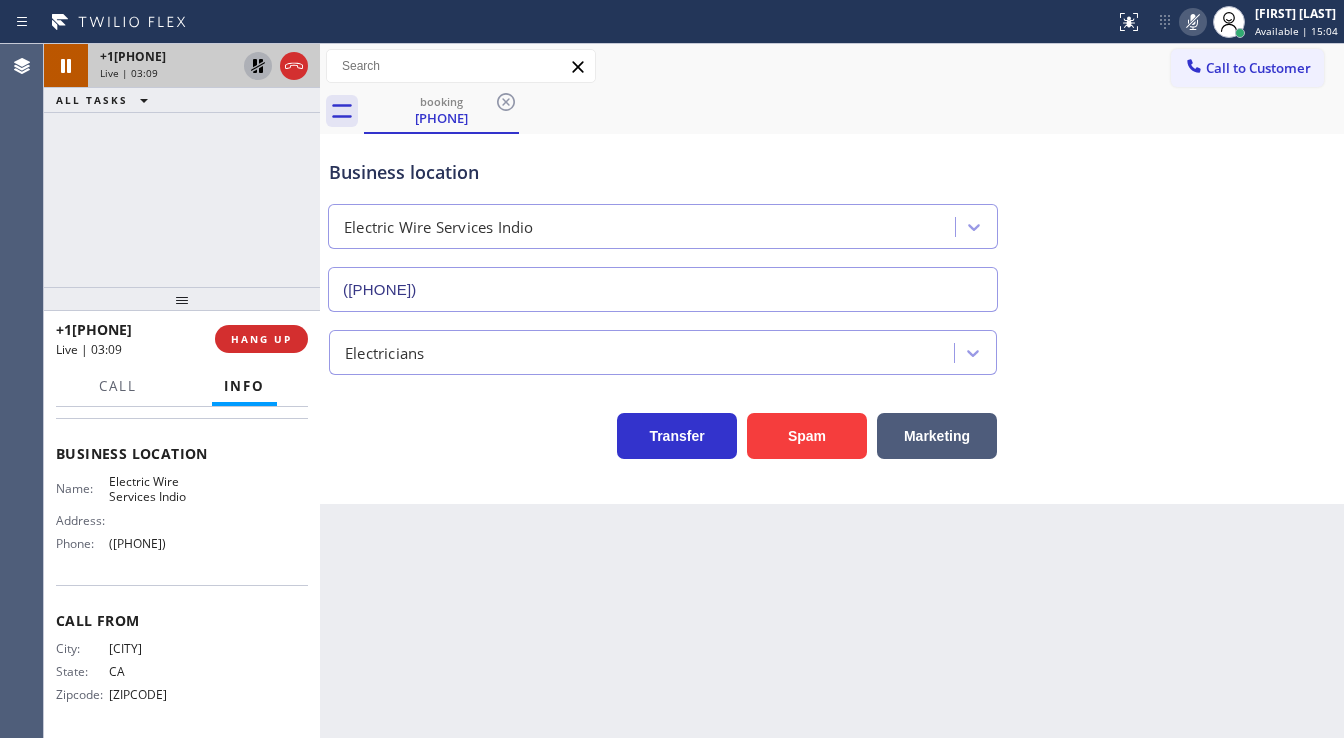 click on "[PHONE] Live | 03:09 ALL TASKS ALL TASKS ACTIVE TASKS TASKS IN WRAP UP" at bounding box center [182, 165] 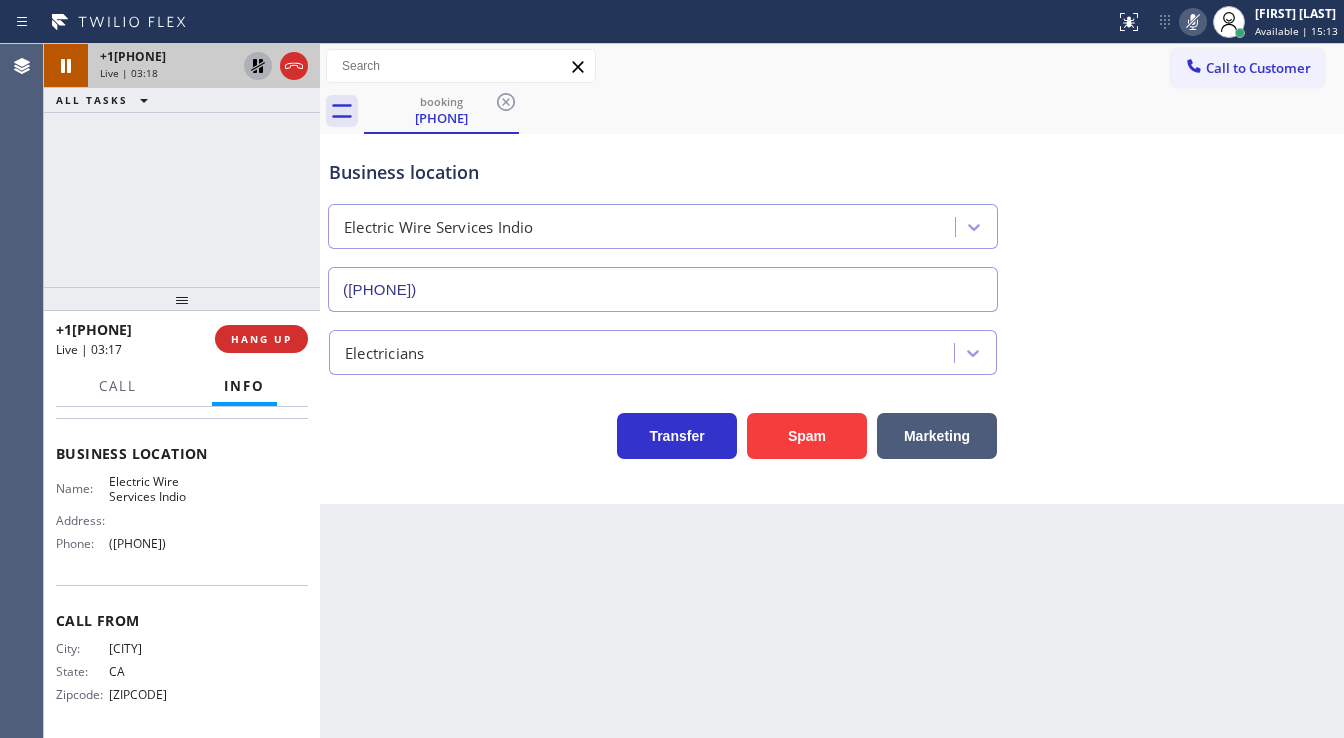 click on "Business location Electric Wire Services Indio ([PHONE])" at bounding box center (832, 221) 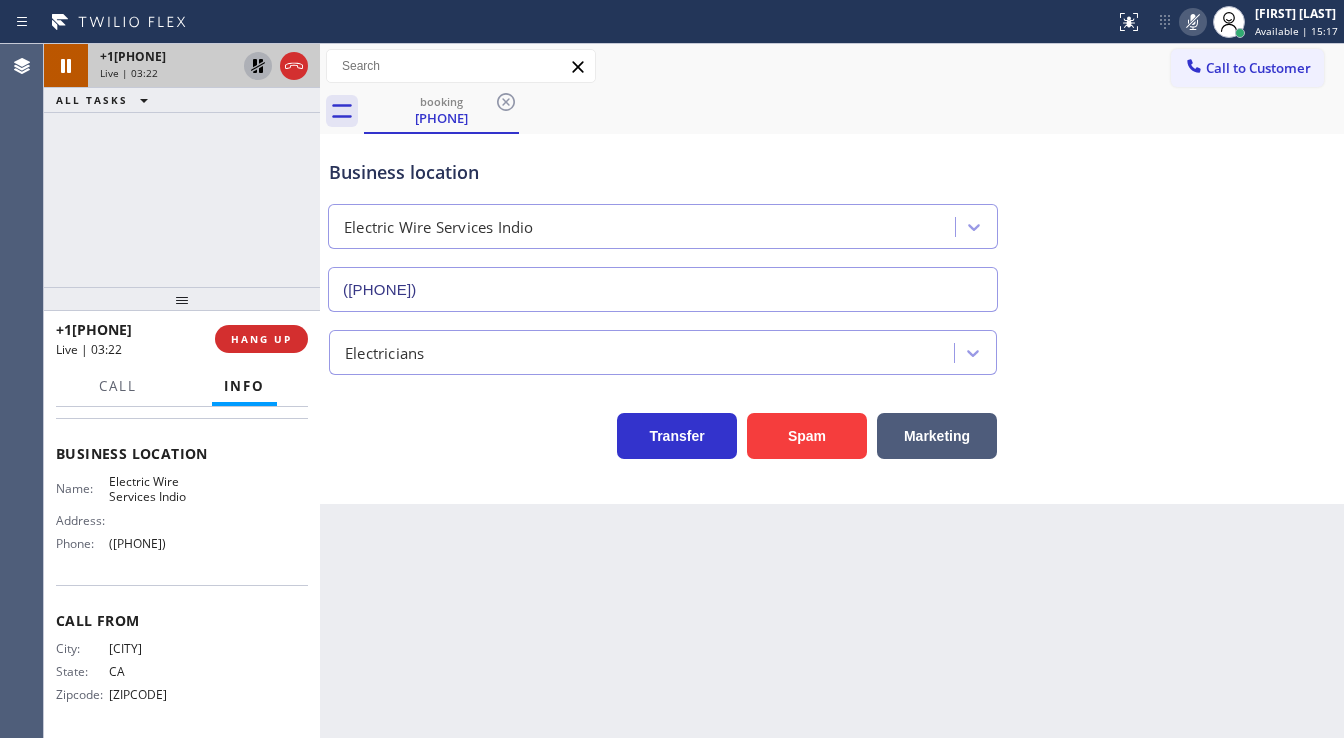 click on "[PHONE] Live | 03:22 ALL TASKS ALL TASKS ACTIVE TASKS TASKS IN WRAP UP" at bounding box center [182, 165] 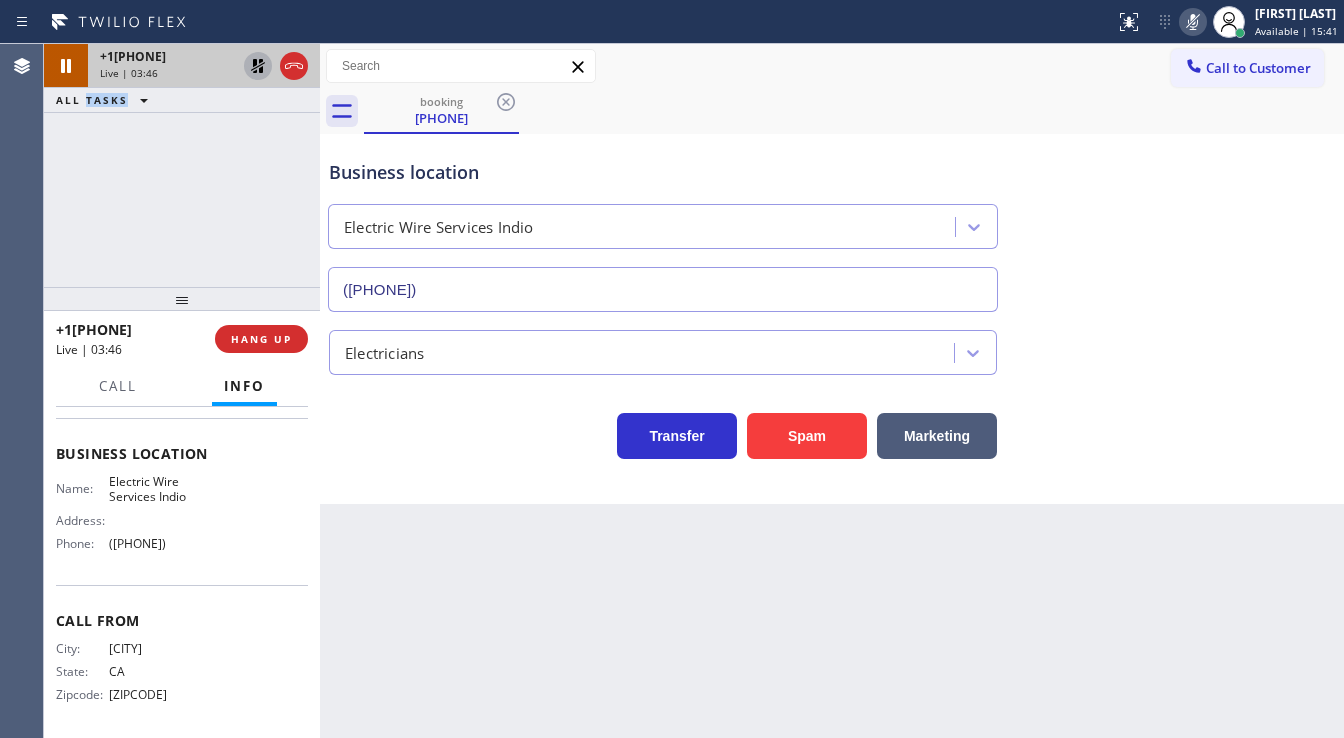 click 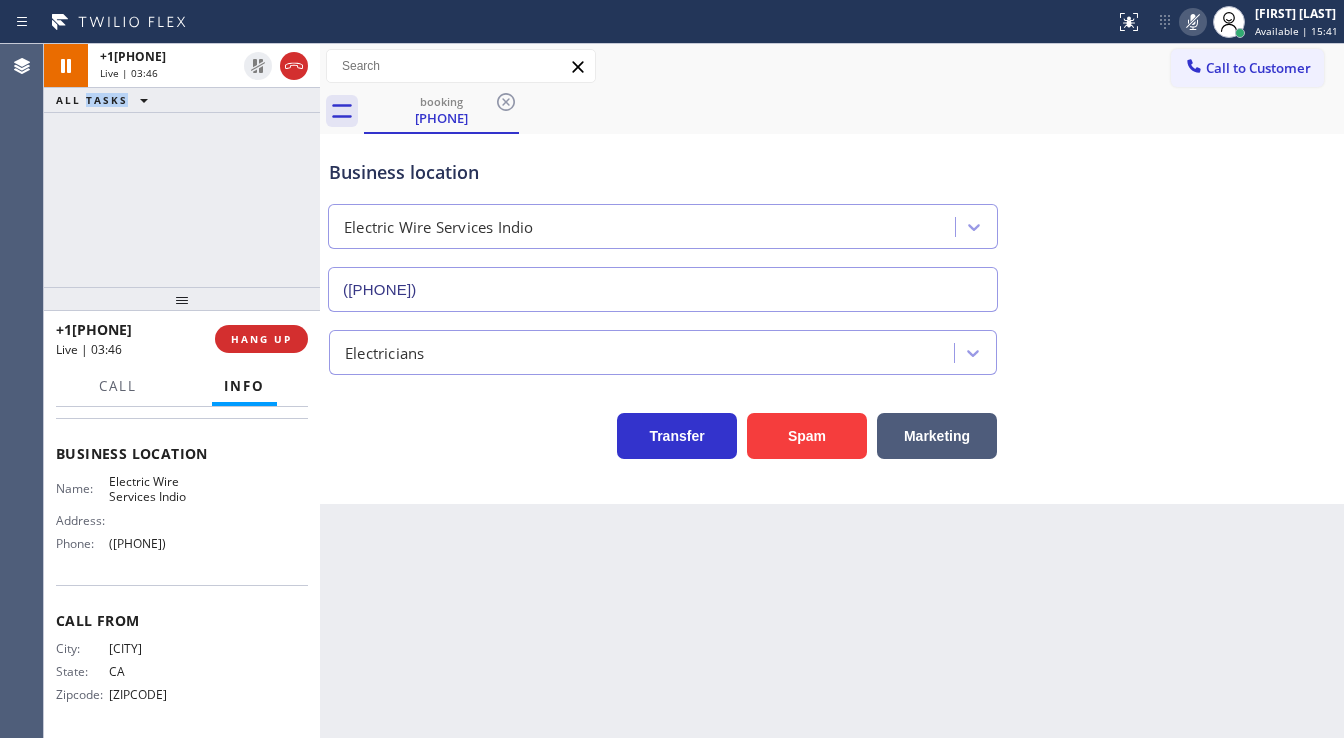 click 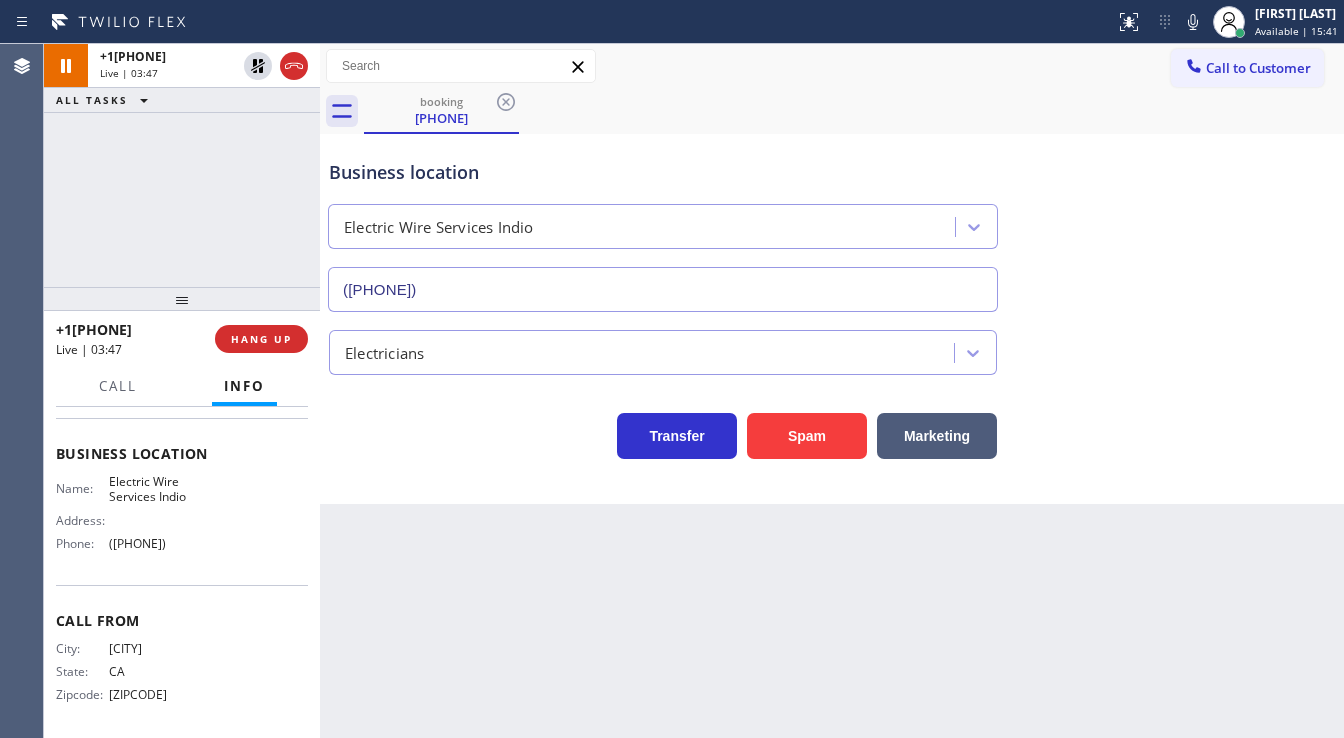 click on "Business location Electric Wire Services Indio ([PHONE])" at bounding box center [832, 221] 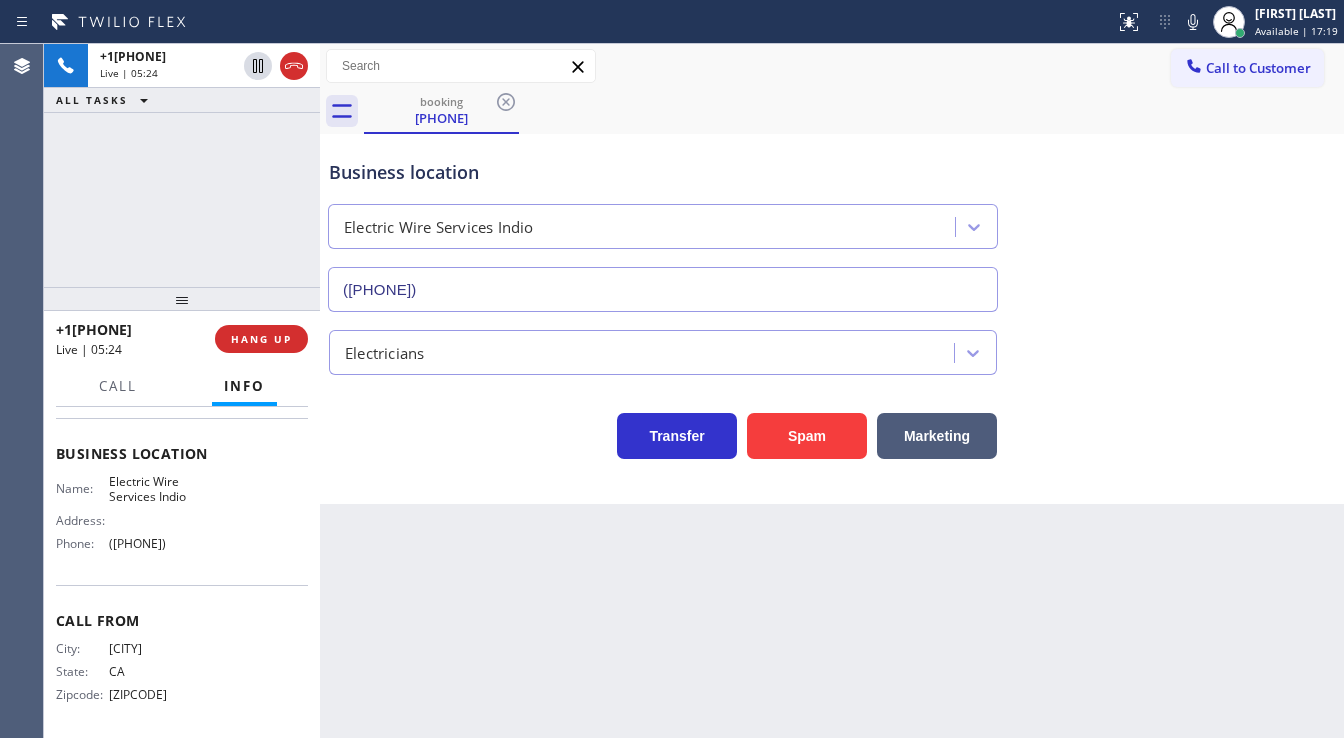 click on "[PHONE] Live | 05:24 ALL TASKS ALL TASKS ACTIVE TASKS TASKS IN WRAP UP" at bounding box center (182, 165) 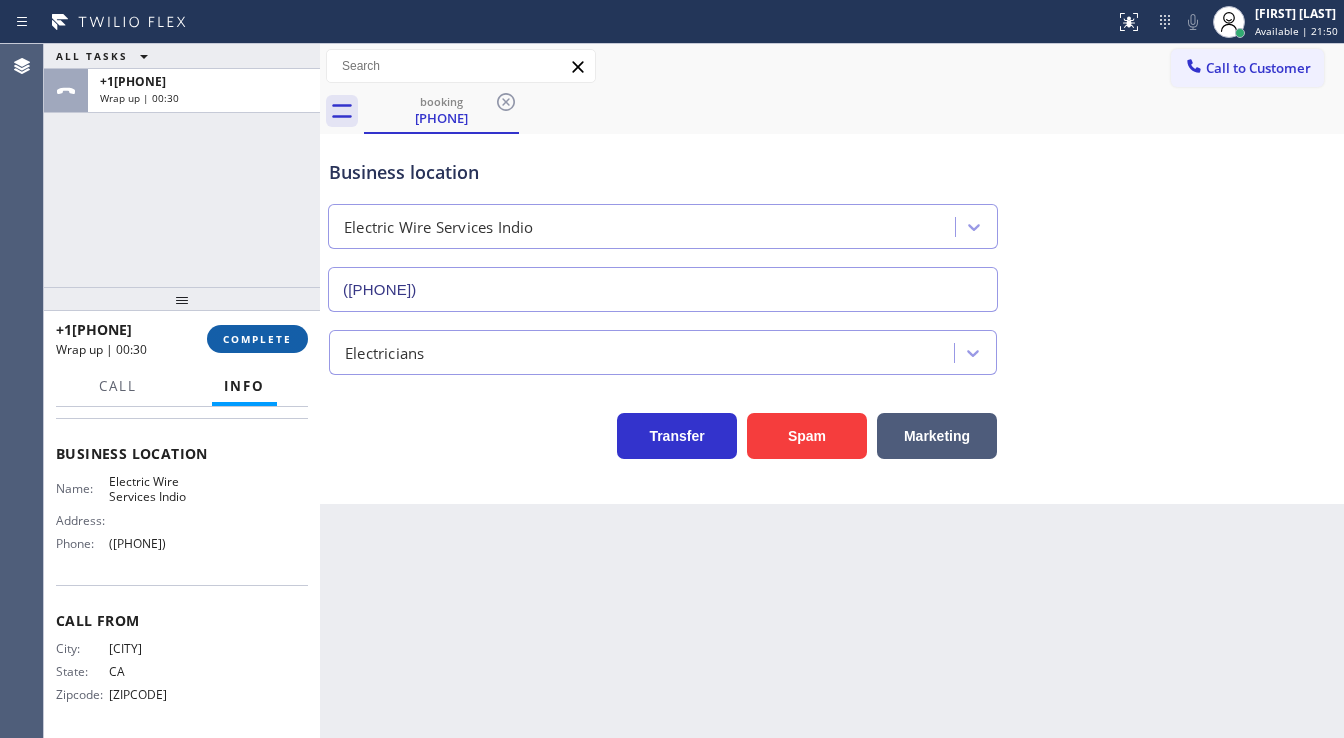 click on "COMPLETE" at bounding box center [257, 339] 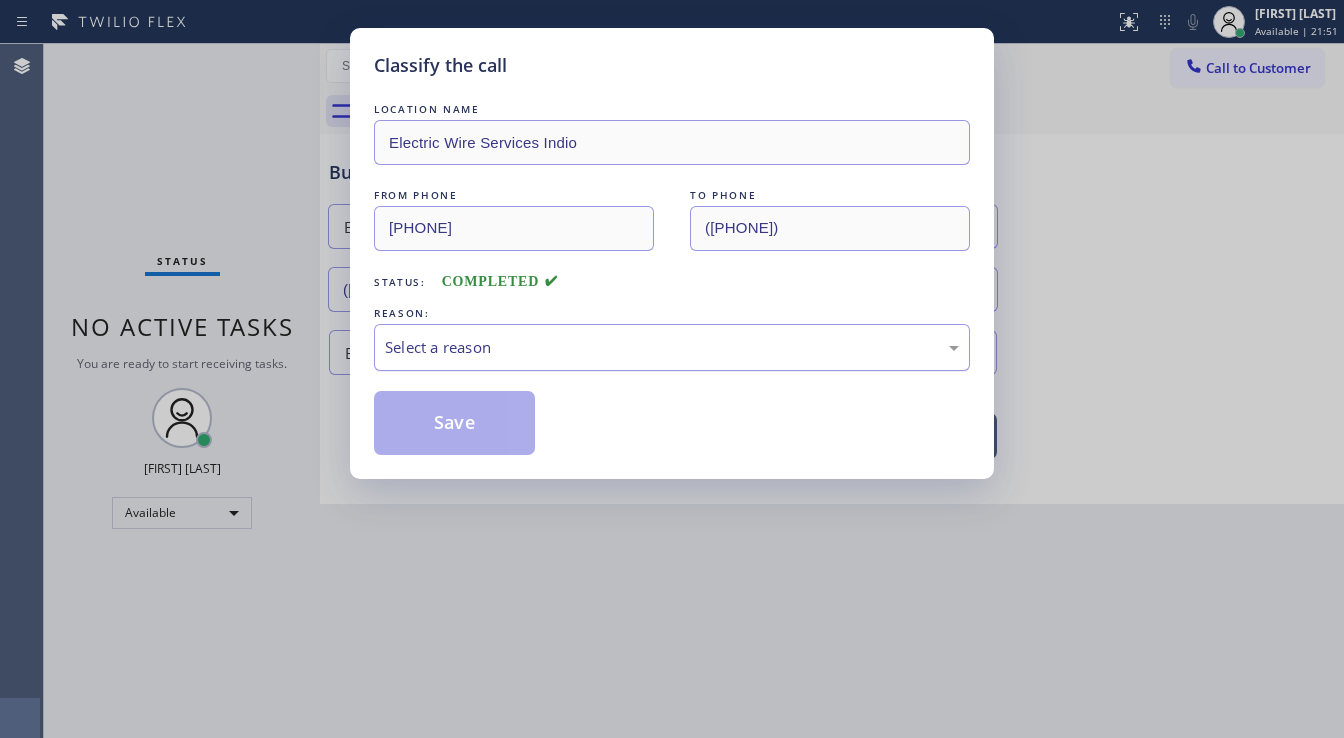 click on "Select a reason" at bounding box center (672, 347) 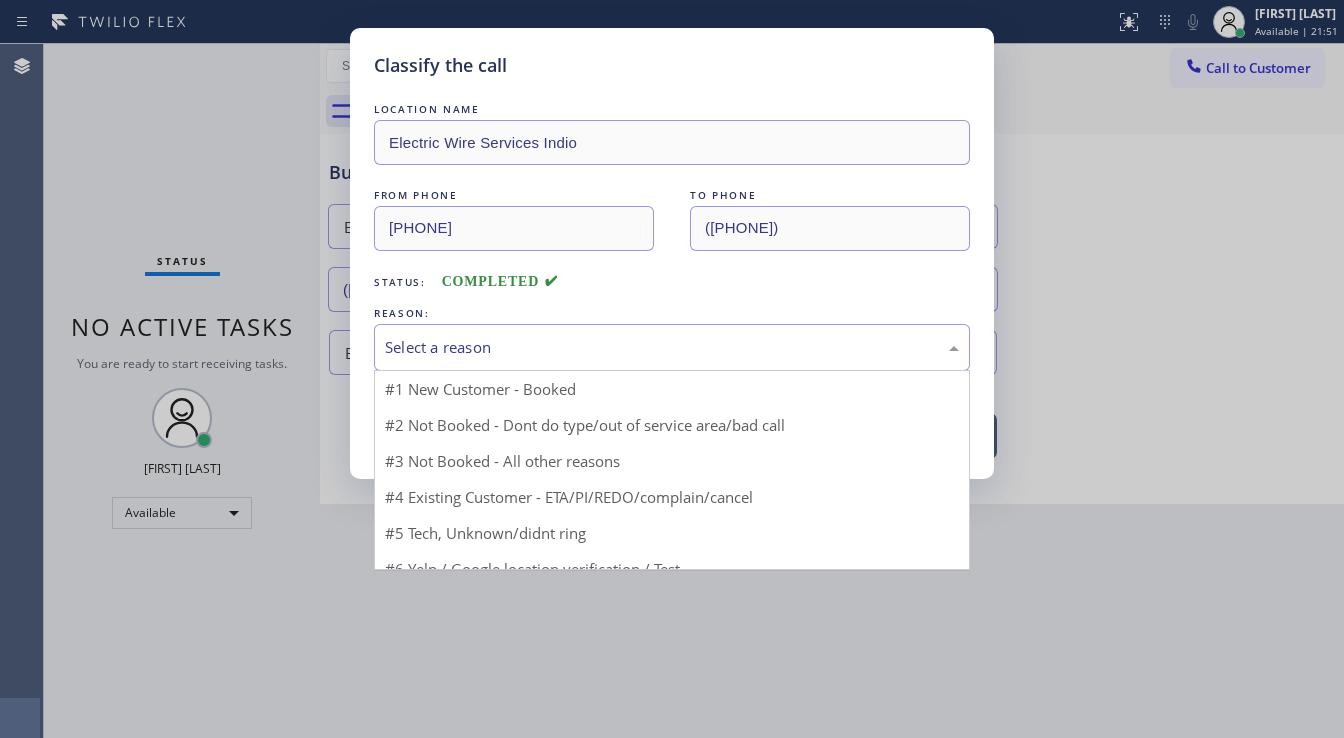 drag, startPoint x: 436, startPoint y: 361, endPoint x: 439, endPoint y: 394, distance: 33.13608 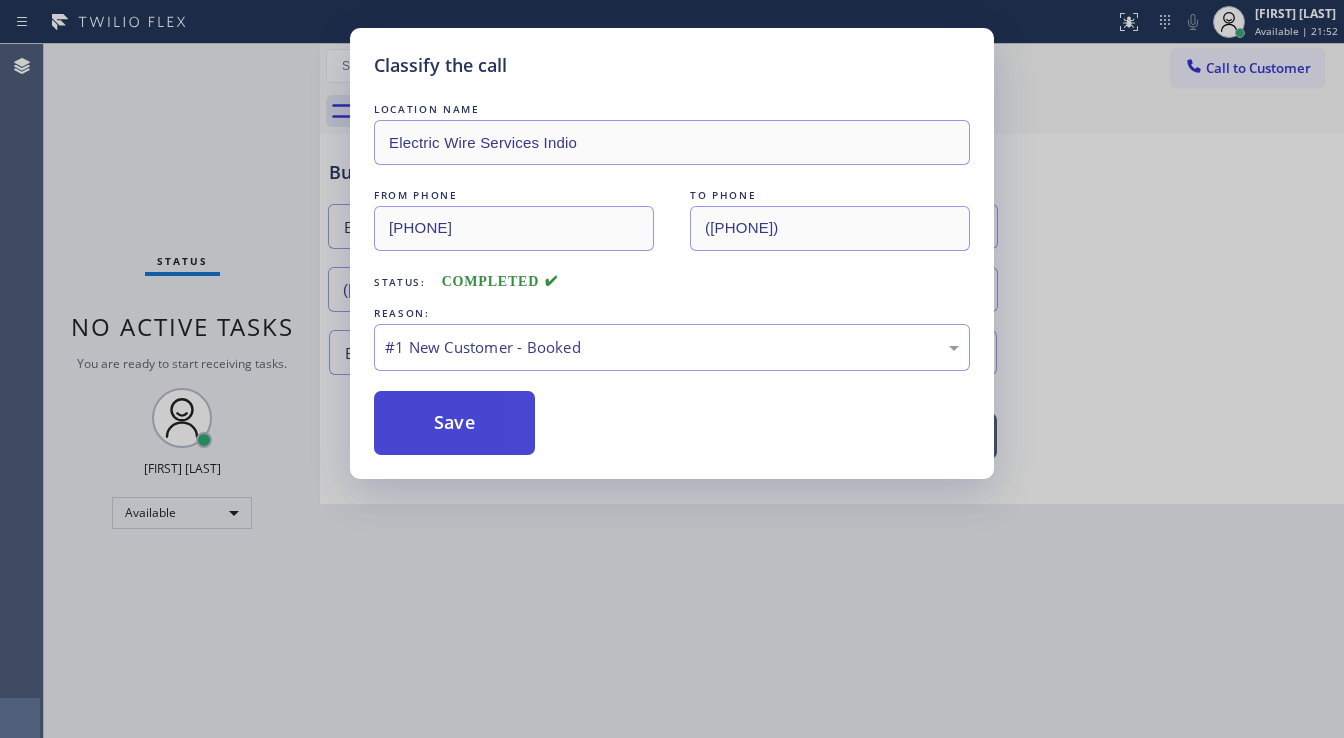click on "Save" at bounding box center [454, 423] 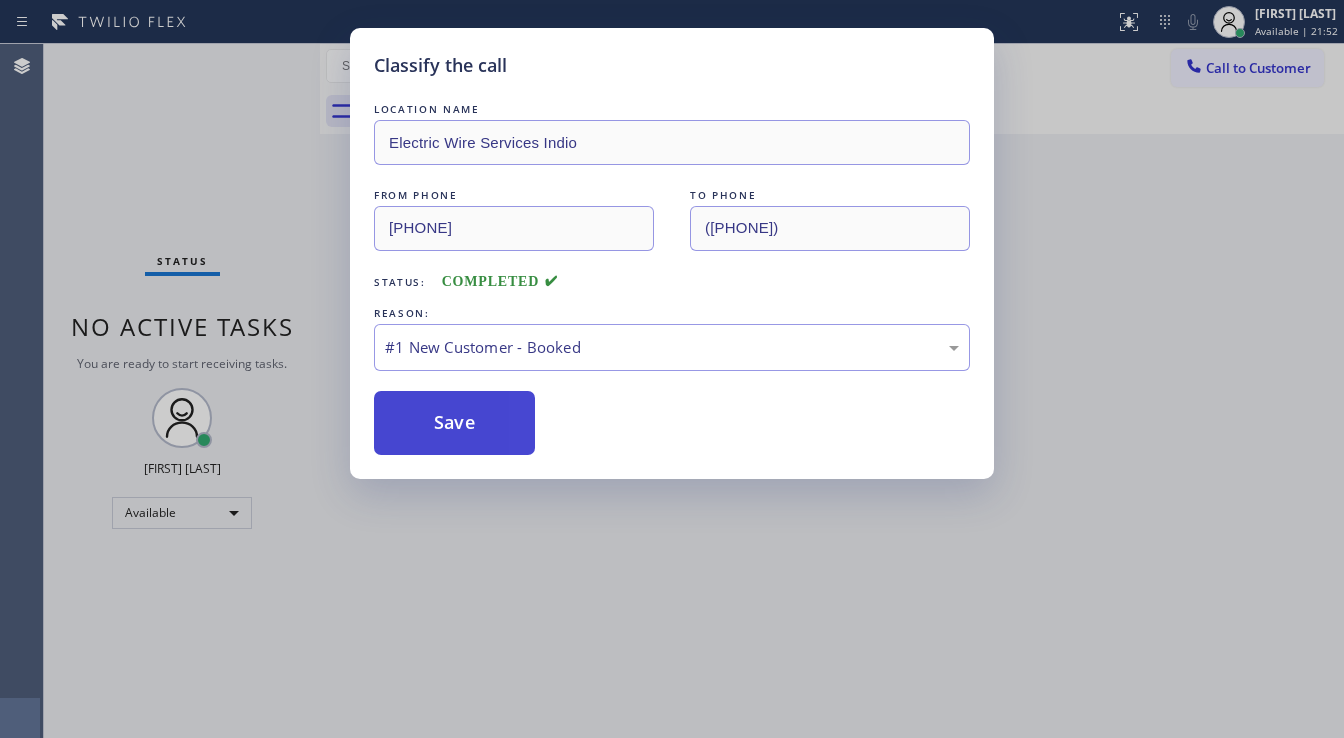 click on "Save" at bounding box center (454, 423) 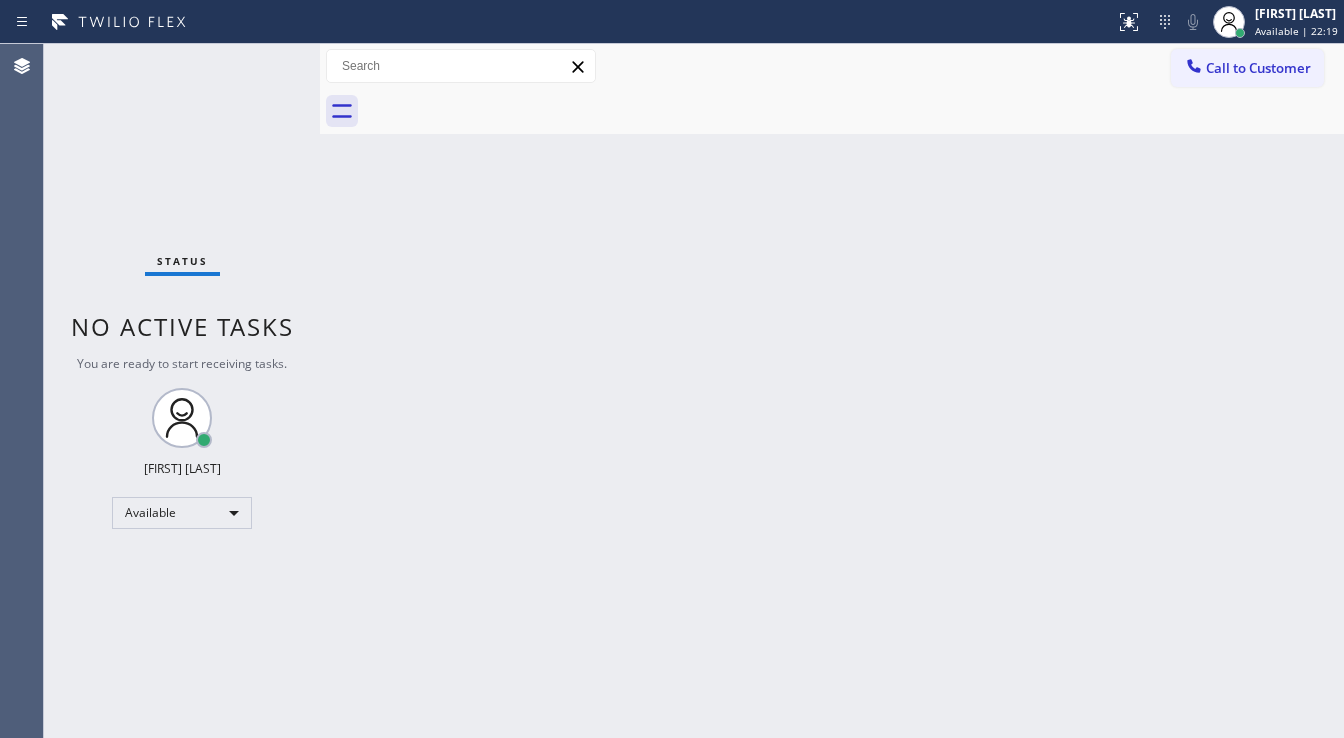 click on "Status   No active tasks     You are ready to start receiving tasks.   [FIRST] [LAST] Available" at bounding box center [182, 391] 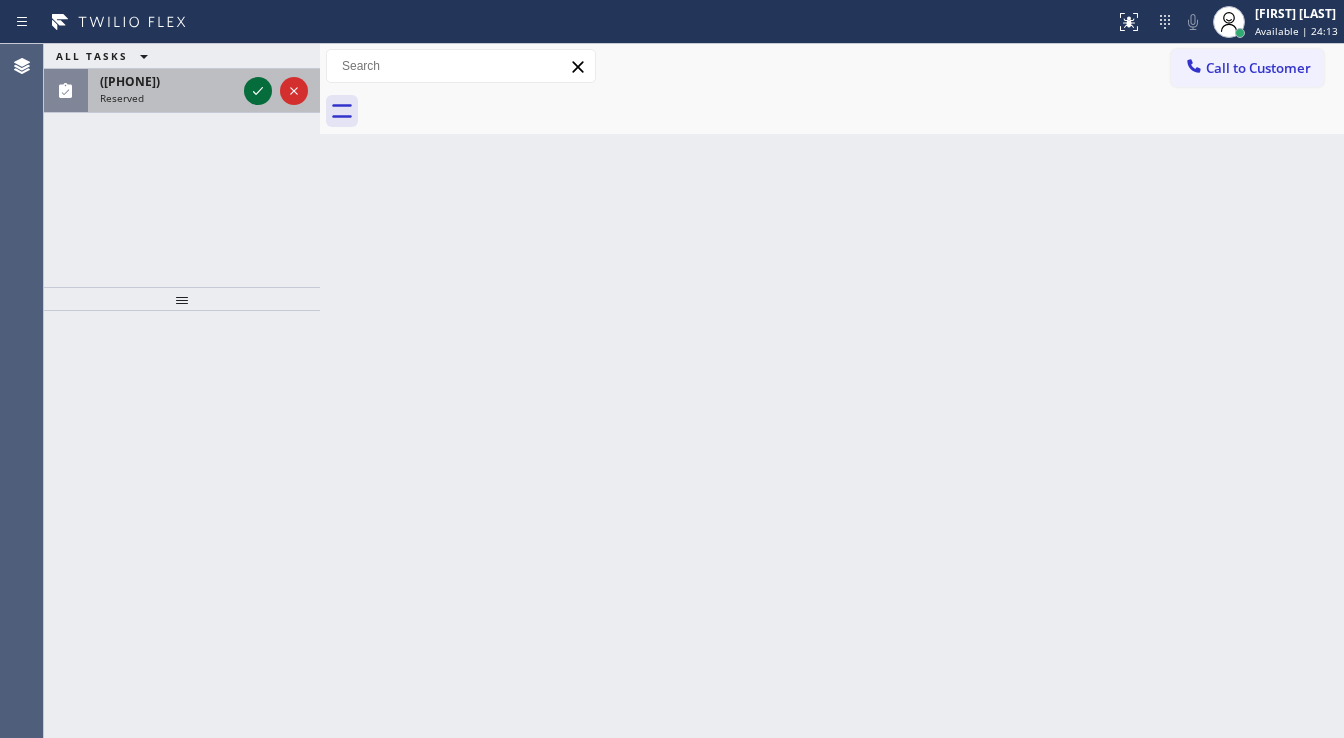 click 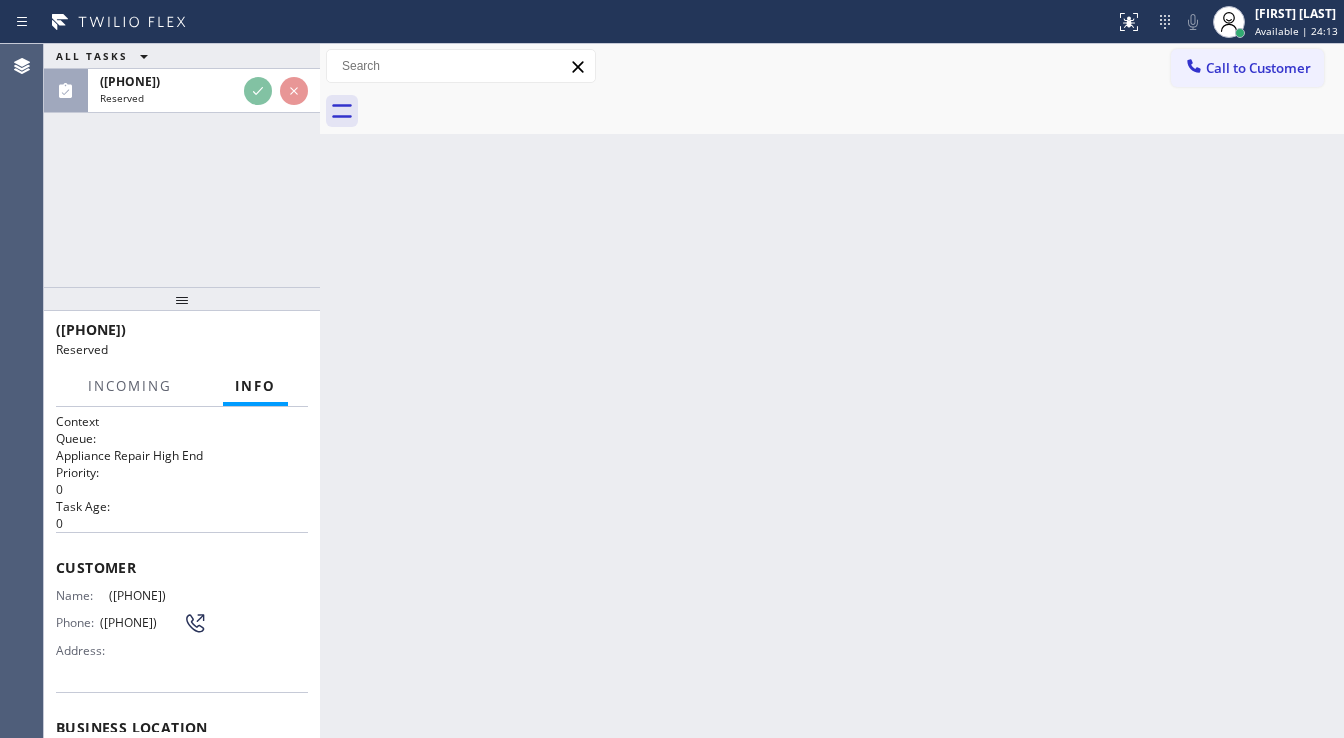 click at bounding box center [276, 91] 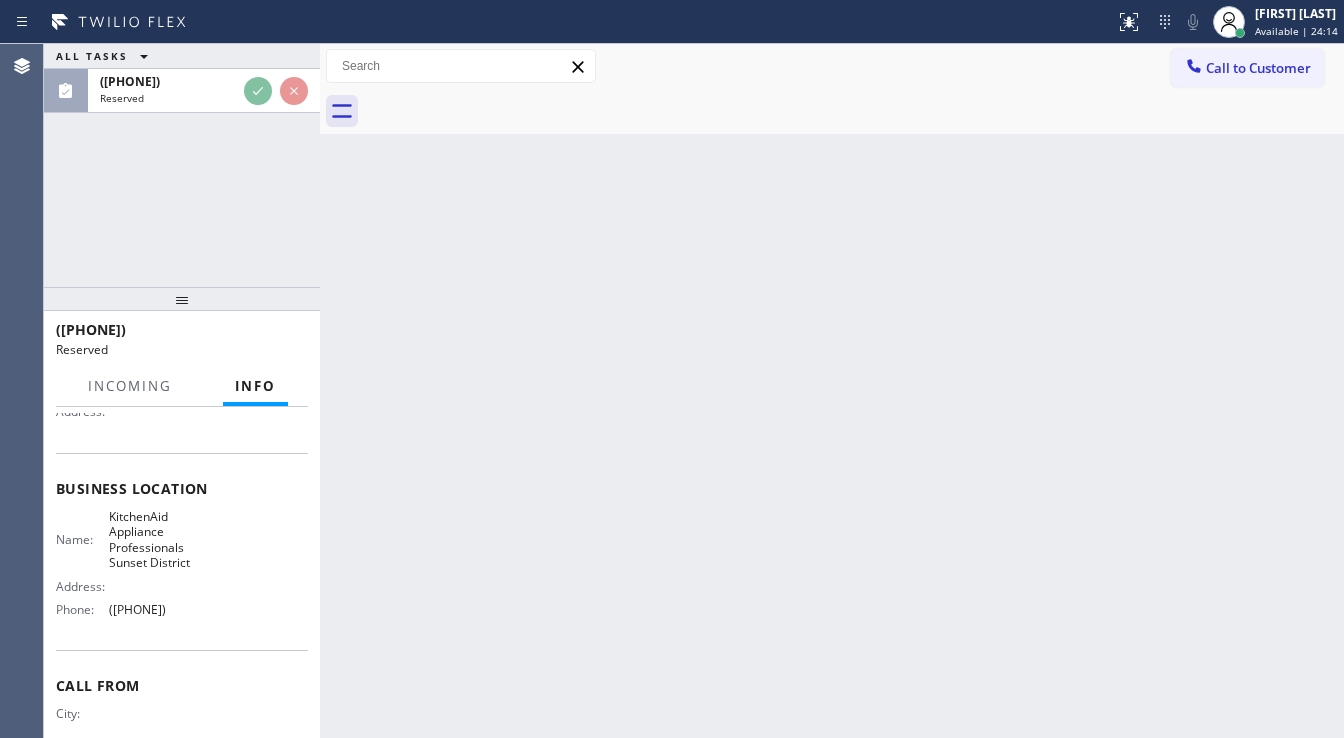scroll, scrollTop: 240, scrollLeft: 0, axis: vertical 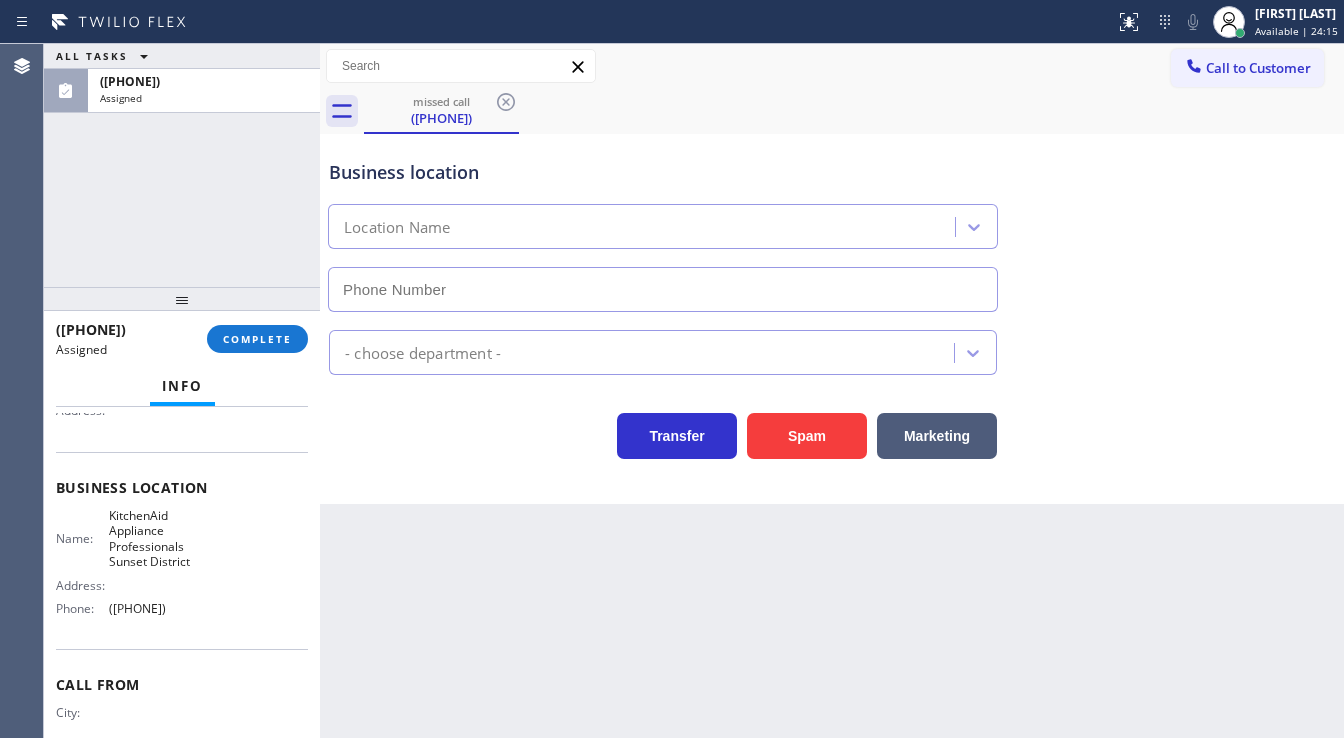 drag, startPoint x: 645, startPoint y: 260, endPoint x: 1180, endPoint y: 138, distance: 548.734 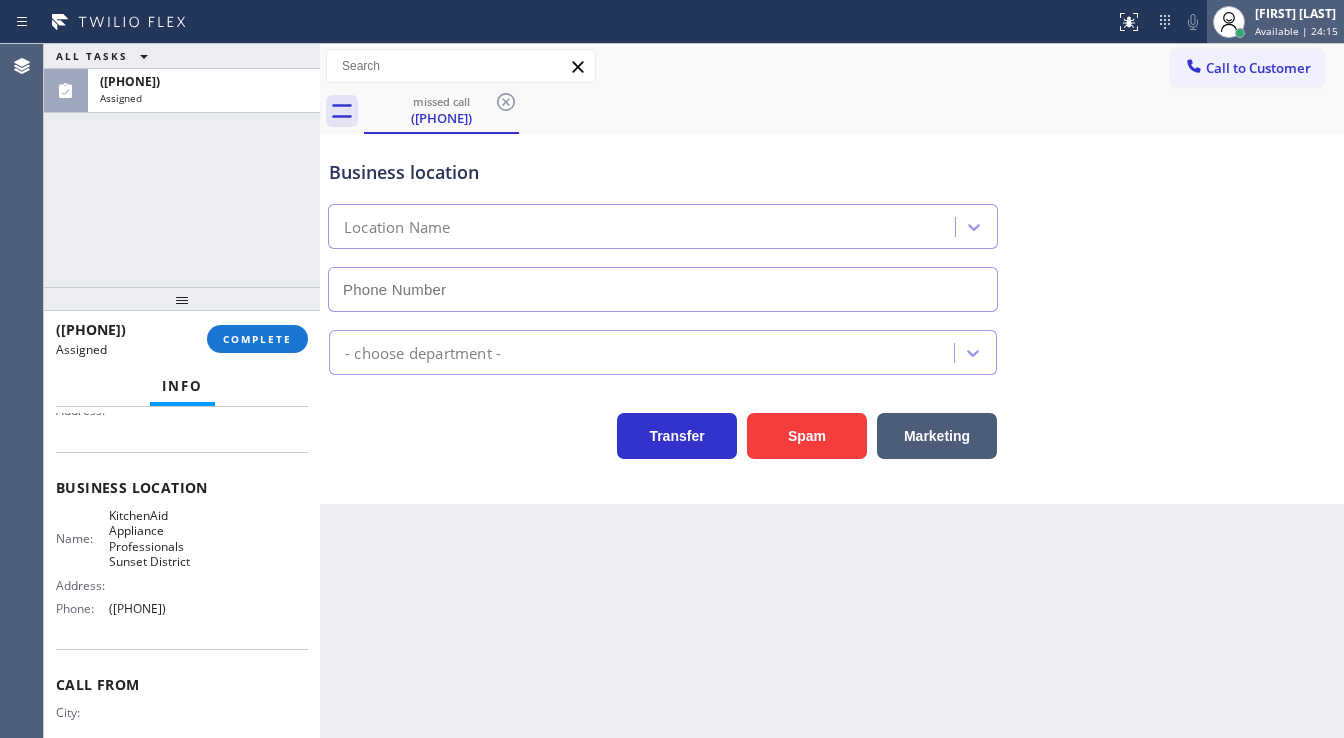 click on "Available | 24:15" at bounding box center [1296, 31] 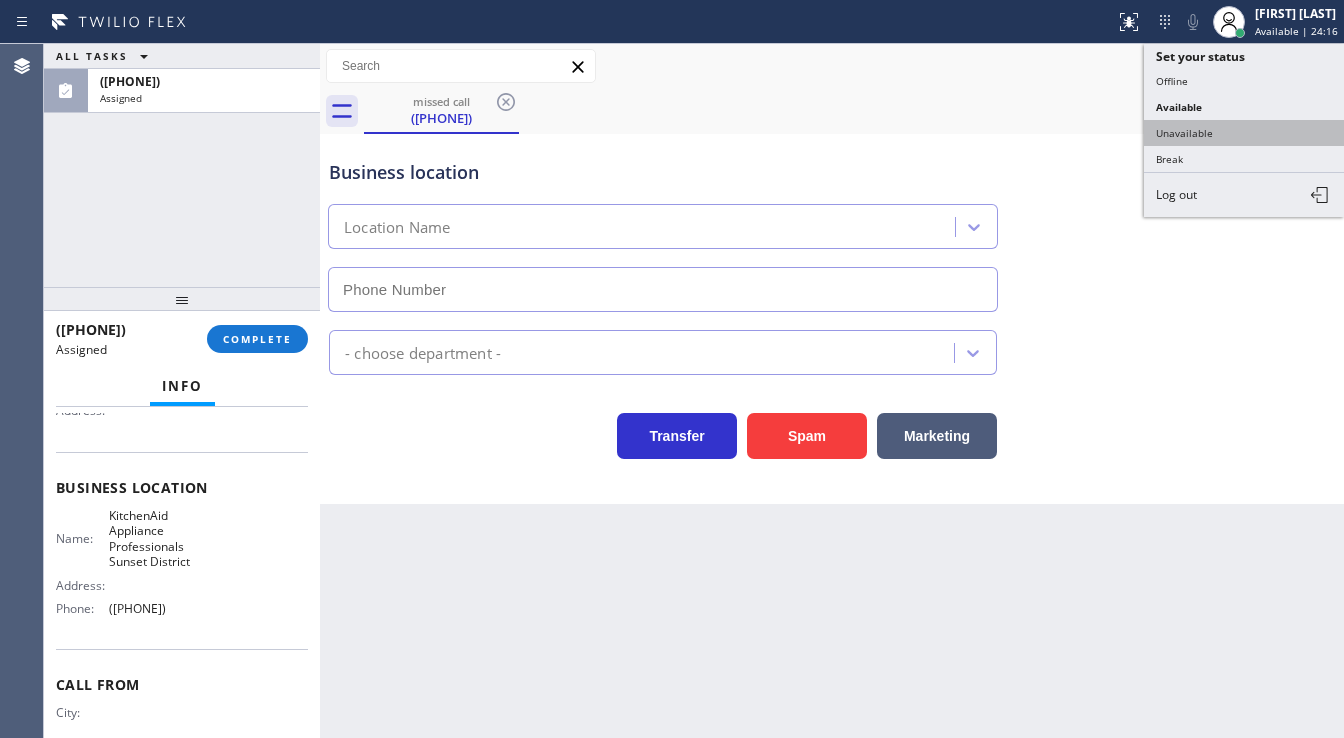 click on "Unavailable" at bounding box center (1244, 133) 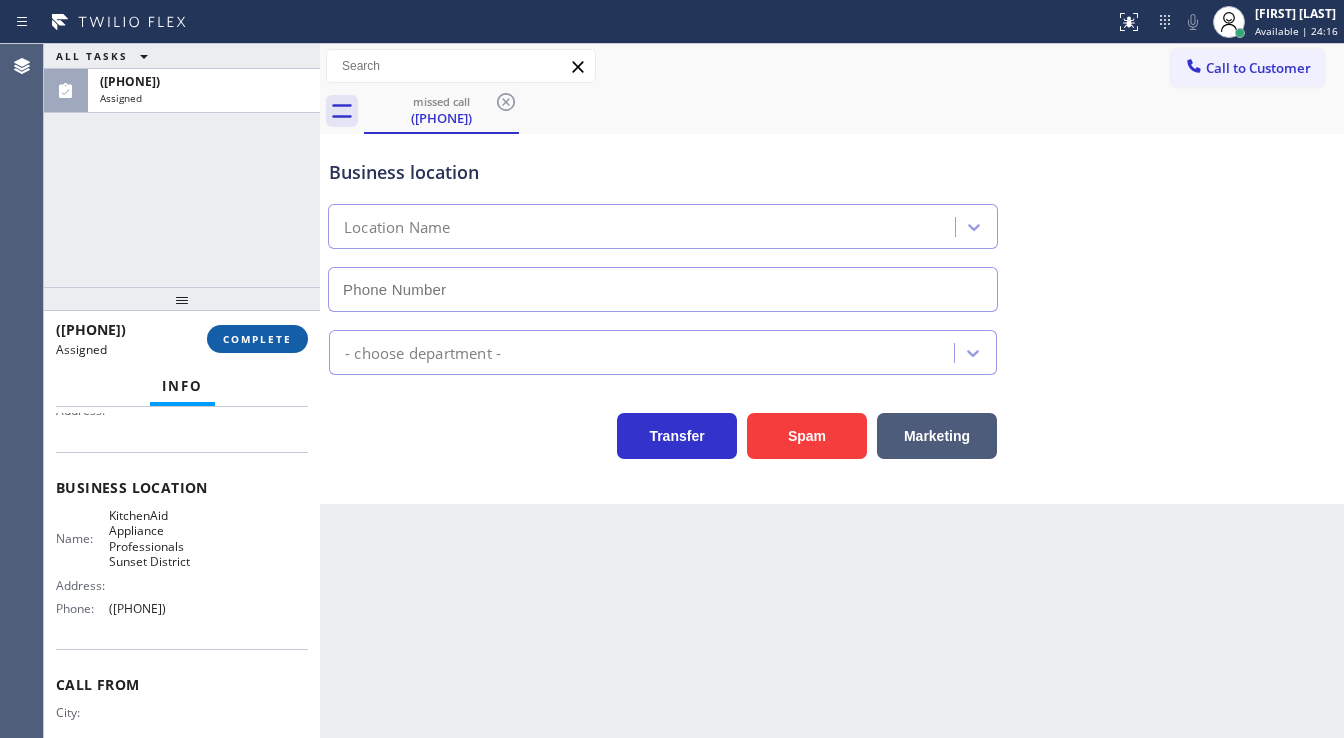 click on "COMPLETE" at bounding box center (257, 339) 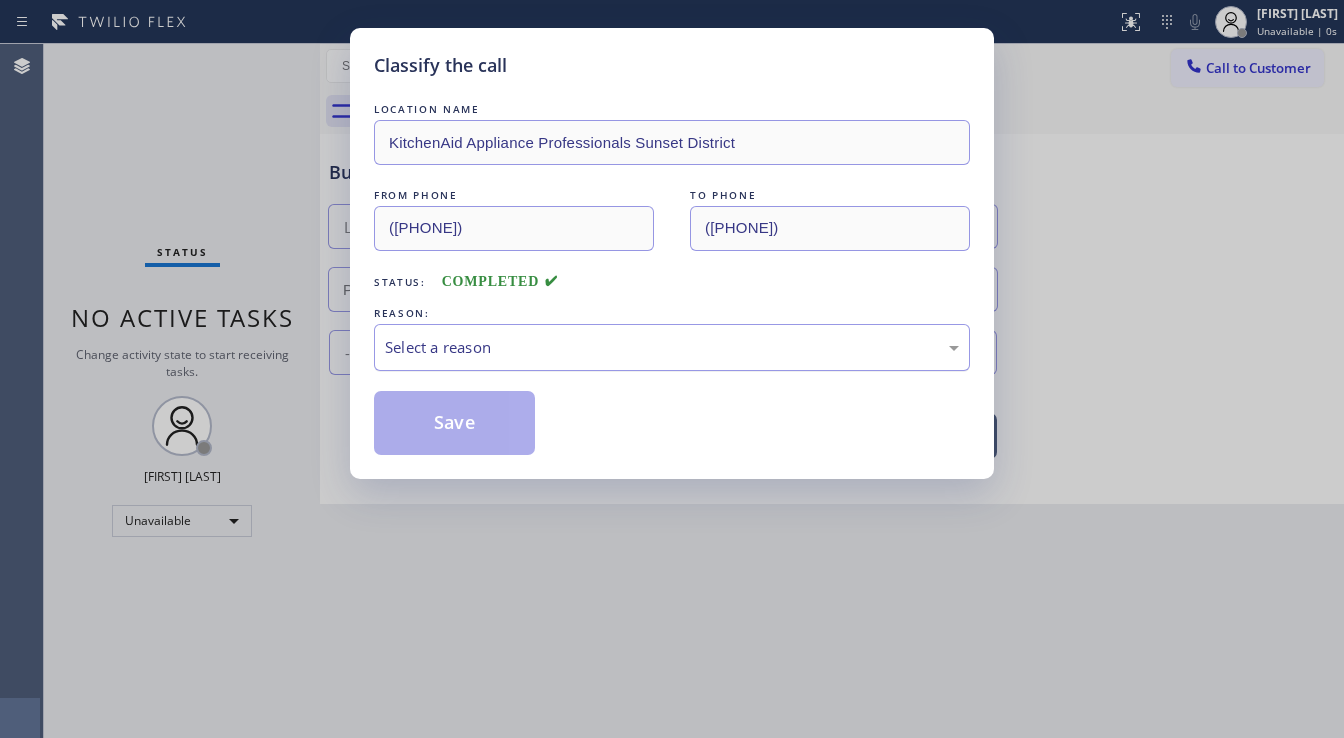 click on "Select a reason" at bounding box center (672, 347) 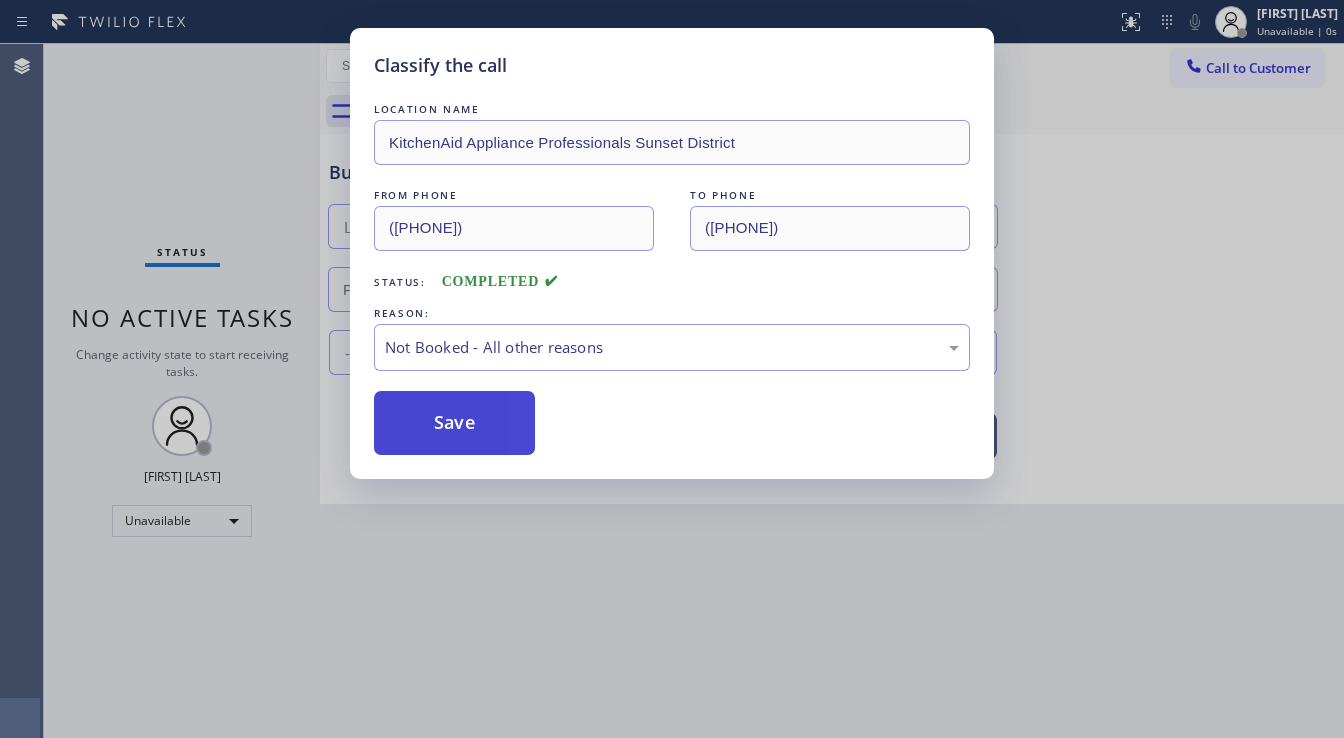 click on "Save" at bounding box center [454, 423] 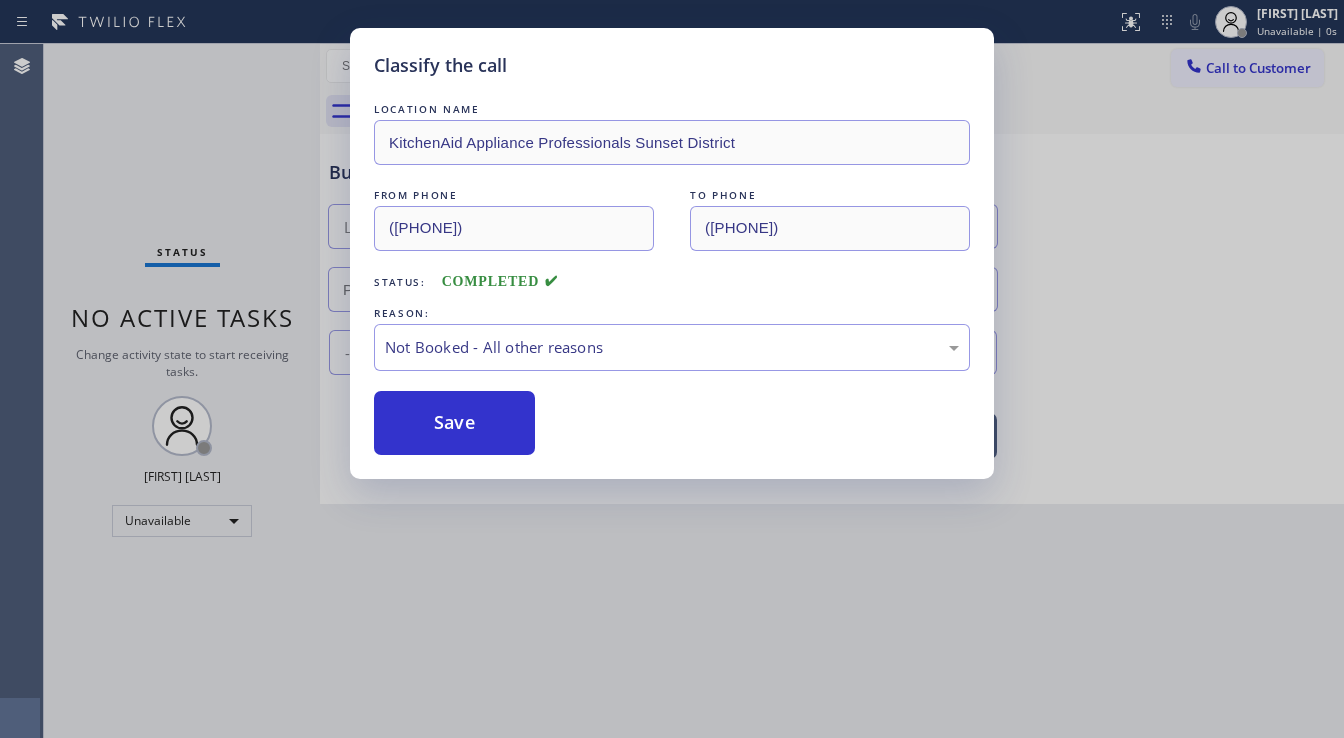 drag, startPoint x: 471, startPoint y: 420, endPoint x: 0, endPoint y: 142, distance: 546.9232 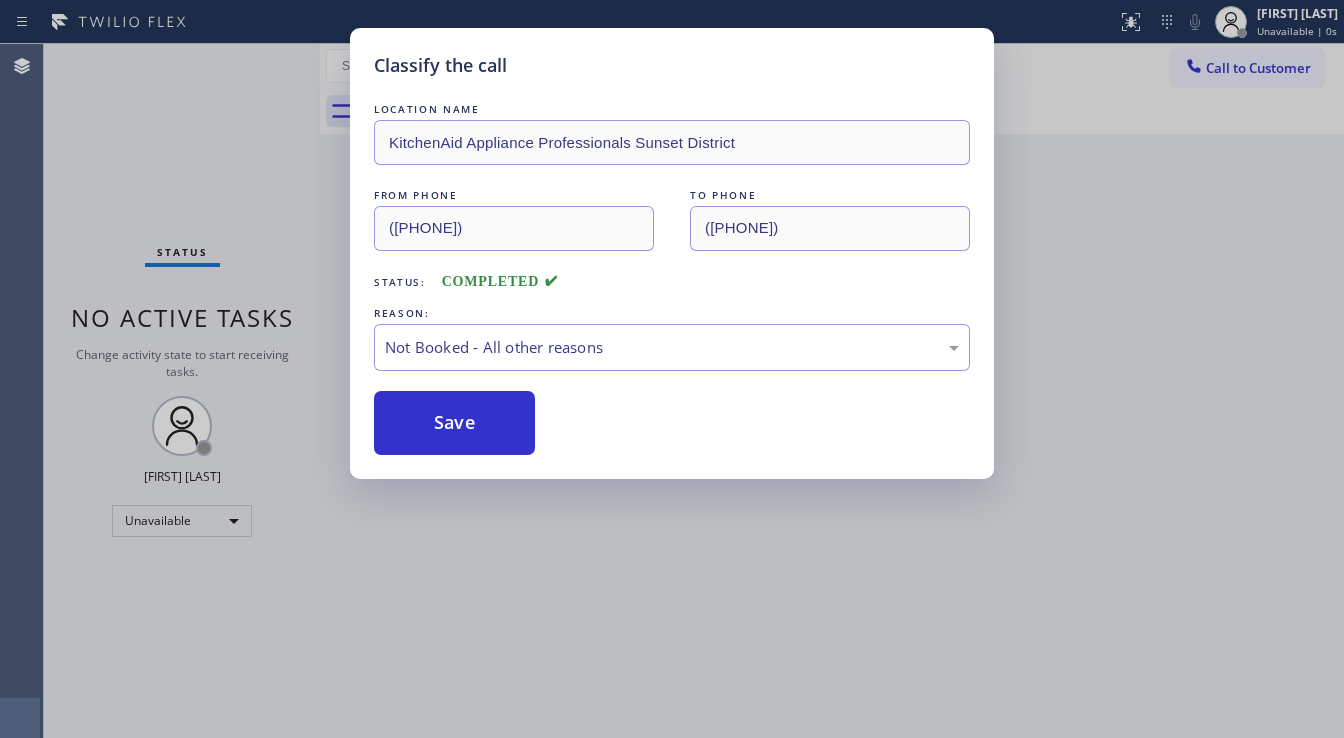 click on "Classify the call LOCATION NAME KitchenAid Appliance Professionals Sunset District FROM PHONE [PHONE] TO PHONE [PHONE] Status: COMPLETED REASON: Not Booked - All other reasons Save" at bounding box center [672, 369] 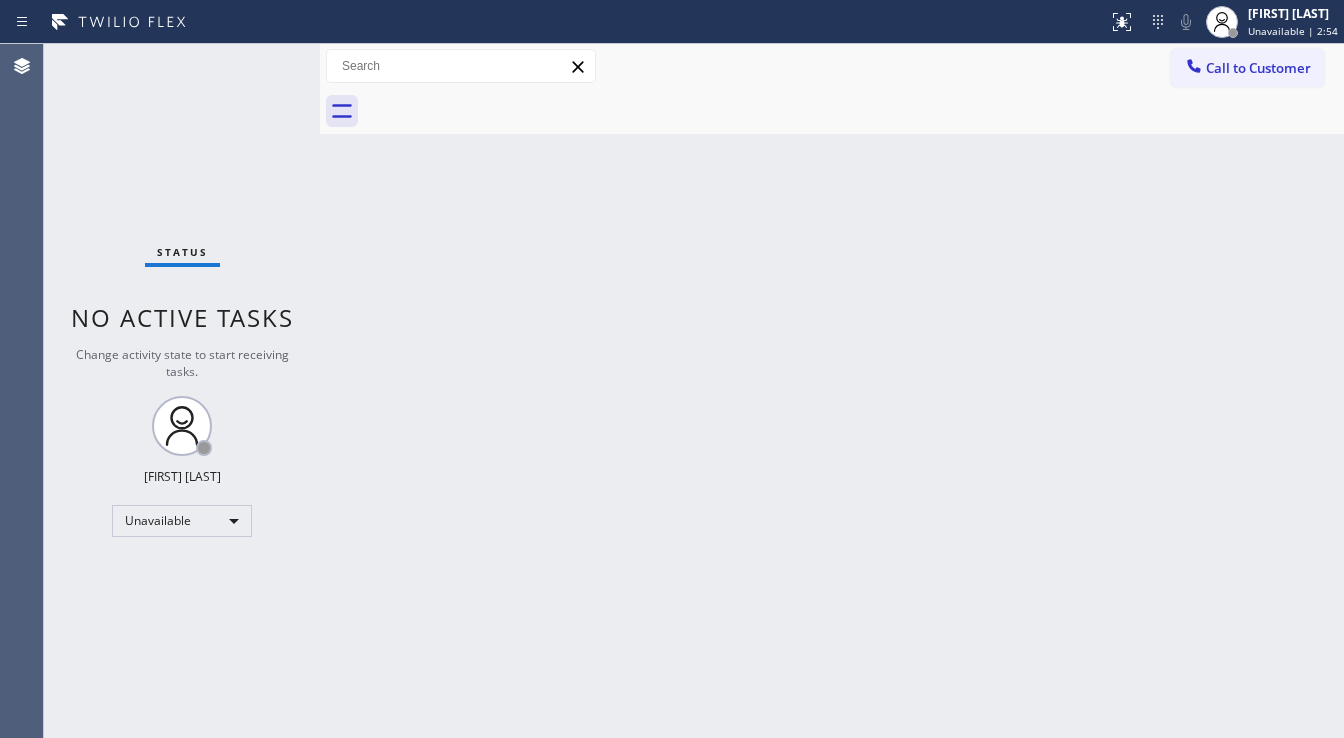 click on "Status   No active tasks     Change activity state to start receiving tasks.   [FIRST] [LAST] Unavailable" at bounding box center [182, 391] 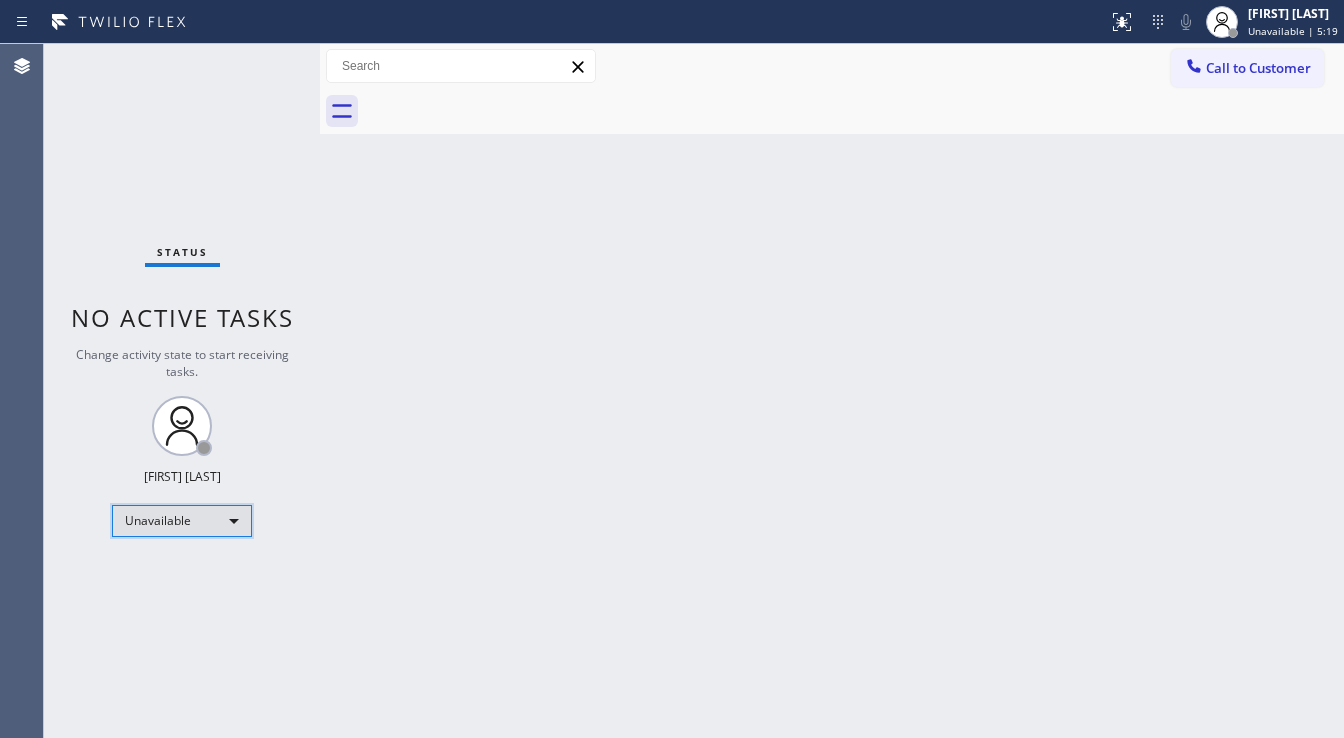 click on "Unavailable" at bounding box center [182, 521] 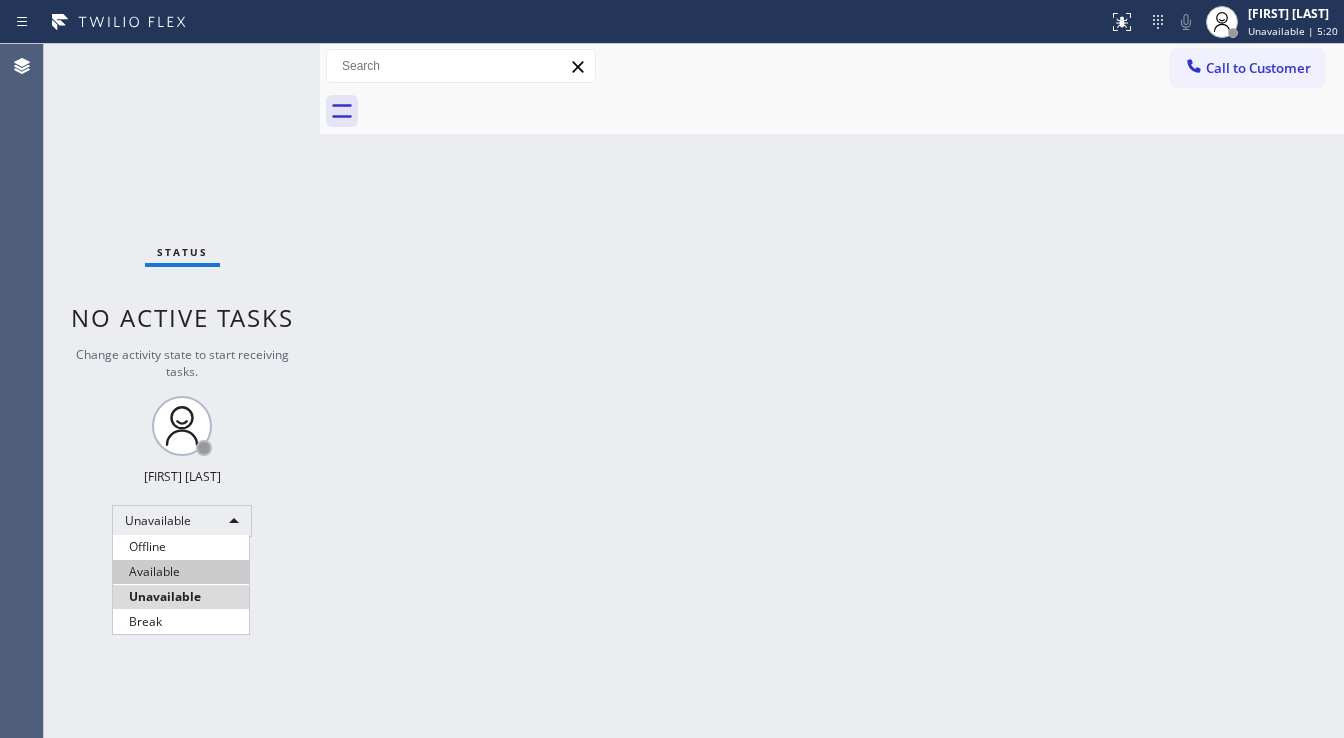 click on "Available" at bounding box center [181, 572] 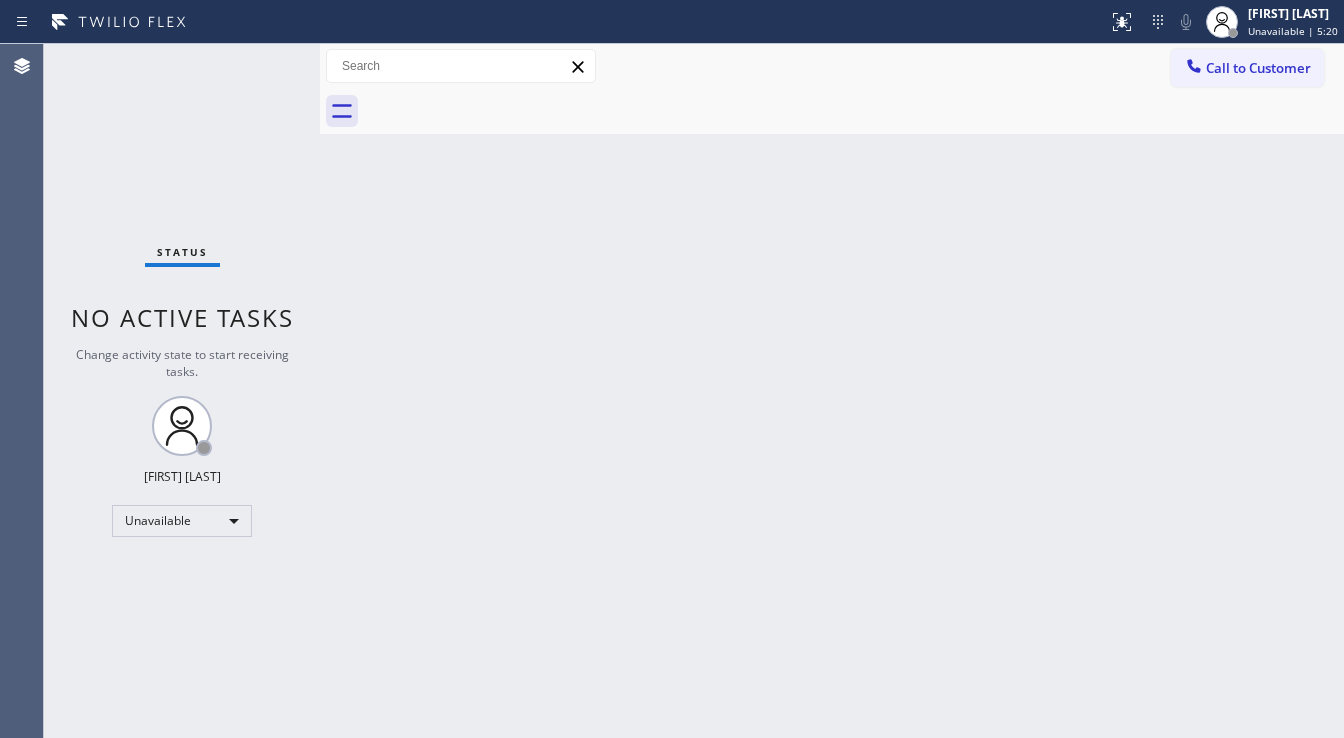 click on "Change activity state to start receiving tasks." at bounding box center [182, 363] 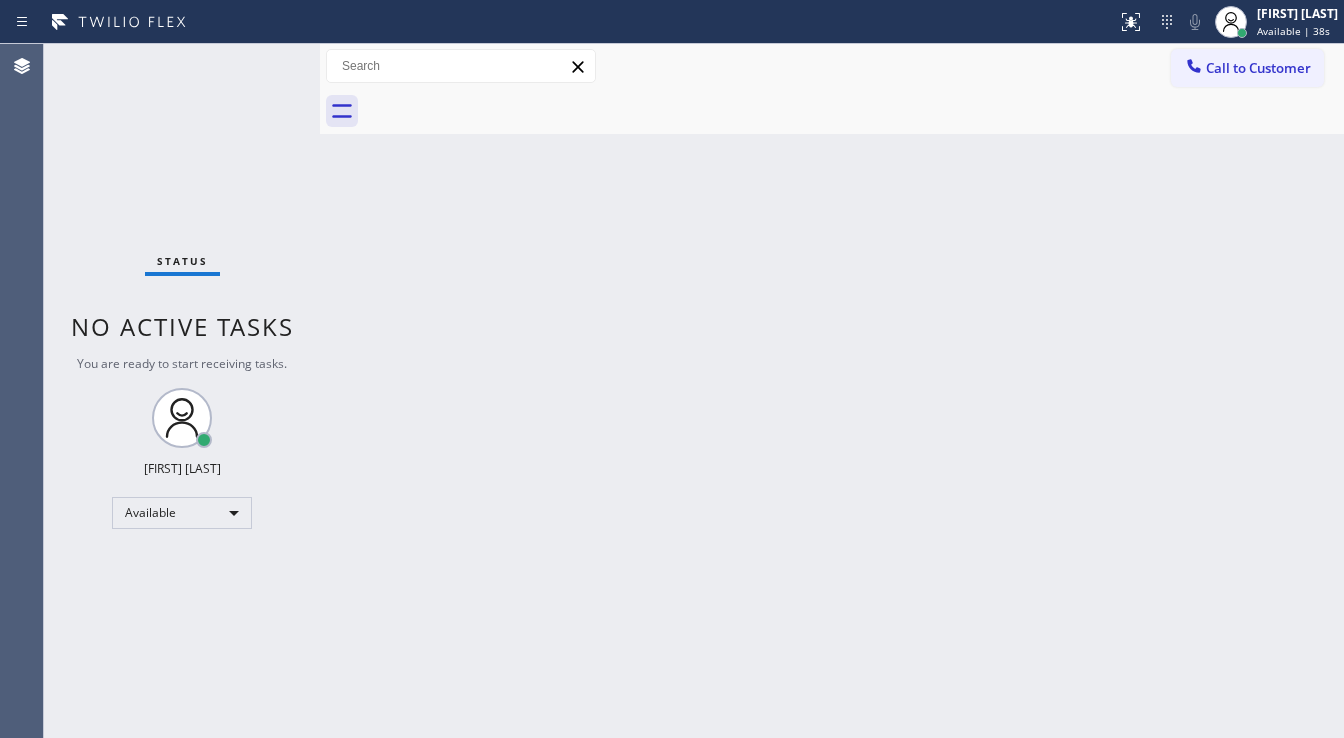 click on "Status   No active tasks     You are ready to start receiving tasks.   [FIRST] [LAST] Available" at bounding box center (182, 391) 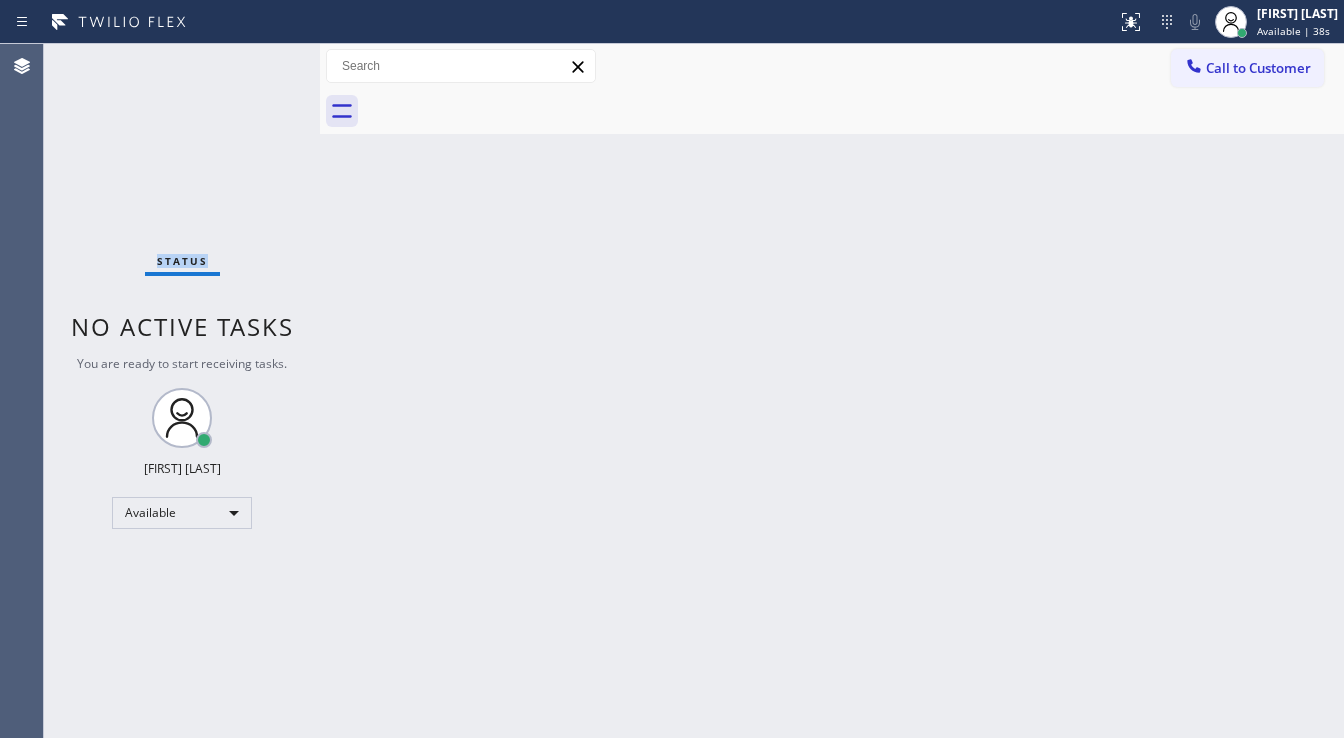 click on "Status   No active tasks     You are ready to start receiving tasks.   [FIRST] [LAST] Available" at bounding box center [182, 391] 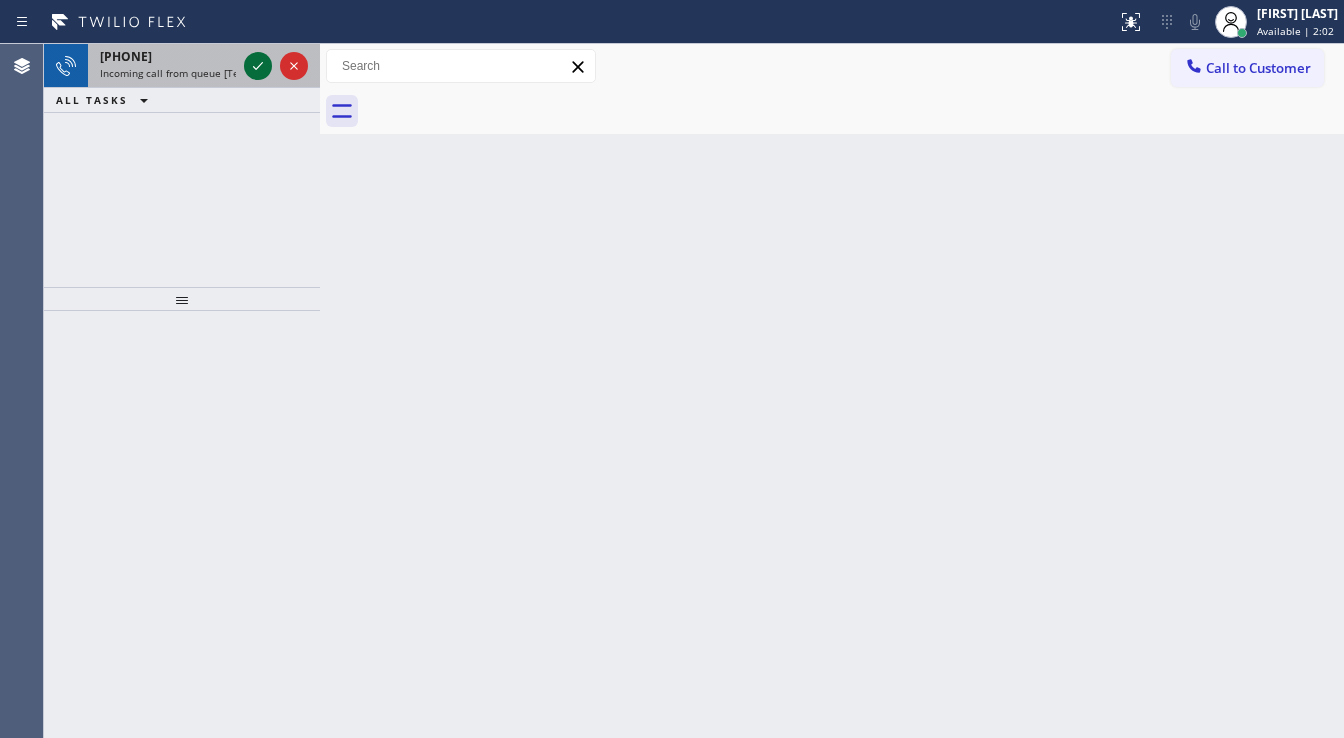 click 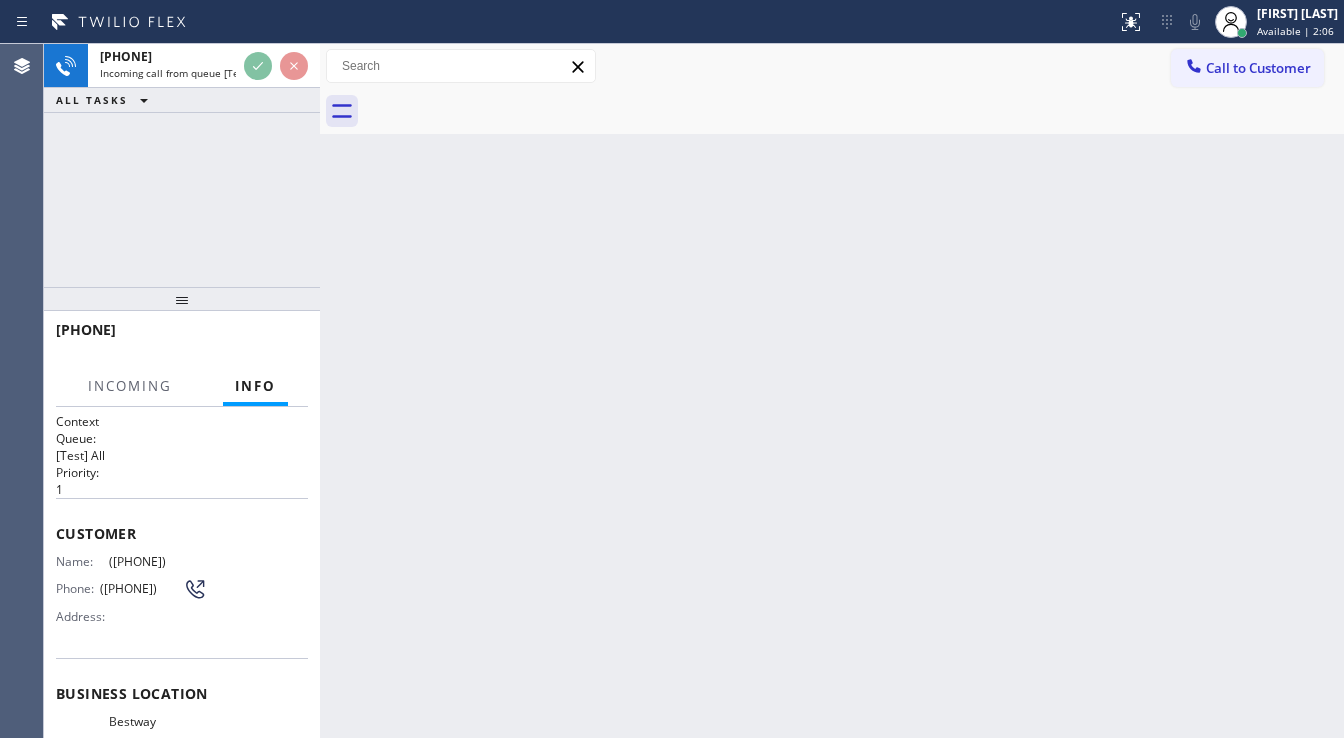 scroll, scrollTop: 160, scrollLeft: 0, axis: vertical 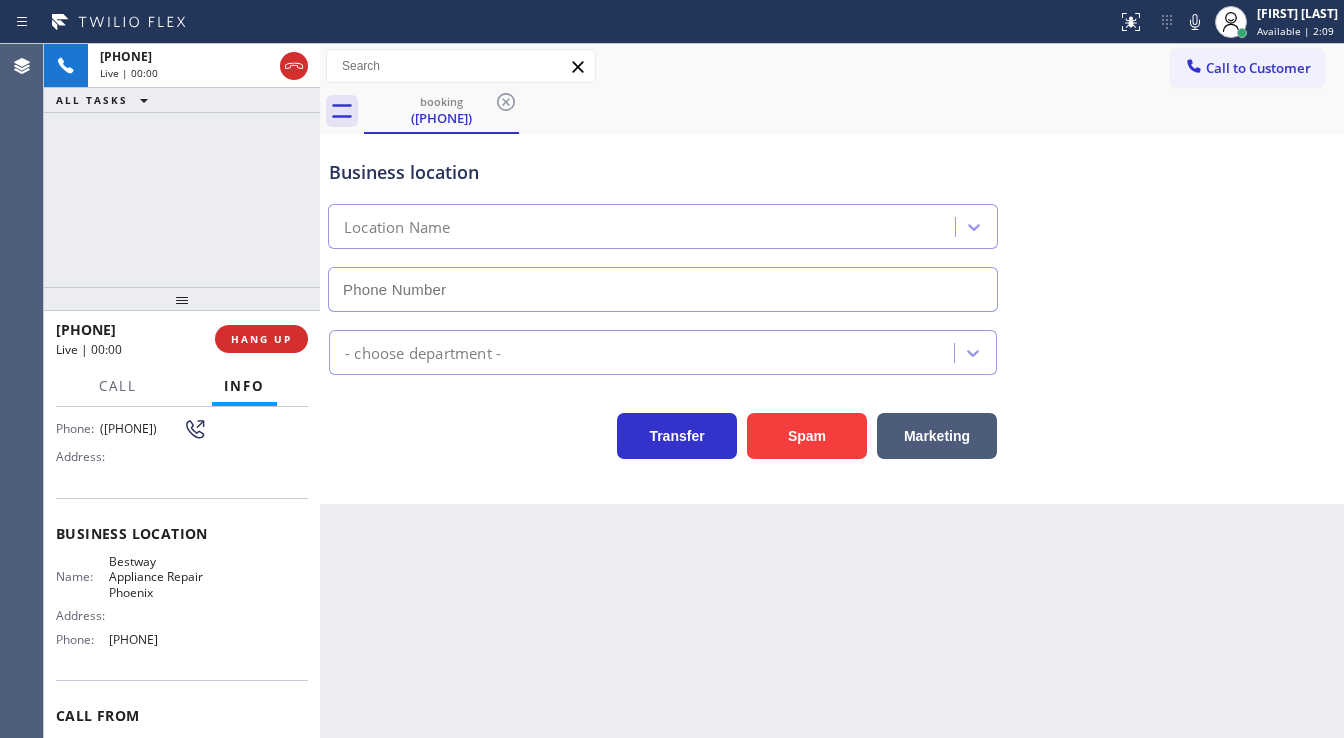type on "[PHONE]" 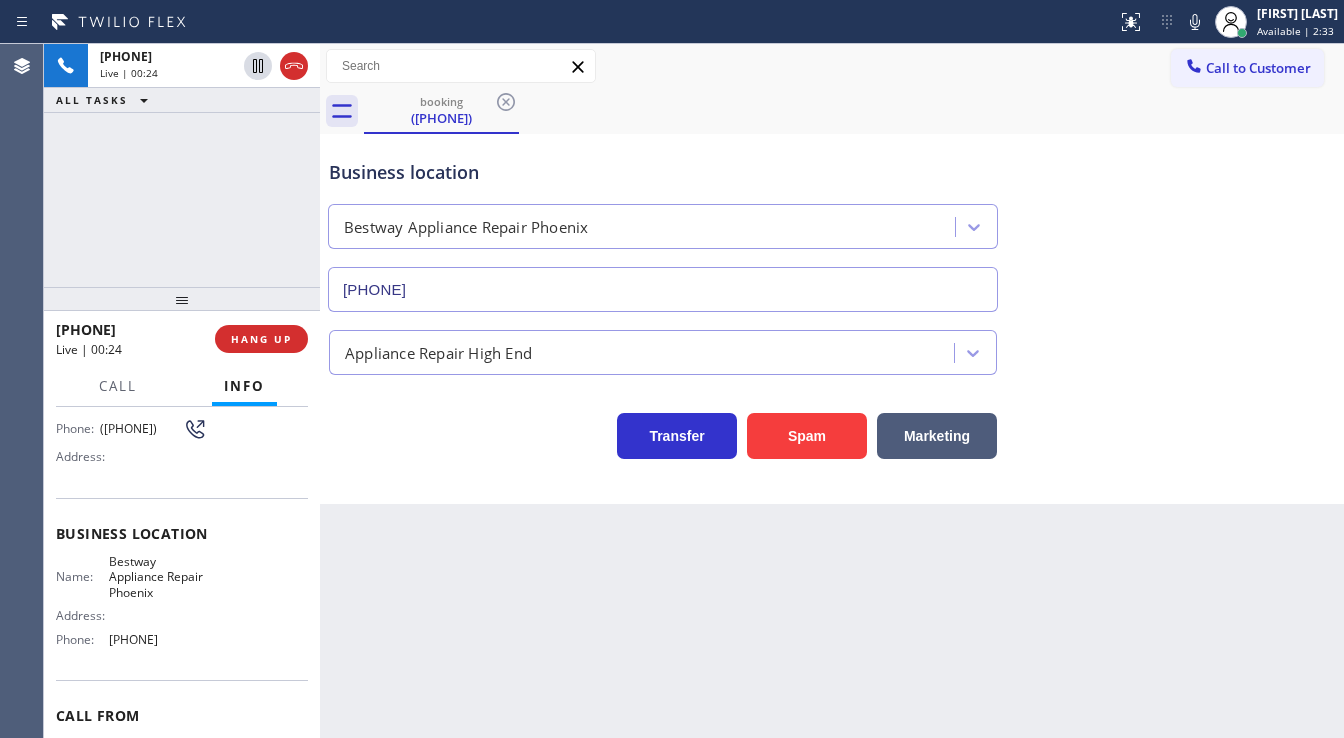 click on "Customer Name: [PHONE] Phone: [PHONE] Address:" at bounding box center (182, 418) 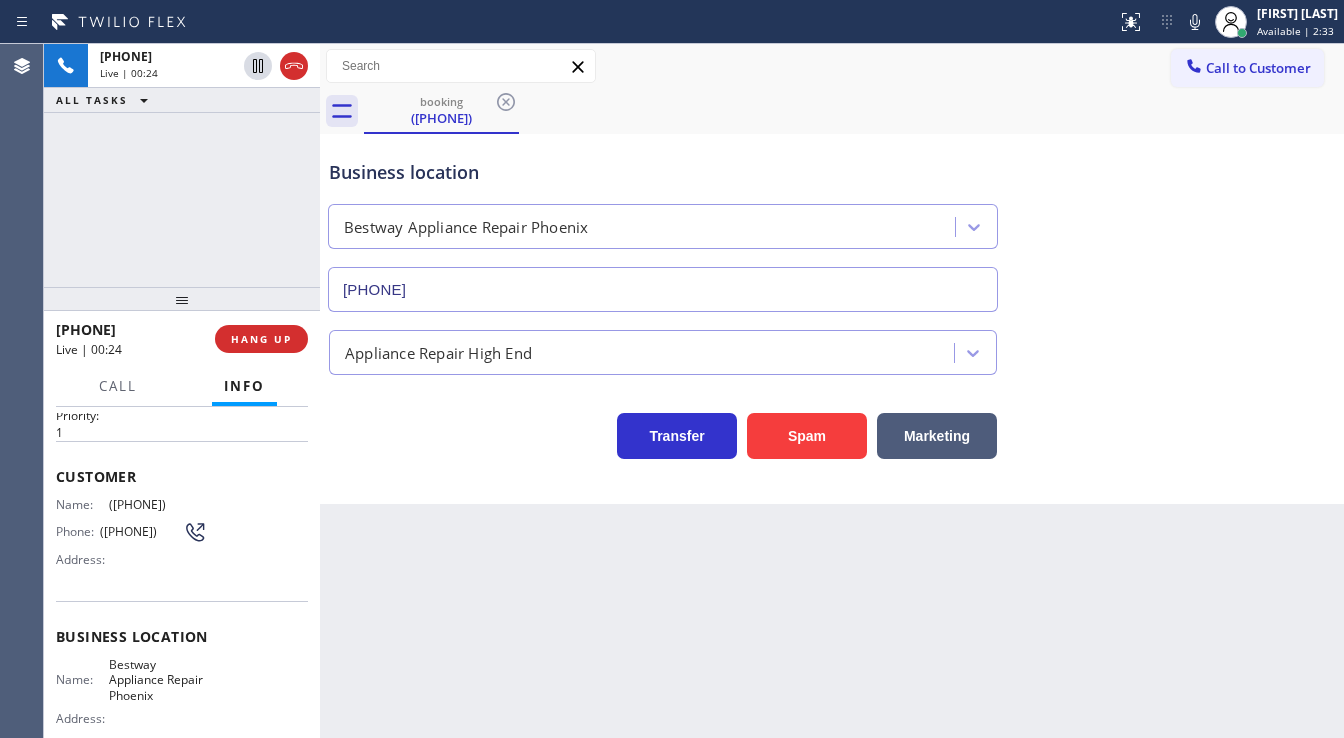 scroll, scrollTop: 0, scrollLeft: 0, axis: both 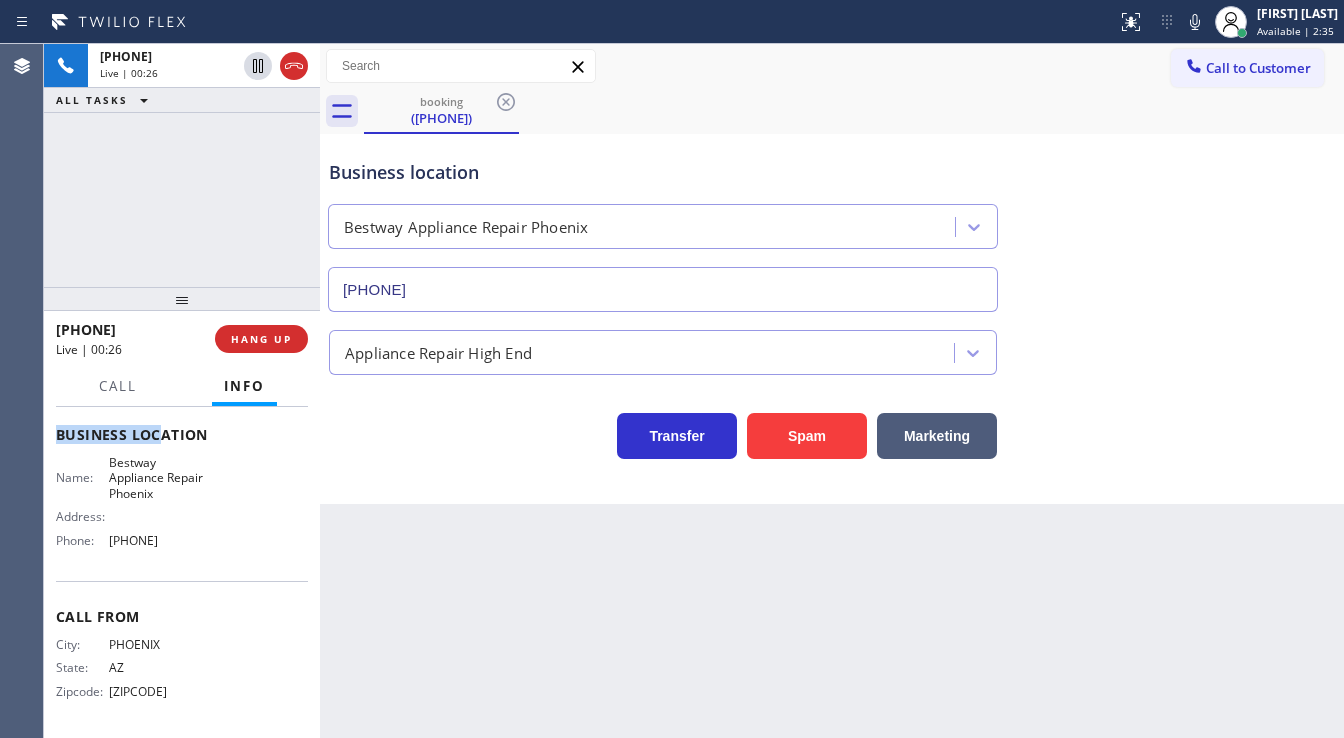 drag, startPoint x: 58, startPoint y: 529, endPoint x: 196, endPoint y: 552, distance: 139.90353 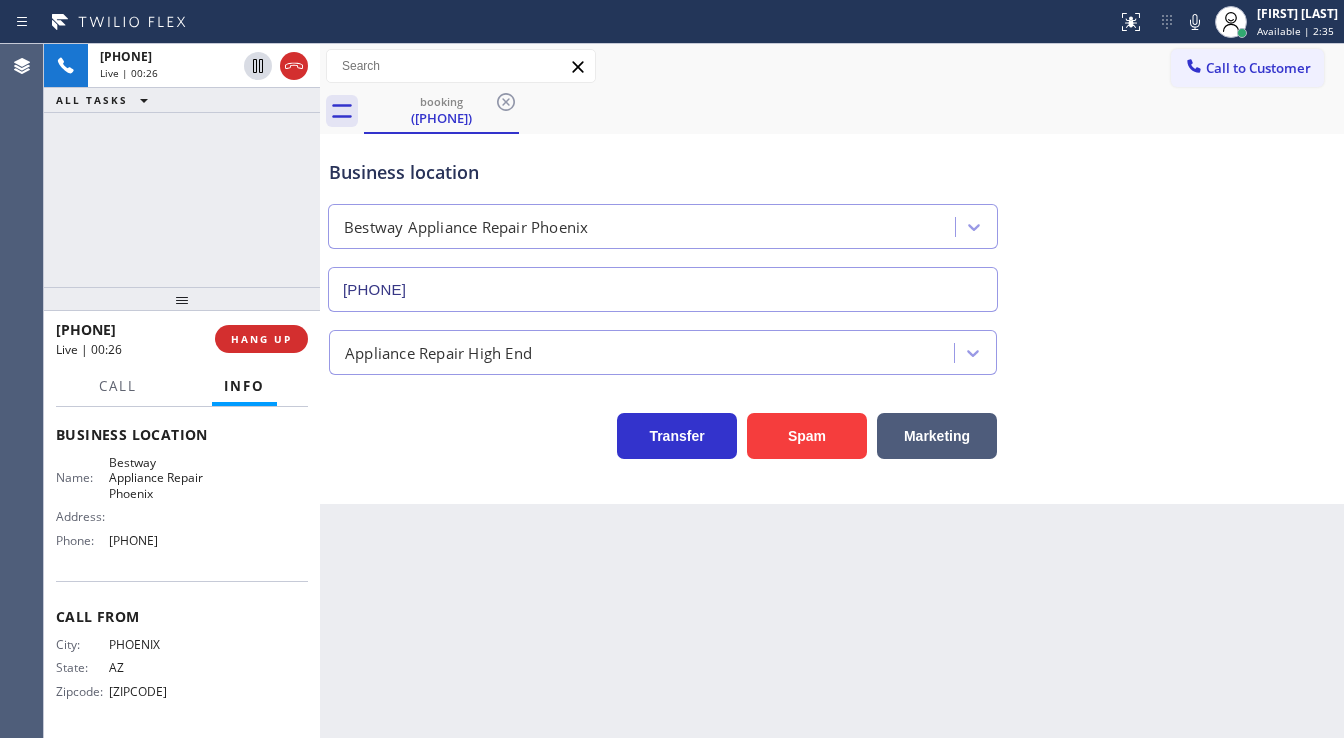 click on "+1[PHONE] Live | 00:26 ALL TASKS ALL TASKS ACTIVE TASKS TASKS IN WRAP UP" at bounding box center [182, 165] 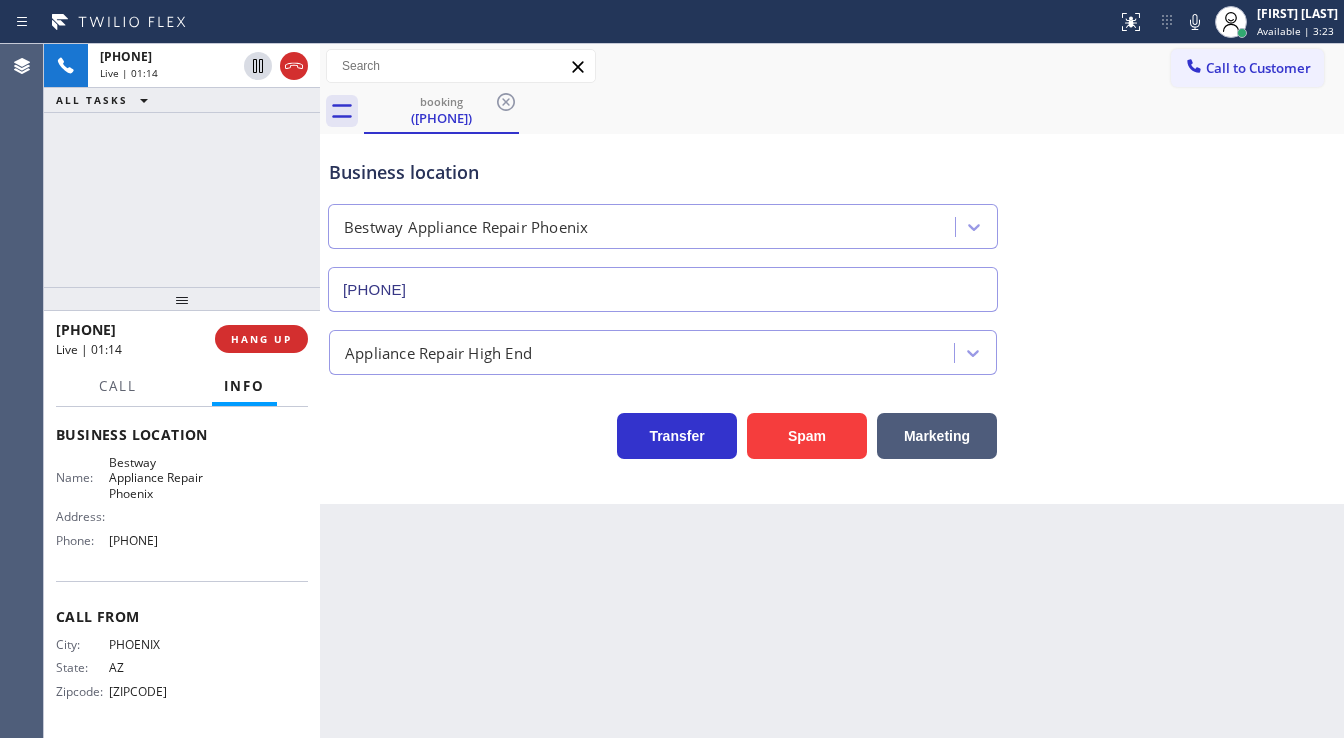click on "+[PHONE] Live | 01:14 ALL TASKS ALL TASKS ACTIVE TASKS TASKS IN WRAP UP" at bounding box center (182, 165) 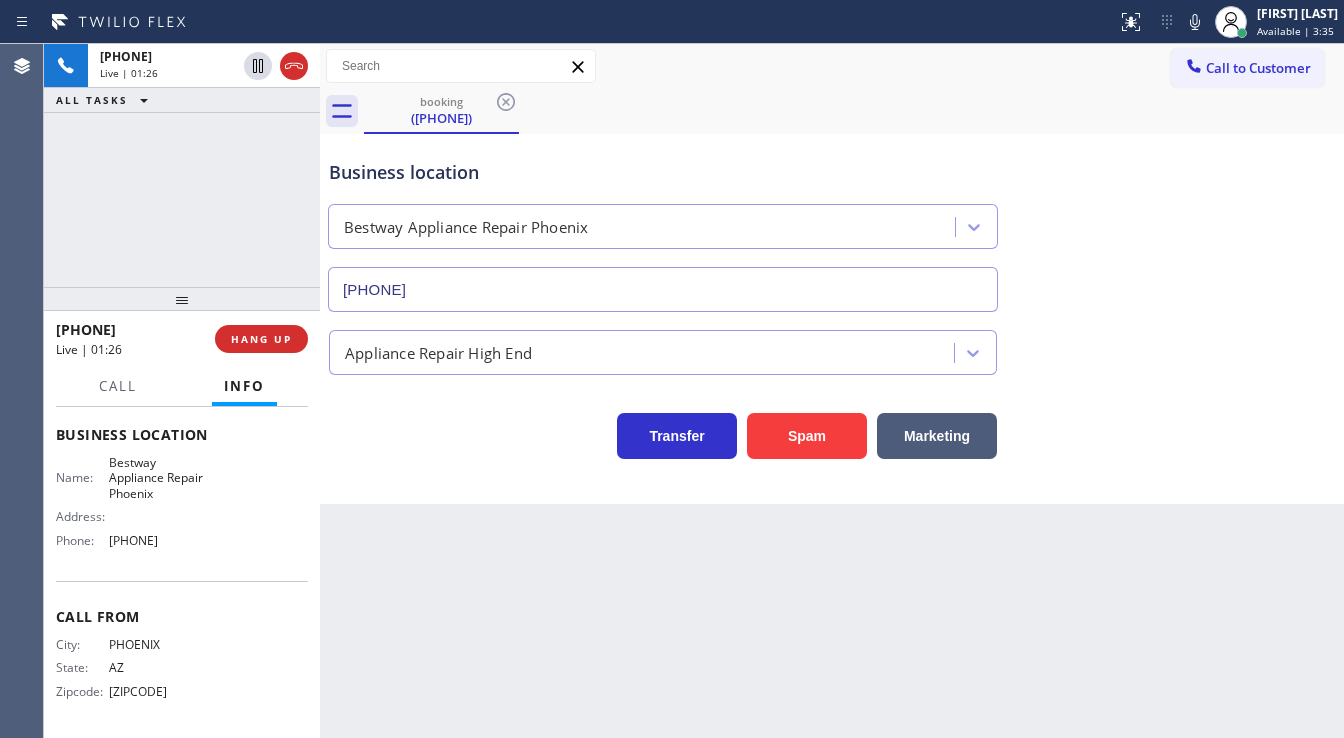 scroll, scrollTop: 100, scrollLeft: 0, axis: vertical 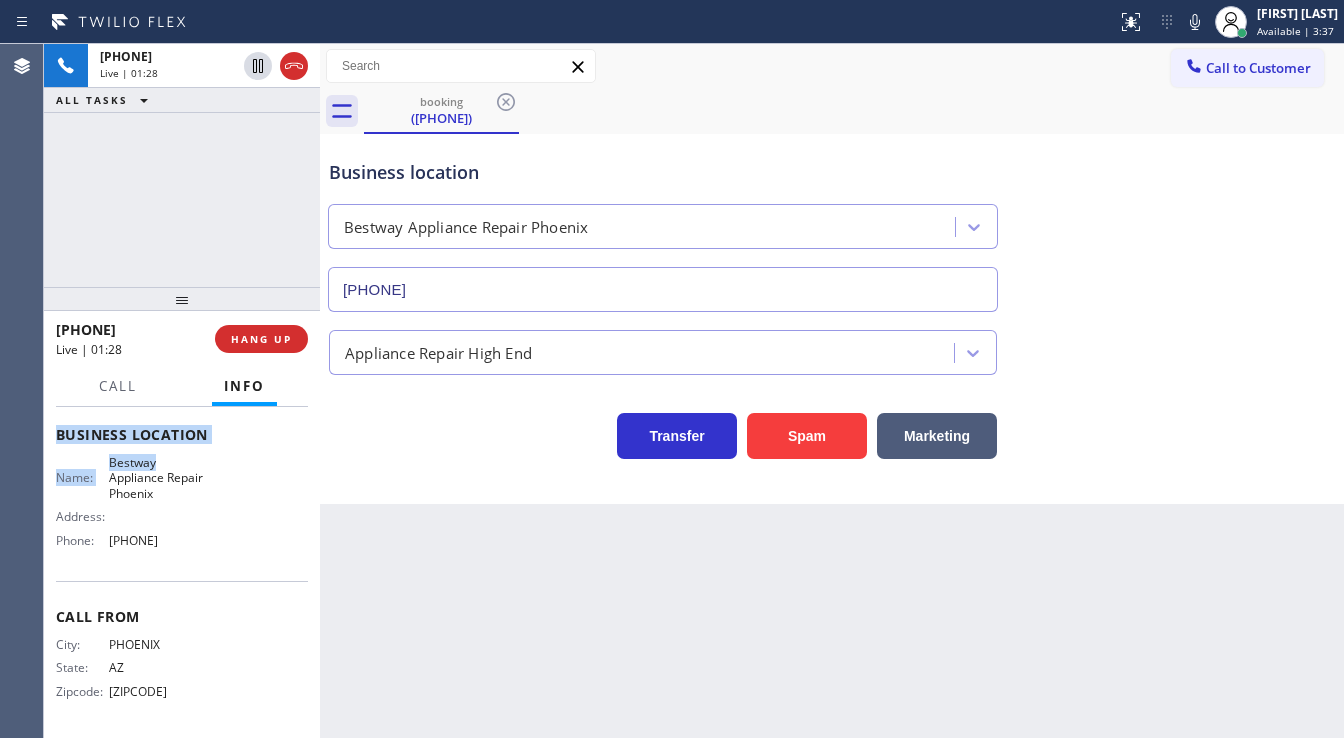 drag, startPoint x: 58, startPoint y: 424, endPoint x: 206, endPoint y: 539, distance: 187.42732 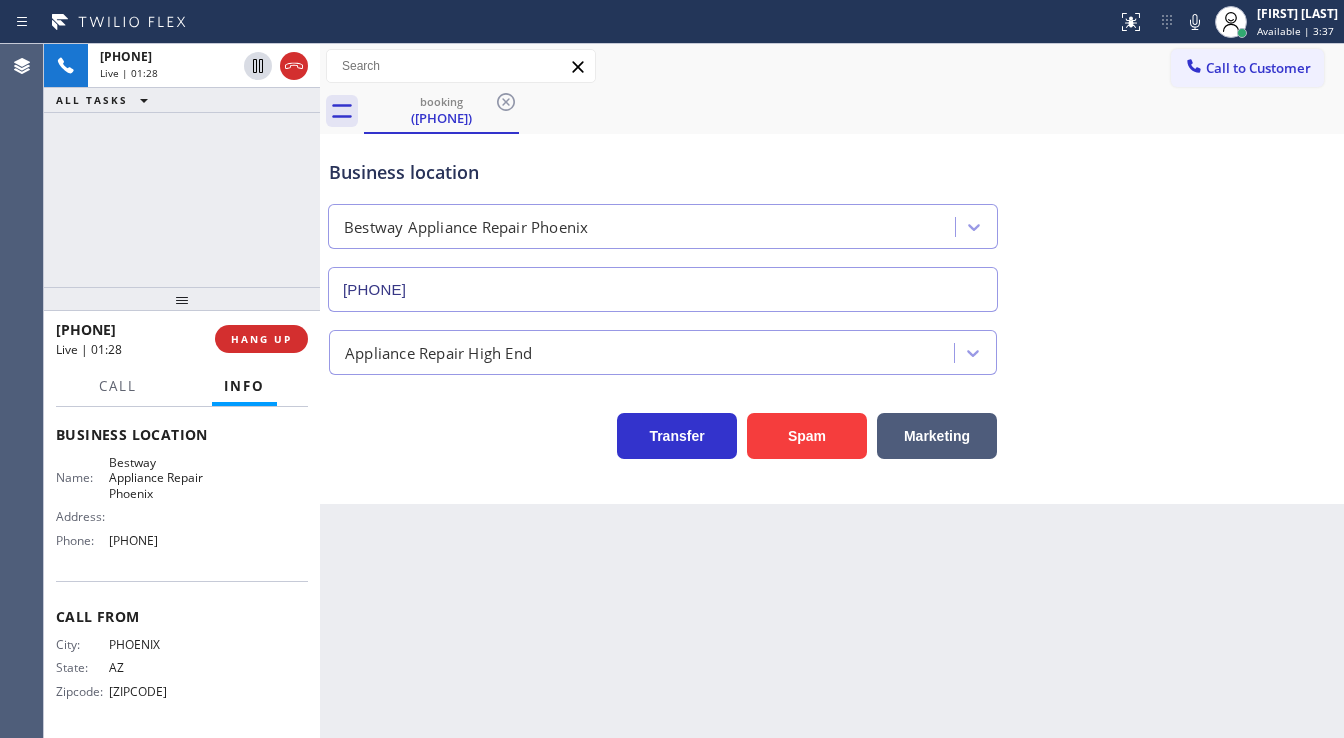click on "[PHONE] Live | 01:28 ALL TASKS ALL TASKS ACTIVE TASKS TASKS IN WRAP UP" at bounding box center [182, 165] 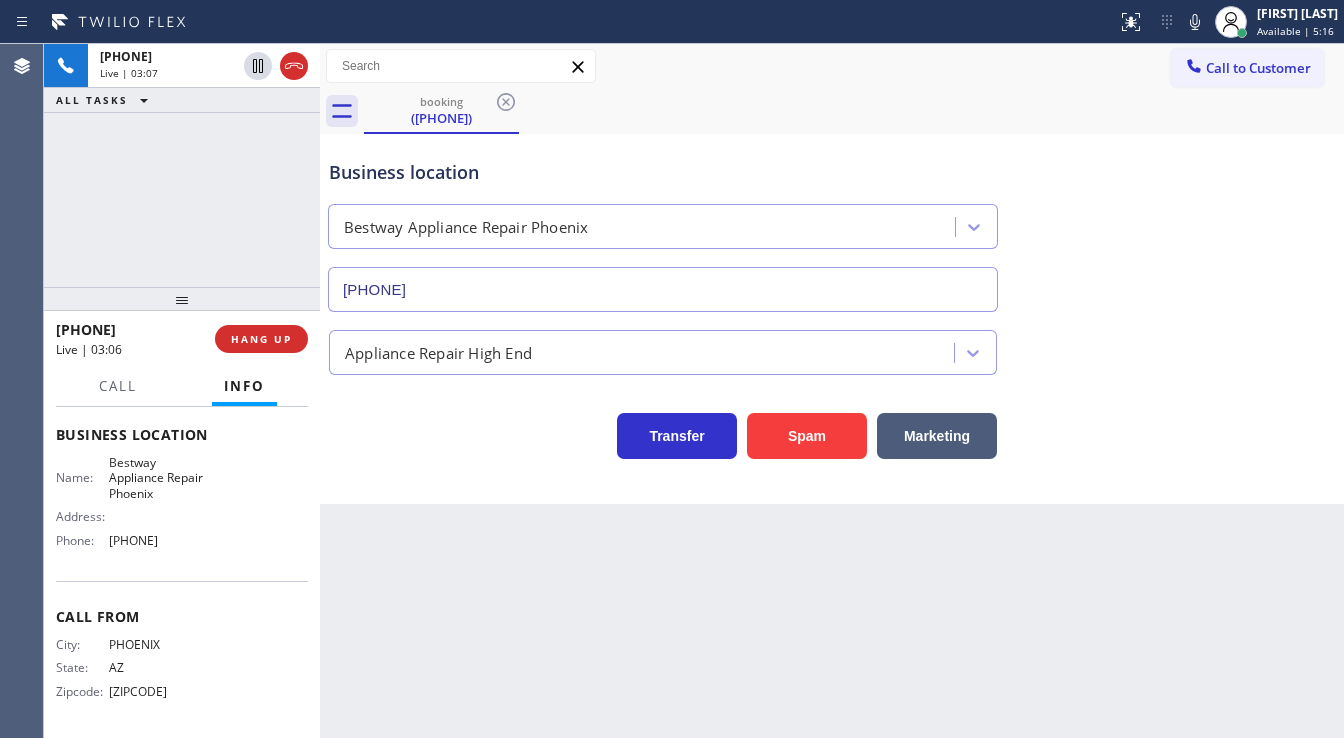 click 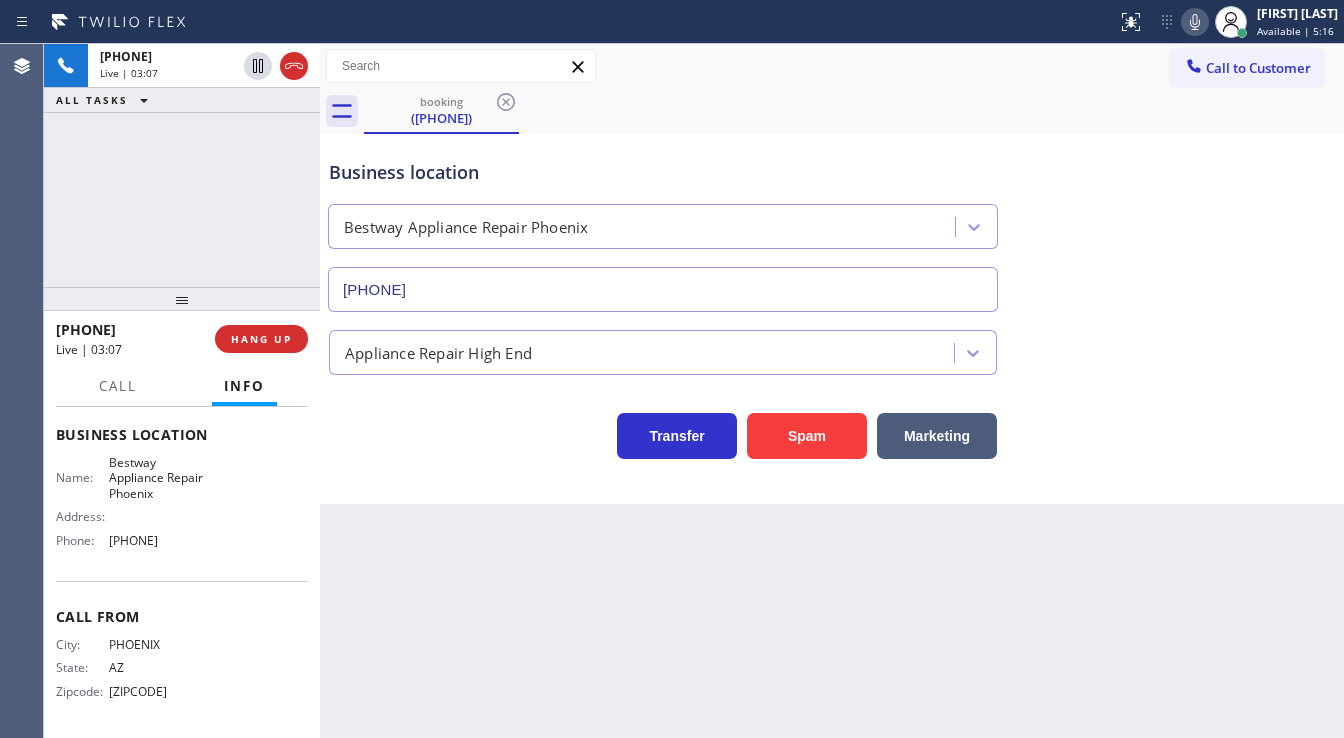 click 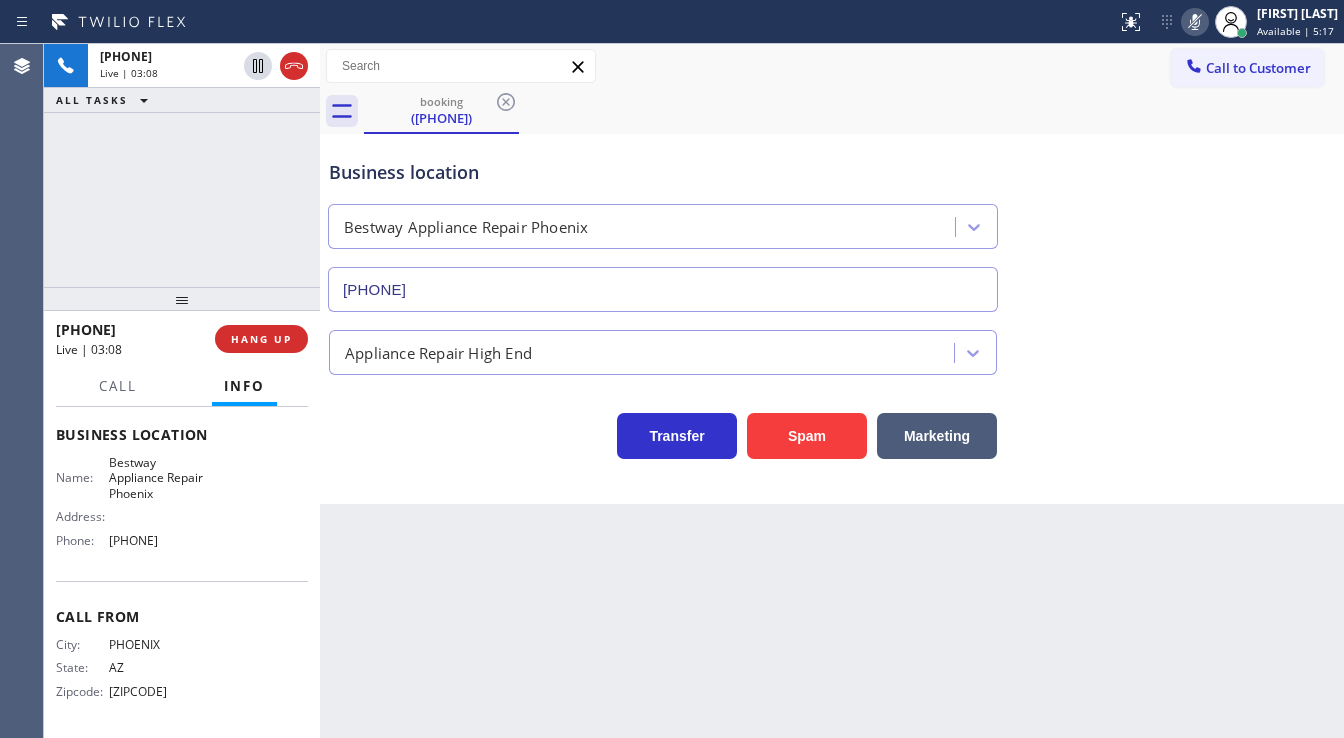 click on "[PHONE] Live | 03:08 ALL TASKS ALL TASKS ACTIVE TASKS TASKS IN WRAP UP" at bounding box center [182, 165] 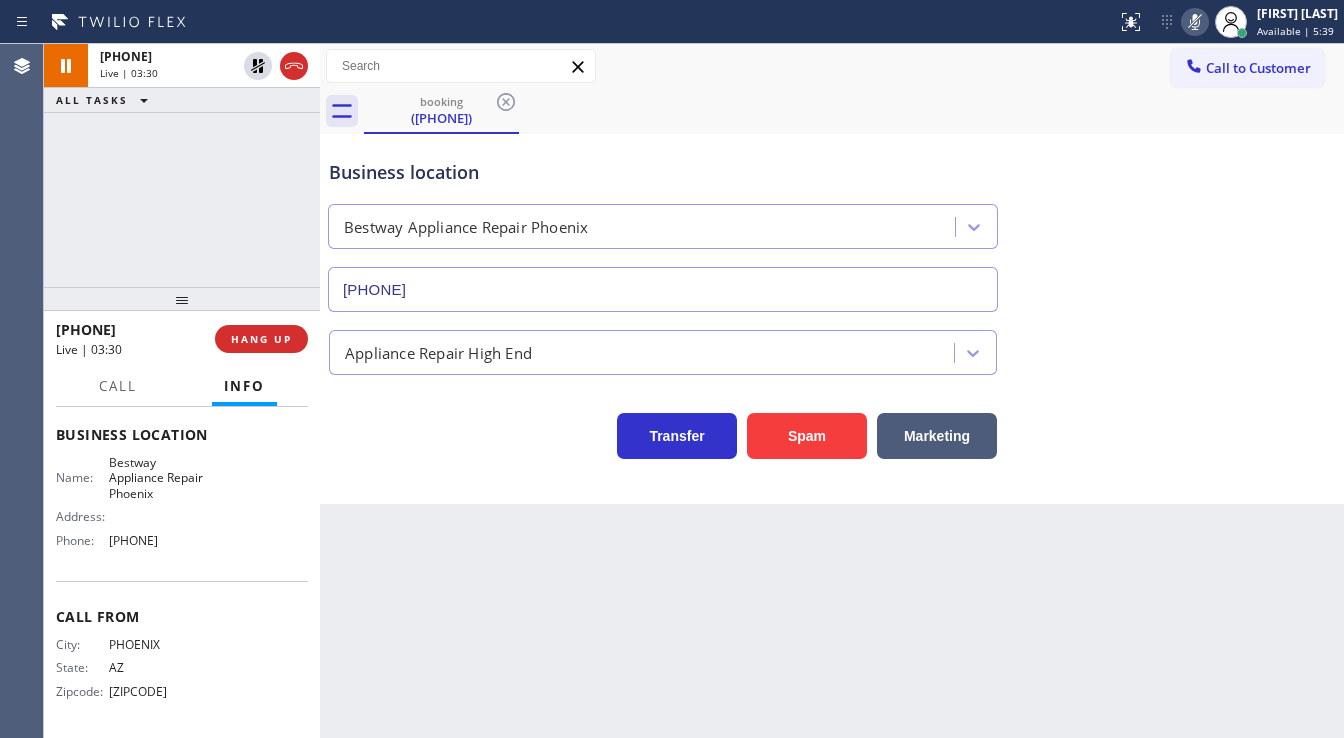 click 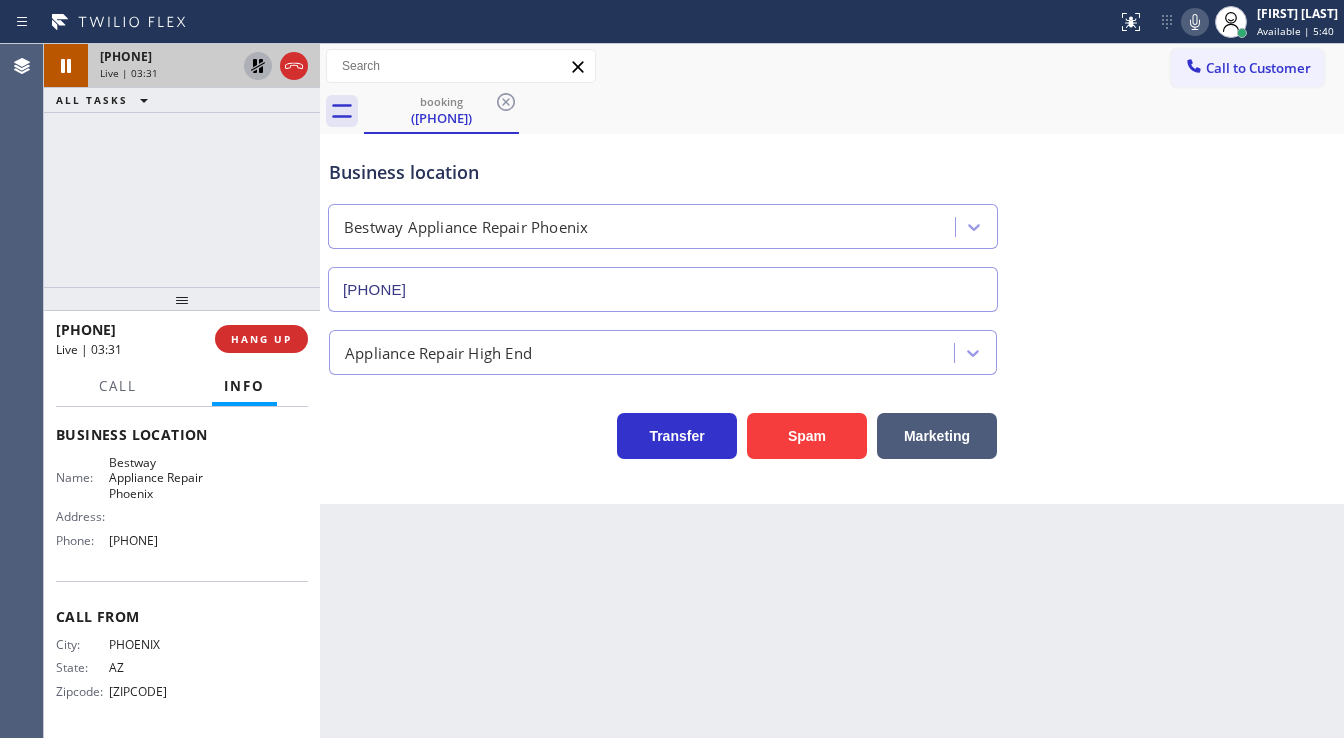click 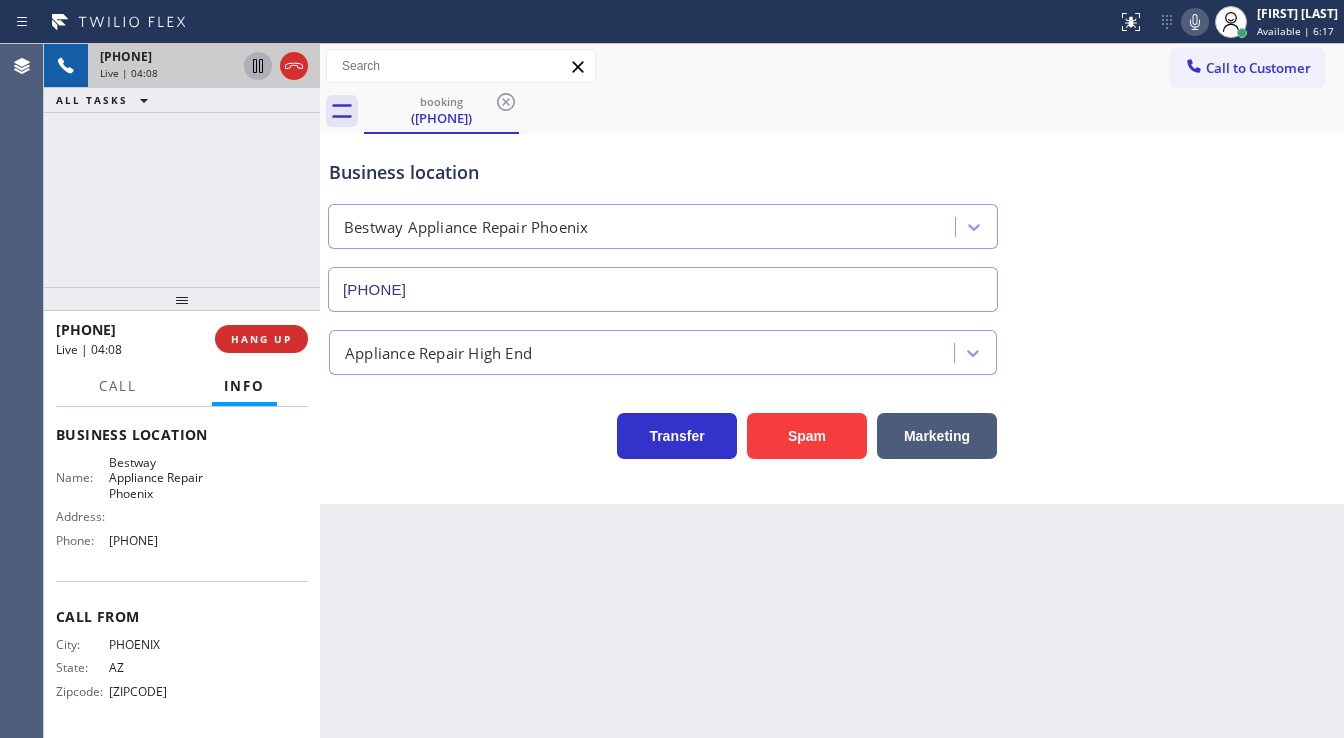 click on "+[PHONE] Live | 04:08 ALL TASKS ALL TASKS ACTIVE TASKS TASKS IN WRAP UP" at bounding box center (182, 165) 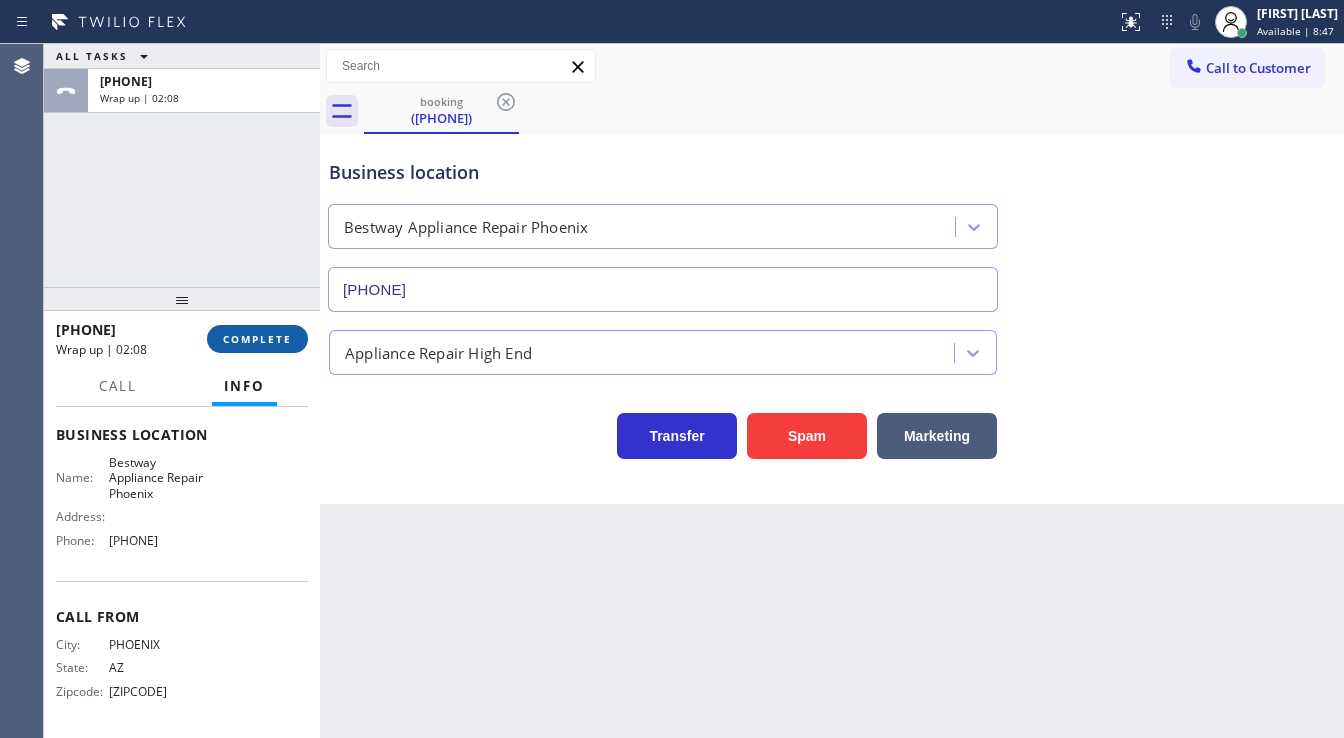 click on "COMPLETE" at bounding box center (257, 339) 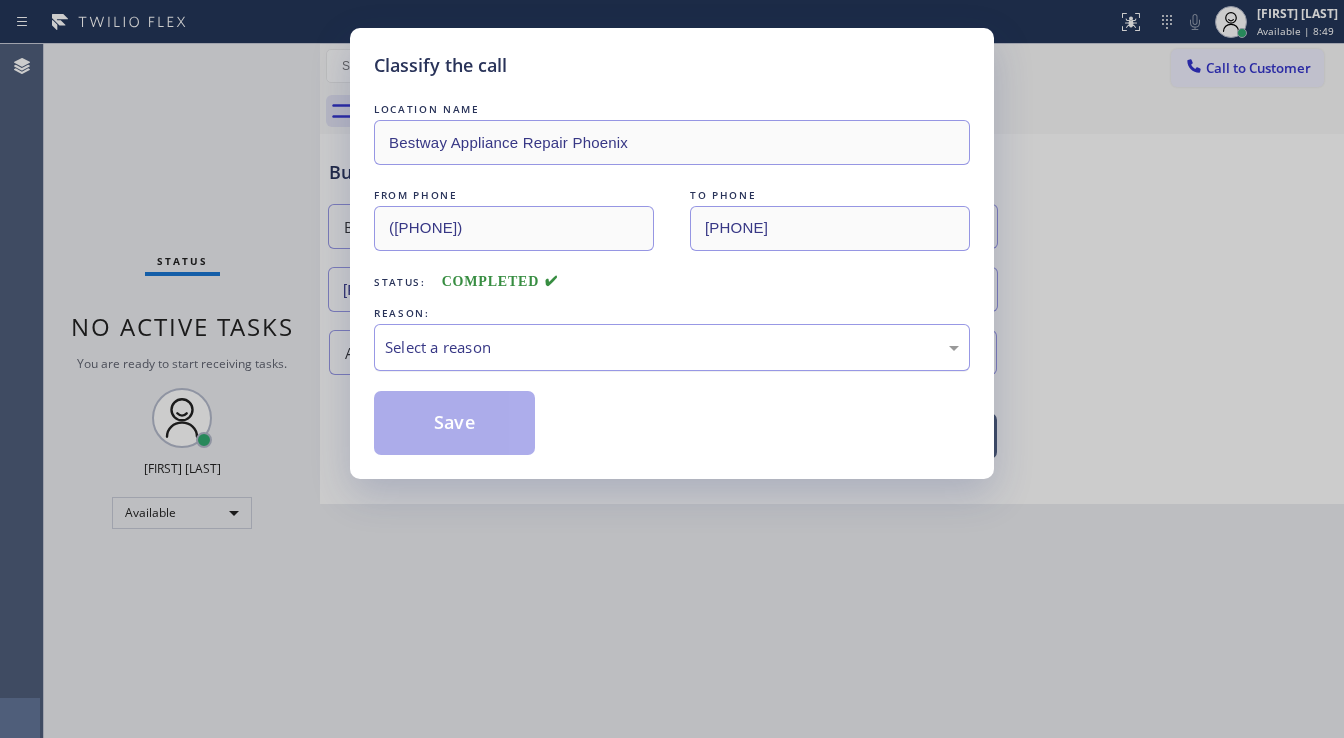click on "Select a reason" at bounding box center (672, 347) 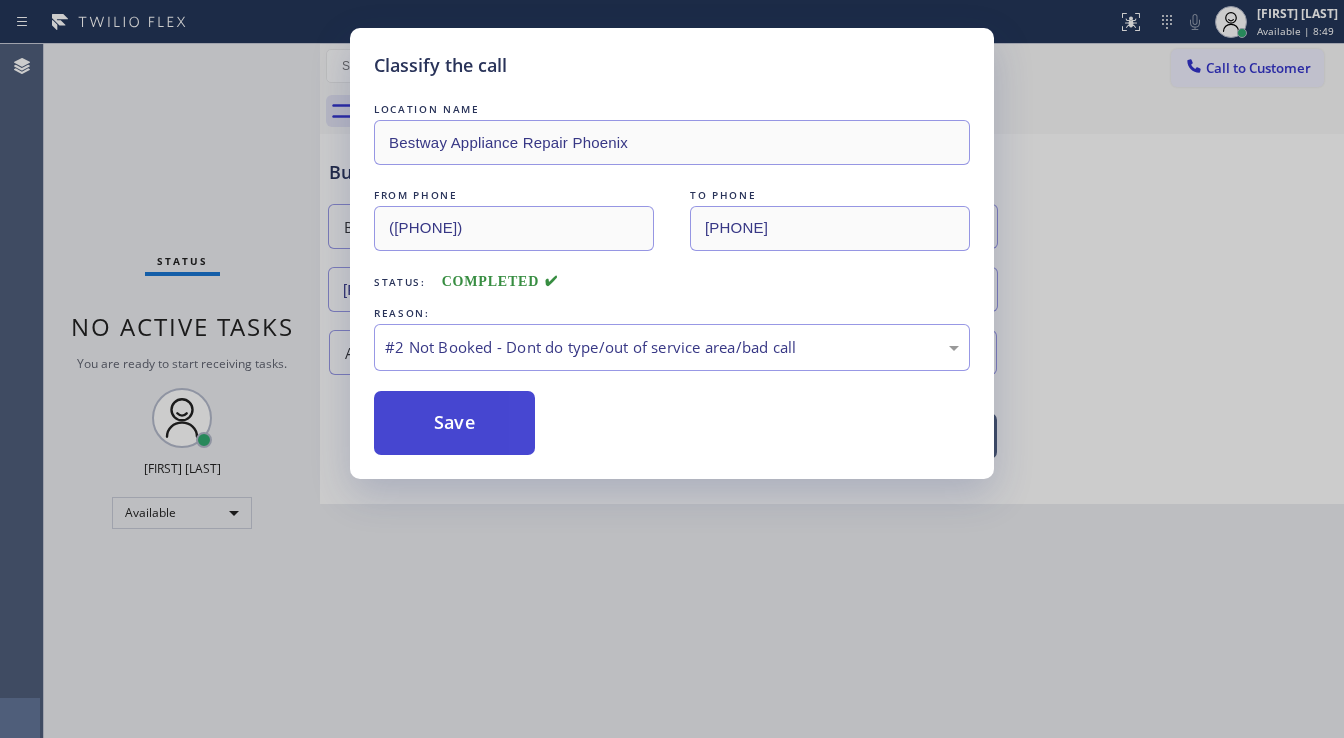 click on "Save" at bounding box center [454, 423] 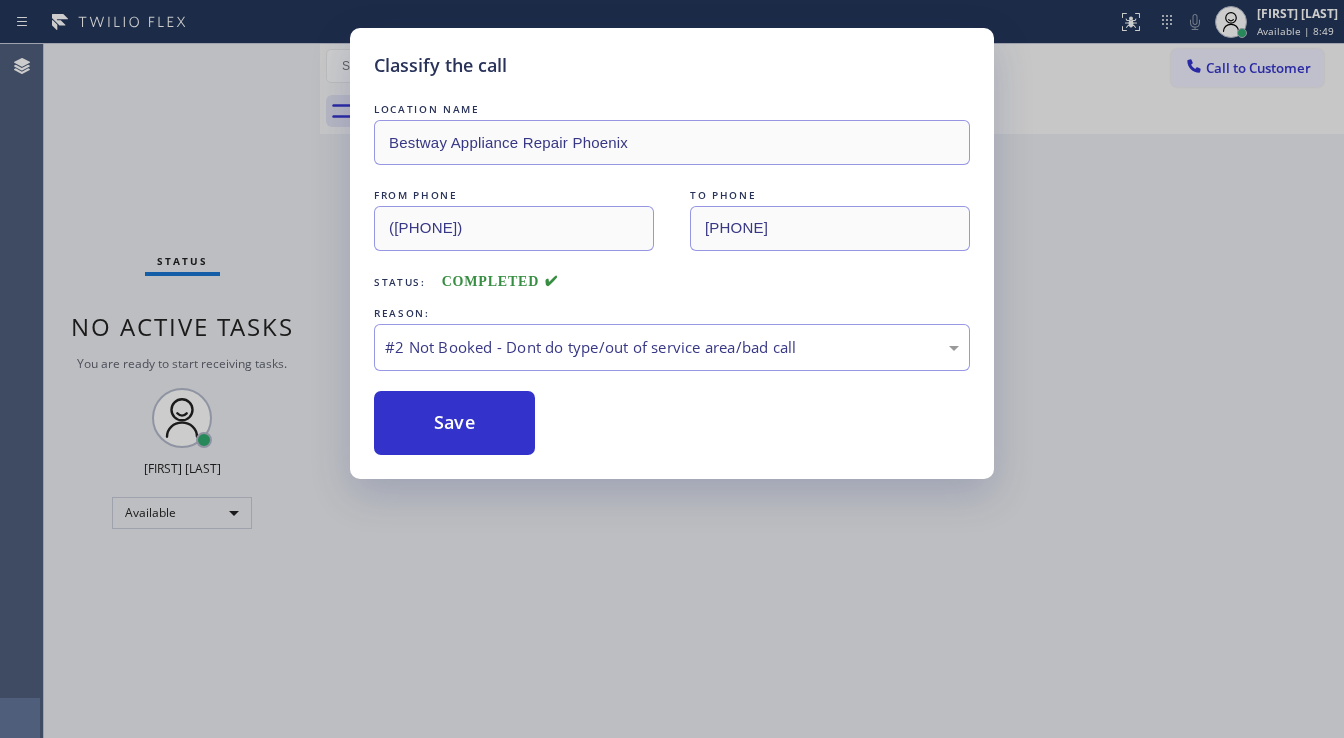type 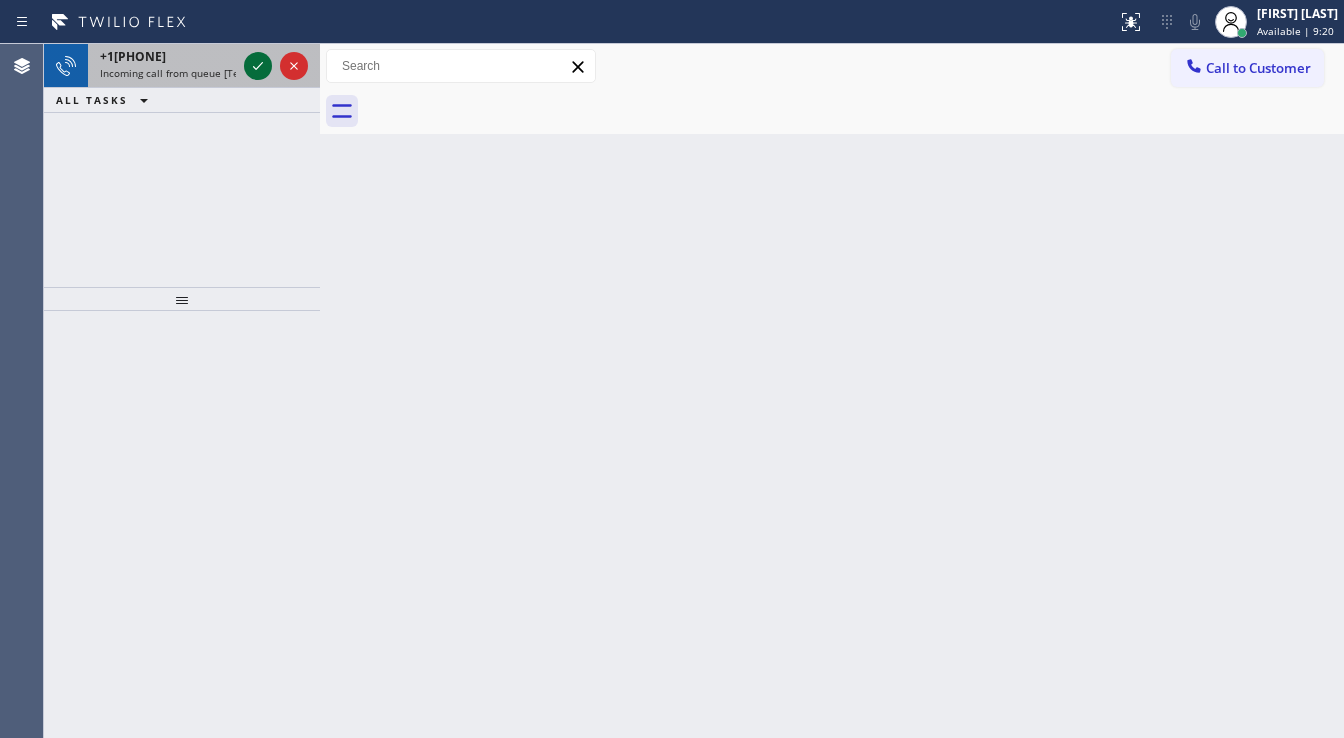 click 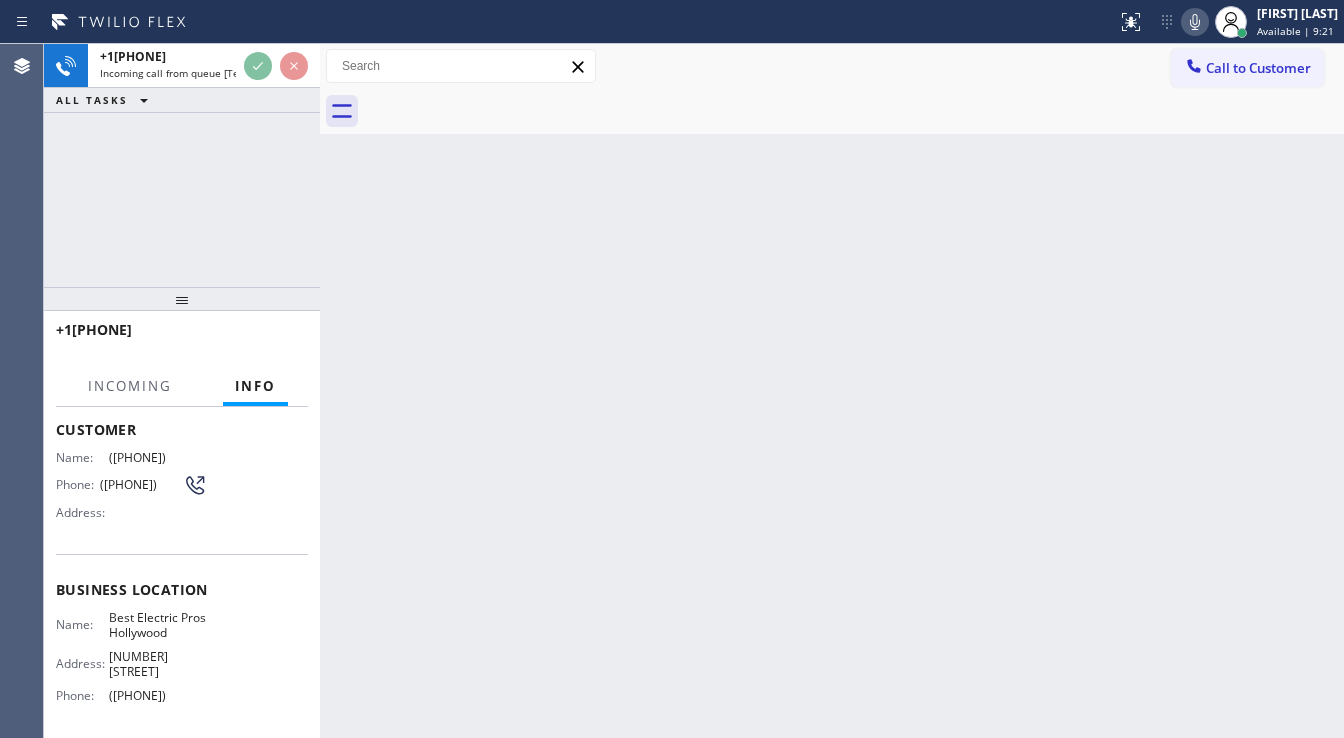 scroll, scrollTop: 160, scrollLeft: 0, axis: vertical 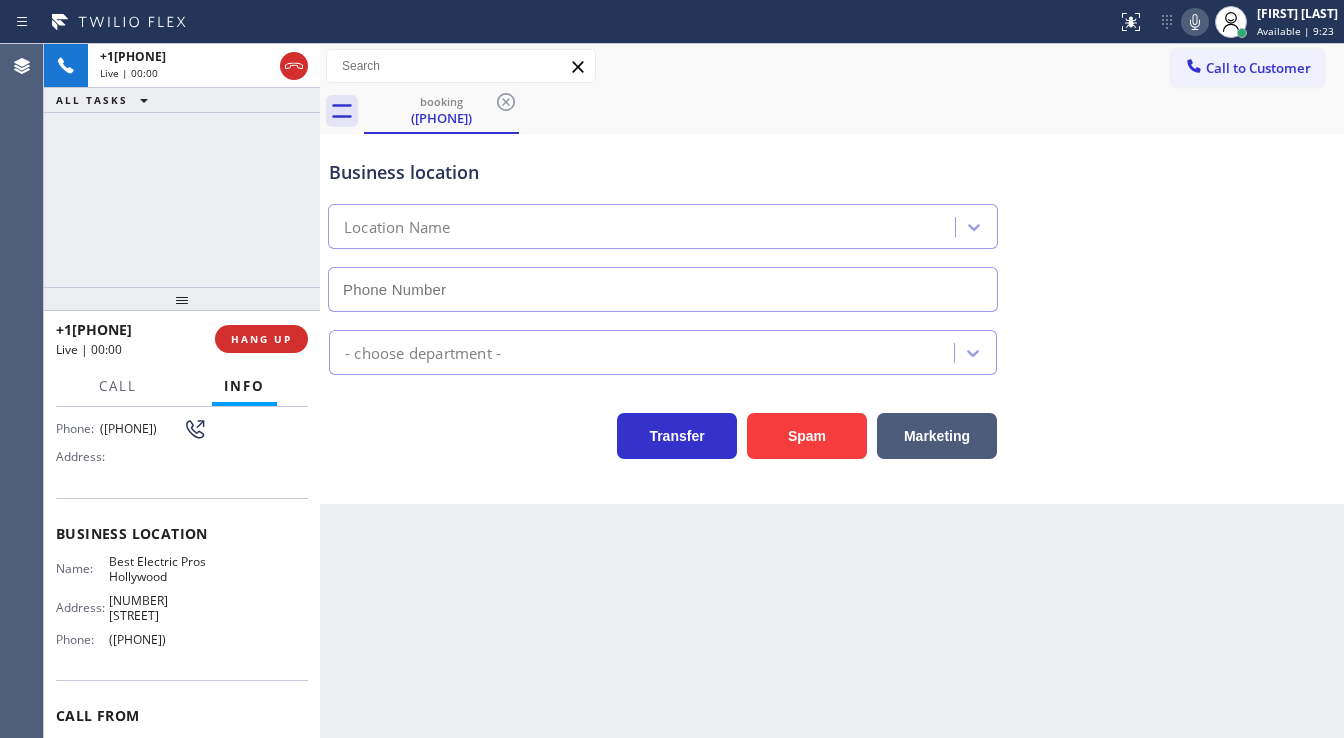 type on "([PHONE])" 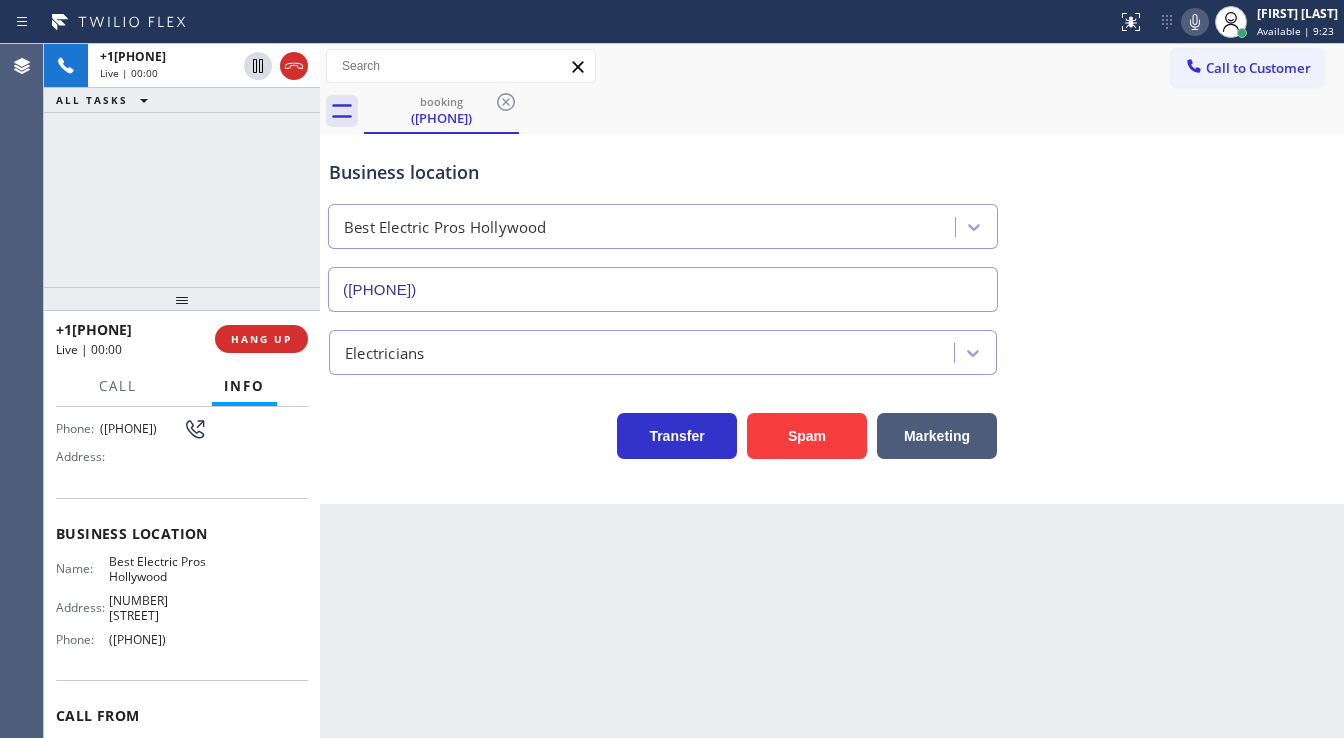 click on "+[PHONE] Live | 00:00 ALL TASKS ALL TASKS ACTIVE TASKS TASKS IN WRAP UP" at bounding box center [182, 165] 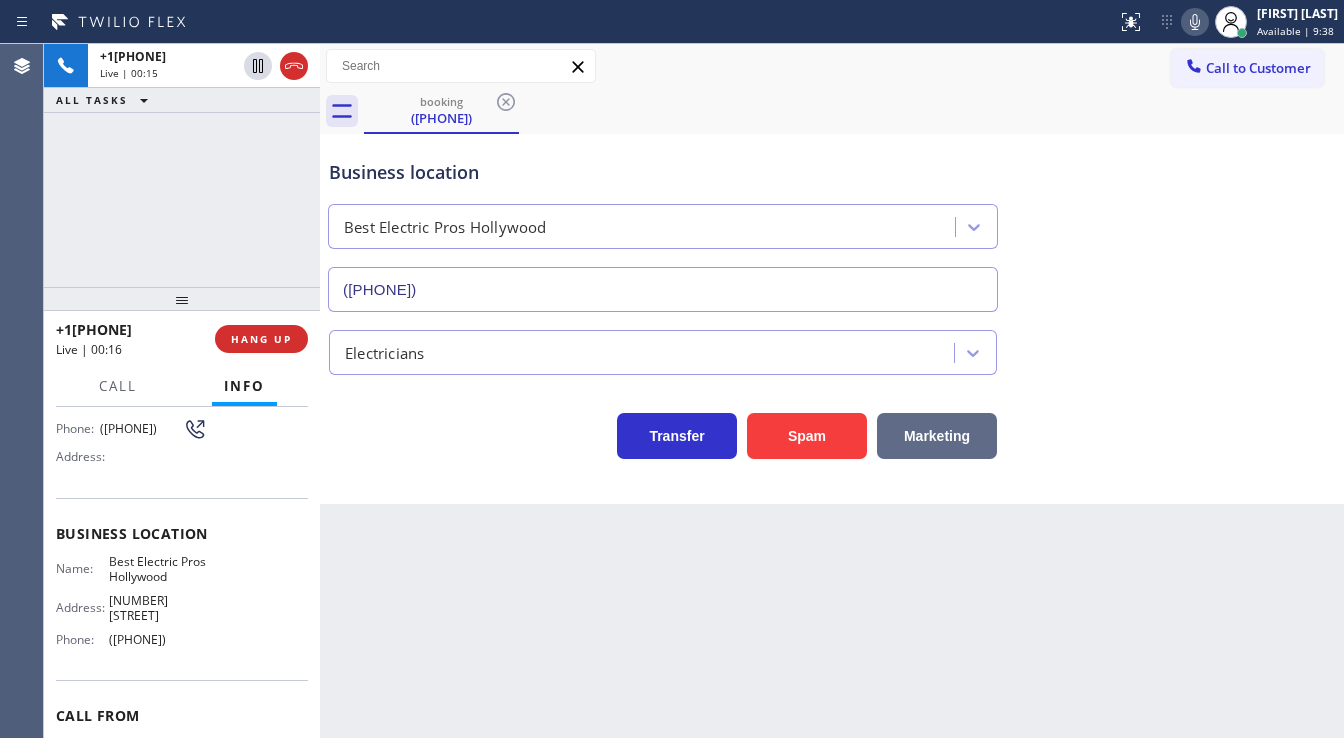 click on "Marketing" at bounding box center [937, 436] 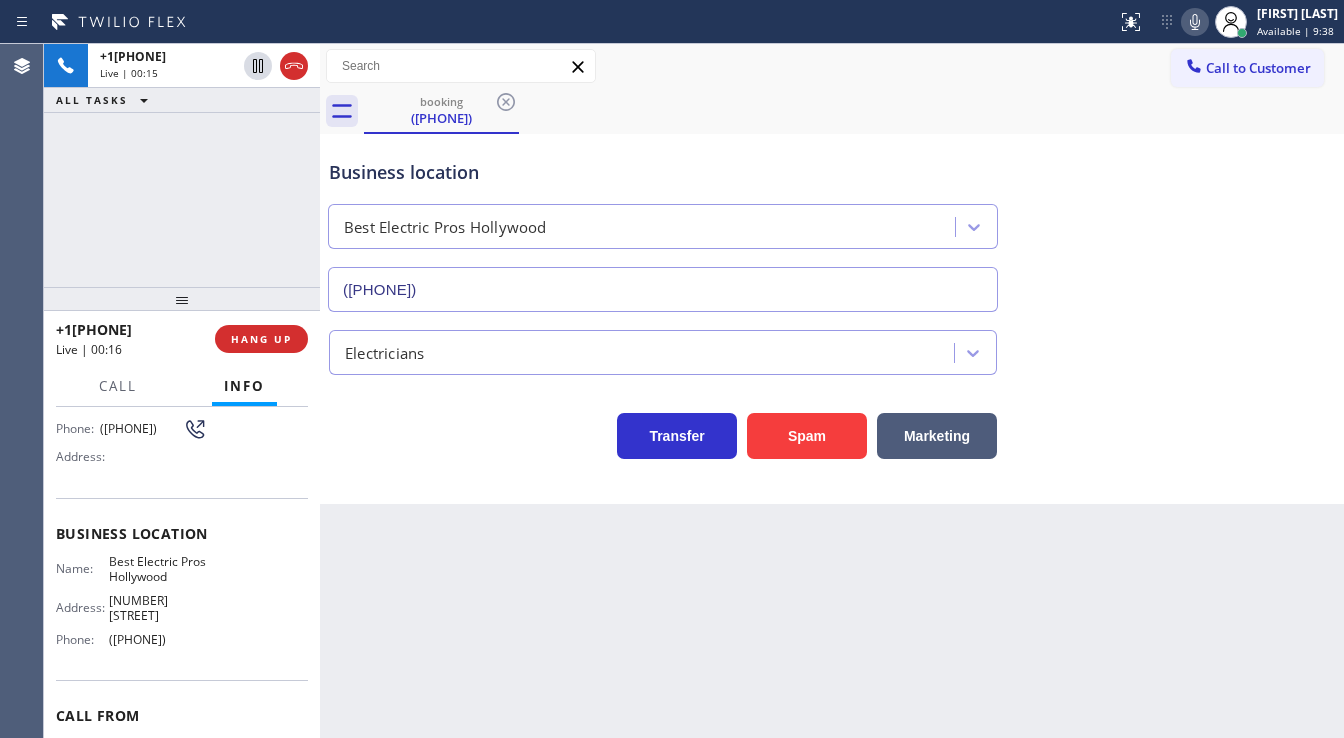 type 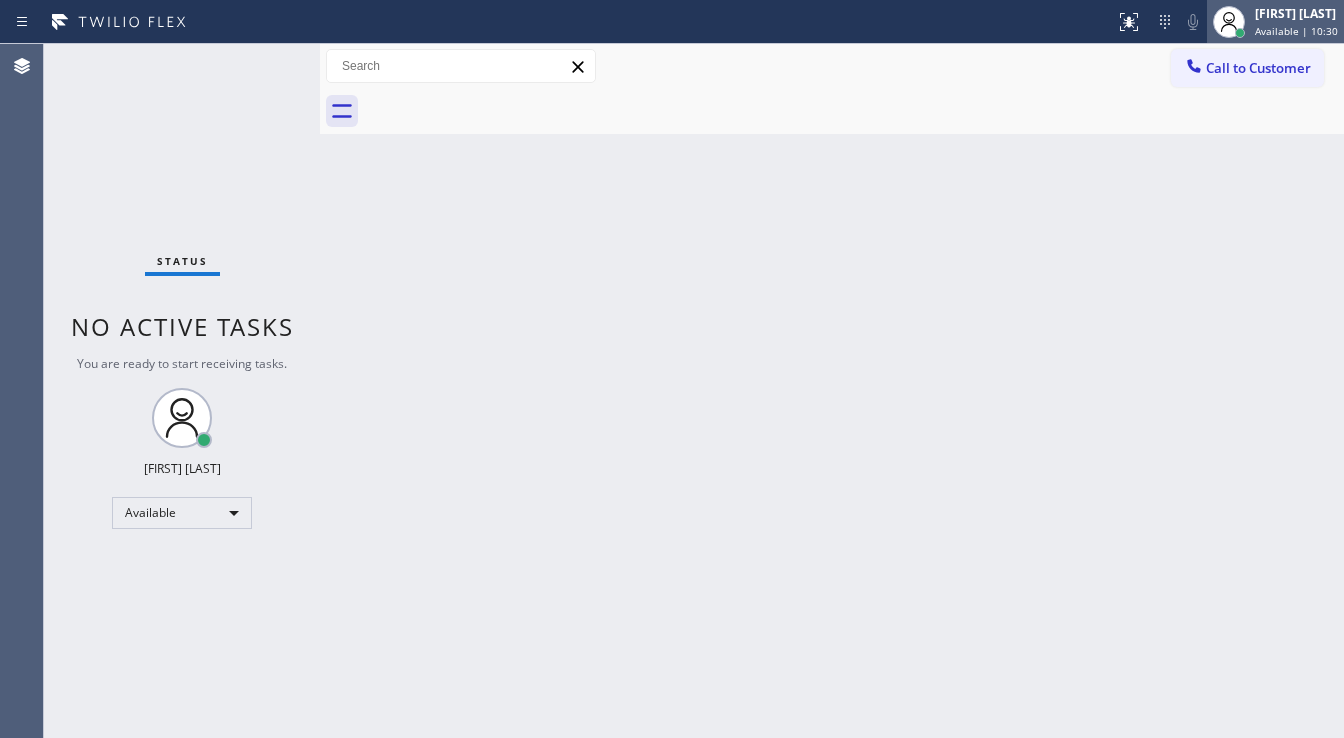 click at bounding box center [1240, 33] 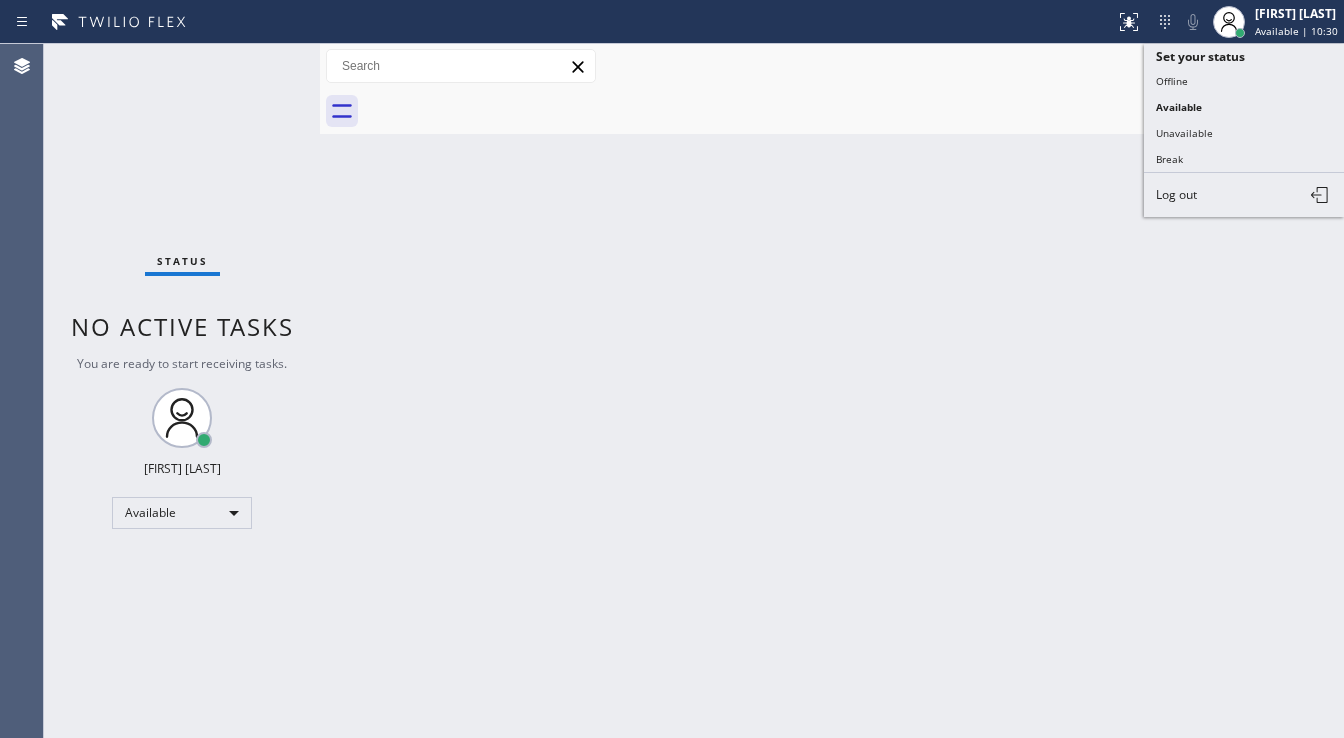 click on "Unavailable" at bounding box center [1244, 133] 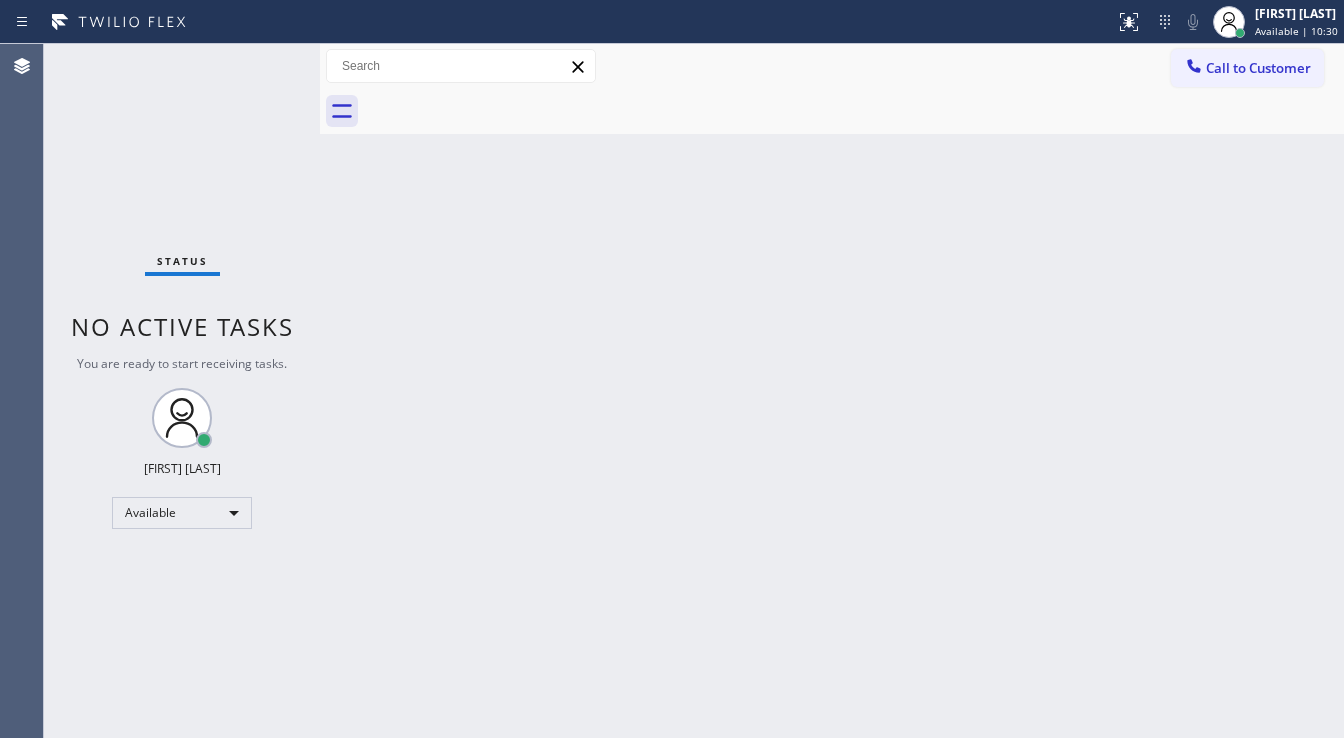 click on "Back to Dashboard Change Sender ID Customers Technicians Select a contact Outbound call Technician Search Technician Your caller id phone number Your caller id phone number Call Technician info Name   Phone none Address none Change Sender ID HVAC +18559994417 5 Star Appliance +18557314952 Appliance Repair +18554611149 Plumbing +18889090120 Air Duct Cleaning +18006865038  Electricians +18005688664 Cancel Change Check personal SMS Reset Change No tabs Call to Customer Outbound call Location E Appliance Repair & HVAC Kirkland Your caller id phone number [PHONE] Customer number Call Outbound call Technician Search Technician Your caller id phone number Your caller id phone number Call" at bounding box center (832, 391) 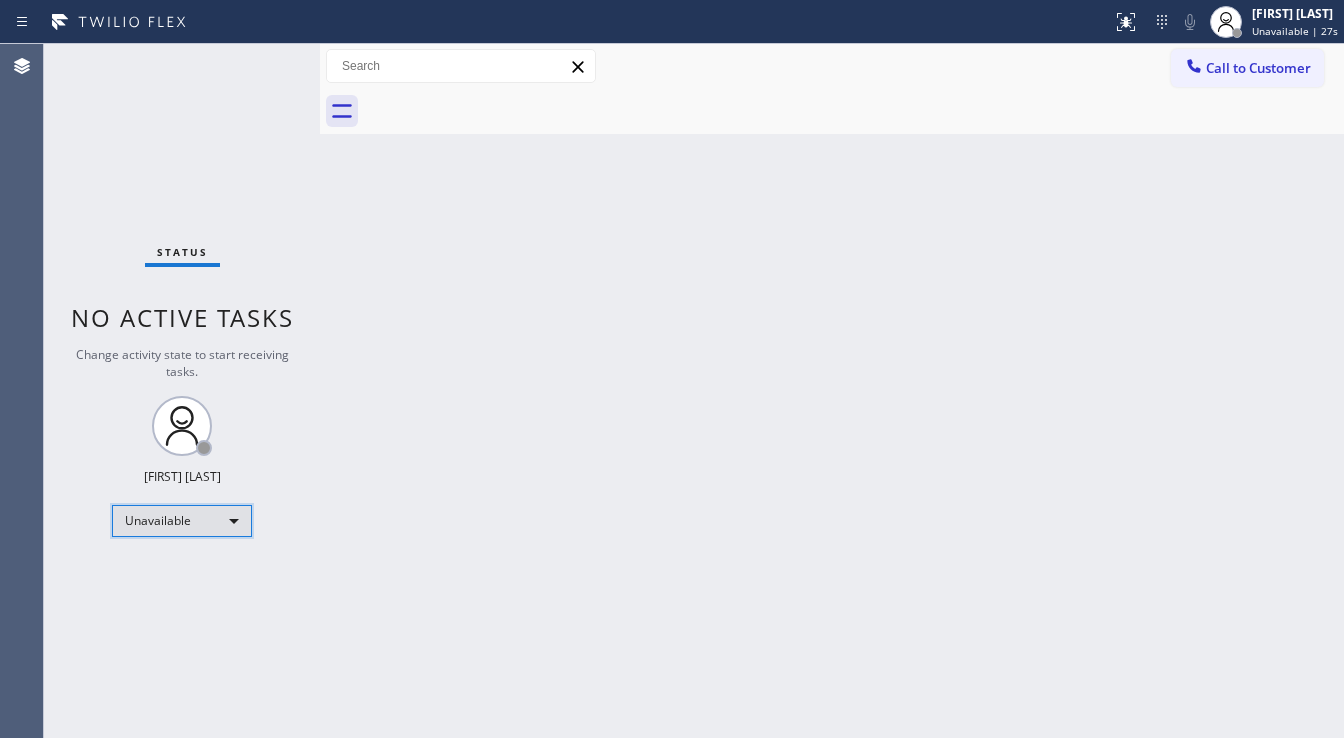 click on "Unavailable" at bounding box center [182, 521] 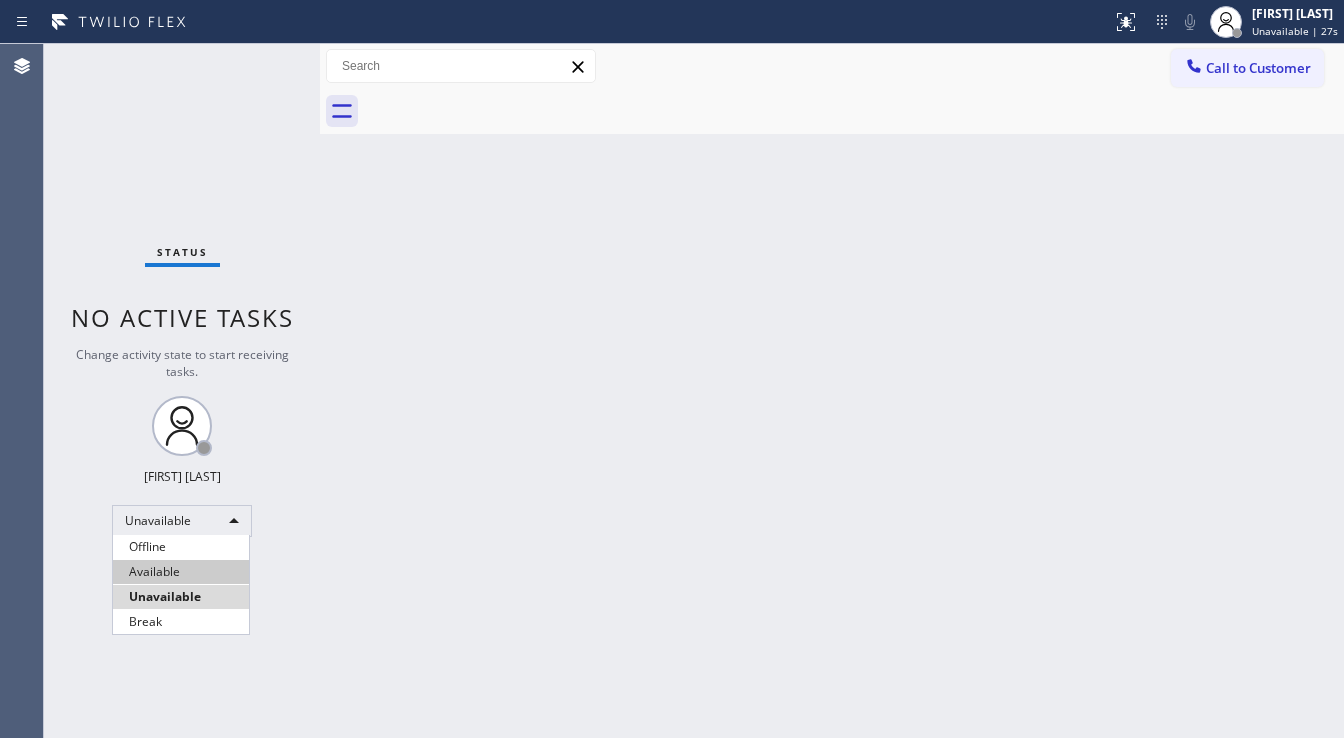 click on "Available" at bounding box center (181, 572) 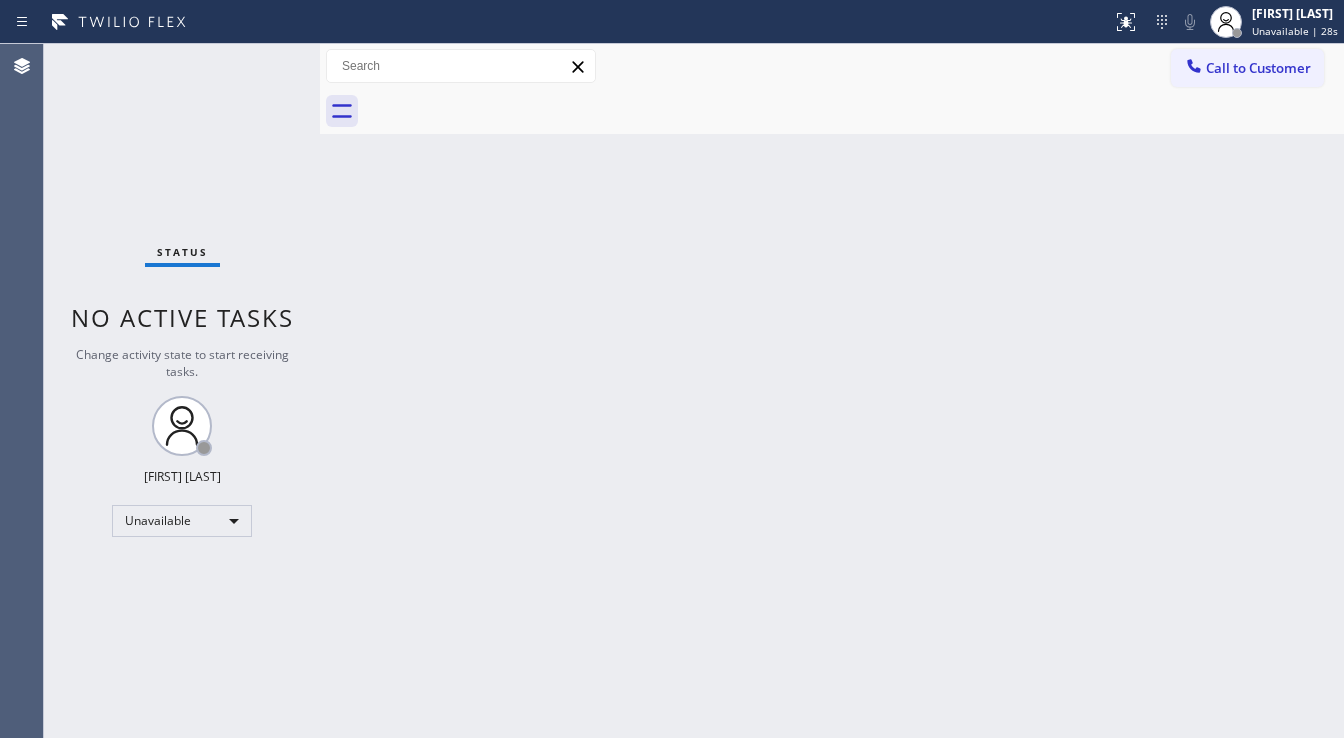 click on "Back to Dashboard Change Sender ID Customers Technicians Select a contact Outbound call Technician Search Technician Your caller id phone number Your caller id phone number Call Technician info Name   Phone none Address none Change Sender ID HVAC +18559994417 5 Star Appliance +18557314952 Appliance Repair +18554611149 Plumbing +18889090120 Air Duct Cleaning +18006865038  Electricians +18005688664 Cancel Change Check personal SMS Reset Change No tabs Call to Customer Outbound call Location E Appliance Repair & HVAC Kirkland Your caller id phone number [PHONE] Customer number Call Outbound call Technician Search Technician Your caller id phone number Your caller id phone number Call" at bounding box center [832, 391] 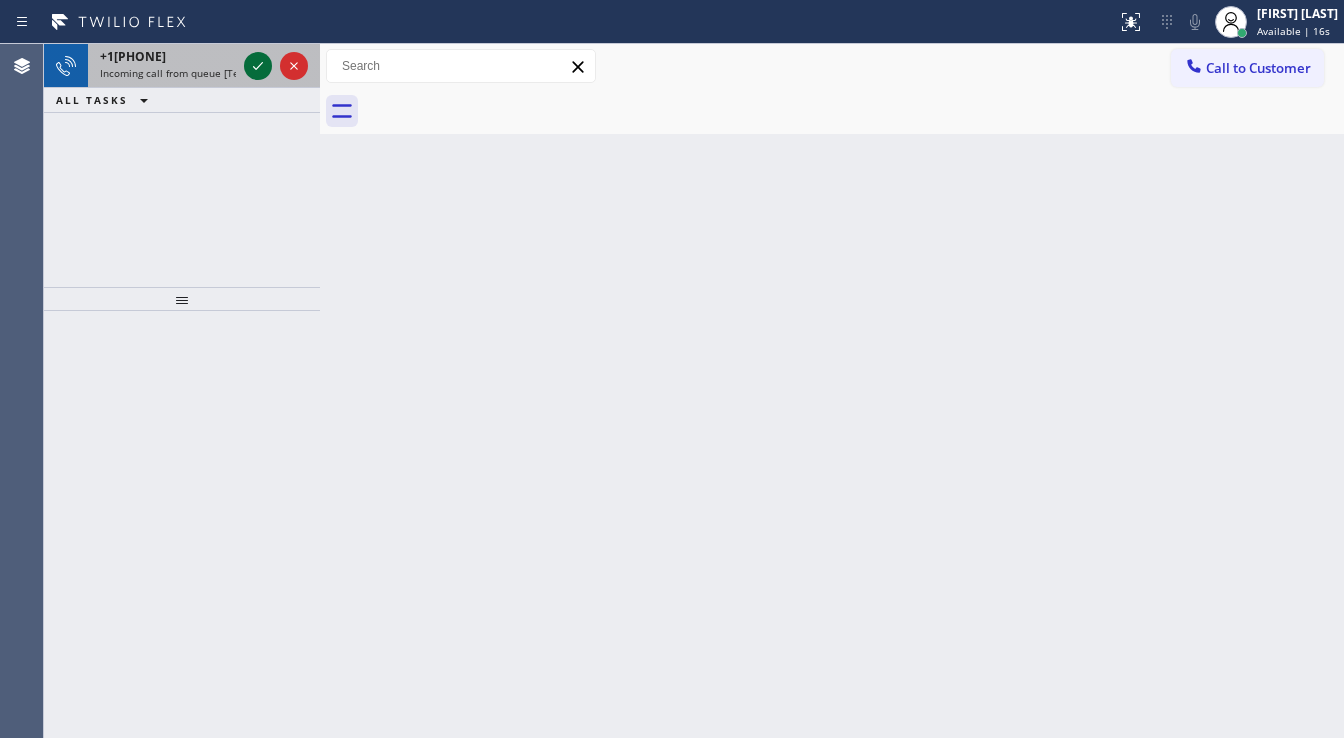 click 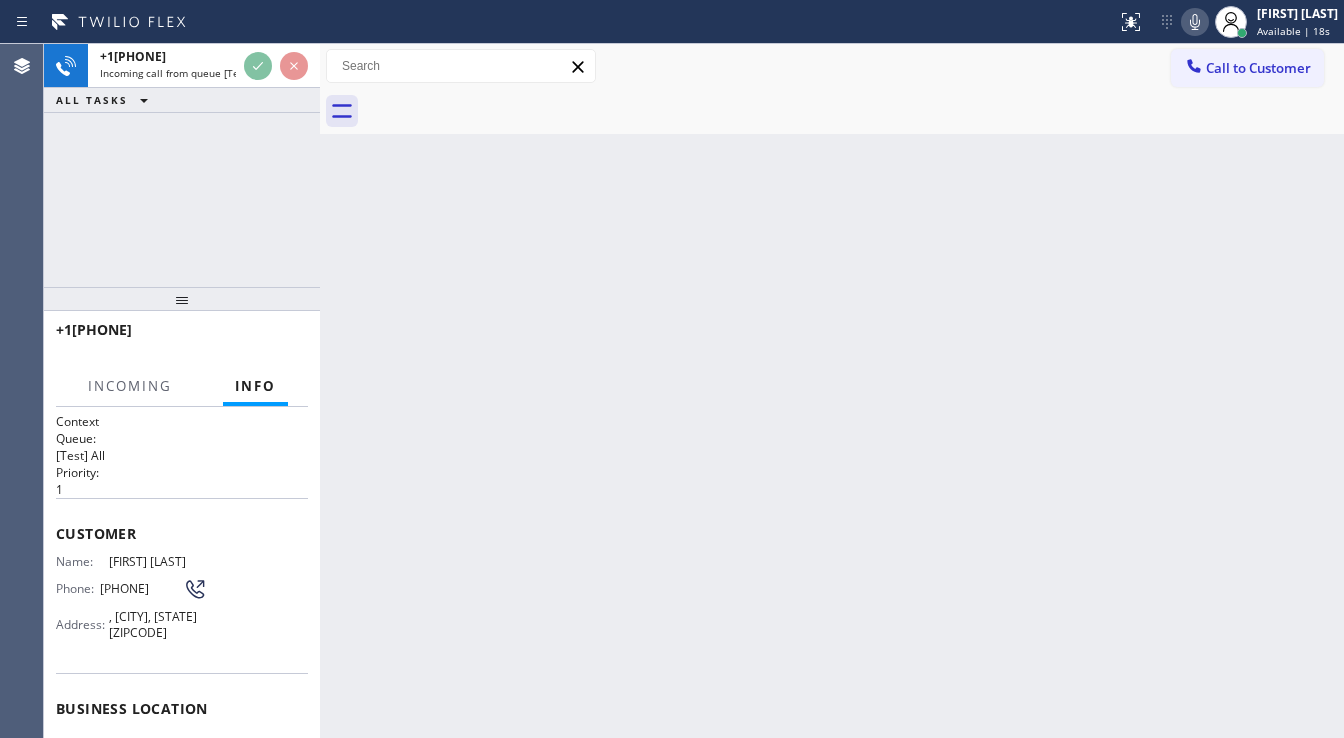 scroll, scrollTop: 80, scrollLeft: 0, axis: vertical 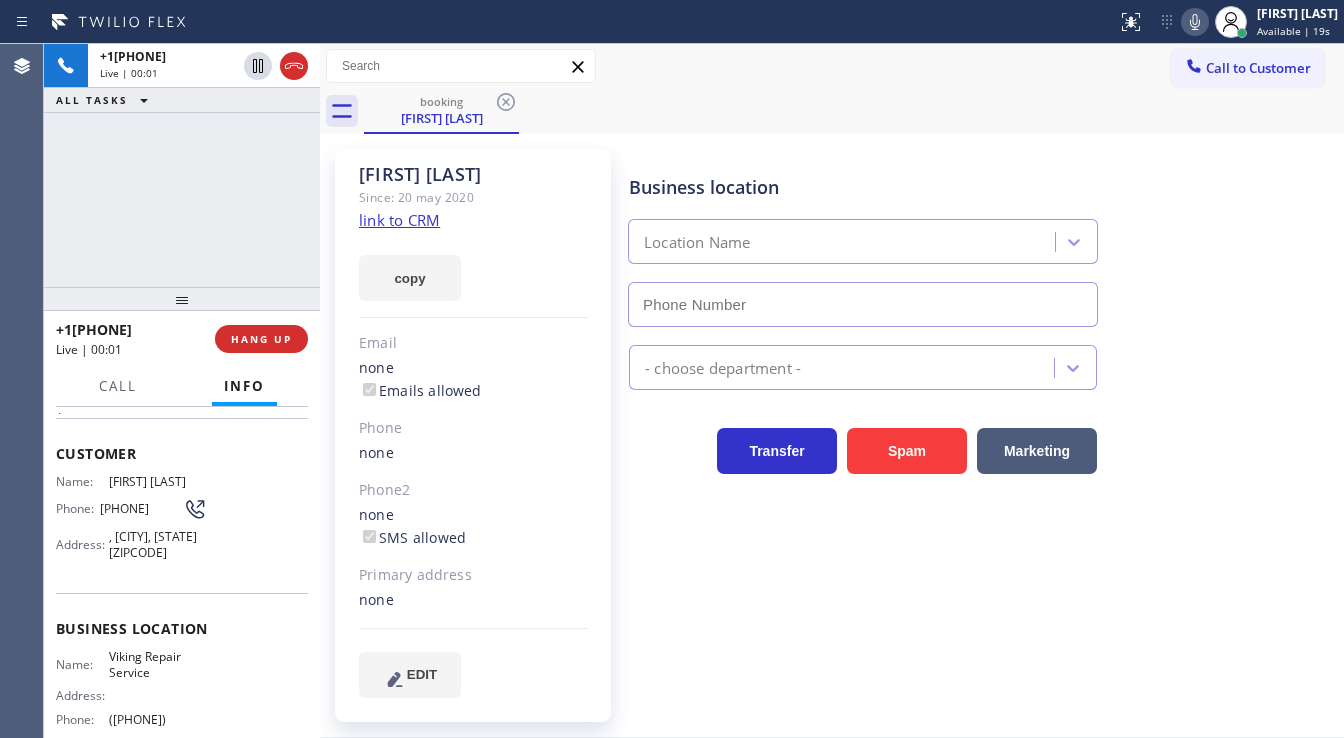 type on "([PHONE])" 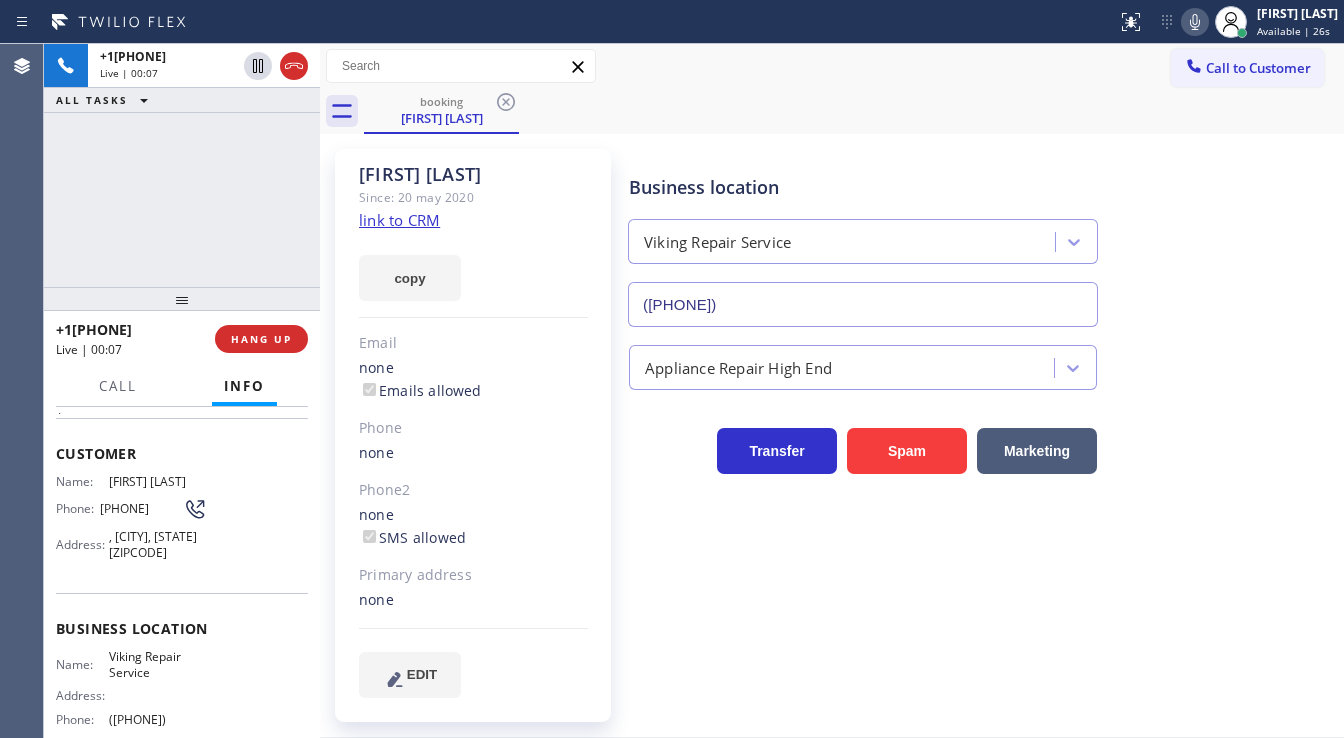 click on "link to CRM" 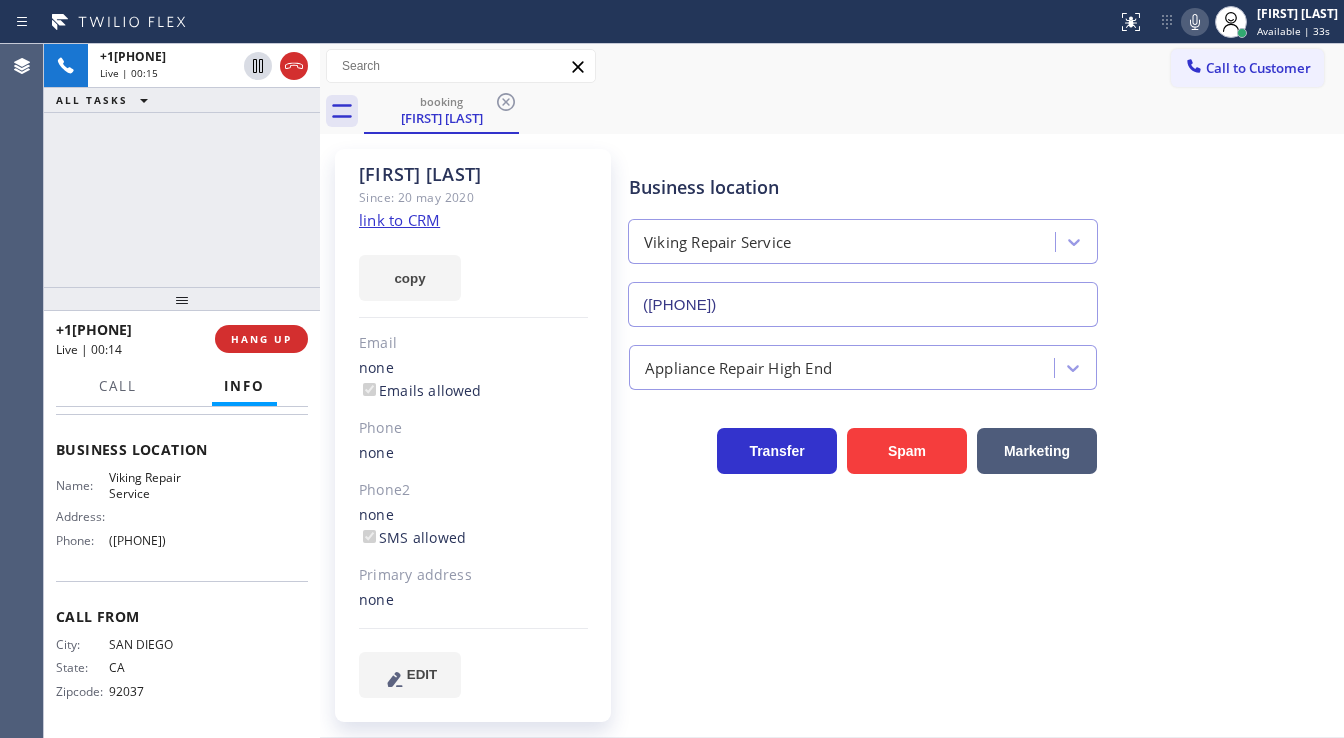 scroll, scrollTop: 260, scrollLeft: 0, axis: vertical 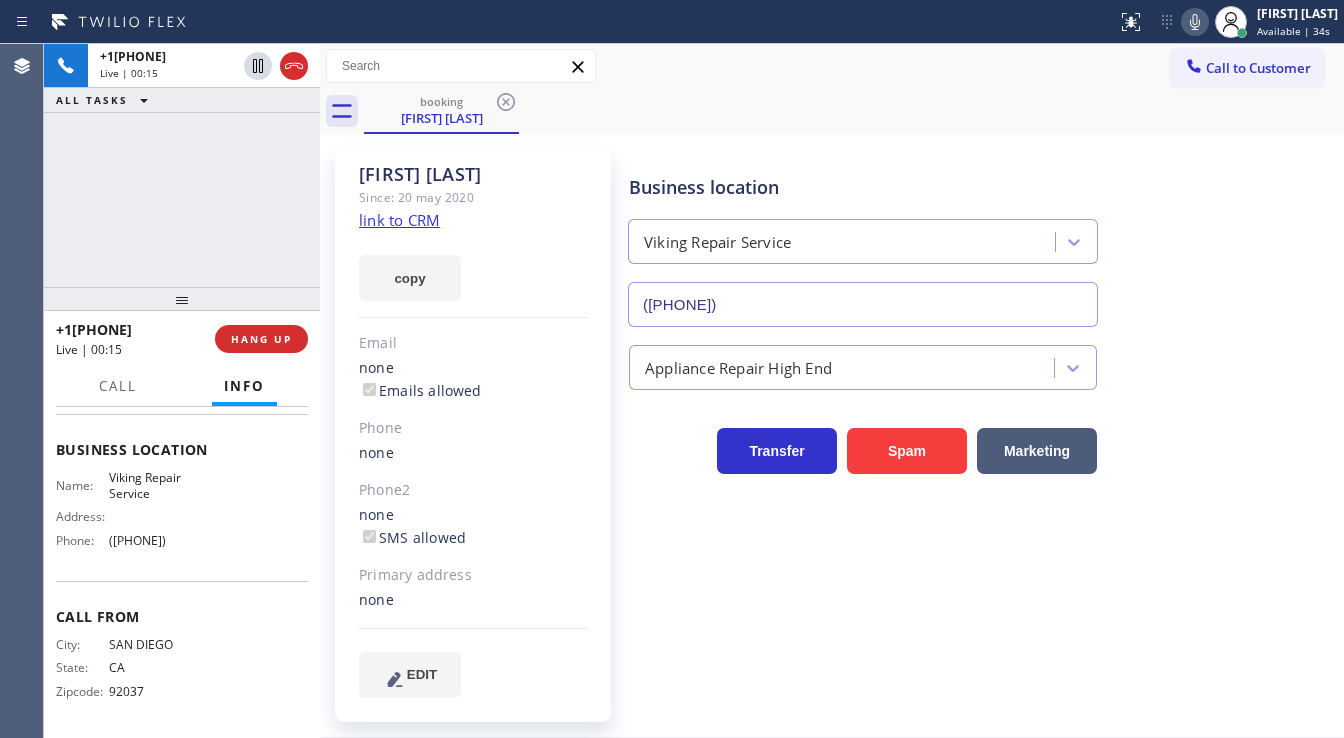 click on "+1[PHONE] Live | 00:15 ALL TASKS ALL TASKS ACTIVE TASKS TASKS IN WRAP UP" at bounding box center [182, 165] 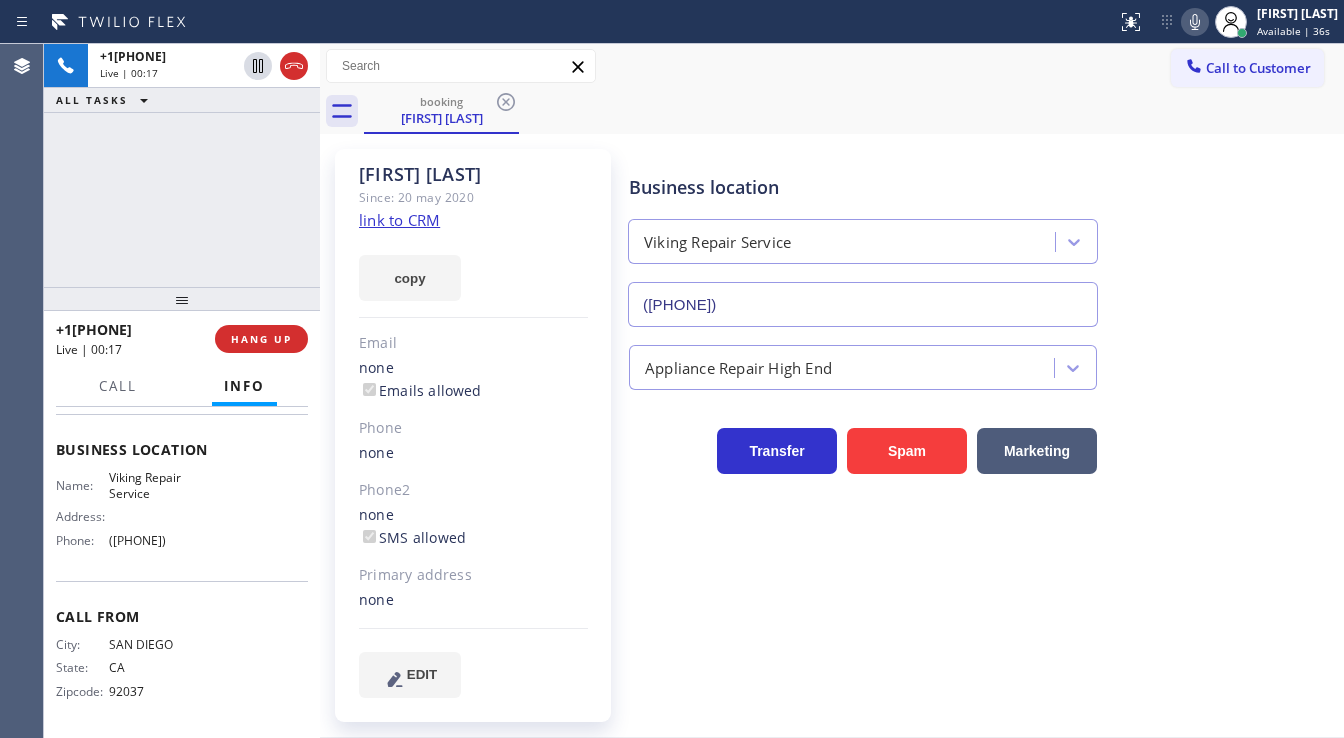 click on "[PHONE] Live | 00:17 ALL TASKS ALL TASKS ACTIVE TASKS TASKS IN WRAP UP" at bounding box center [182, 165] 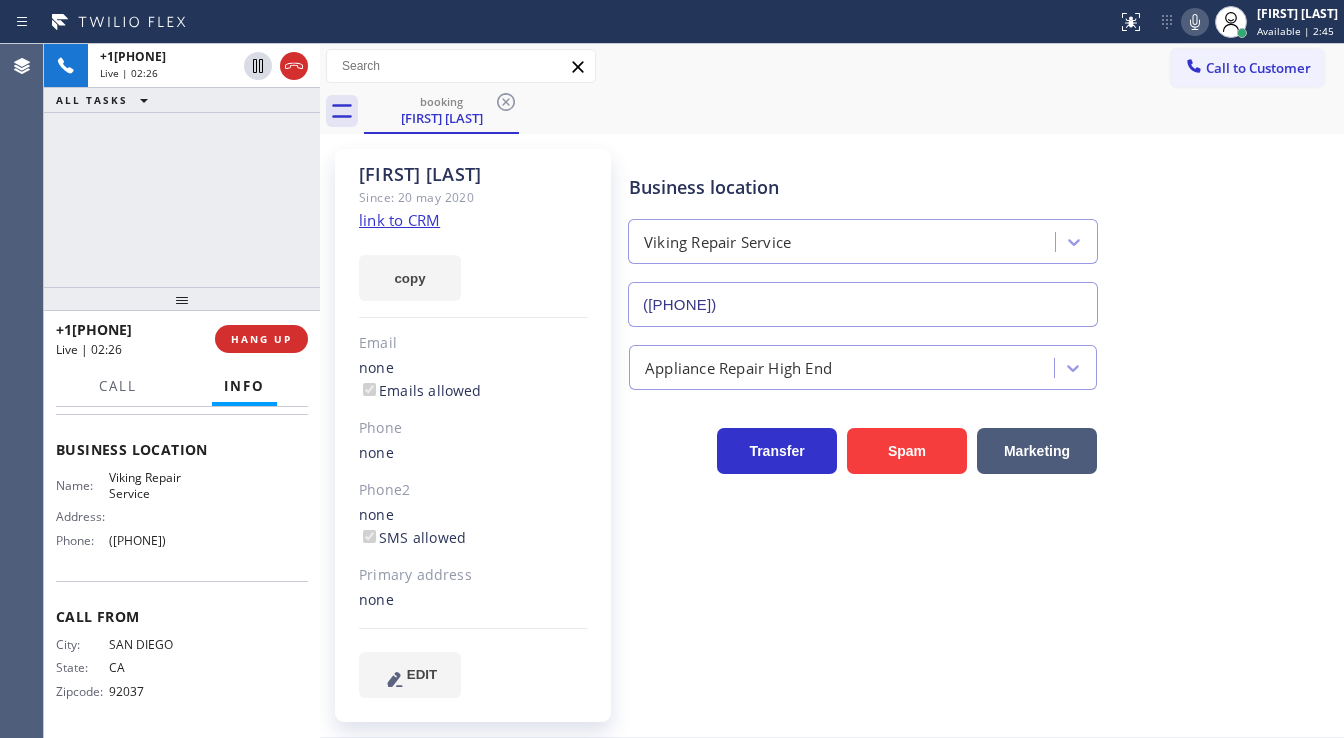 click on "booking [FIRST] [LAST]" at bounding box center (854, 111) 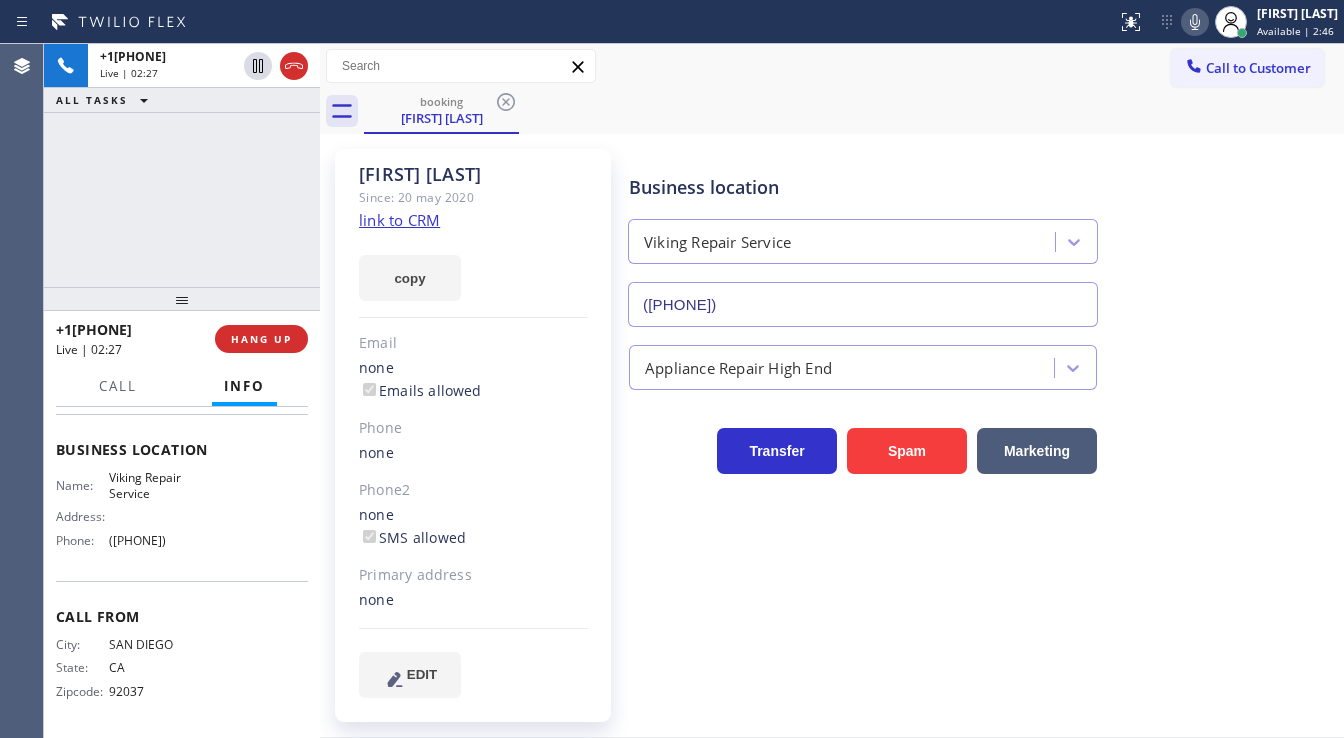 click on "booking [FIRST] [LAST]" at bounding box center (854, 111) 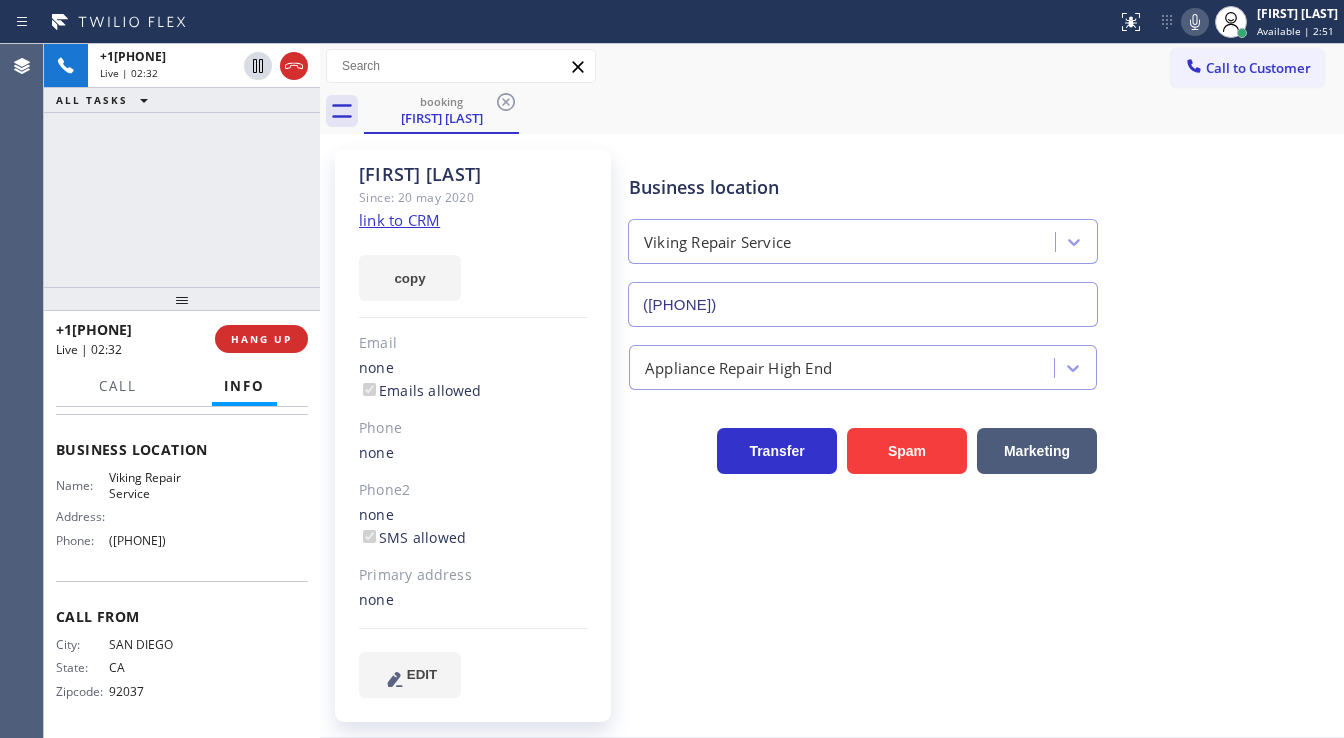 click on "Call to Customer Outbound call Location E Appliance Repair & HVAC Kirkland Your caller id phone number [PHONE] Customer number Call Outbound call Technician Search Technician Your caller id phone number Your caller id phone number Call" at bounding box center (832, 66) 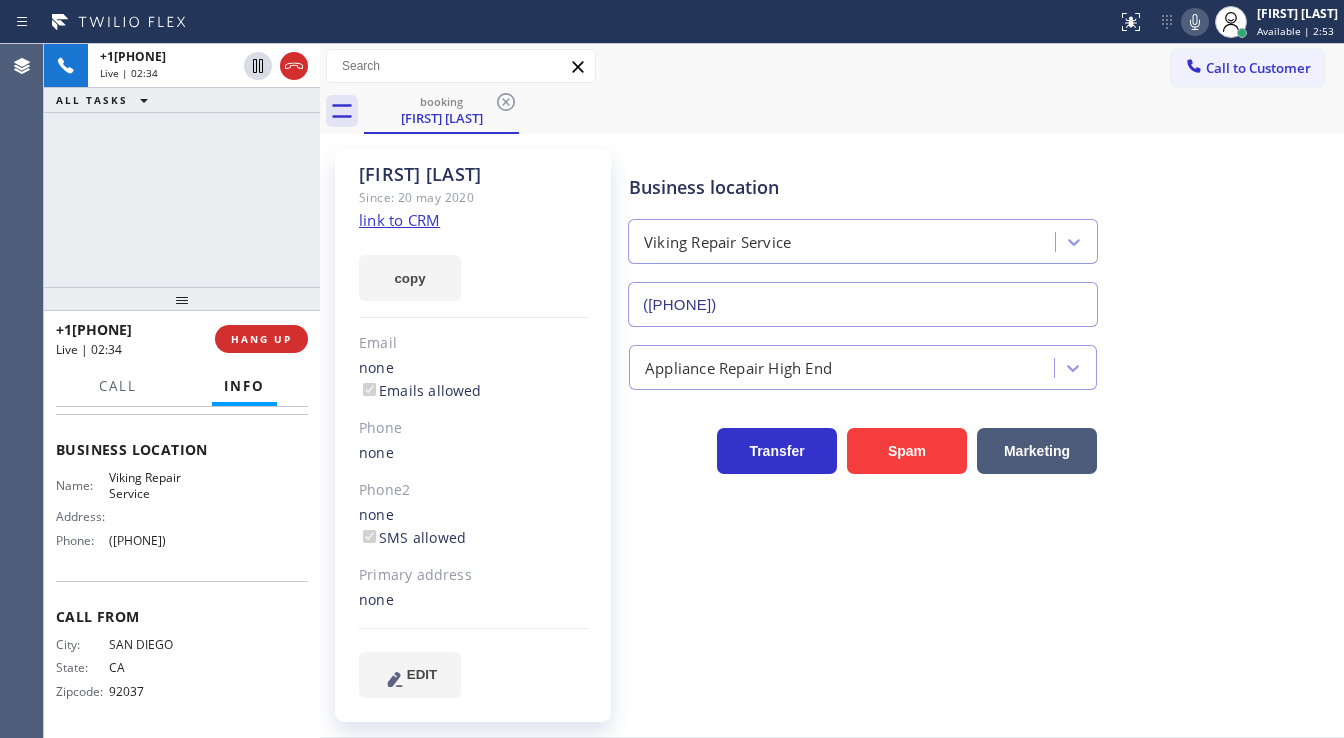 click 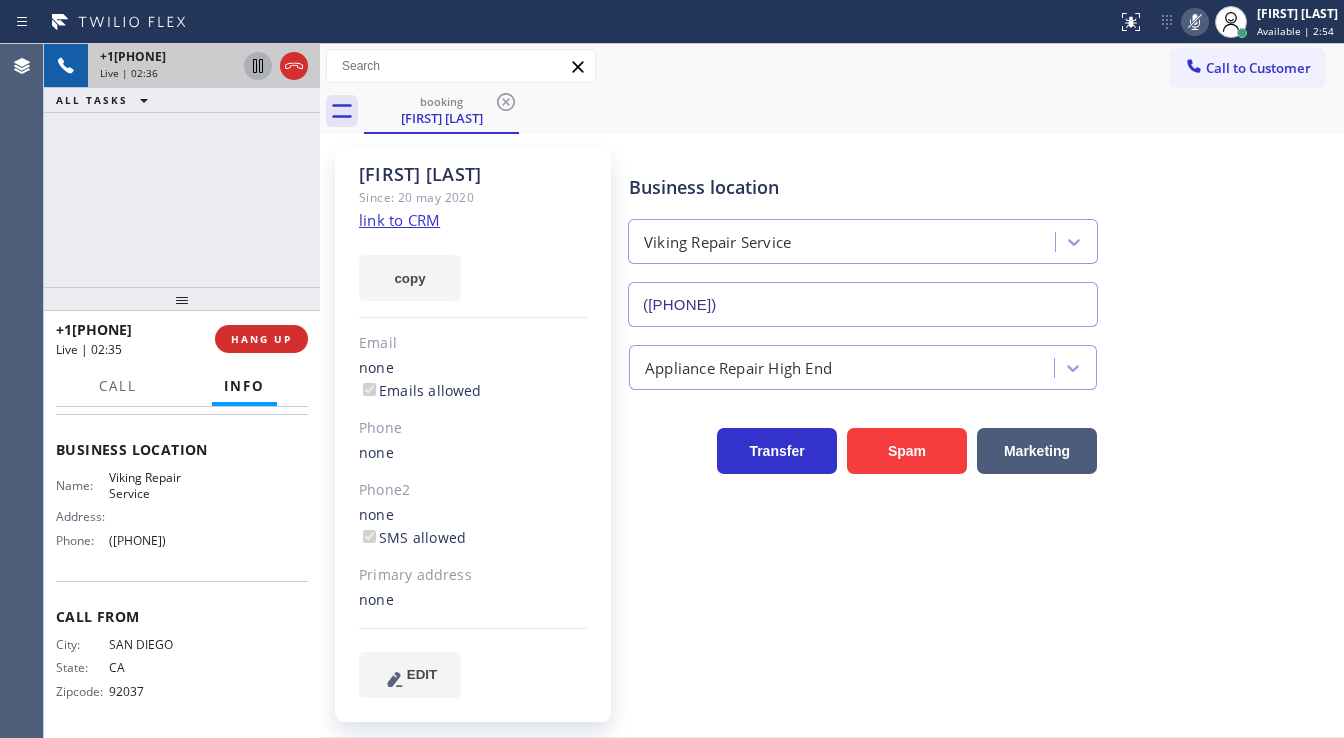 click 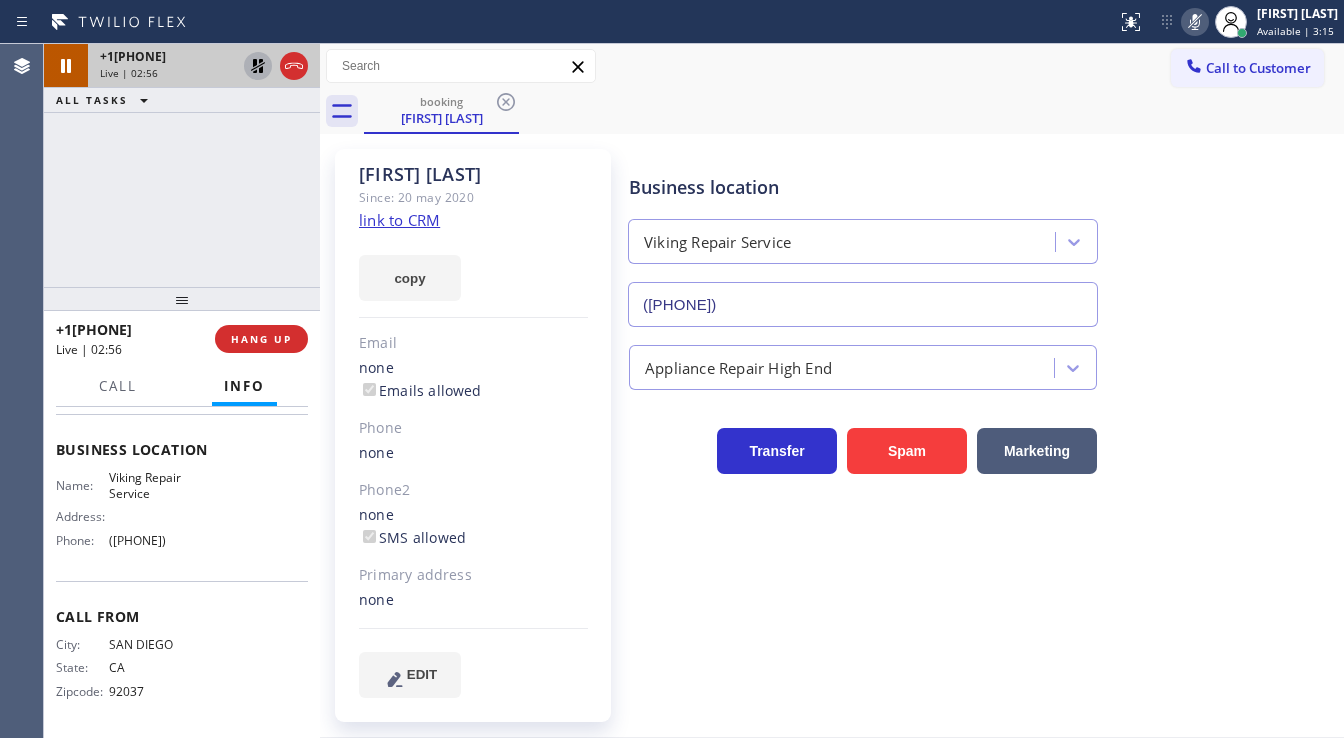 click 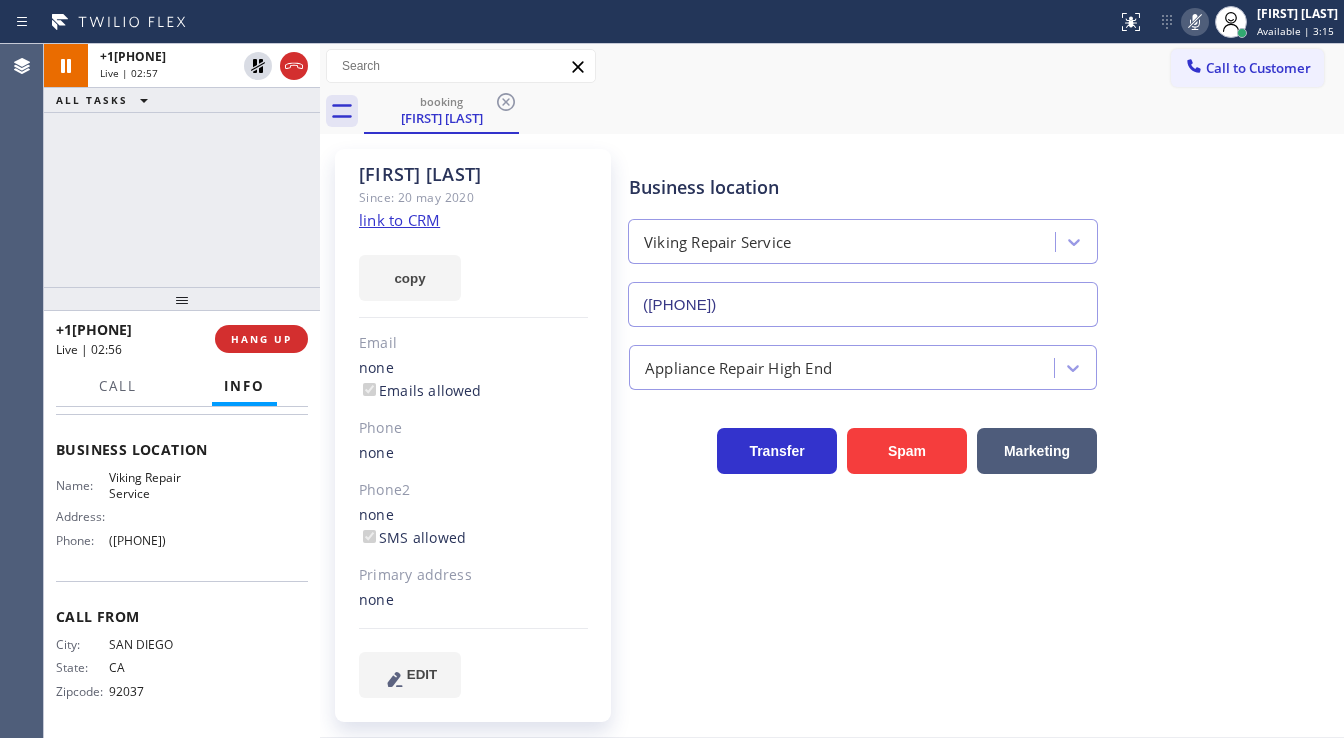 click 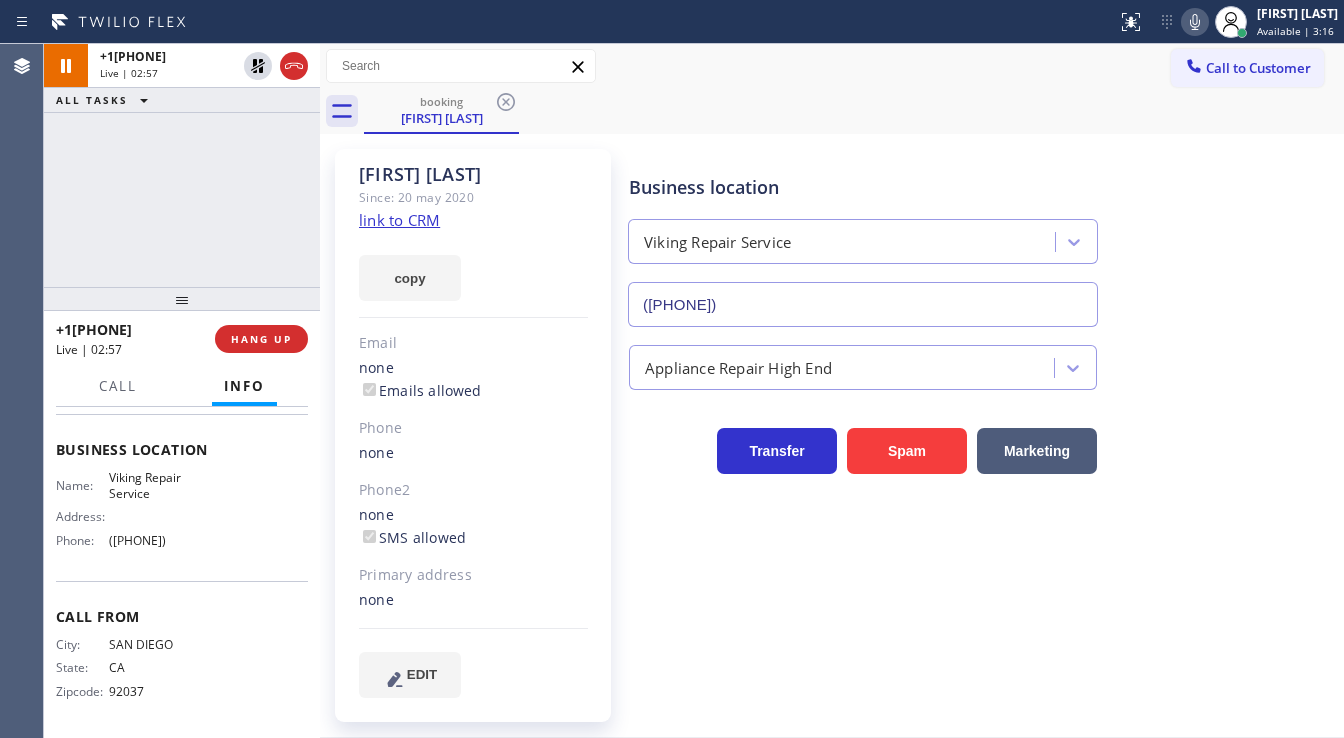 click on "booking [FIRST] [LAST]" at bounding box center (854, 111) 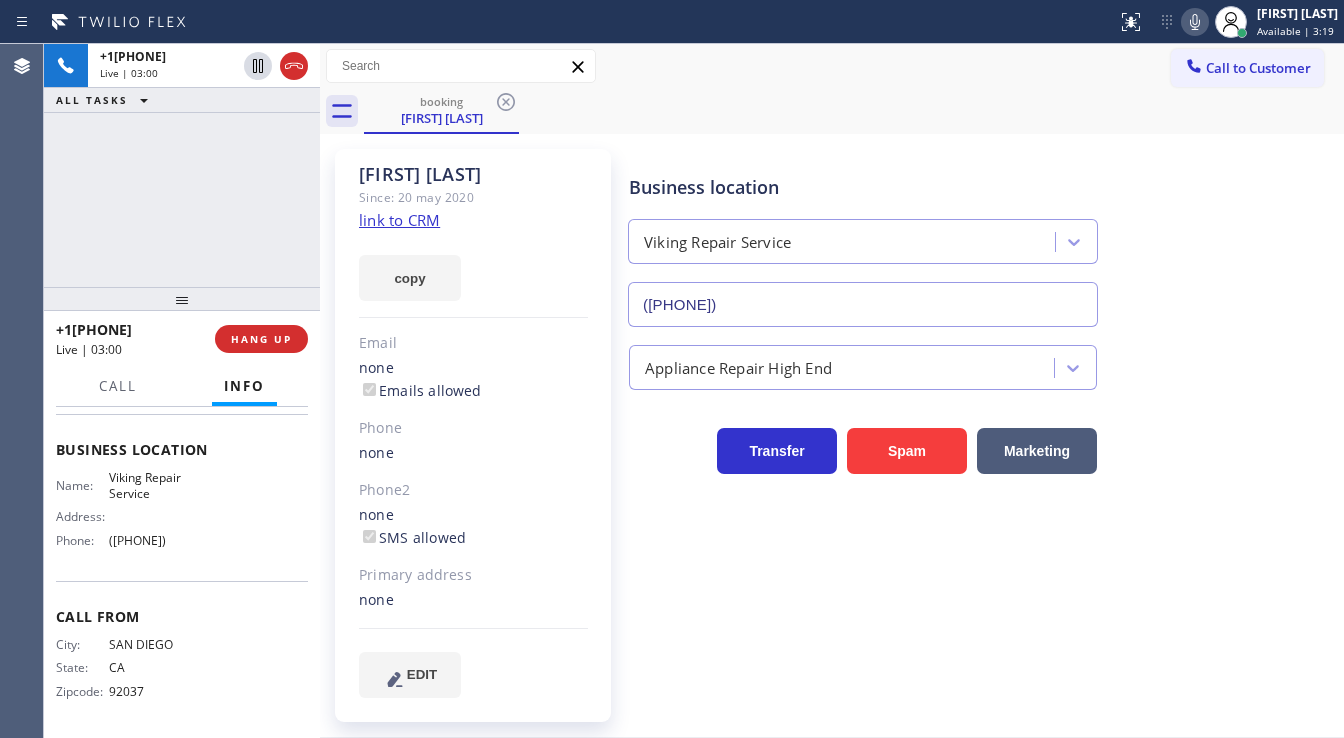 click on "[PHONE] Live | 03:00 ALL TASKS ALL TASKS ACTIVE TASKS TASKS IN WRAP UP" at bounding box center [182, 165] 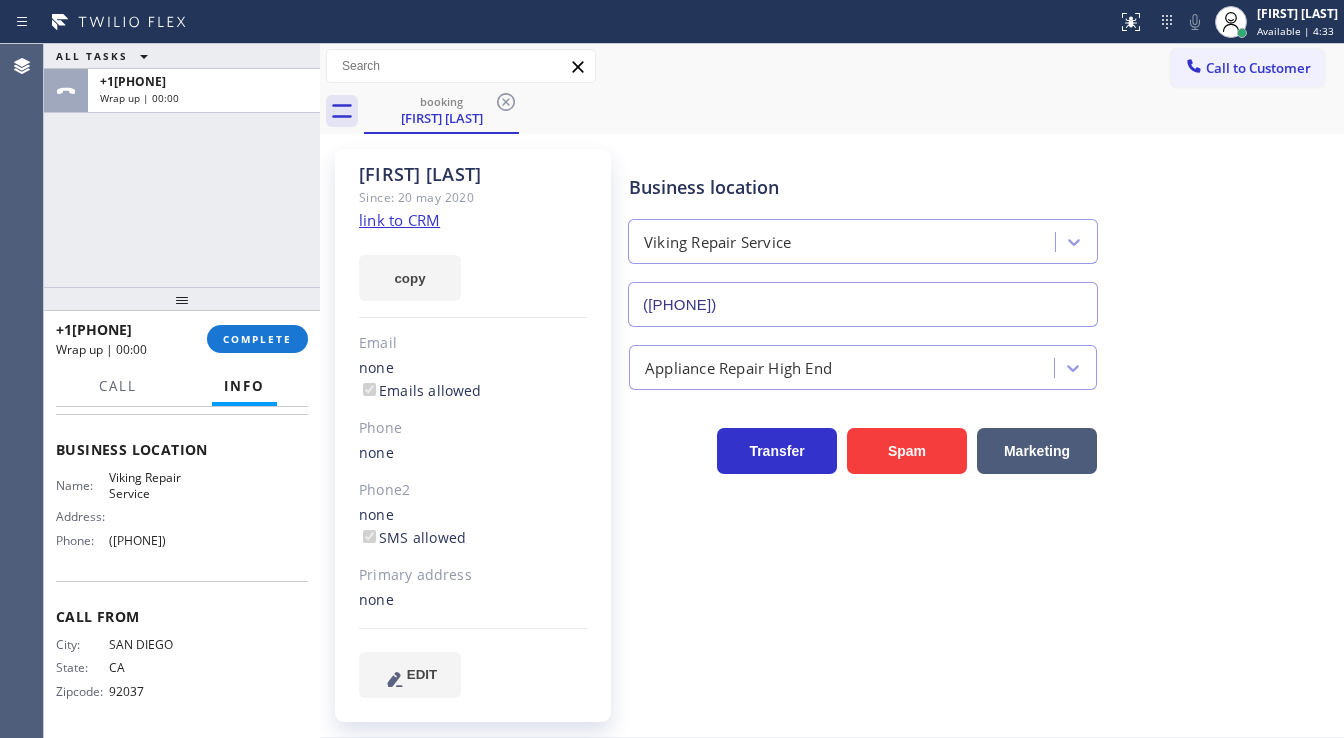 click on "ALL TASKS ALL TASKS ACTIVE TASKS TASKS IN WRAP UP +1[PHONE] Wrap up | 00:00" at bounding box center [182, 165] 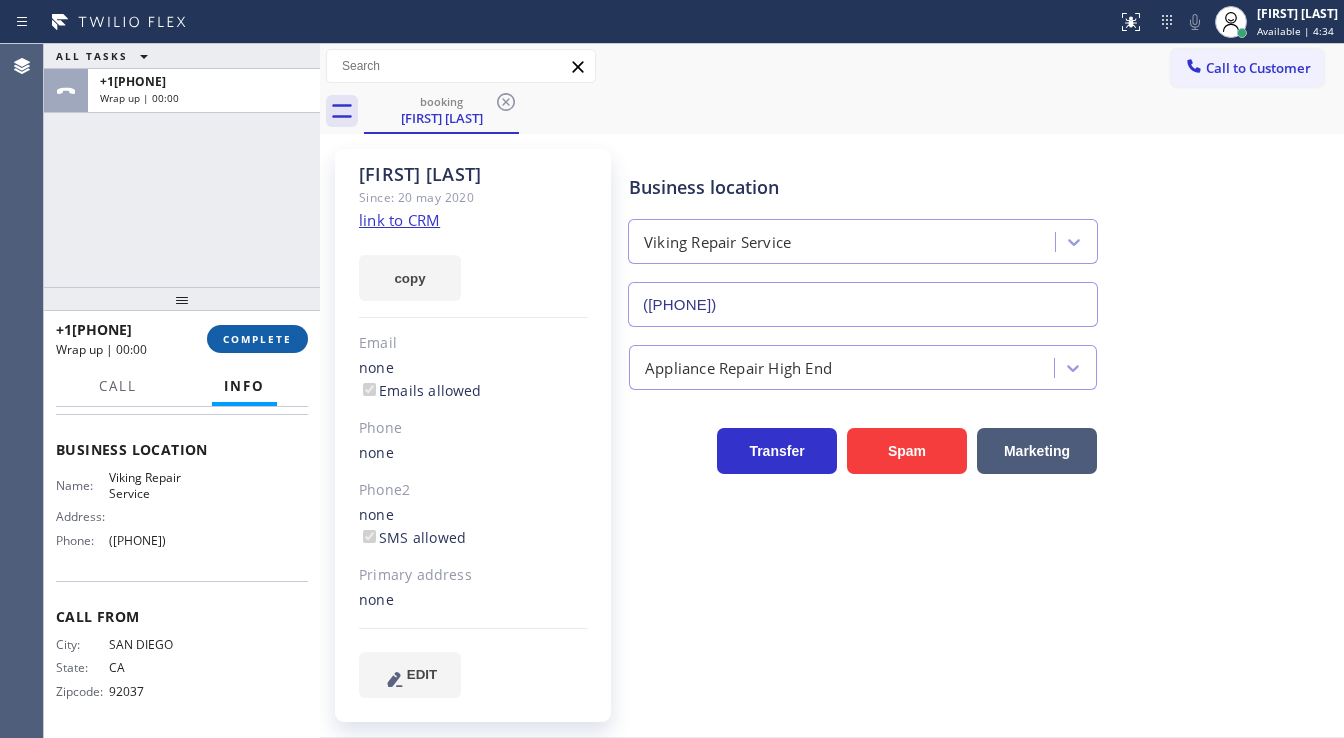 click on "COMPLETE" at bounding box center (257, 339) 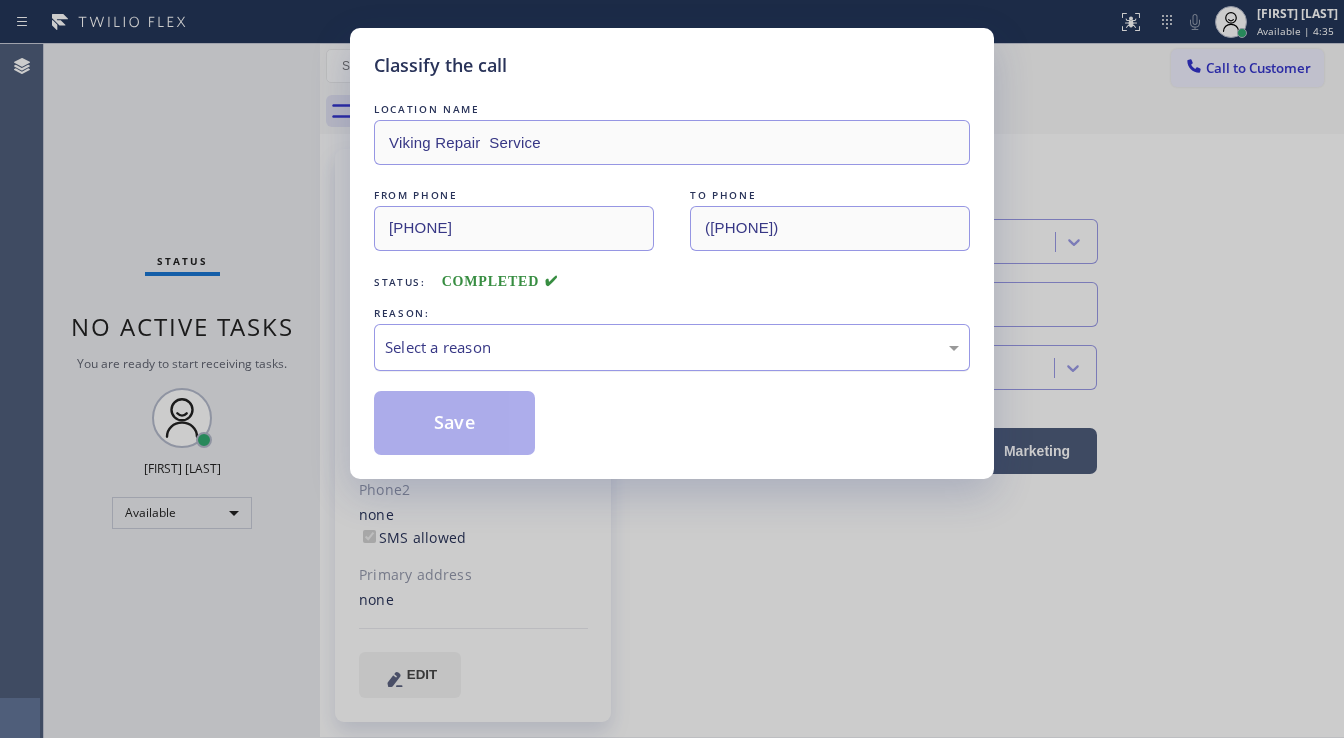 click on "Select a reason" at bounding box center (672, 347) 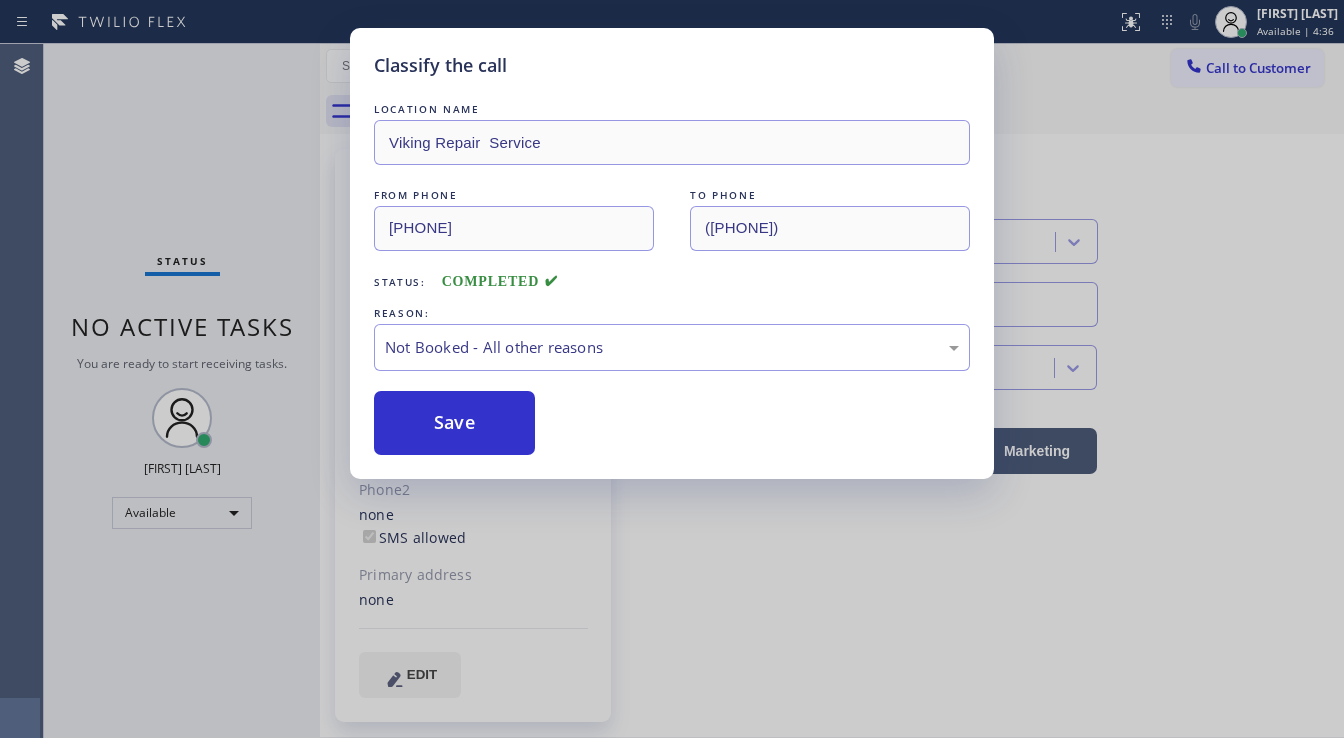 click on "Save" at bounding box center (454, 423) 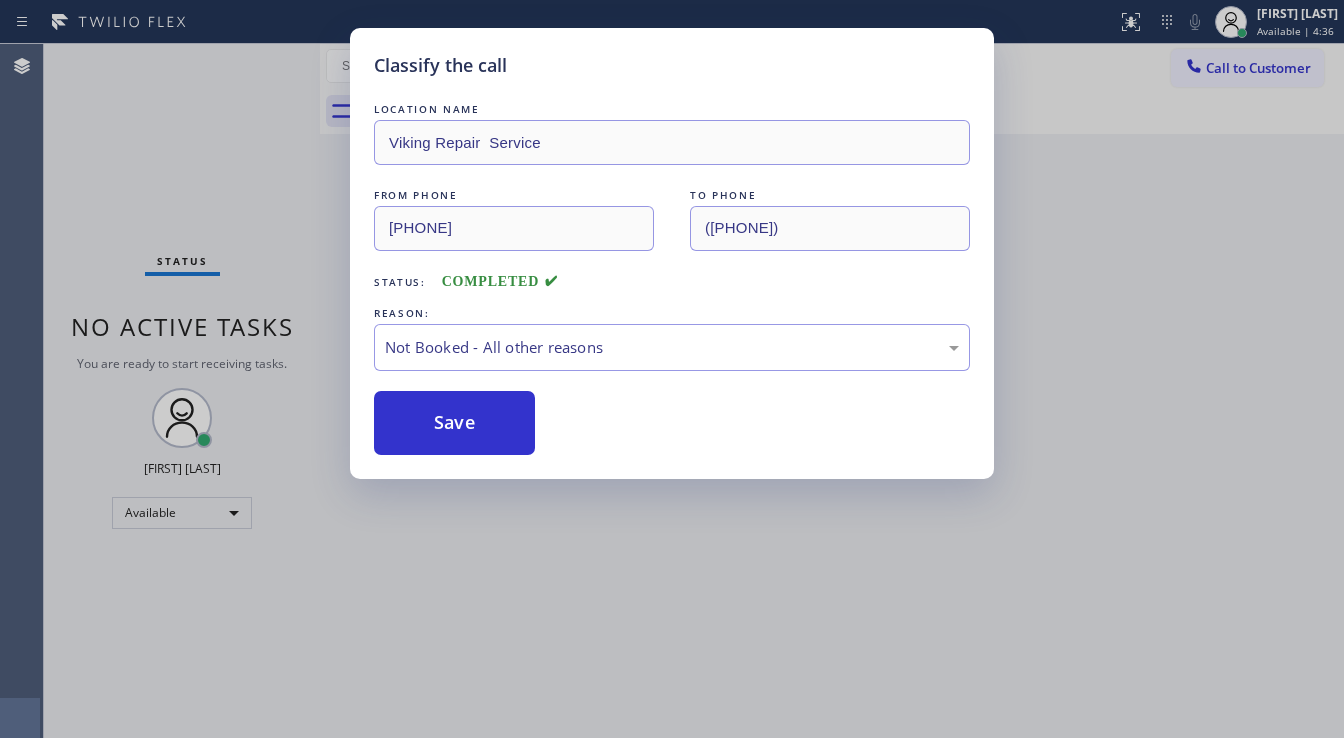 click on "Save" at bounding box center [454, 423] 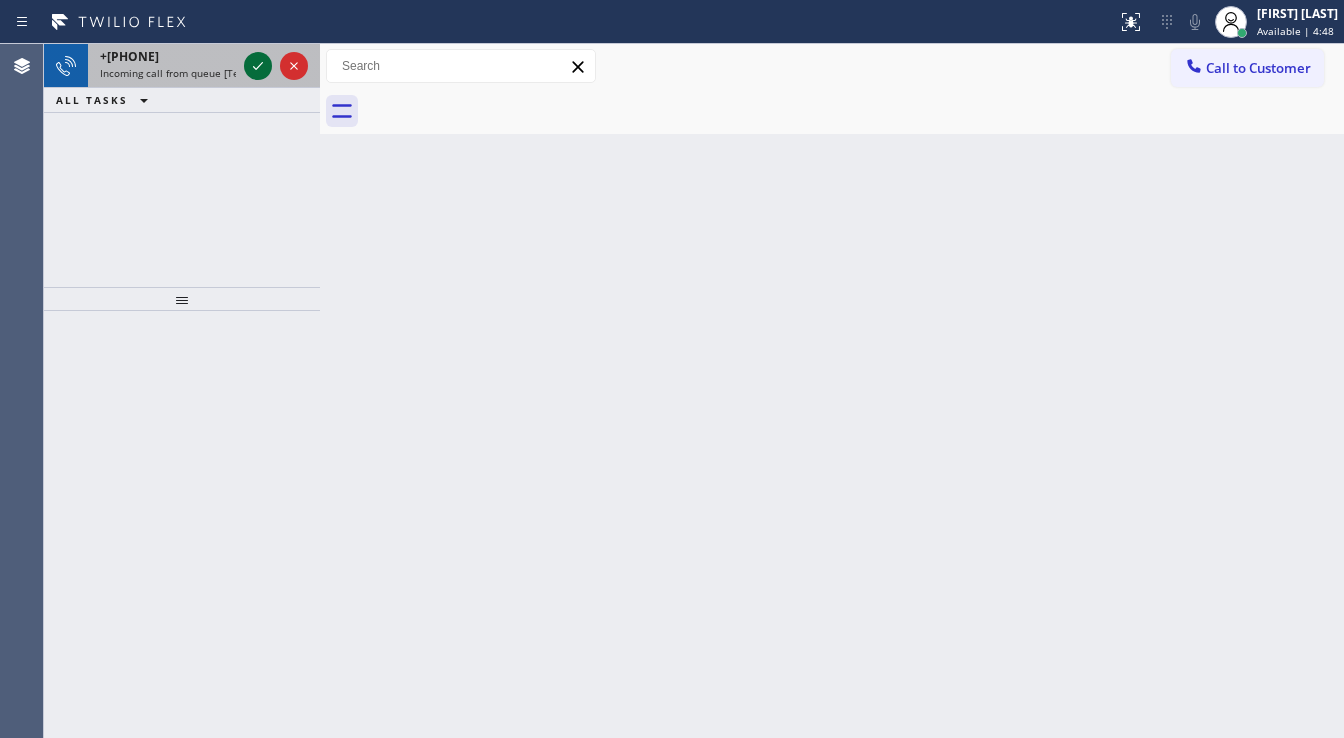 click 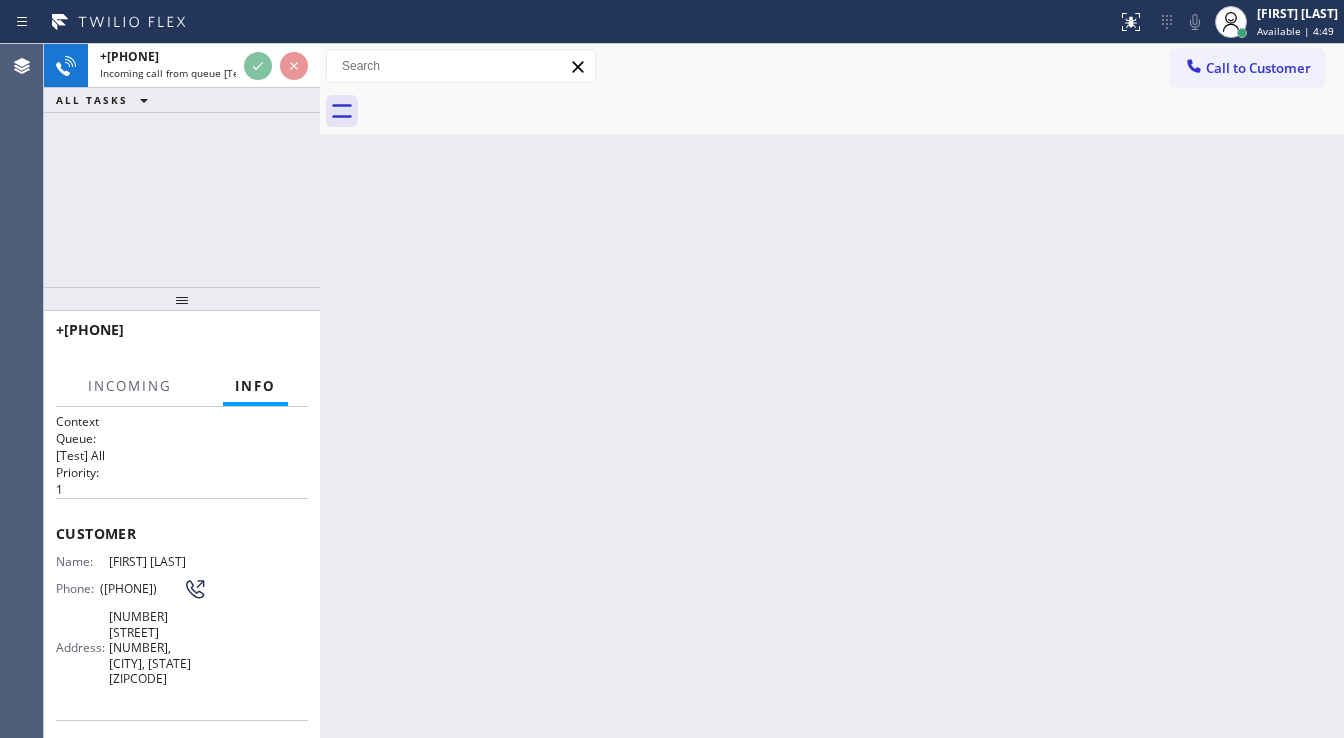 scroll, scrollTop: 160, scrollLeft: 0, axis: vertical 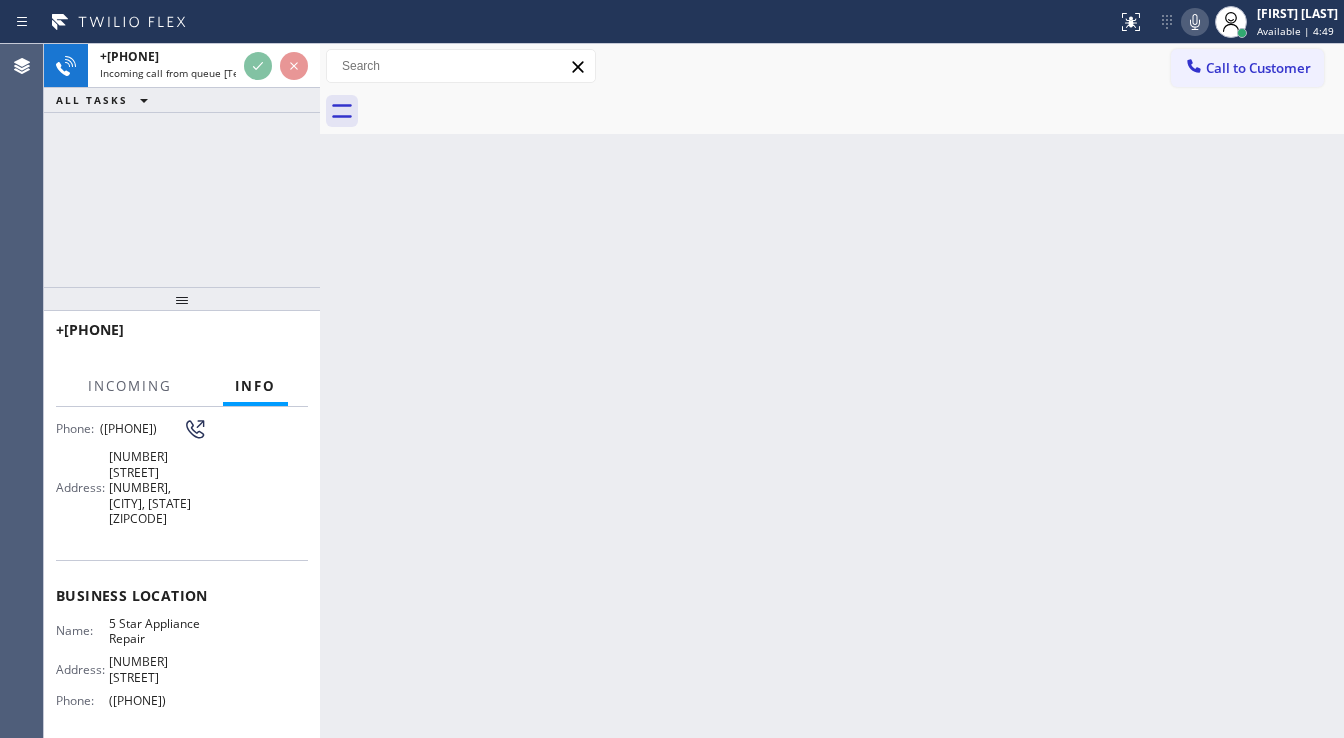 click on "+1[PHONE] Incoming call from queue [Test] All ALL TASKS ALL TASKS ACTIVE TASKS TASKS IN WRAP UP" at bounding box center (182, 165) 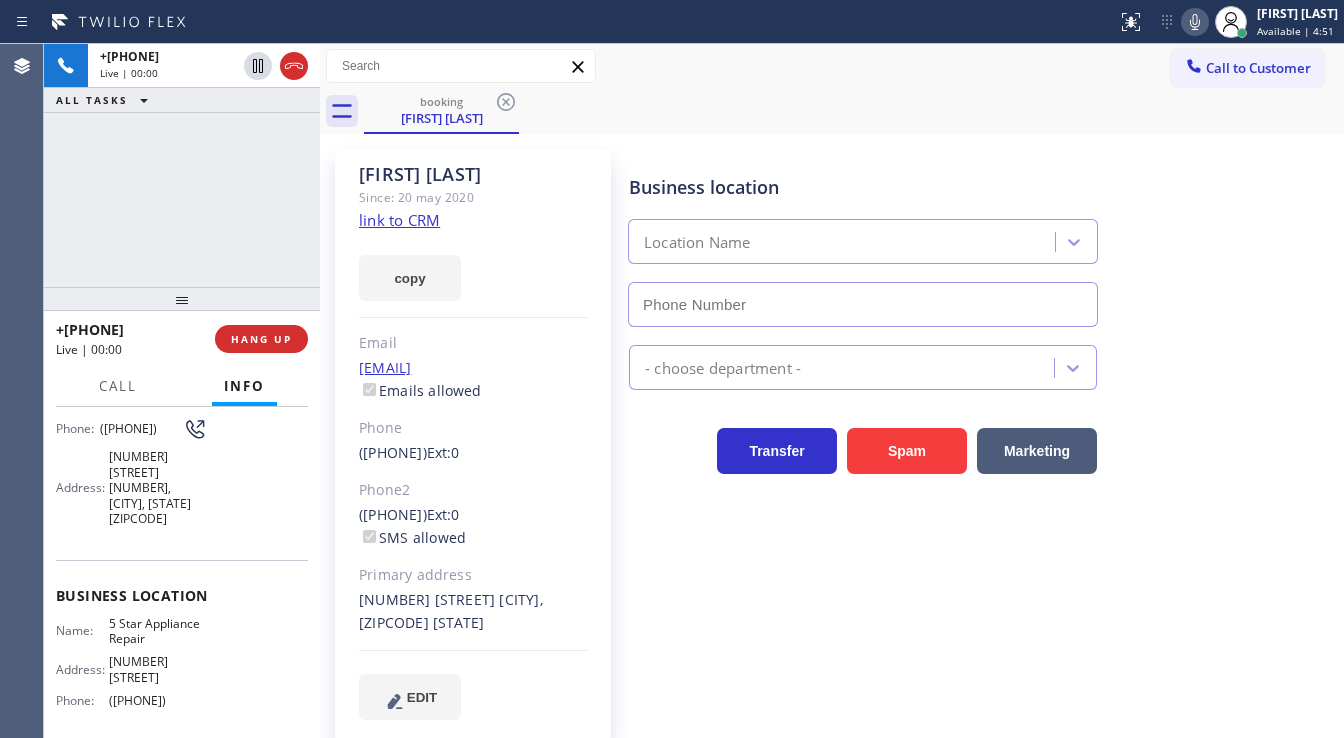 type on "([PHONE])" 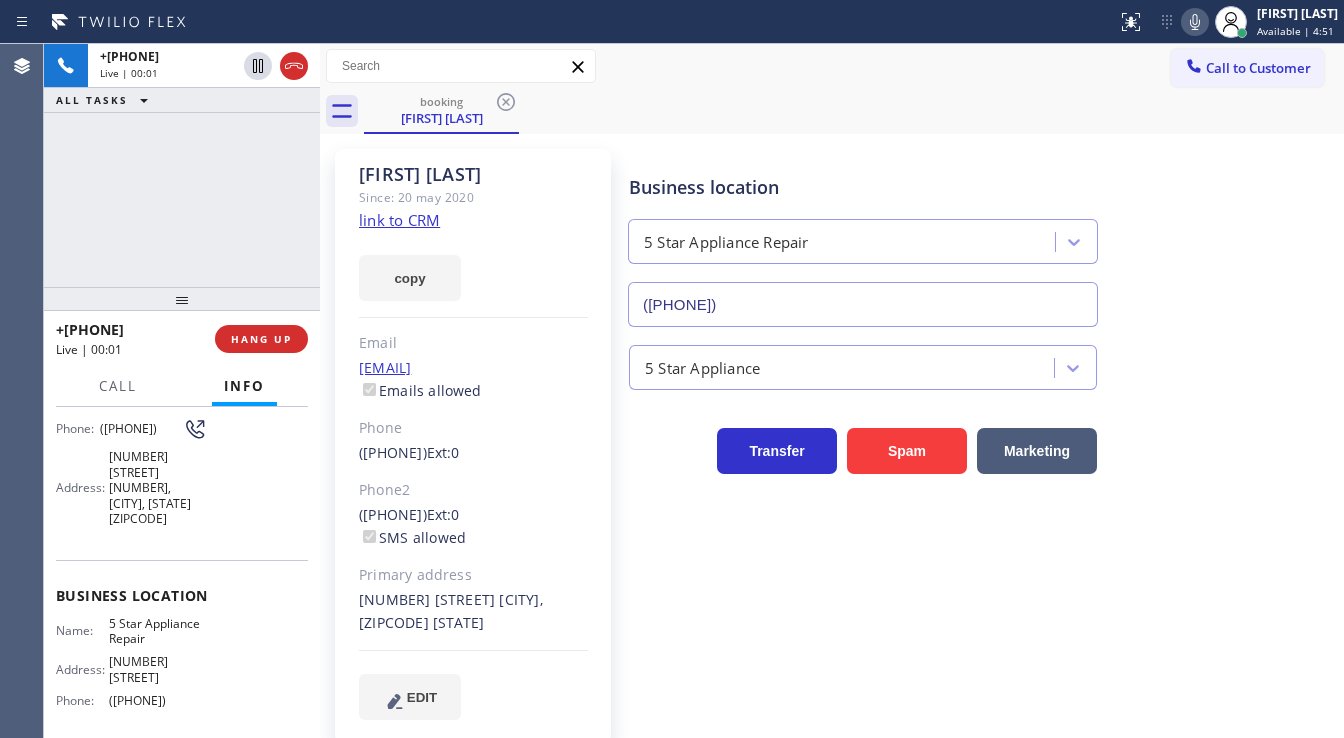 click on "+1[PHONE] Live | 00:01 ALL TASKS ALL TASKS ACTIVE TASKS TASKS IN WRAP UP" at bounding box center [182, 165] 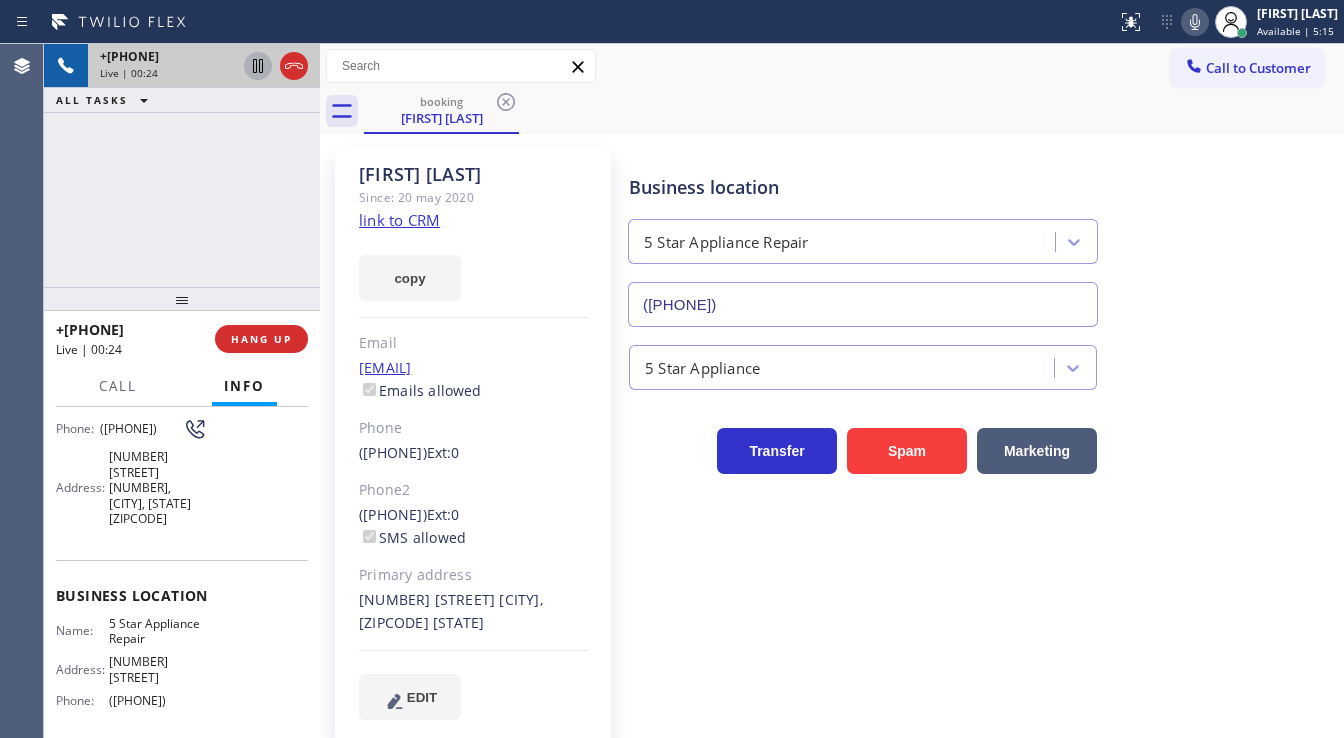 click 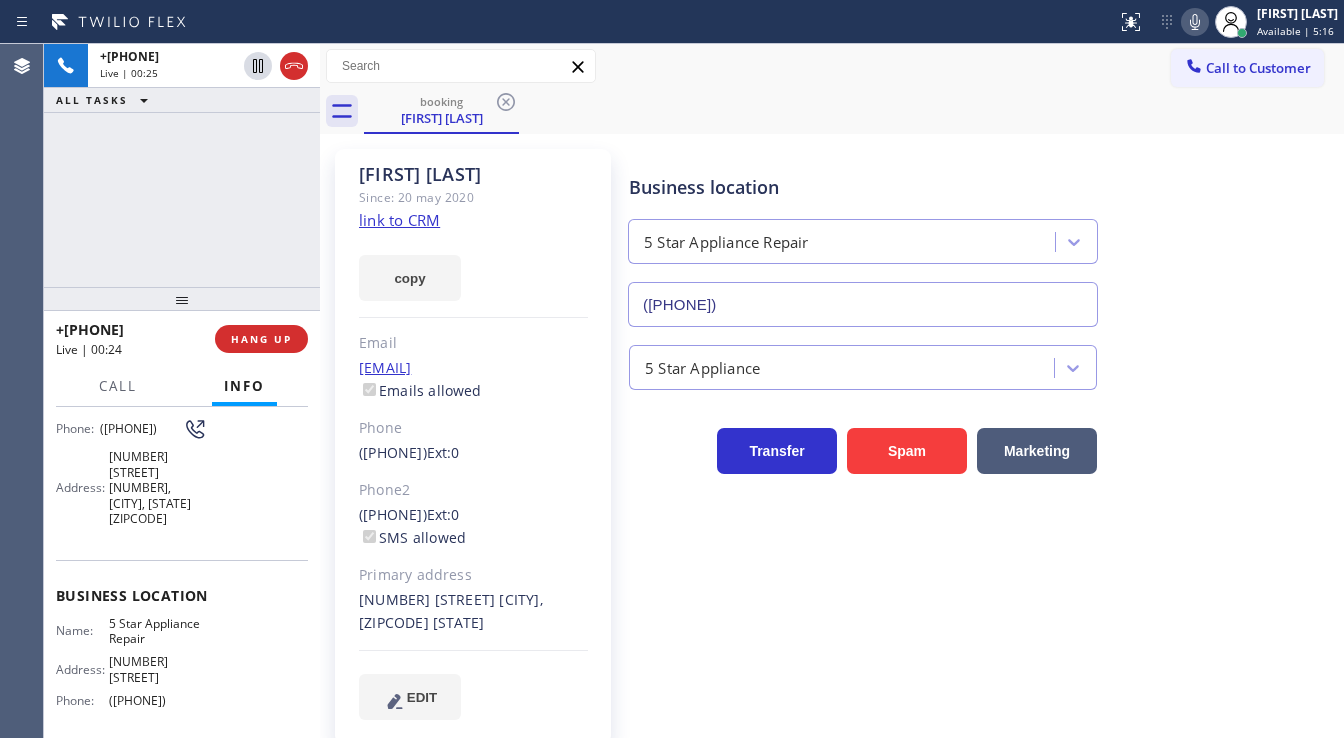 click 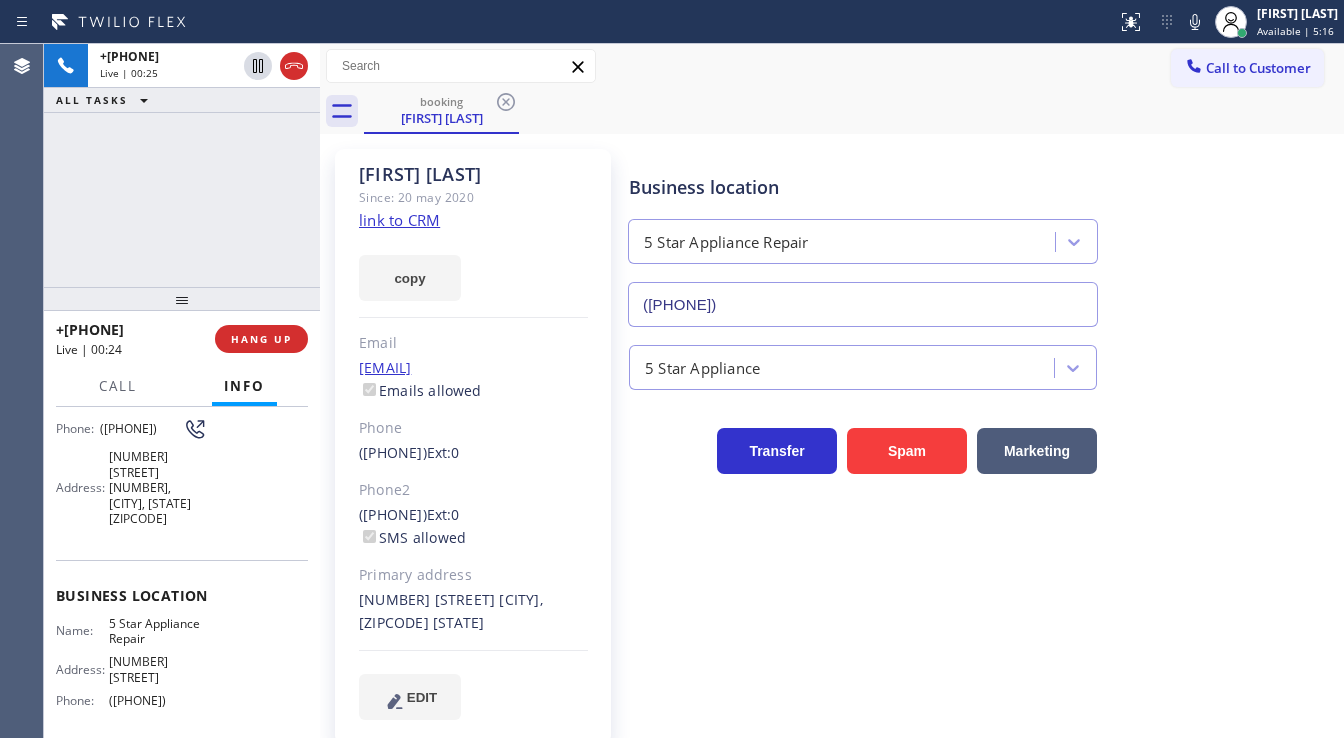 type 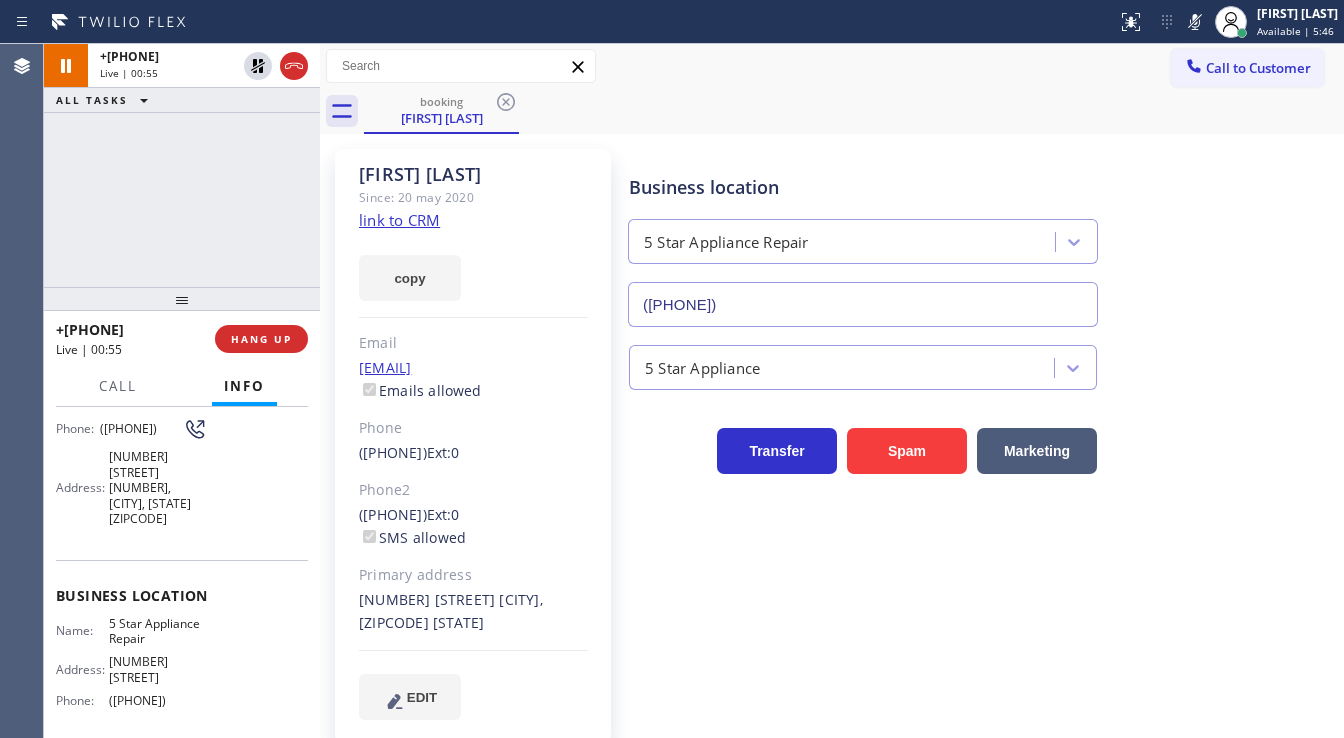click on "[PHONE] Live | 00:55 ALL TASKS ALL TASKS ACTIVE TASKS TASKS IN WRAP UP" at bounding box center (182, 165) 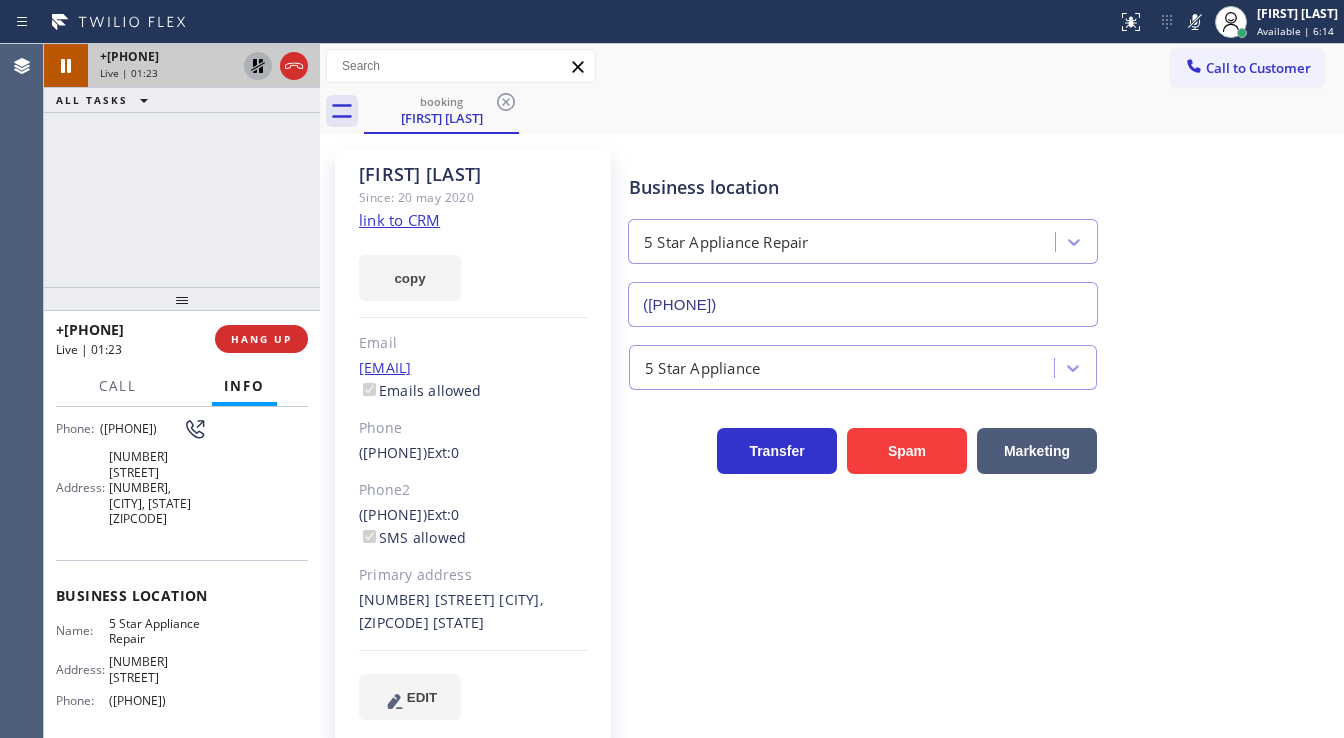click 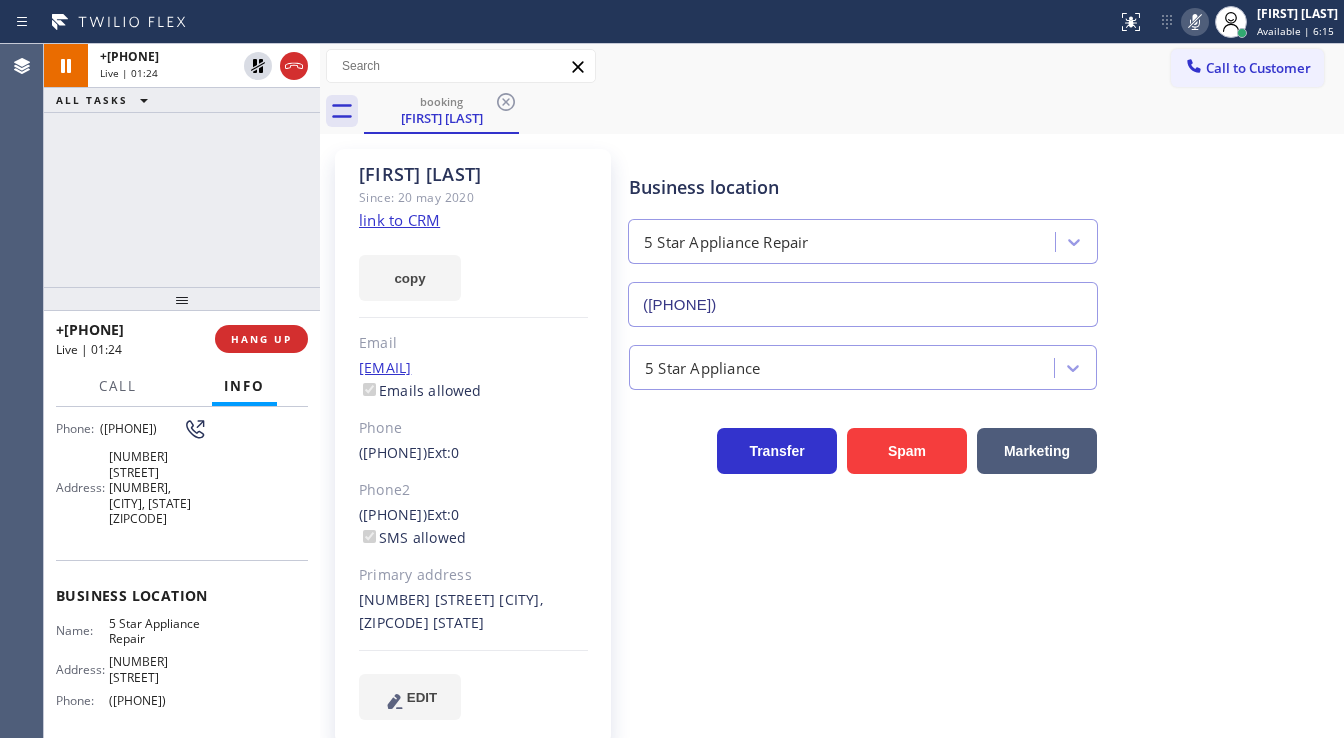 click at bounding box center (1195, 22) 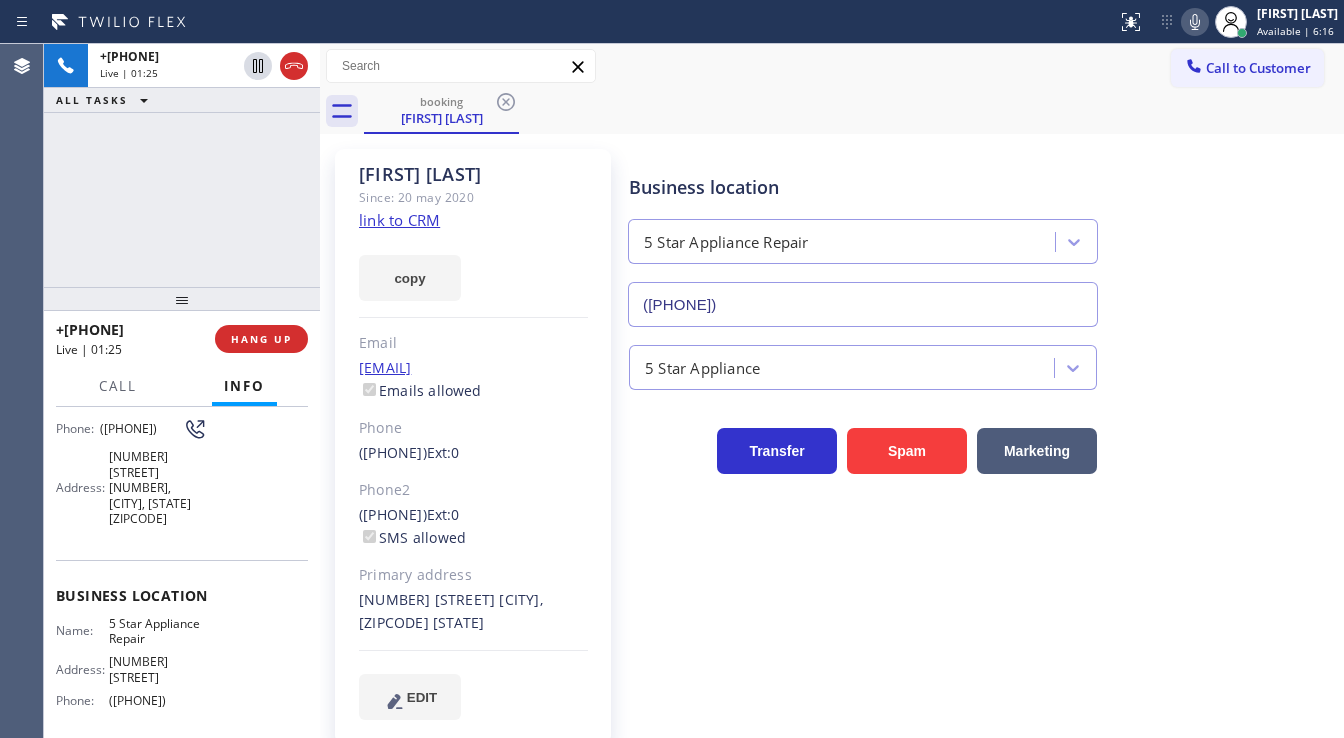 click on "link to CRM" 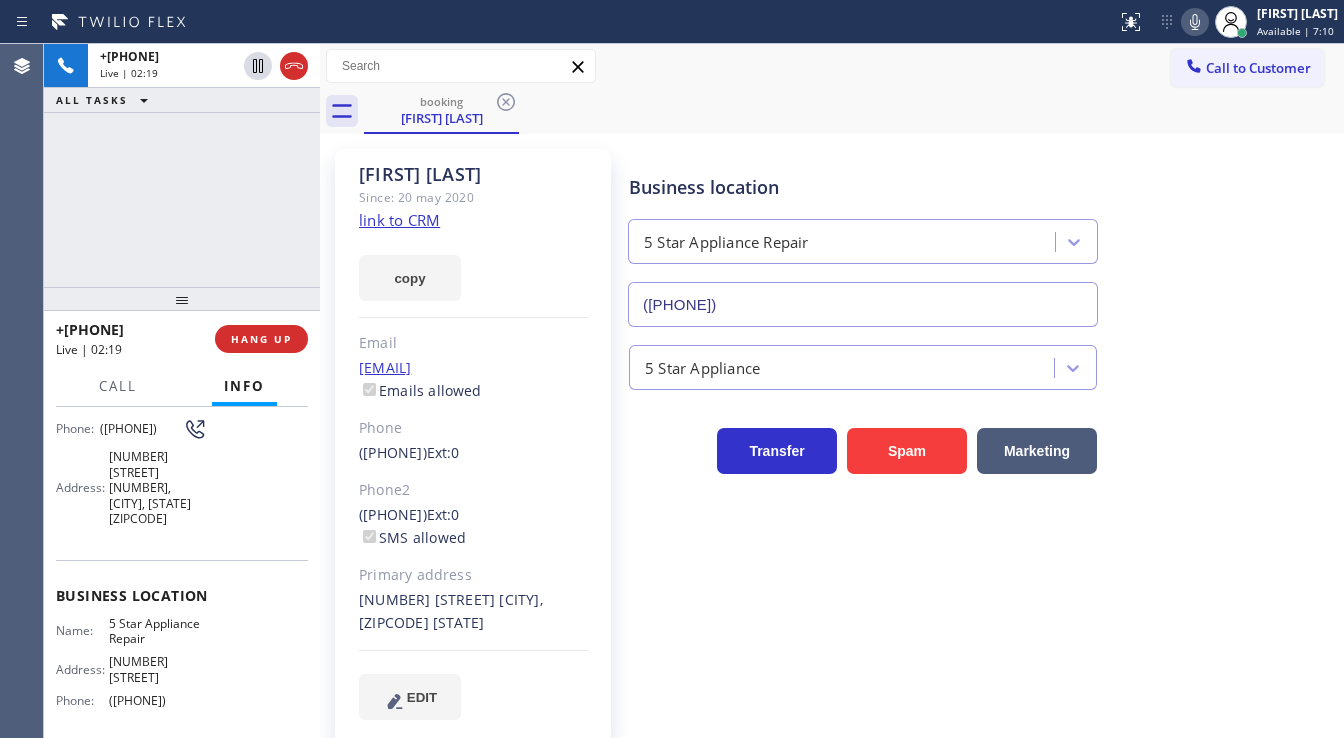 click 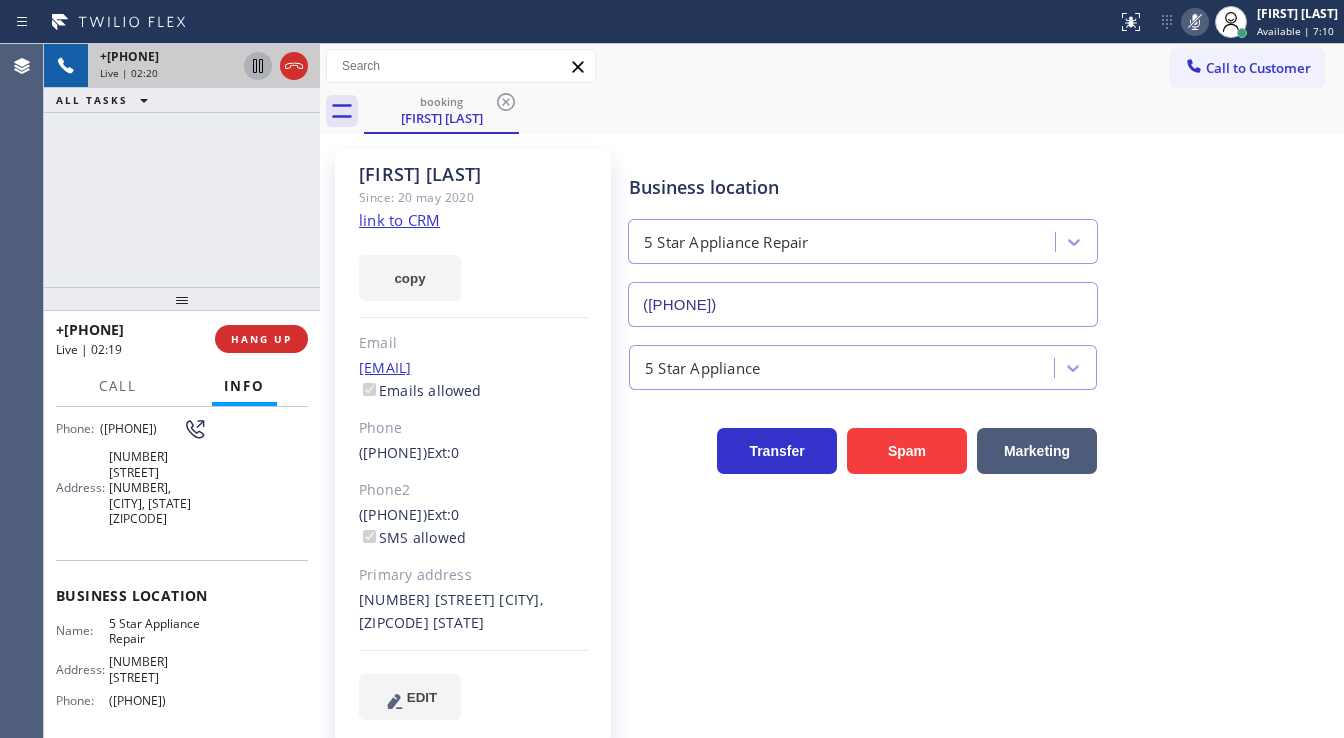 click 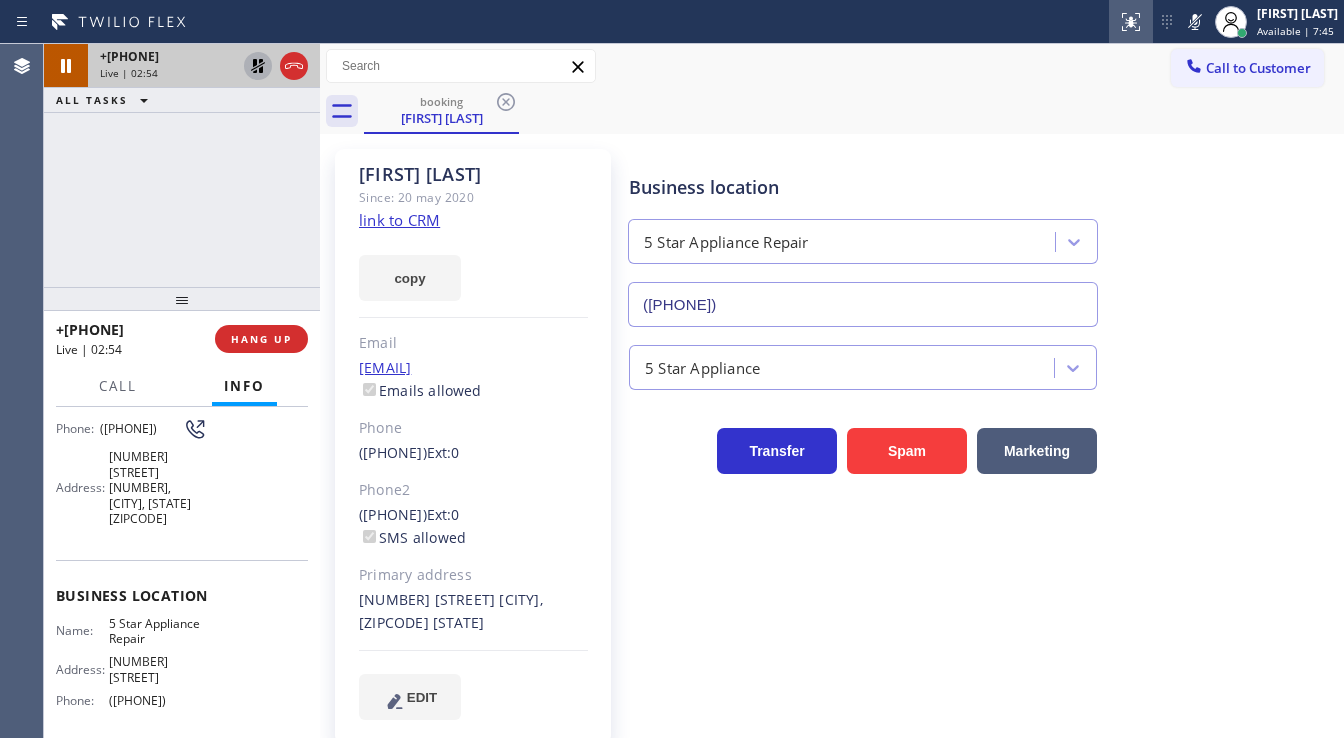 drag, startPoint x: 1193, startPoint y: 16, endPoint x: 1132, endPoint y: 32, distance: 63.06346 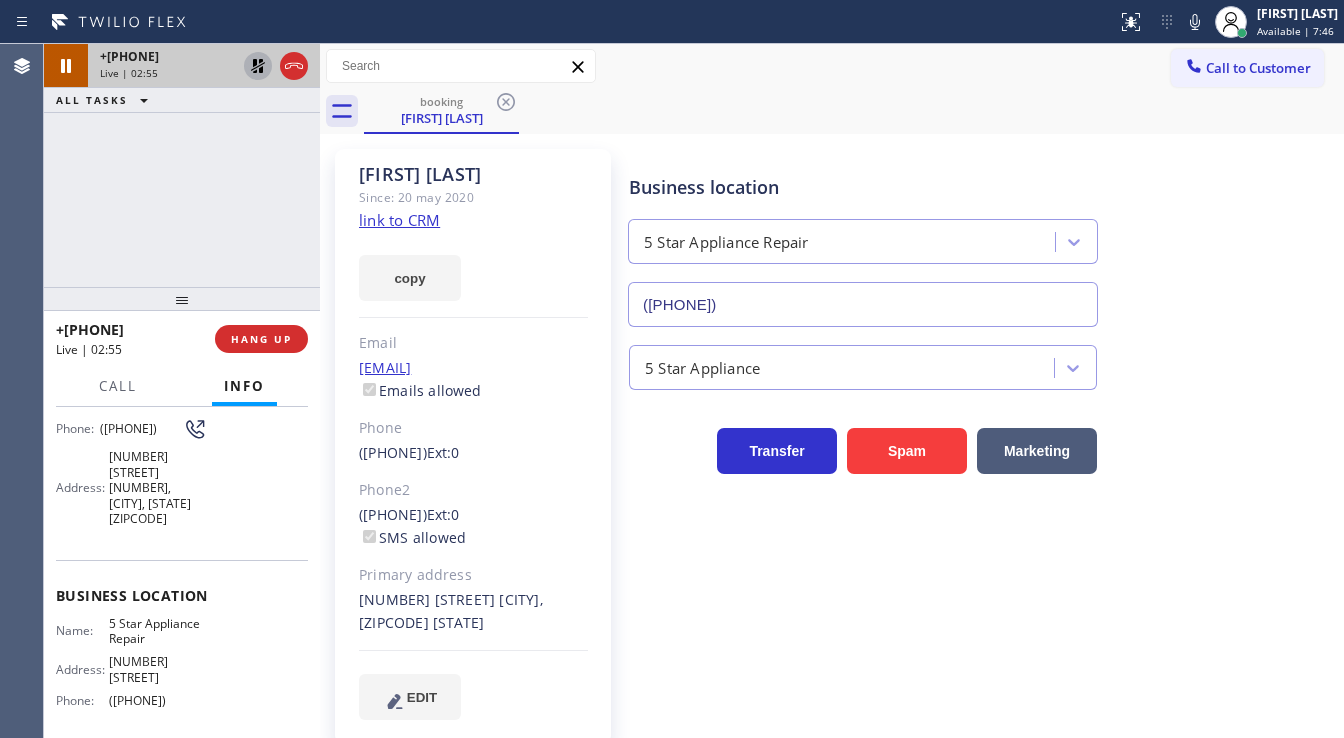 click 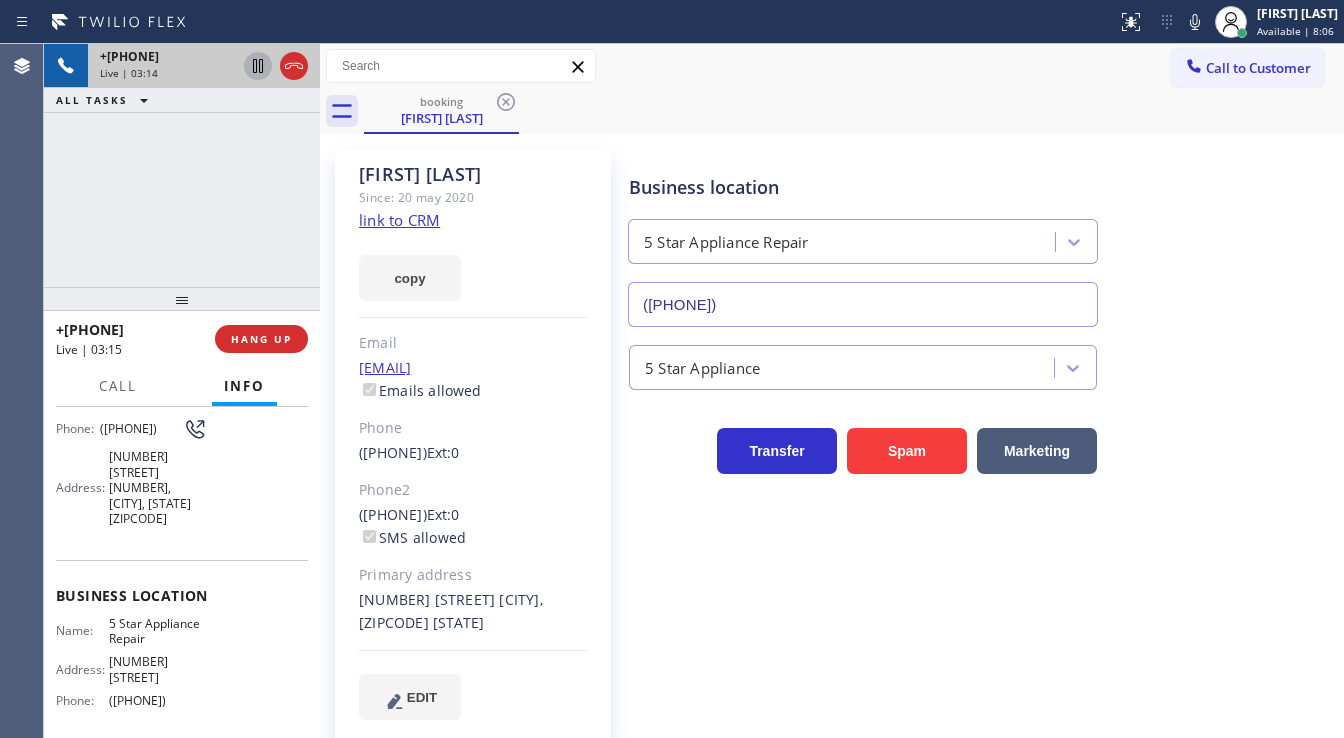 click on "+1[PHONE] Live | 03:14 ALL TASKS ALL TASKS ACTIVE TASKS TASKS IN WRAP UP" at bounding box center (182, 165) 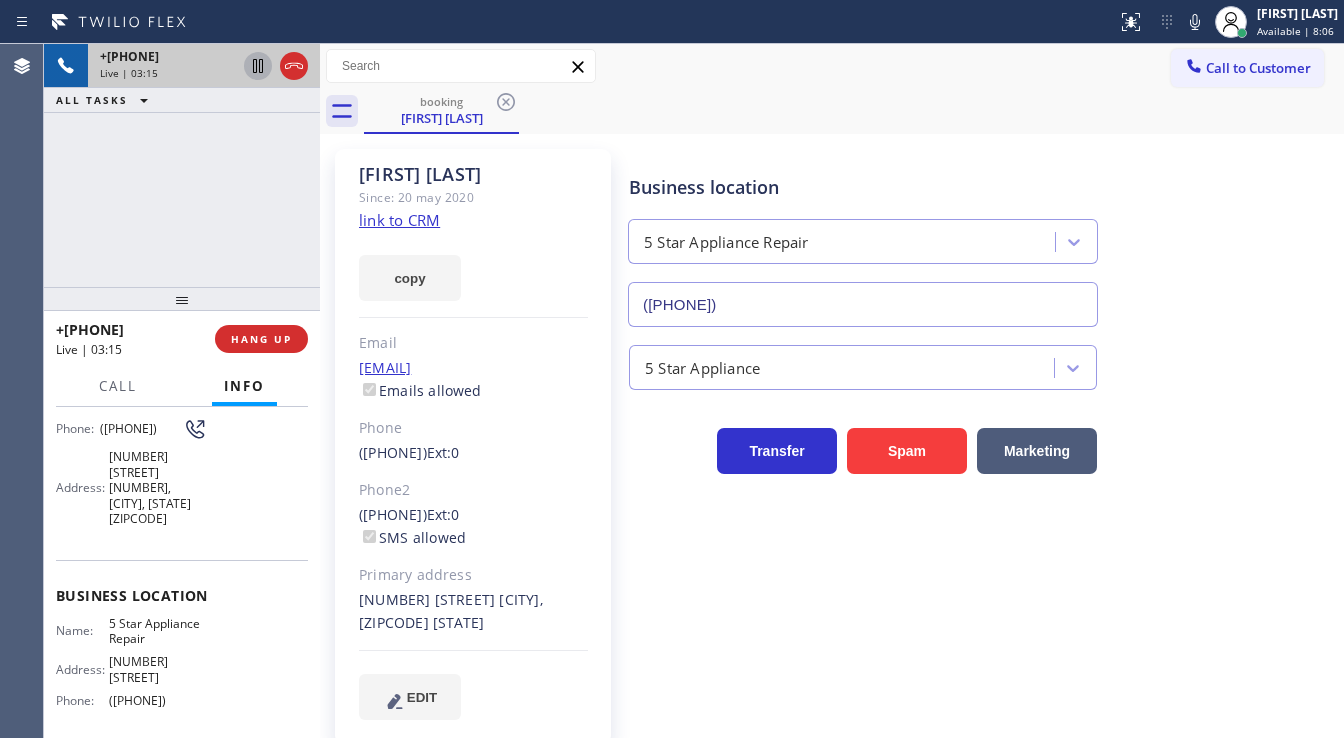 click on "[PHONE] Live | 03:15 ALL TASKS ALL TASKS ACTIVE TASKS TASKS IN WRAP UP" at bounding box center [182, 165] 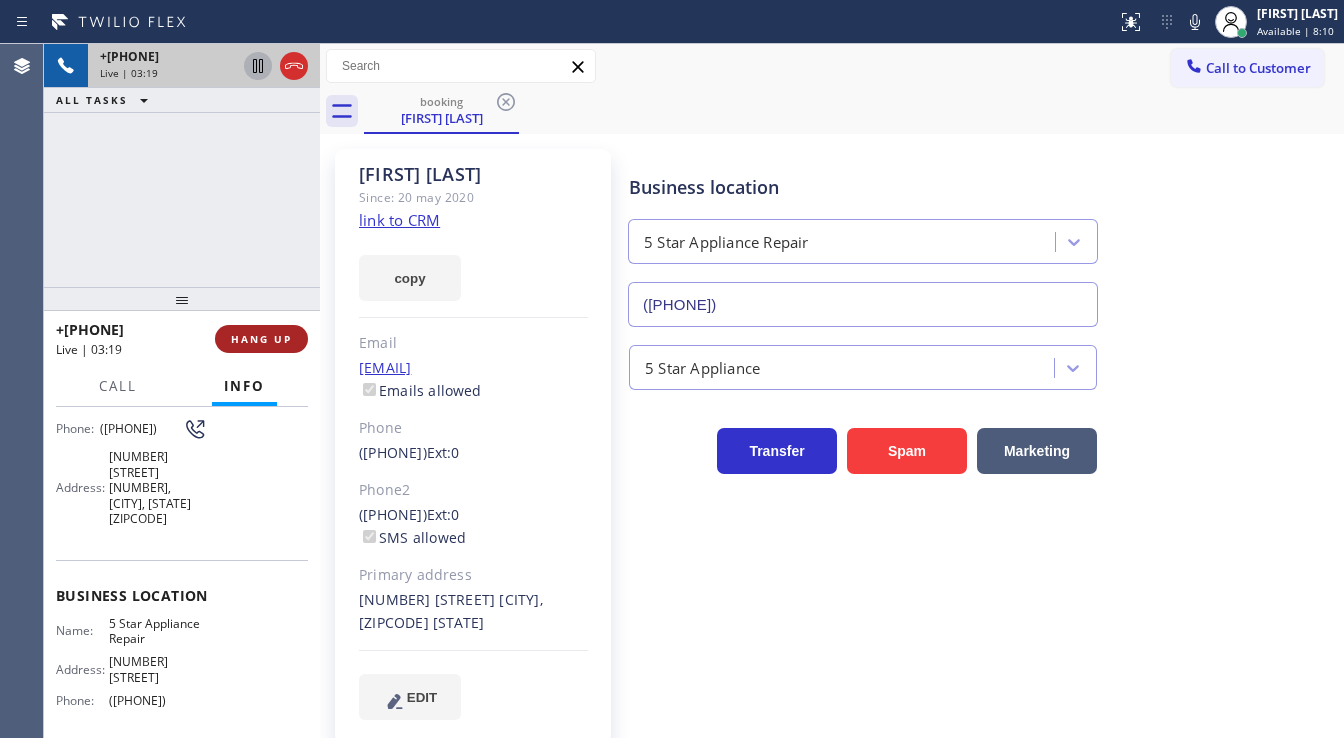click on "HANG UP" at bounding box center (261, 339) 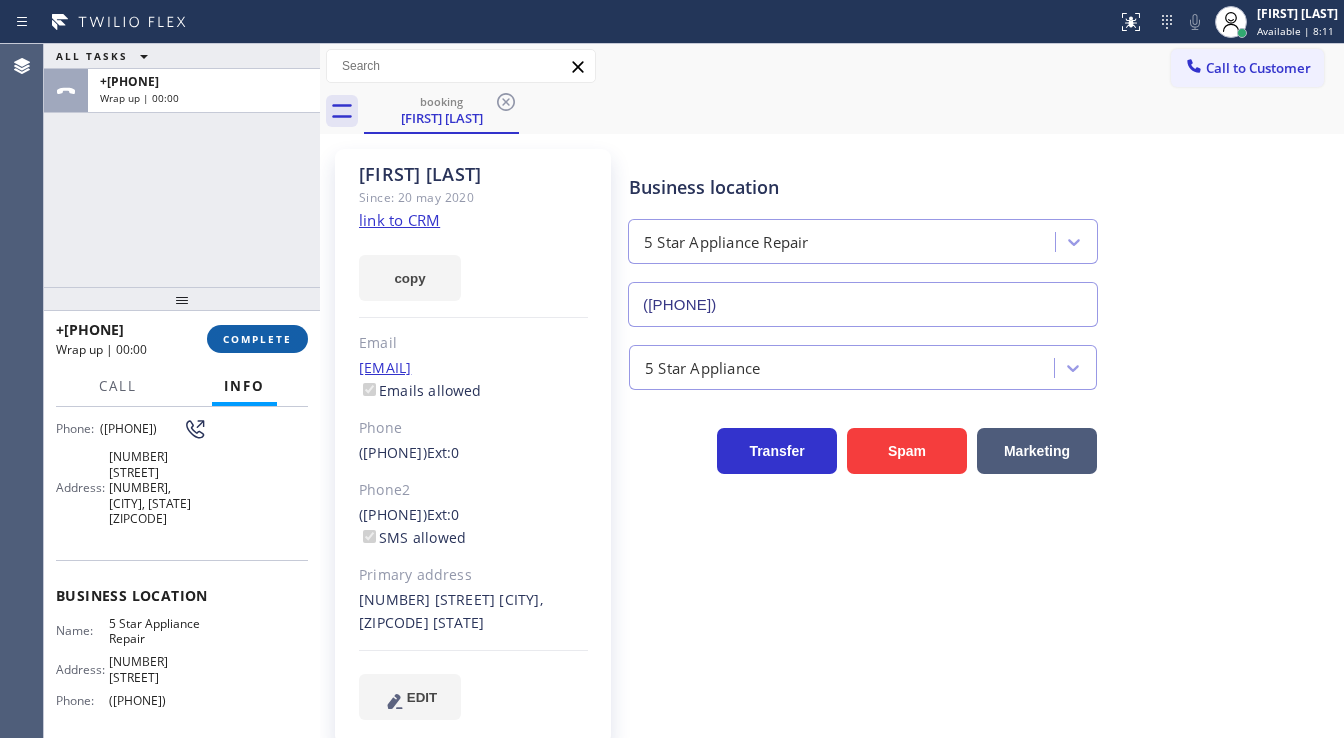 click on "COMPLETE" at bounding box center [257, 339] 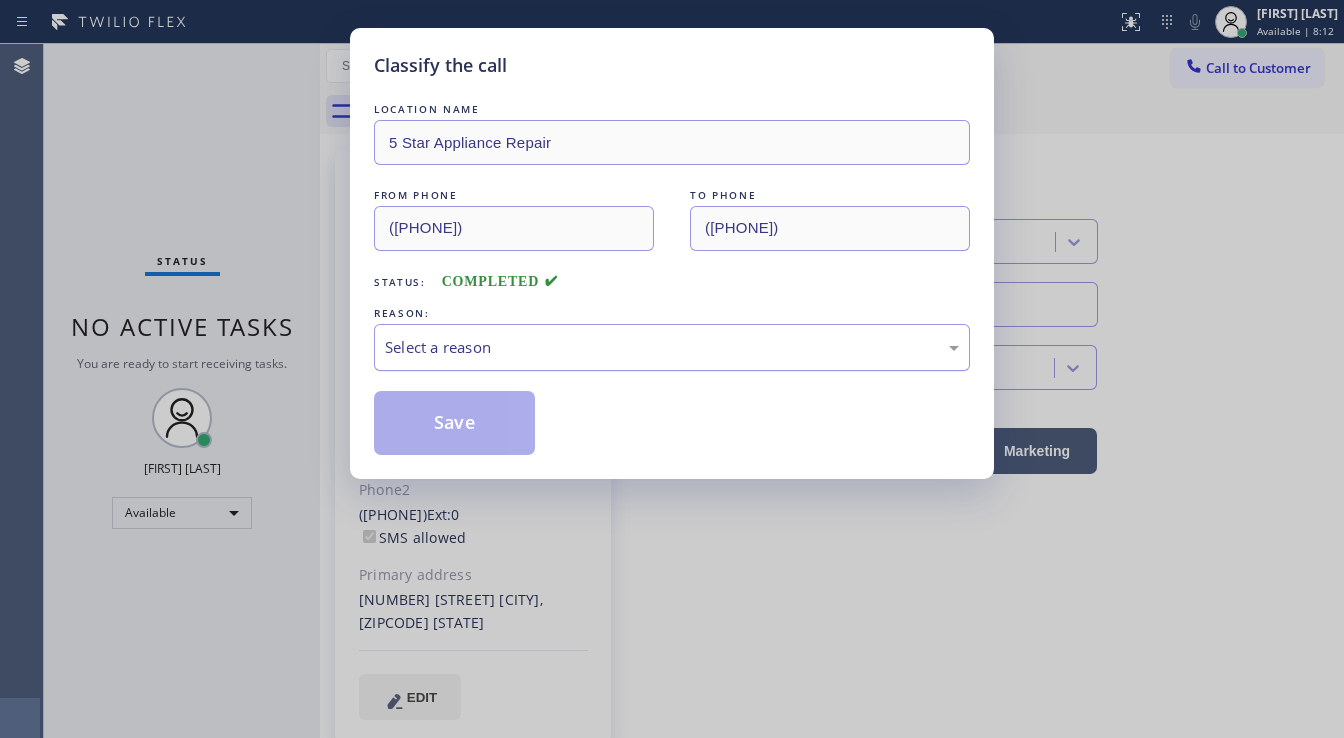 drag, startPoint x: 449, startPoint y: 354, endPoint x: 460, endPoint y: 360, distance: 12.529964 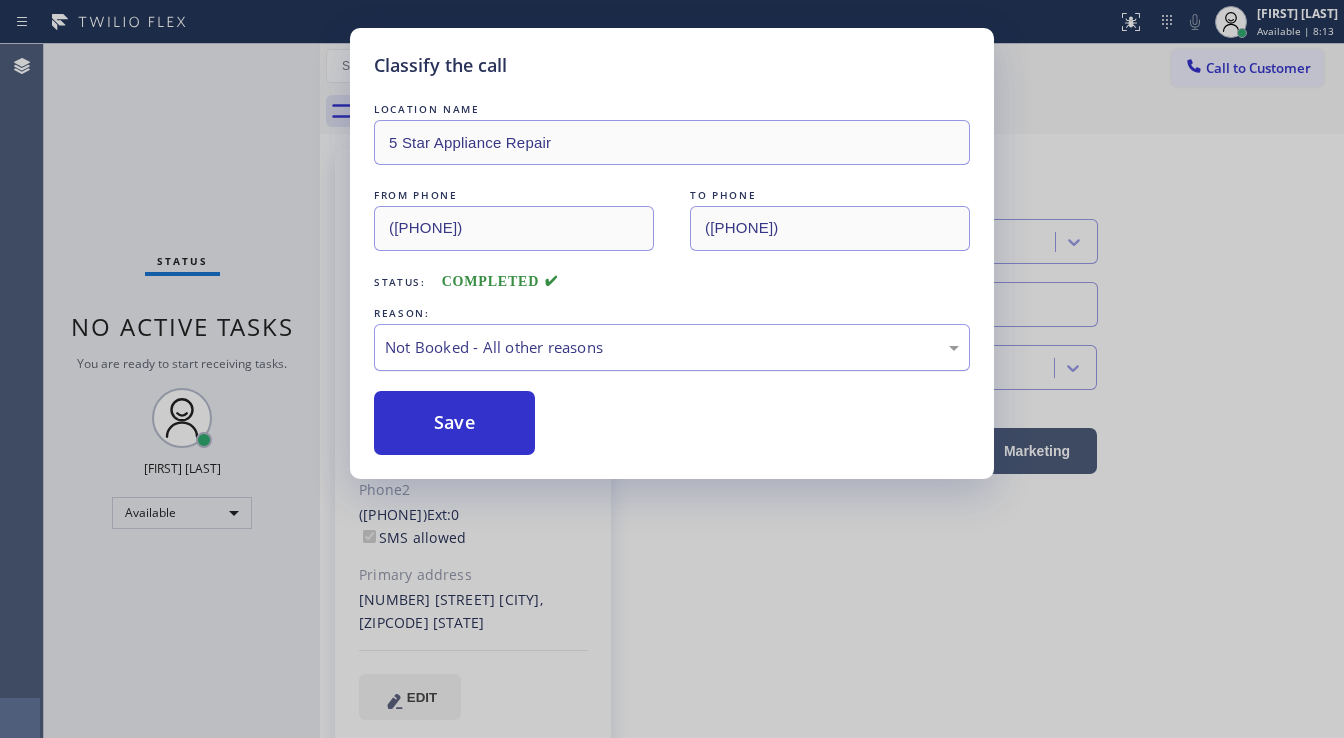 click on "Not Booked - All other reasons" at bounding box center [672, 347] 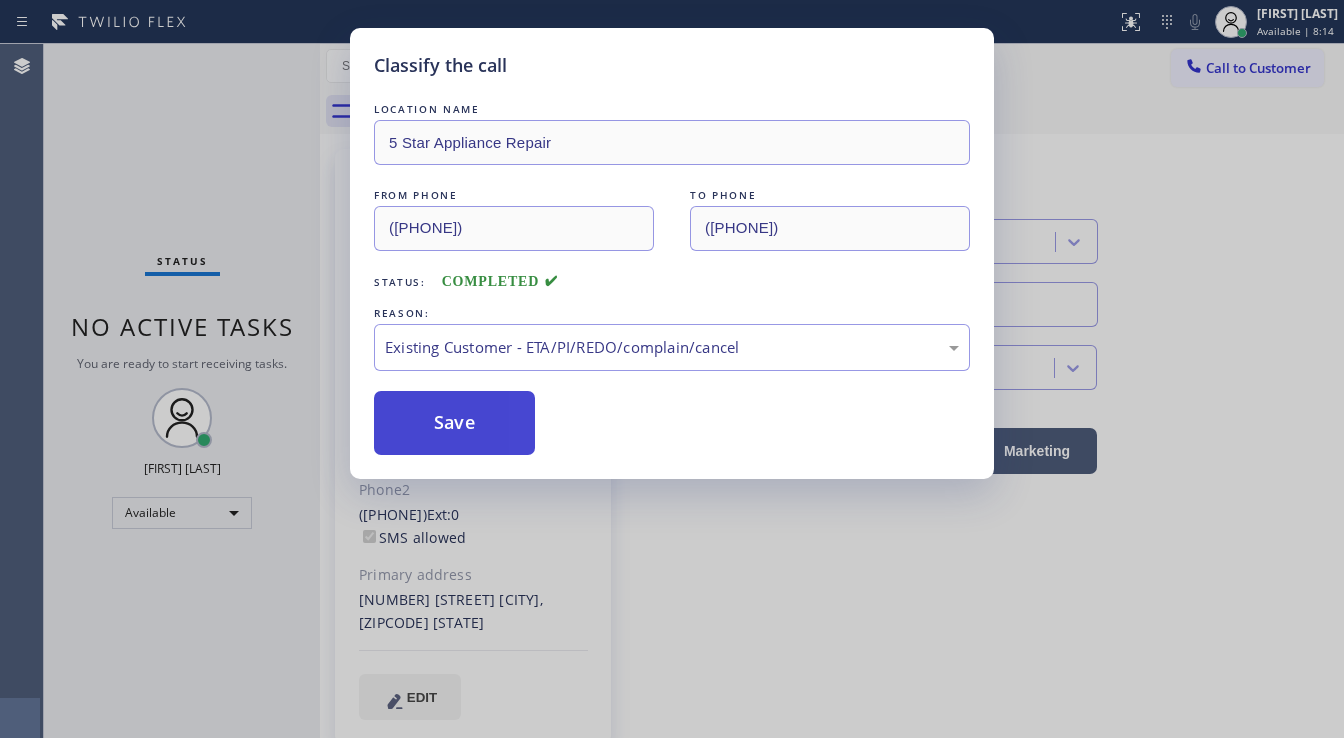 click on "Save" at bounding box center (454, 423) 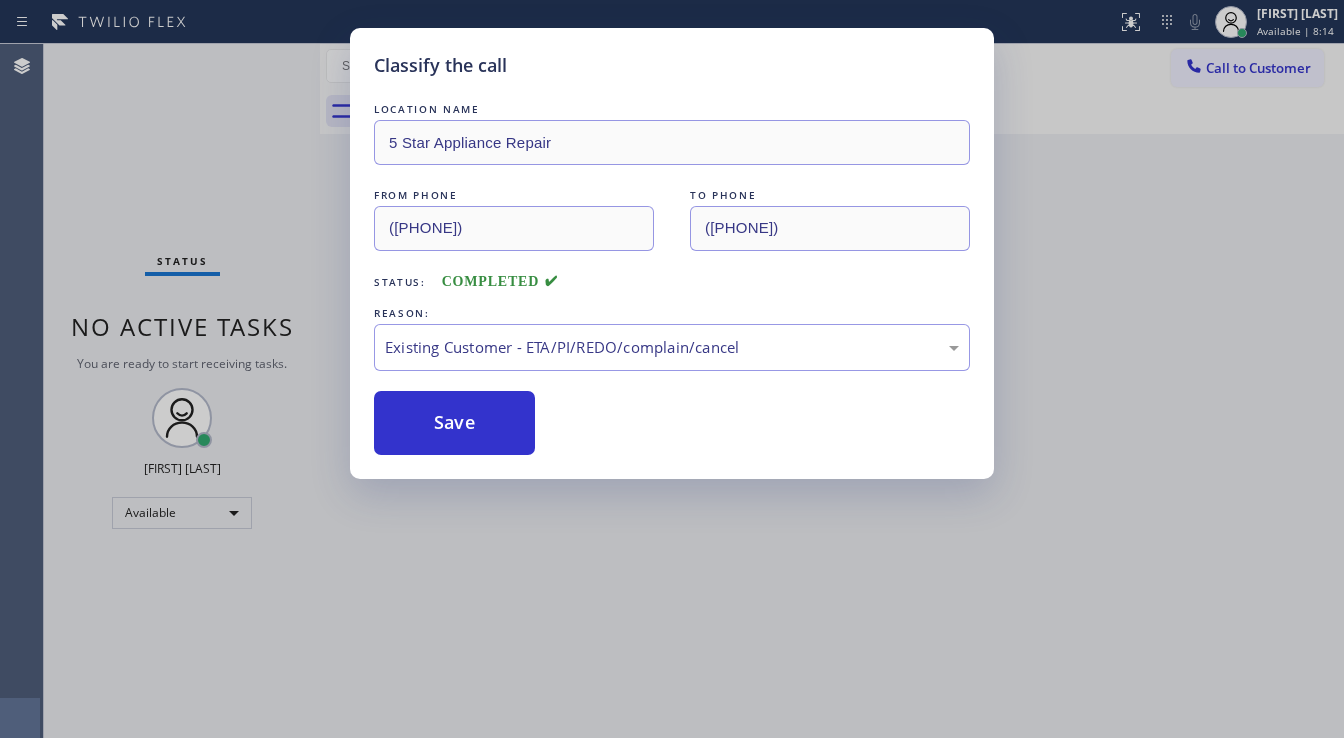 click on "Classify the call LOCATION NAME 5 Star Appliance Repair FROM PHONE ([PHONE]) TO PHONE ([PHONE]) Status: COMPLETED REASON: Existing Customer - ETA/PI/REDO/complain/cancel Save" at bounding box center (672, 369) 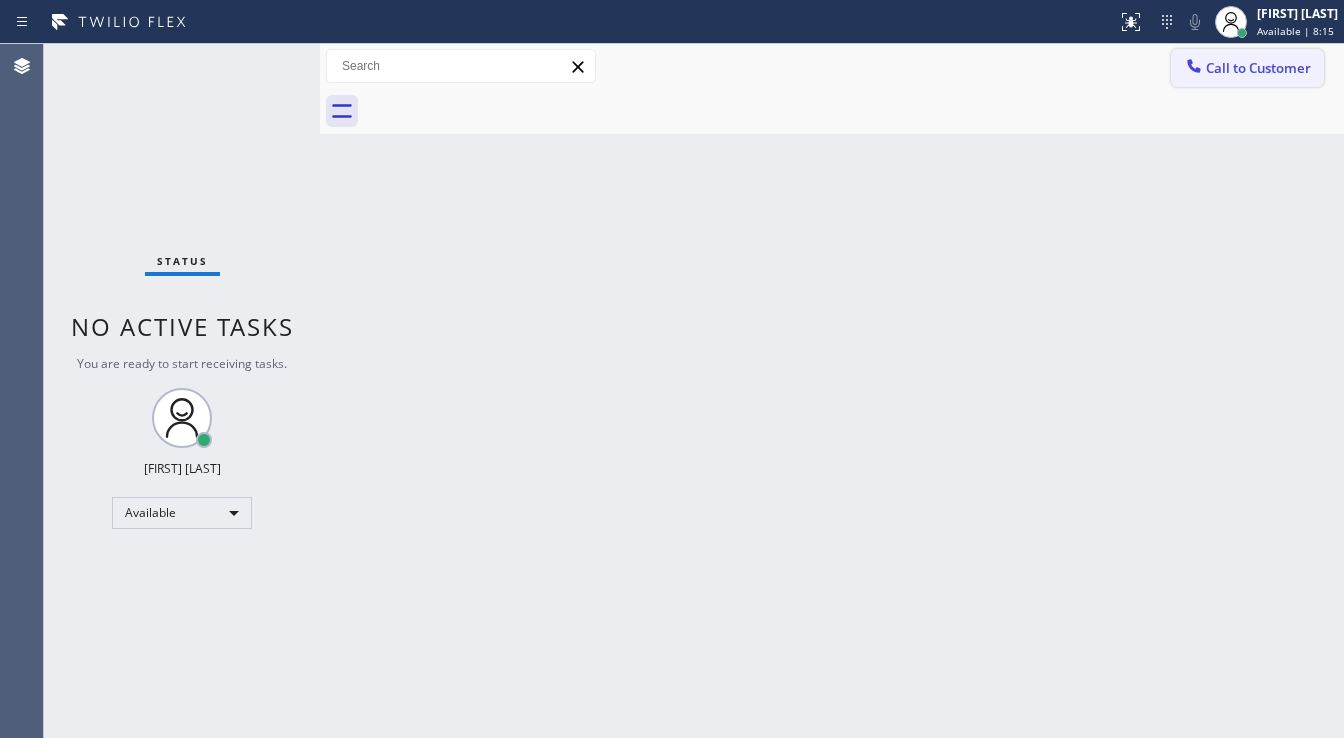 click on "Call to Customer" at bounding box center (1247, 68) 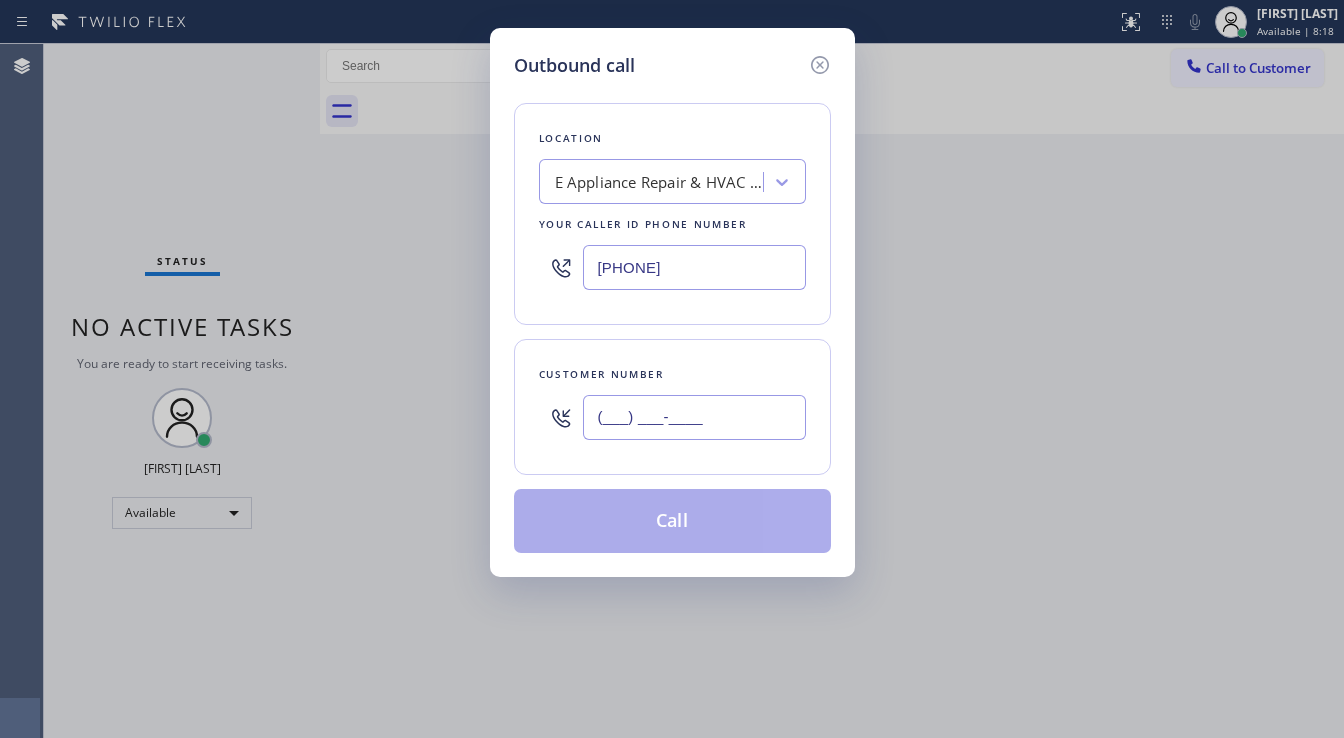 click on "(___) ___-____" at bounding box center [694, 417] 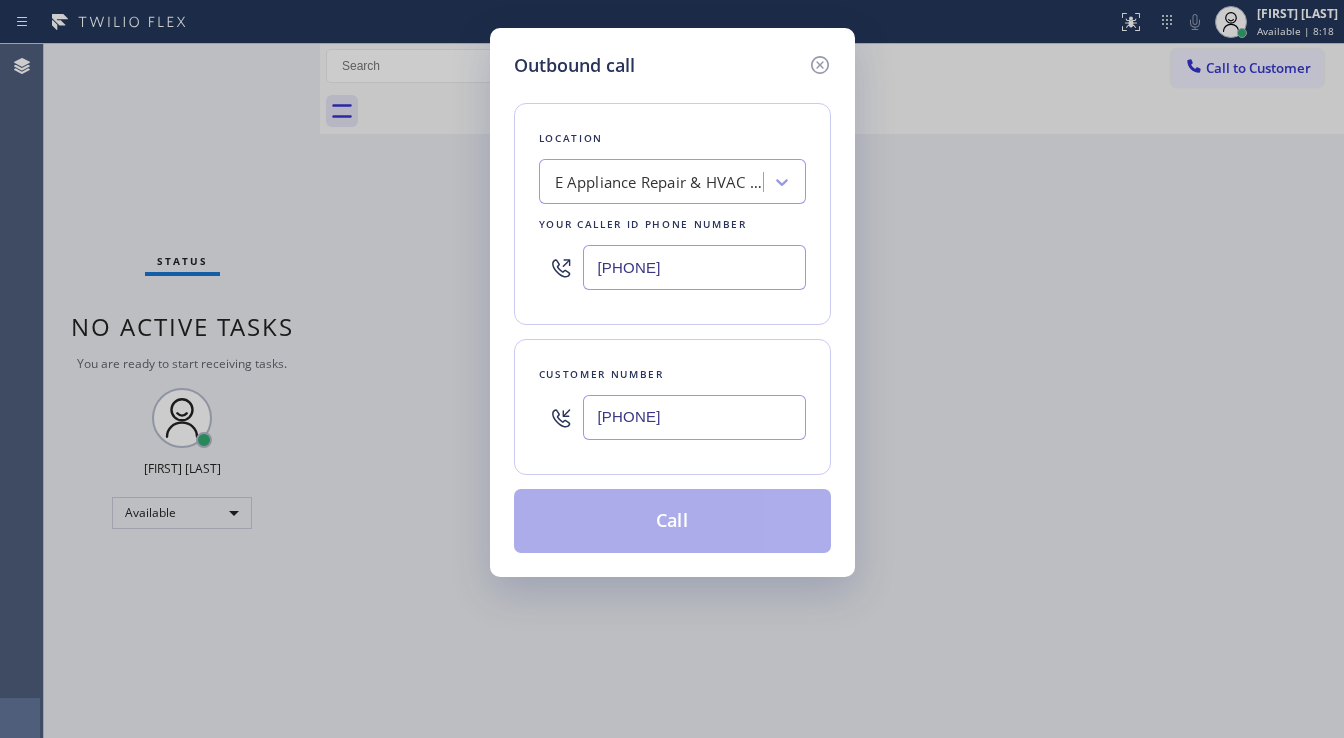 type on "[PHONE]" 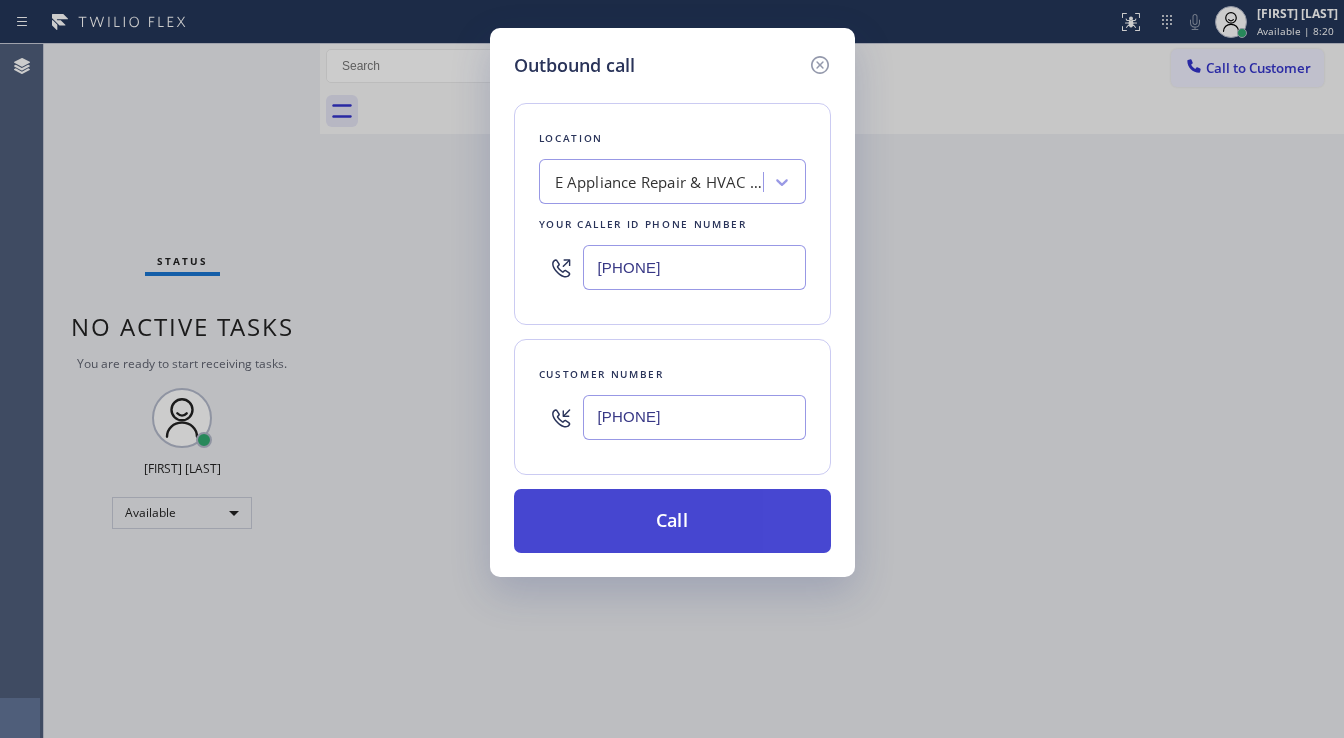 paste on "[PHONE]" 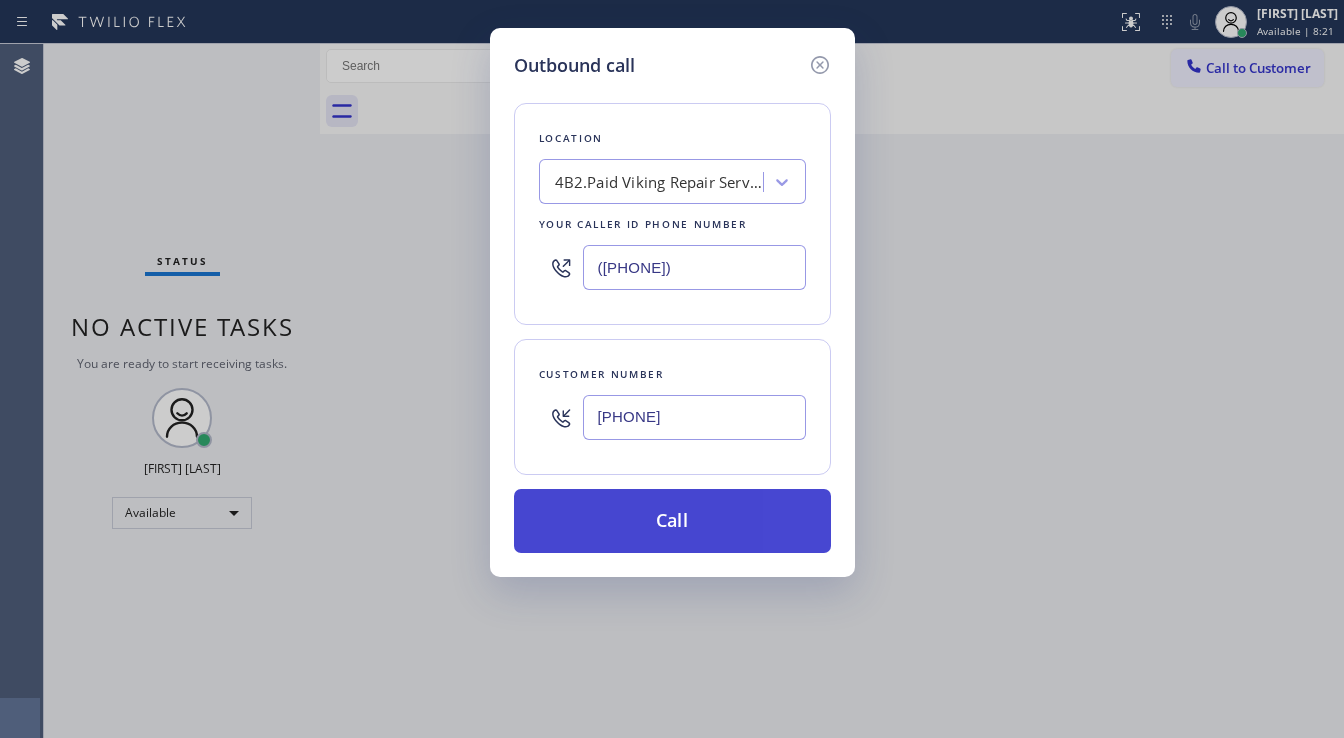 type on "([PHONE])" 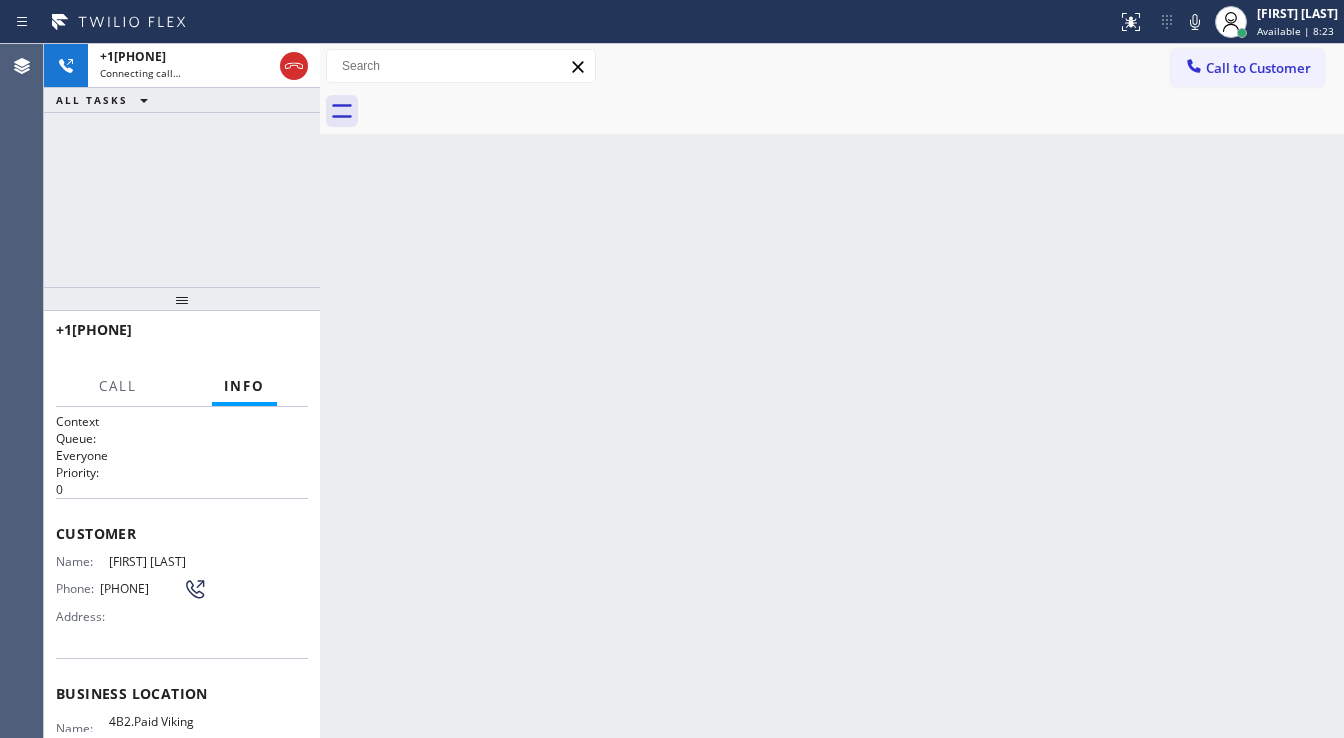 click on "[PHONE] Connecting call… ALL TASKS ALL TASKS ACTIVE TASKS TASKS IN WRAP UP" at bounding box center (182, 165) 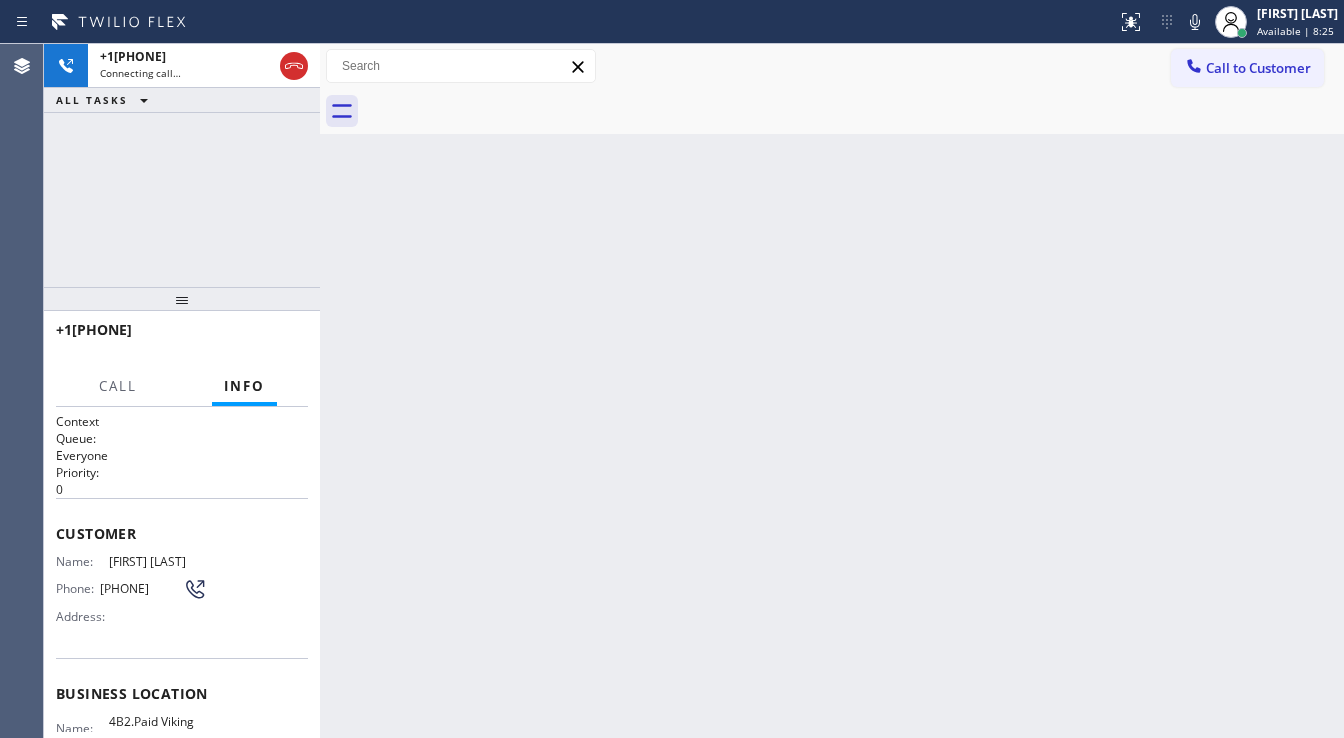 click on "[PHONE] Connecting call… ALL TASKS ALL TASKS ACTIVE TASKS TASKS IN WRAP UP" at bounding box center [182, 165] 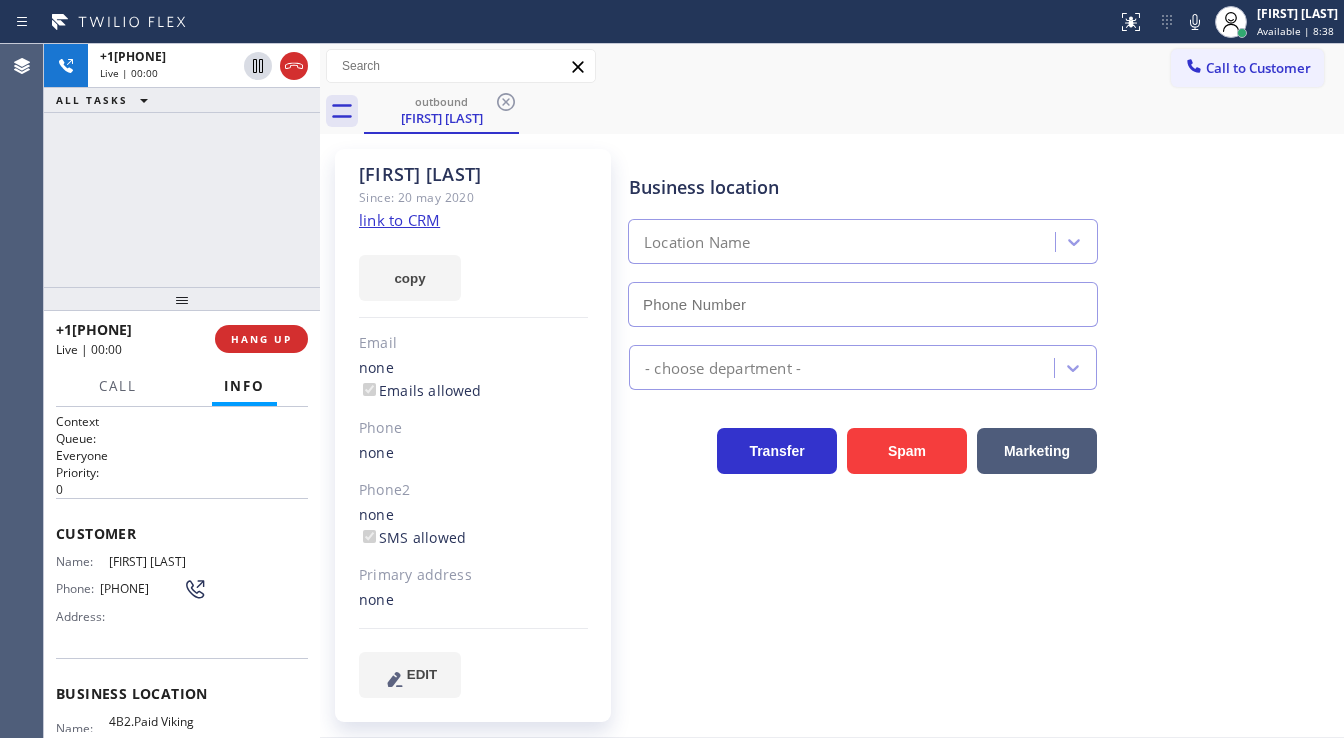 type on "([PHONE])" 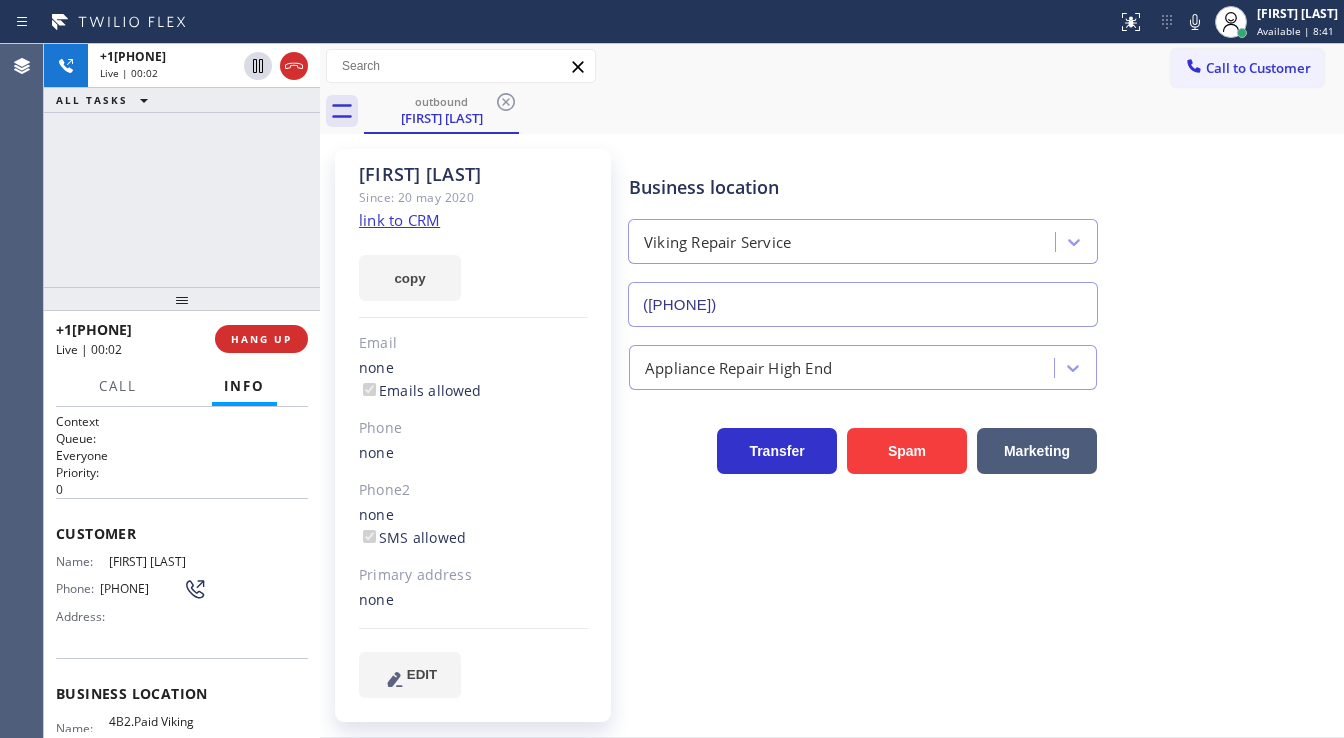 click on "[PHONE] Live | 00:02 ALL TASKS ALL TASKS ACTIVE TASKS TASKS IN WRAP UP" at bounding box center [182, 165] 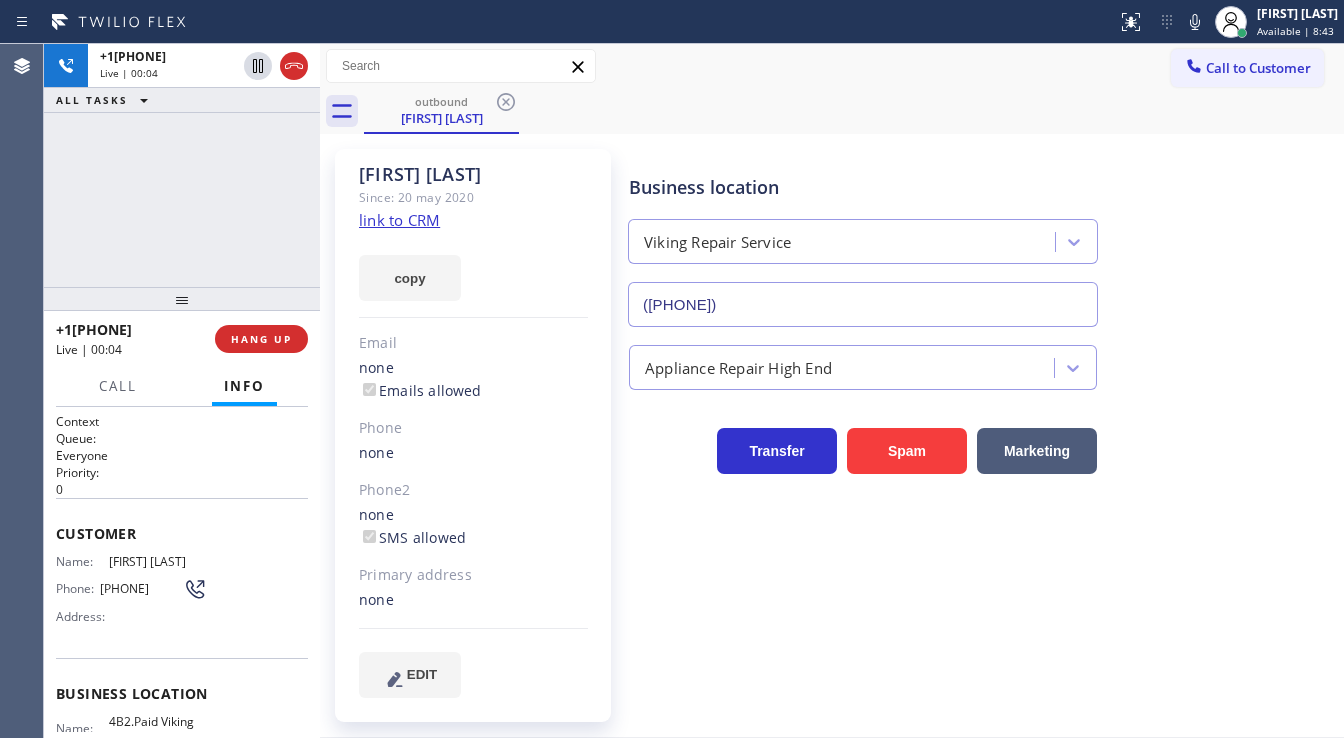 click on "+[PHONE] Live | 00:04 ALL TASKS ALL TASKS ACTIVE TASKS TASKS IN WRAP UP" at bounding box center (182, 165) 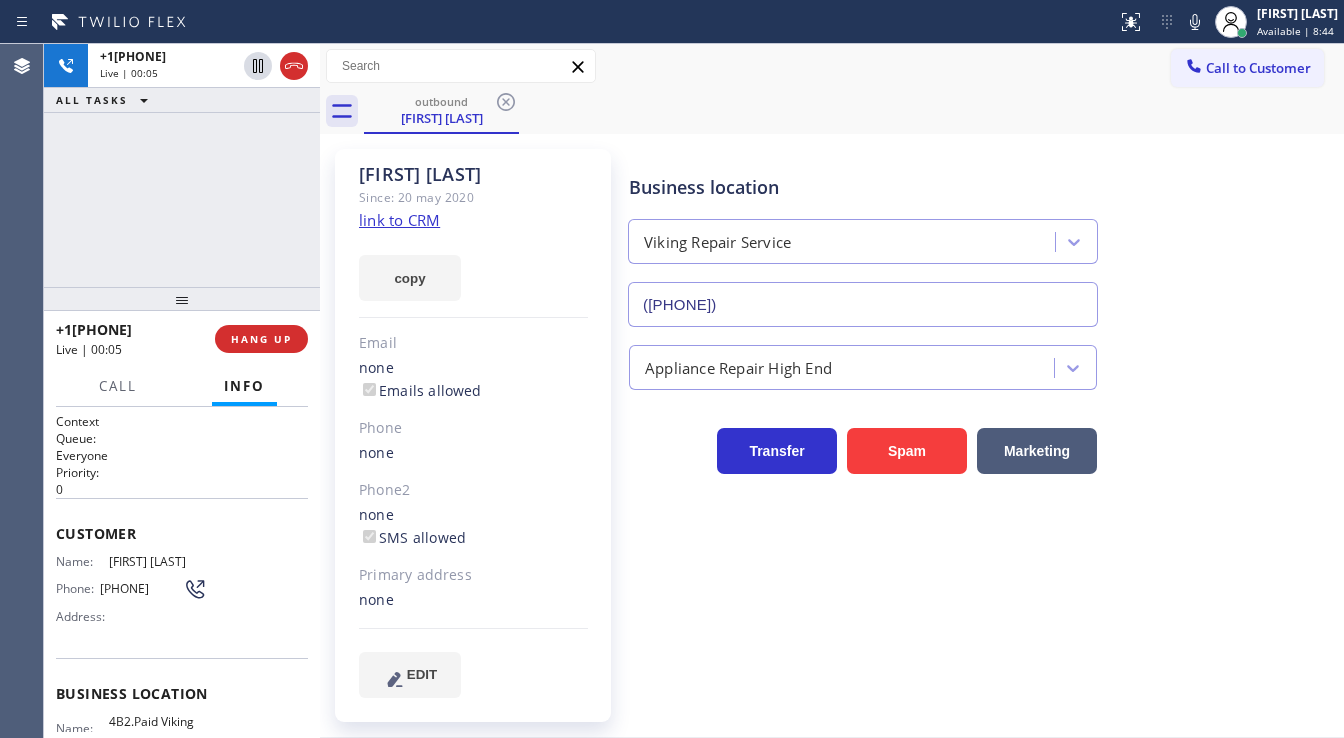 drag, startPoint x: 177, startPoint y: 229, endPoint x: 188, endPoint y: 225, distance: 11.7046995 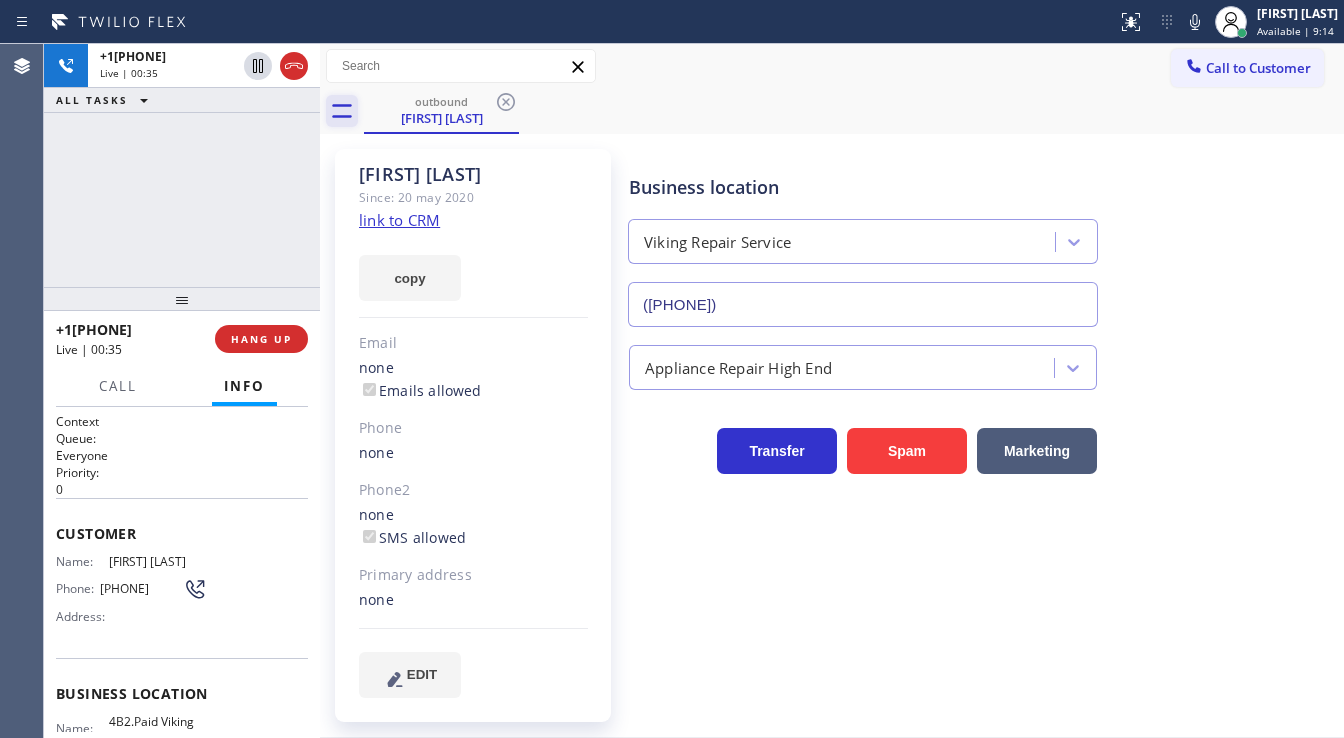 click 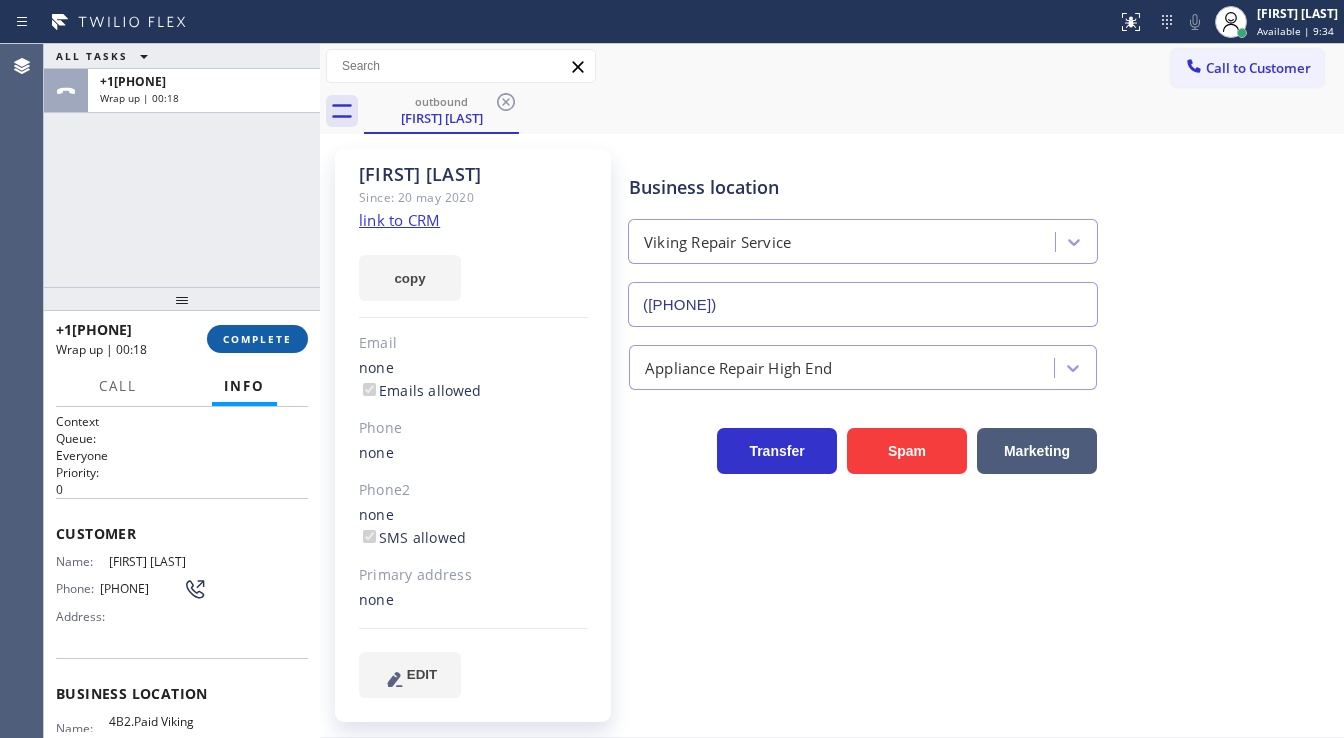 click on "COMPLETE" at bounding box center (257, 339) 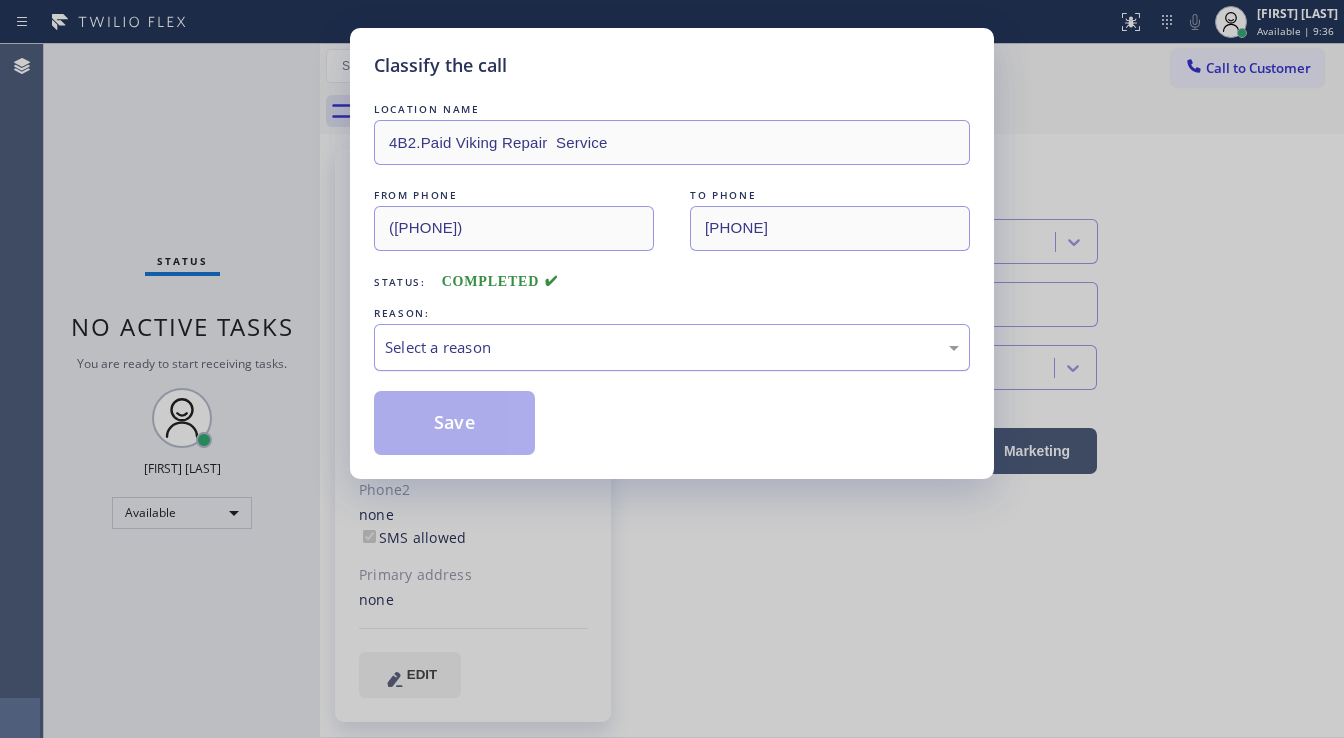click on "Select a reason" at bounding box center (672, 347) 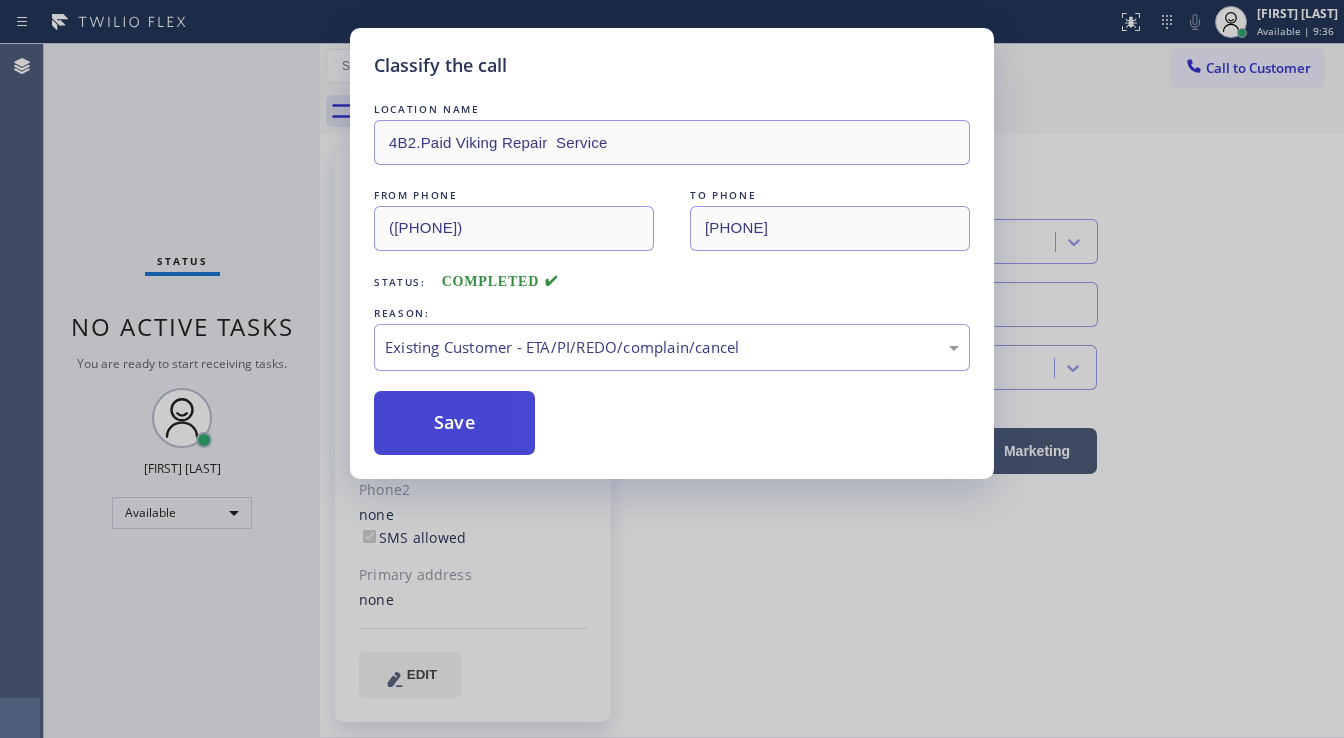 click on "Save" at bounding box center [454, 423] 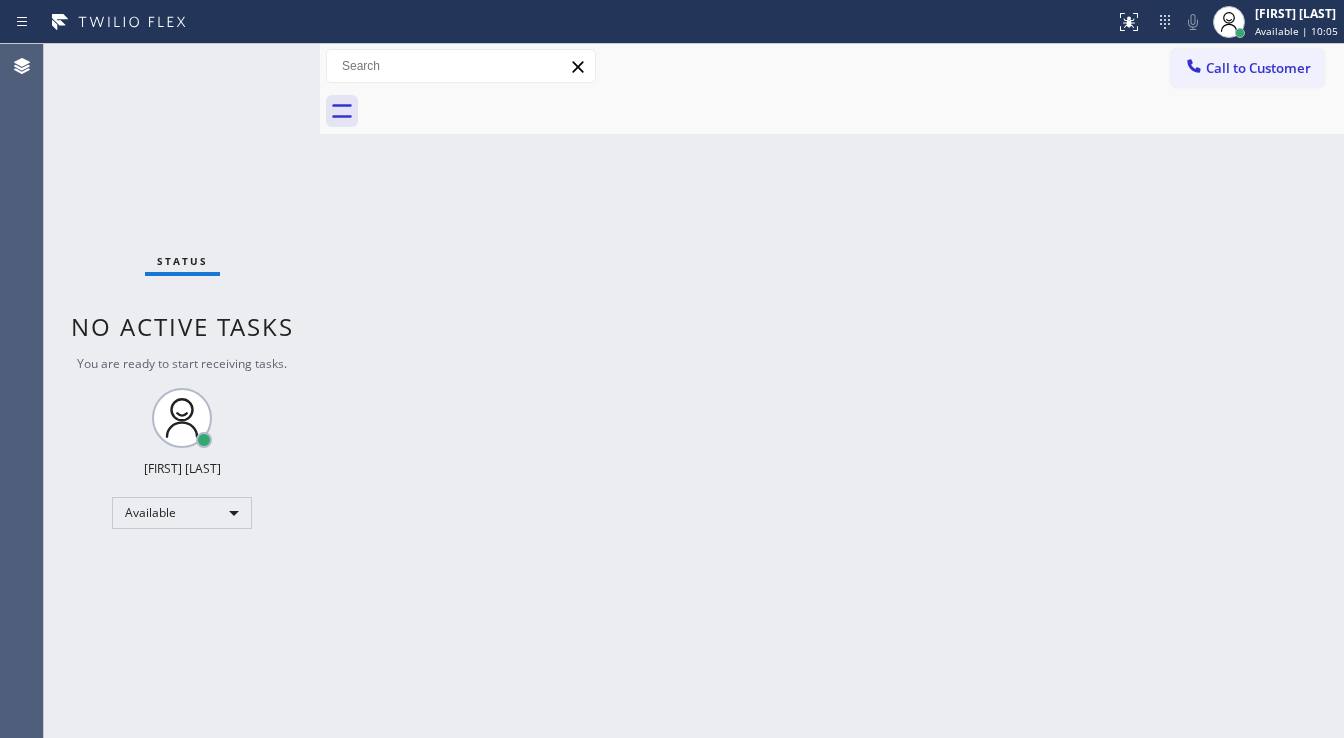 click on "Status   No active tasks     You are ready to start receiving tasks.   [FIRST] [LAST] Available" at bounding box center [182, 391] 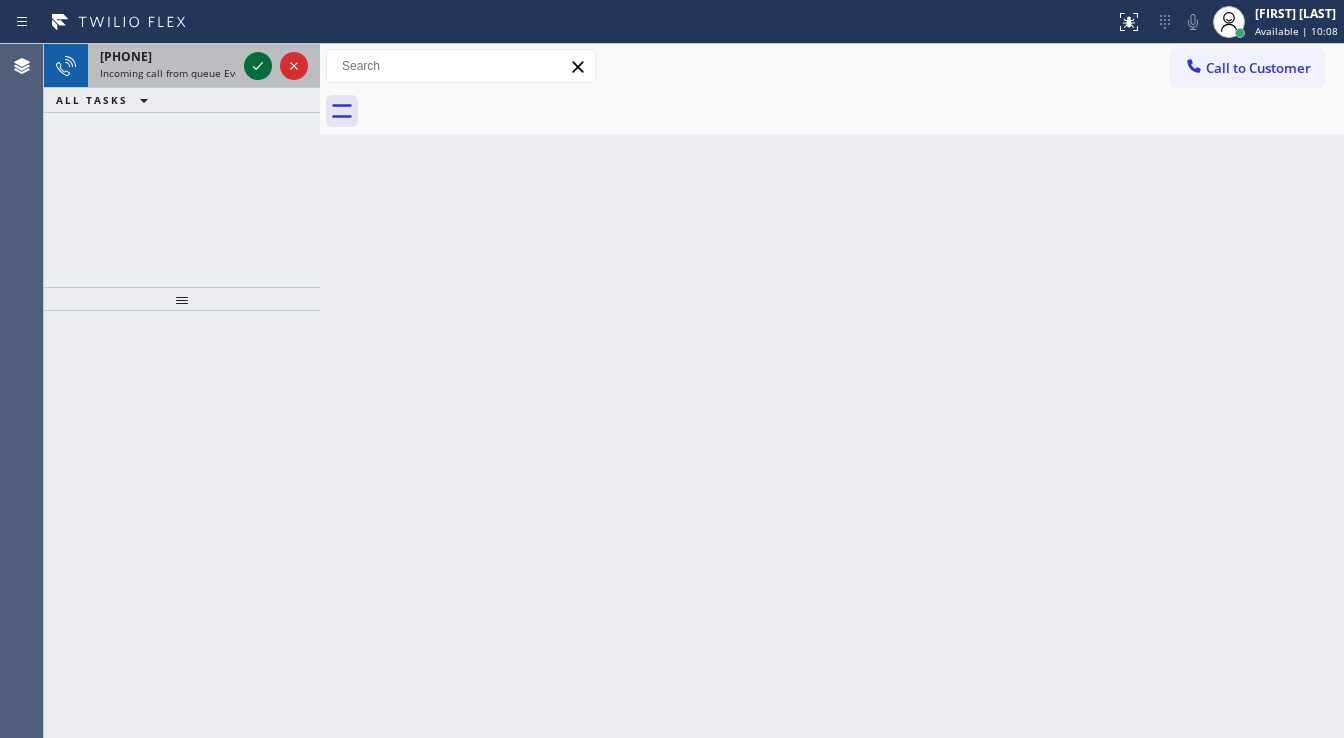 click 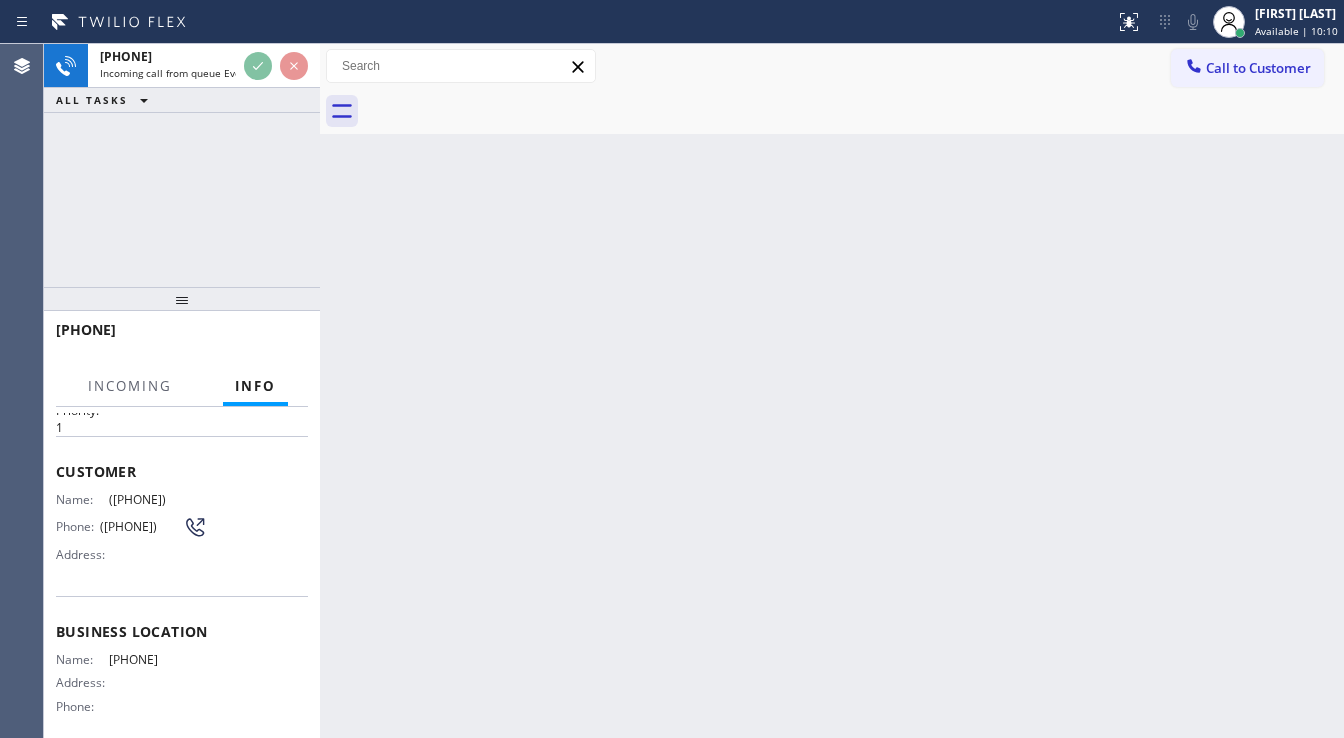 scroll, scrollTop: 80, scrollLeft: 0, axis: vertical 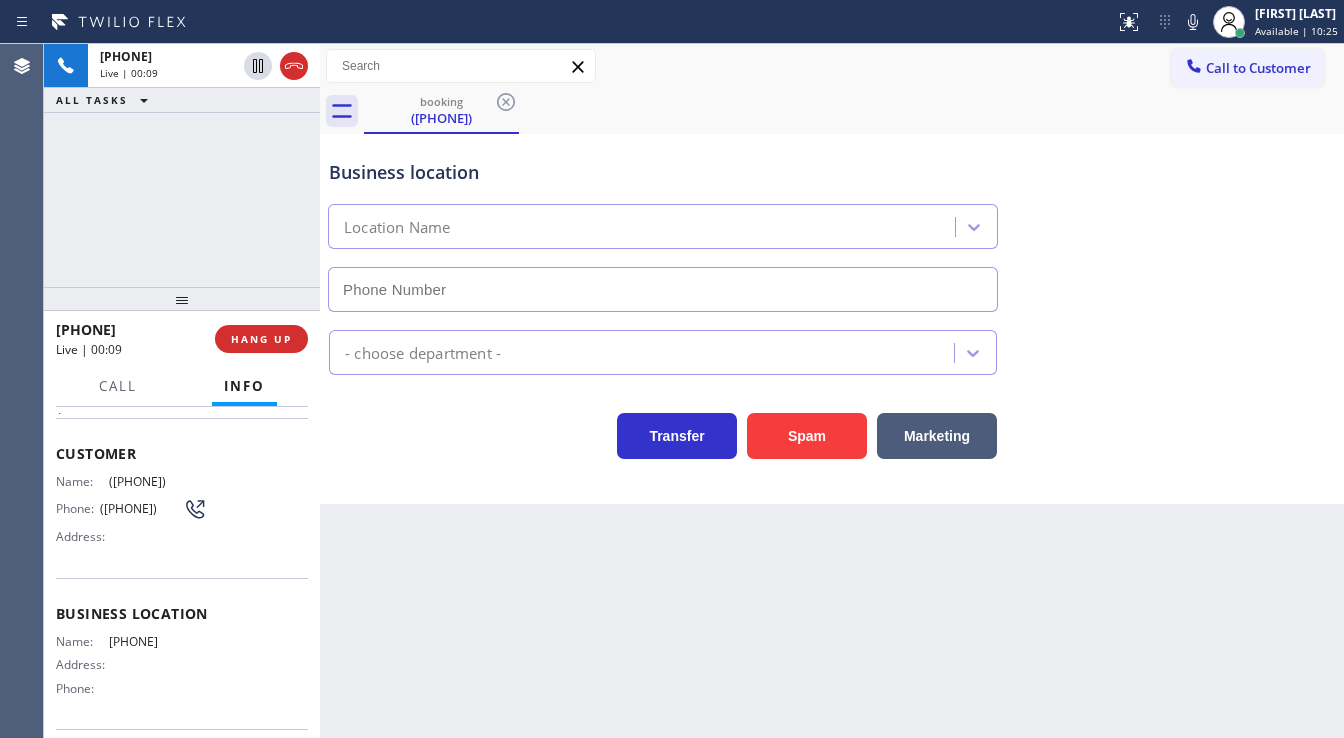 drag, startPoint x: 155, startPoint y: 208, endPoint x: 380, endPoint y: 280, distance: 236.23929 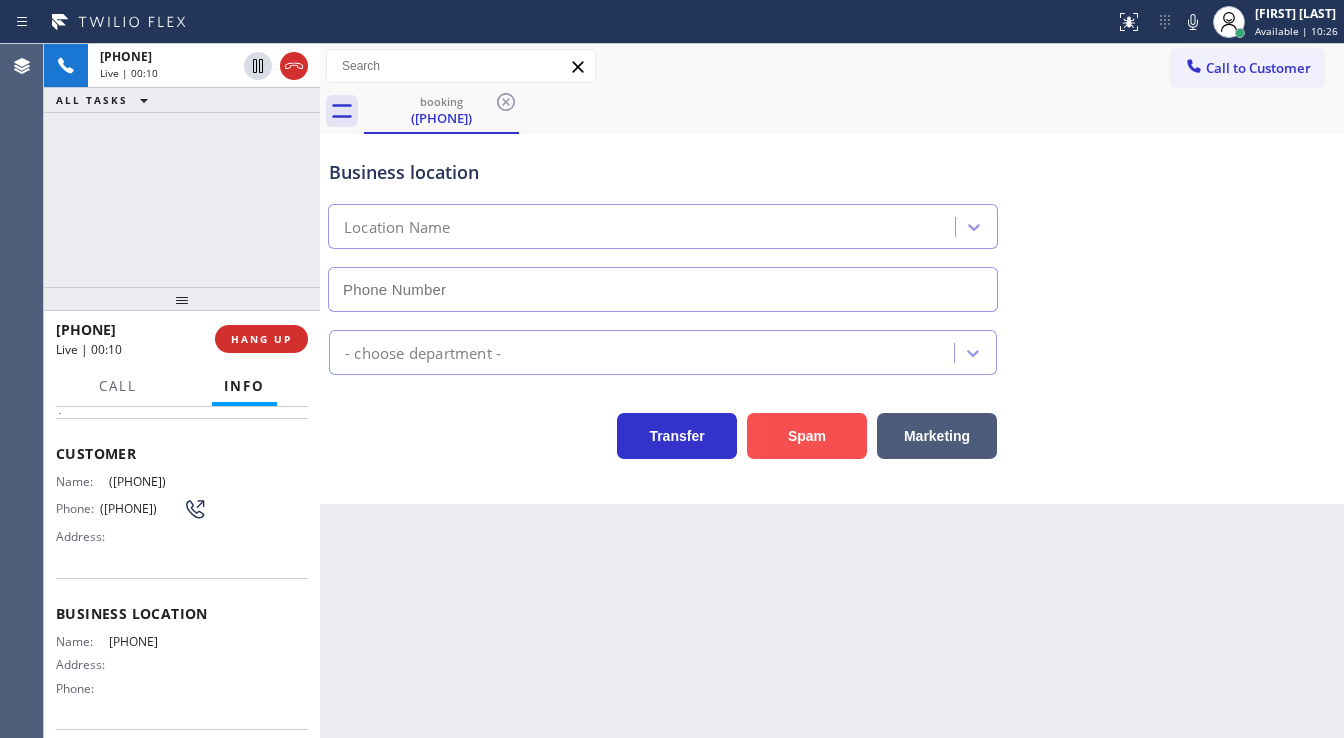 click on "Spam" at bounding box center [807, 436] 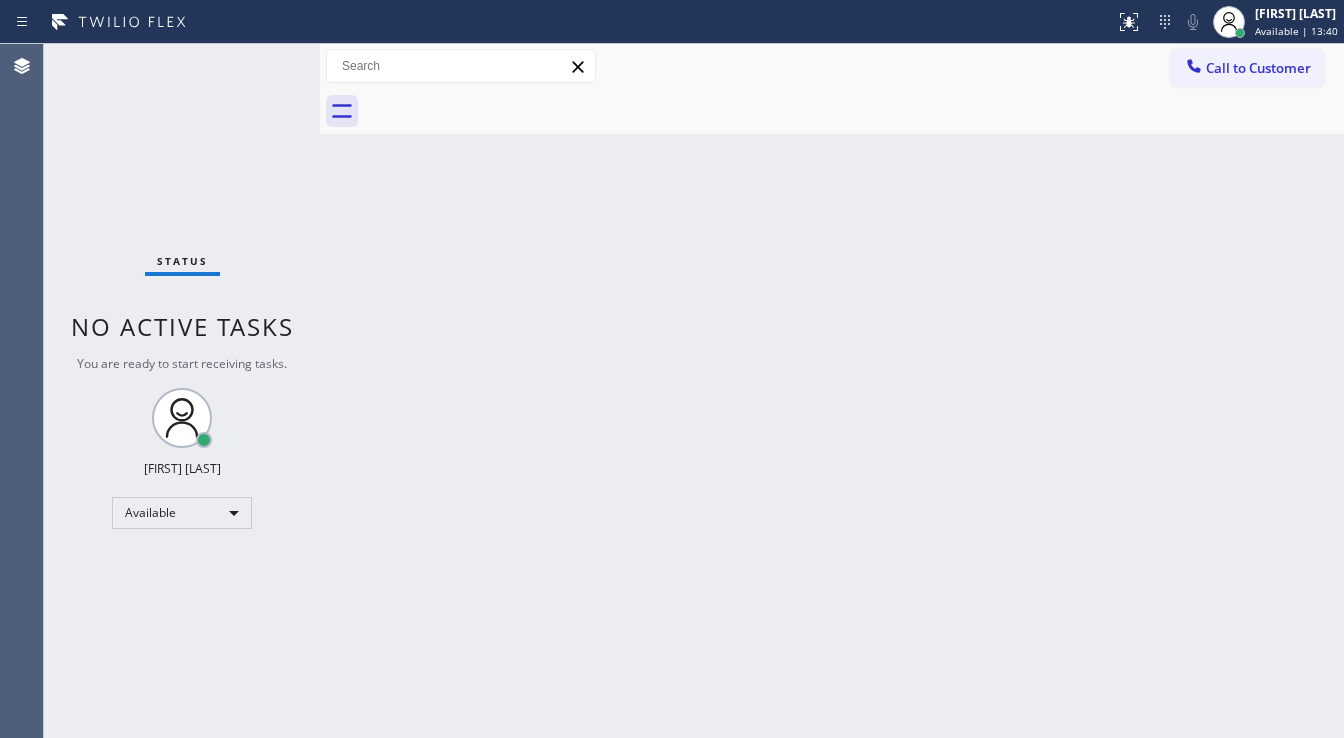 click on "Status   No active tasks     You are ready to start receiving tasks.   [FIRST] [LAST] Available" at bounding box center (182, 391) 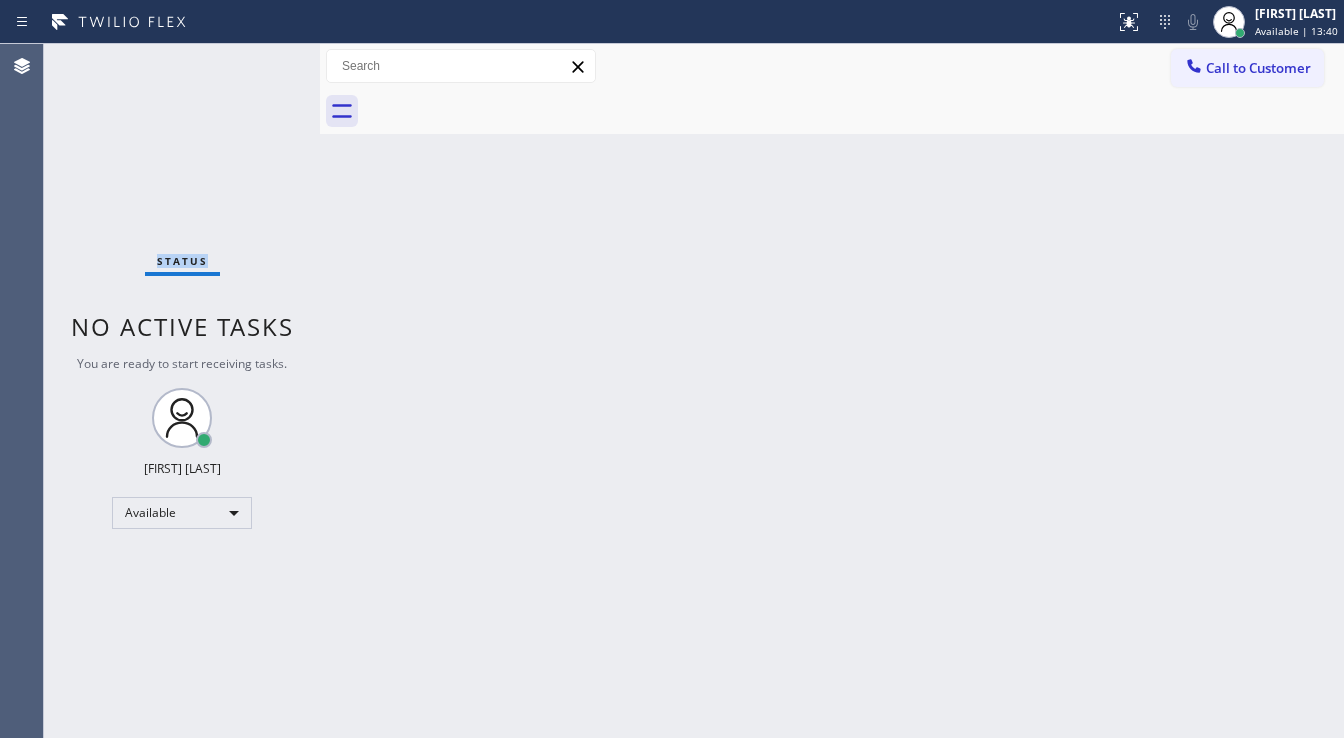 click on "Status   No active tasks     You are ready to start receiving tasks.   [FIRST] [LAST] Available" at bounding box center (182, 391) 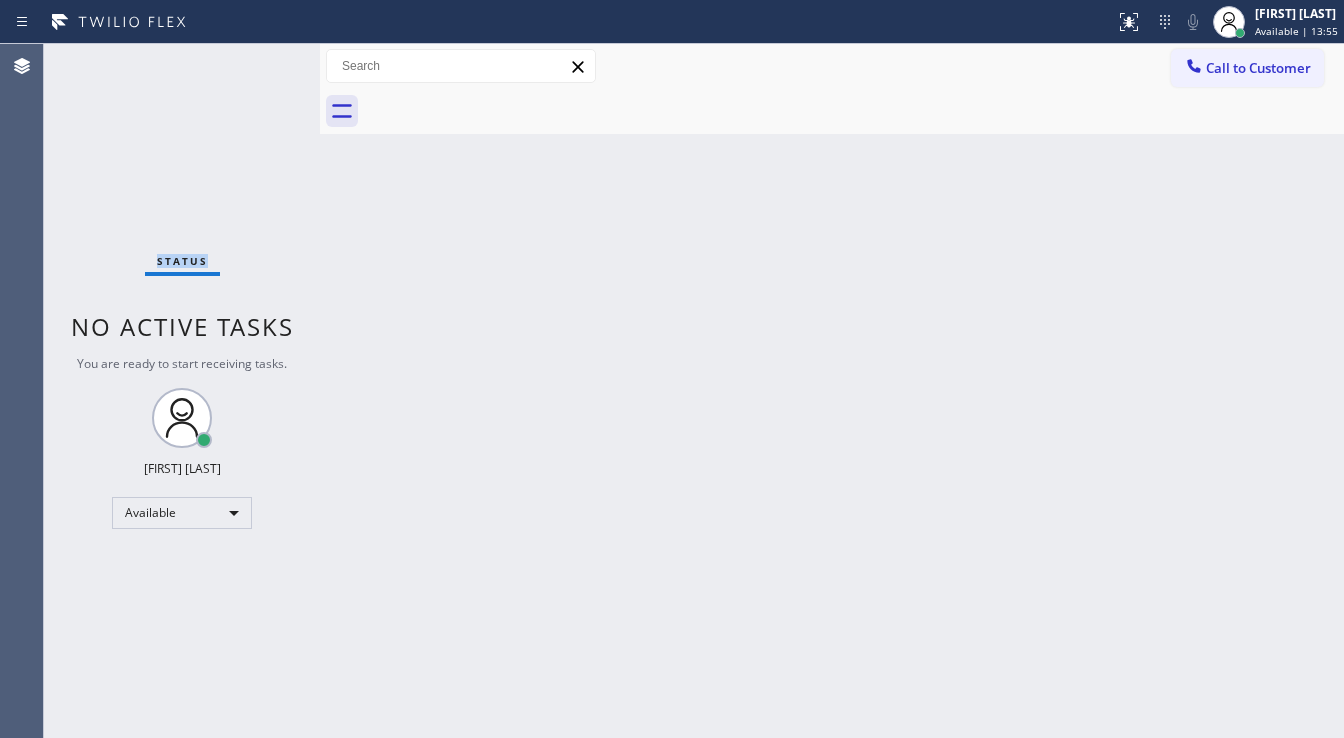 click on "Status   No active tasks     You are ready to start receiving tasks.   [FIRST] [LAST] Available" at bounding box center [182, 391] 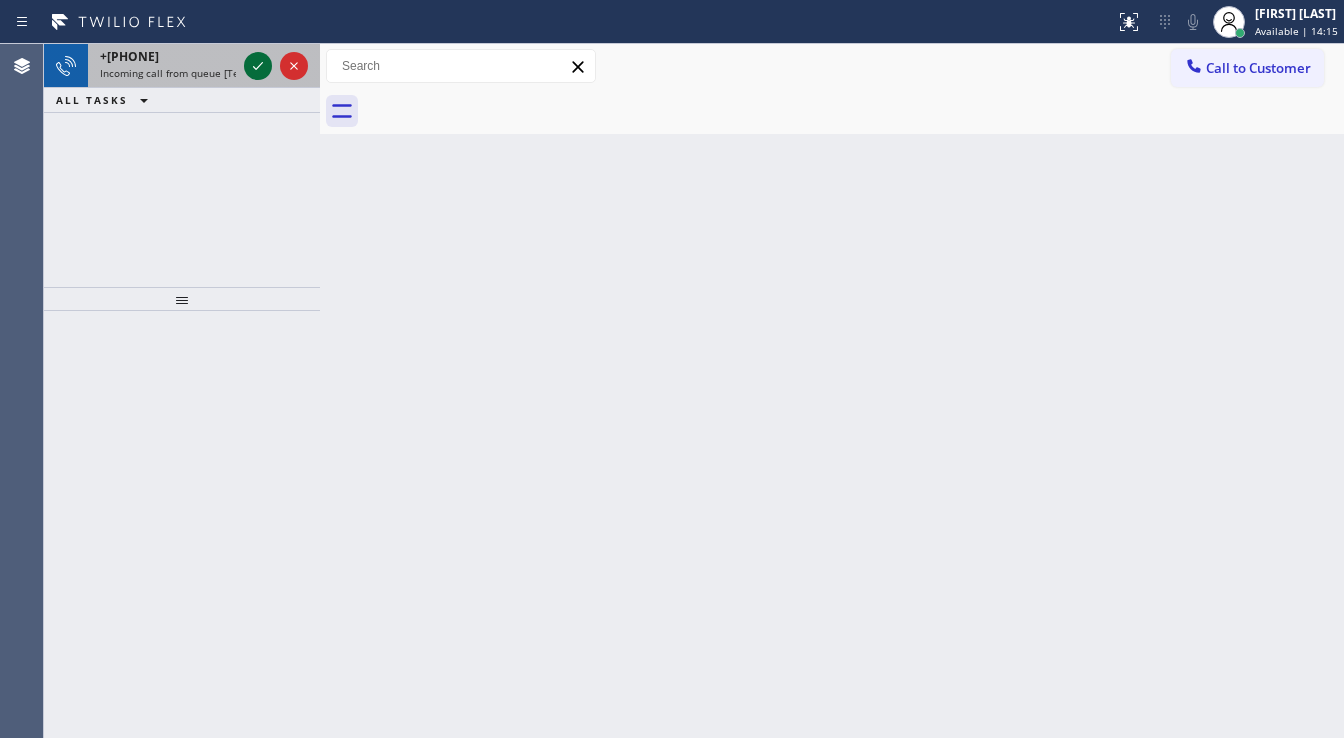 click 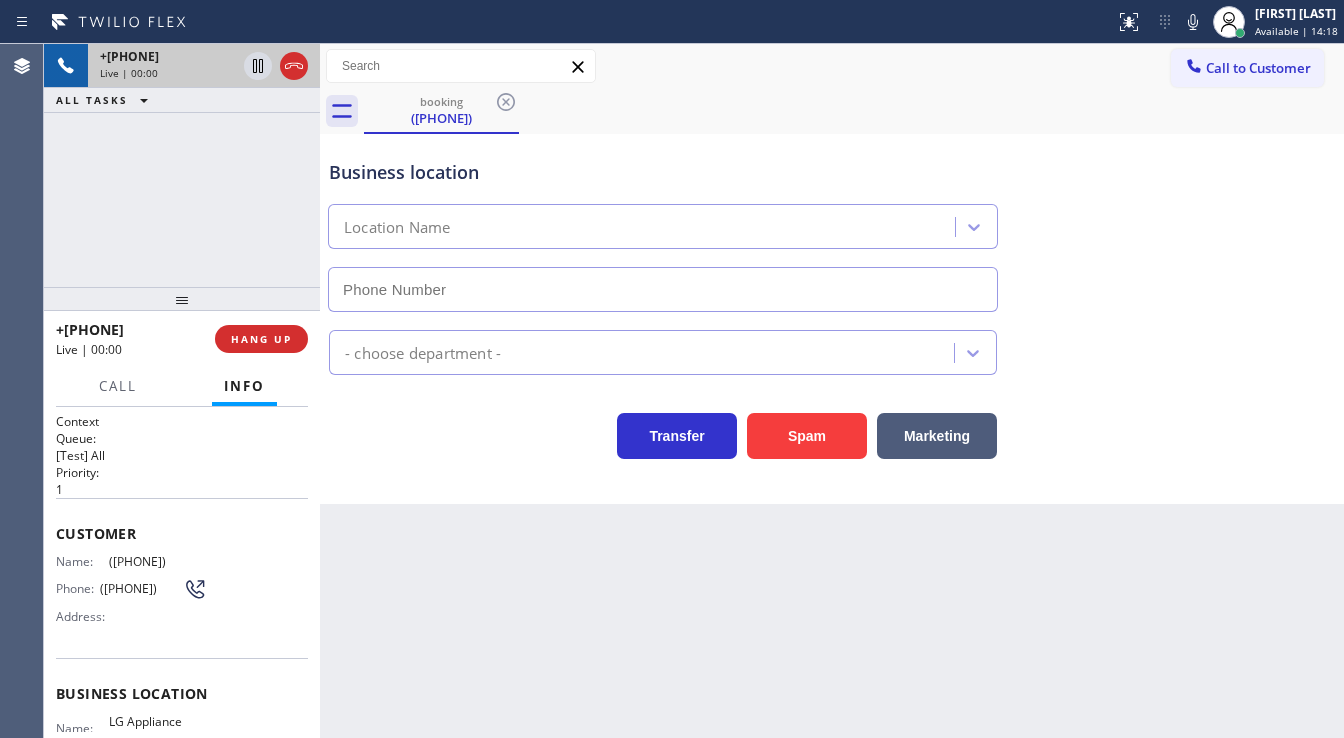 type on "([PHONE])" 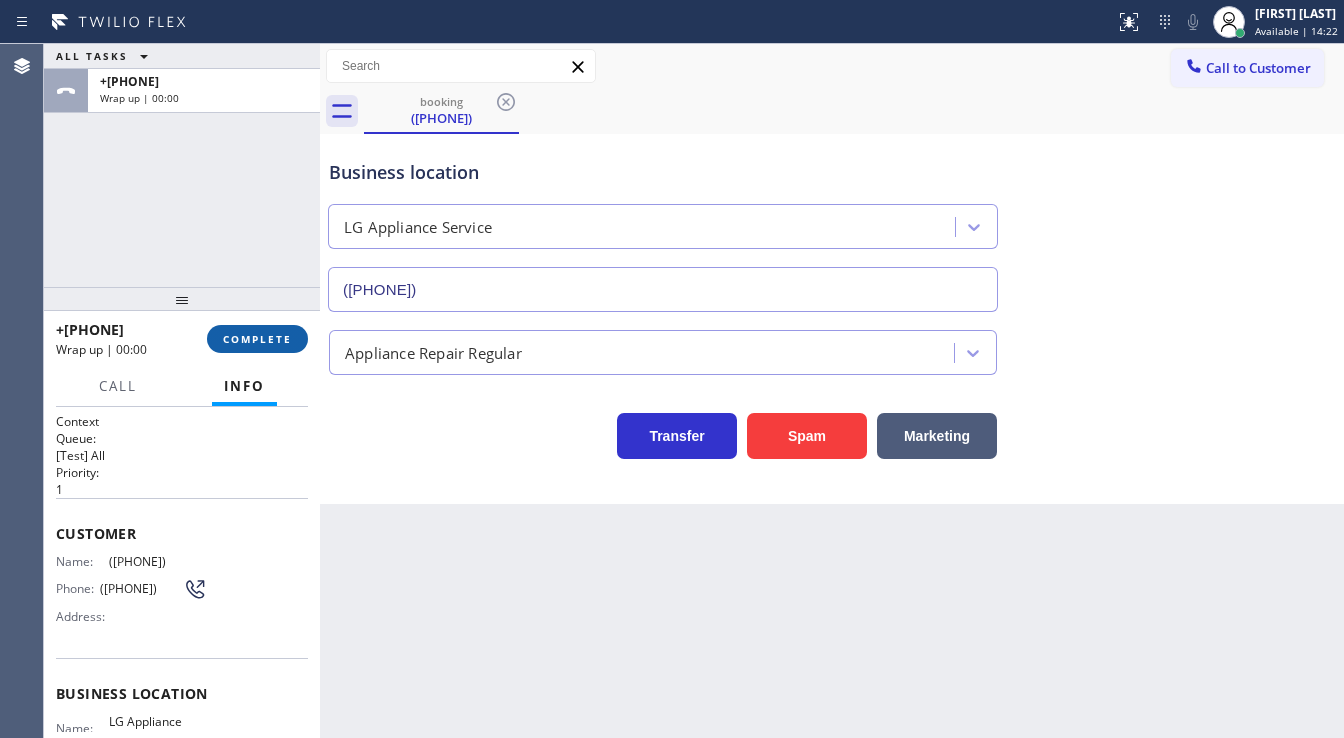 click on "COMPLETE" at bounding box center [257, 339] 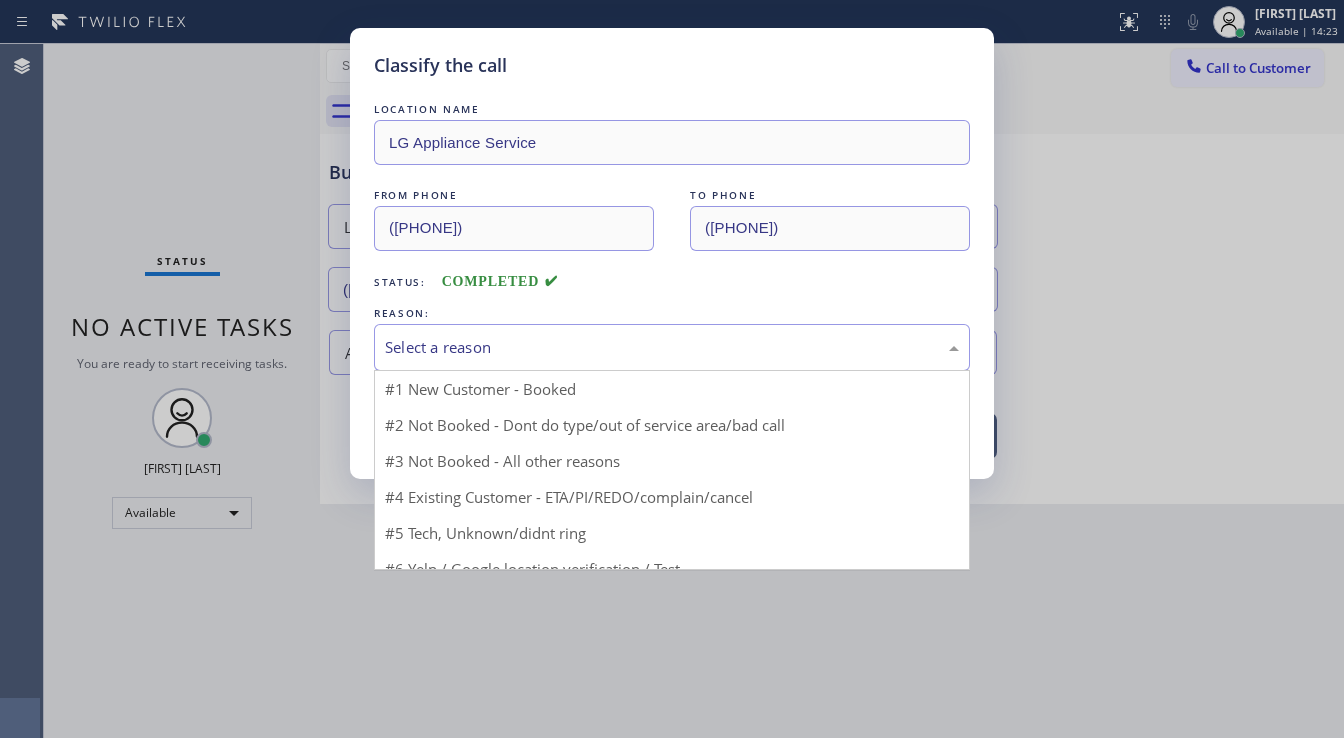 click on "Select a reason" at bounding box center [672, 347] 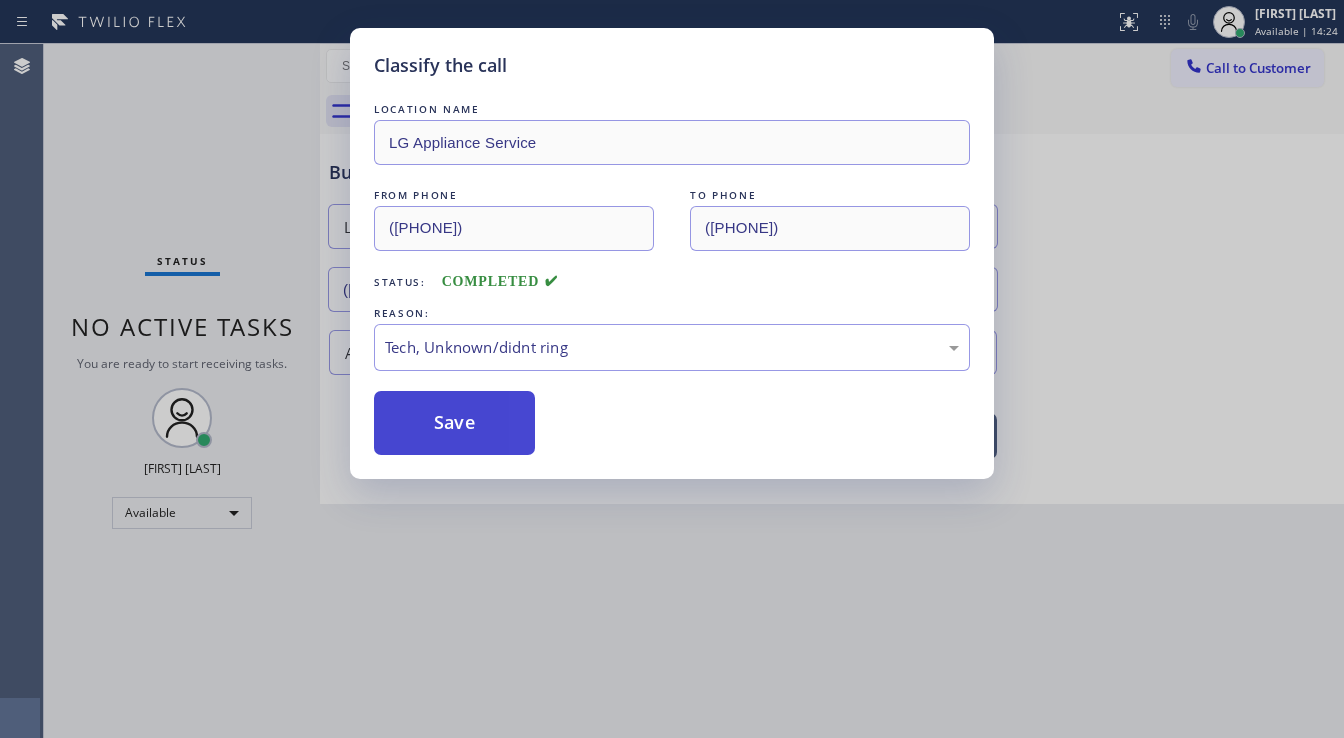 click on "Save" at bounding box center (454, 423) 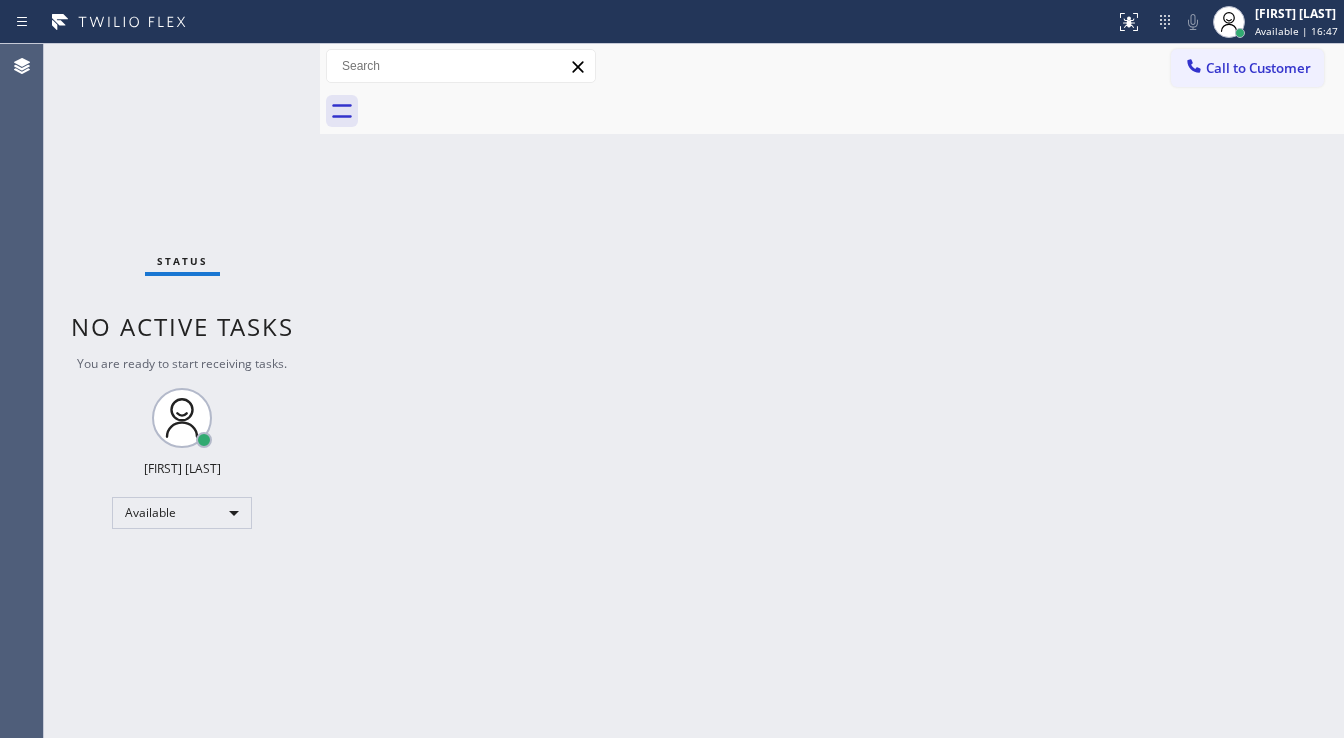 click on "Status   No active tasks     You are ready to start receiving tasks.   [FIRST] [LAST] Available" at bounding box center (182, 391) 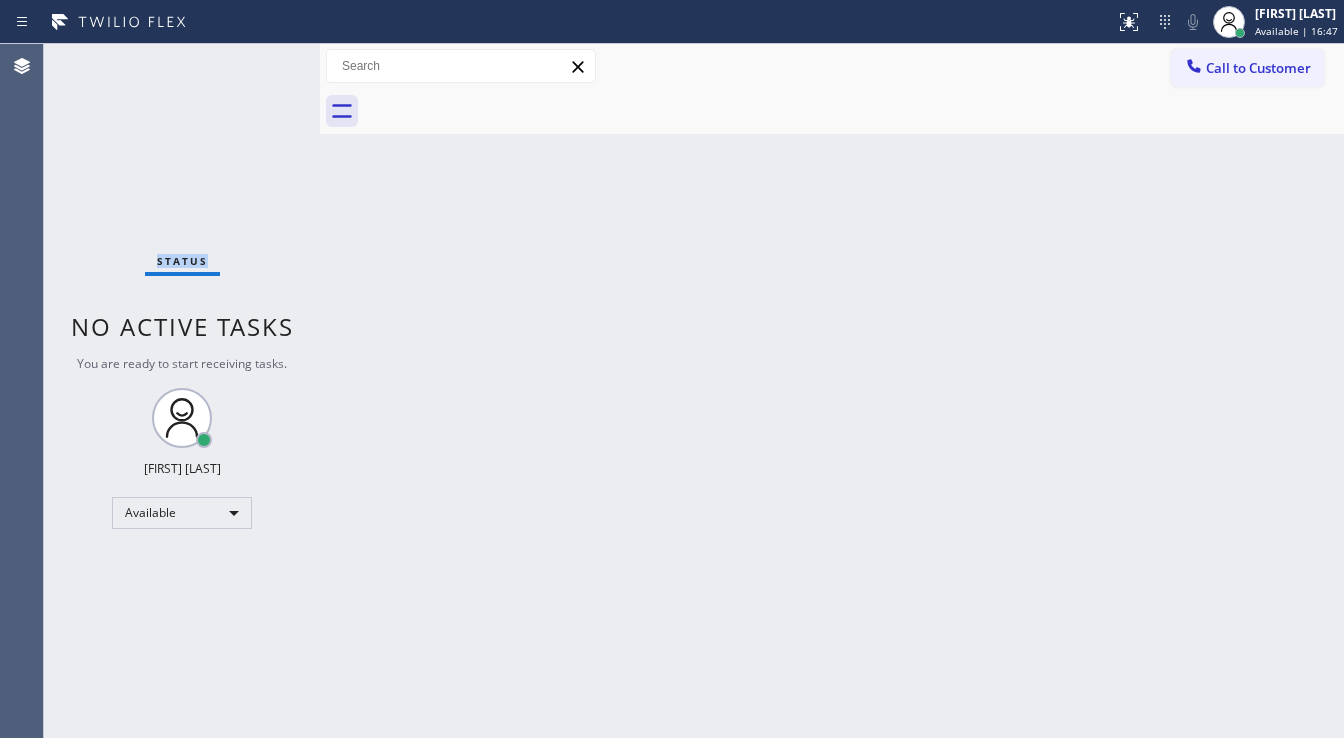 click on "Status   No active tasks     You are ready to start receiving tasks.   [FIRST] [LAST] Available" at bounding box center (182, 391) 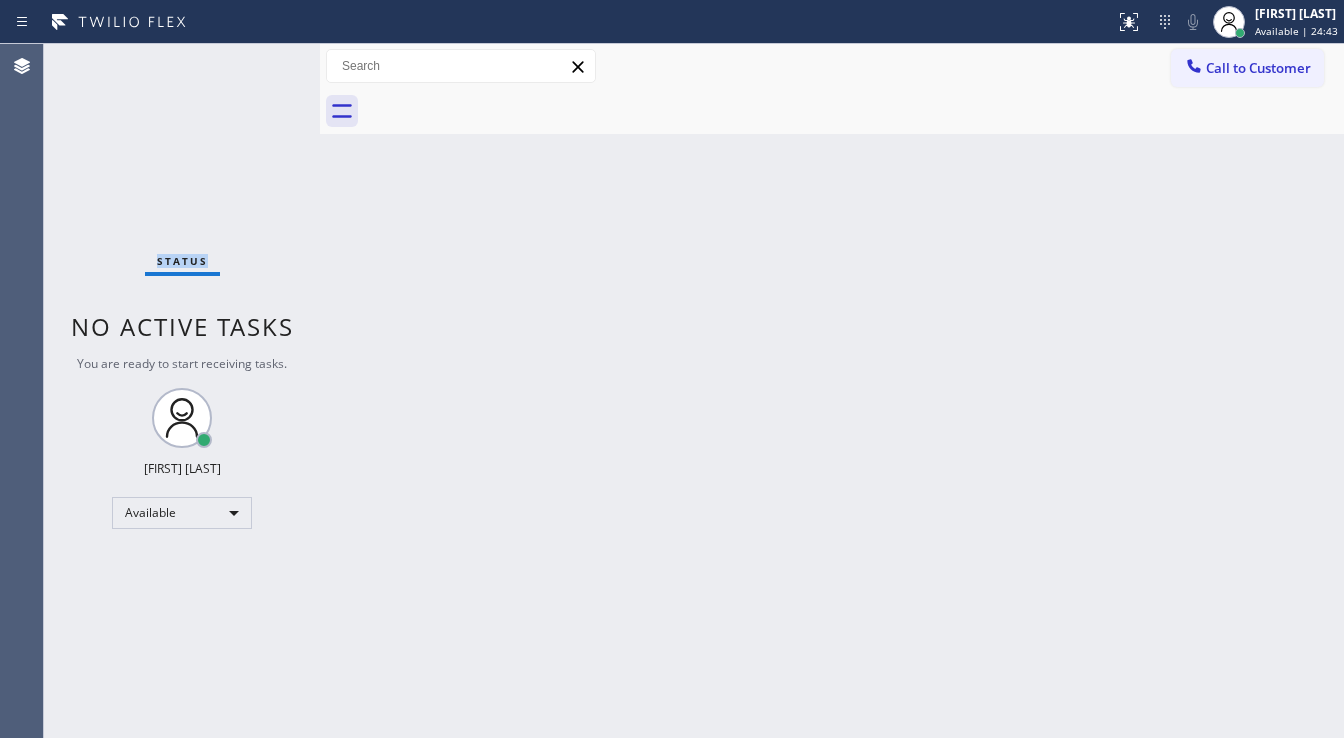 click on "Status   No active tasks     You are ready to start receiving tasks.   [FIRST] [LAST] Available" at bounding box center (182, 391) 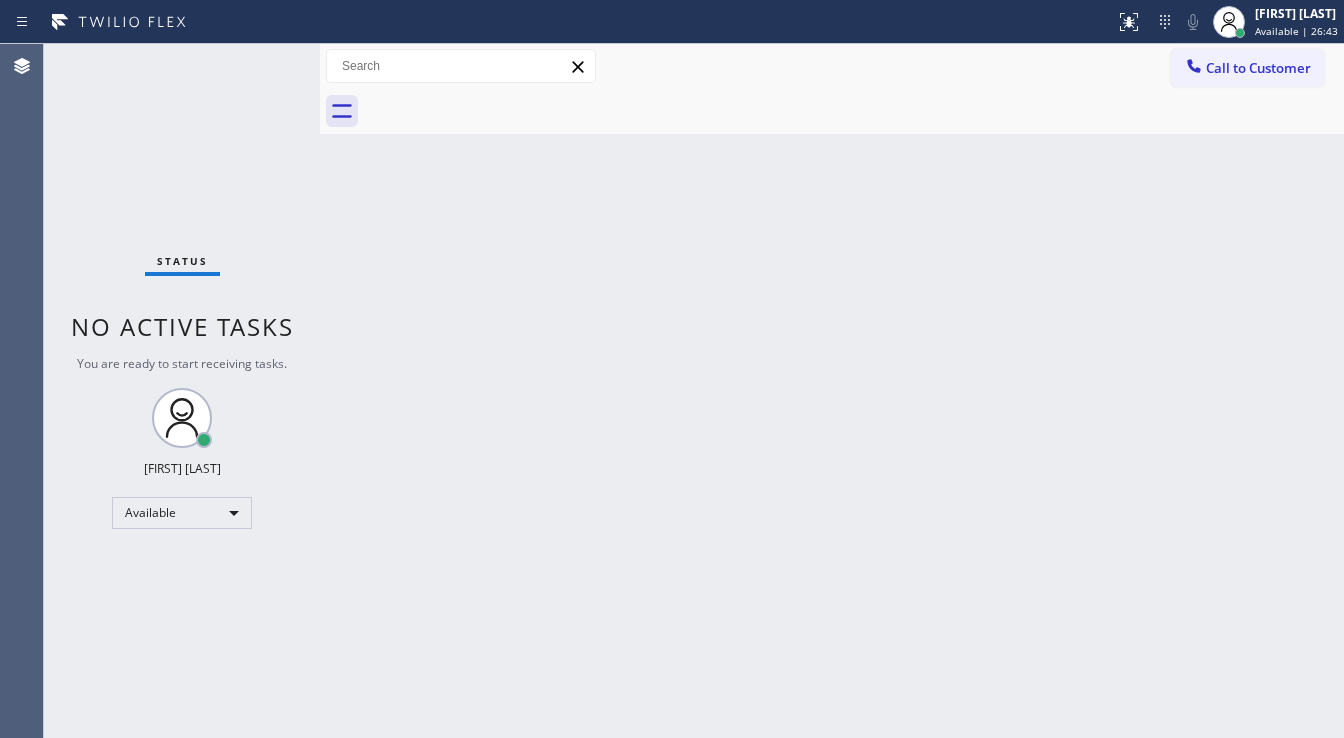 click on "Status   No active tasks     You are ready to start receiving tasks.   [FIRST] [LAST] Available" at bounding box center [182, 391] 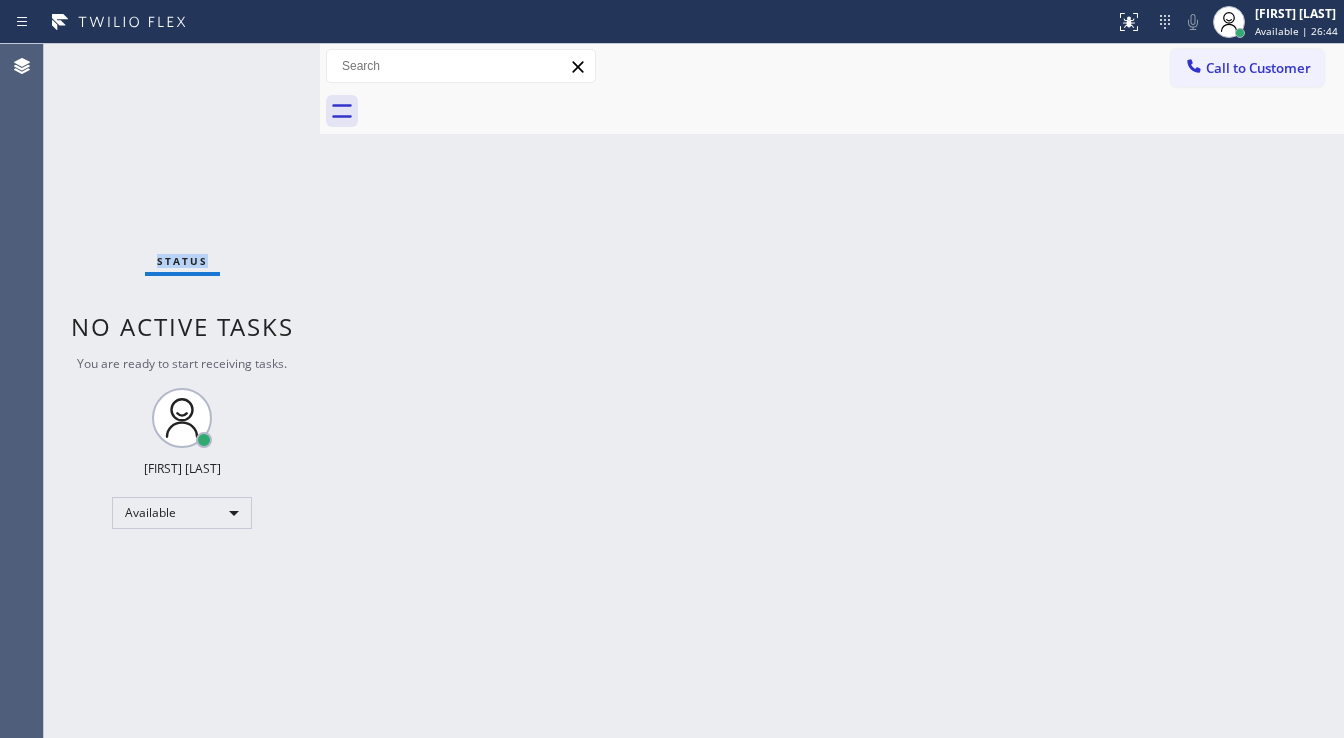 click on "Status   No active tasks     You are ready to start receiving tasks.   [FIRST] [LAST] Available" at bounding box center [182, 391] 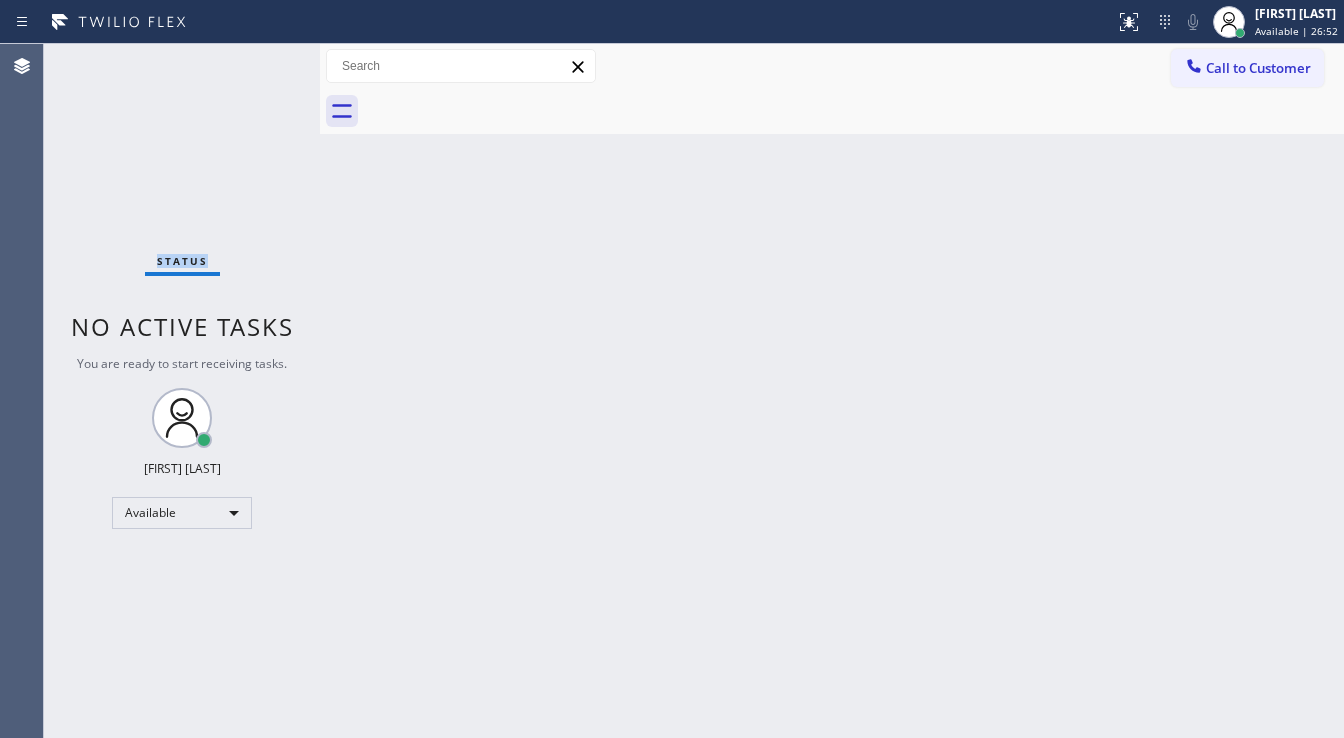 click on "Status   No active tasks     You are ready to start receiving tasks.   [FIRST] [LAST] Available" at bounding box center [182, 391] 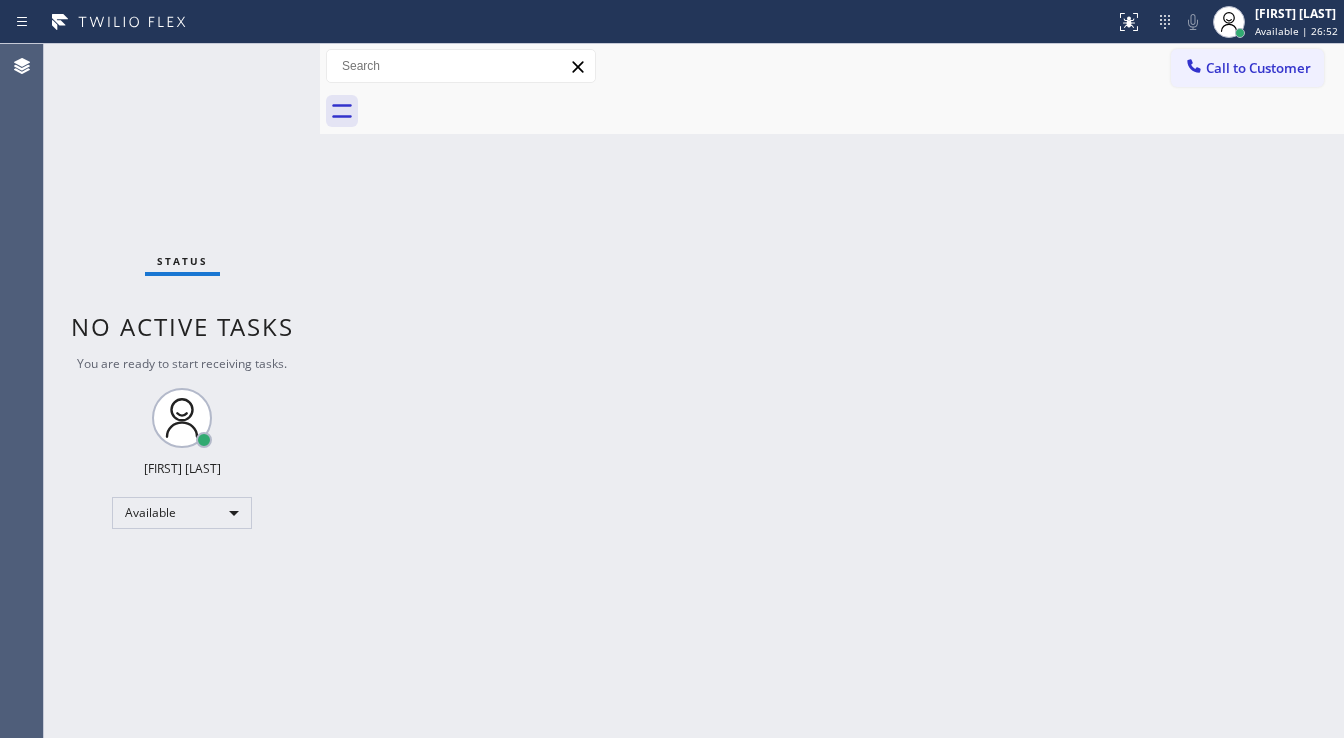 click on "Status   No active tasks     You are ready to start receiving tasks.   [FIRST] [LAST] Available" at bounding box center (182, 391) 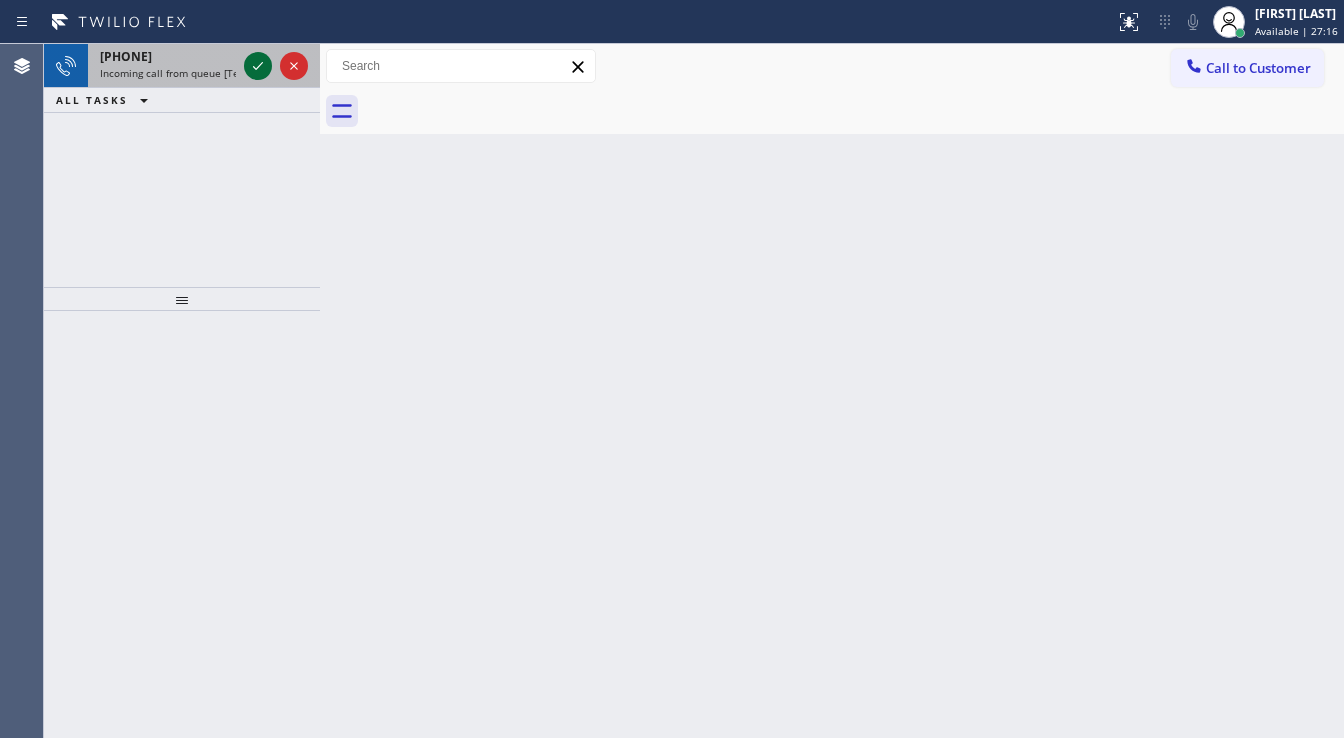 click 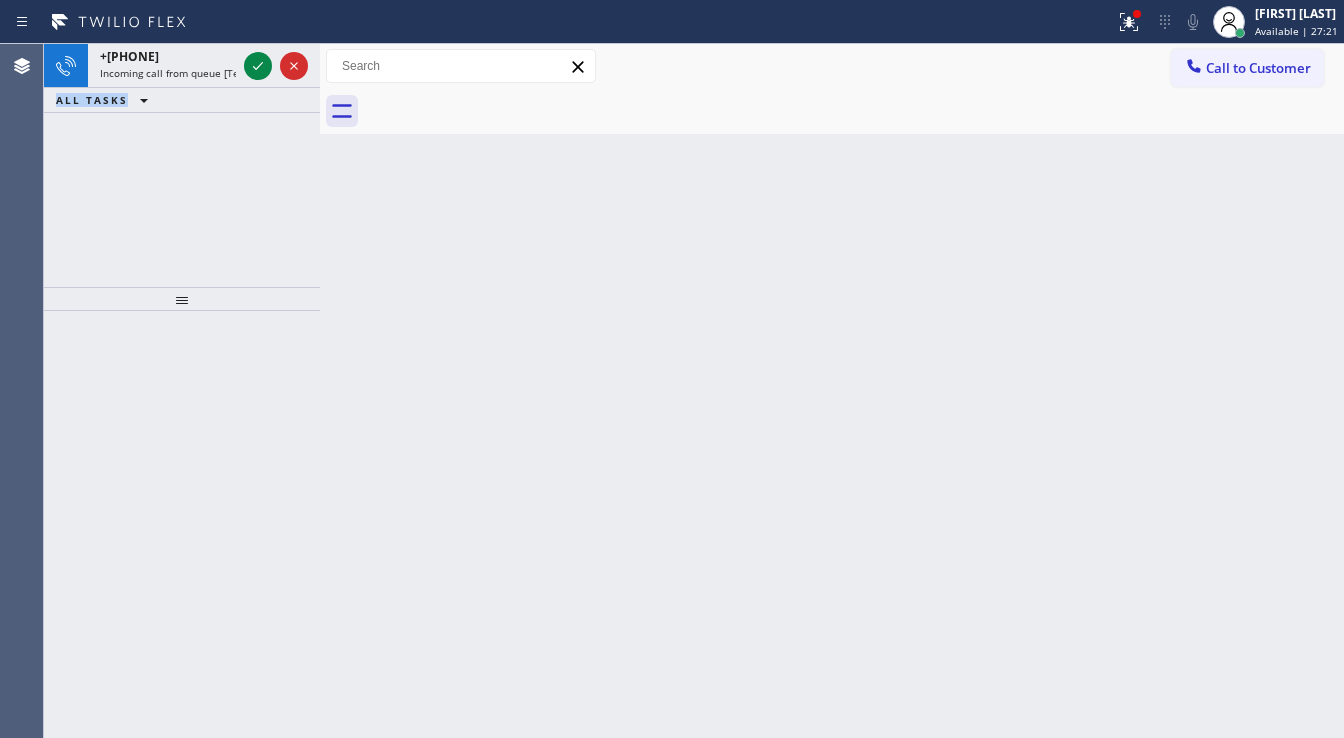 click 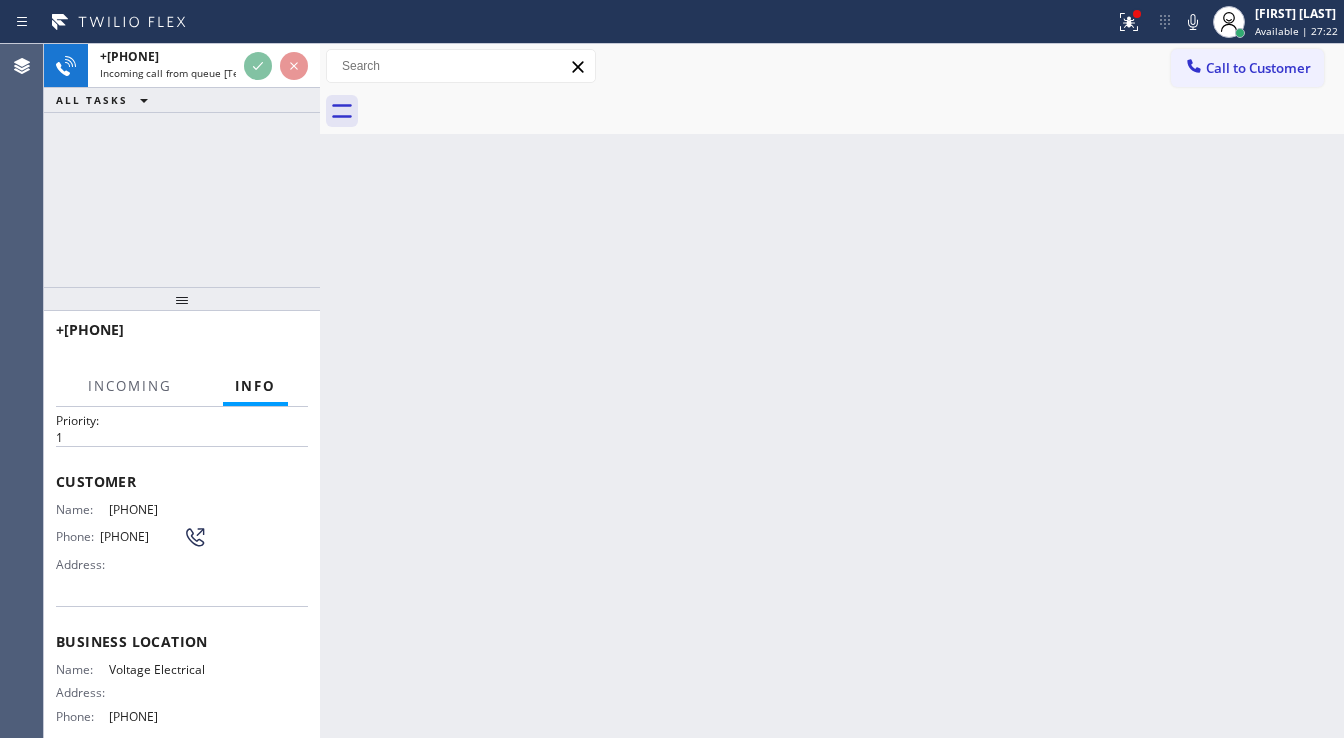 scroll, scrollTop: 80, scrollLeft: 0, axis: vertical 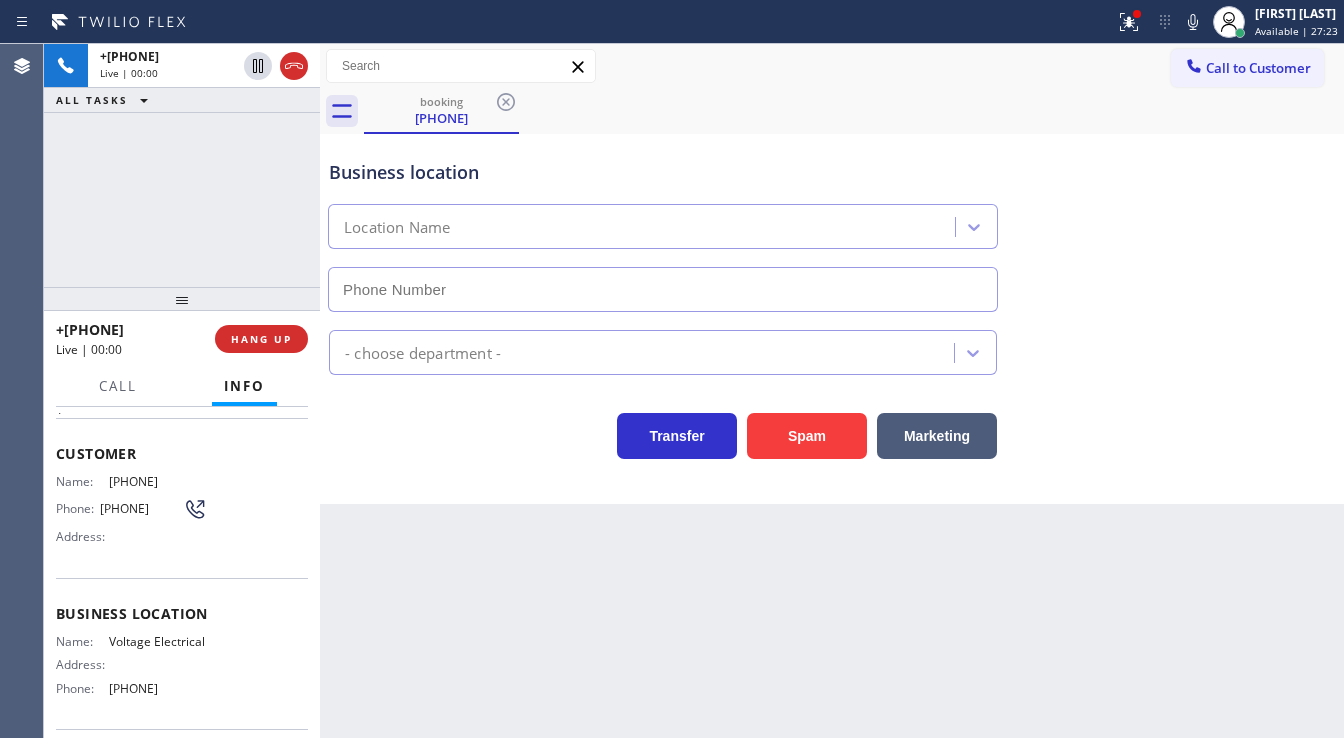 type on "[PHONE]" 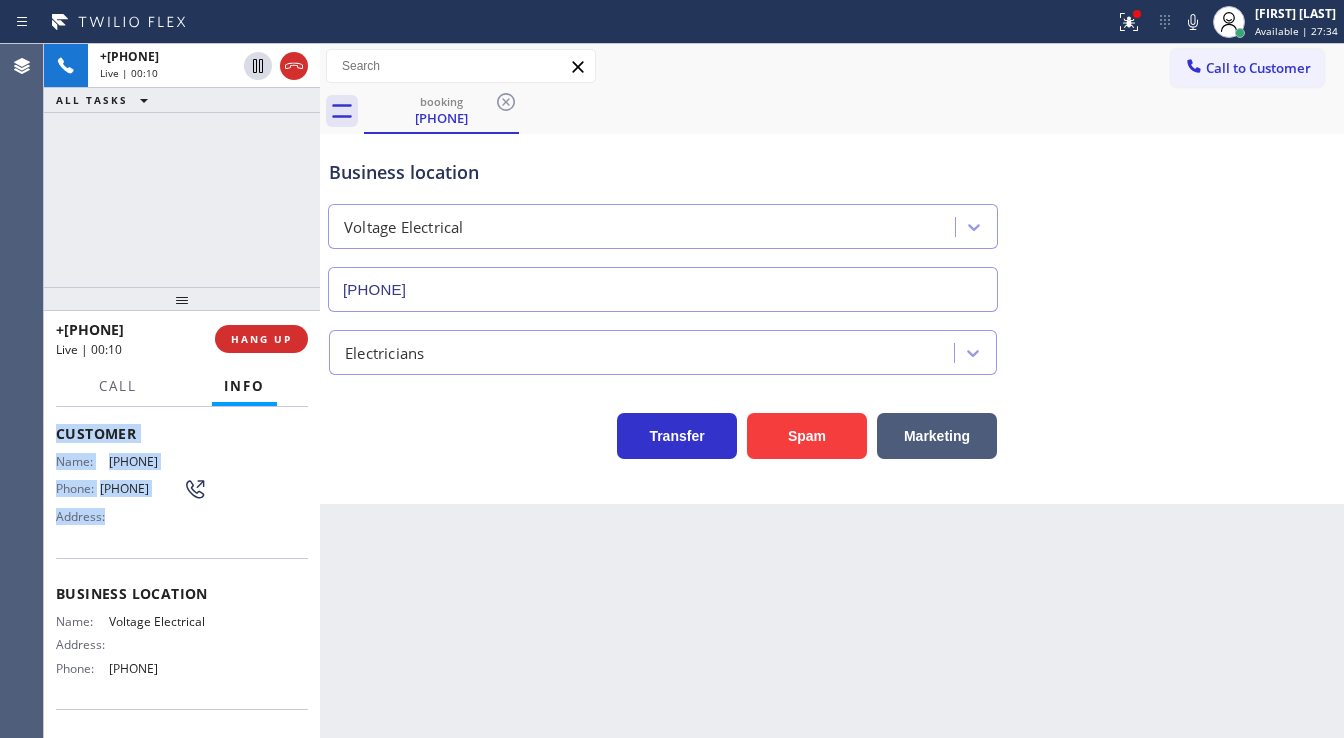 scroll, scrollTop: 240, scrollLeft: 0, axis: vertical 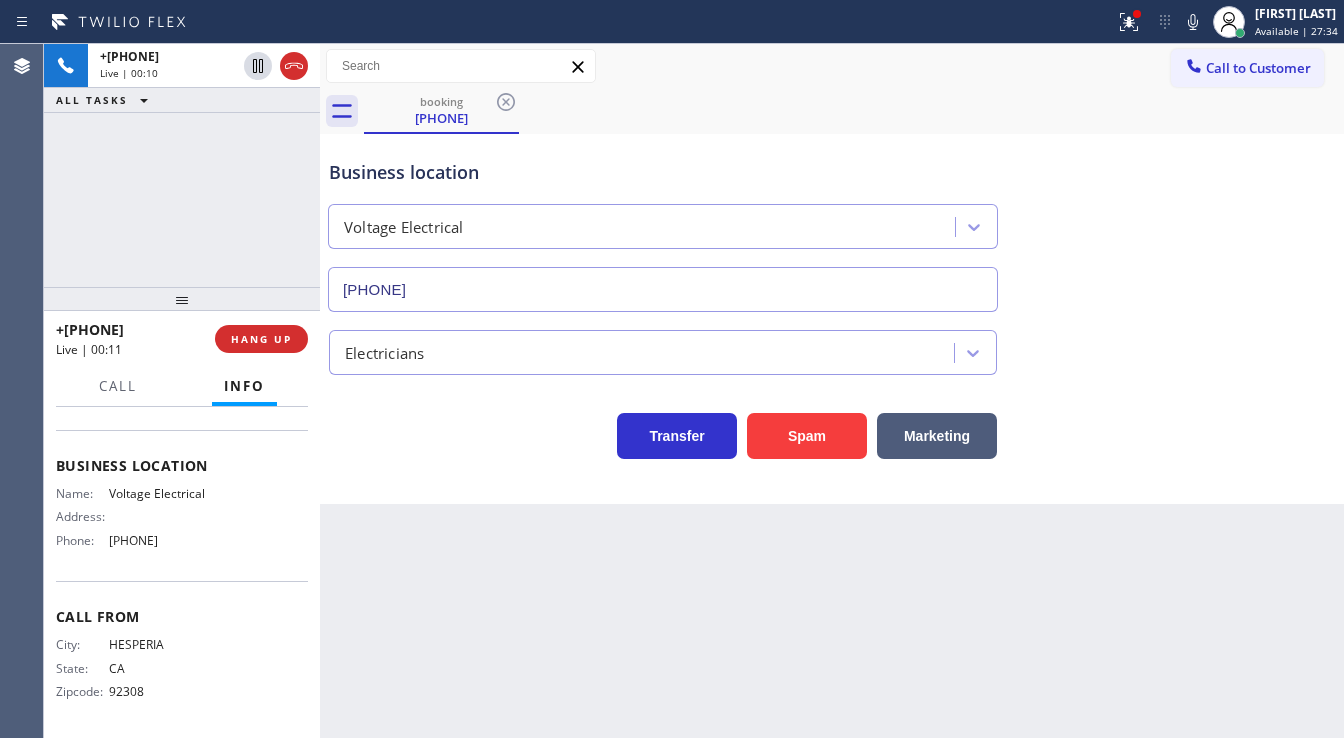 drag, startPoint x: 53, startPoint y: 446, endPoint x: 188, endPoint y: 519, distance: 153.47313 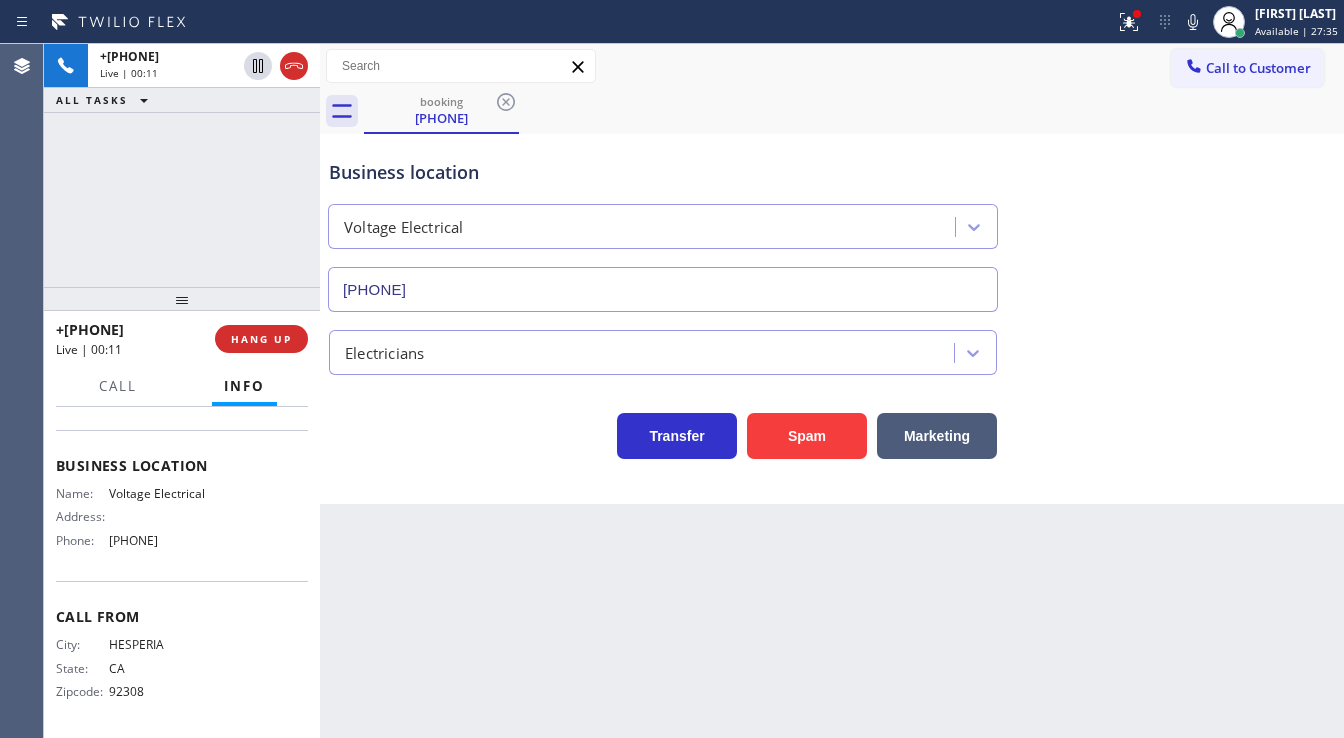 click on "+1[PHONE] Live | 00:11 ALL TASKS ALL TASKS ACTIVE TASKS TASKS IN WRAP UP" at bounding box center (182, 165) 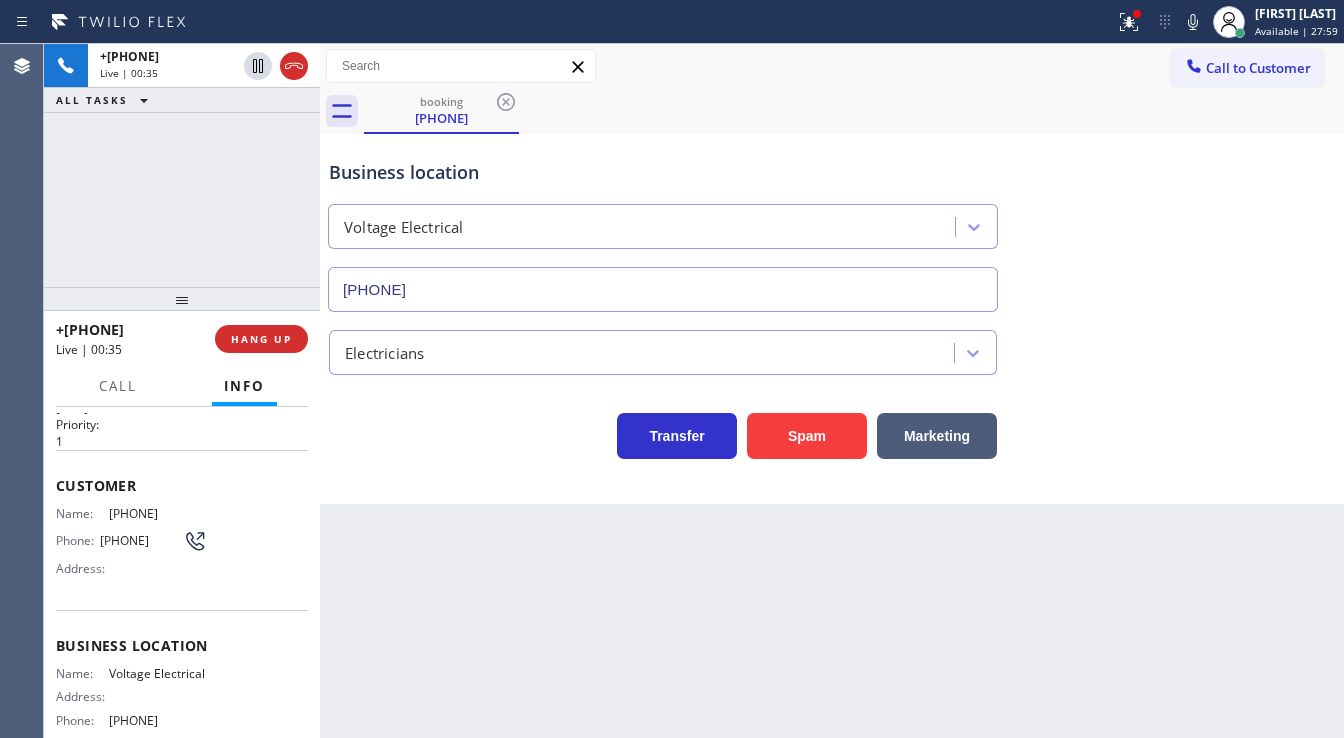 scroll, scrollTop: 0, scrollLeft: 0, axis: both 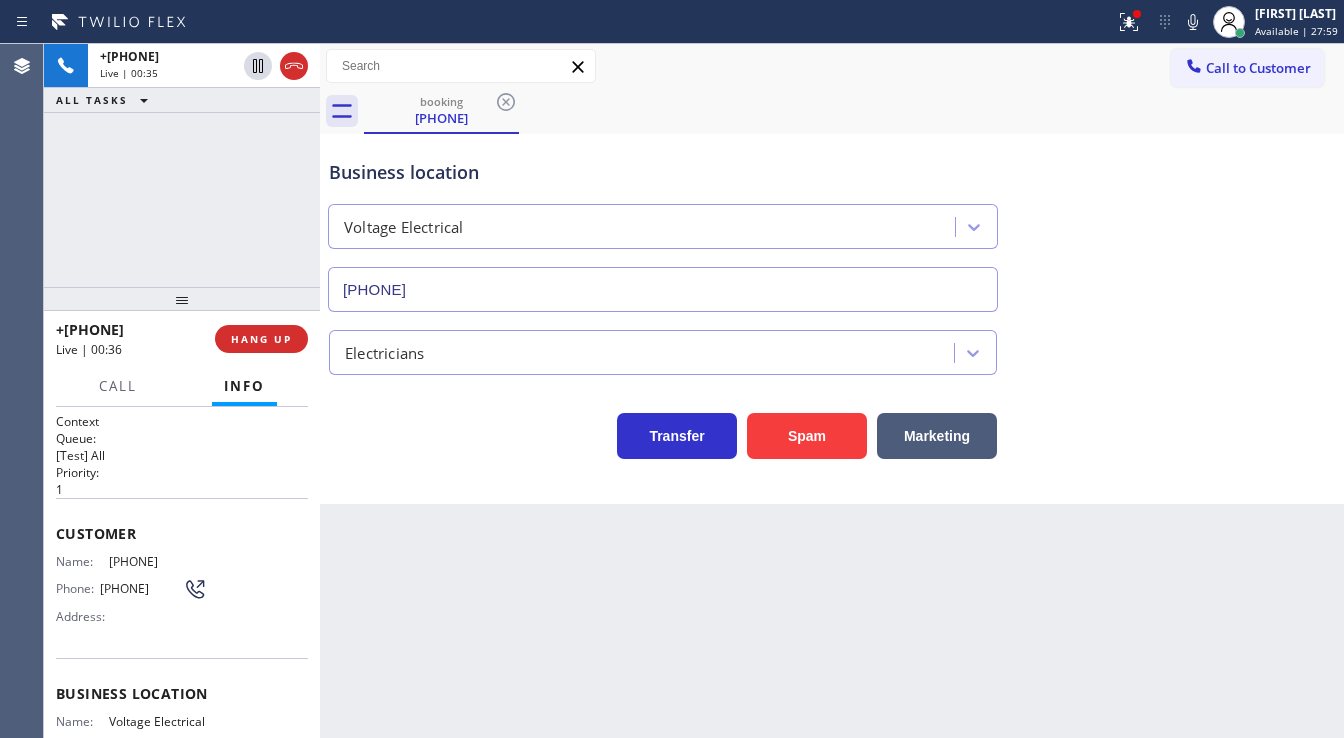 click on "[PHONE]" at bounding box center [158, 561] 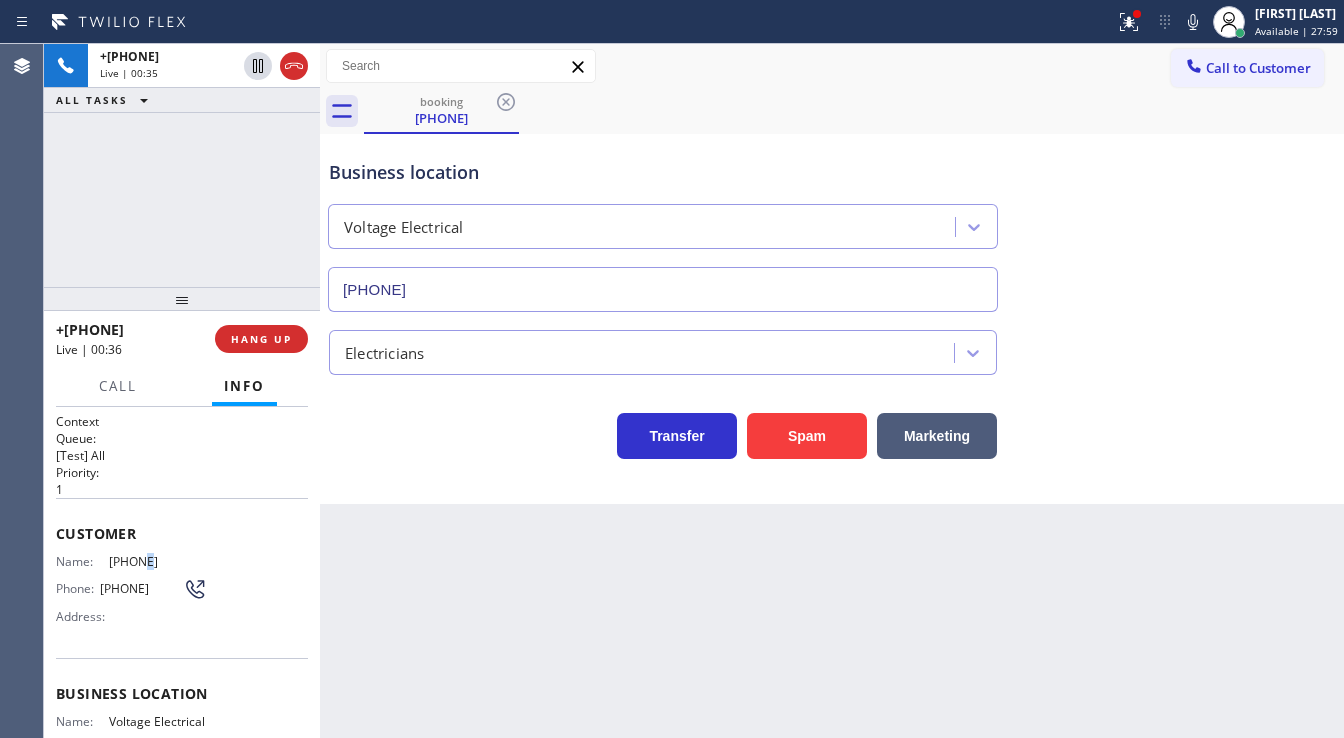 click on "[PHONE]" at bounding box center [158, 561] 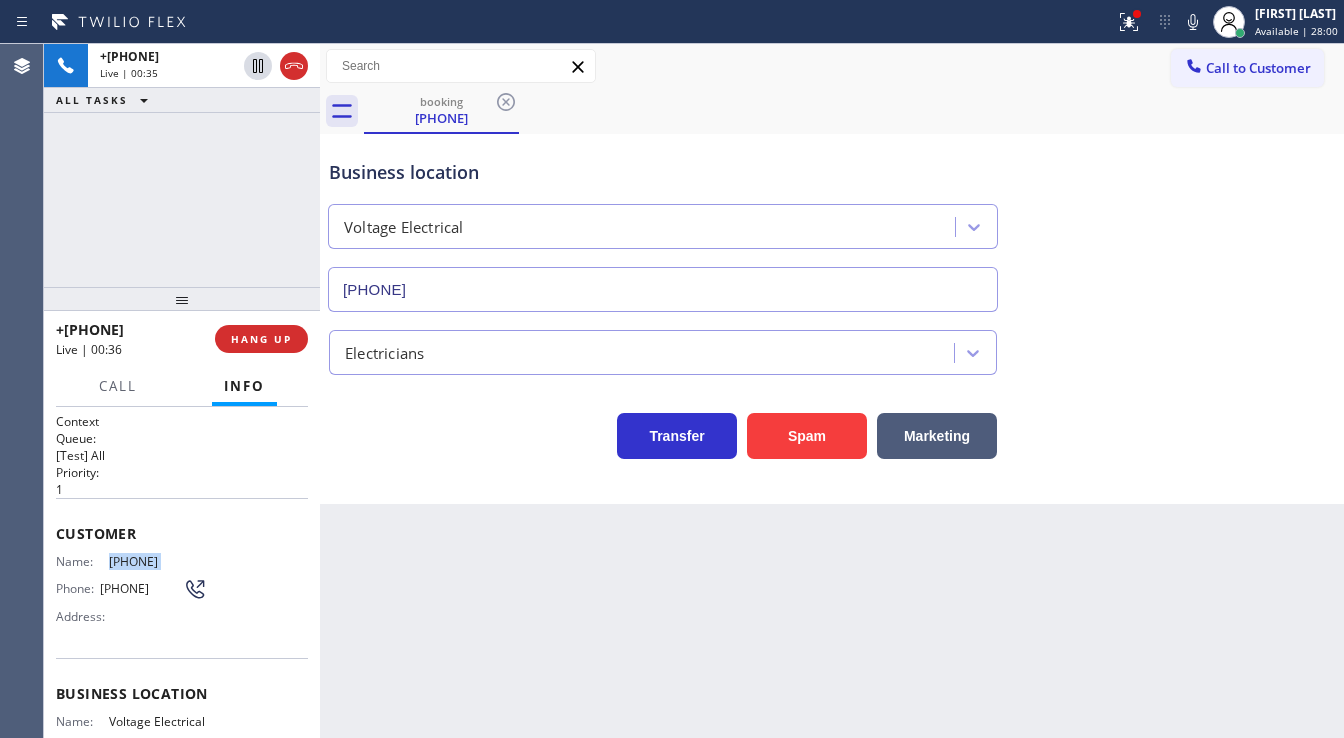 click on "[PHONE]" at bounding box center [158, 561] 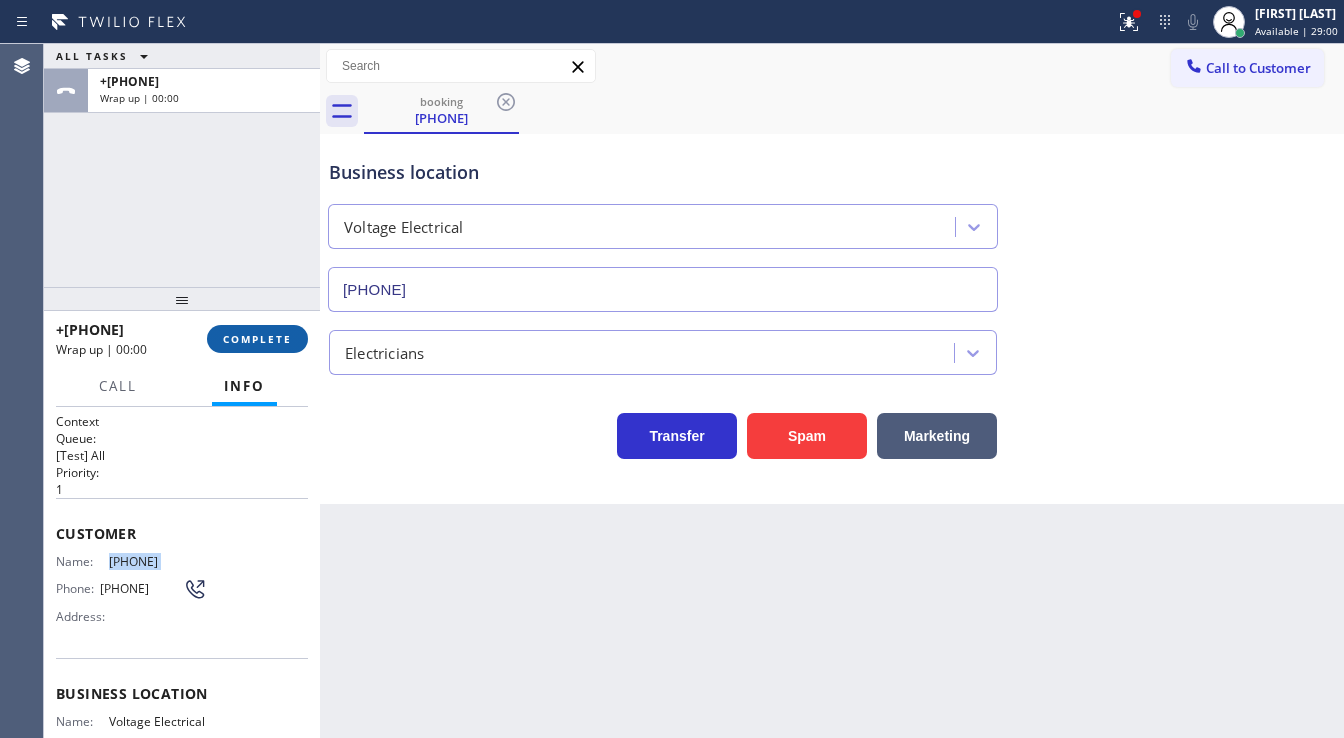 click on "COMPLETE" at bounding box center [257, 339] 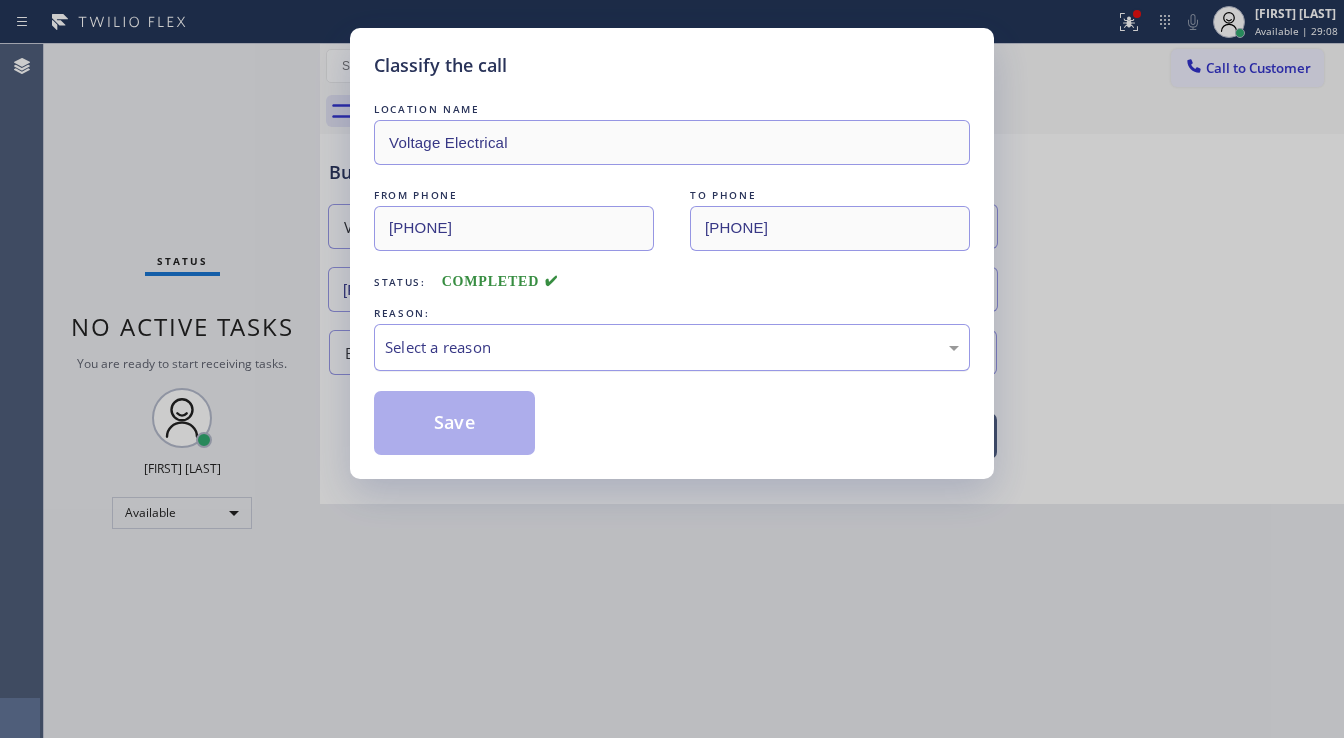 click on "Select a reason" at bounding box center [672, 347] 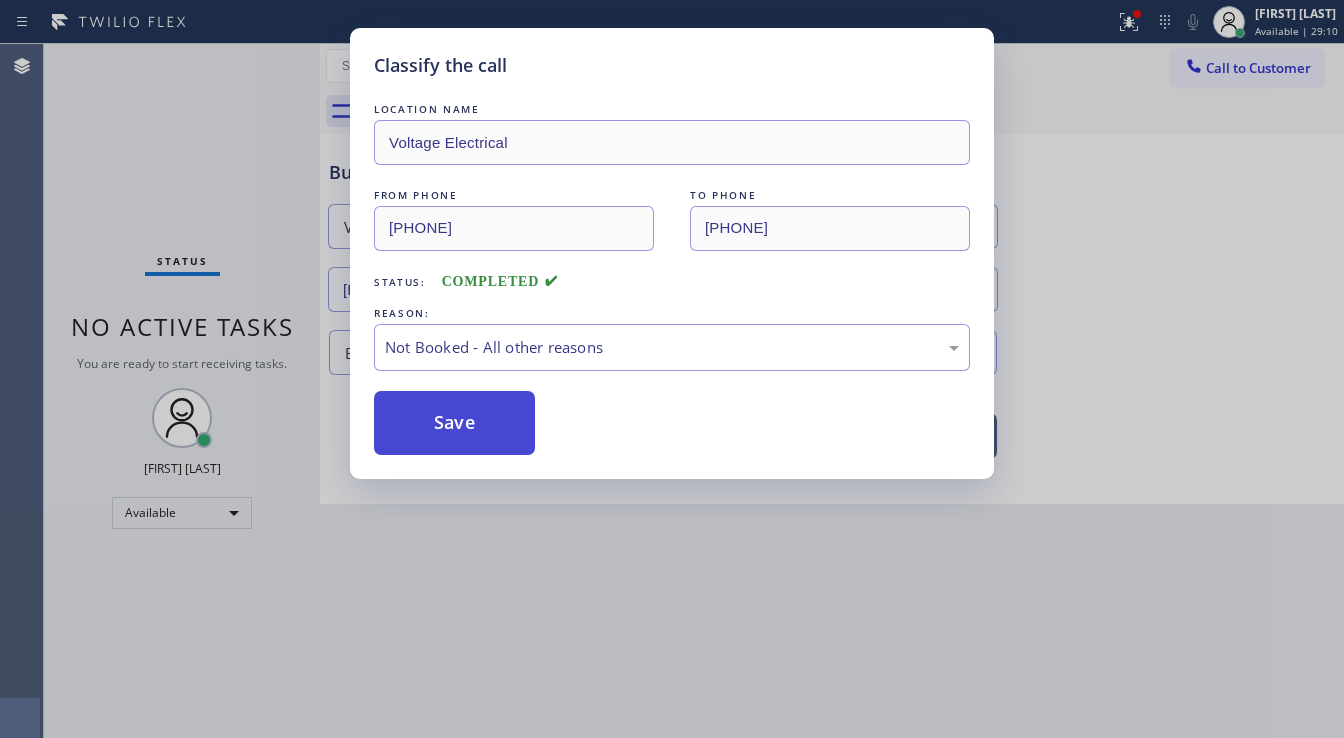 click on "Save" at bounding box center (454, 423) 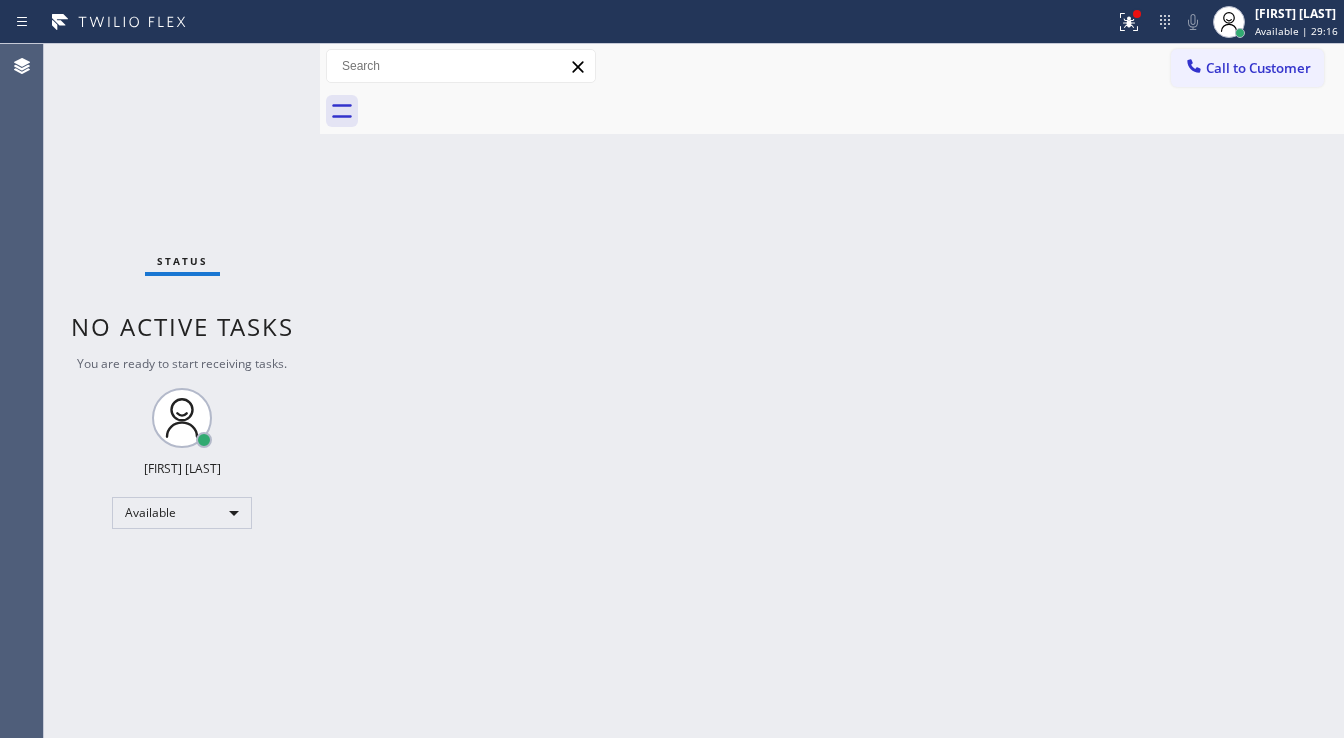 drag, startPoint x: 178, startPoint y: 229, endPoint x: 186, endPoint y: 209, distance: 21.540659 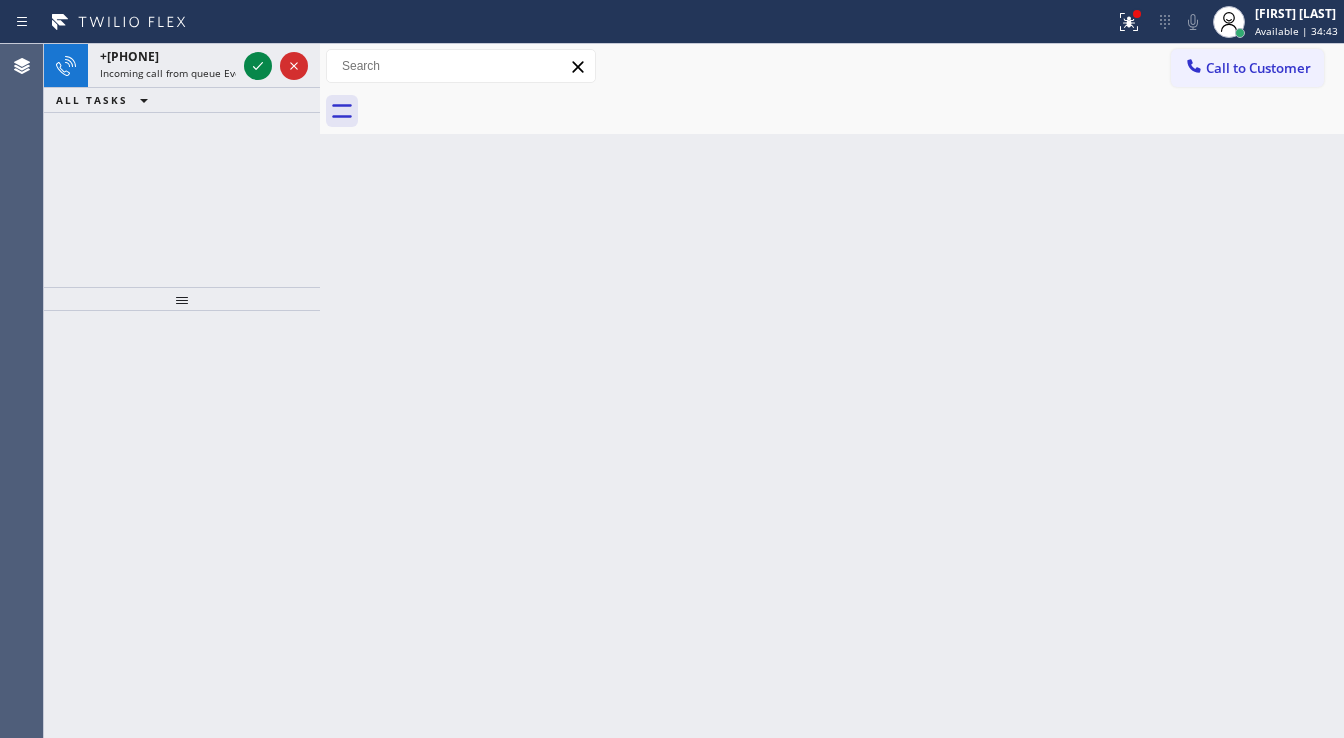 click 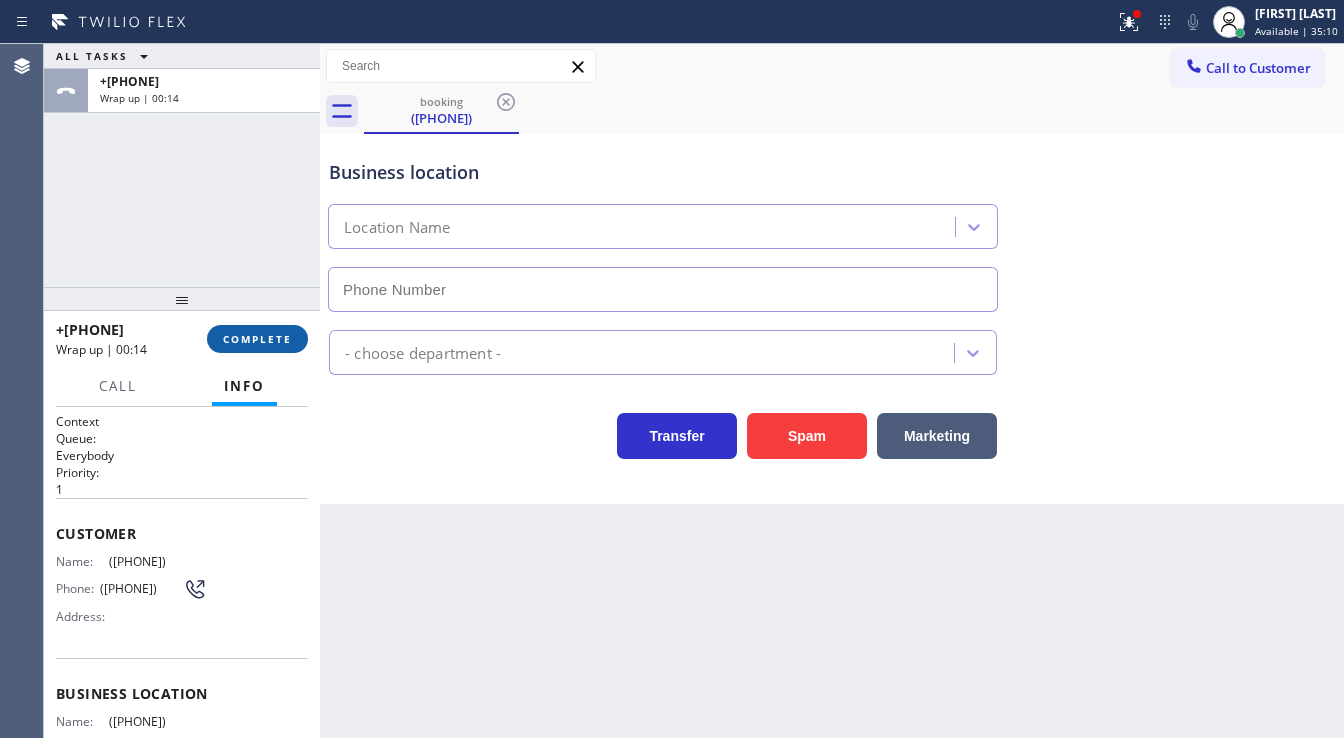 click on "COMPLETE" at bounding box center (257, 339) 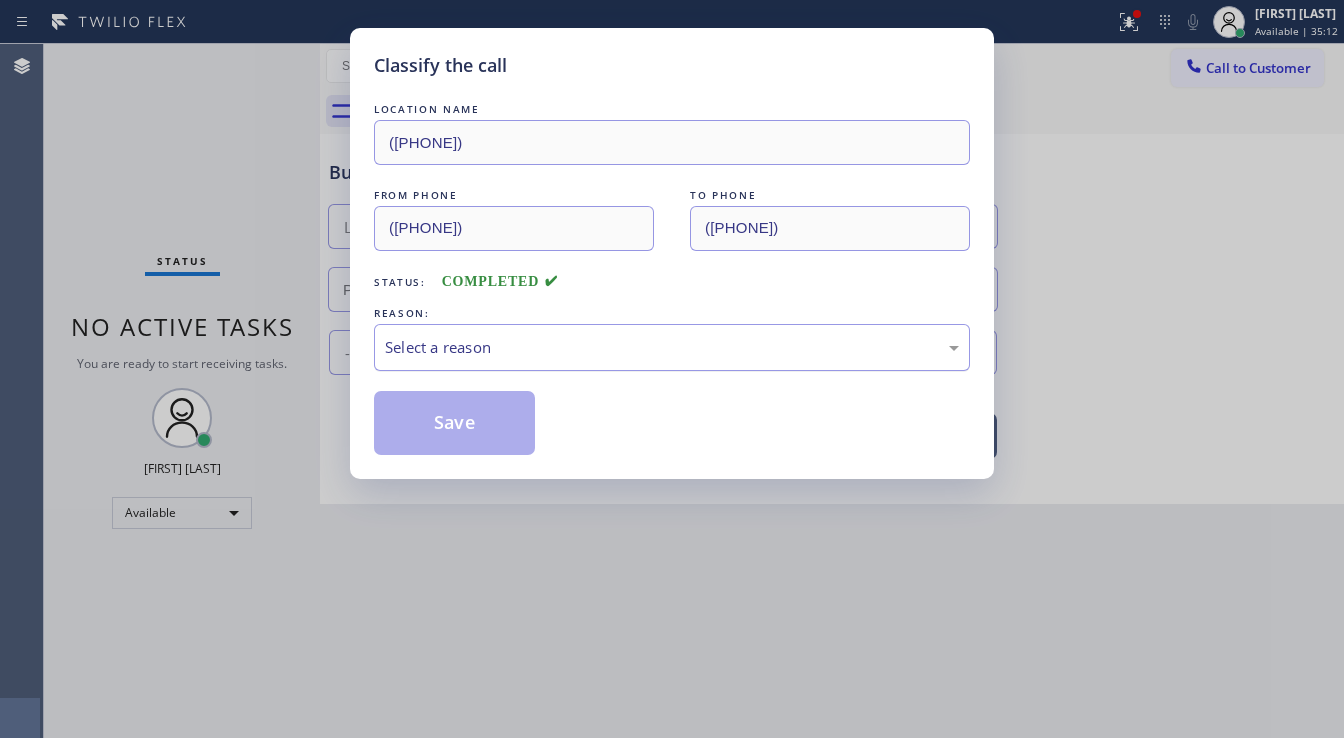 click on "Select a reason" at bounding box center (672, 347) 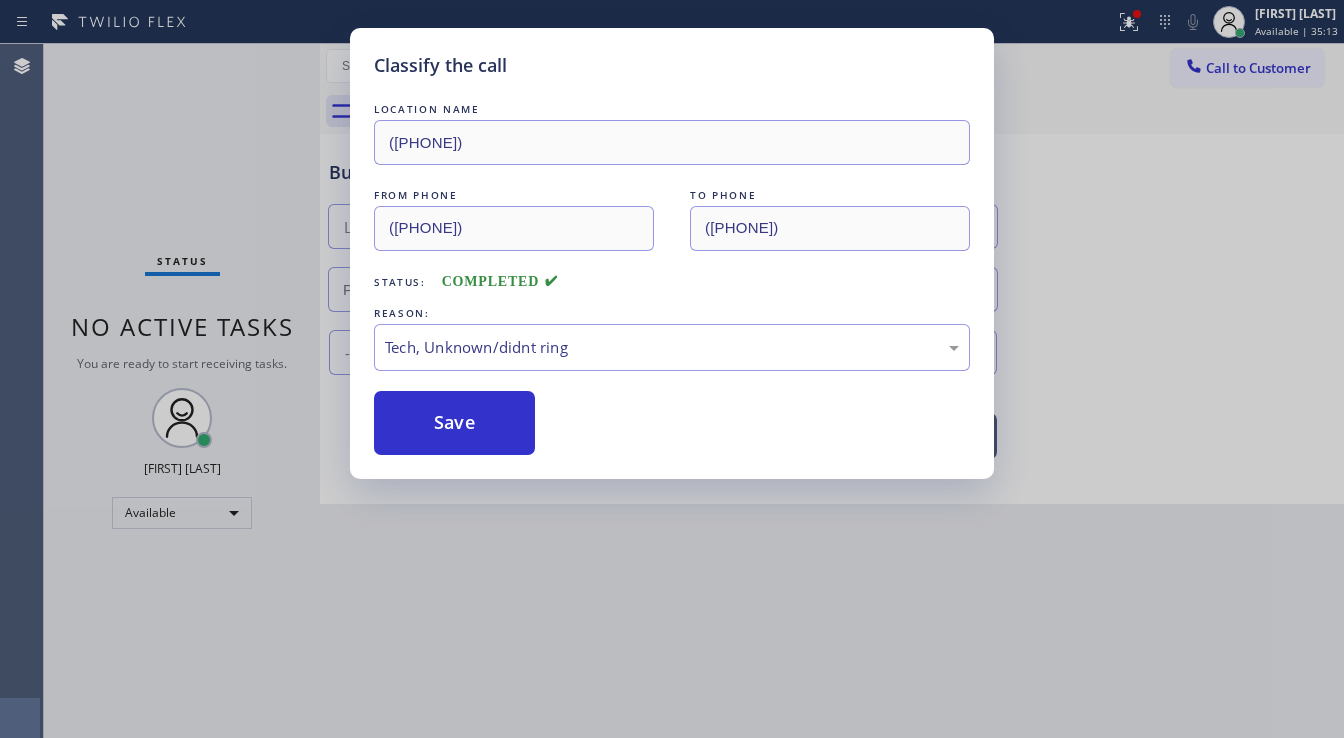 click on "Classify the call LOCATION NAME [PHONE] FROM PHONE [PHONE] TO PHONE [PHONE] Status: COMPLETED REASON: Tech, Unknown/didnt ring Save" at bounding box center [672, 253] 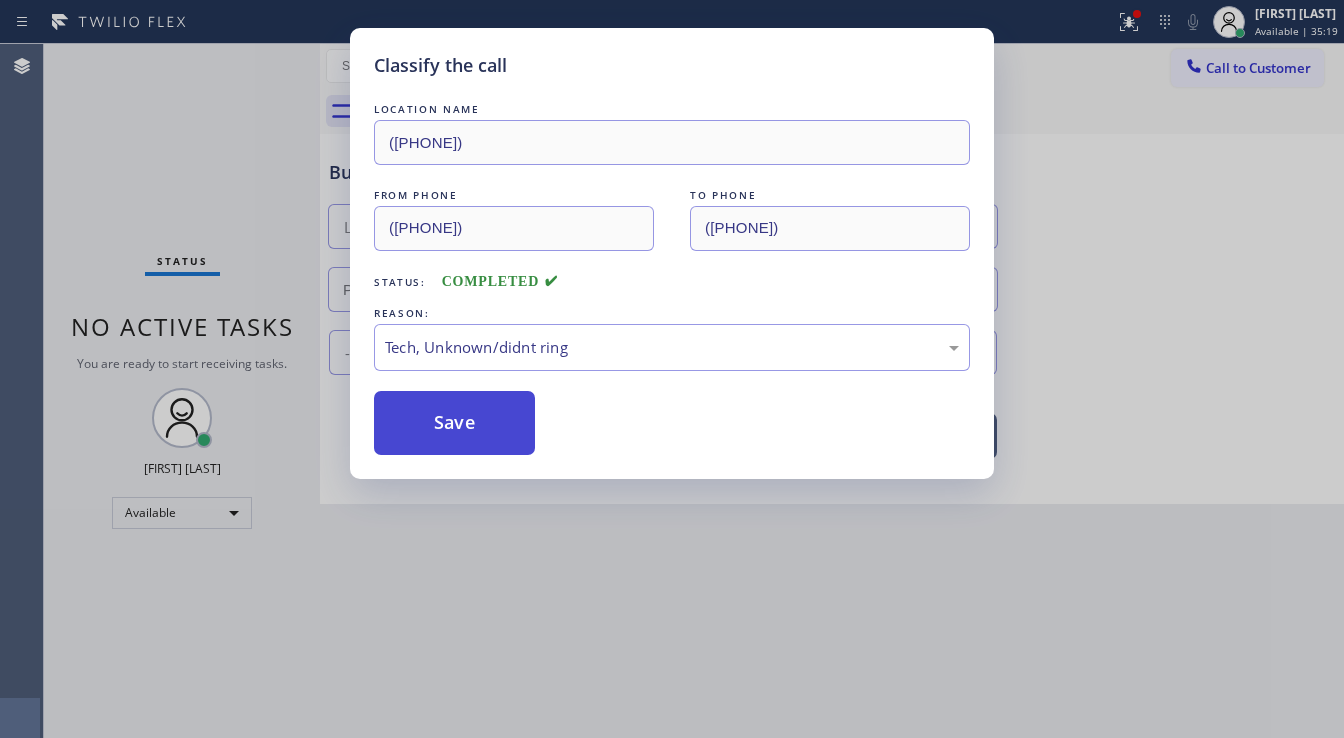 click on "Save" at bounding box center (454, 423) 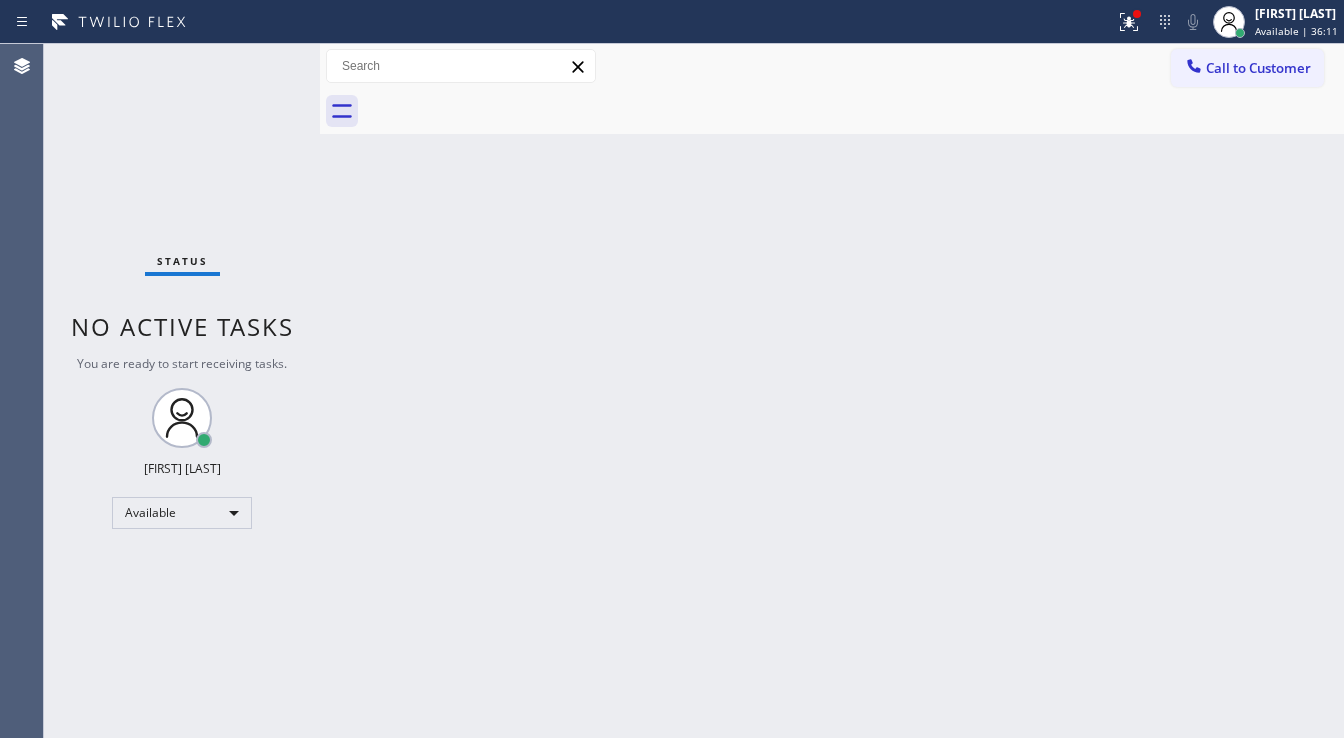 click at bounding box center (557, 22) 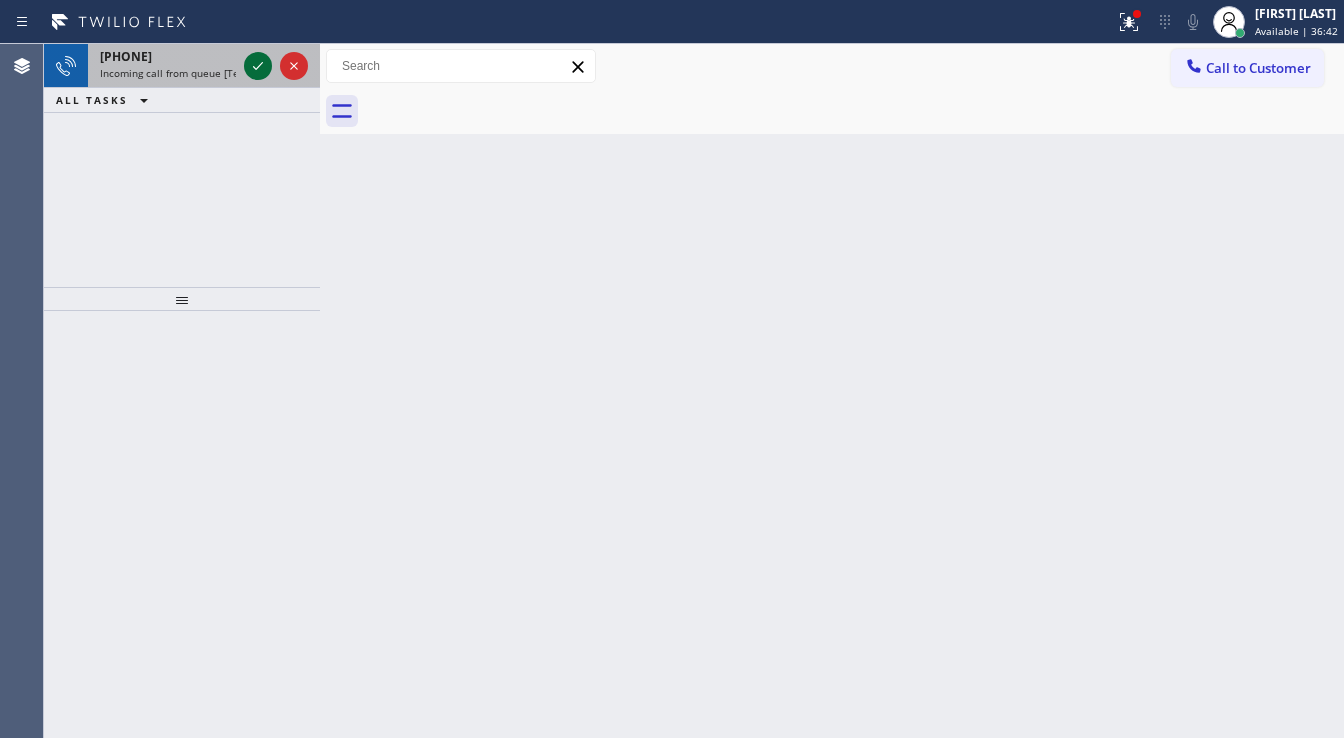 click 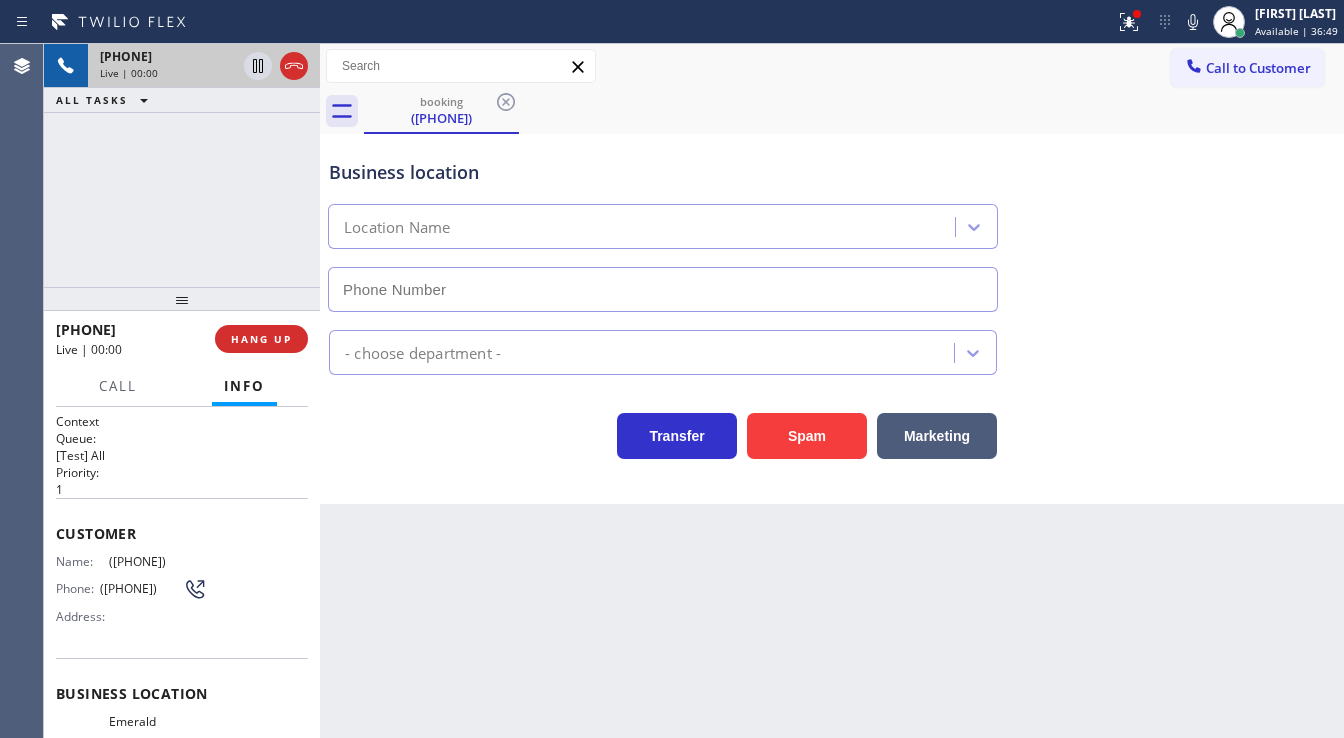click 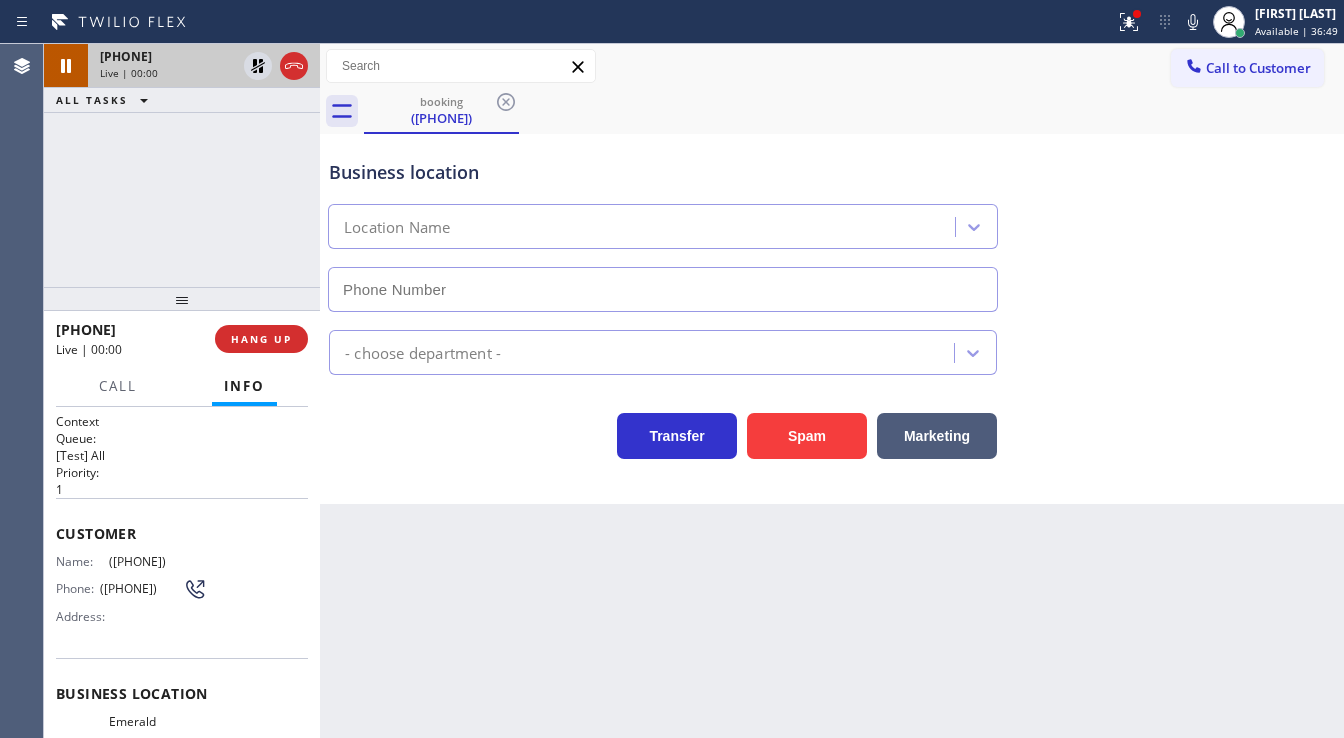 click 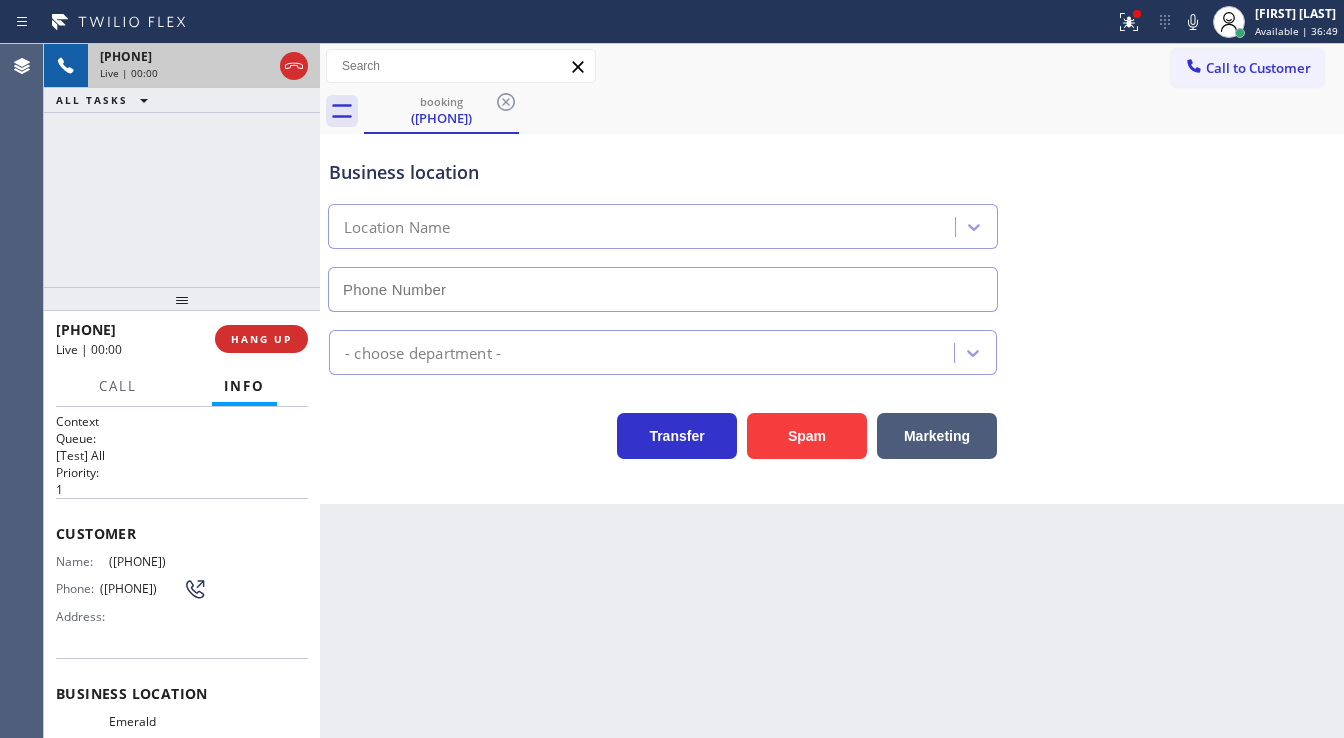type on "([PHONE])" 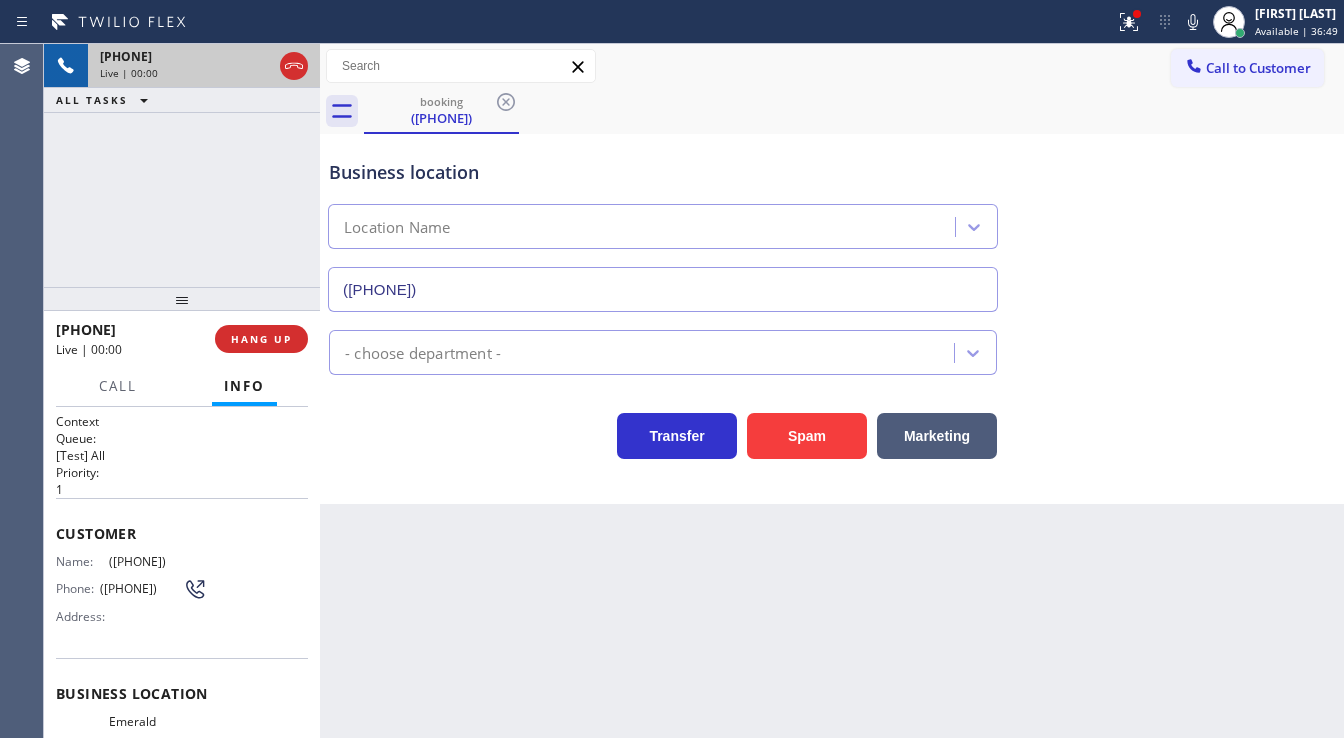 click on "Live | 00:00" at bounding box center [186, 73] 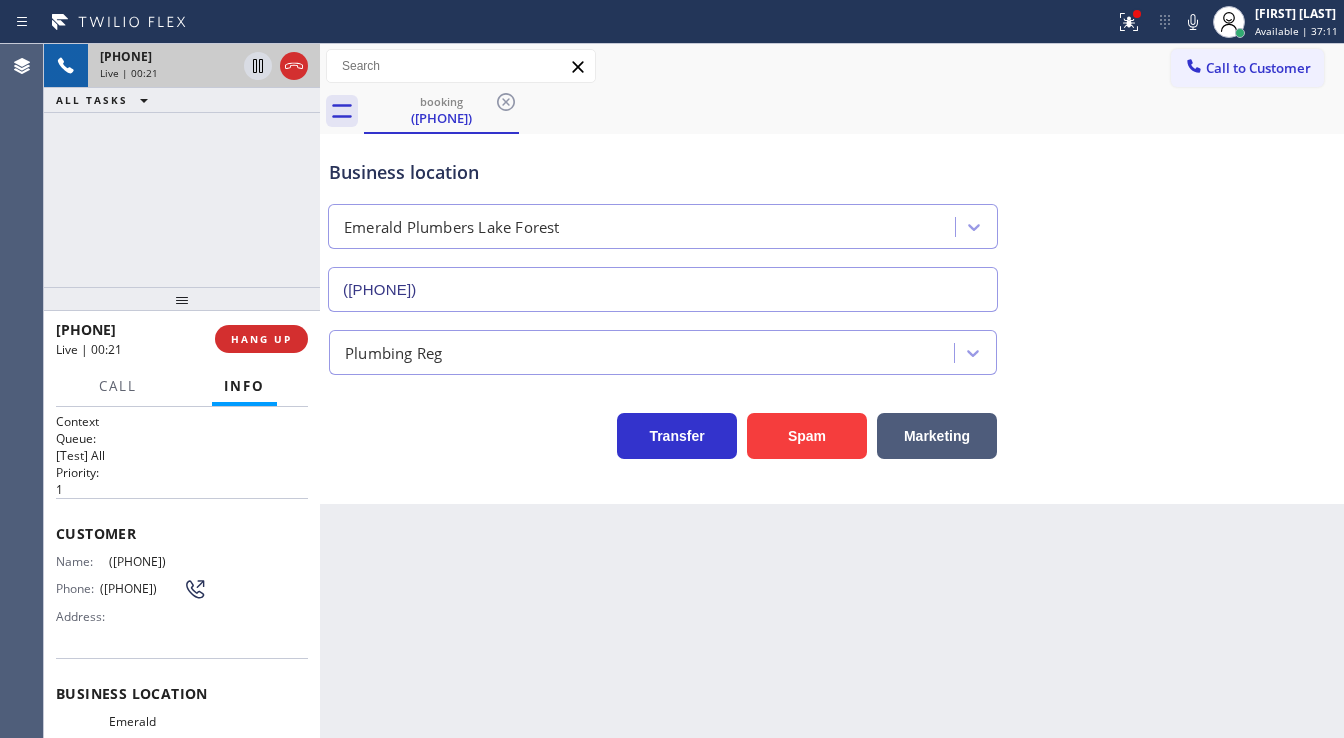 click on "+1[PHONE] Live | 00:21 ALL TASKS ALL TASKS ACTIVE TASKS TASKS IN WRAP UP" at bounding box center (182, 165) 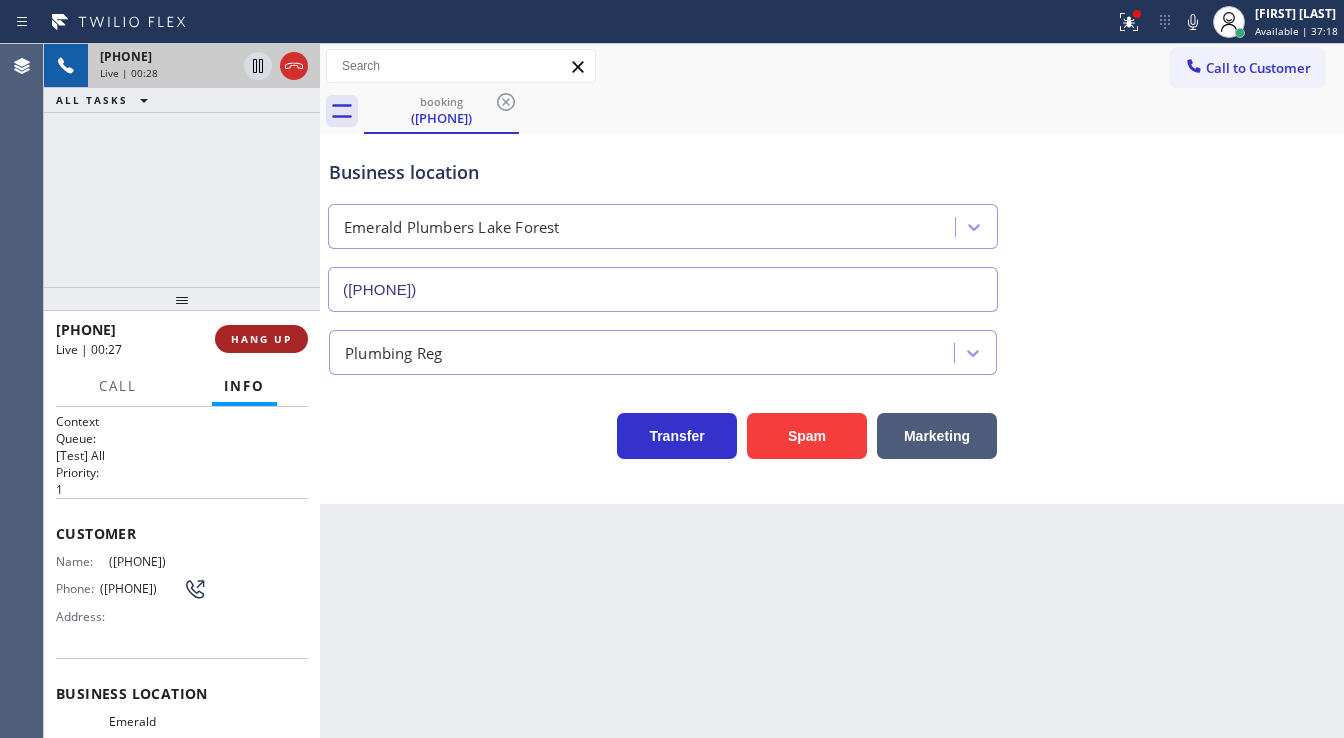 click on "HANG UP" at bounding box center [261, 339] 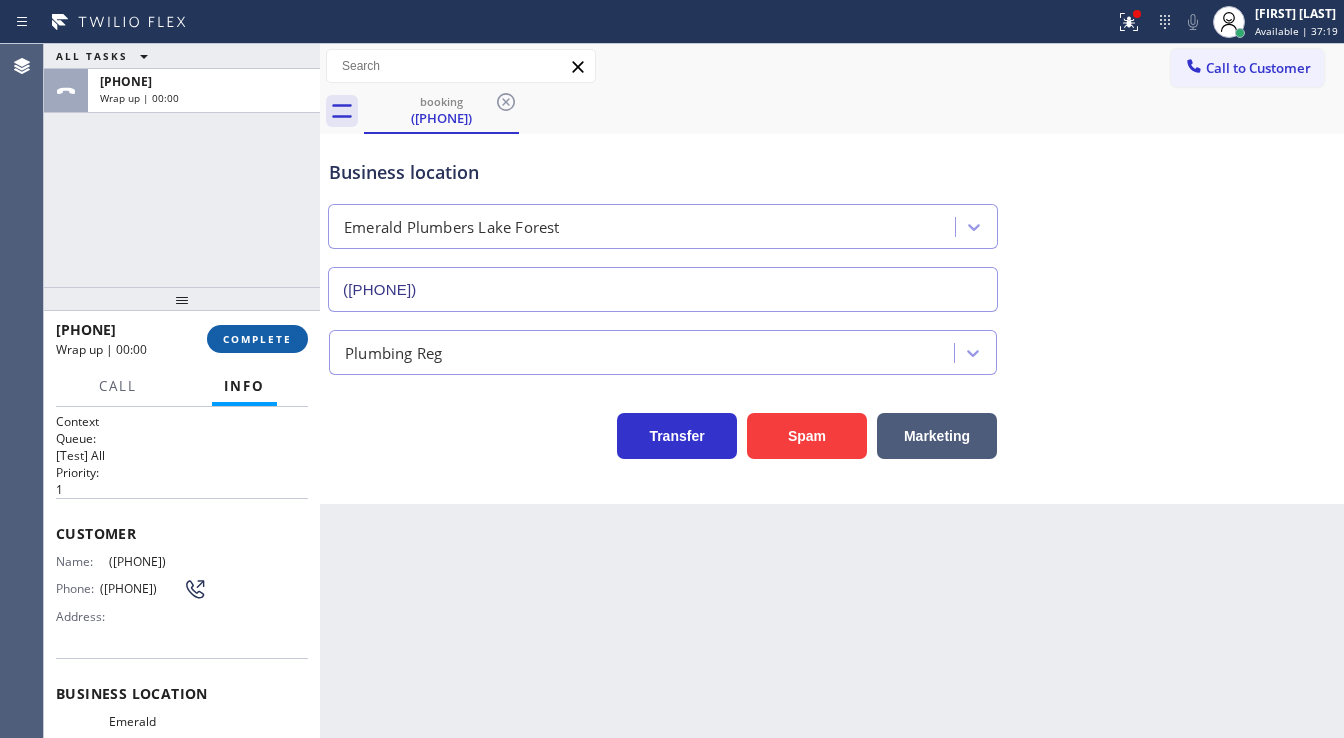 click on "COMPLETE" at bounding box center [257, 339] 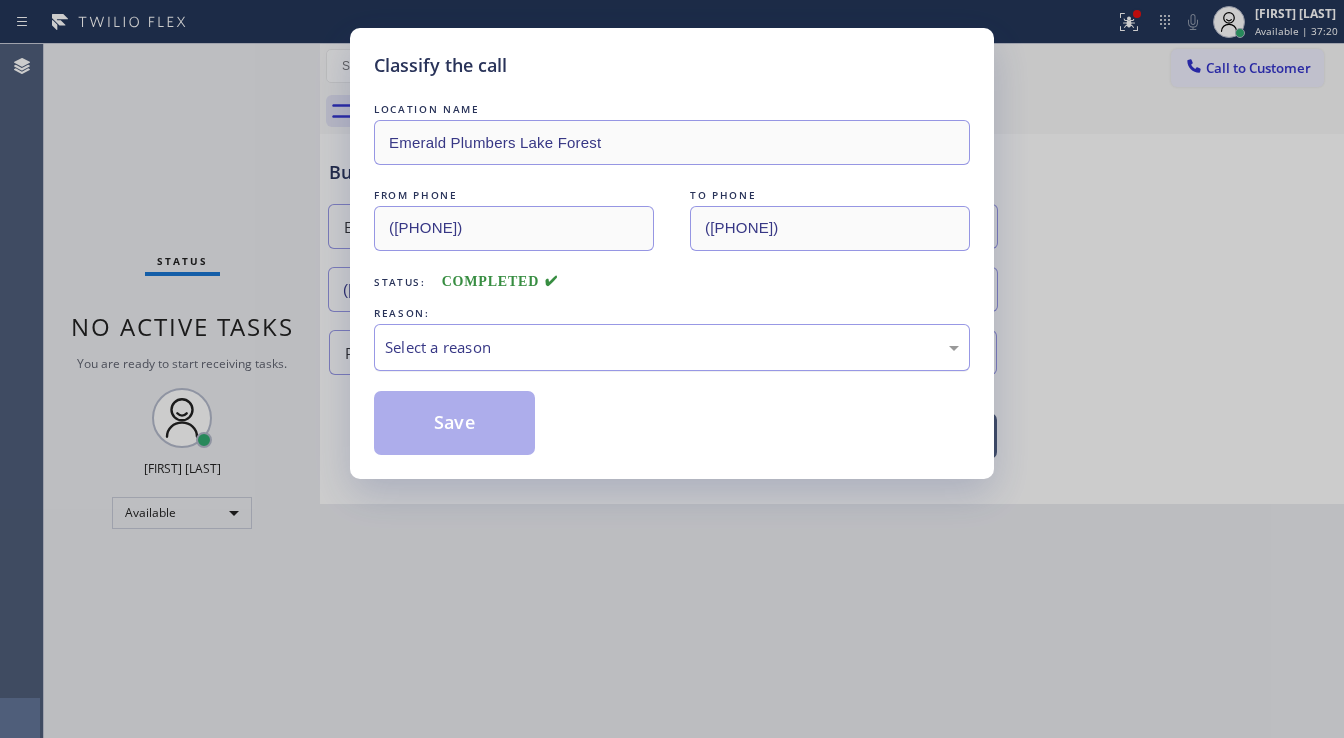 click on "Select a reason" at bounding box center [672, 347] 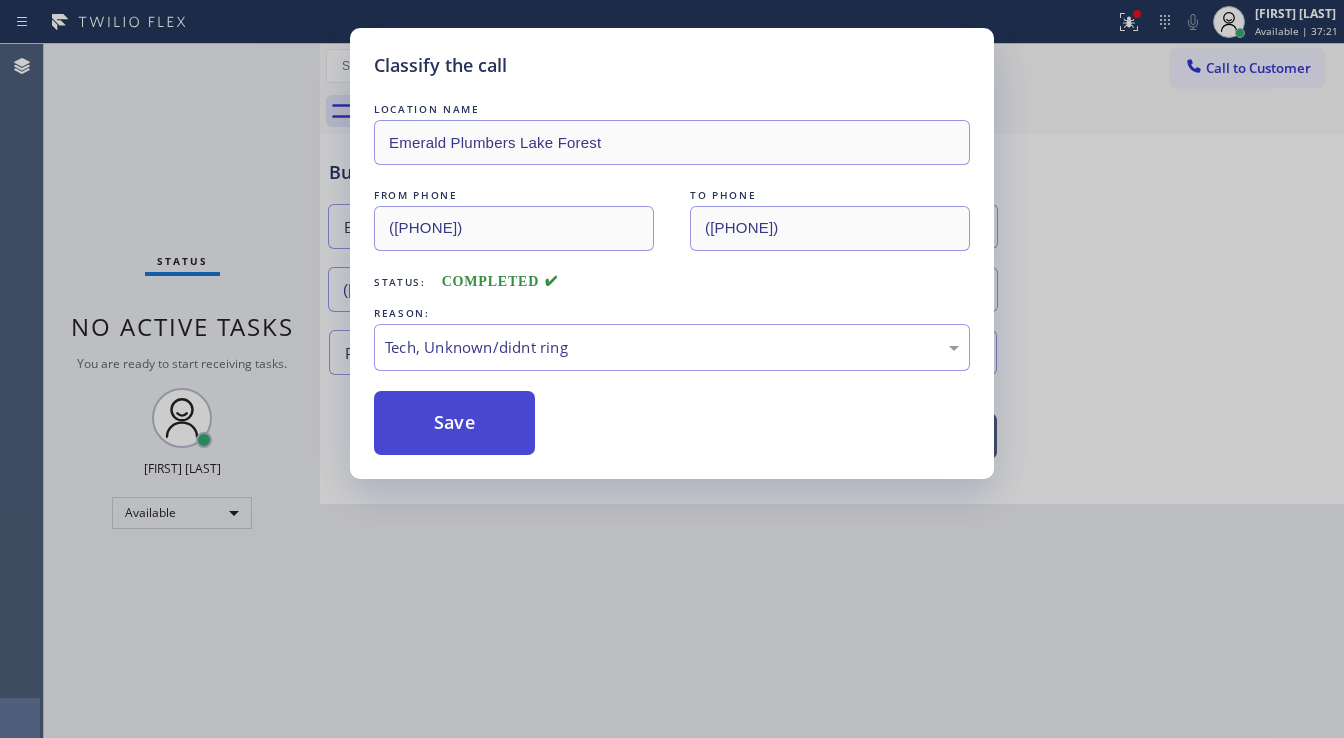 click on "Save" at bounding box center (454, 423) 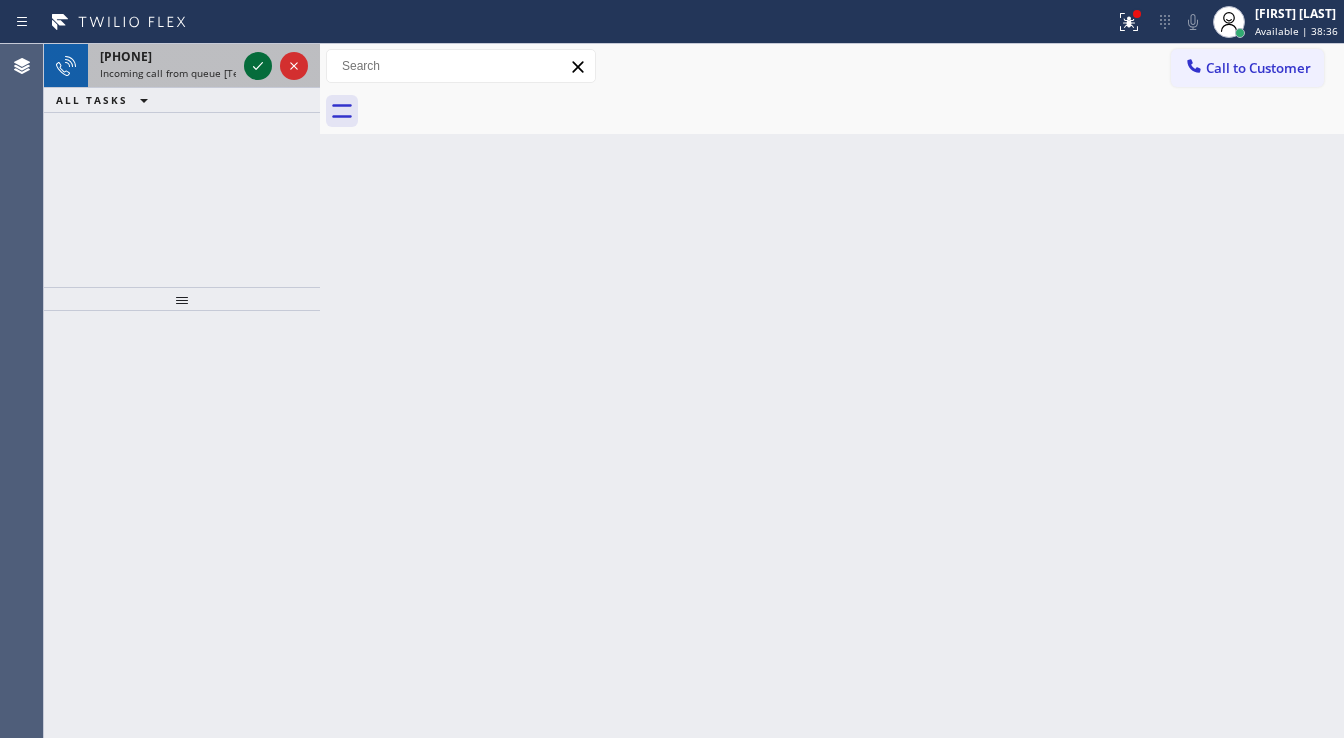 drag, startPoint x: 251, startPoint y: 80, endPoint x: 258, endPoint y: 68, distance: 13.892444 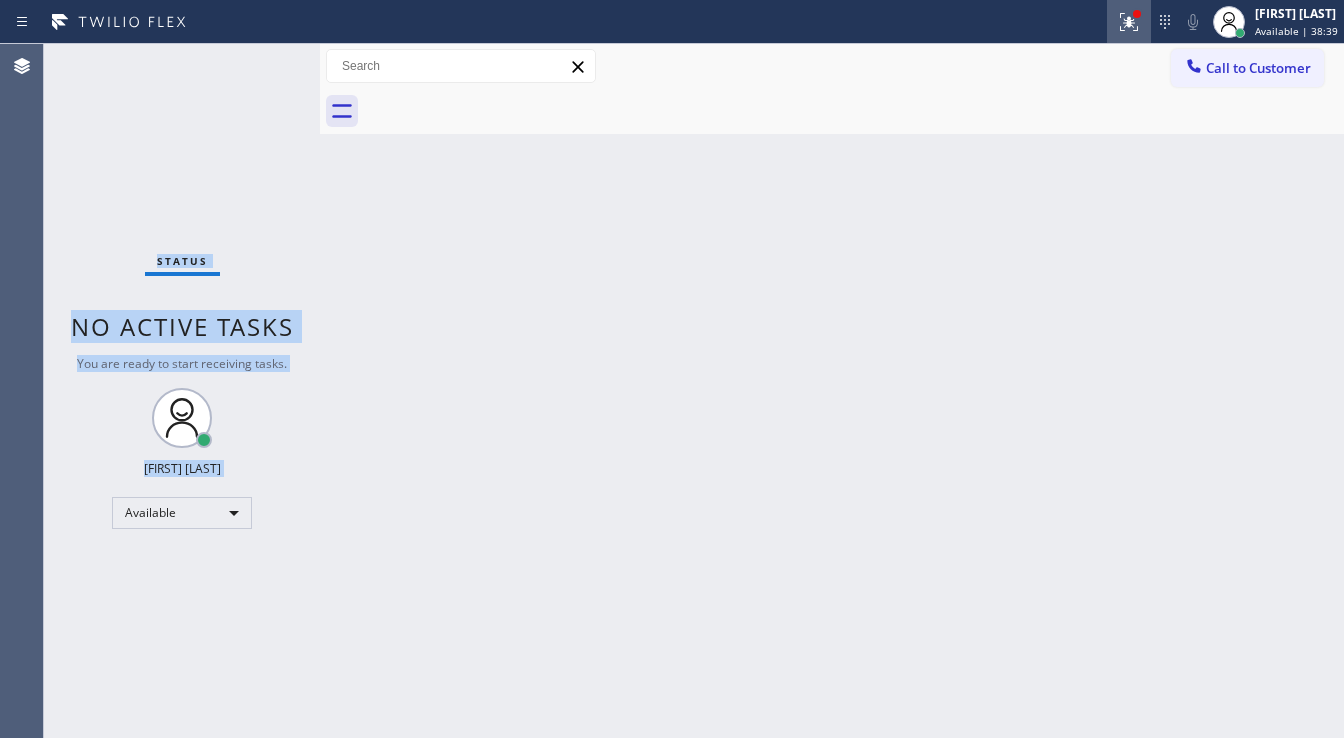 click at bounding box center (1129, 22) 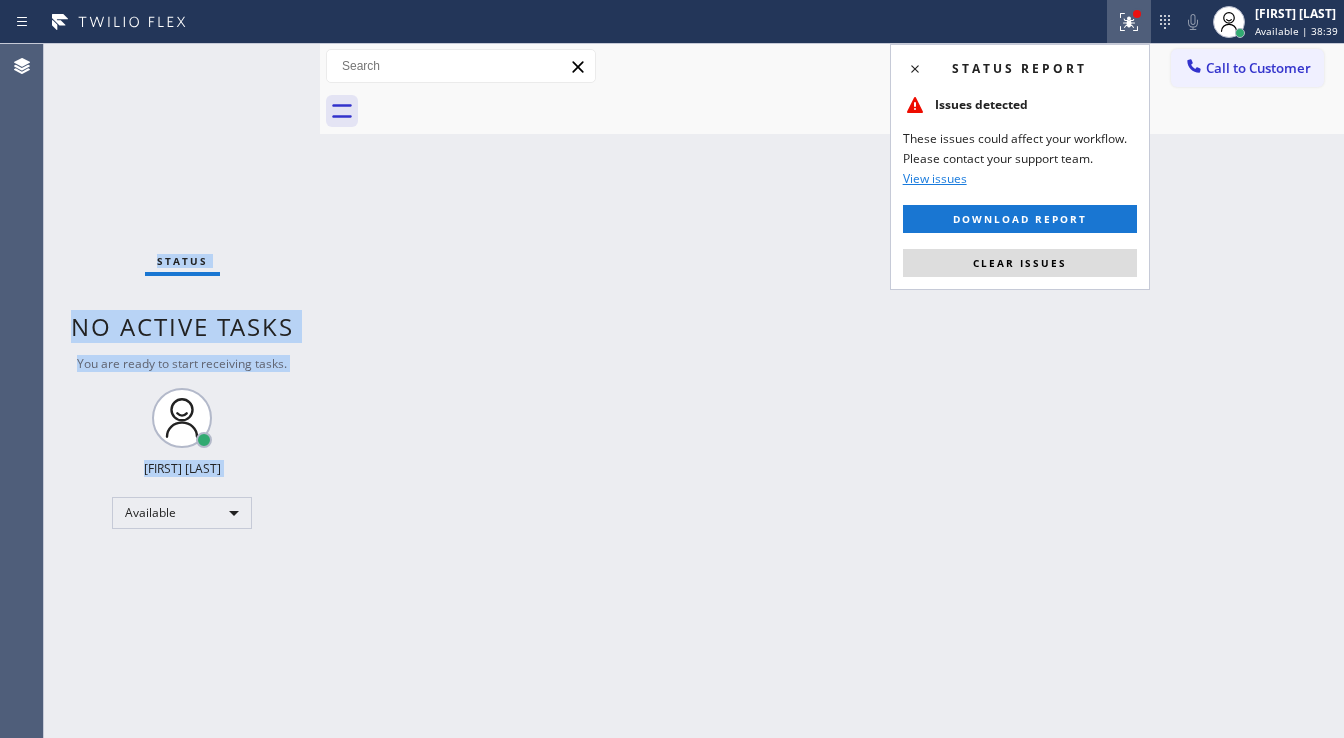 click on "Clear issues" at bounding box center (1020, 263) 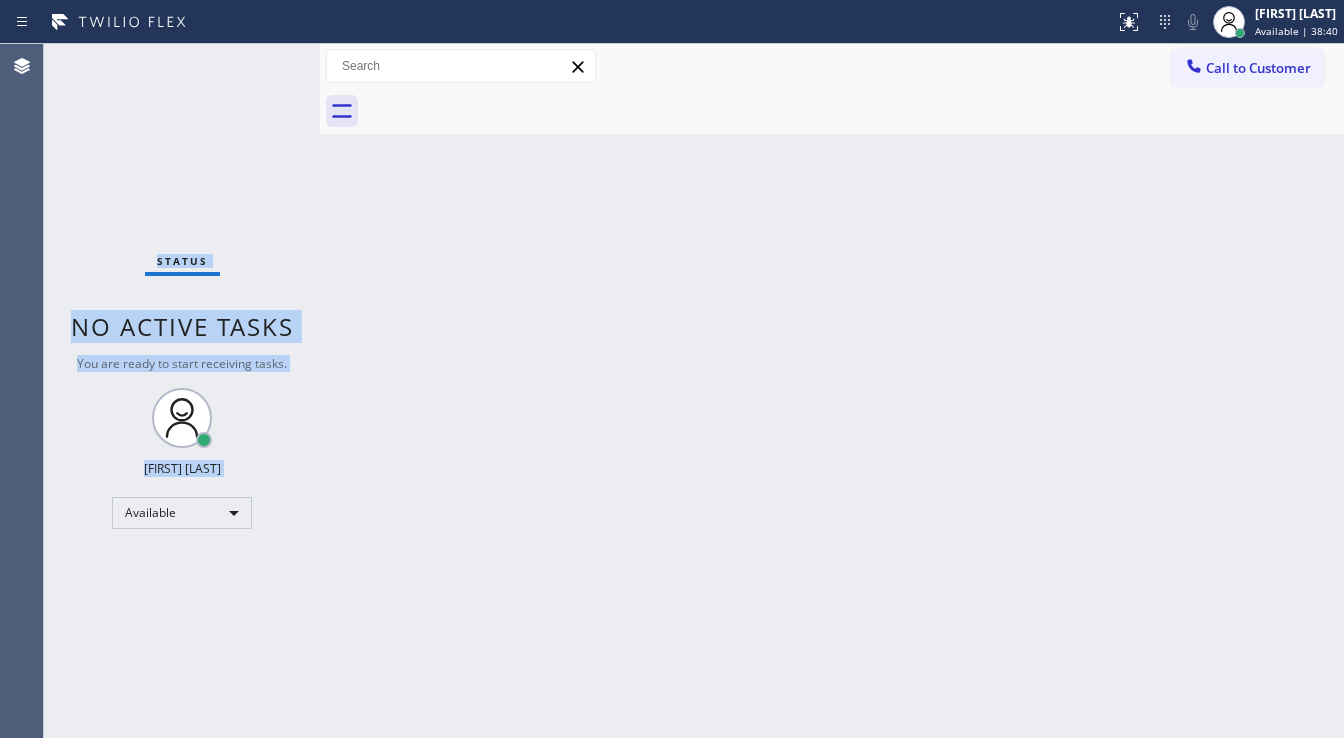 click on "Status   No active tasks     You are ready to start receiving tasks.   [FIRST] [LAST] Available" at bounding box center [182, 391] 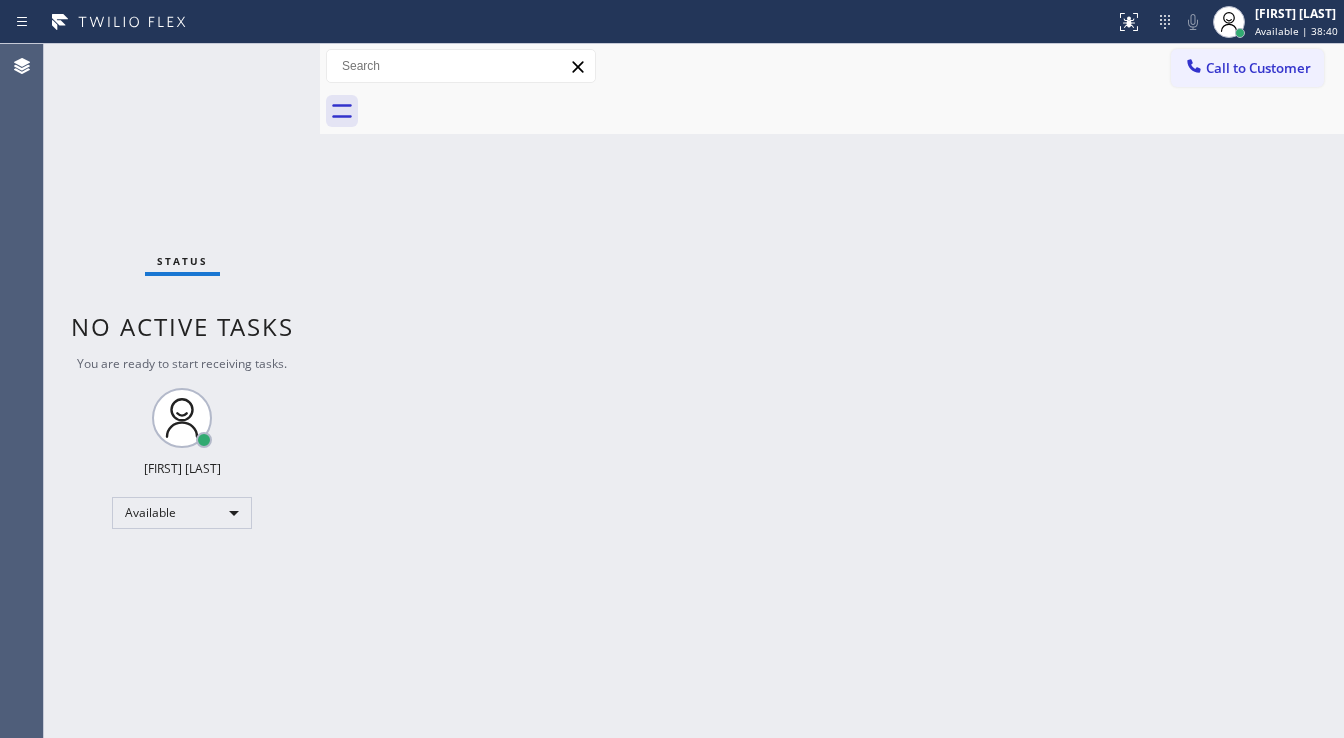click on "Status   No active tasks     You are ready to start receiving tasks.   [FIRST] [LAST] Available" at bounding box center [182, 391] 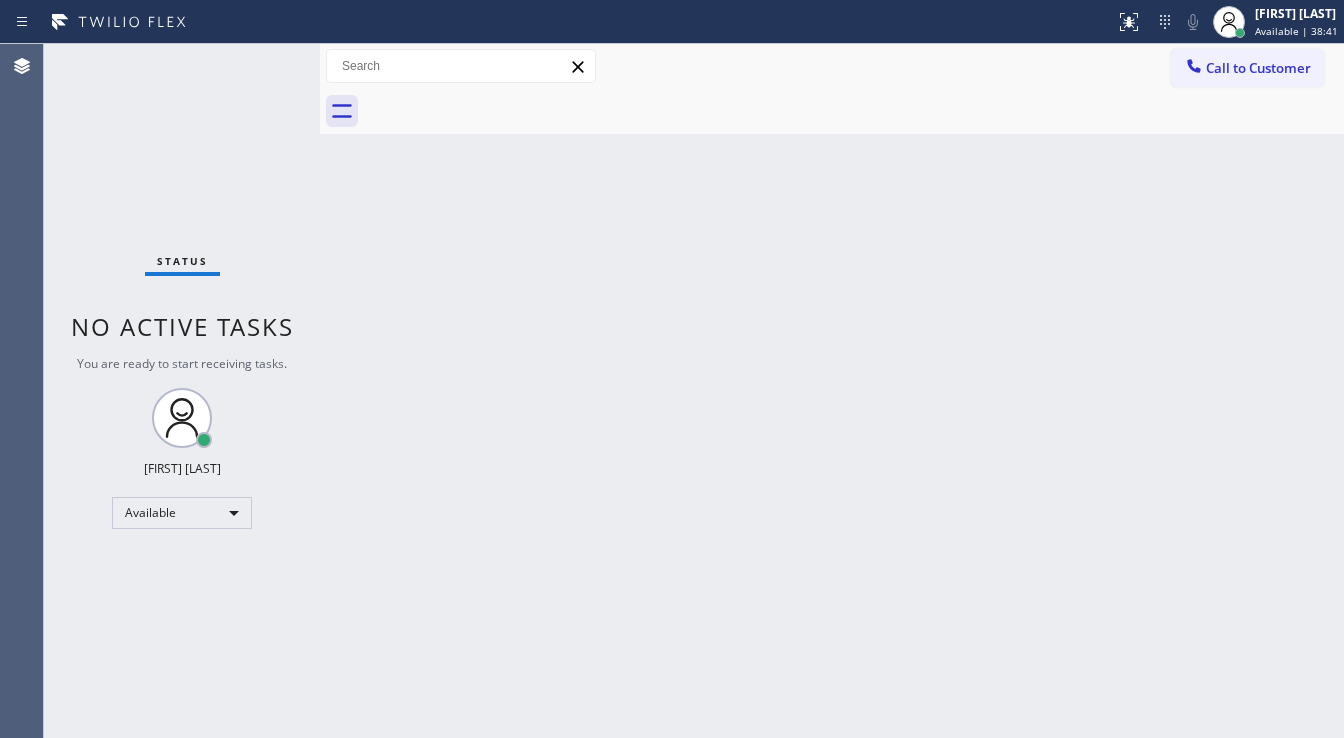 click on "Status   No active tasks     You are ready to start receiving tasks.   [FIRST] [LAST] Available" at bounding box center [182, 391] 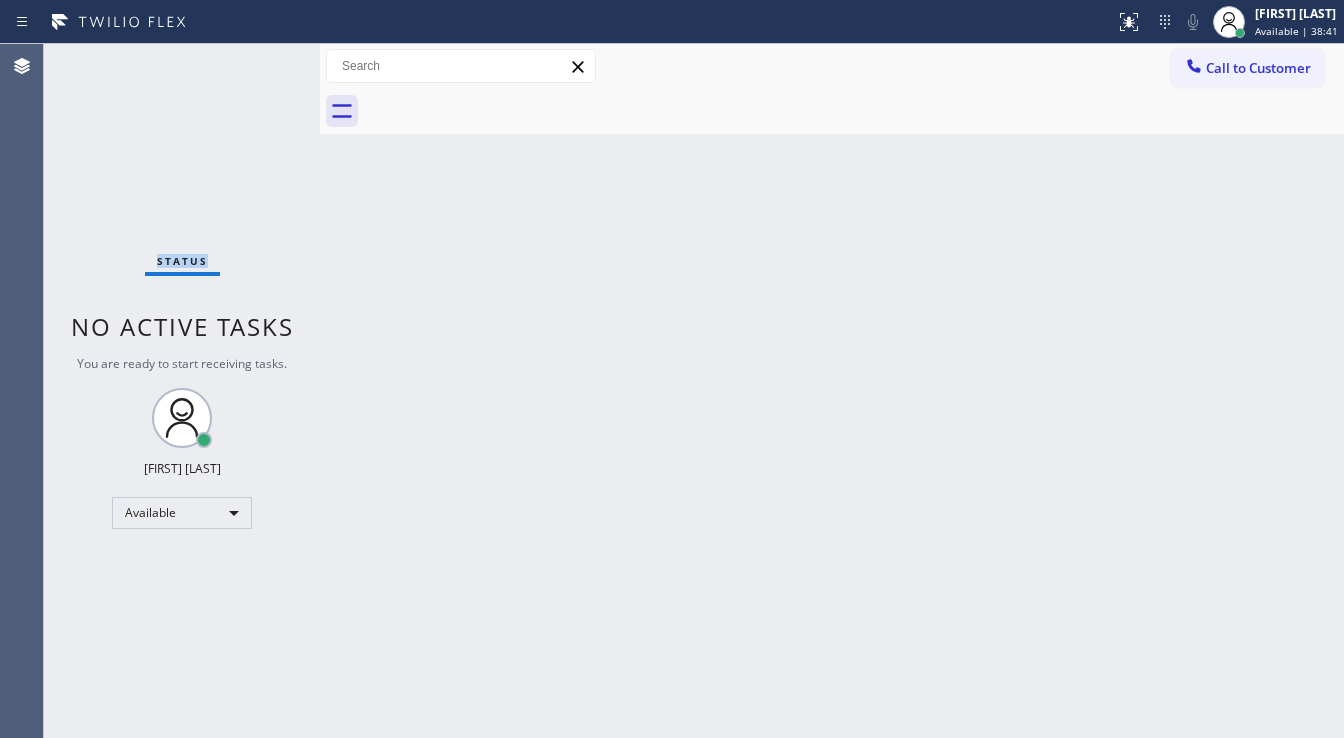 click on "Status   No active tasks     You are ready to start receiving tasks.   [FIRST] [LAST] Available" at bounding box center [182, 391] 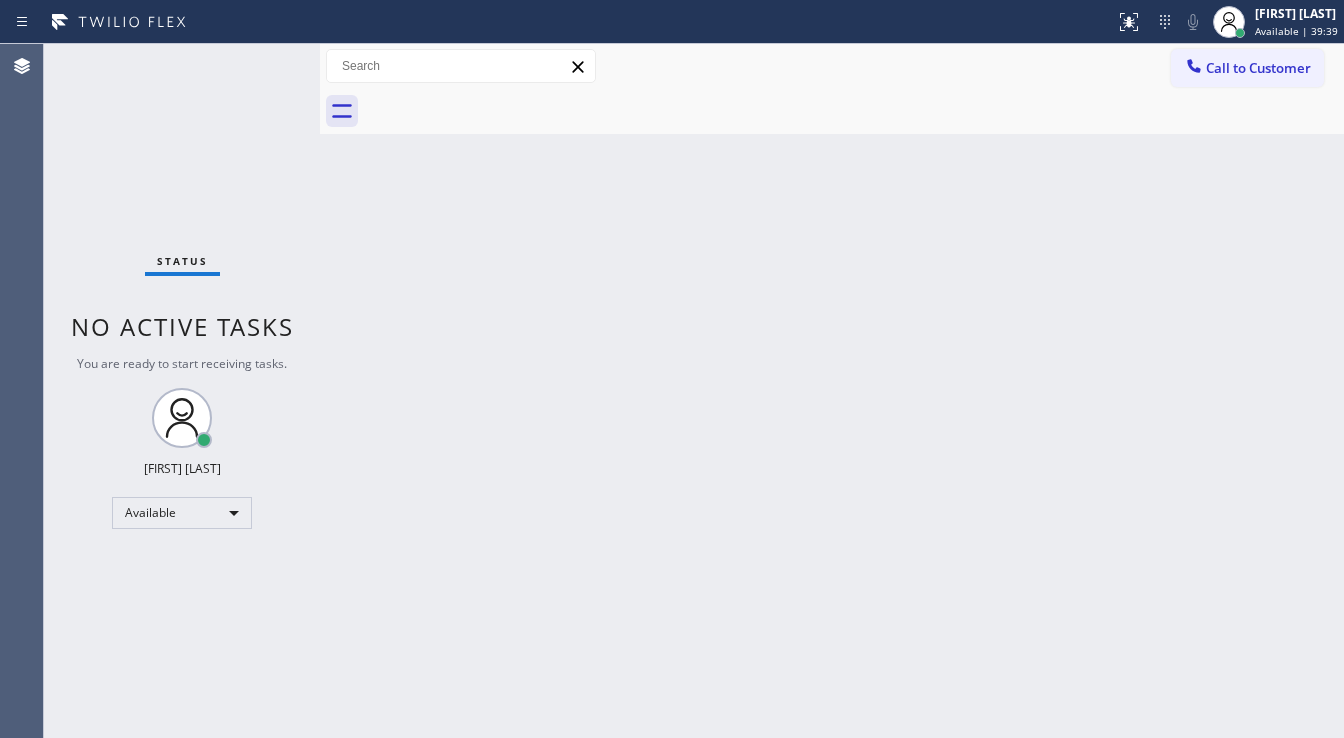 click on "Status   No active tasks     You are ready to start receiving tasks.   [FIRST] [LAST] Available" at bounding box center [182, 391] 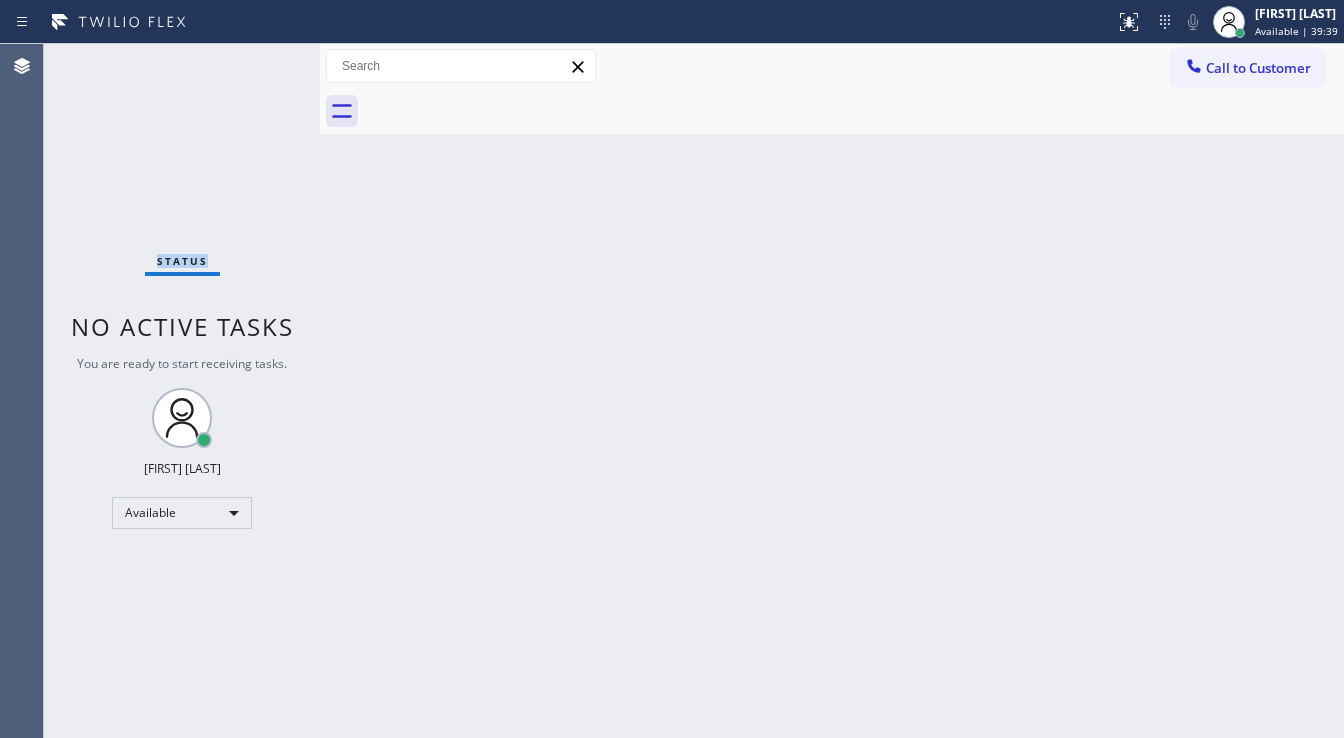 click on "Status   No active tasks     You are ready to start receiving tasks.   [FIRST] [LAST] Available" at bounding box center (182, 391) 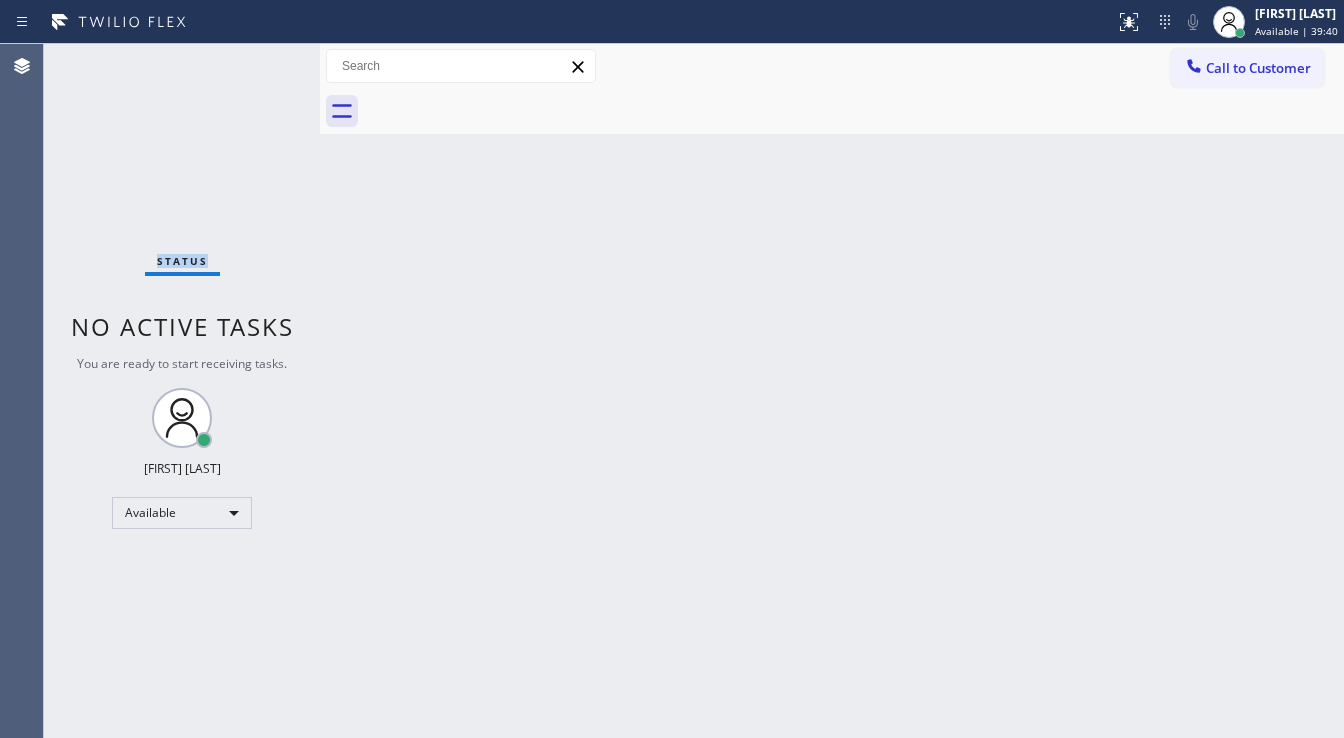 click on "Status   No active tasks     You are ready to start receiving tasks.   [FIRST] [LAST] Available" at bounding box center [182, 391] 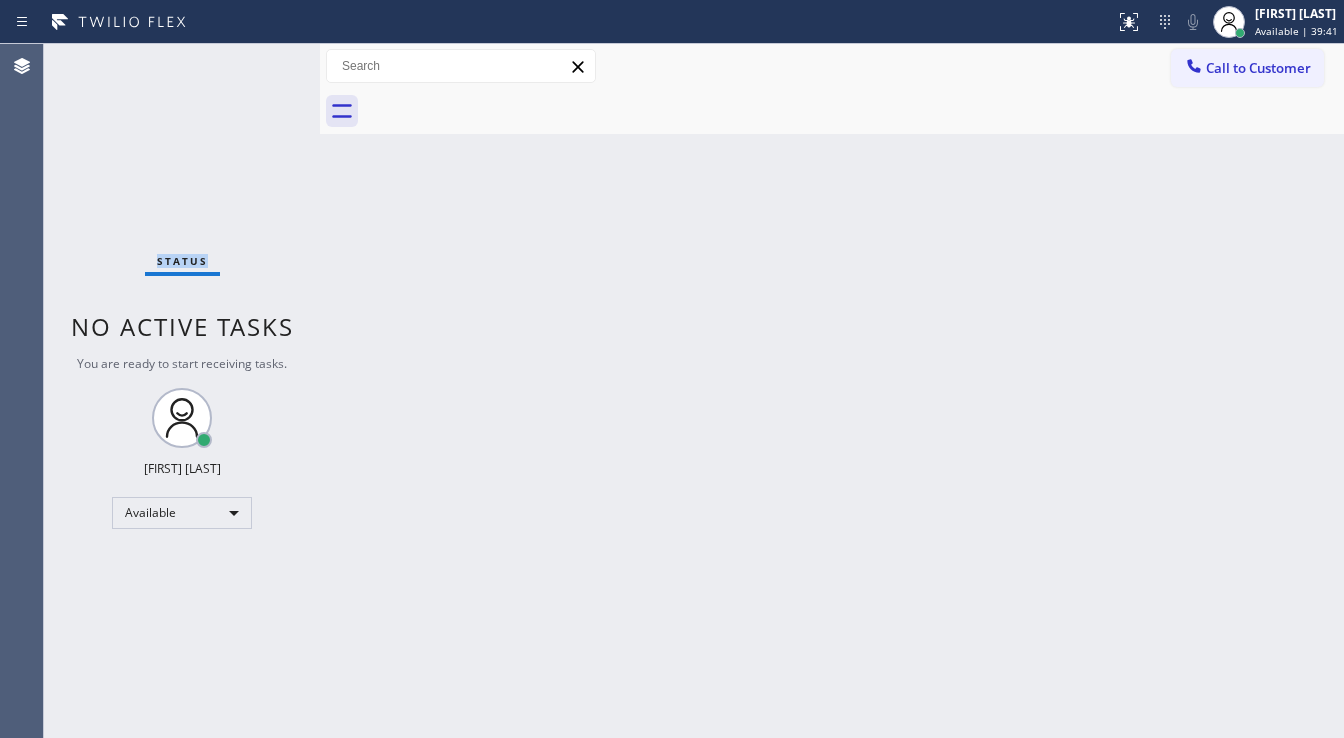 click on "Status   No active tasks     You are ready to start receiving tasks.   [FIRST] [LAST] Available" at bounding box center [182, 391] 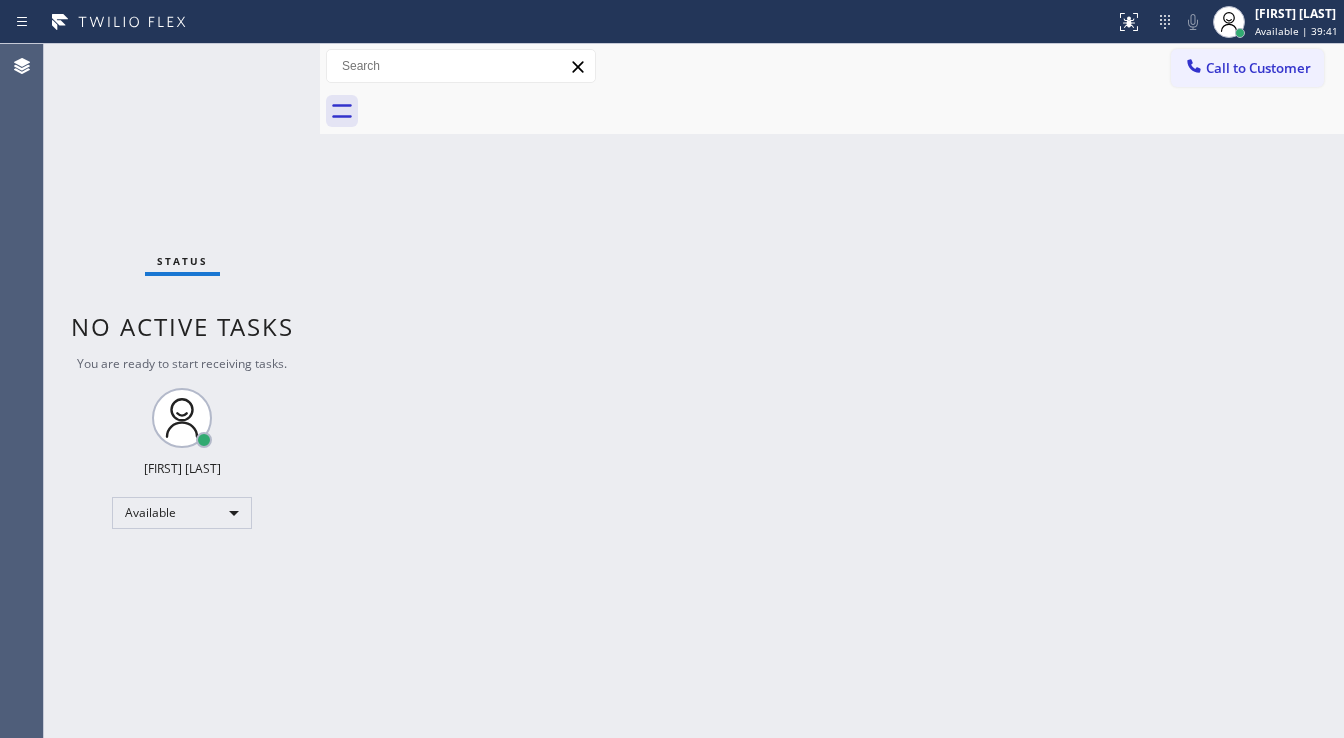 click on "Status   No active tasks     You are ready to start receiving tasks.   [FIRST] [LAST] Available" at bounding box center (182, 391) 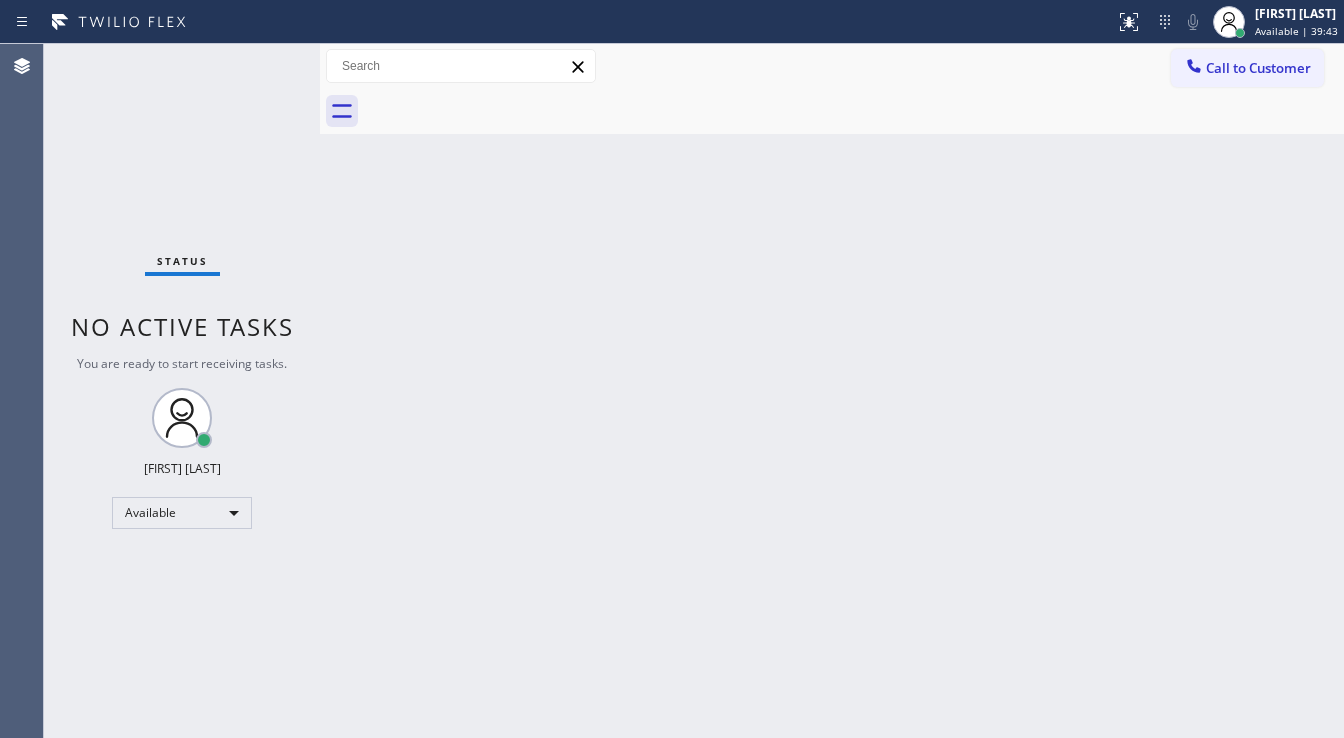 click on "Status   No active tasks     You are ready to start receiving tasks.   [FIRST] [LAST] Available" at bounding box center [182, 391] 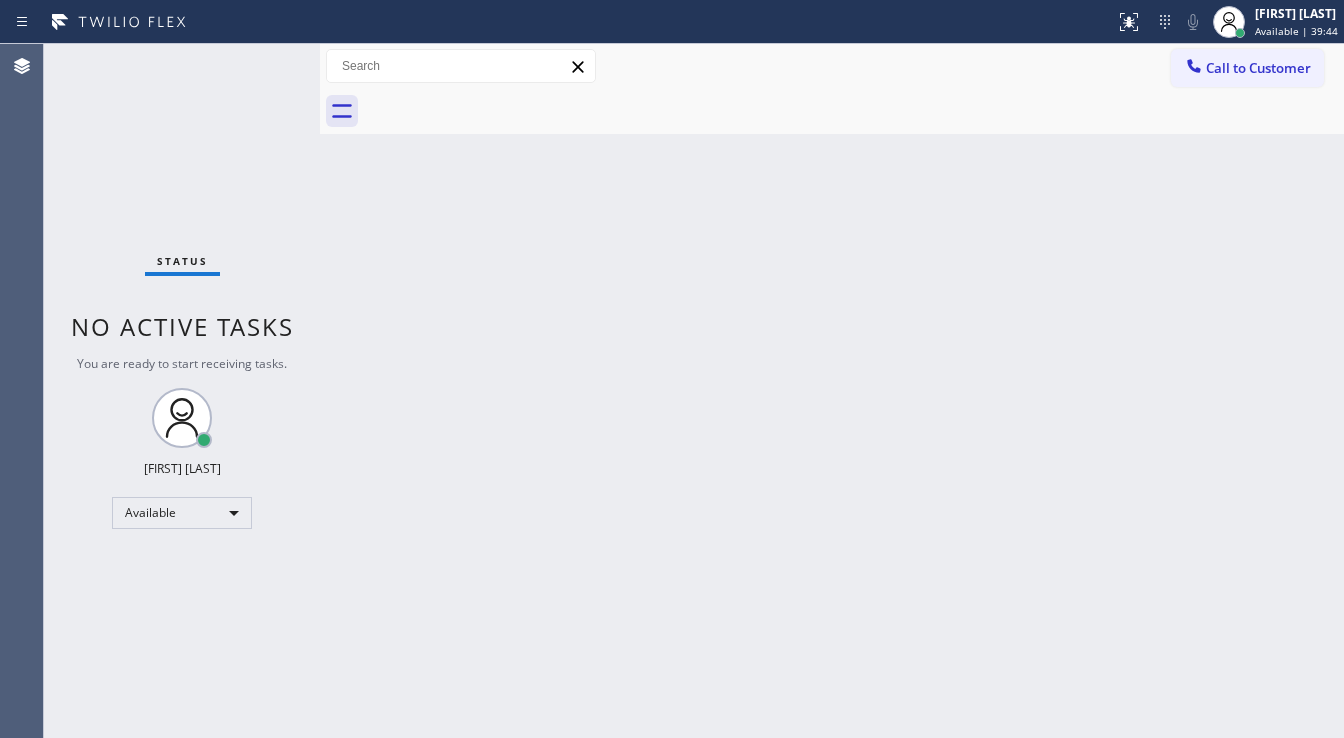 click on "Status   No active tasks     You are ready to start receiving tasks.   [FIRST] [LAST] Available" at bounding box center (182, 391) 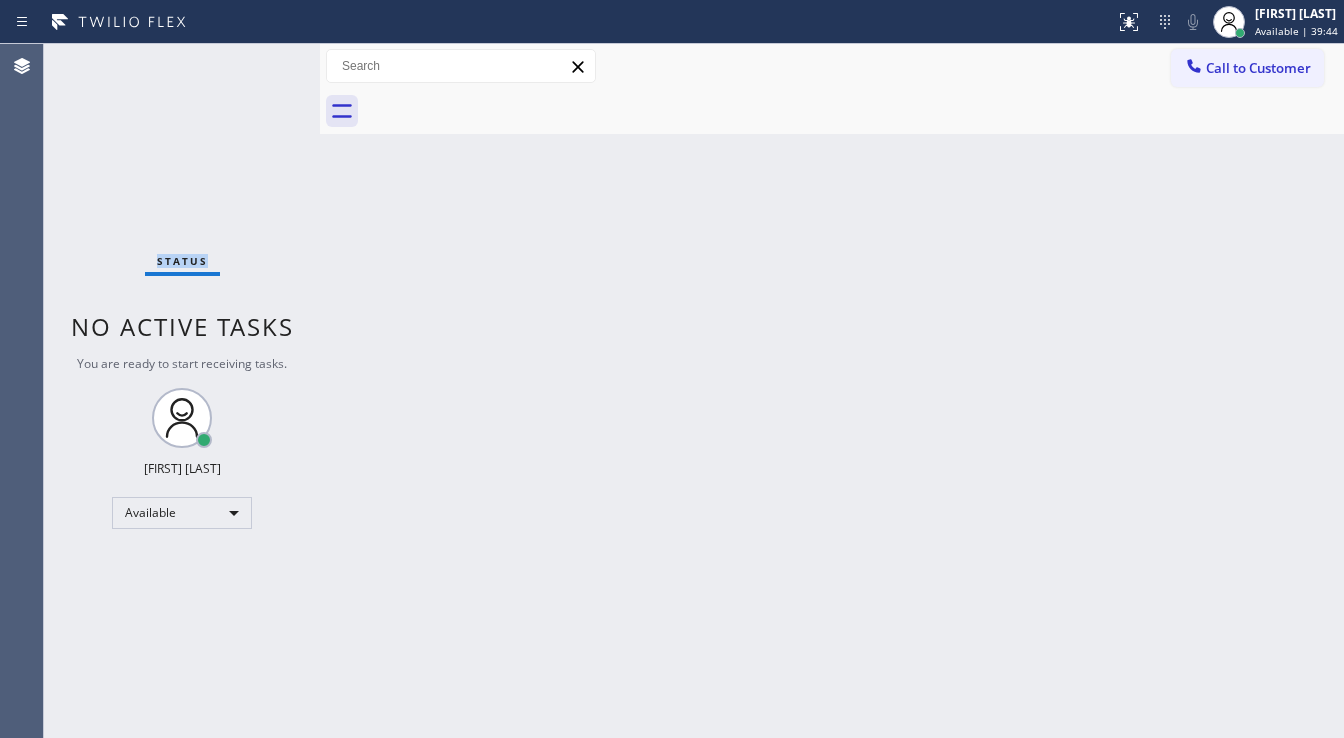 click on "Status   No active tasks     You are ready to start receiving tasks.   [FIRST] [LAST] Available" at bounding box center [182, 391] 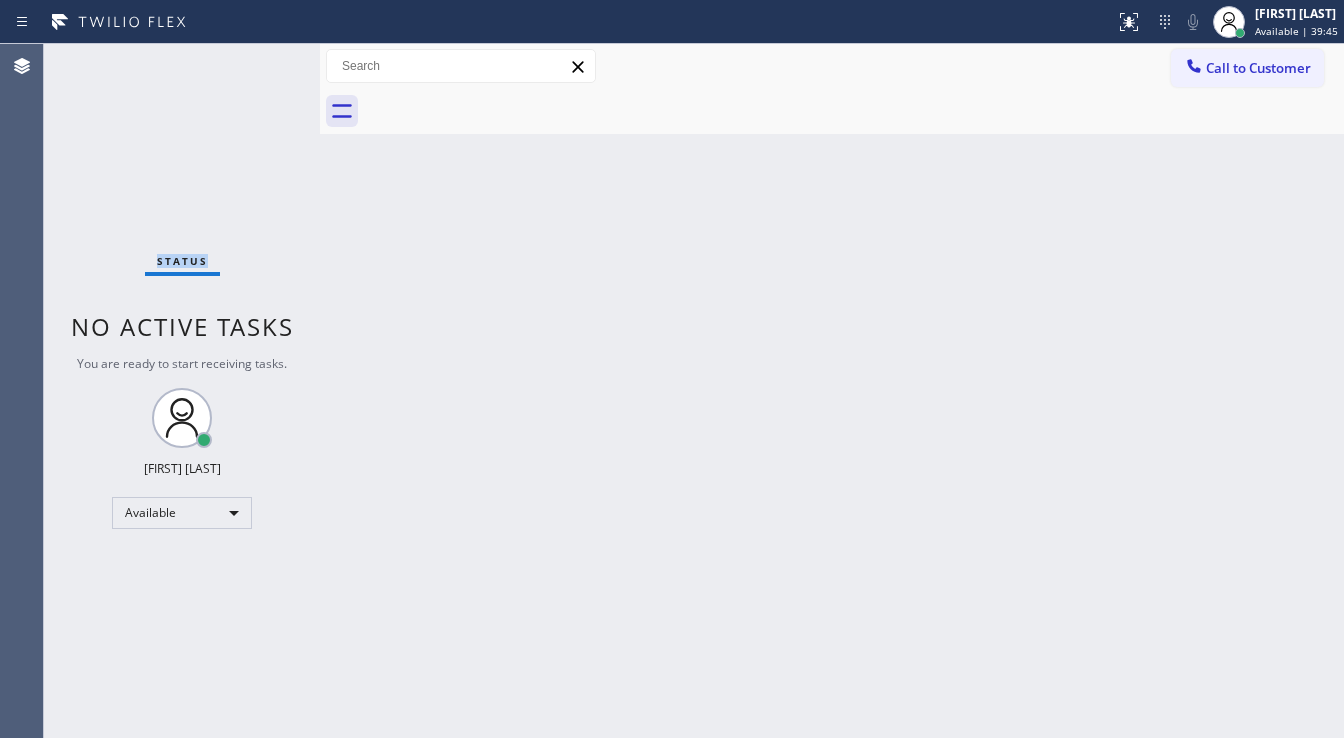 click on "Status   No active tasks     You are ready to start receiving tasks.   [FIRST] [LAST] Available" at bounding box center [182, 391] 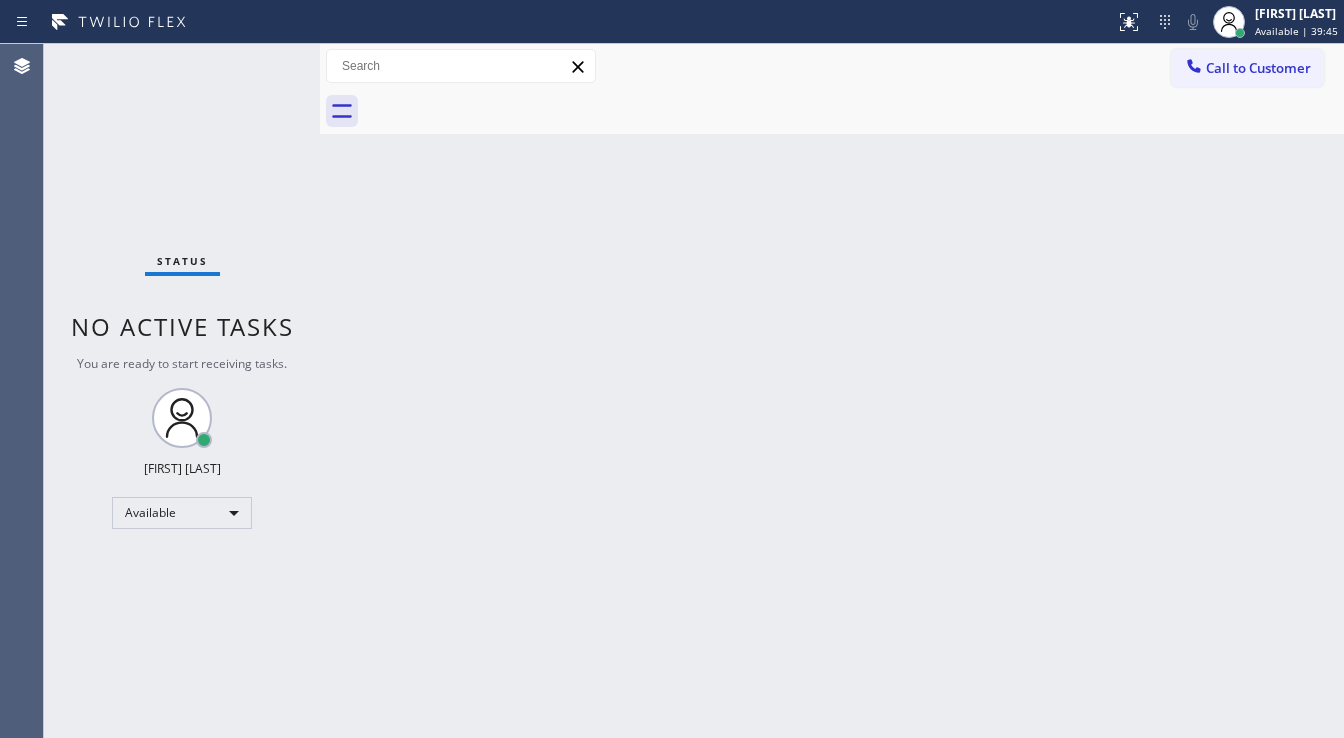 click on "Status   No active tasks     You are ready to start receiving tasks.   [FIRST] [LAST] Available" at bounding box center (182, 391) 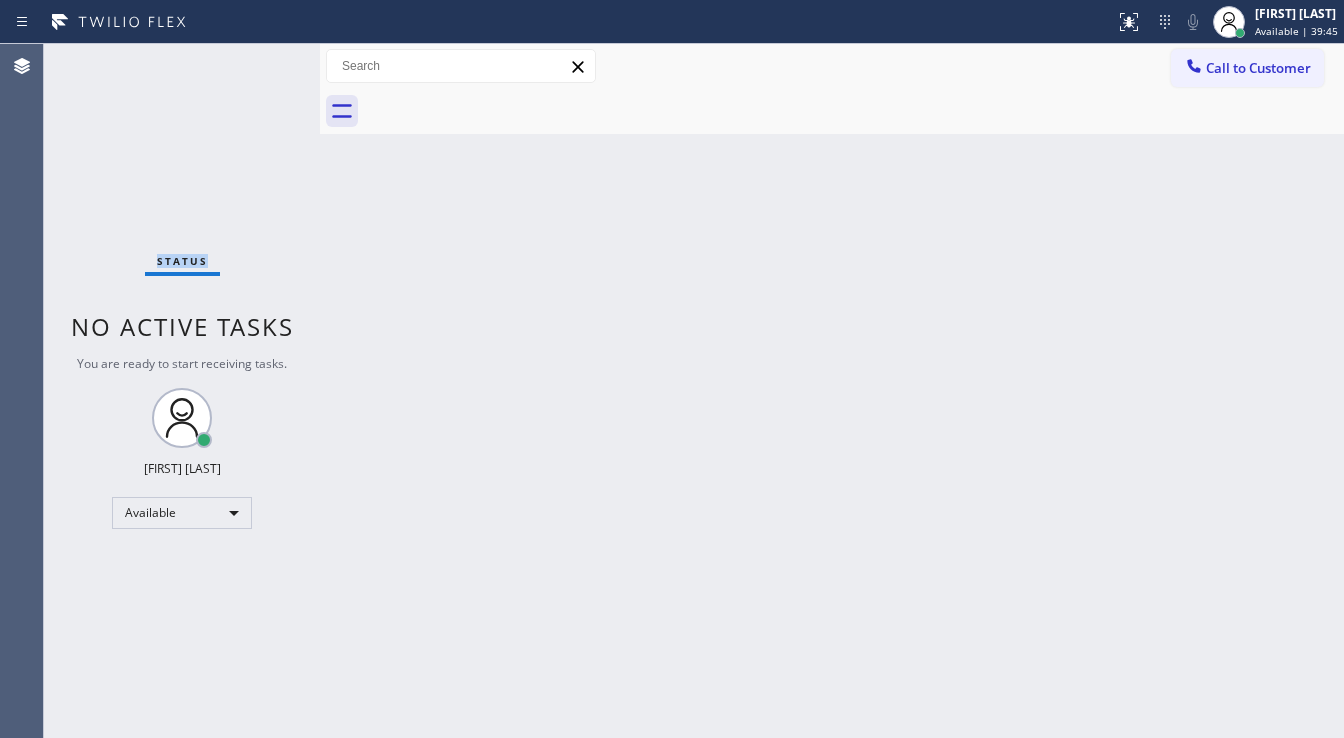 click on "Status   No active tasks     You are ready to start receiving tasks.   [FIRST] [LAST] Available" at bounding box center [182, 391] 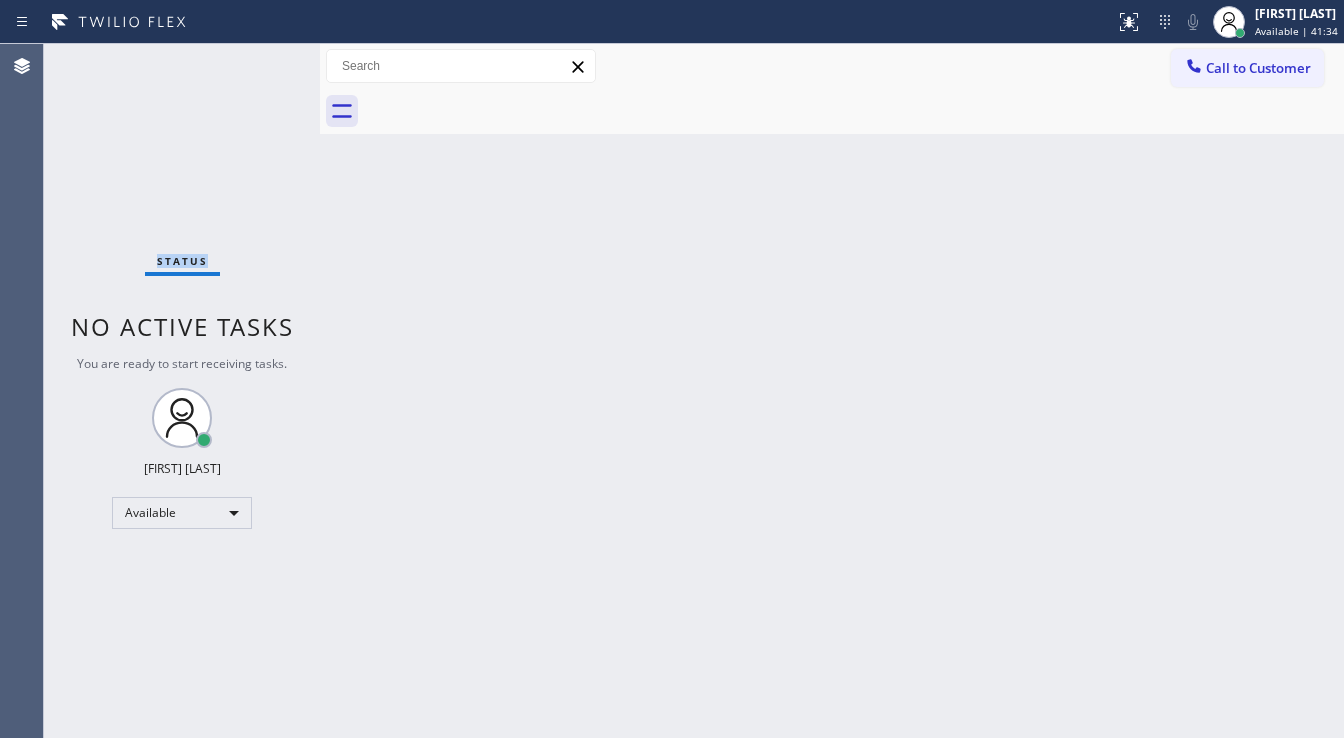 click on "Status   No active tasks     You are ready to start receiving tasks.   [FIRST] [LAST] Available" at bounding box center (182, 391) 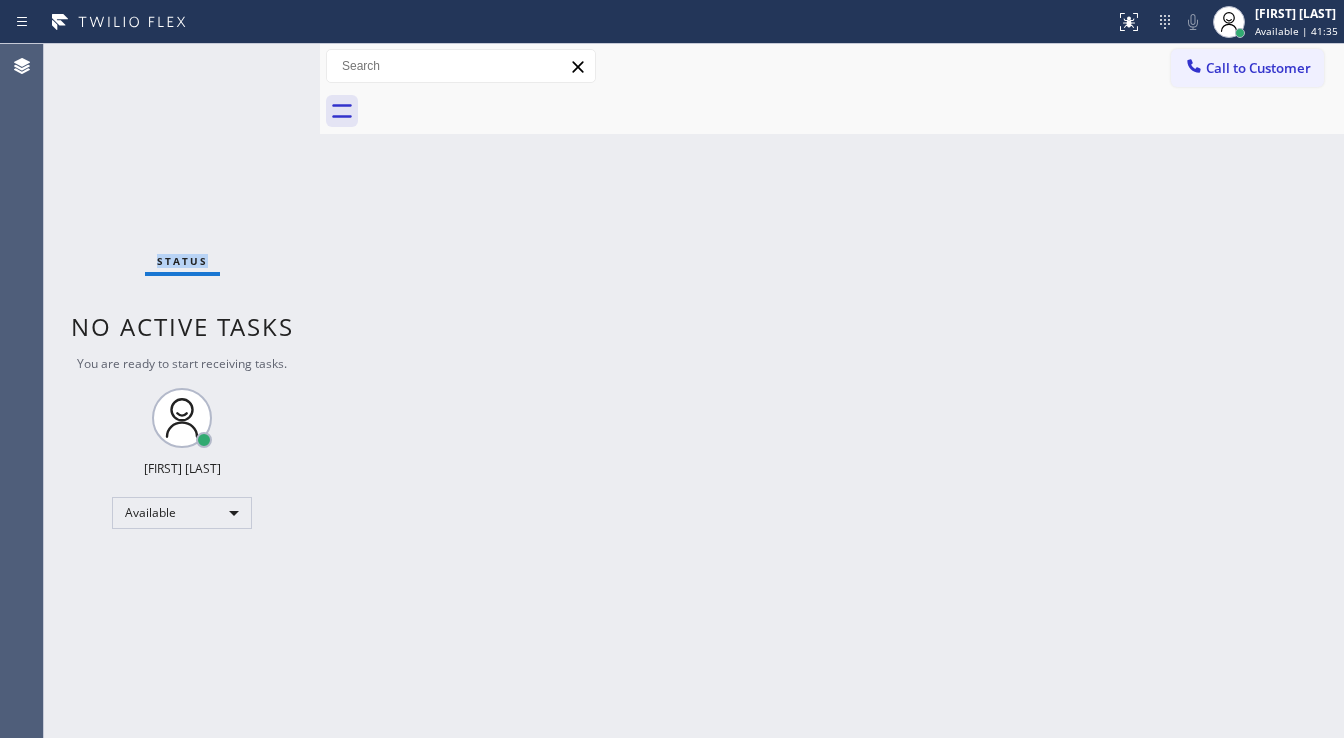 click on "Status   No active tasks     You are ready to start receiving tasks.   [FIRST] [LAST] Available" at bounding box center [182, 391] 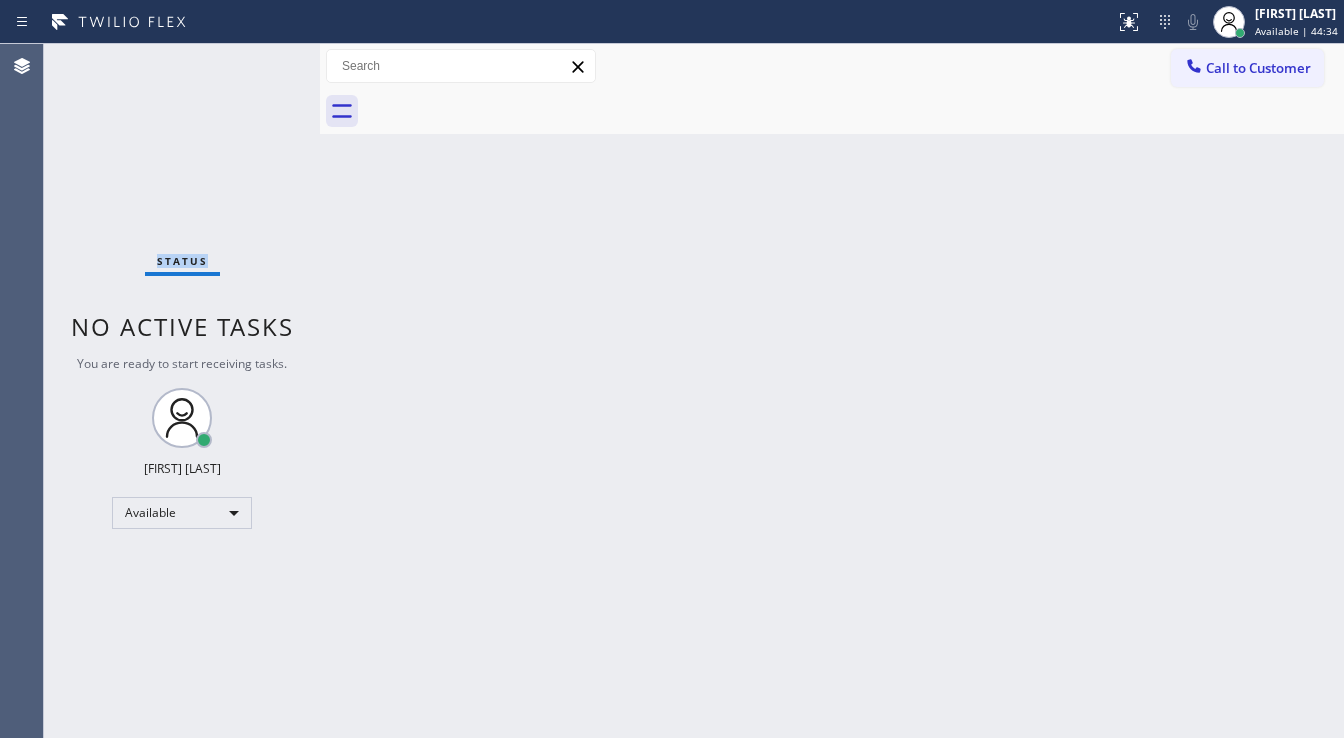 click on "Status   No active tasks     You are ready to start receiving tasks.   [FIRST] [LAST] Available" at bounding box center [182, 391] 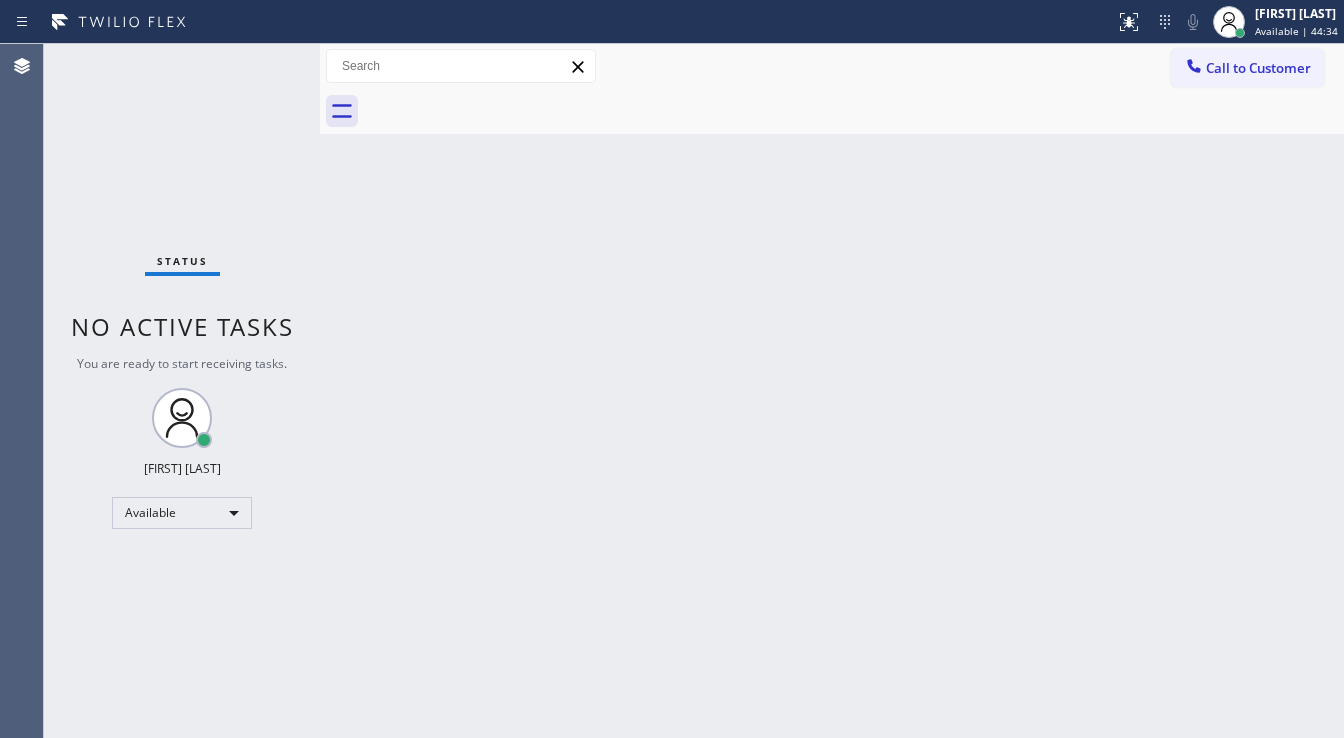 click on "Status   No active tasks     You are ready to start receiving tasks.   [FIRST] [LAST] Available" at bounding box center (182, 391) 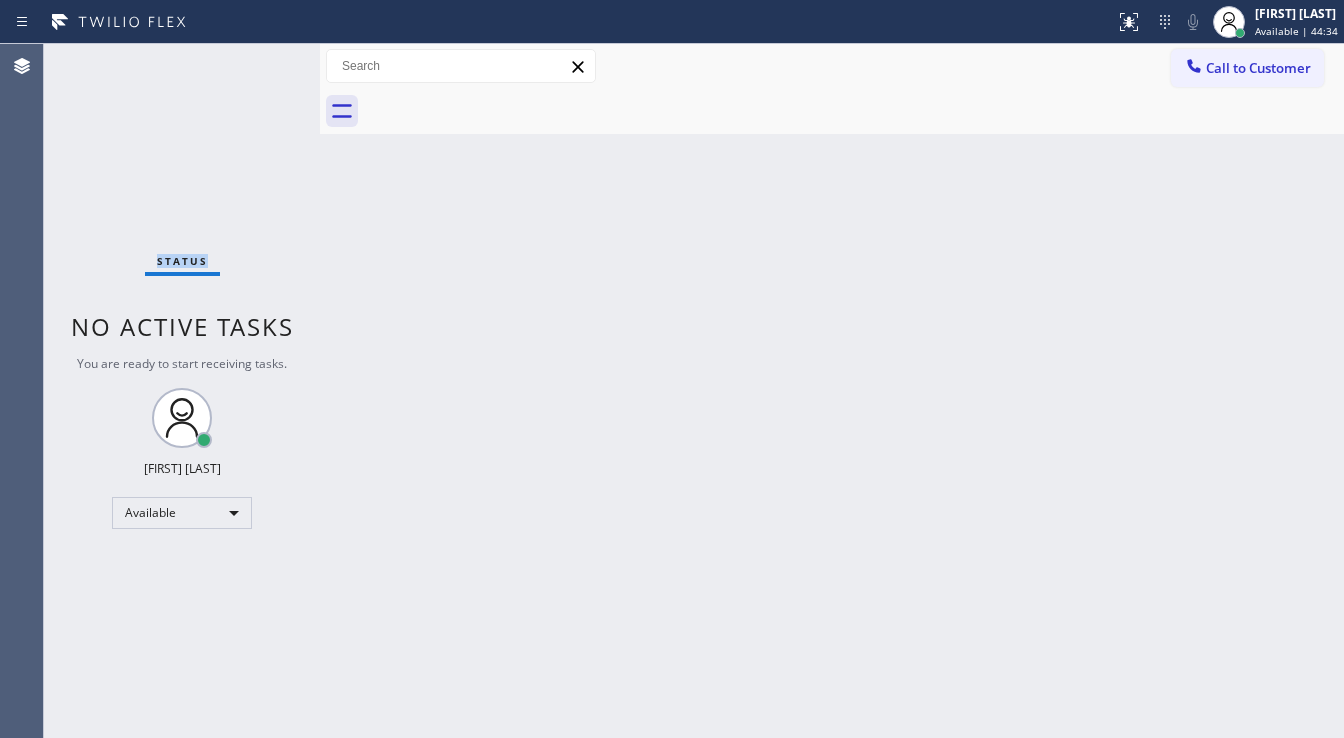 click on "Status   No active tasks     You are ready to start receiving tasks.   [FIRST] [LAST] Available" at bounding box center [182, 391] 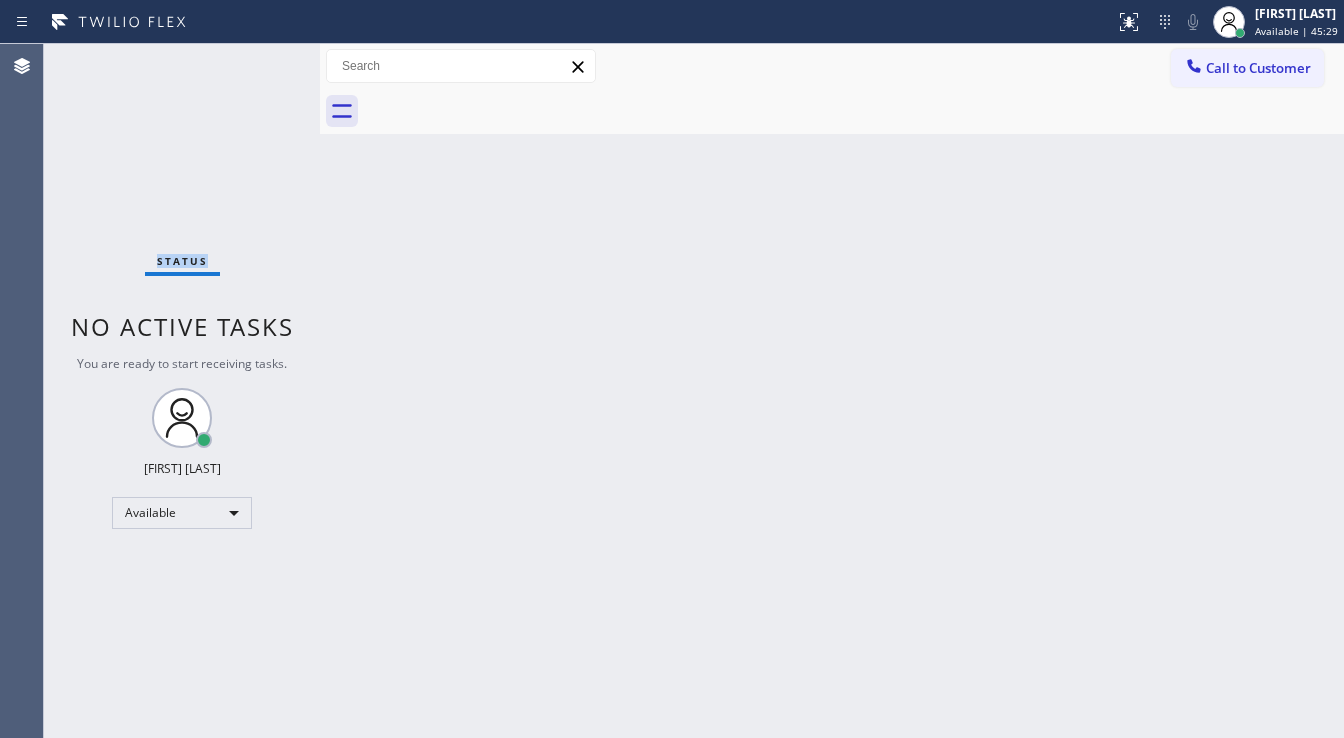 click on "Status   No active tasks     You are ready to start receiving tasks.   [FIRST] [LAST] Available" at bounding box center (182, 391) 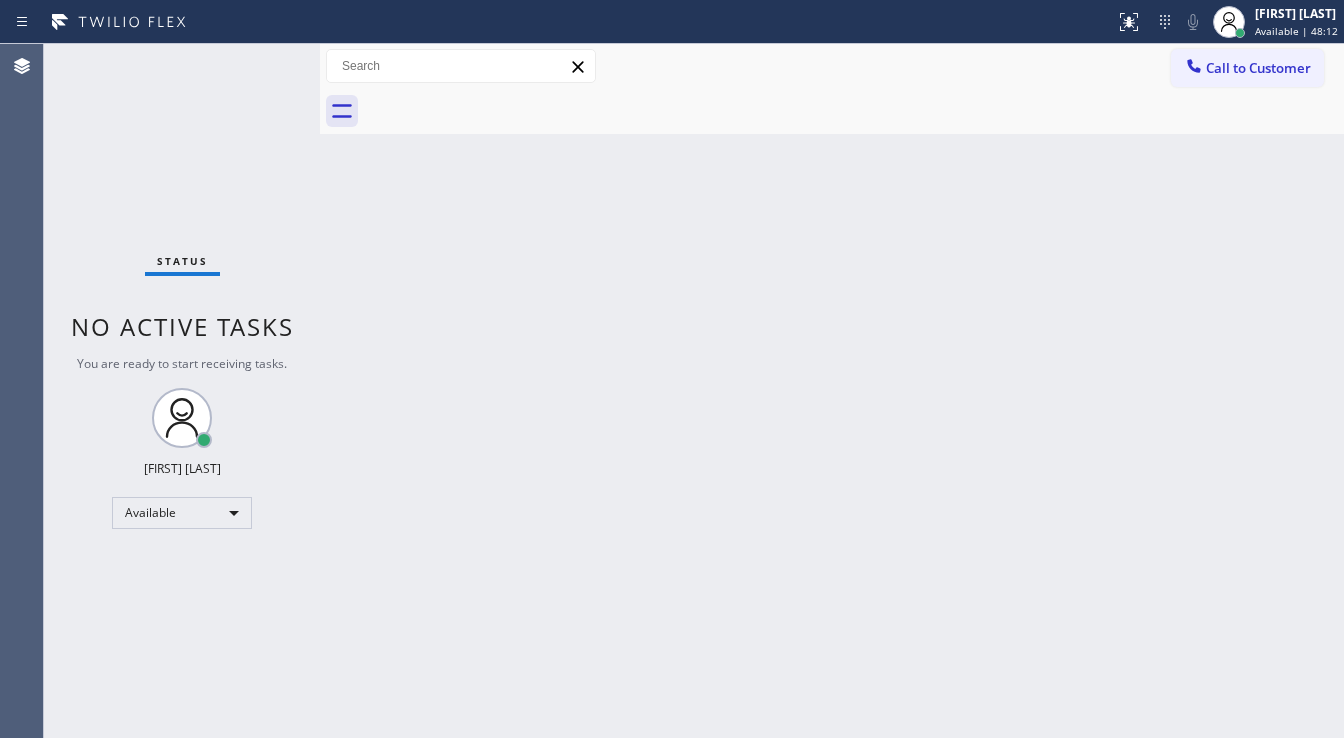 click on "Status   No active tasks     You are ready to start receiving tasks.   [FIRST] [LAST] Available" at bounding box center [182, 391] 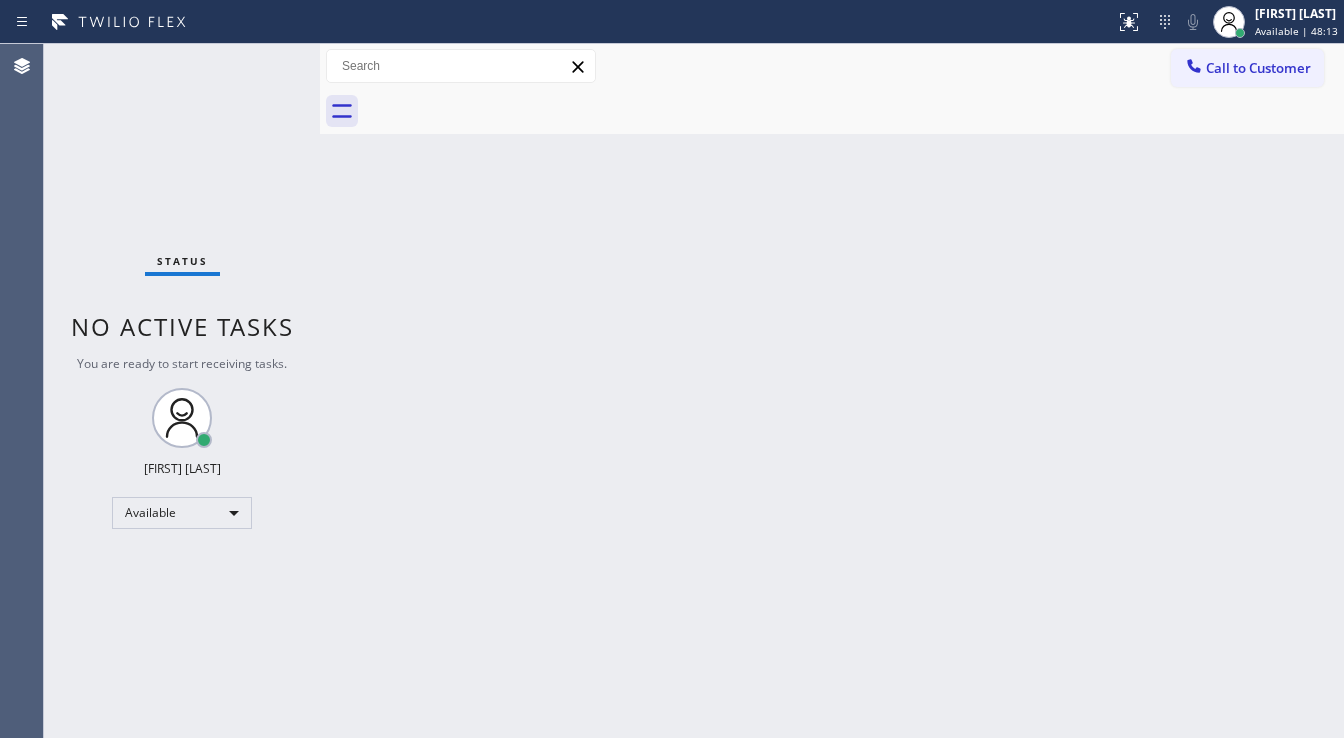 click on "Status   No active tasks     You are ready to start receiving tasks.   [FIRST] [LAST] Available" at bounding box center (182, 391) 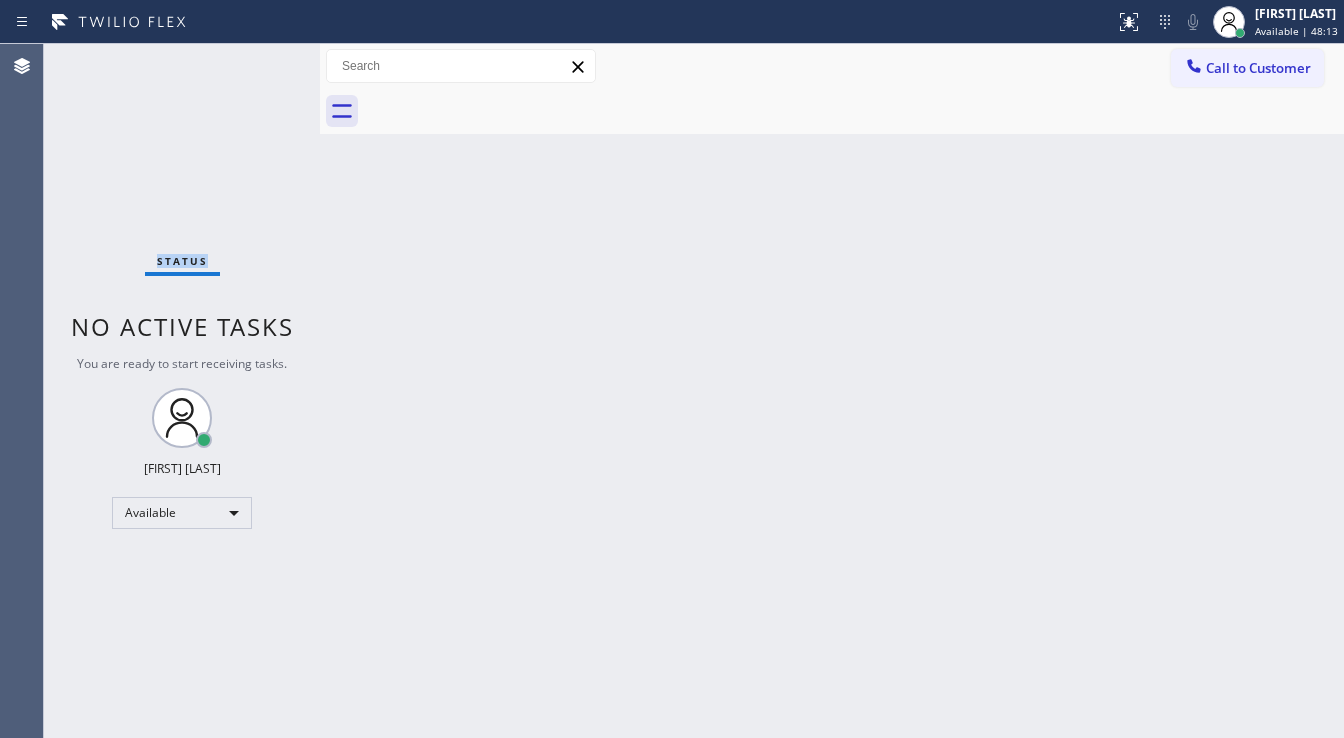 click on "Status   No active tasks     You are ready to start receiving tasks.   [FIRST] [LAST] Available" at bounding box center [182, 391] 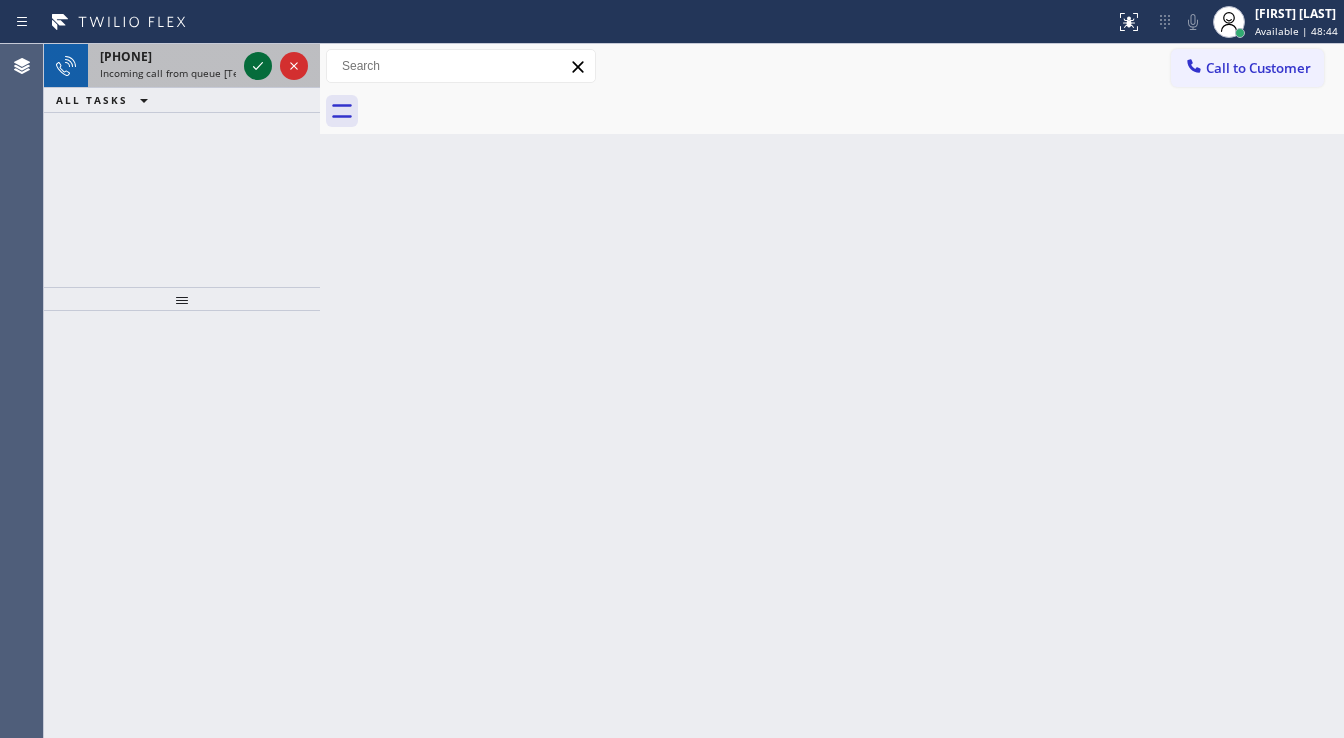 click 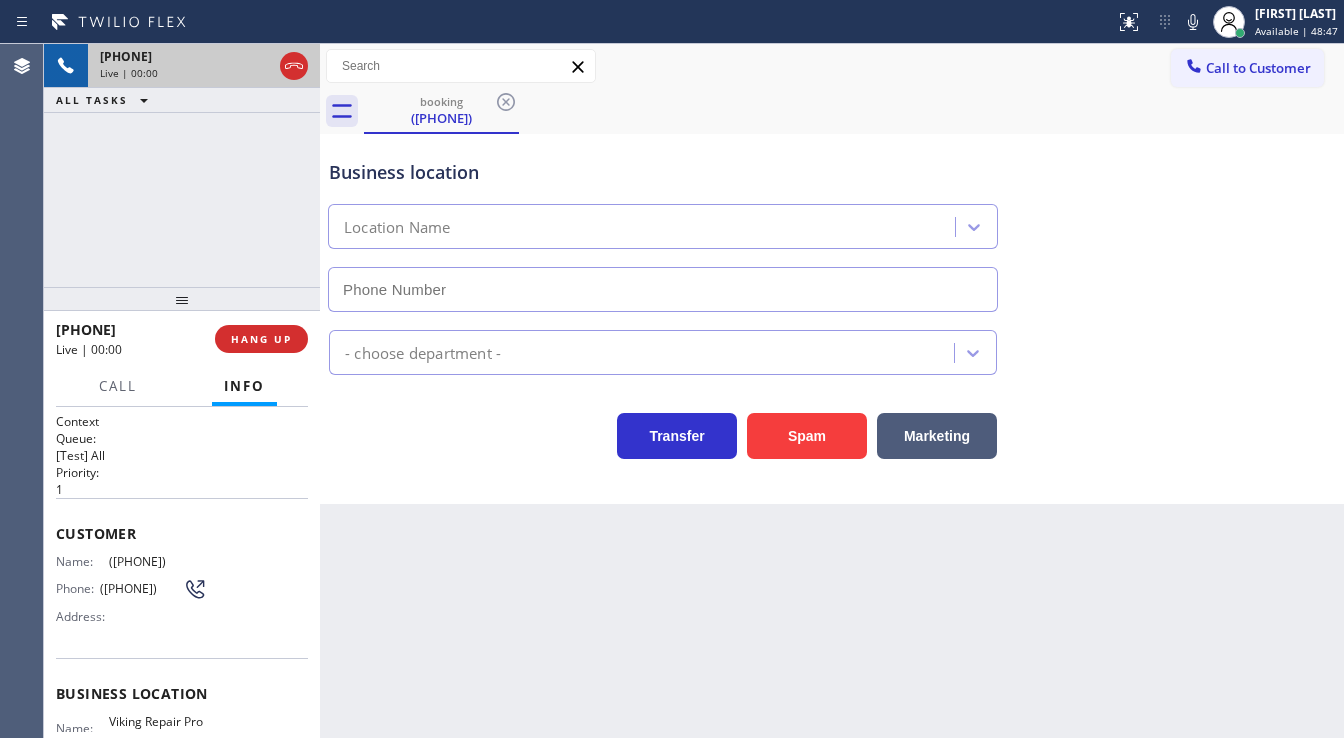 type on "([PHONE])" 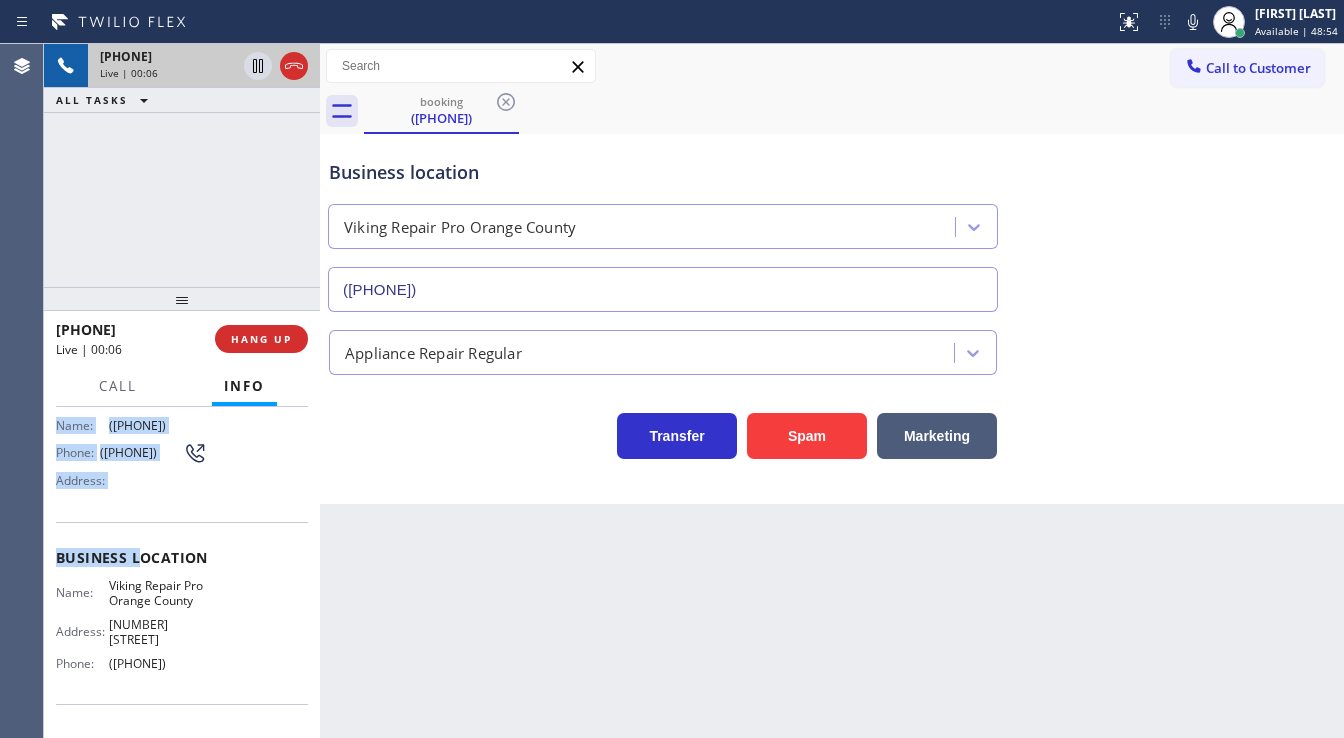 scroll, scrollTop: 160, scrollLeft: 0, axis: vertical 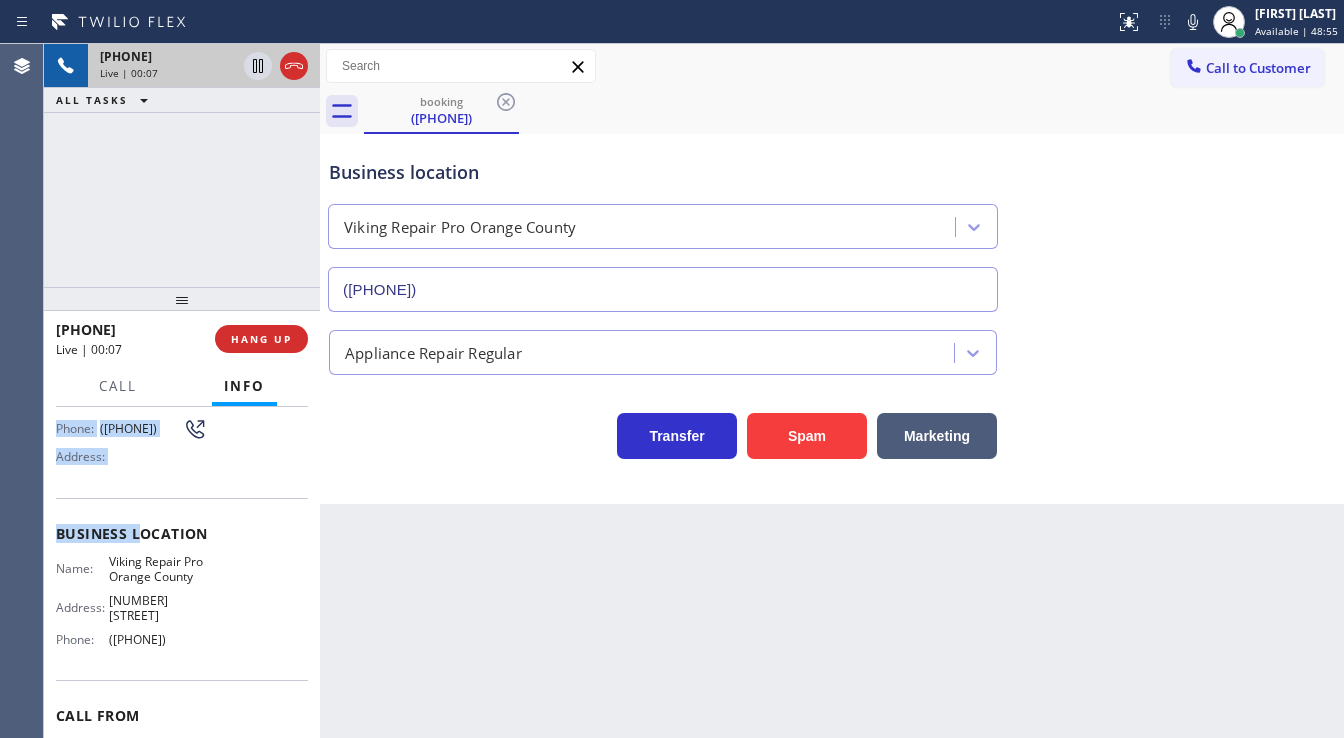 drag, startPoint x: 45, startPoint y: 527, endPoint x: 193, endPoint y: 588, distance: 160.07811 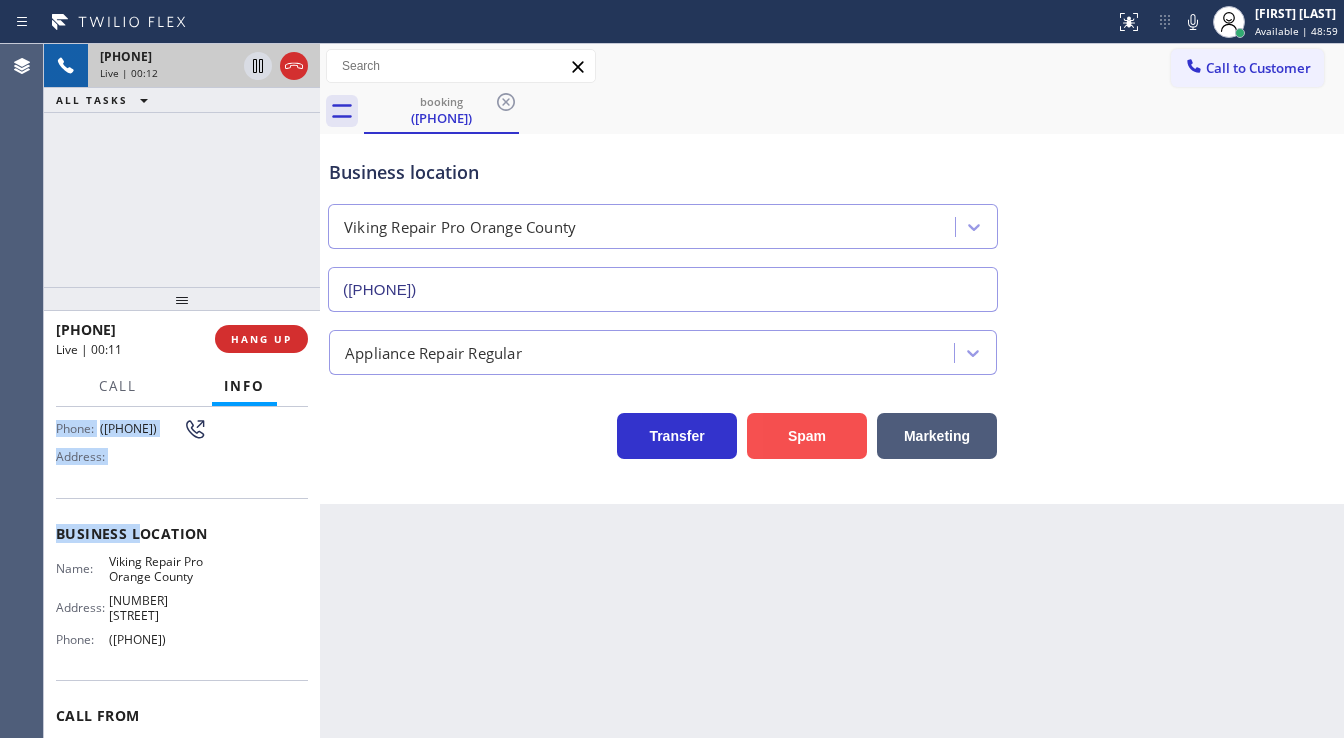 click on "Spam" at bounding box center (807, 436) 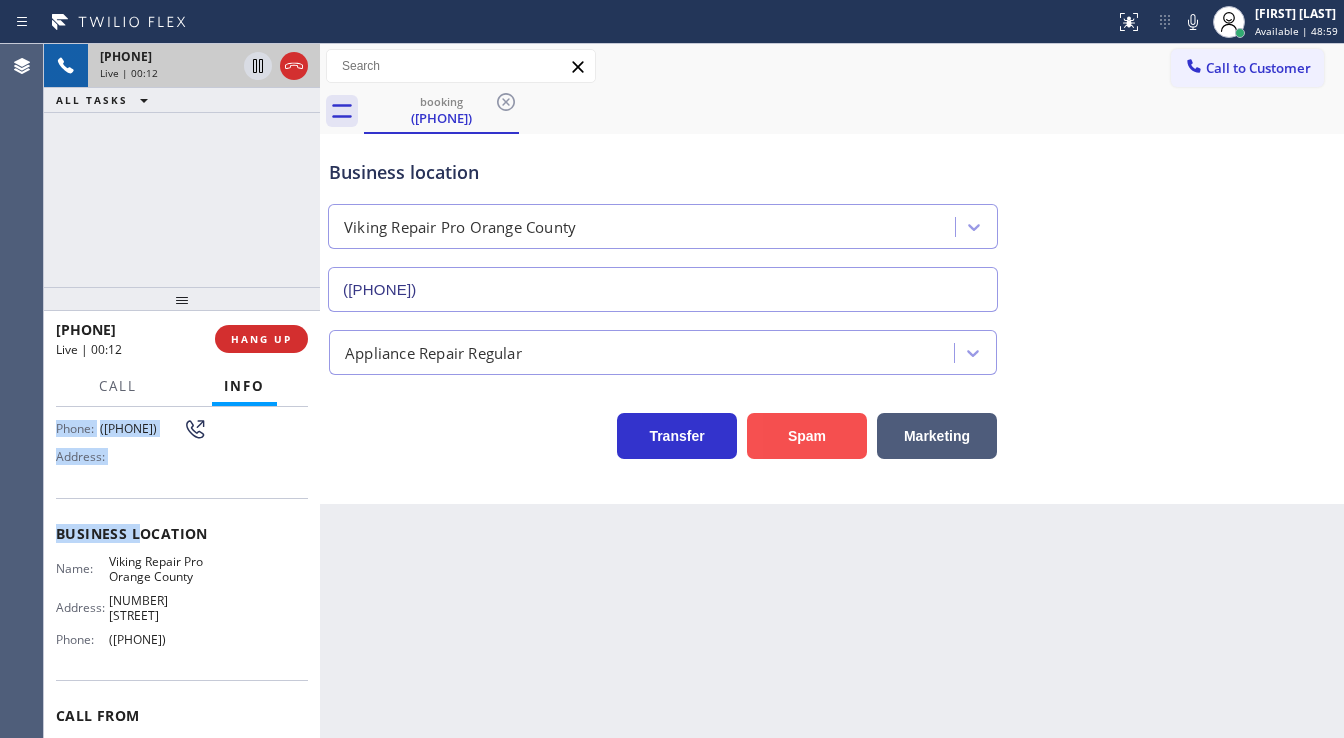 click on "Spam" at bounding box center [807, 436] 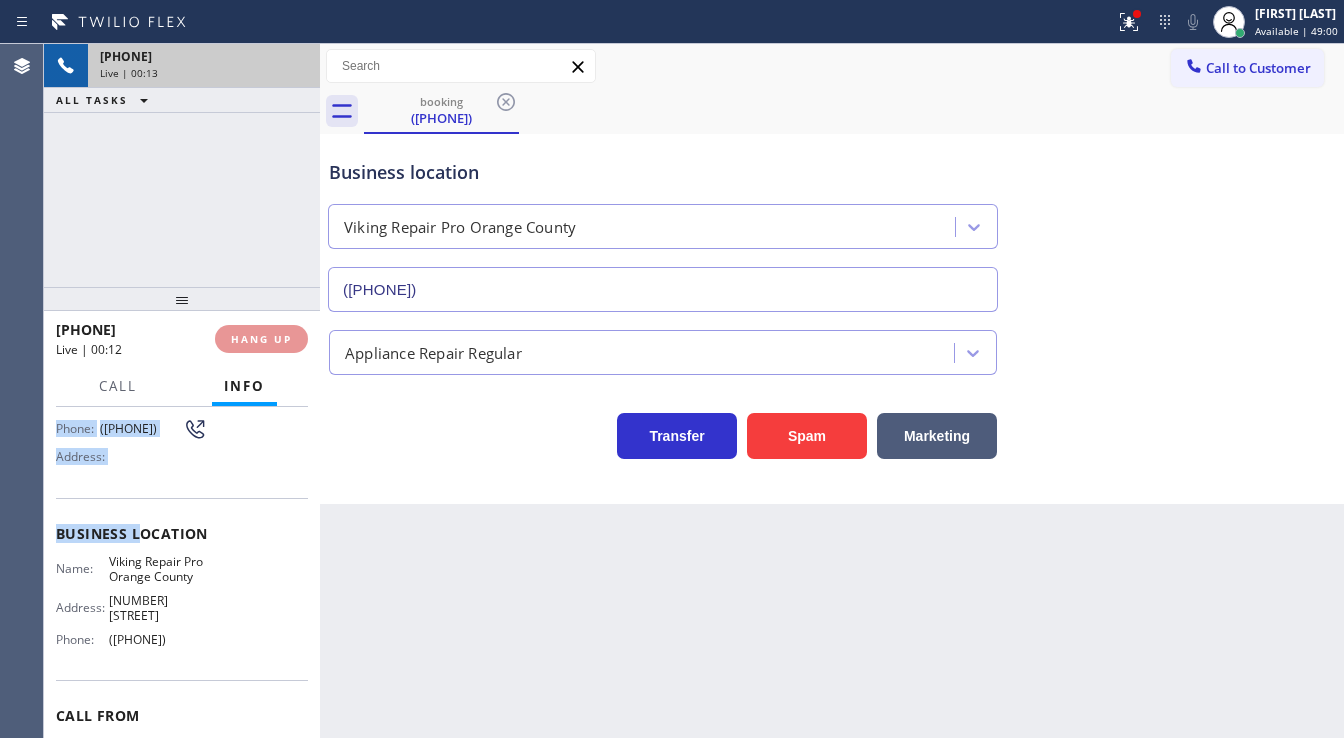 click at bounding box center (1229, 22) 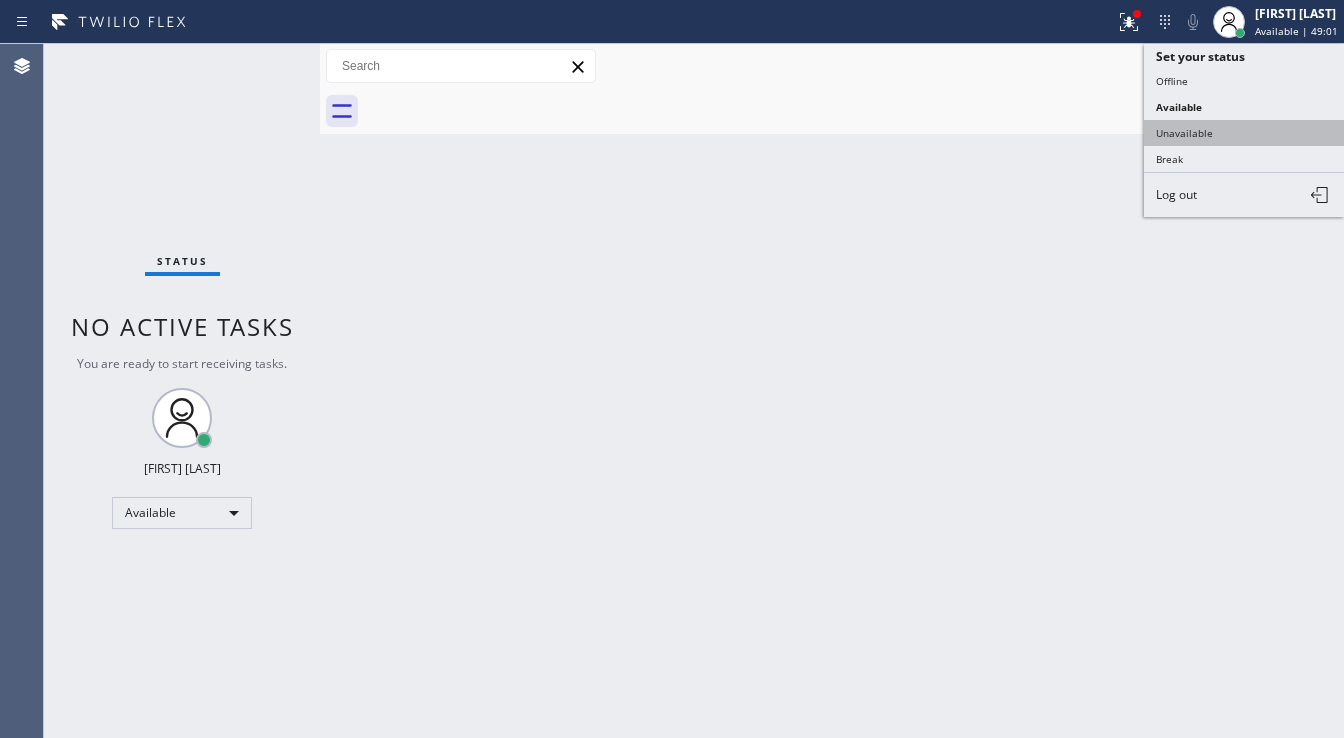 click on "Unavailable" at bounding box center (1244, 133) 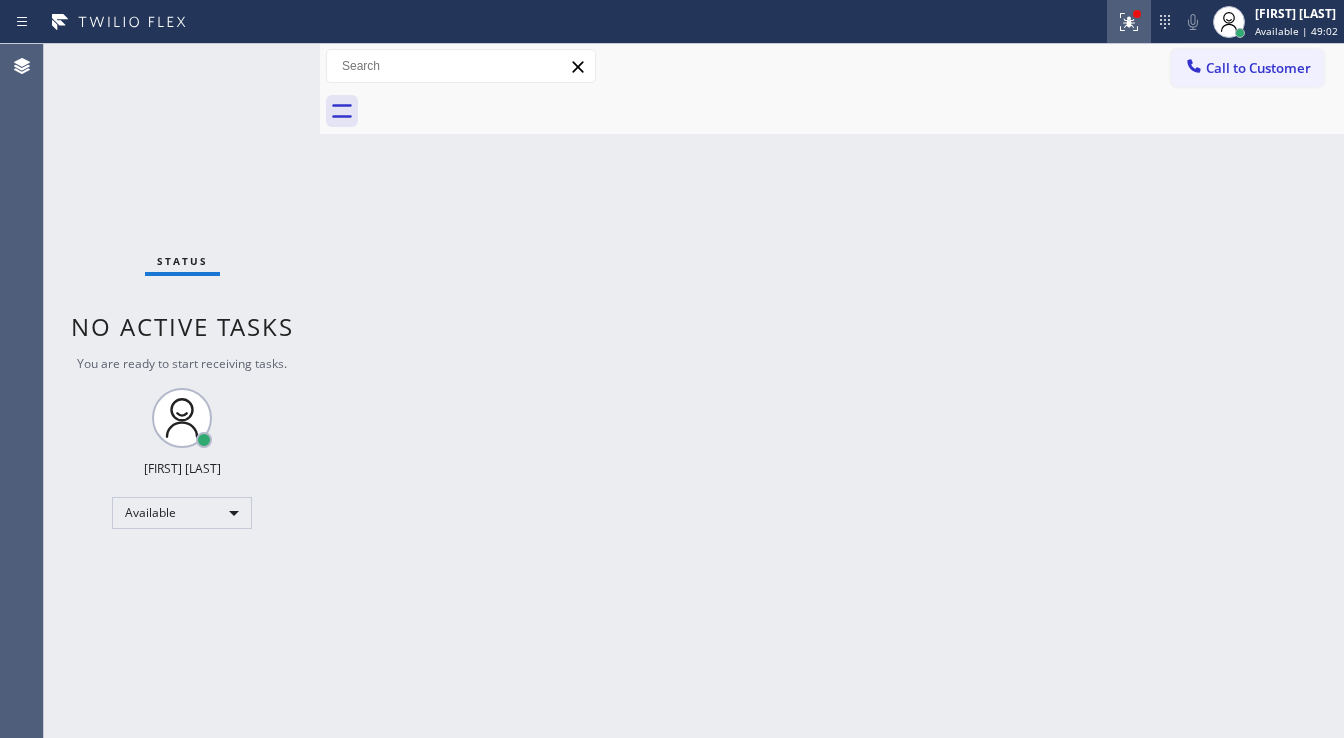 click 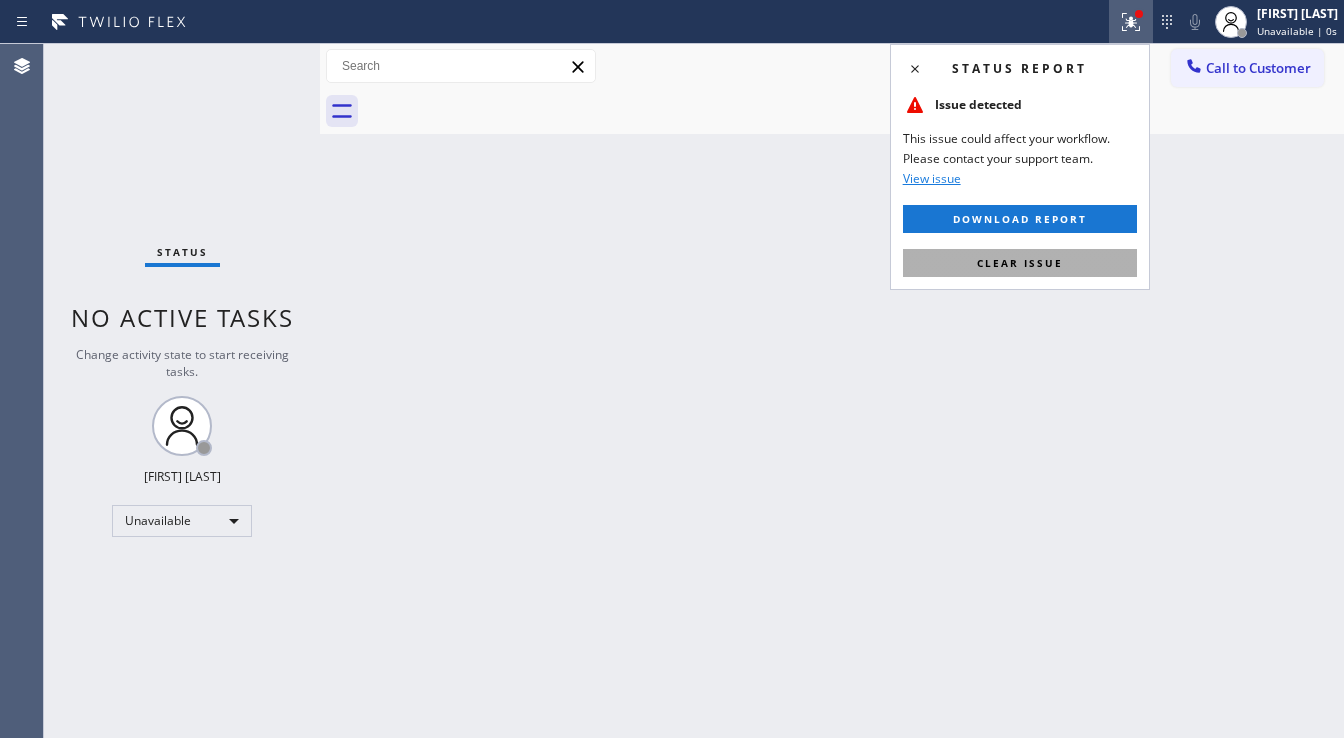 click on "Clear issue" at bounding box center (1020, 263) 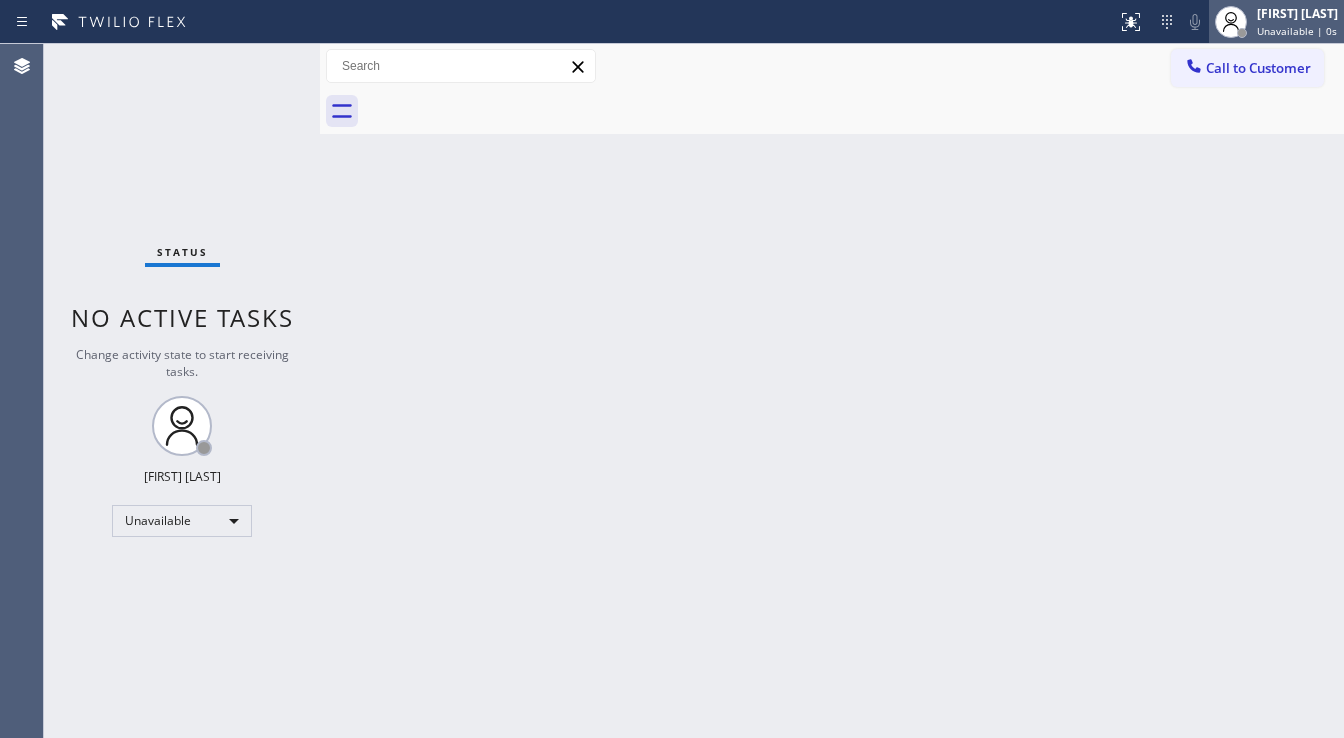 click on "[FIRST] [LAST]" at bounding box center (1297, 13) 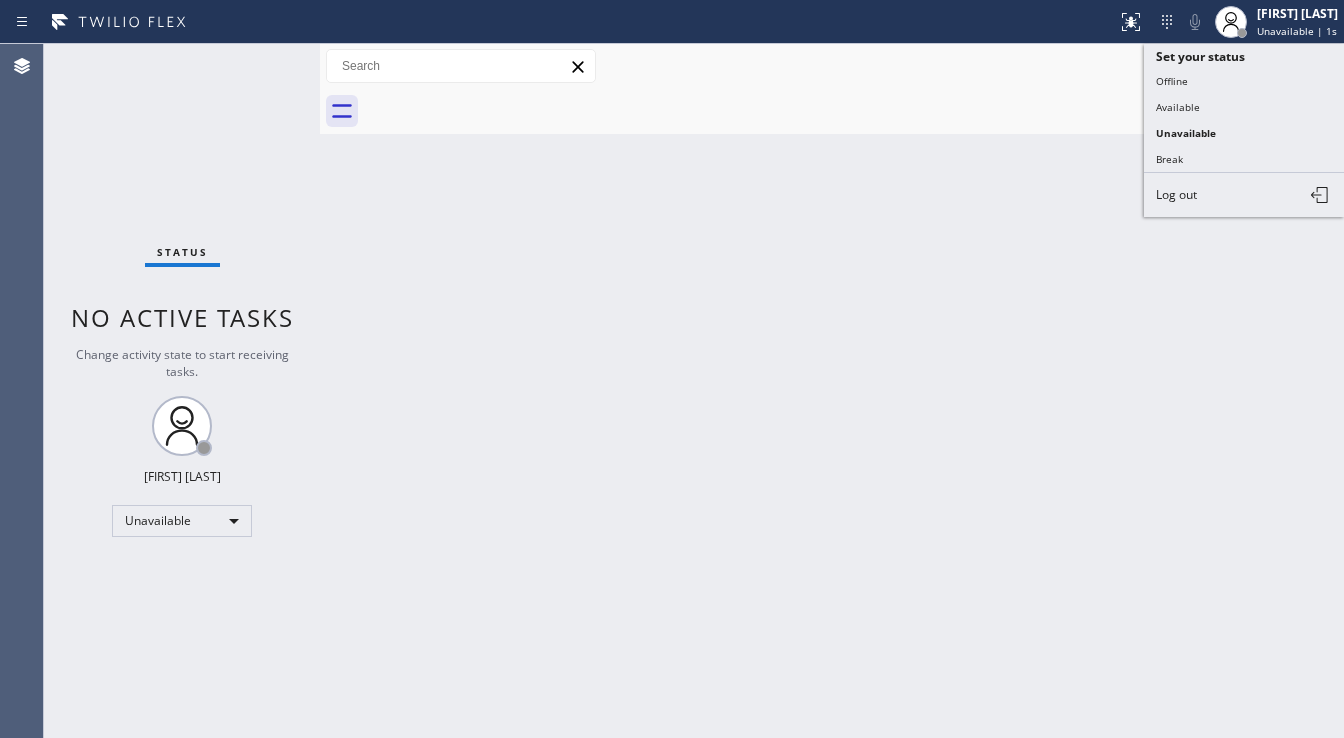 drag, startPoint x: 1178, startPoint y: 164, endPoint x: 919, endPoint y: 233, distance: 268.03357 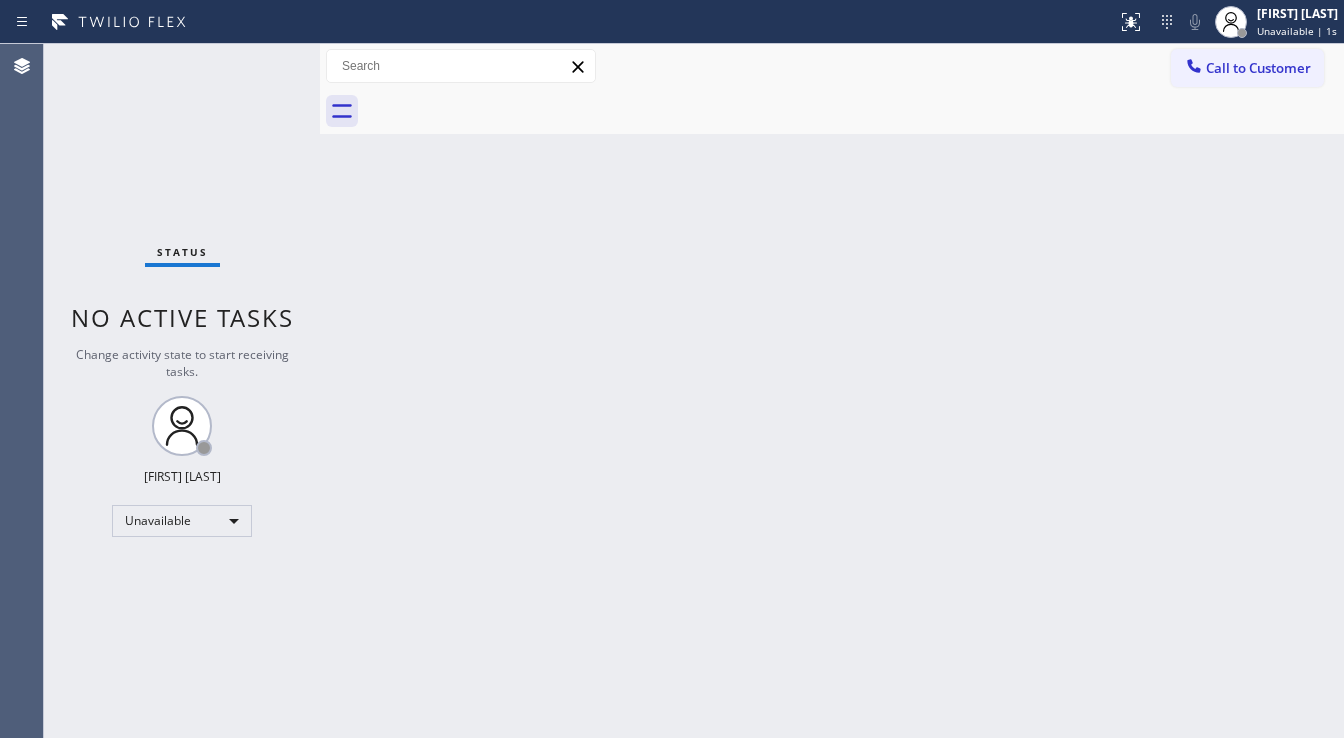 drag, startPoint x: 848, startPoint y: 267, endPoint x: 620, endPoint y: 638, distance: 435.45953 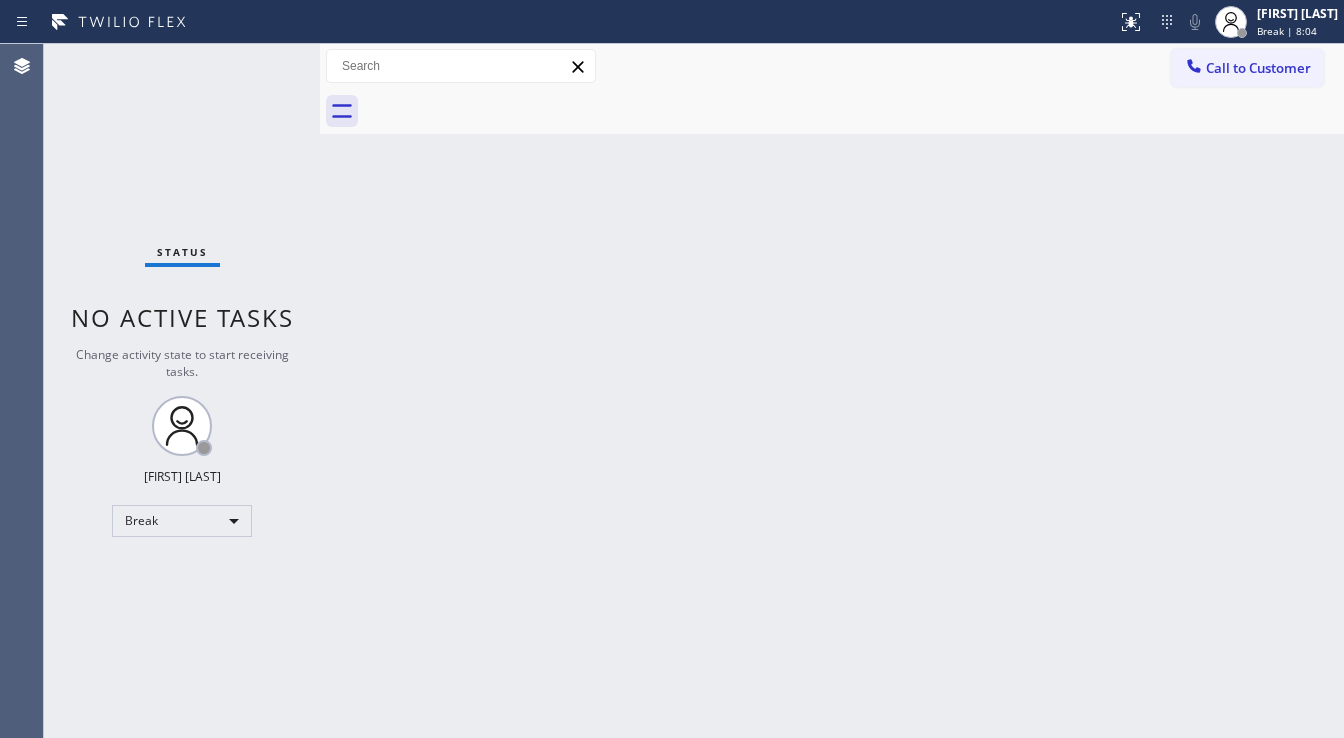 click on "Status   No active tasks     Change activity state to start receiving tasks.   [FIRST] [LAST] Break" at bounding box center [182, 391] 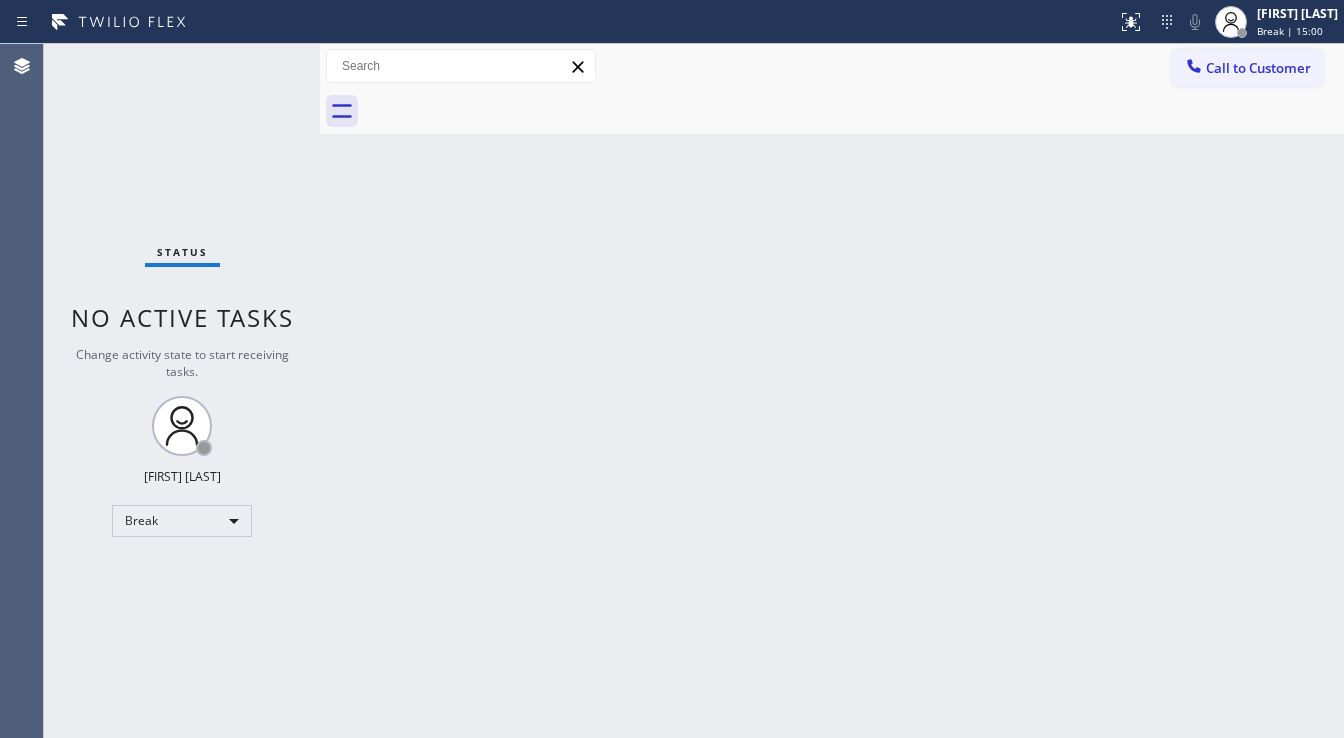 click on "Status   No active tasks     Change activity state to start receiving tasks.   [FIRST] [LAST] Break" at bounding box center (182, 391) 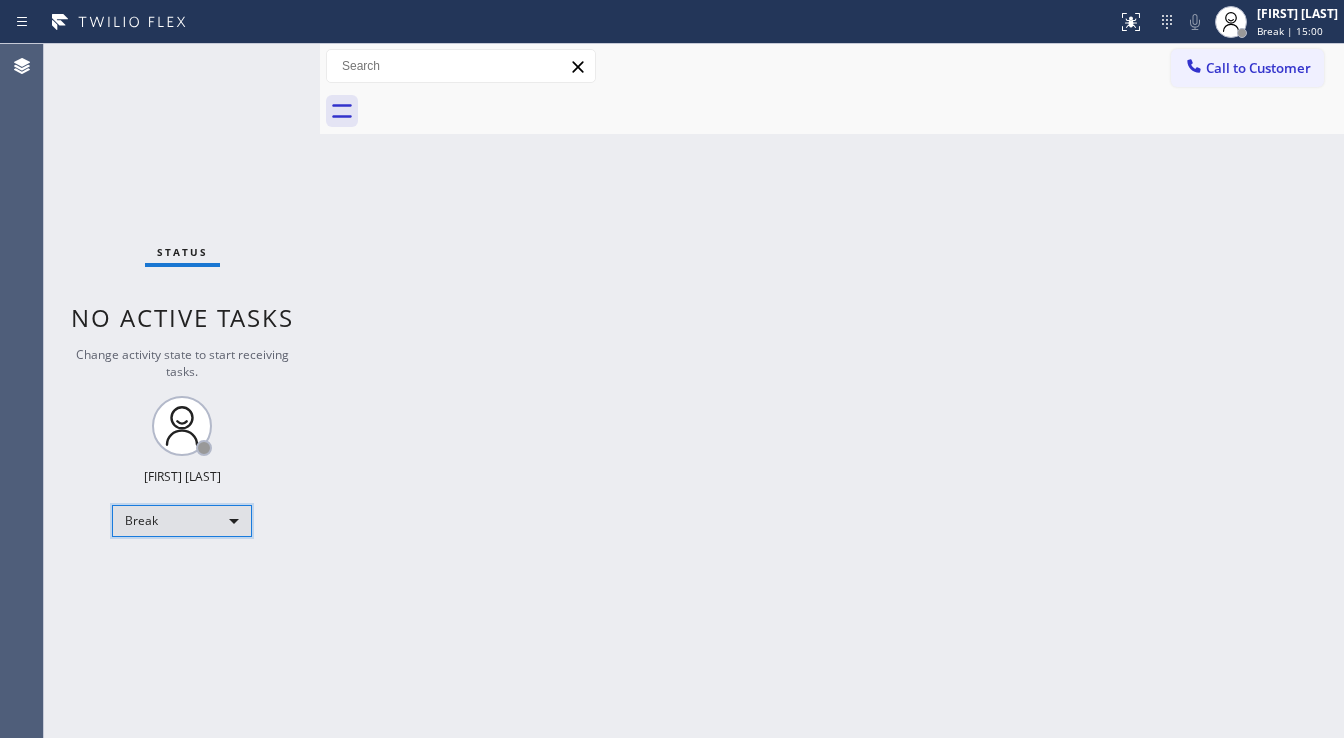 click on "Break" at bounding box center (182, 521) 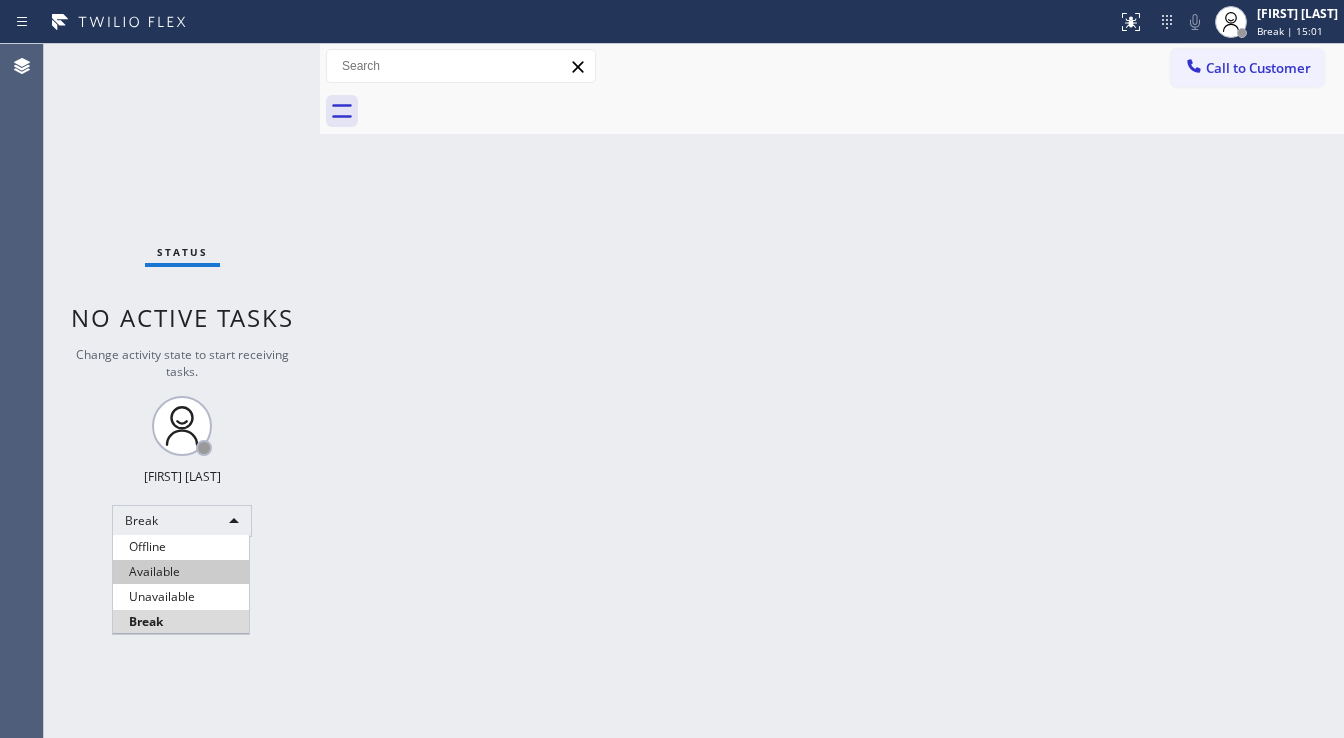 click on "Available" at bounding box center (181, 572) 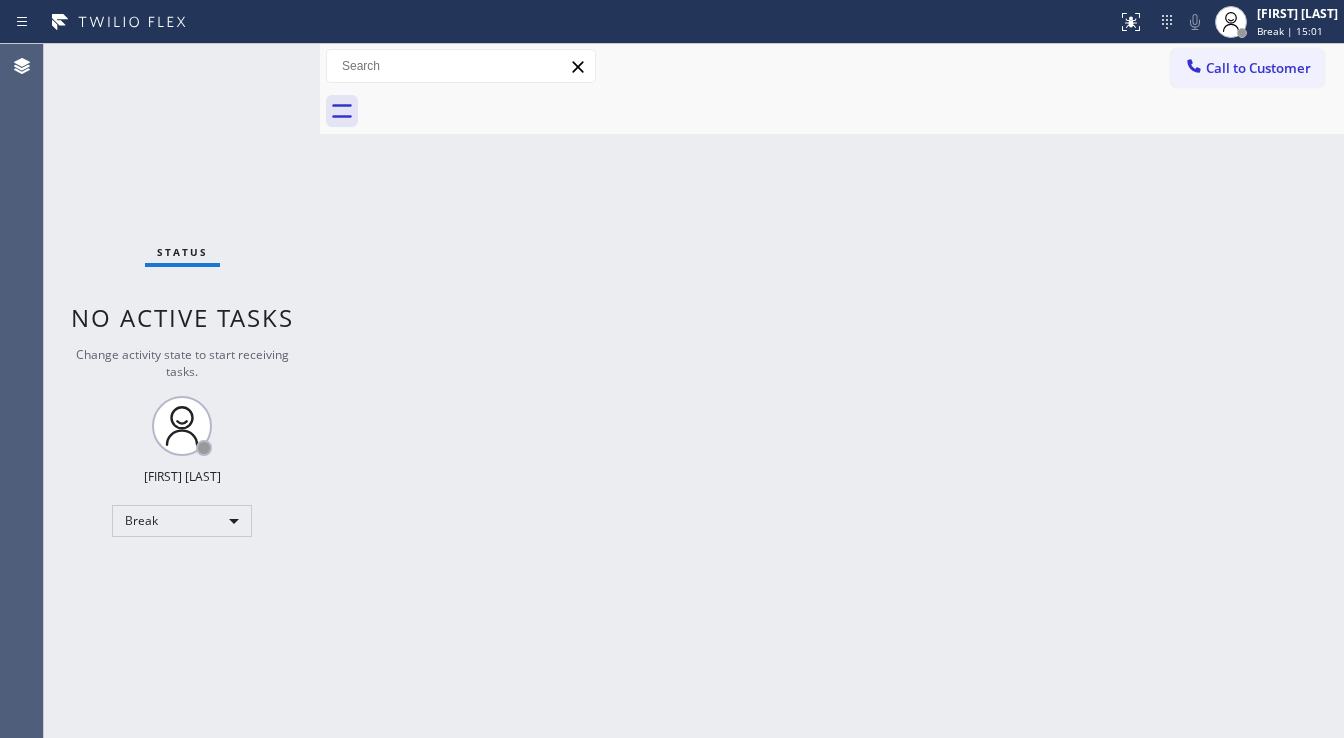 click on "Status   No active tasks     Change activity state to start receiving tasks.   [FIRST] [LAST] Break" at bounding box center (182, 391) 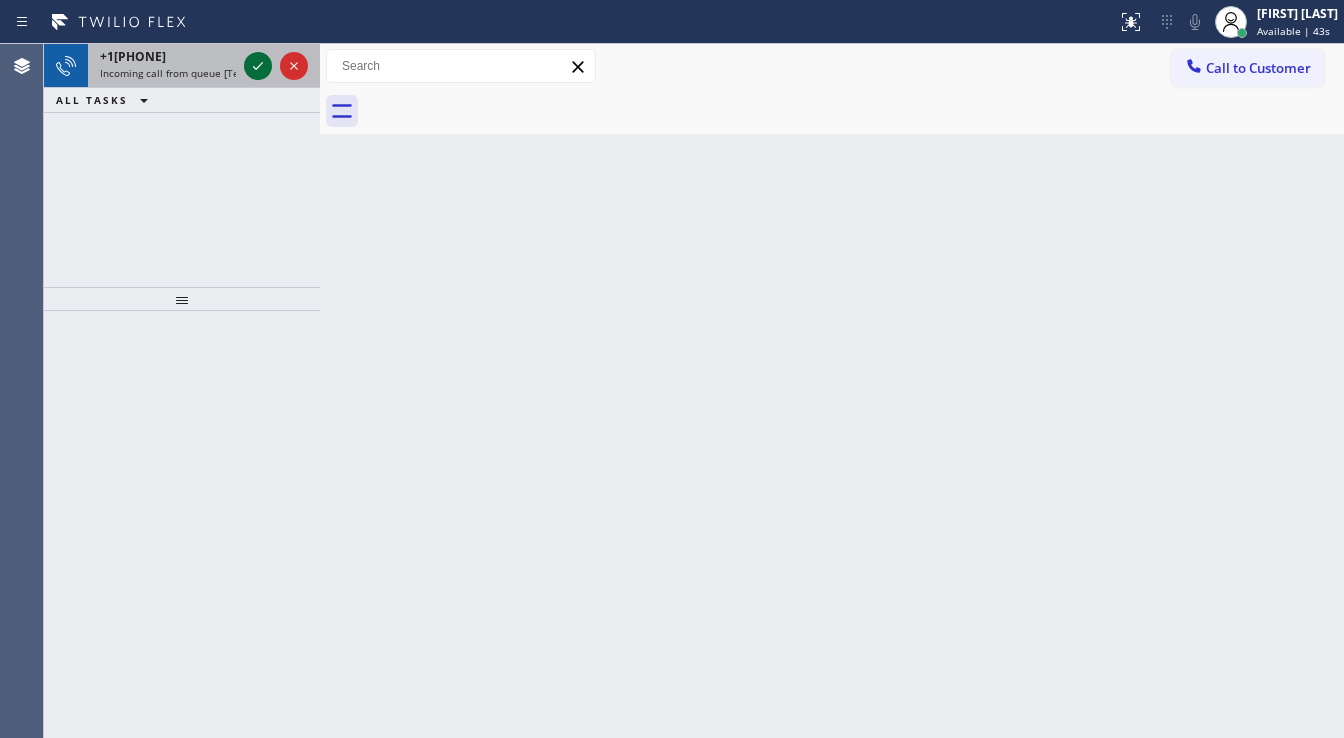 click 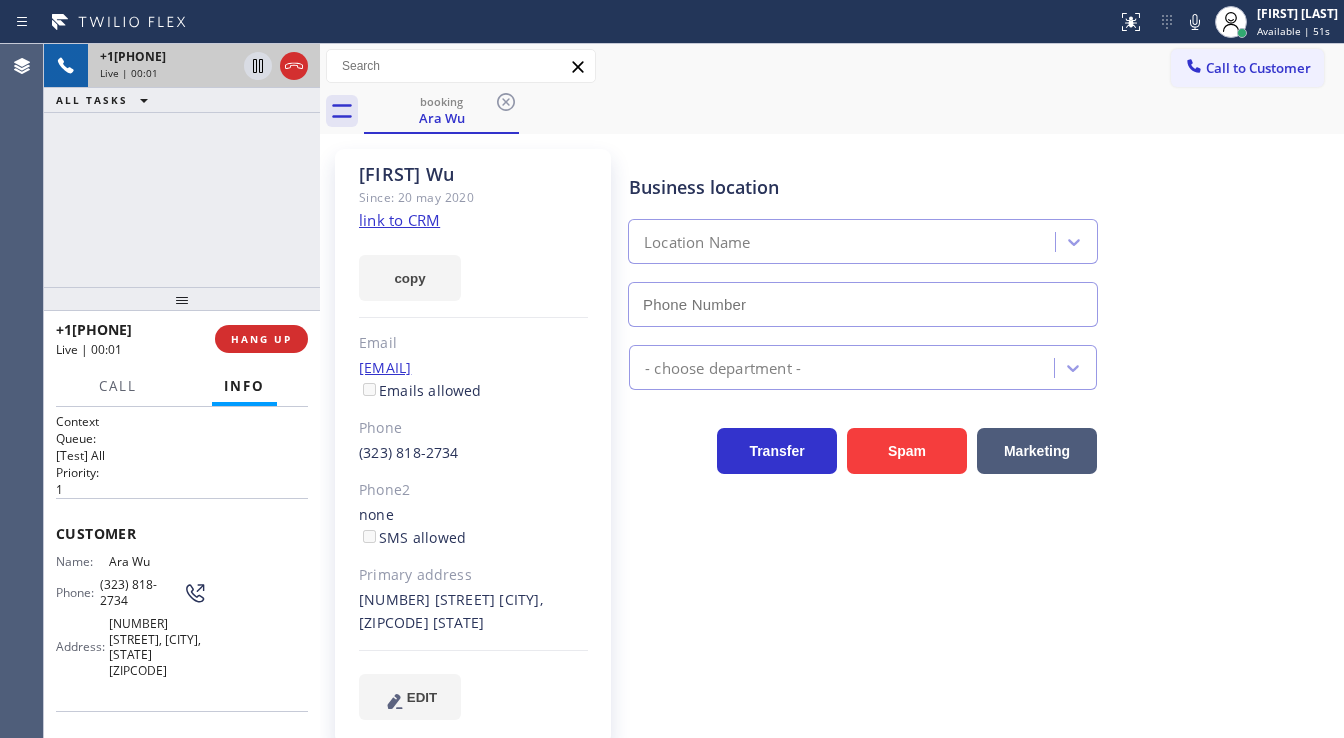type on "([PHONE])" 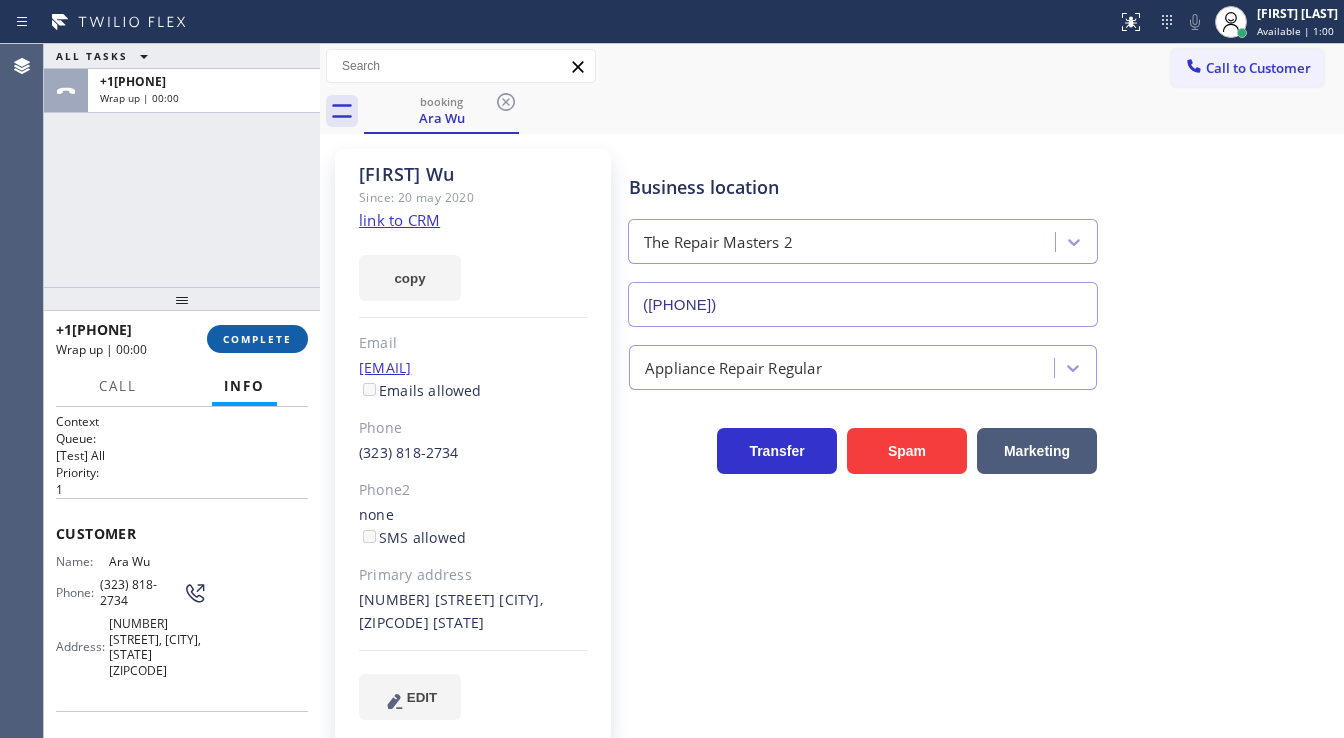 click on "COMPLETE" at bounding box center [257, 339] 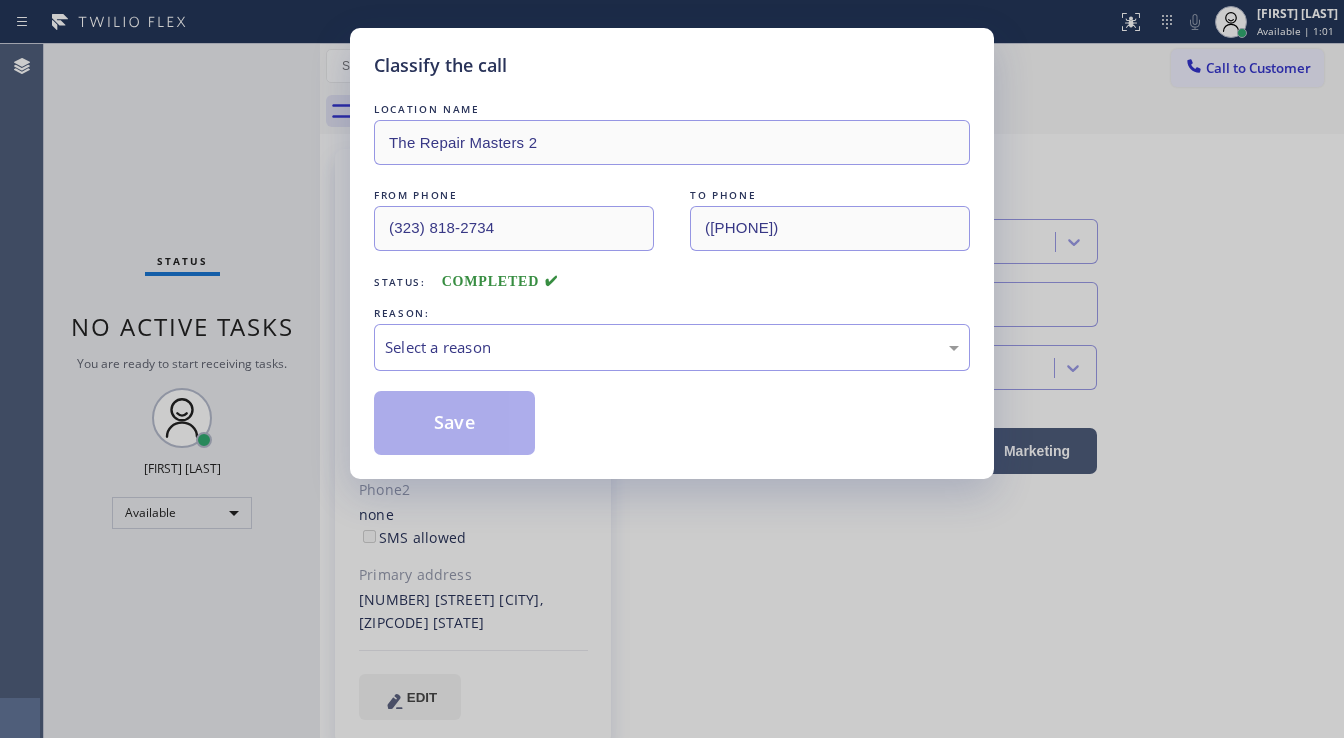 click on "Select a reason" at bounding box center [672, 347] 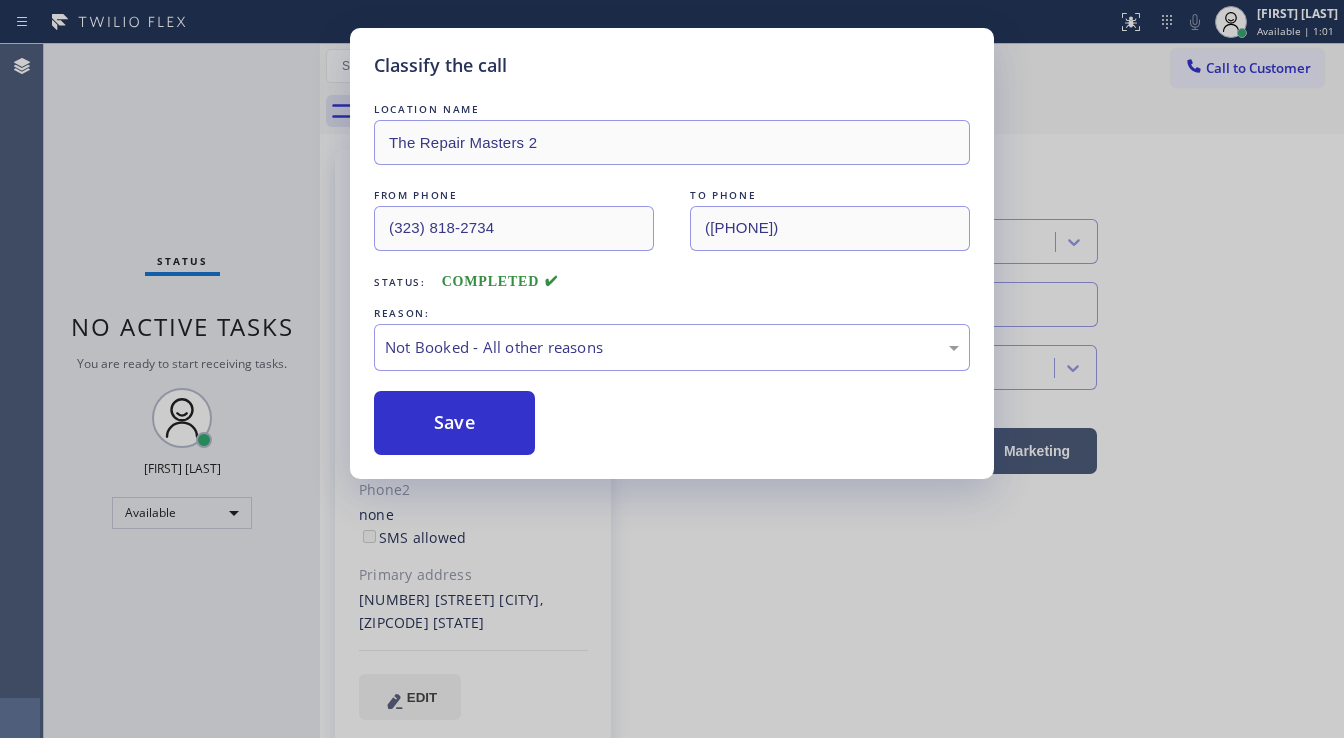 click on "Save" at bounding box center [454, 423] 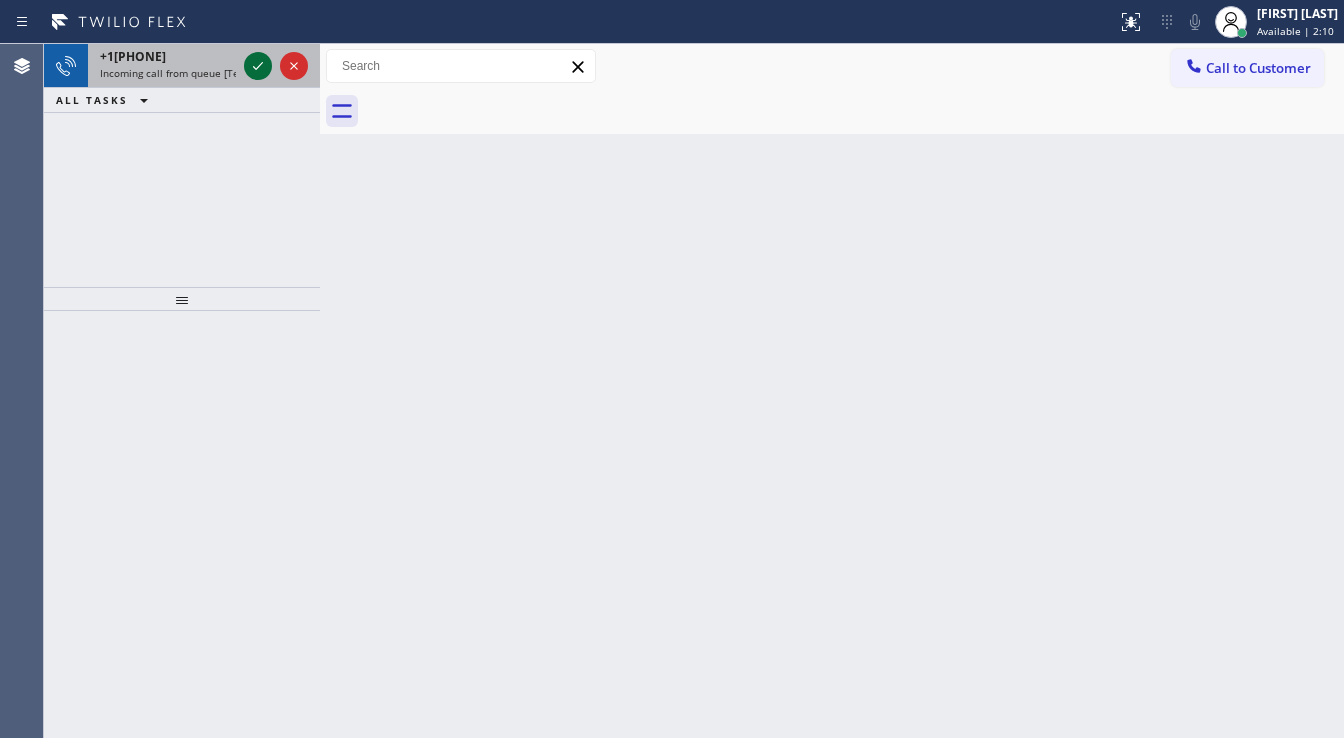 click 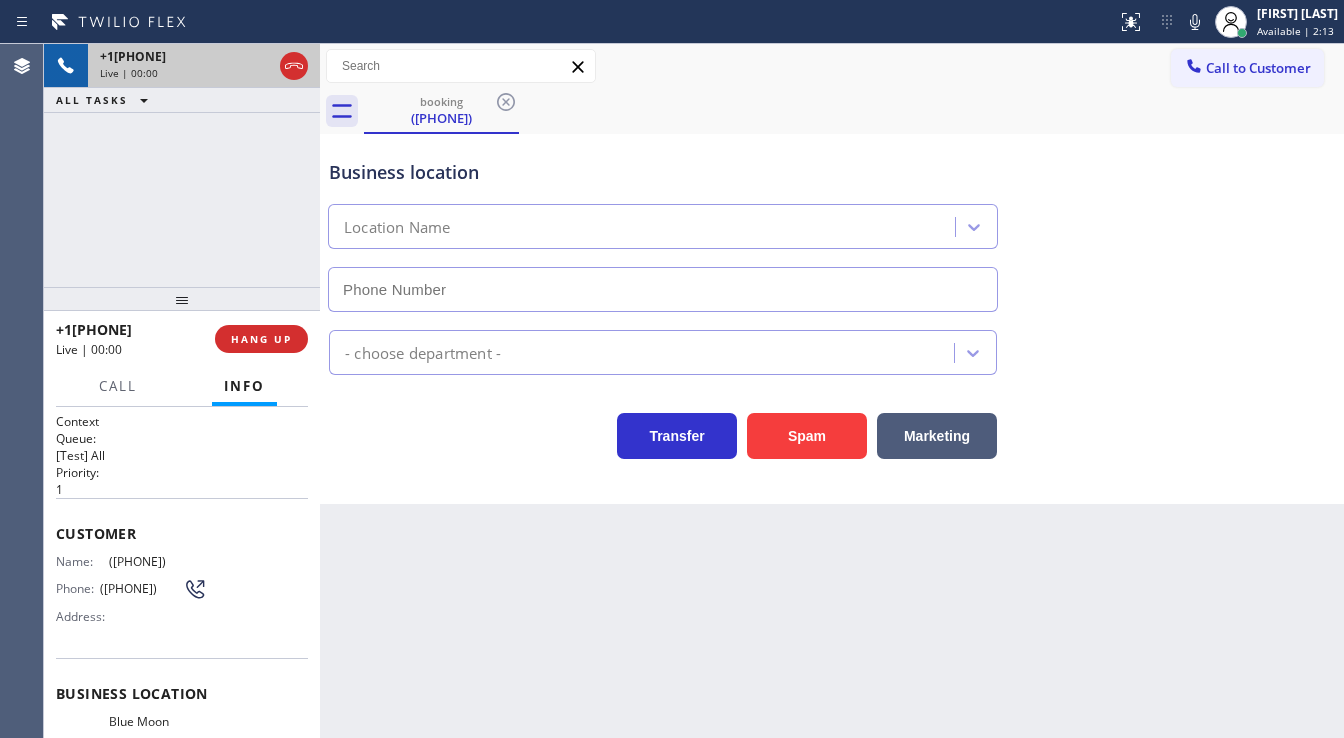 type on "[PHONE]" 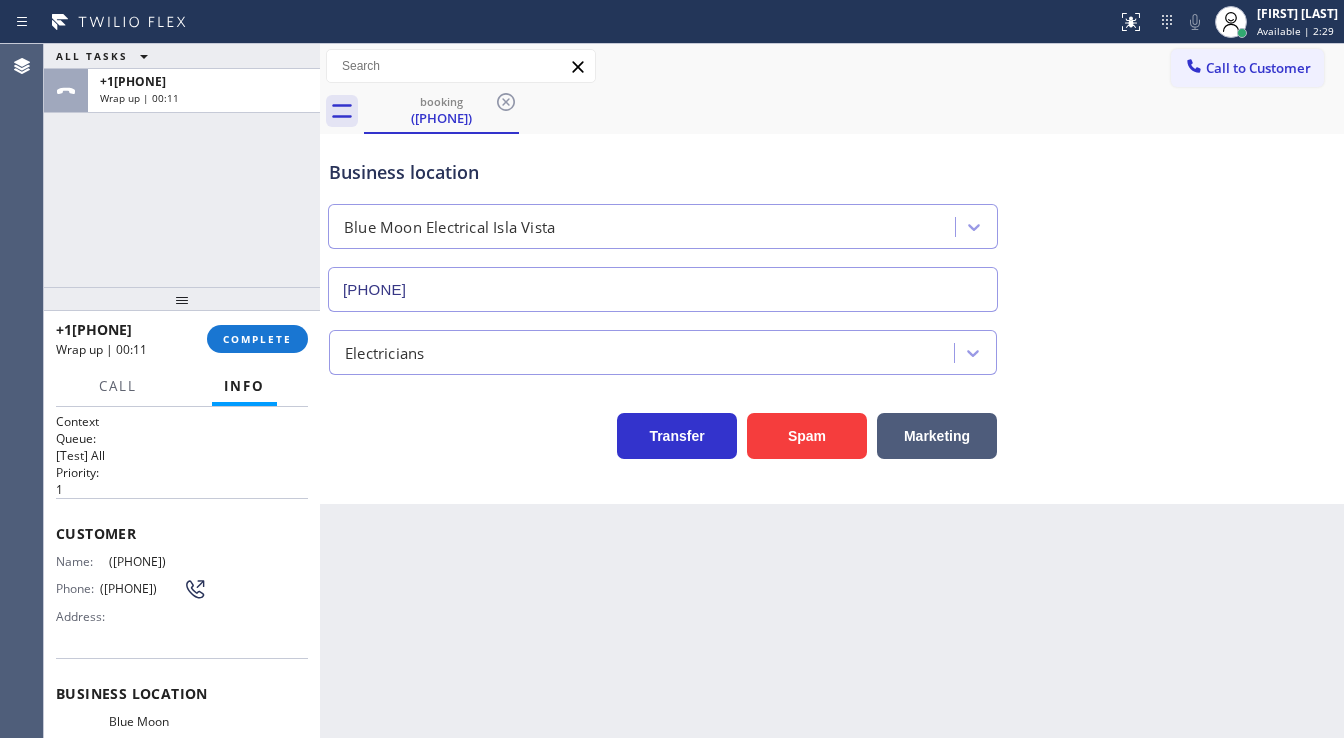 click on "+[PHONE] Wrap up | 00:11 COMPLETE" at bounding box center [182, 339] 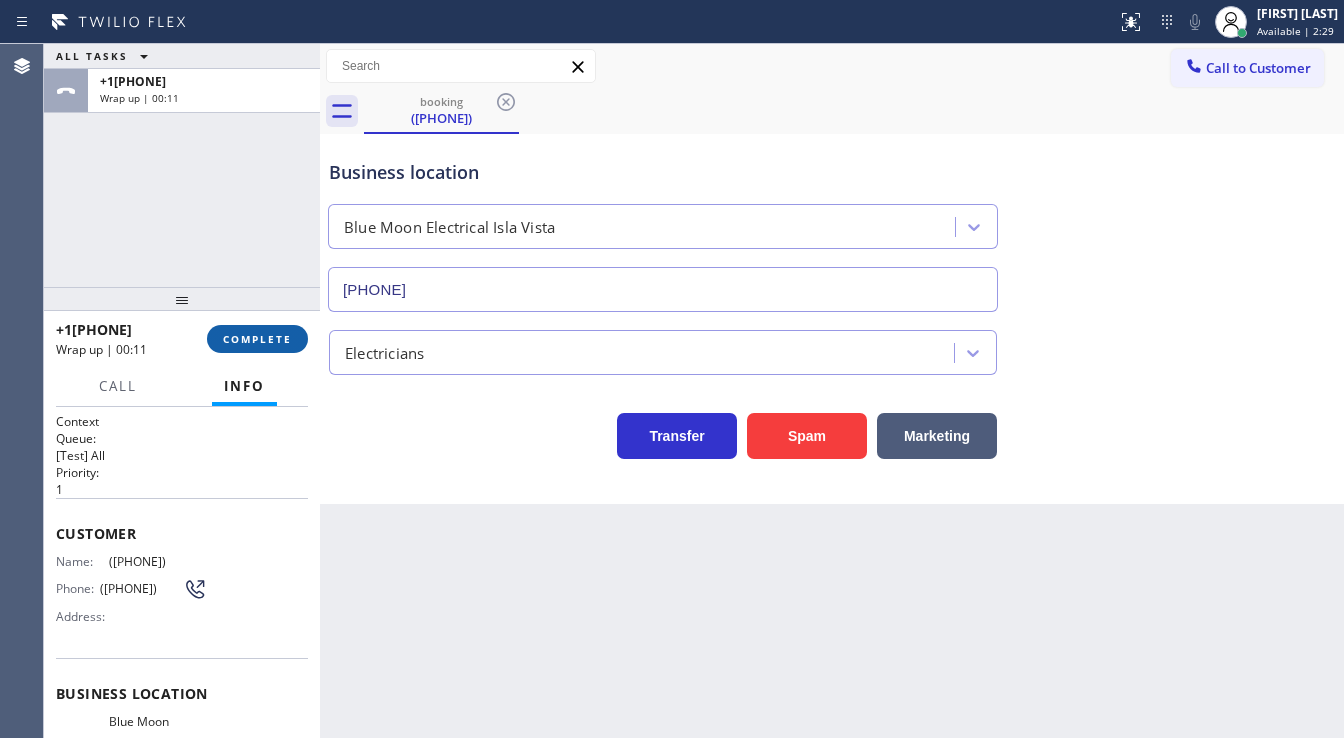 click on "+[PHONE] Wrap up | 00:11 COMPLETE" at bounding box center (182, 339) 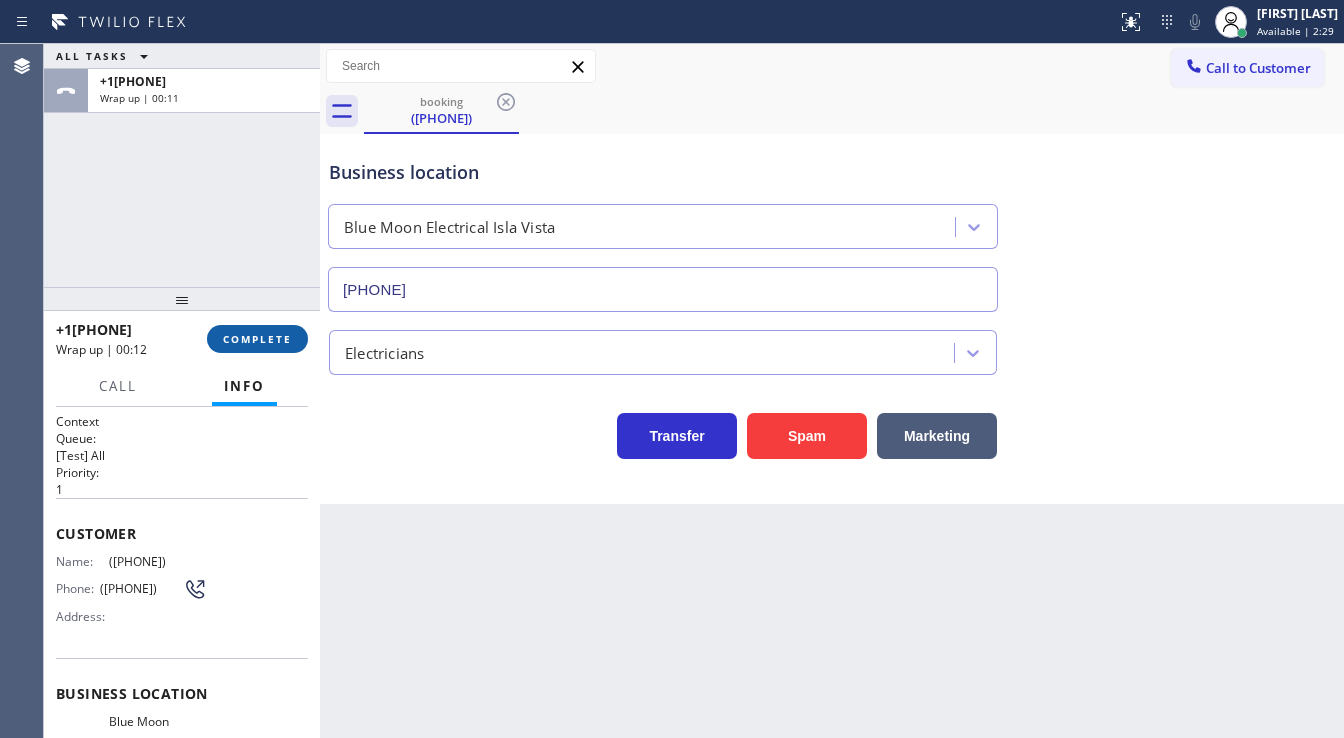click on "COMPLETE" at bounding box center (257, 339) 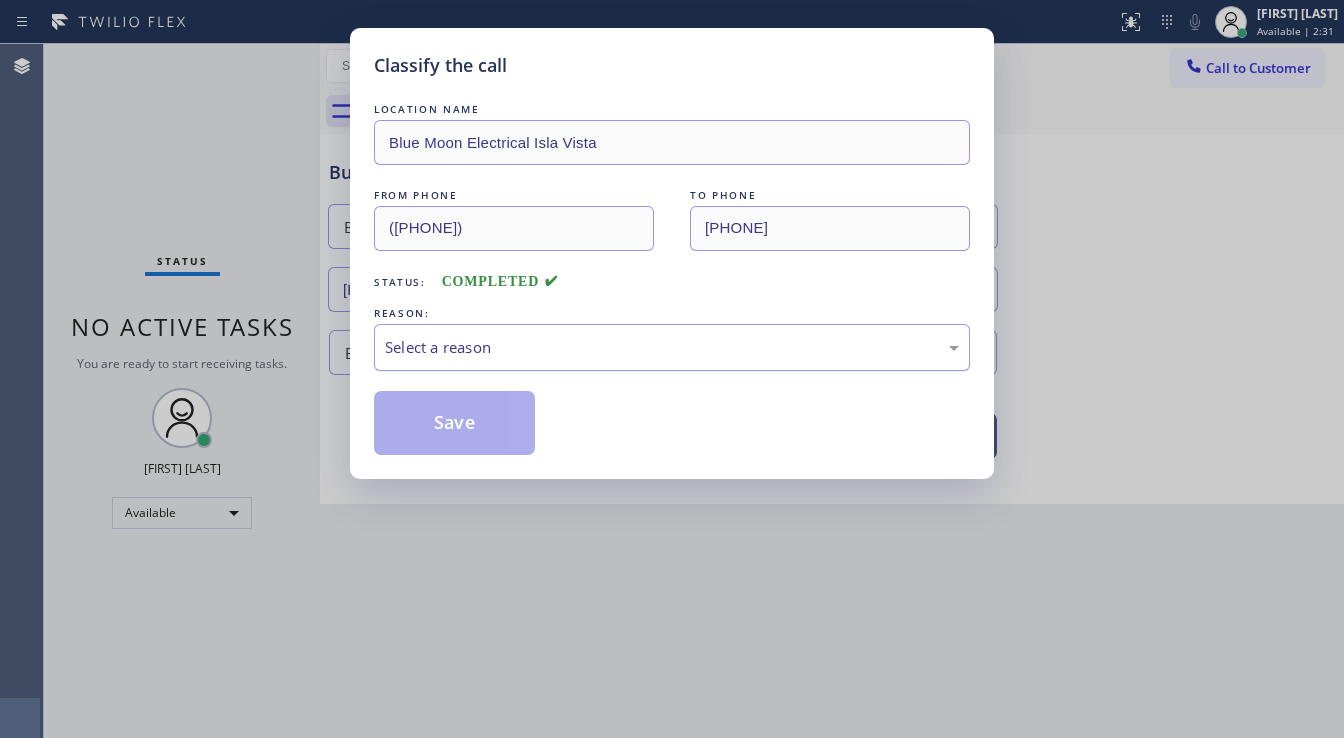 click on "Select a reason" at bounding box center (672, 347) 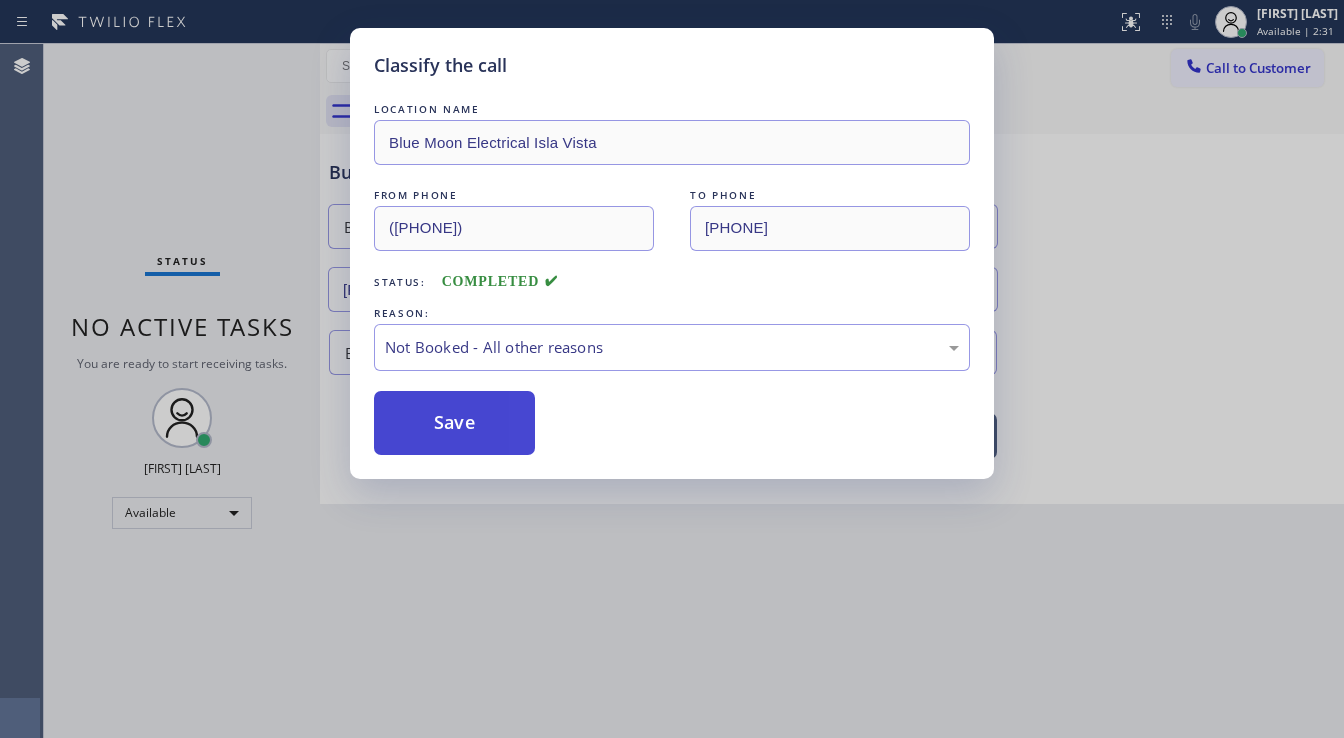 click on "Save" at bounding box center [454, 423] 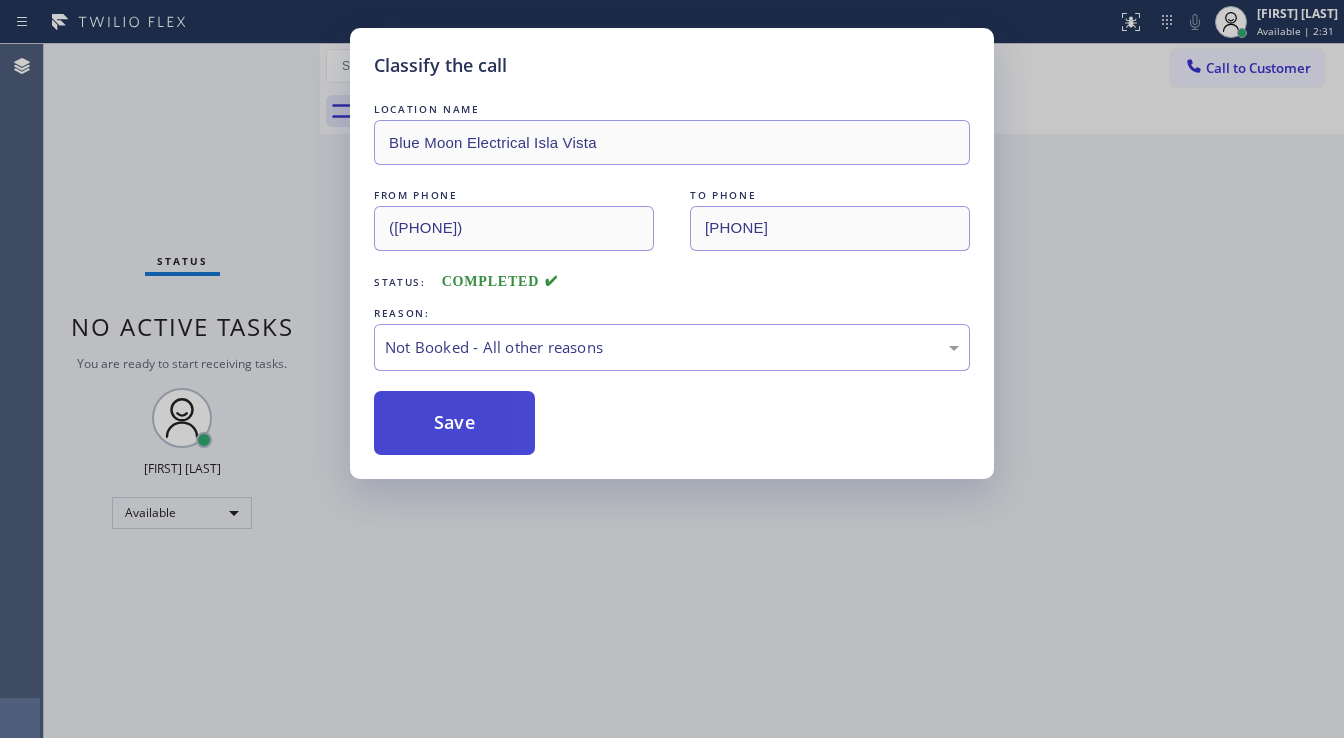 click on "Save" at bounding box center (454, 423) 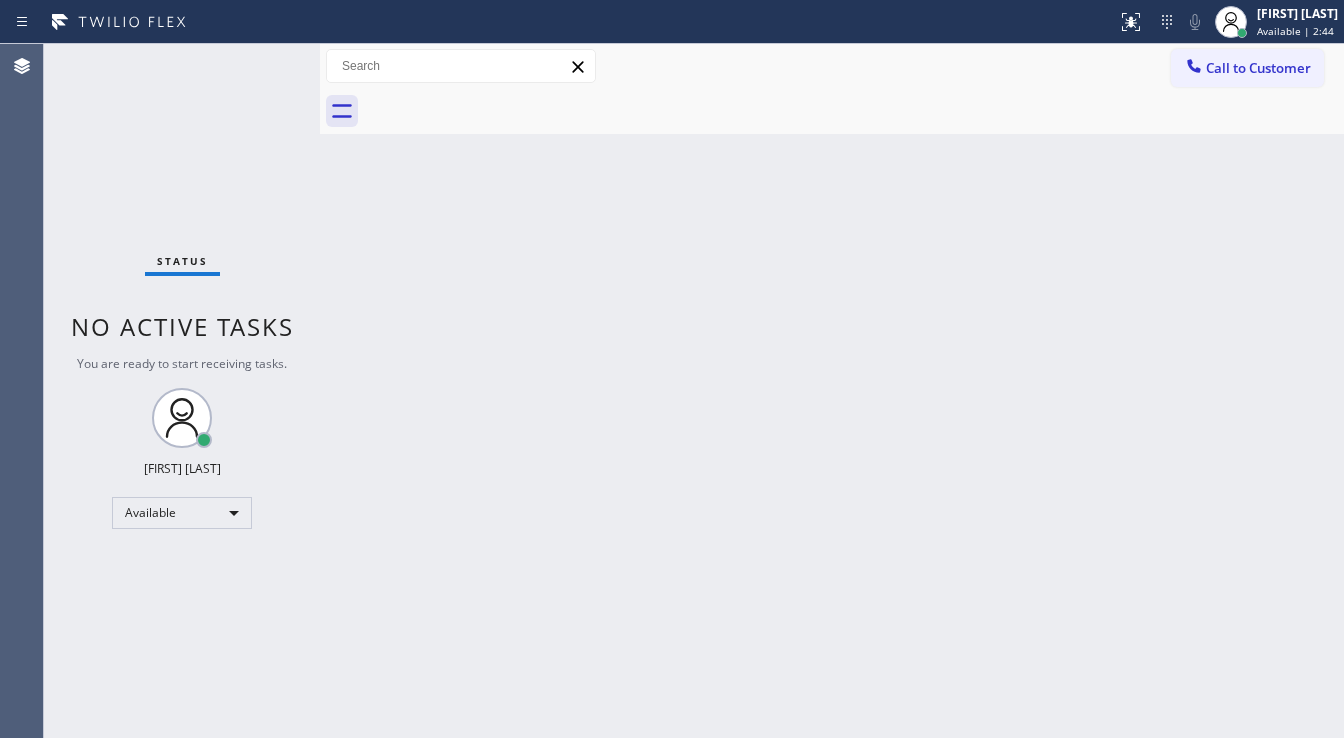 click on "Status   No active tasks     You are ready to start receiving tasks.   [FIRST] [LAST] Available" at bounding box center (182, 391) 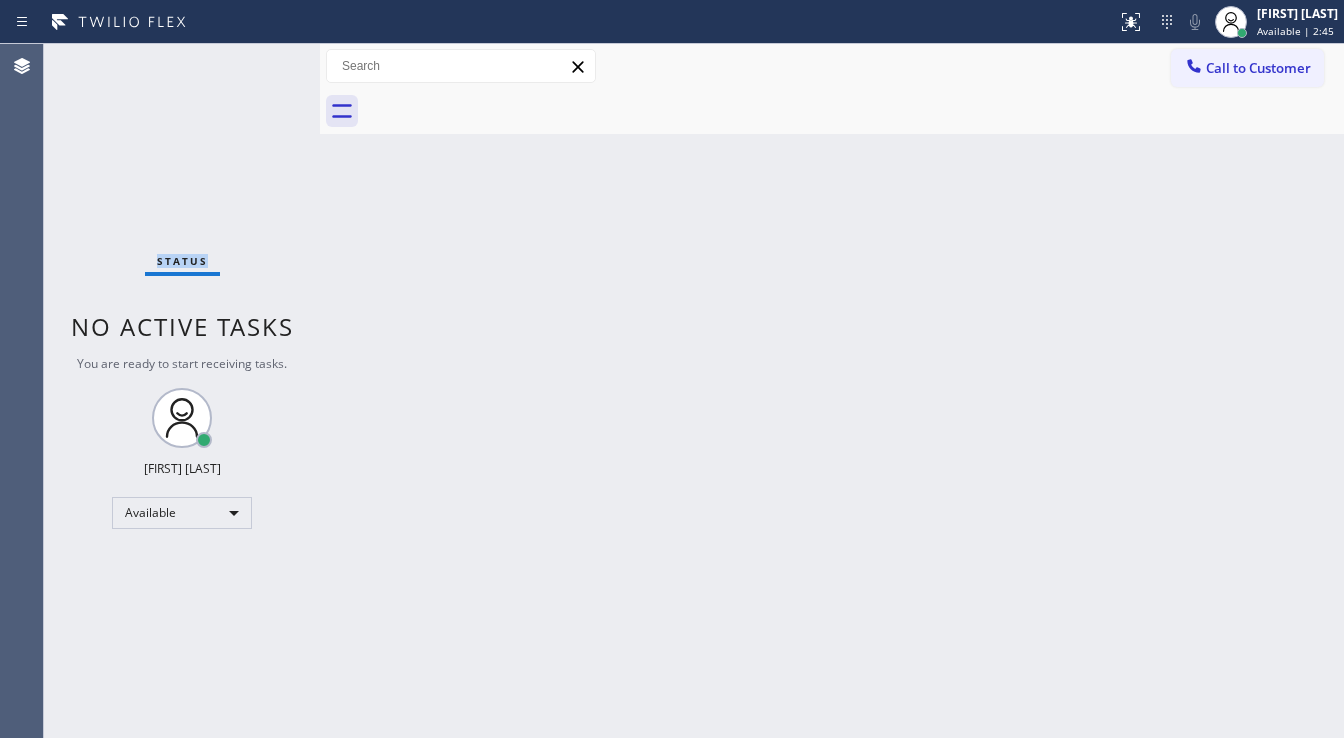 click on "Status   No active tasks     You are ready to start receiving tasks.   [FIRST] [LAST] Available" at bounding box center (182, 391) 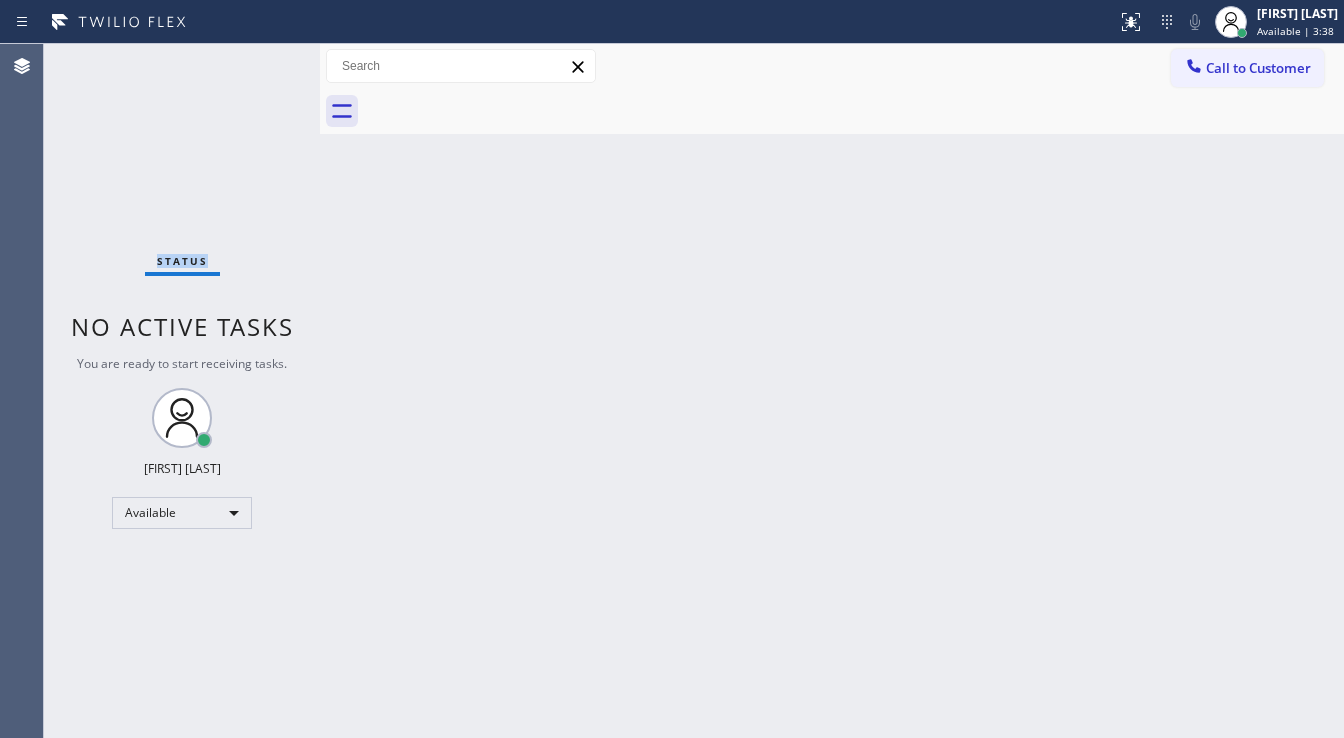 click on "Status   No active tasks     You are ready to start receiving tasks.   [FIRST] [LAST] Available" at bounding box center (182, 391) 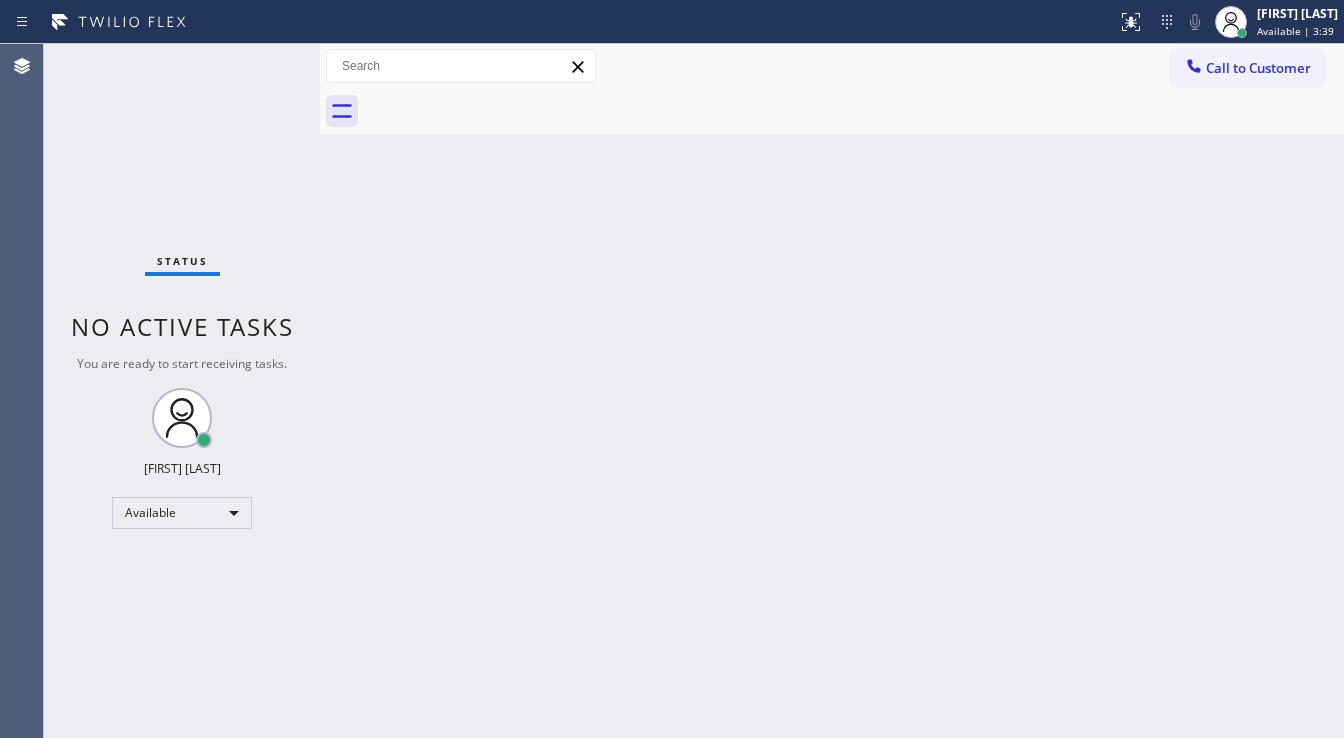 click on "Status   No active tasks     You are ready to start receiving tasks.   [FIRST] [LAST] Available" at bounding box center (182, 391) 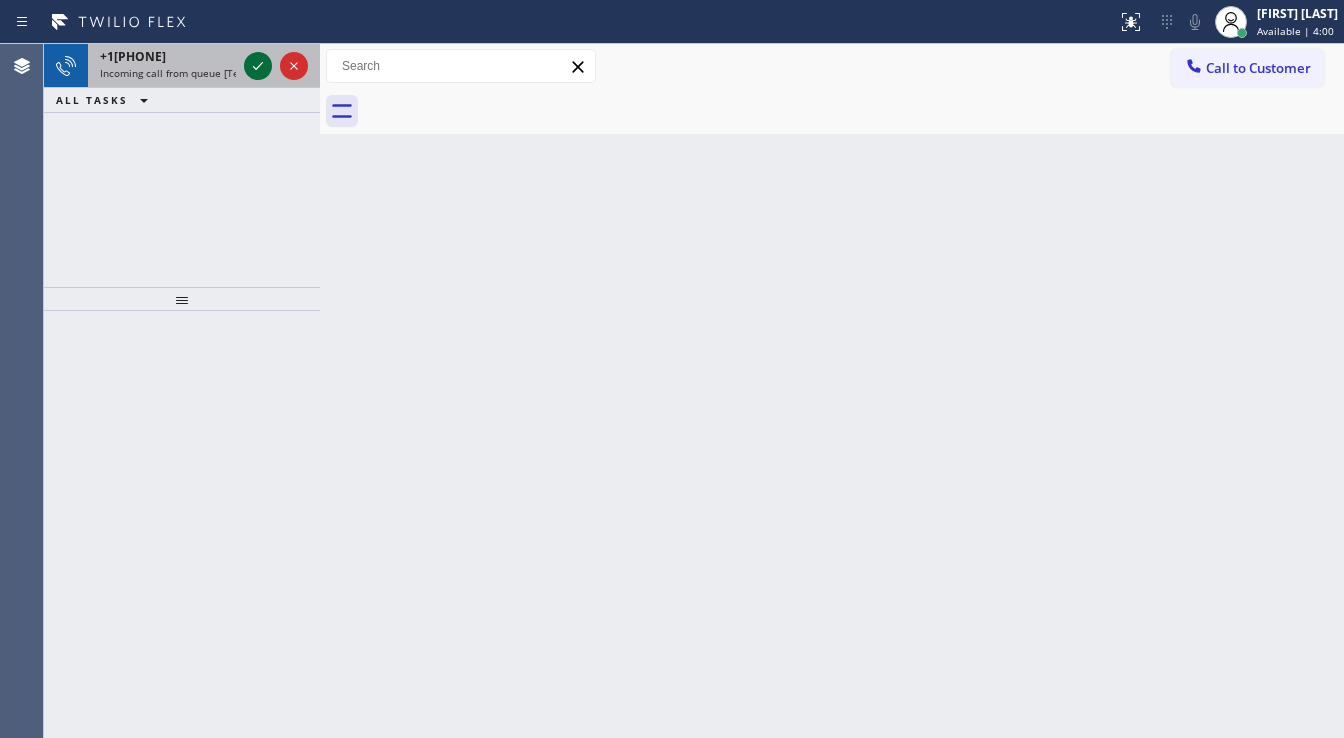 click 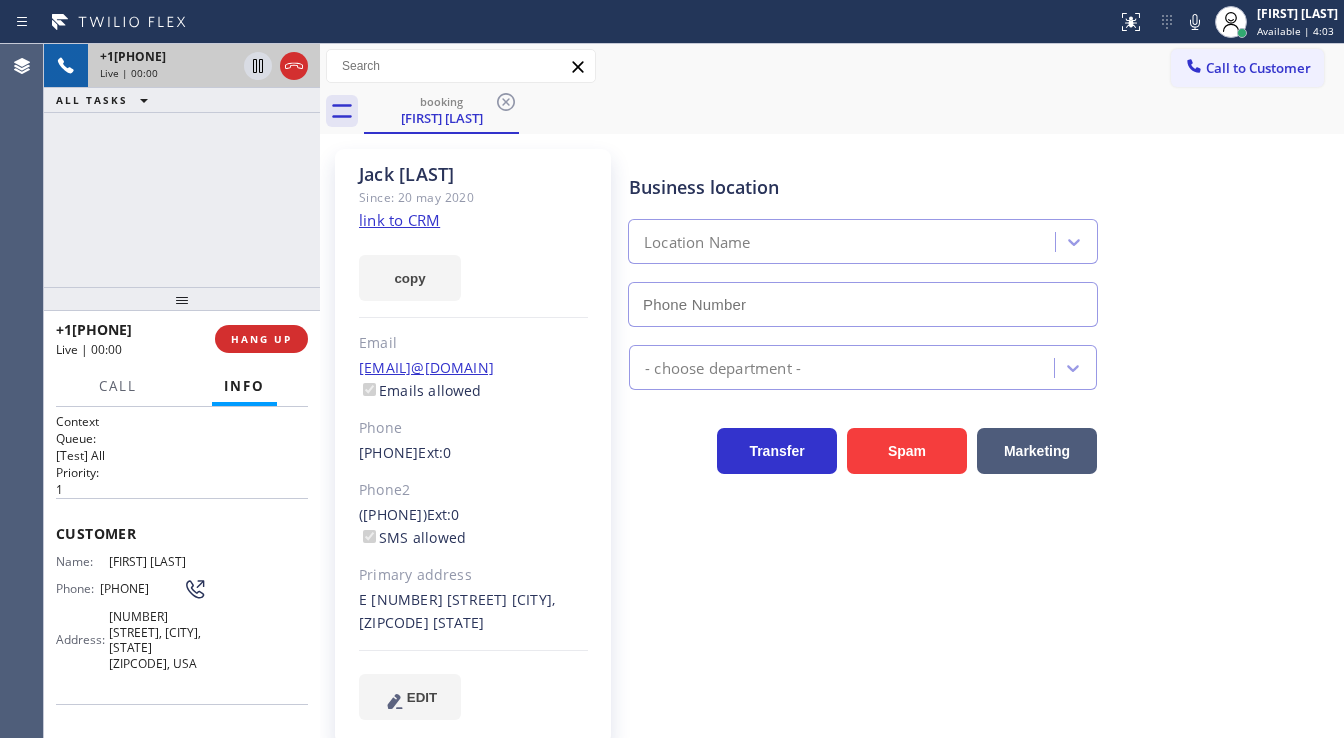 type on "([PHONE])" 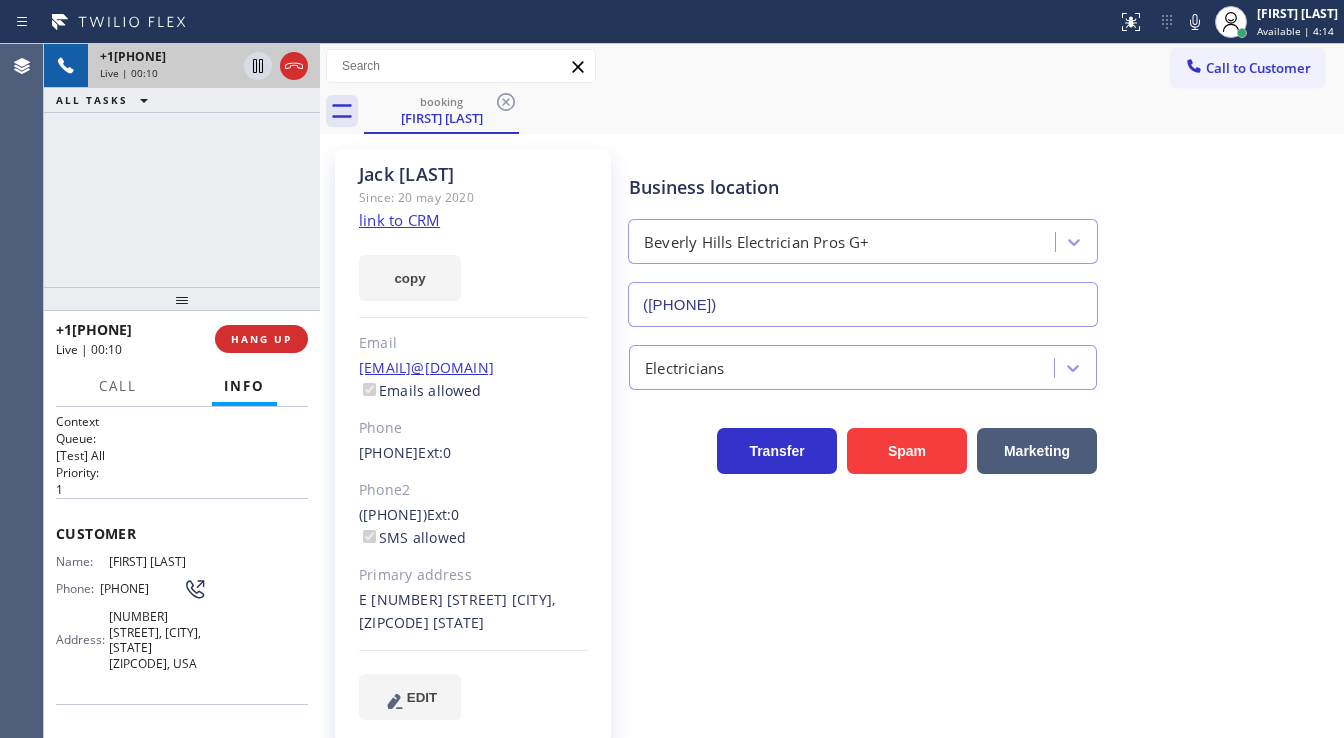 click on "[PHONE] Live | 00:10 ALL TASKS ALL TASKS ACTIVE TASKS TASKS IN WRAP UP" at bounding box center [182, 165] 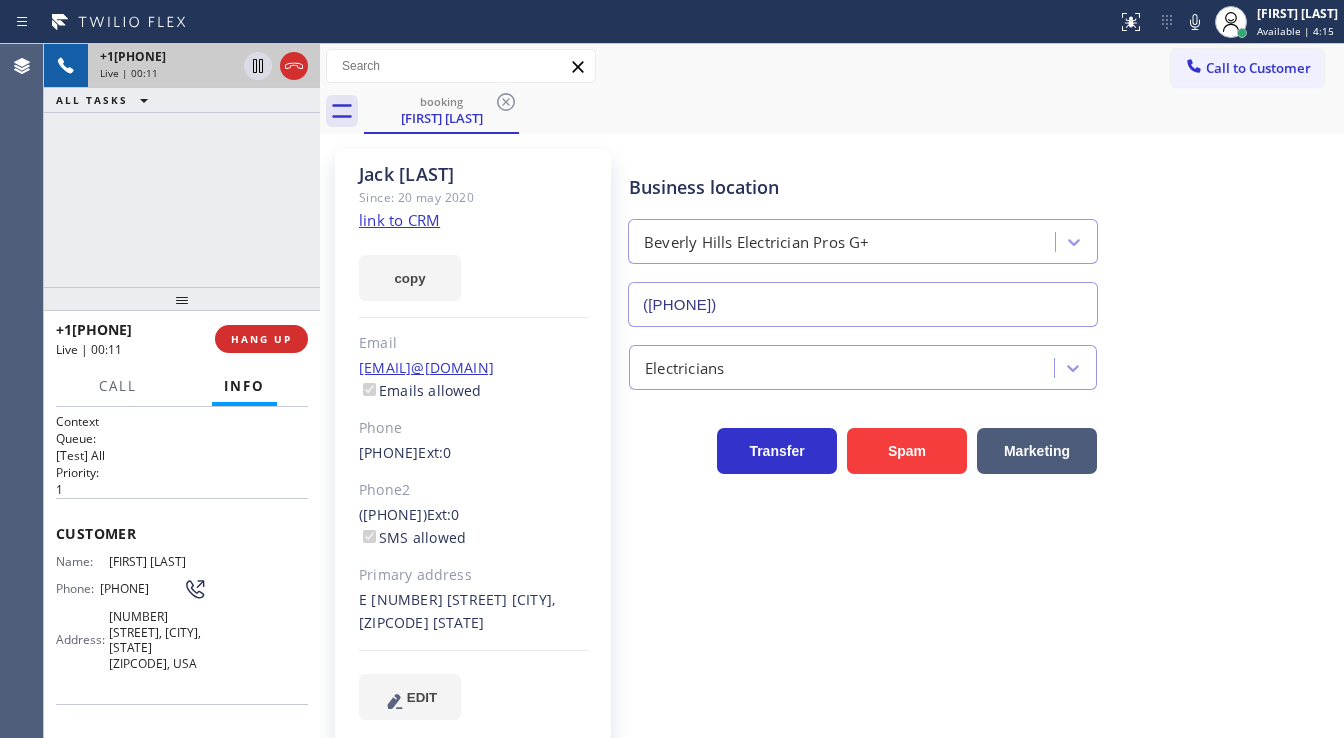 scroll, scrollTop: 307, scrollLeft: 0, axis: vertical 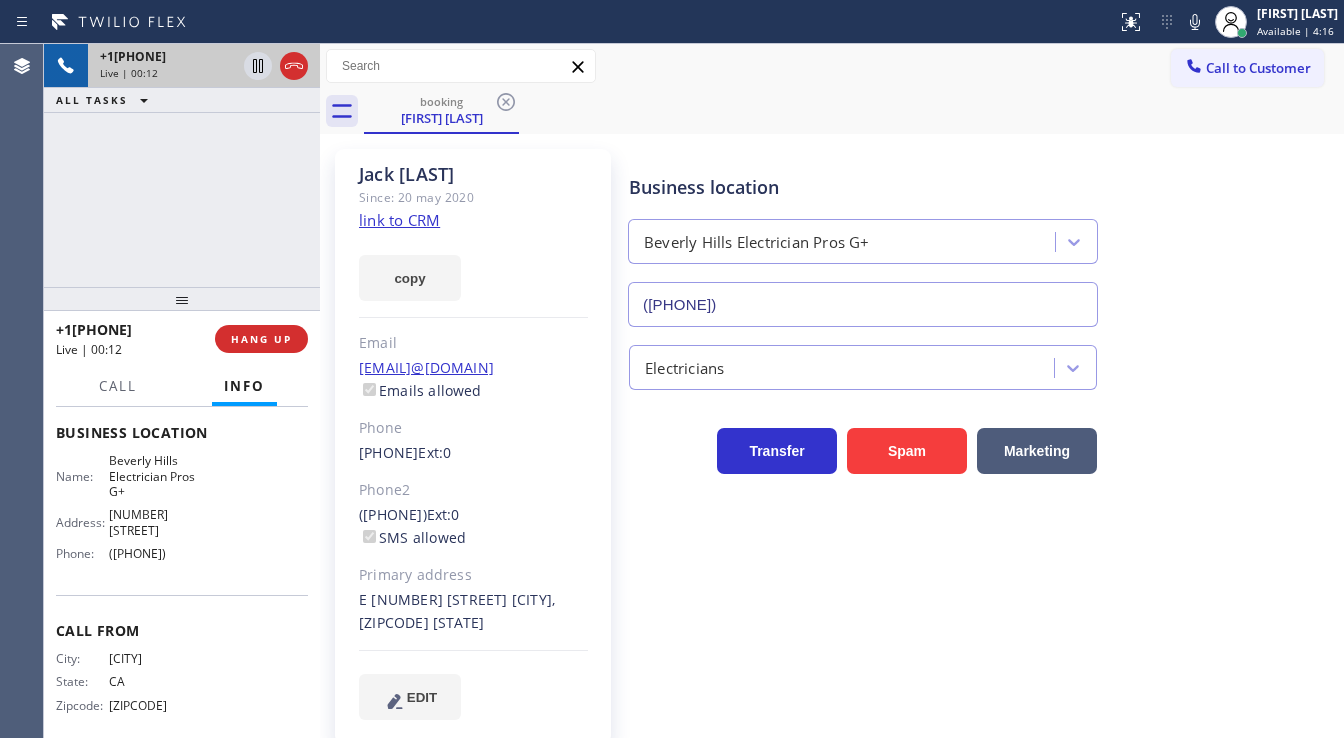 drag, startPoint x: 108, startPoint y: 564, endPoint x: 224, endPoint y: 556, distance: 116.275536 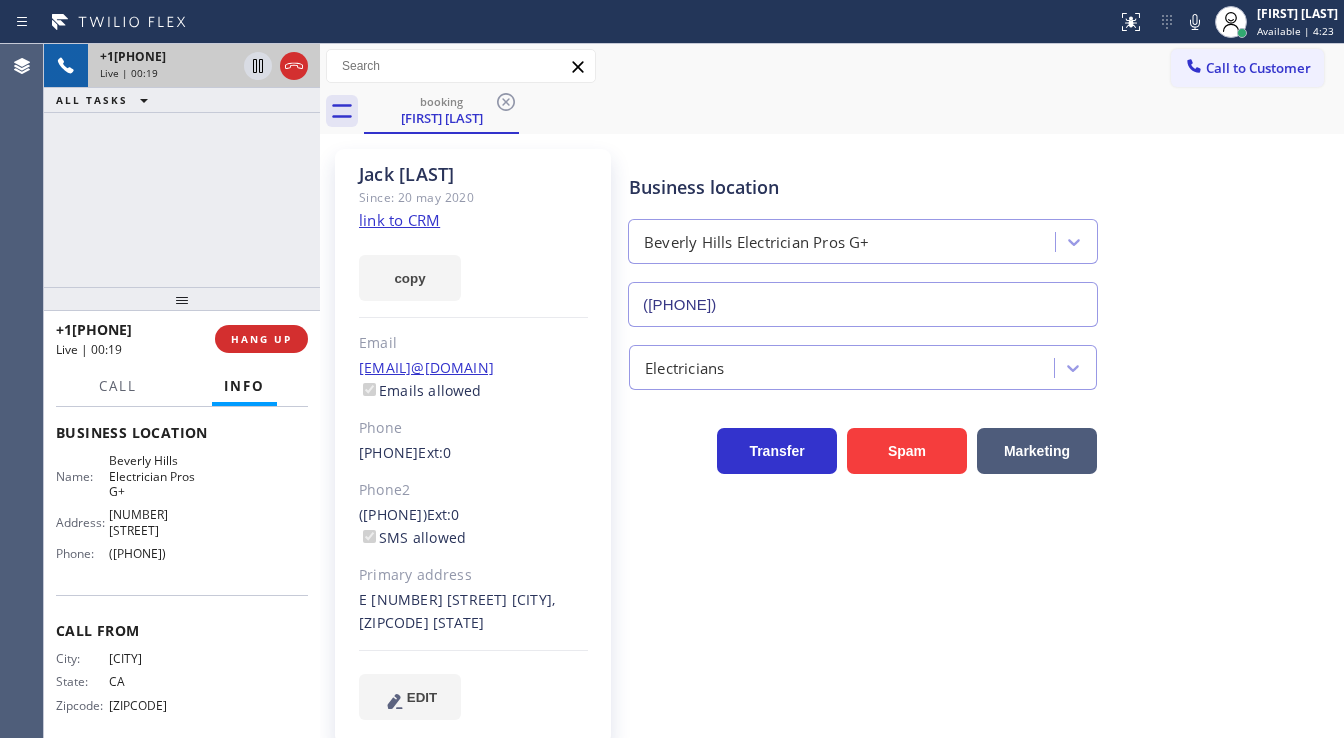 click on "+[PHONE] Live | 01:14 ALL TASKS ALL TASKS ACTIVE TASKS TASKS IN WRAP UP" at bounding box center [182, 165] 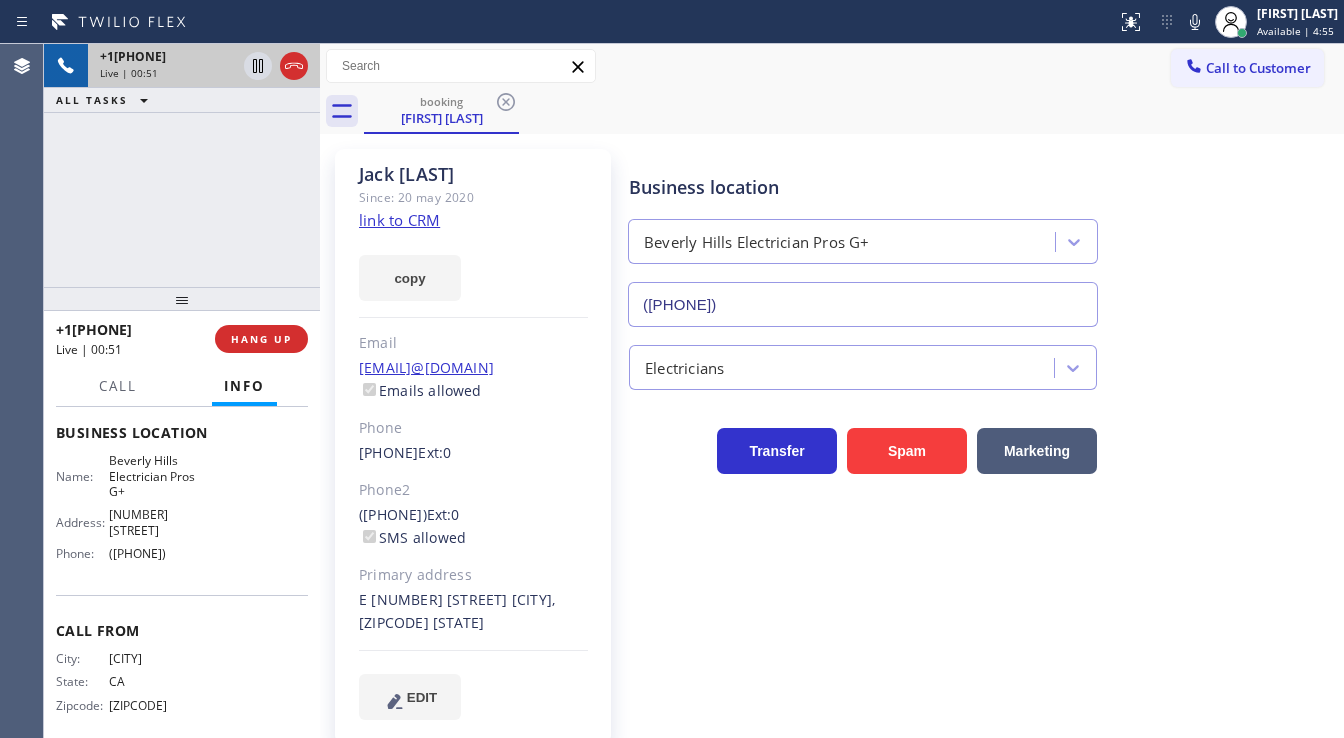 scroll, scrollTop: 148, scrollLeft: 0, axis: vertical 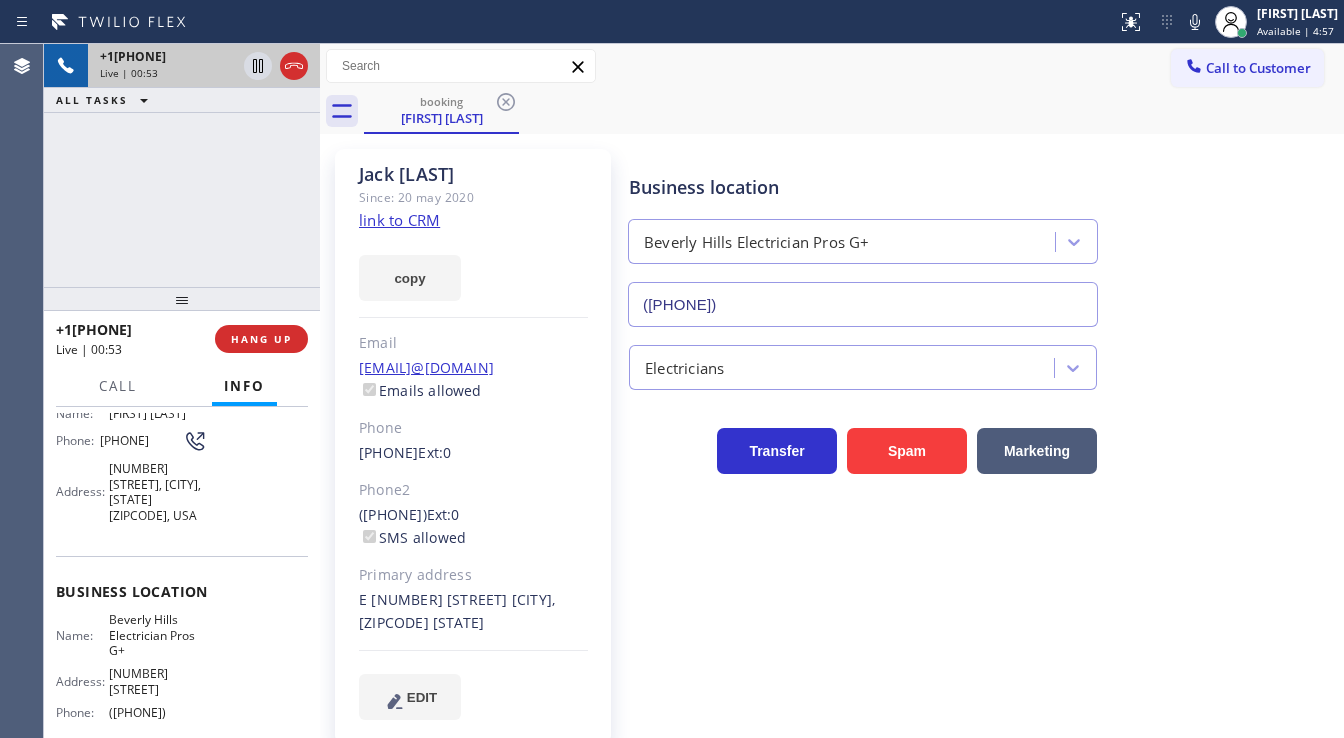 drag, startPoint x: 128, startPoint y: 452, endPoint x: 97, endPoint y: 433, distance: 36.359318 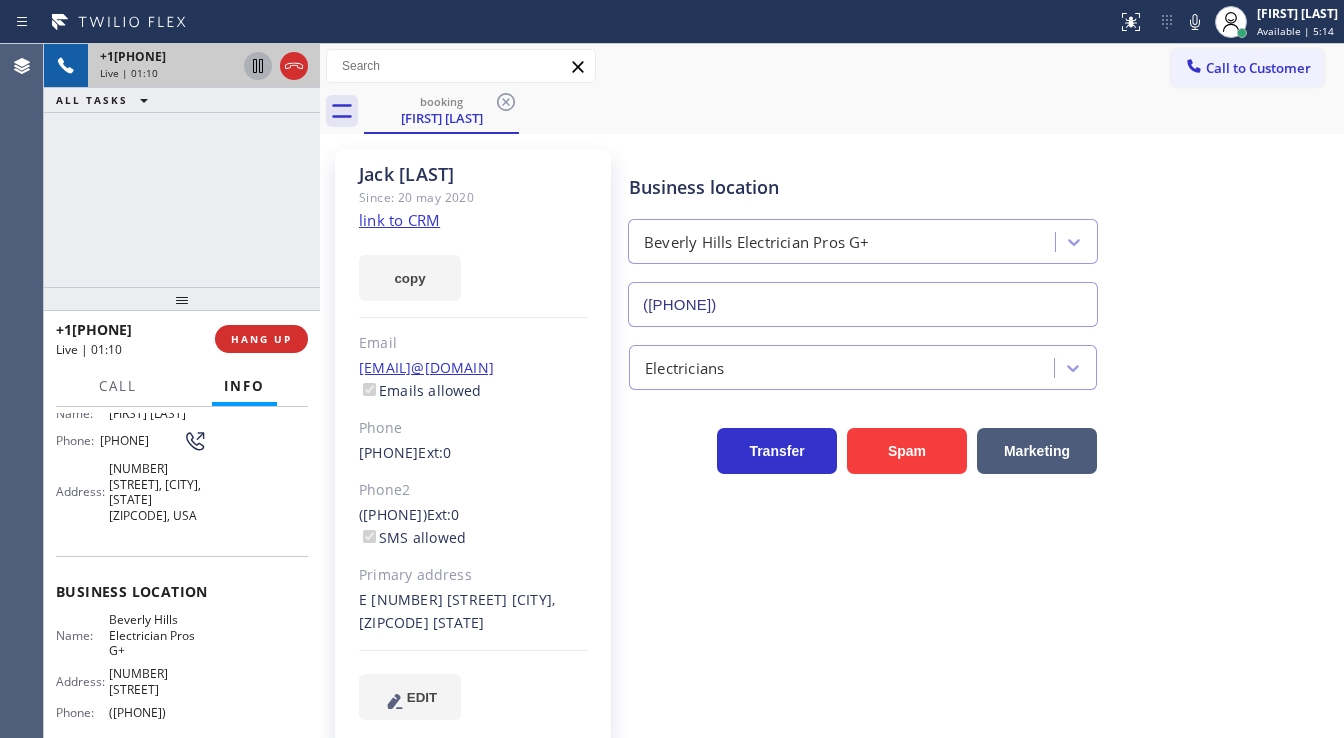 click 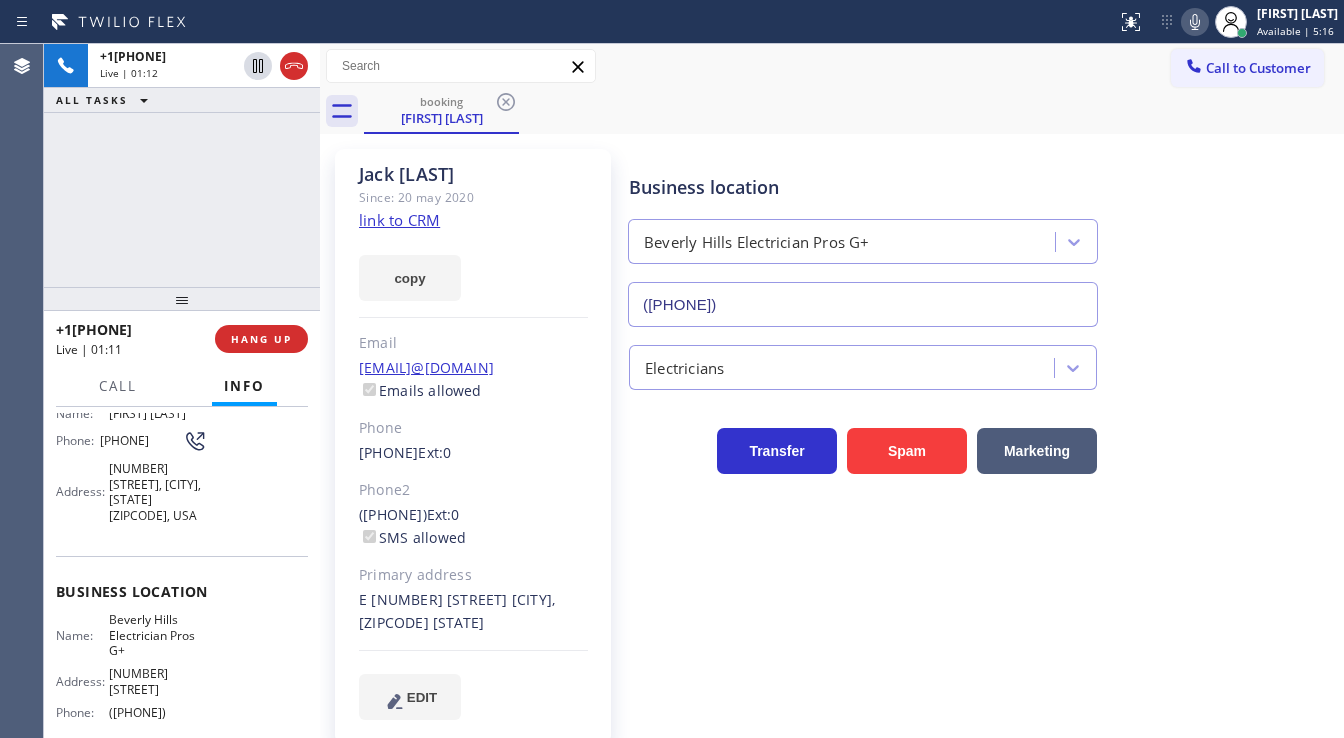 click 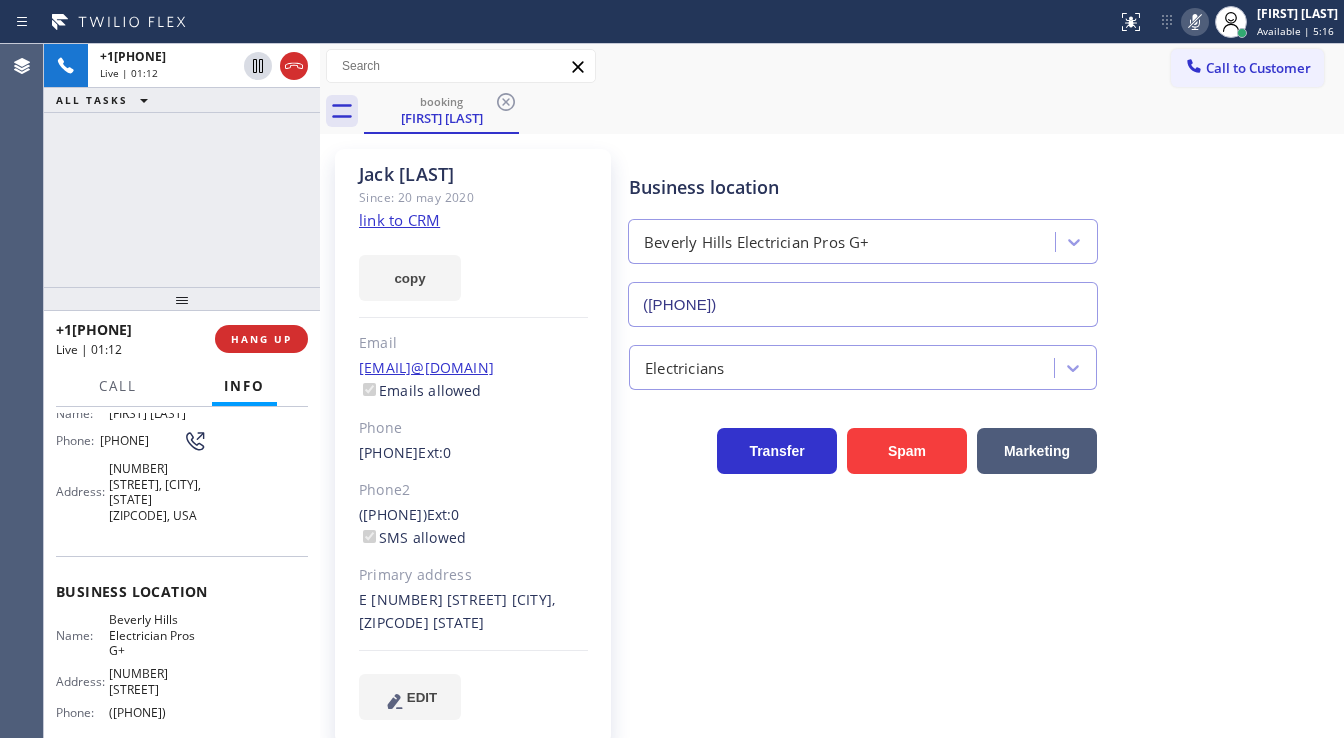 click on "Jack    Dagger Since: 20 may 2020 link to CRM copy Email contact@example.com  Emails allowed Phone [PHONE]  Ext:  0 Phone2 [PHONE]  Ext:  0  SMS allowed Primary address E [NUMBER] [STREET] [CITY], [ZIPCODE] [STATE] EDIT Outbound call Location Beverly Hills Electrician Pros G+ Your caller id phone number [PHONE] Customer number Call Benefits  Business location Beverly Hills Electrician Pros G+ [PHONE] Electricians Transfer Spam Marketing" at bounding box center (832, 446) 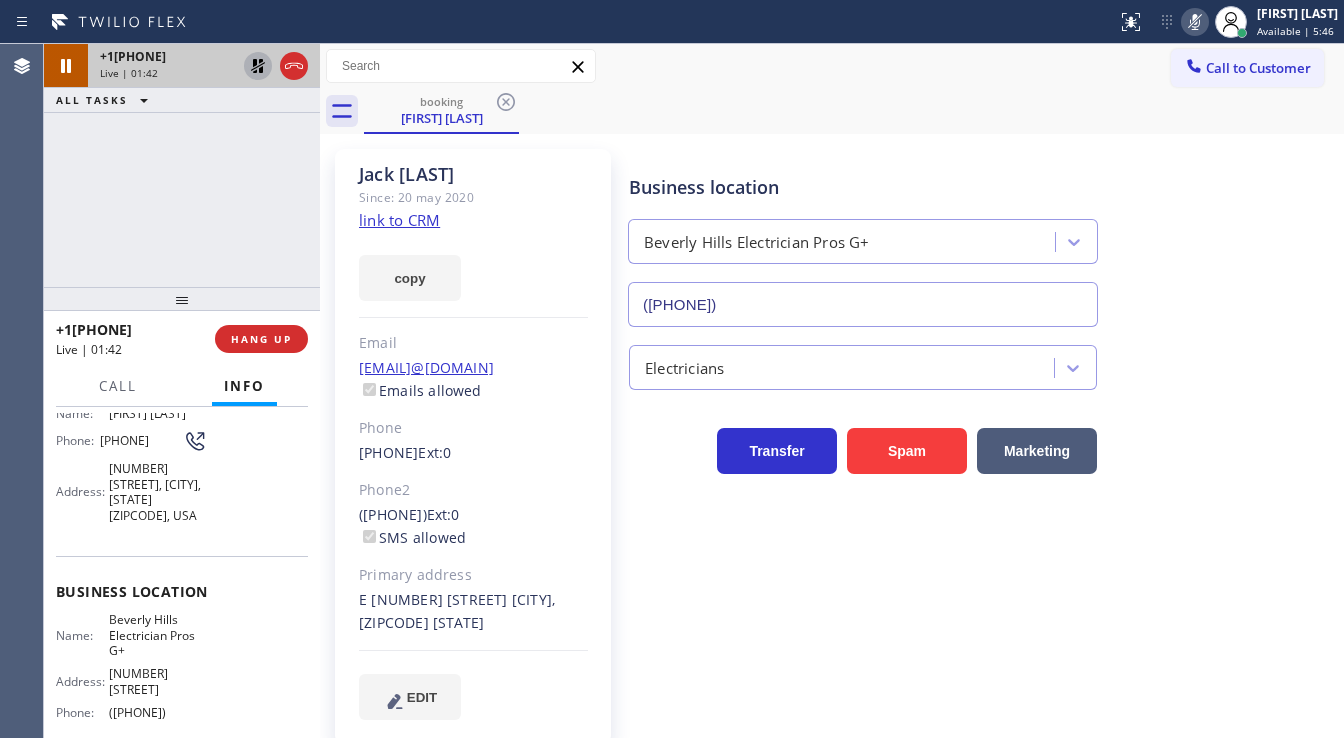 click 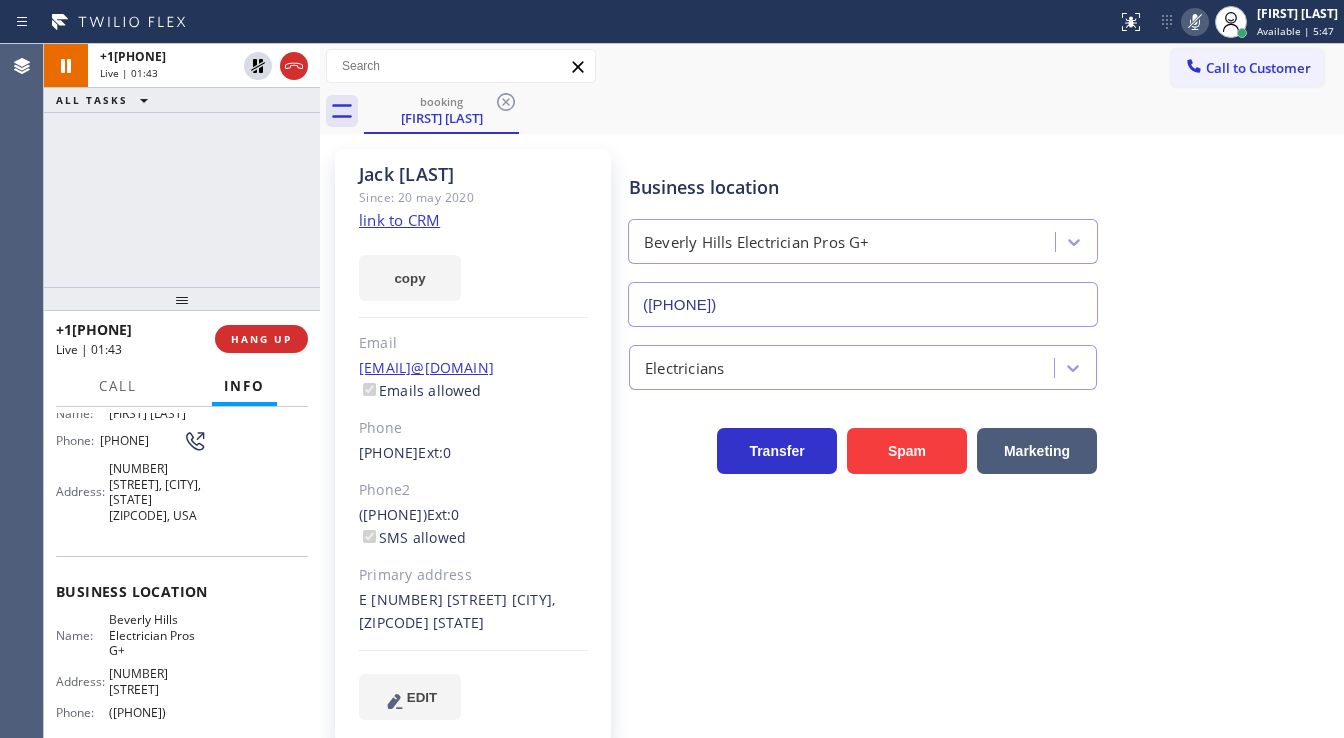 click 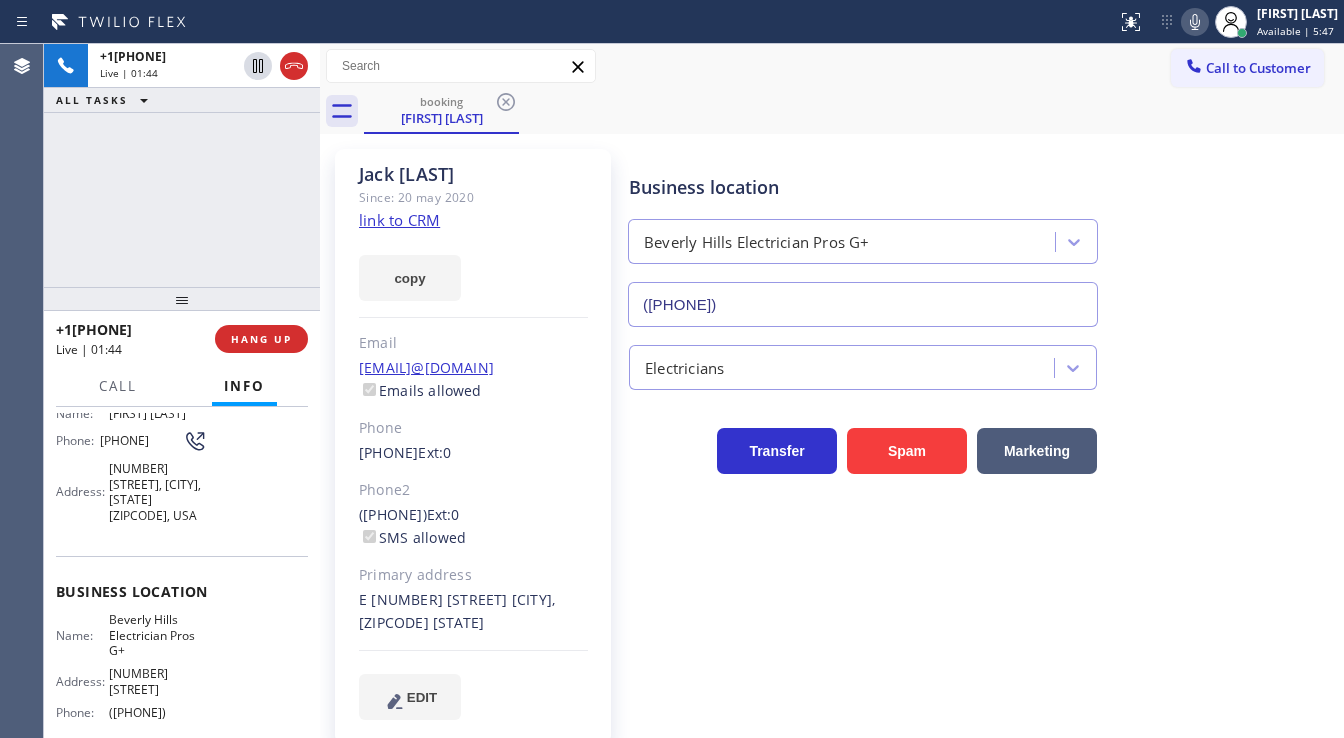 click on "[PHONE] Live | 01:44 ALL TASKS ALL TASKS ACTIVE TASKS TASKS IN WRAP UP" at bounding box center [182, 165] 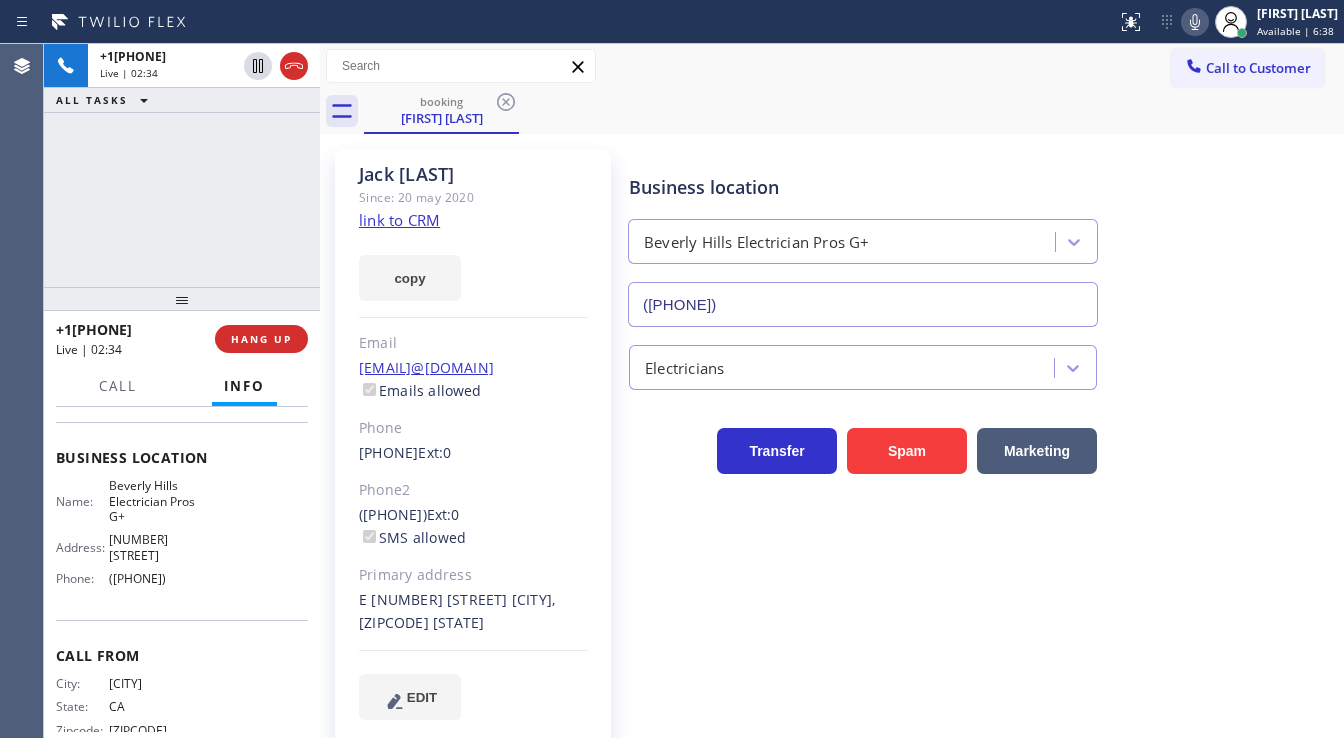 scroll, scrollTop: 307, scrollLeft: 0, axis: vertical 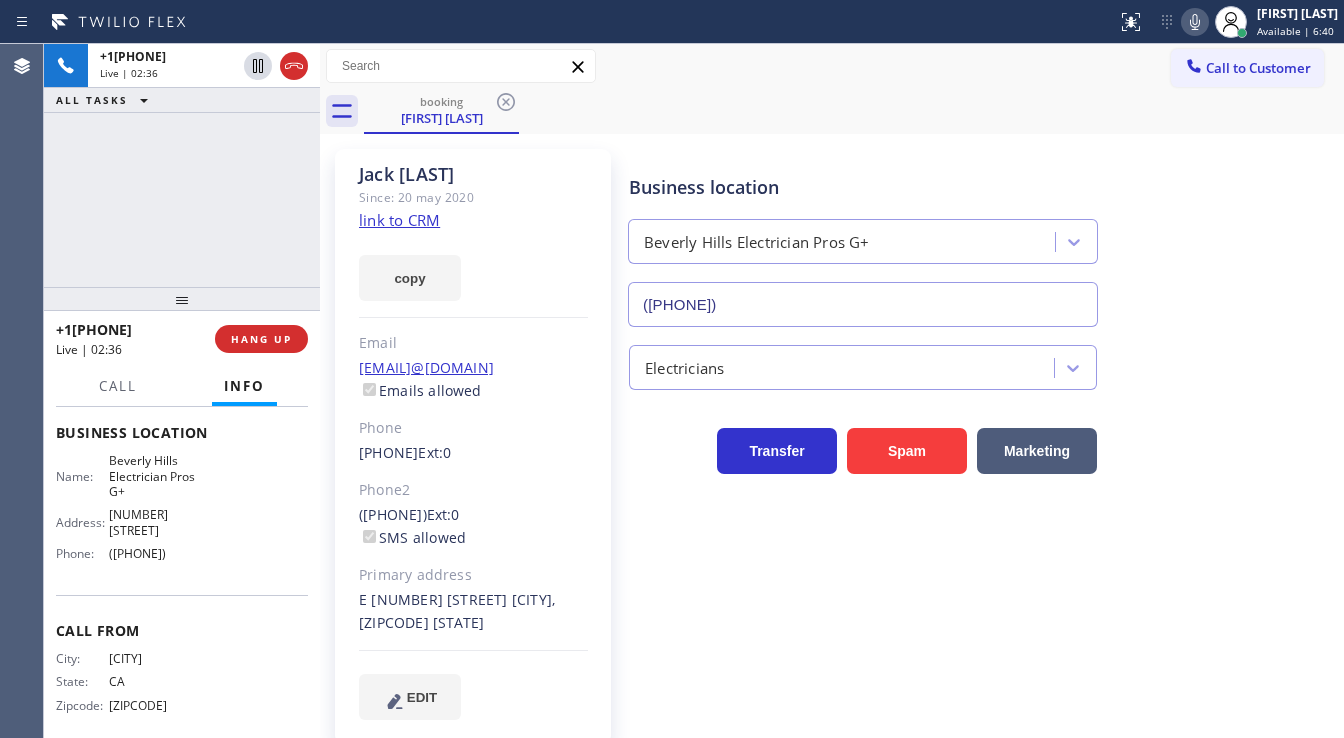 drag, startPoint x: 181, startPoint y: 166, endPoint x: 188, endPoint y: 136, distance: 30.805843 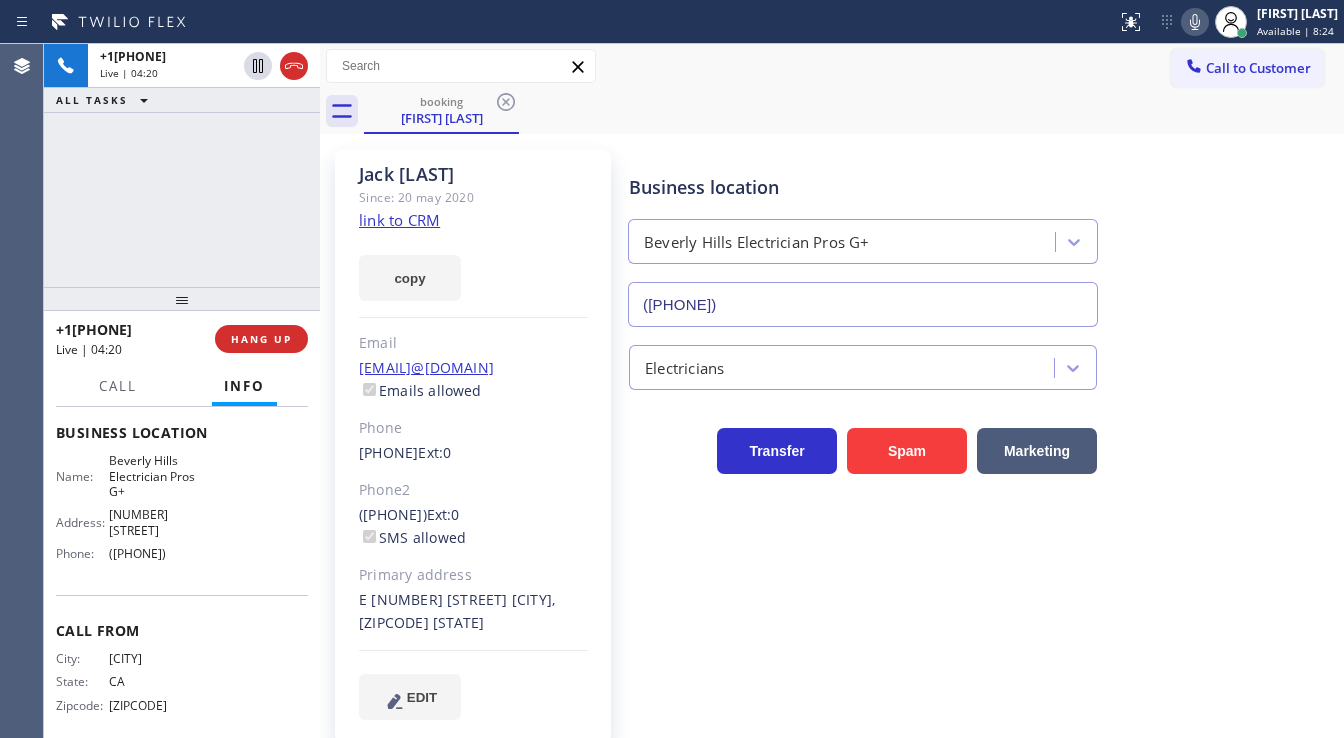 click on "+[PHONE] Live | 04:20 ALL TASKS ALL TASKS ACTIVE TASKS TASKS IN WRAP UP" at bounding box center (182, 165) 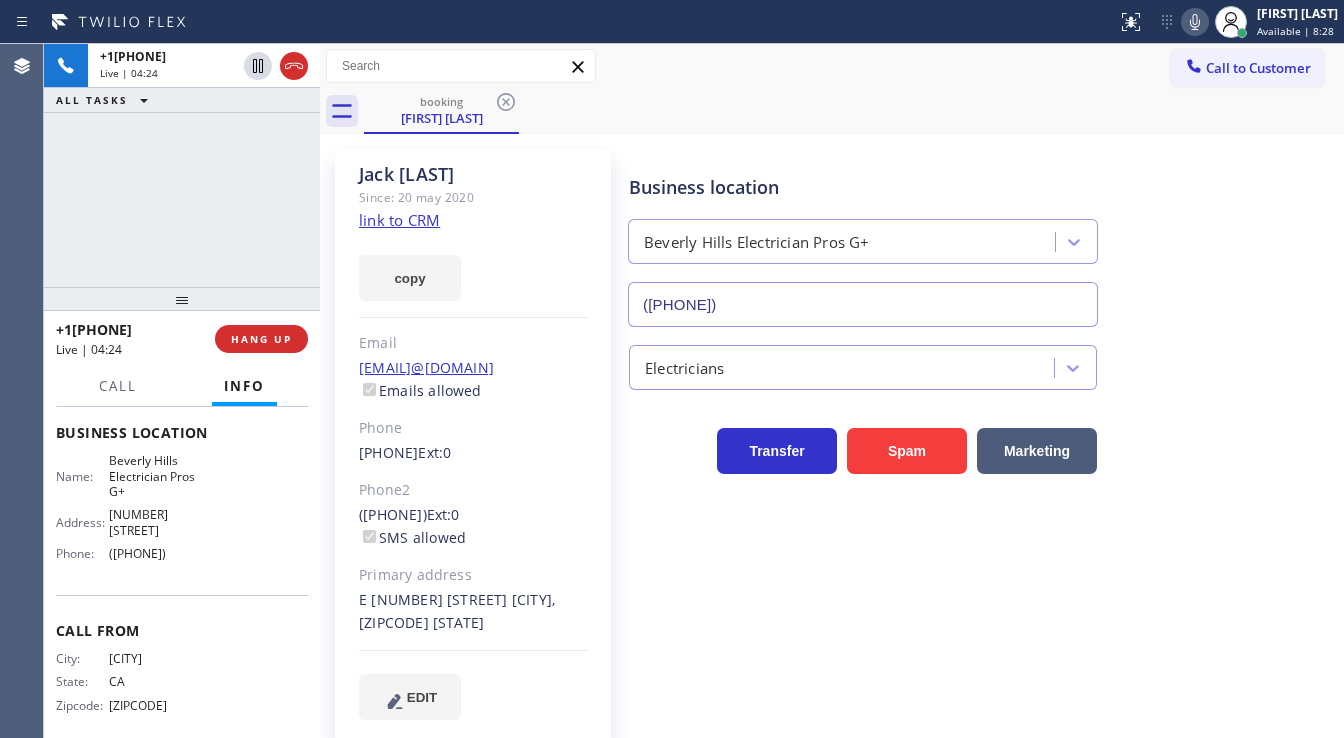 click on "+1[PHONE] Live | 04:24 ALL TASKS ALL TASKS ACTIVE TASKS TASKS IN WRAP UP" at bounding box center [182, 165] 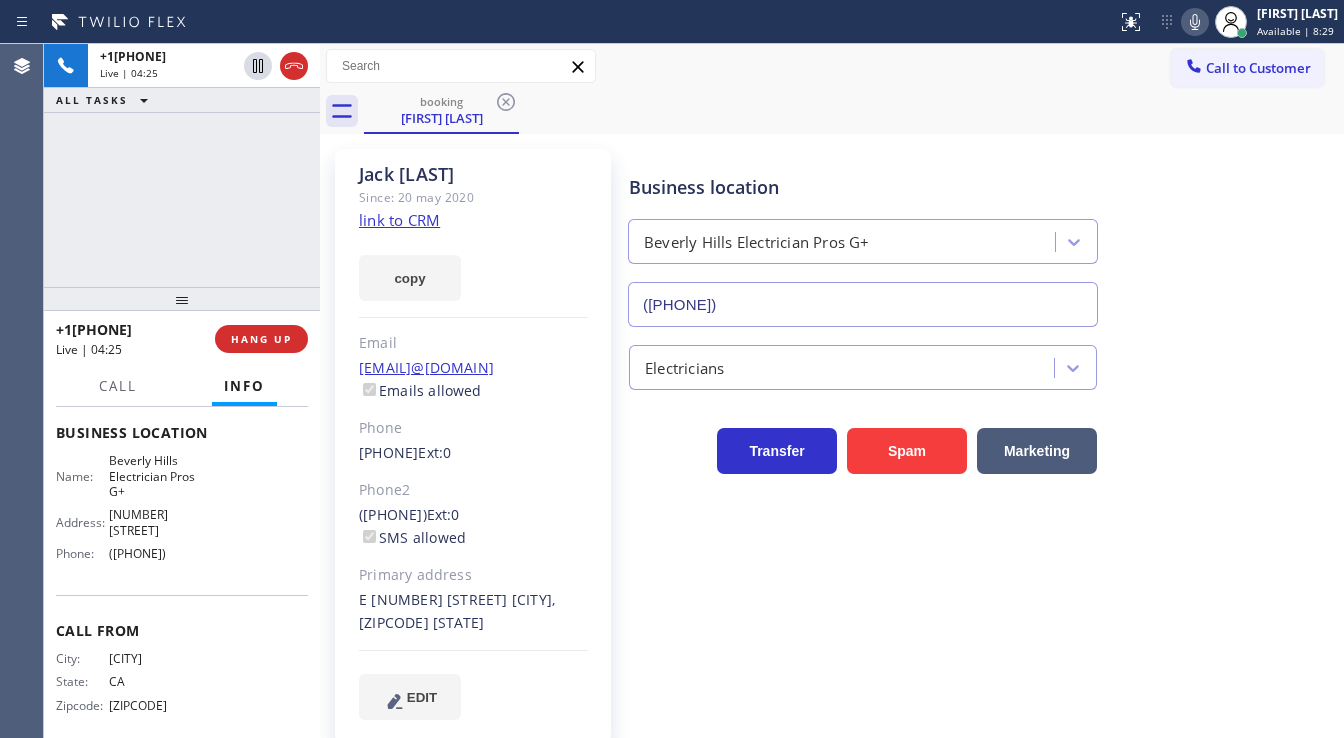 click on "Call to Customer Outbound call Location Search location Your caller id phone number [PHONE] Customer number Call Outbound call Technician Search Technician Your caller id phone number Your caller id phone number Call" at bounding box center [832, 66] 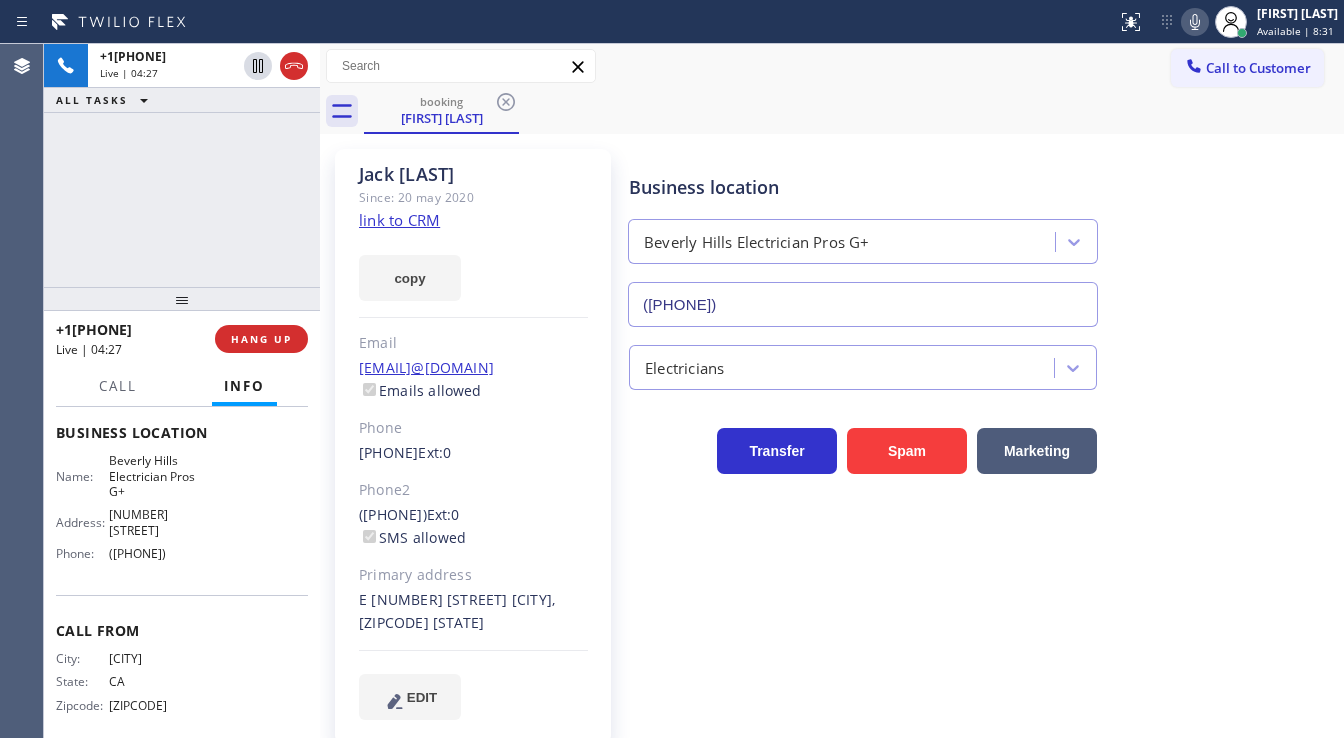 click 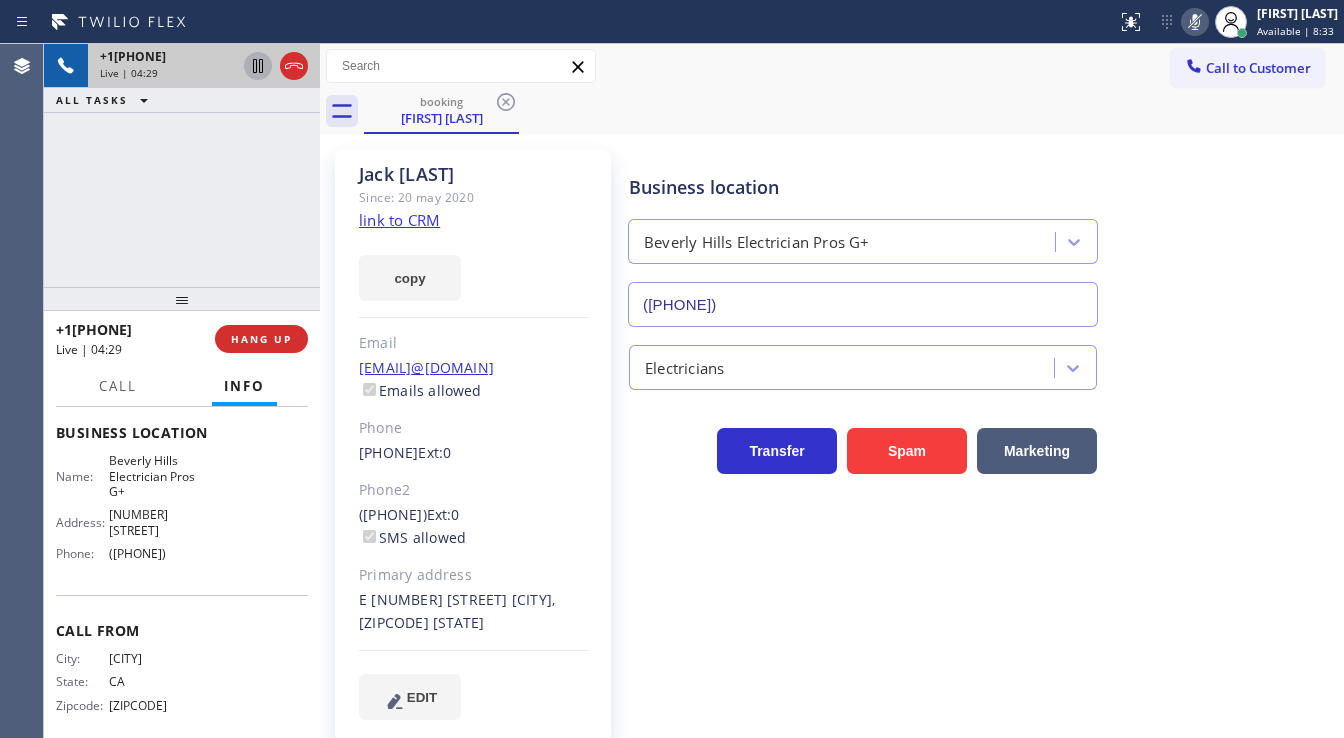click 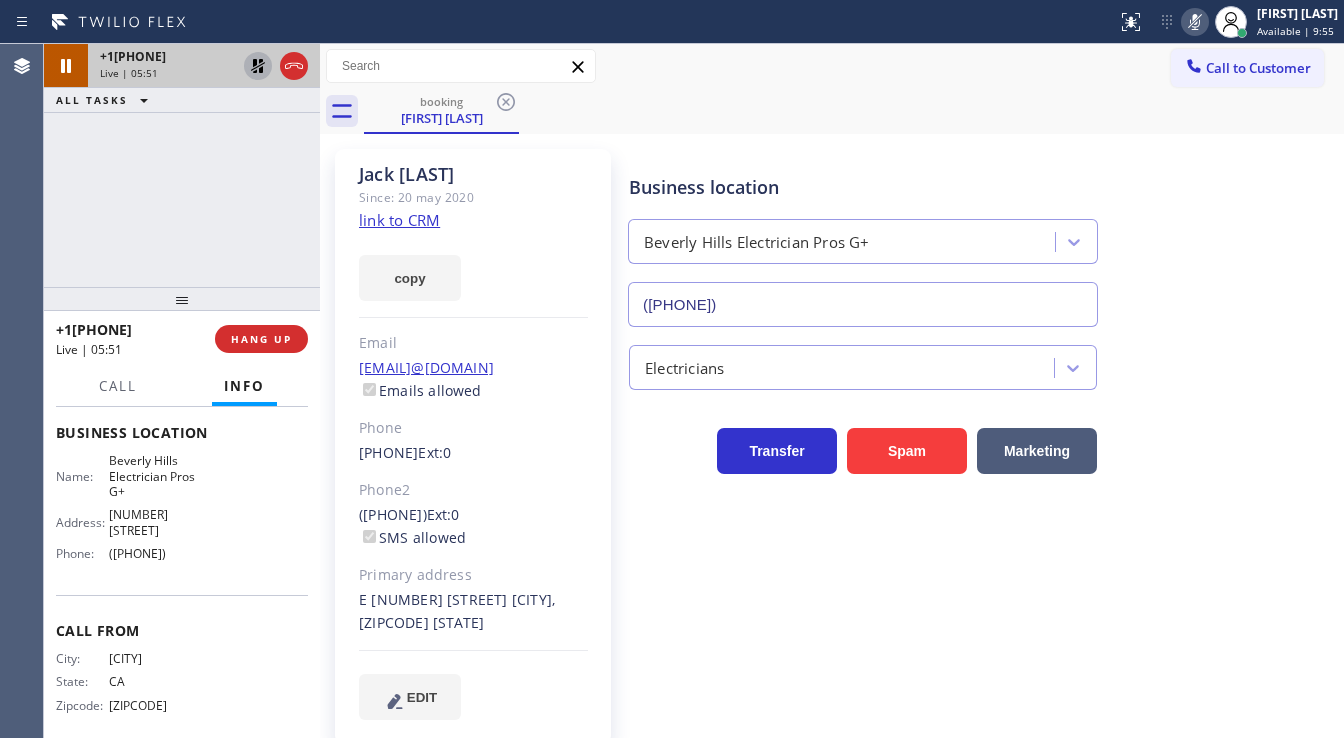 drag, startPoint x: 34, startPoint y: 185, endPoint x: 89, endPoint y: 170, distance: 57.00877 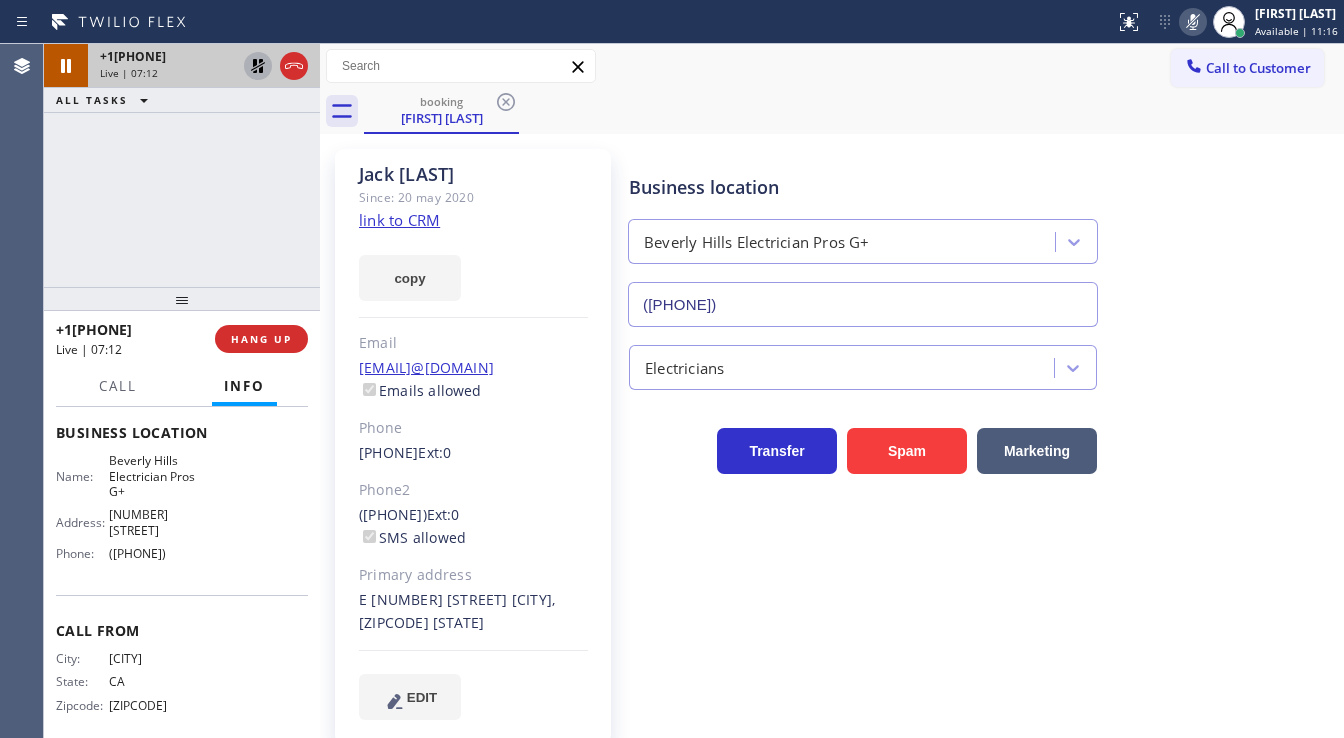 click on "+1[PHONE] Live | 07:12 ALL TASKS ALL TASKS ACTIVE TASKS TASKS IN WRAP UP" at bounding box center (182, 165) 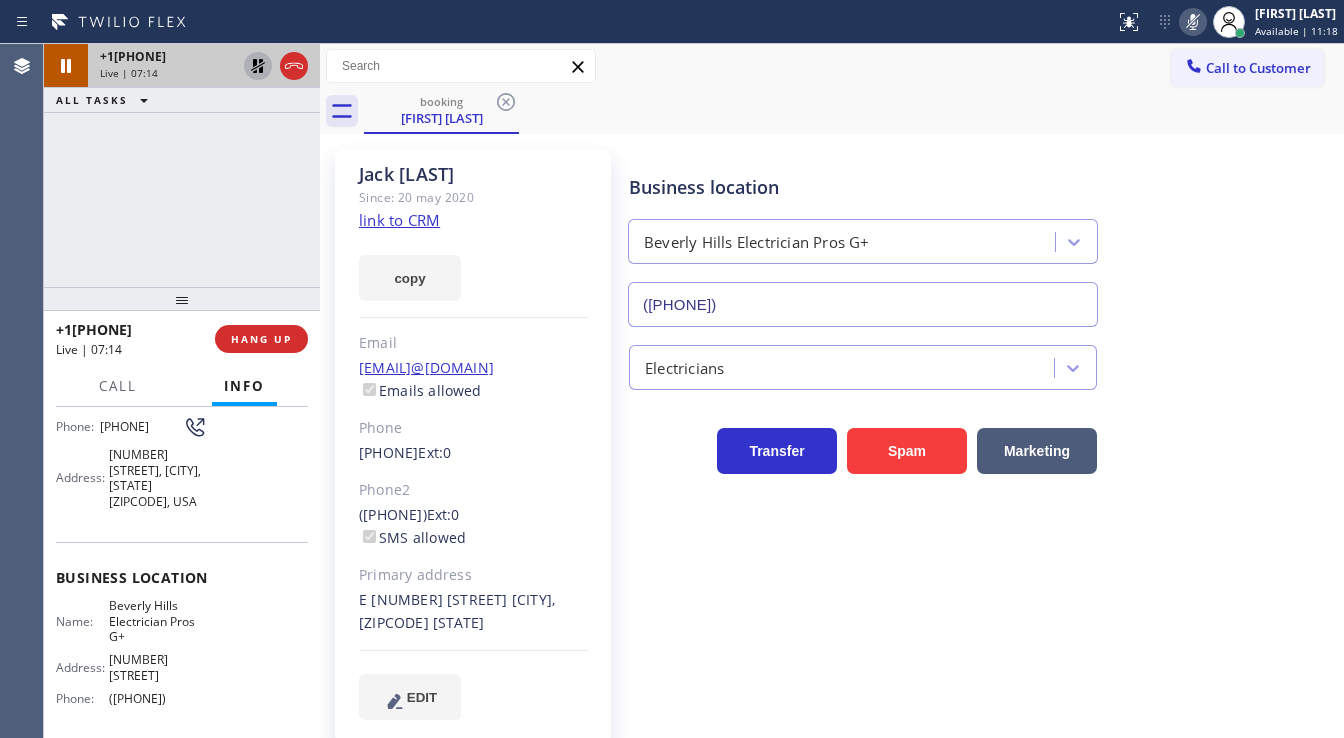 scroll, scrollTop: 67, scrollLeft: 0, axis: vertical 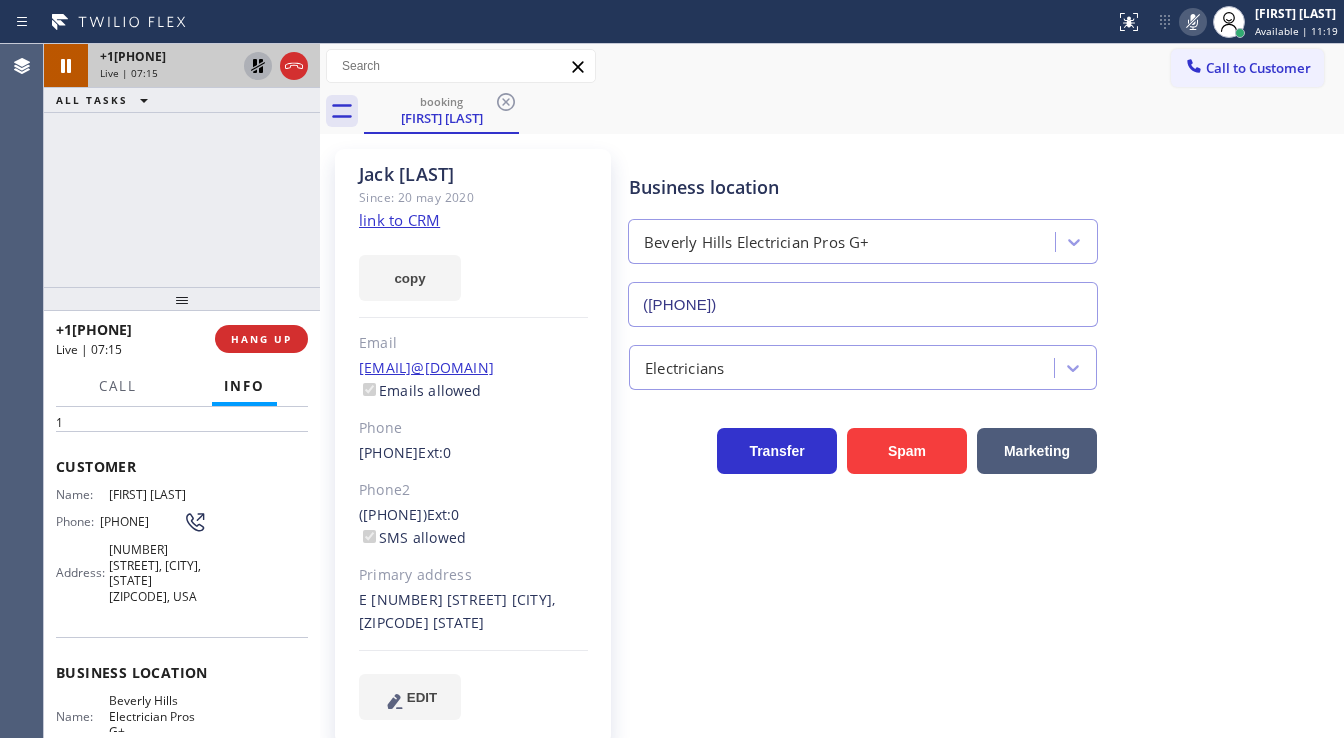 drag, startPoint x: 118, startPoint y: 526, endPoint x: 98, endPoint y: 513, distance: 23.853722 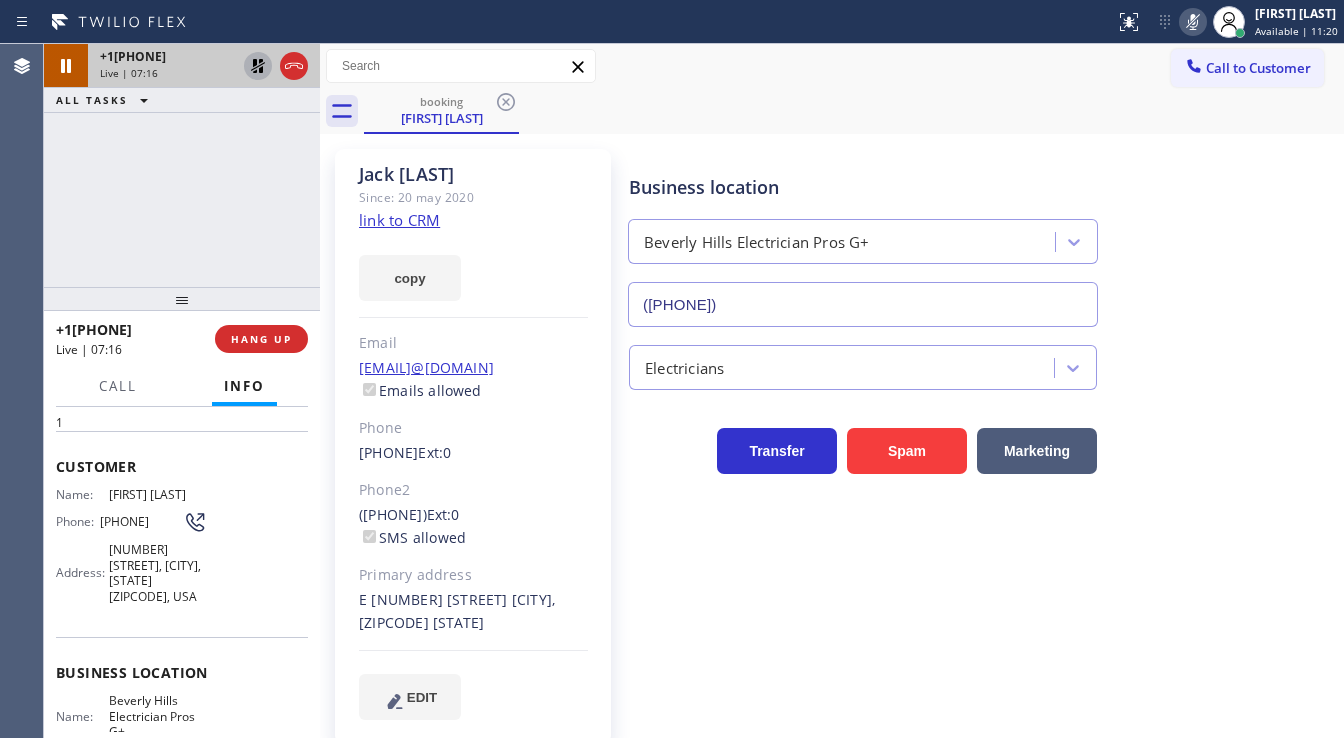 click 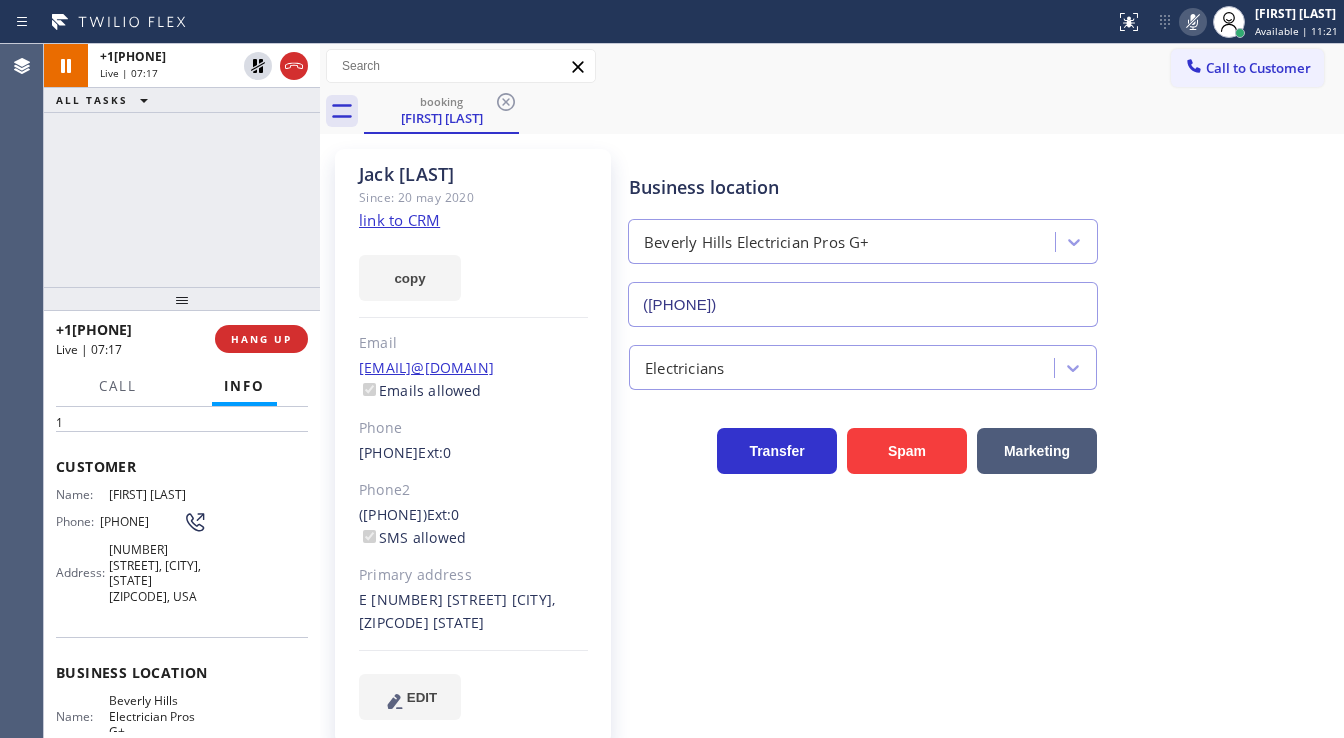 click 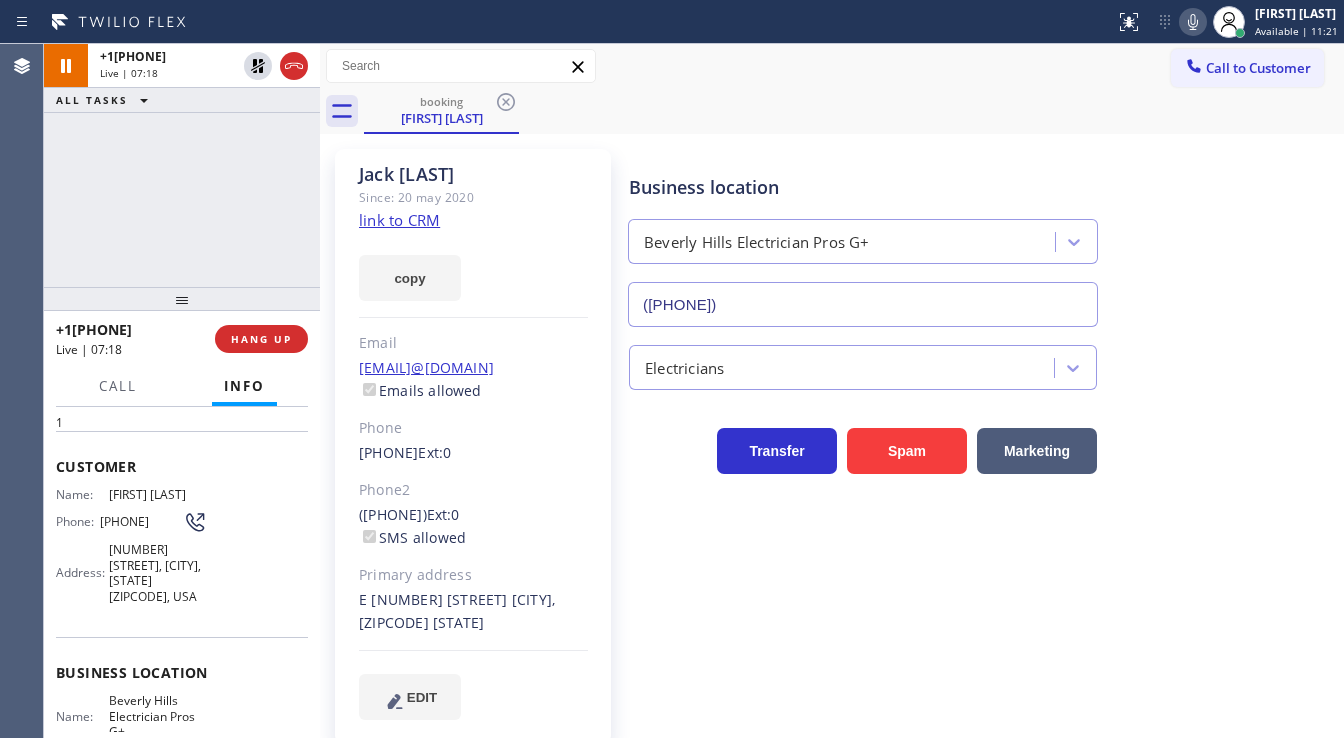 click on "booking [FIRST] [LAST]" at bounding box center (854, 111) 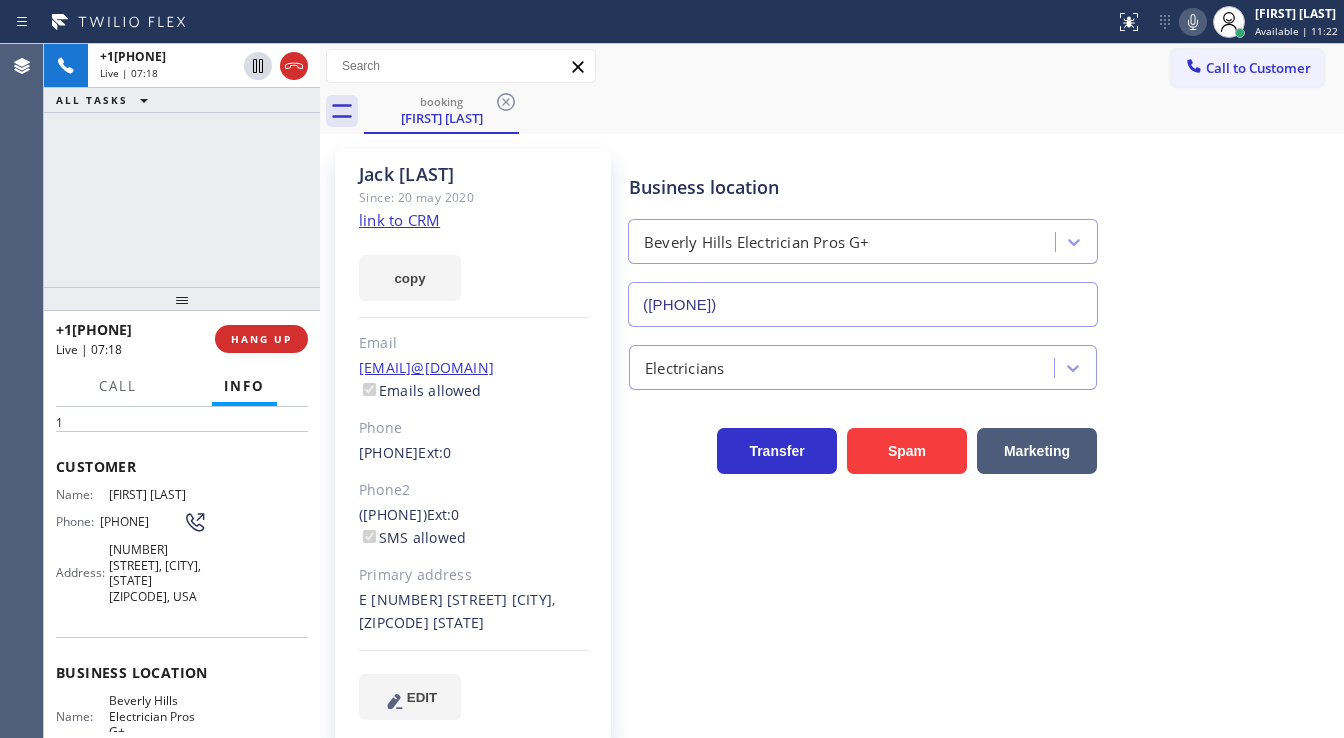 click on "+1[PHONE] Live | 07:18 ALL TASKS ALL TASKS ACTIVE TASKS TASKS IN WRAP UP" at bounding box center (182, 165) 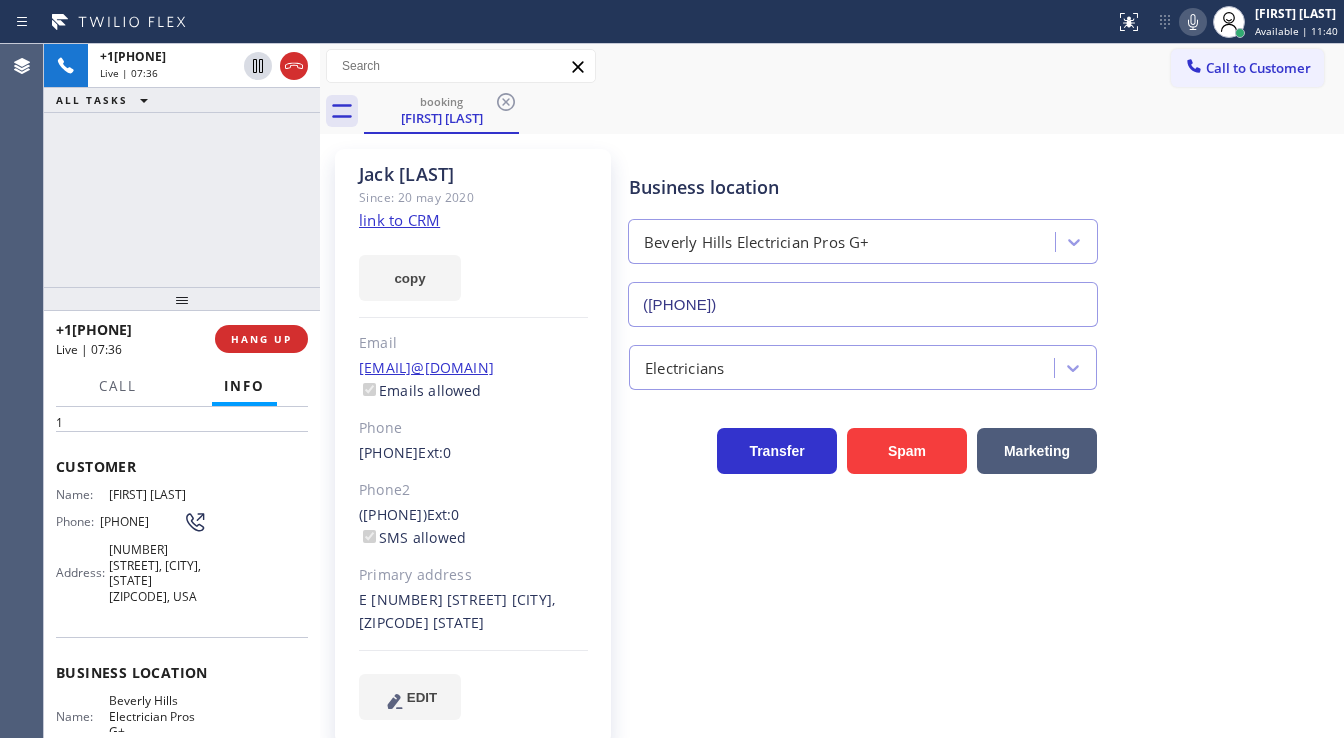 click on "+[PHONE] Live | 07:36 ALL TASKS ALL TASKS ACTIVE TASKS TASKS IN WRAP UP" at bounding box center [182, 165] 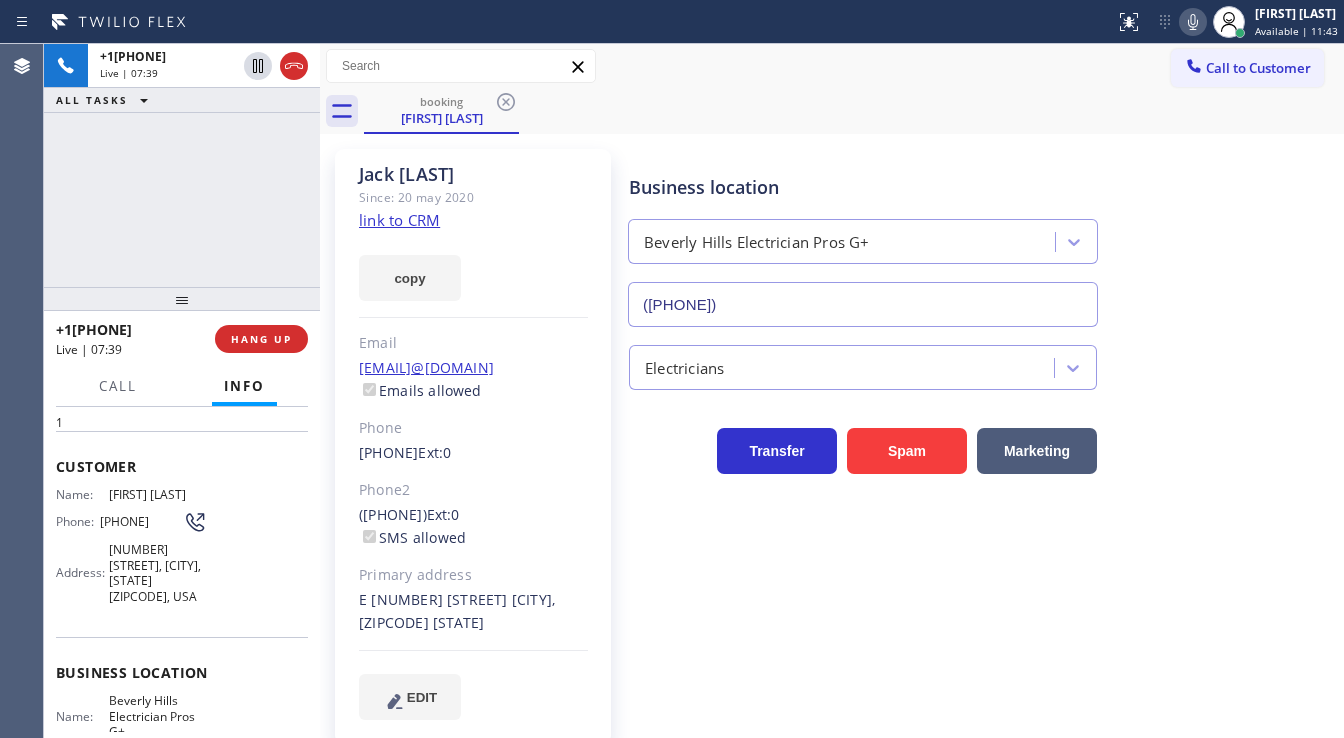 click on "[PHONE] Live | 07:39 ALL TASKS ALL TASKS ACTIVE TASKS TASKS IN WRAP UP" at bounding box center (182, 165) 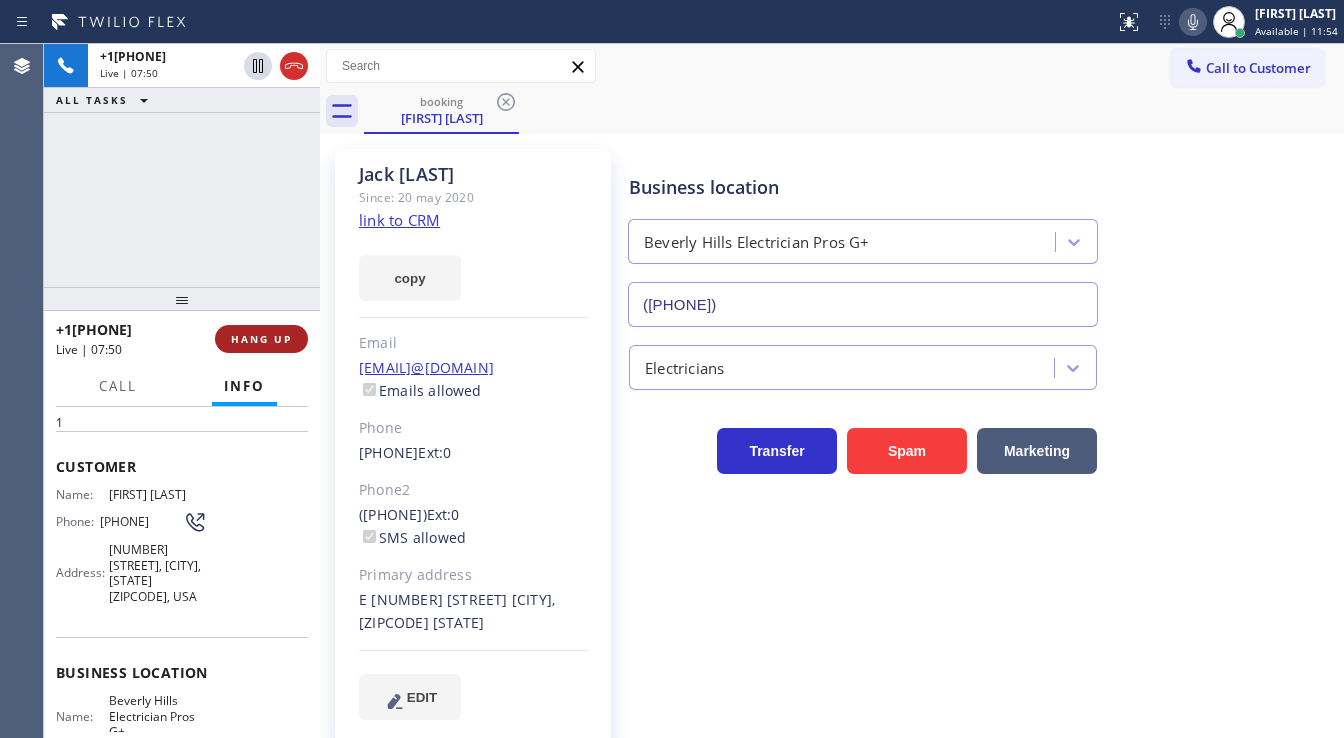 click on "HANG UP" at bounding box center [261, 339] 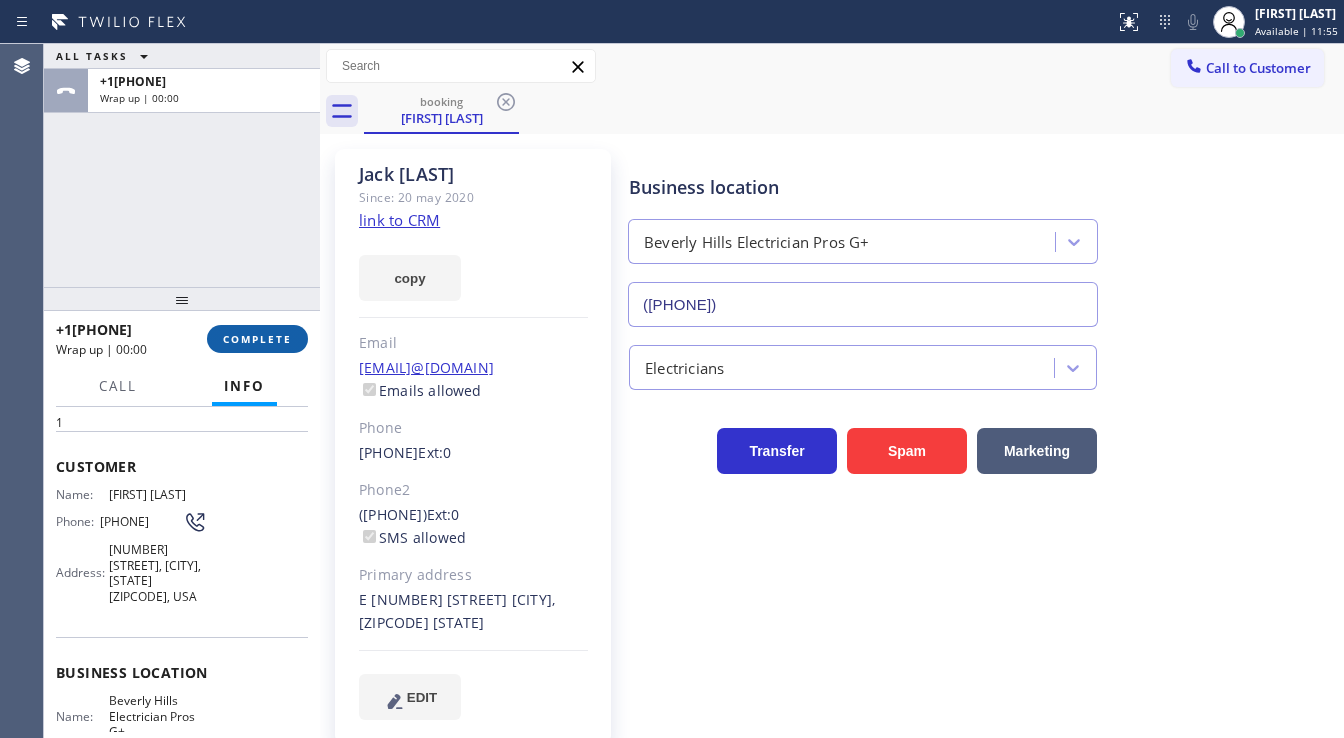 click on "COMPLETE" at bounding box center (257, 339) 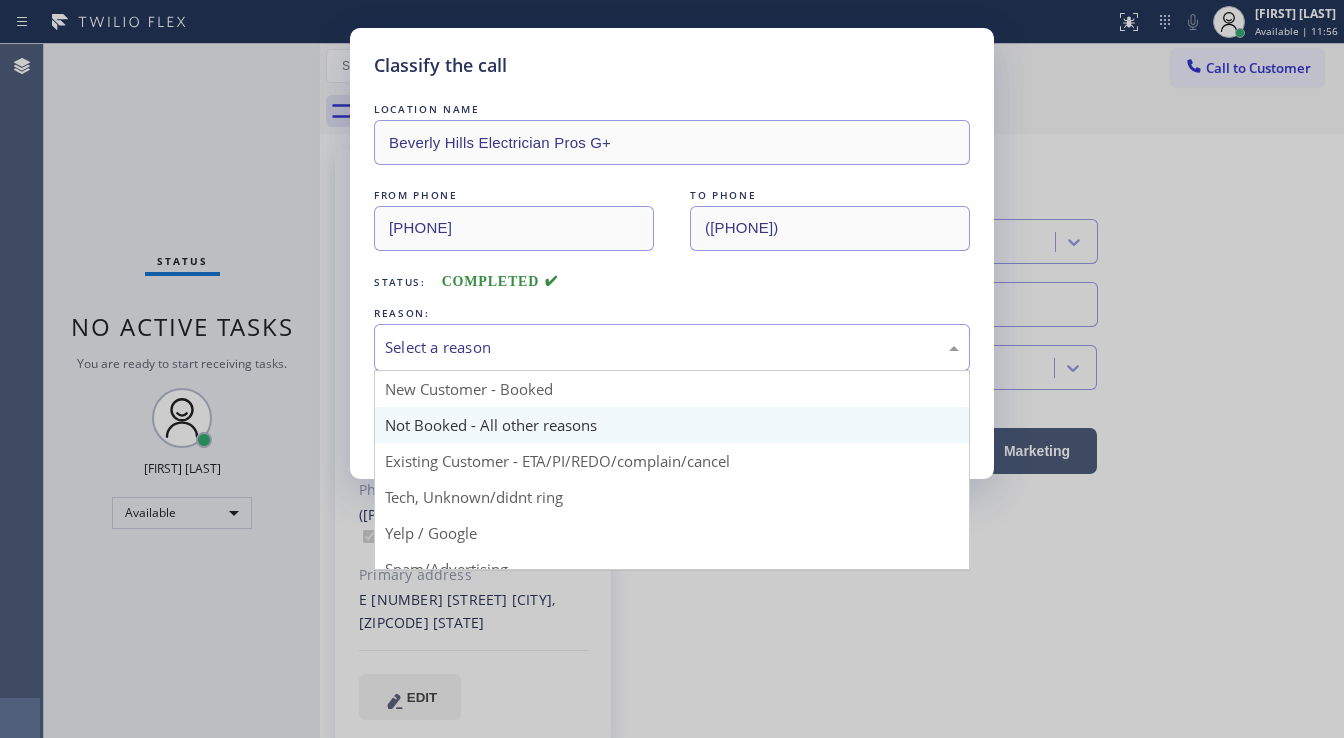 drag, startPoint x: 471, startPoint y: 340, endPoint x: 500, endPoint y: 436, distance: 100.28459 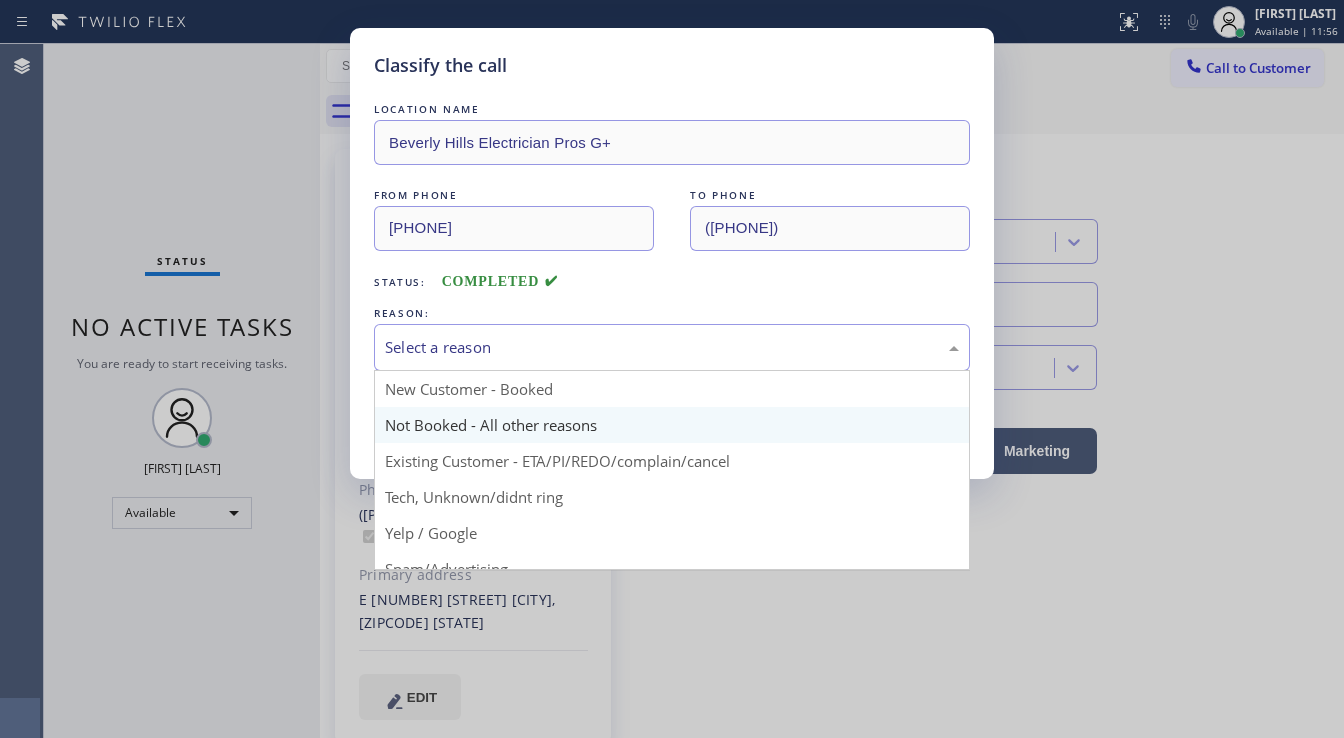 click on "Select a reason" at bounding box center [672, 347] 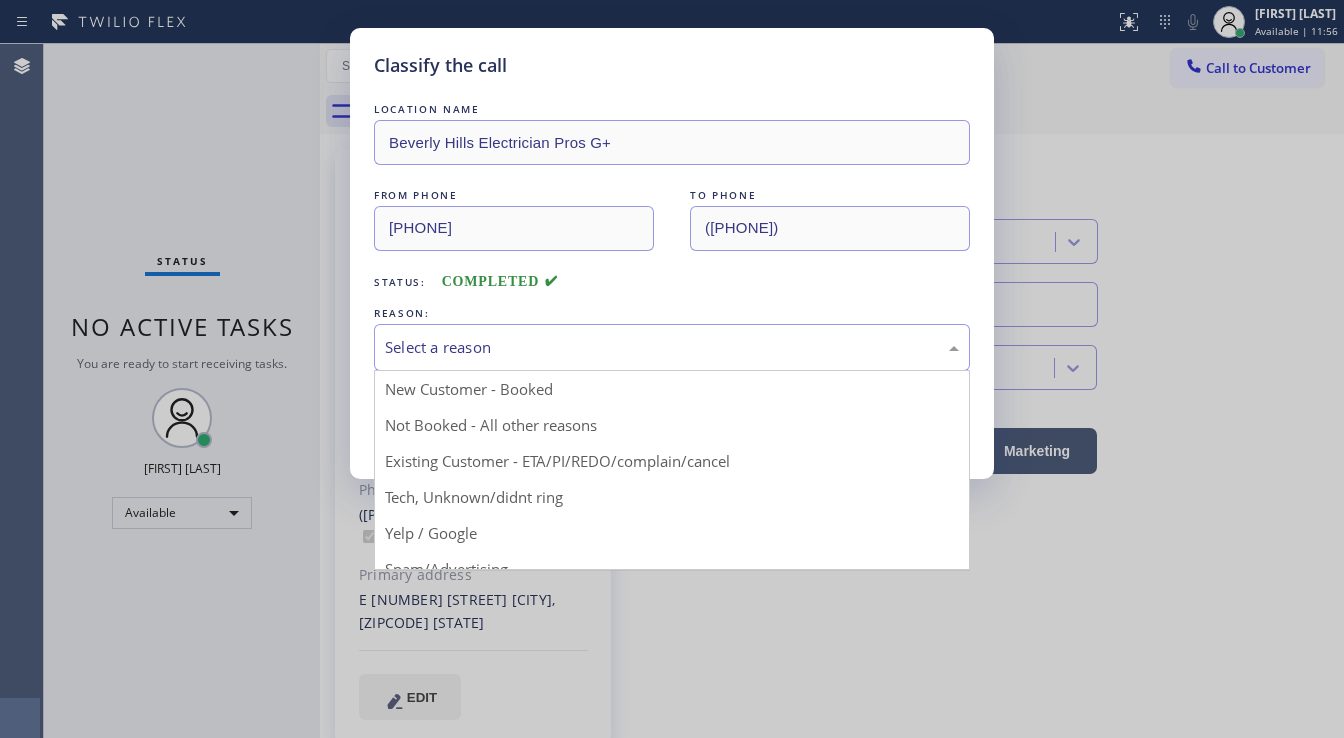 drag, startPoint x: 488, startPoint y: 439, endPoint x: 476, endPoint y: 424, distance: 19.209373 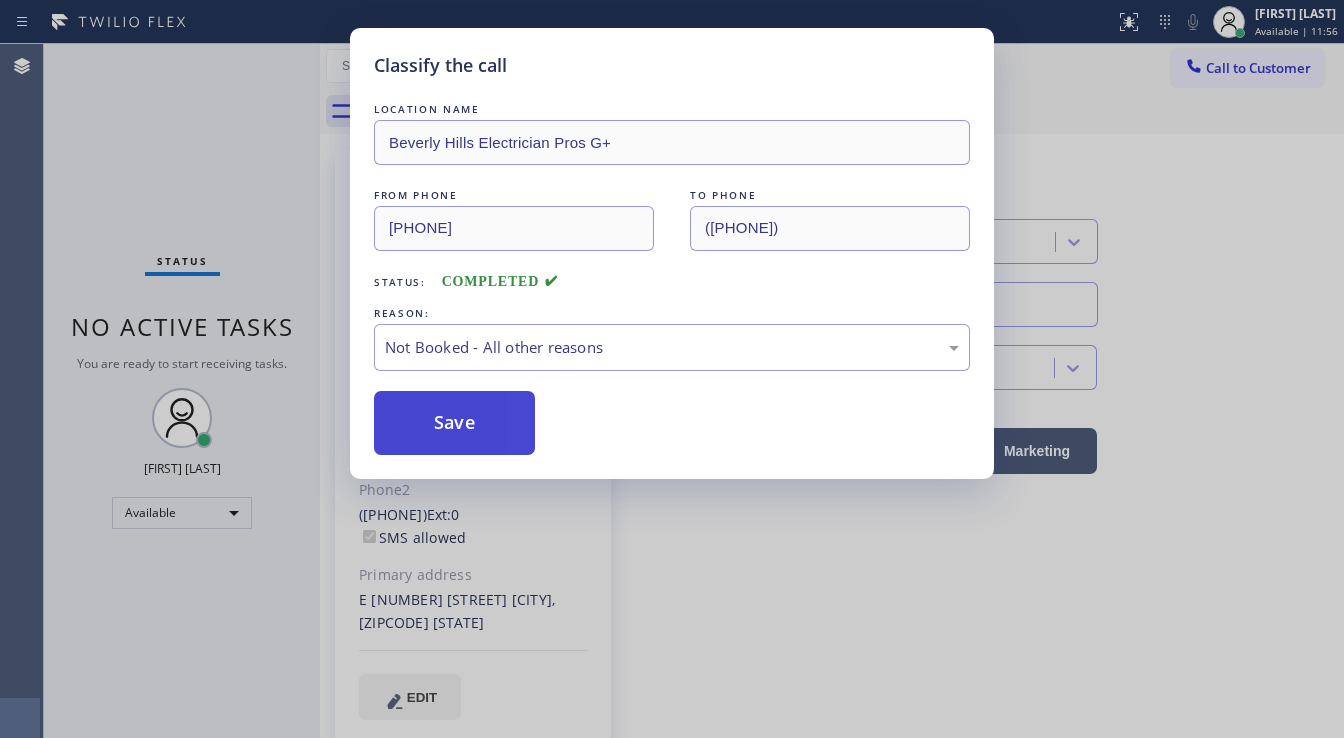 click on "Save" at bounding box center [454, 423] 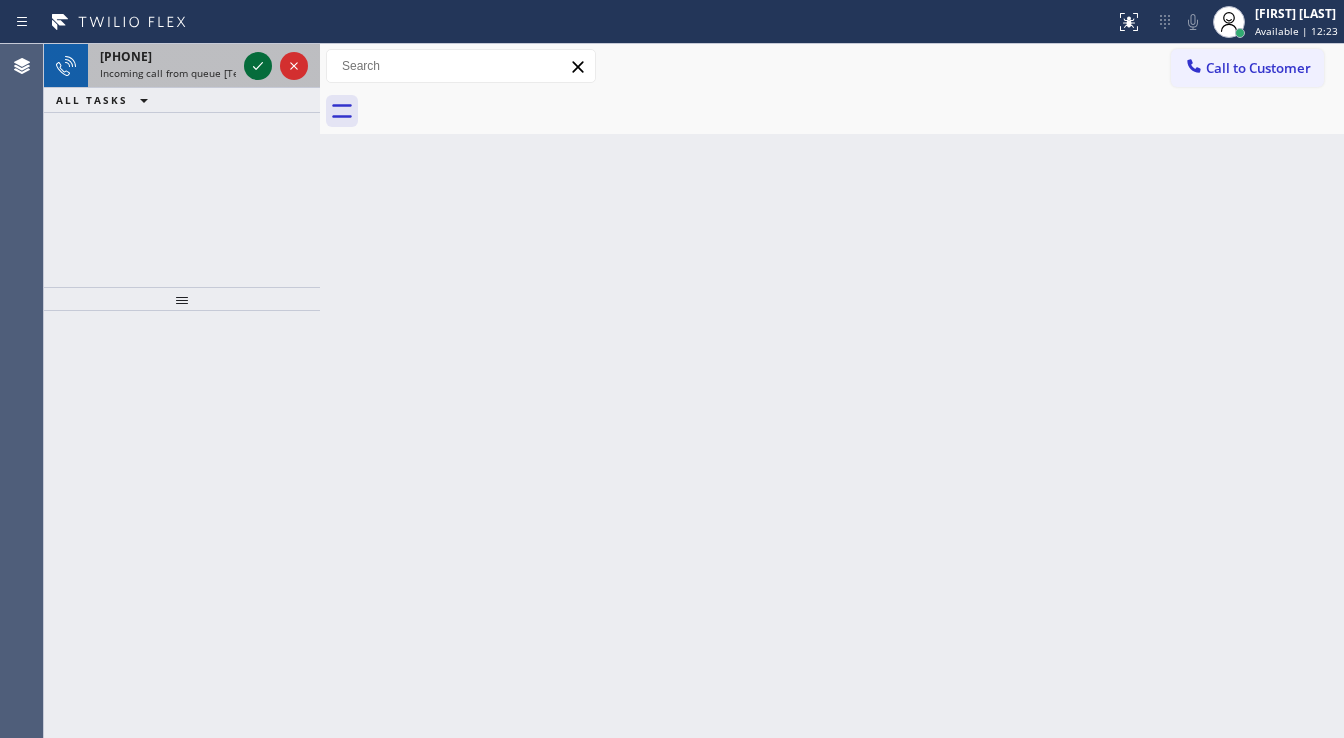 click 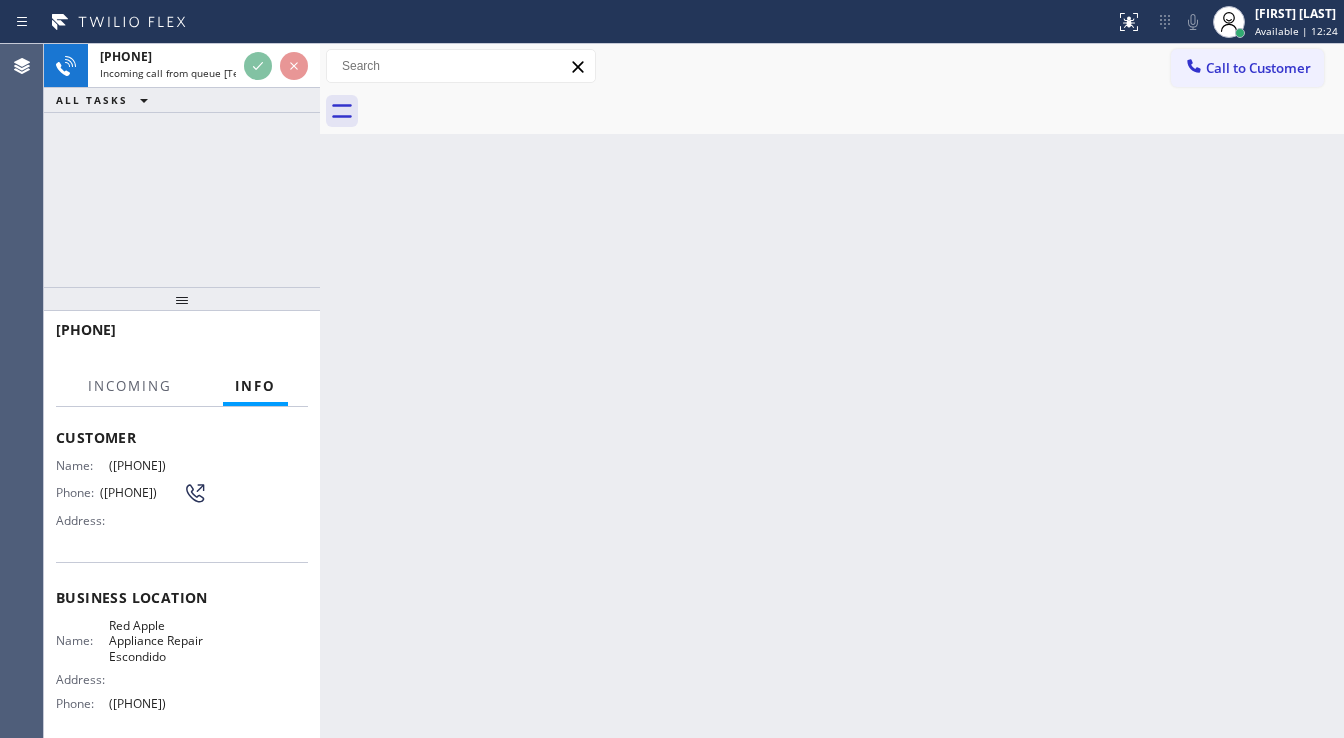 scroll, scrollTop: 160, scrollLeft: 0, axis: vertical 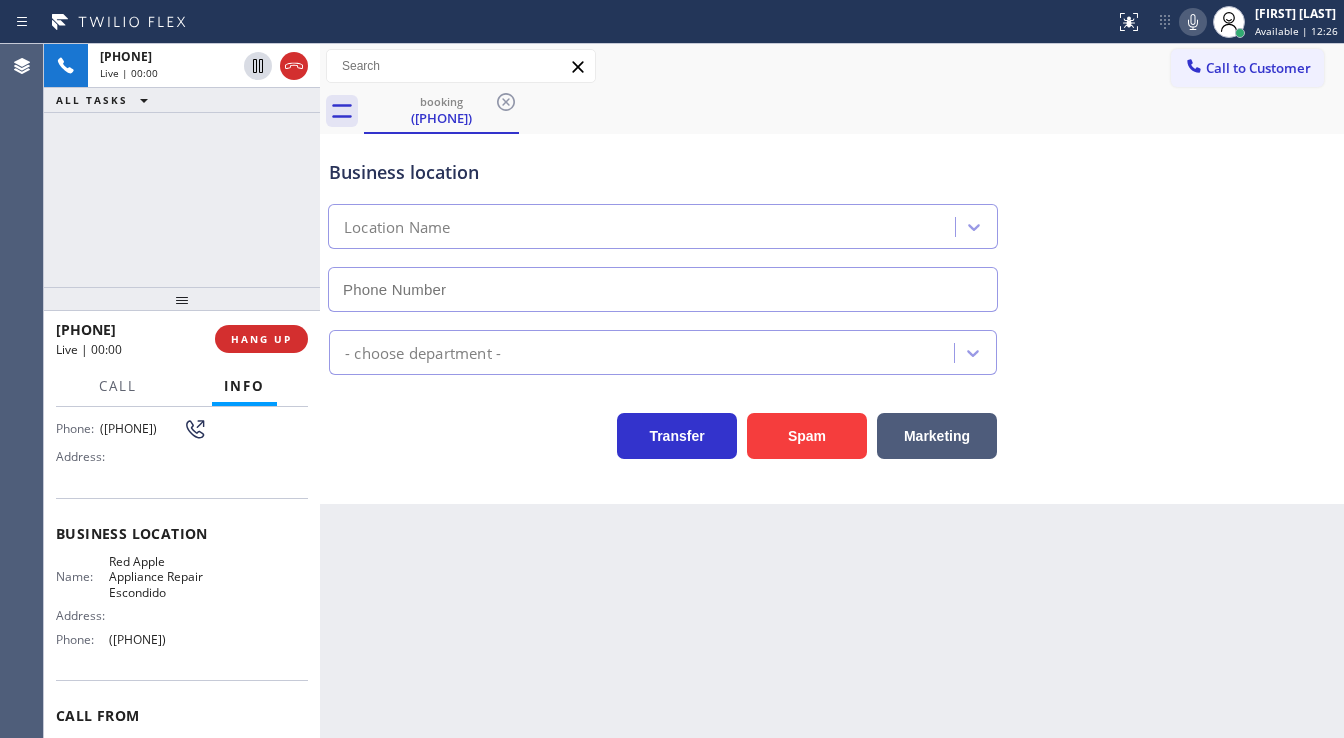 type on "([PHONE])" 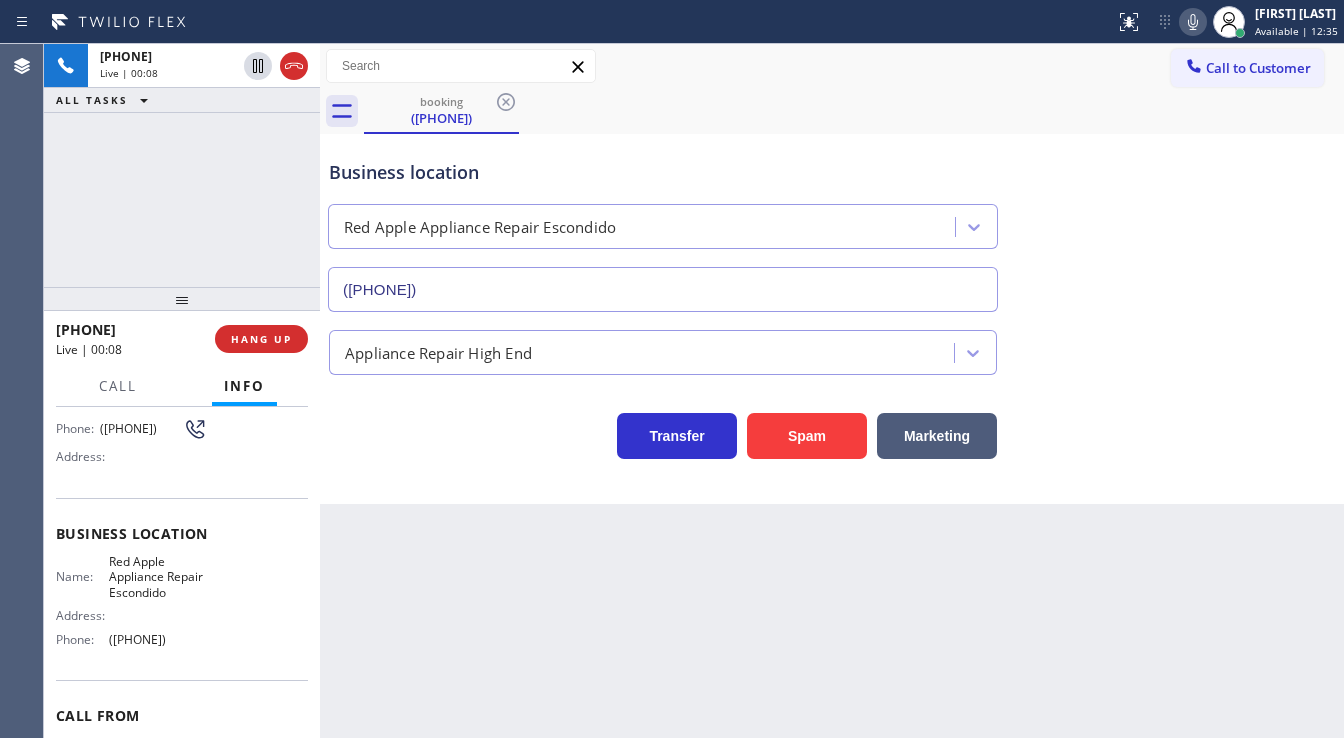 click on "+[PHONE] Live | 00:08 ALL TASKS ALL TASKS ACTIVE TASKS TASKS IN WRAP UP" at bounding box center (182, 165) 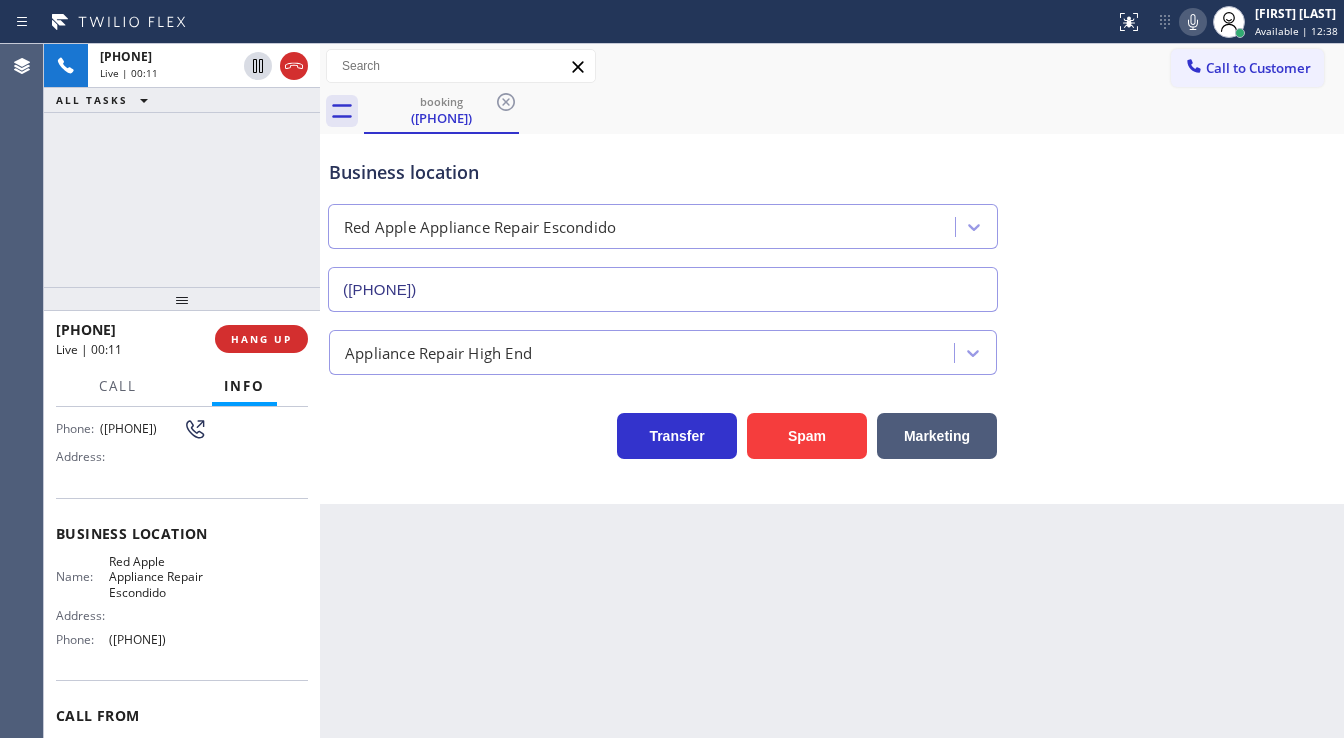 click on "+[PHONE] Live | 00:11 ALL TASKS ALL TASKS ACTIVE TASKS TASKS IN WRAP UP" at bounding box center [182, 165] 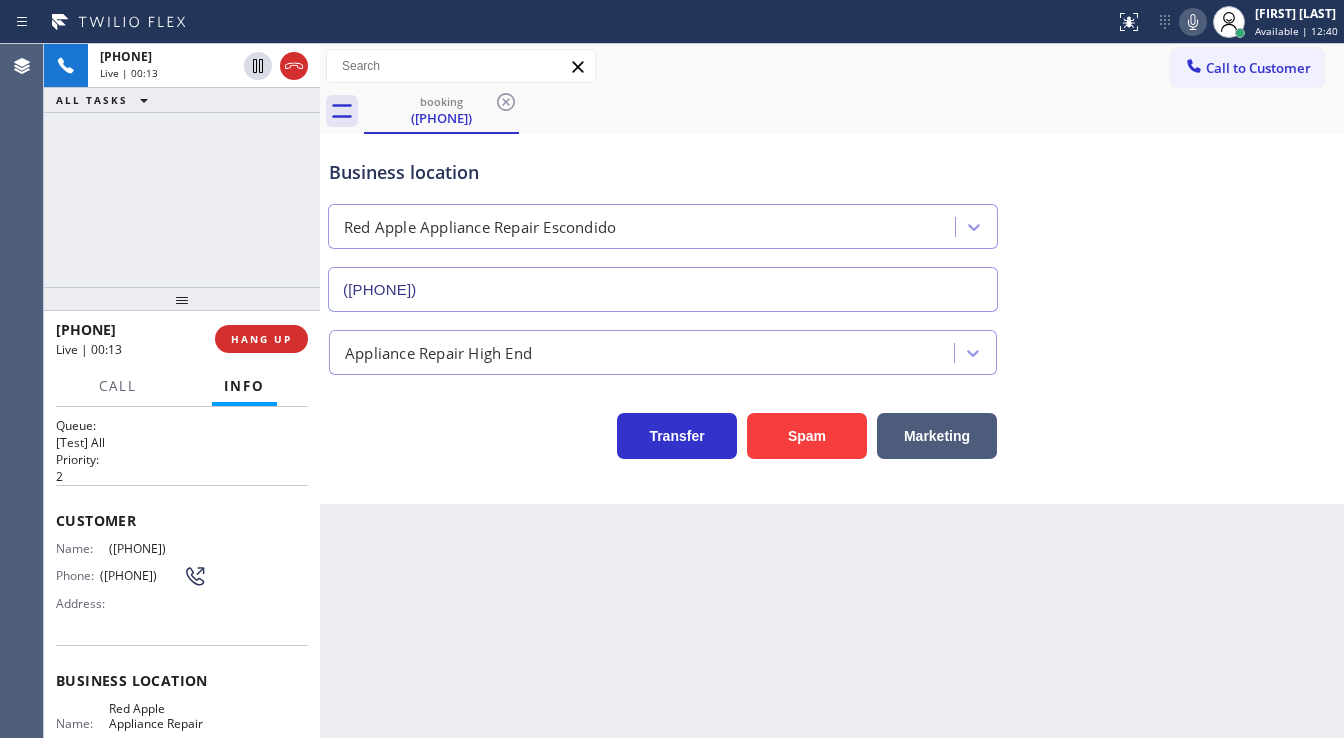 scroll, scrollTop: 0, scrollLeft: 0, axis: both 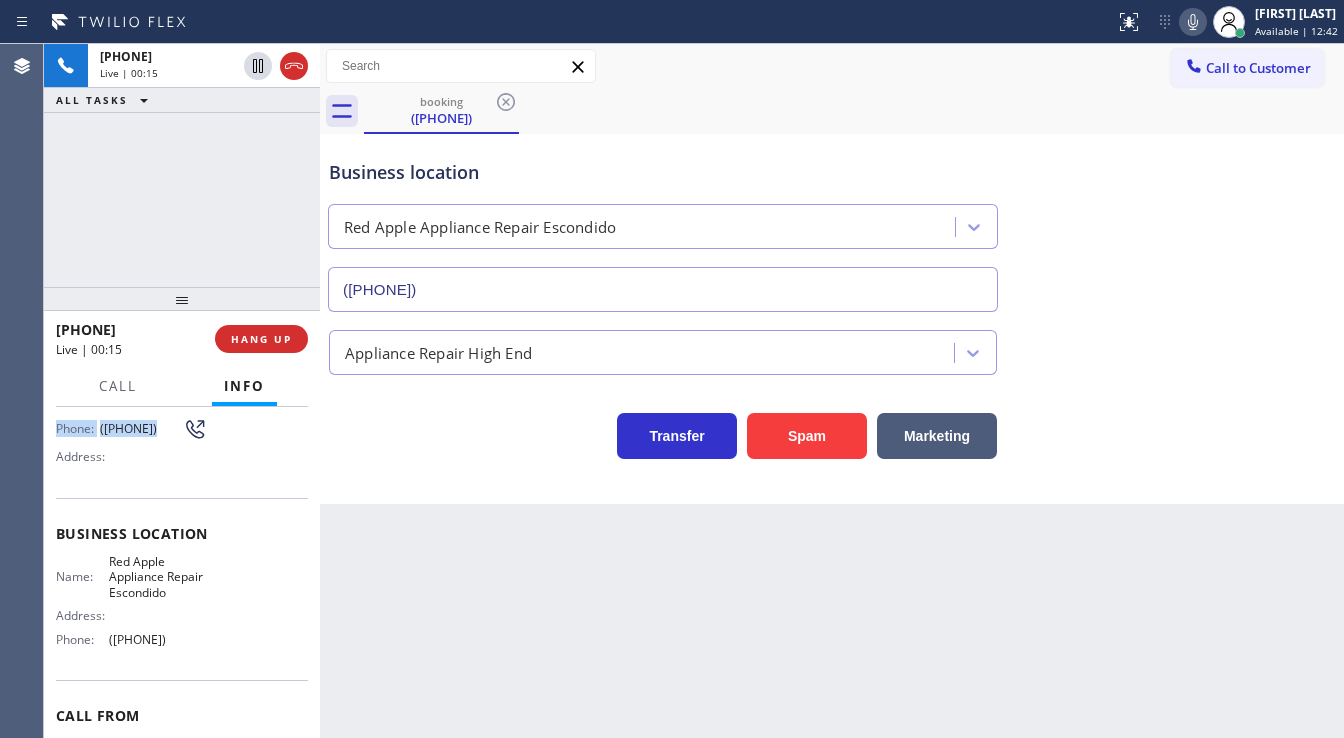 drag, startPoint x: 56, startPoint y: 524, endPoint x: 214, endPoint y: 660, distance: 208.47063 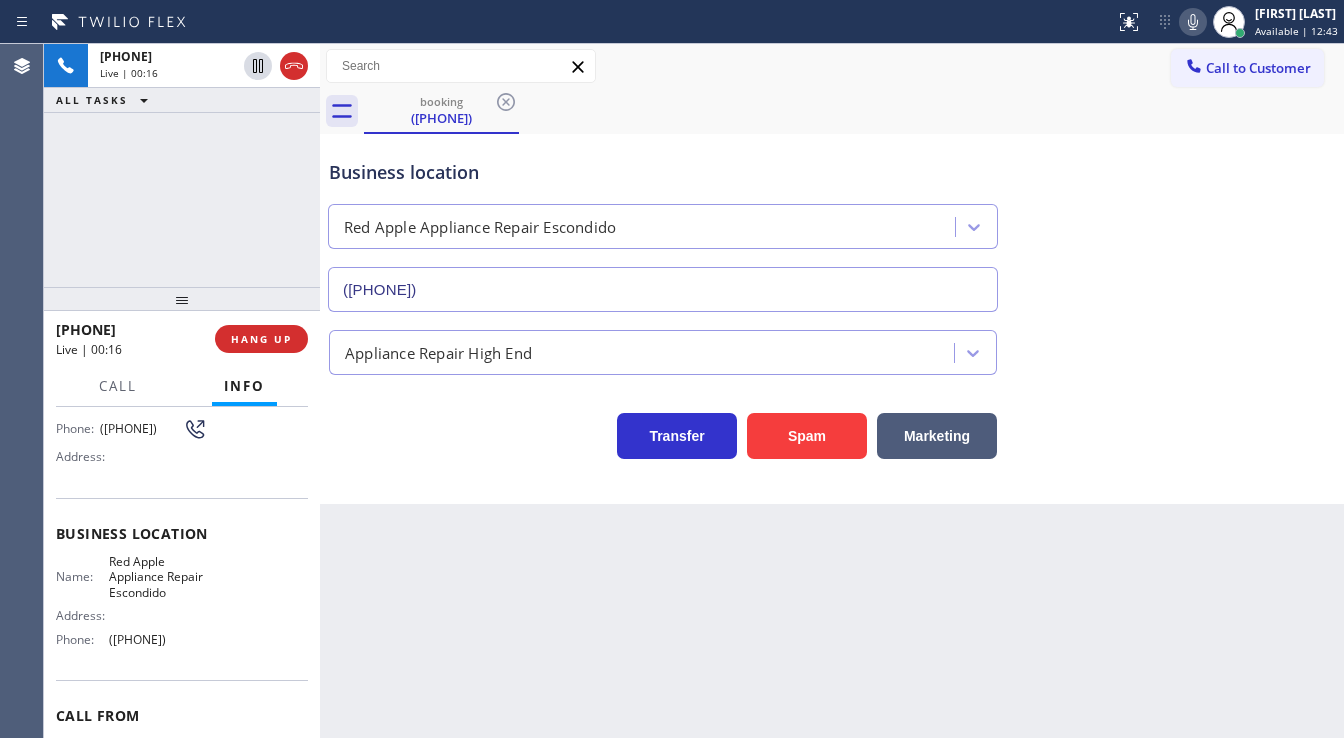 click on "[PHONE] Live | 00:16 ALL TASKS ALL TASKS ACTIVE TASKS TASKS IN WRAP UP" at bounding box center [182, 165] 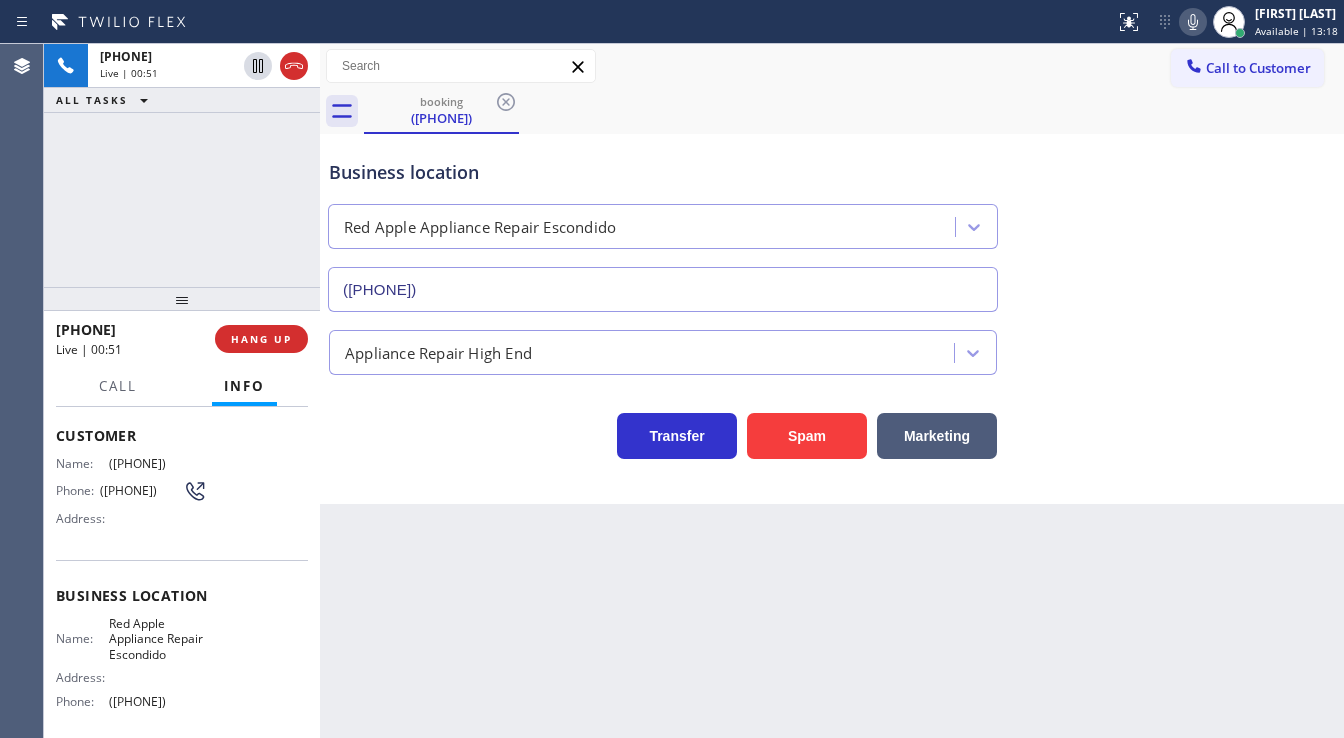 scroll, scrollTop: 0, scrollLeft: 0, axis: both 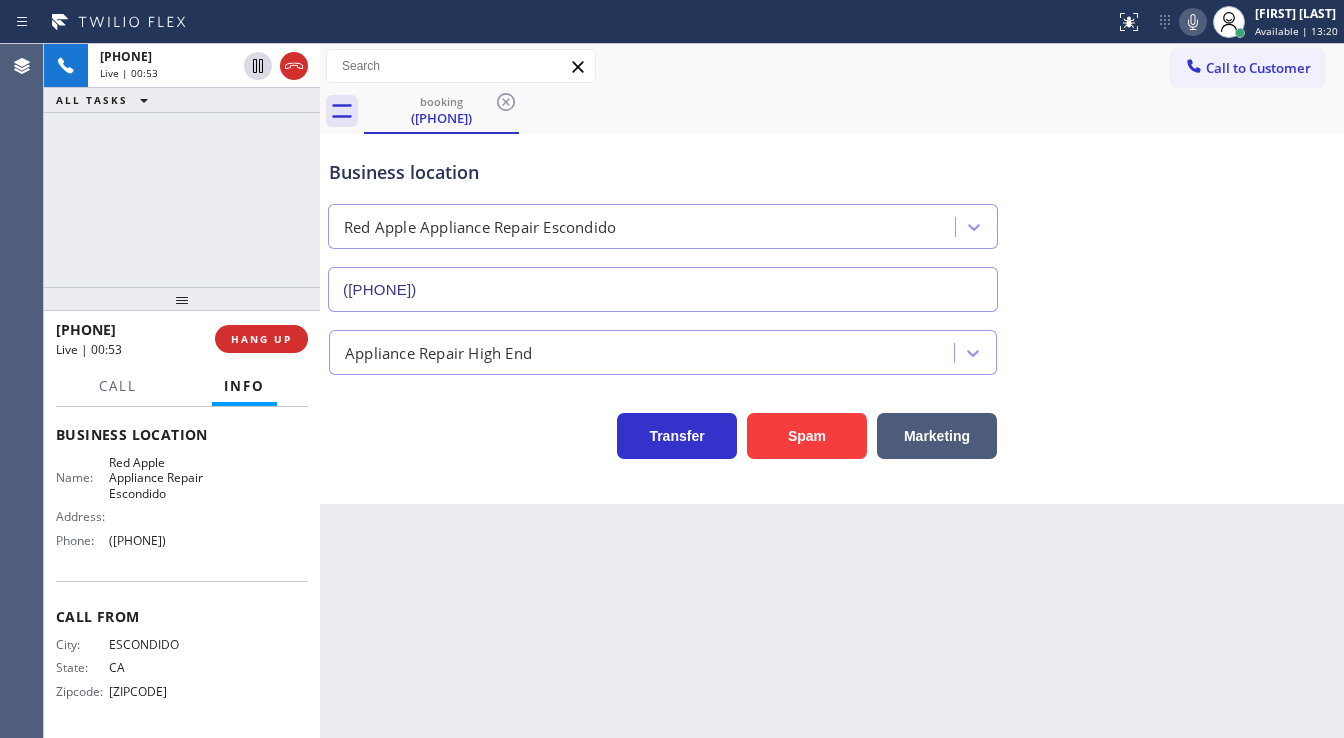 drag, startPoint x: 55, startPoint y: 527, endPoint x: 208, endPoint y: 552, distance: 155.02902 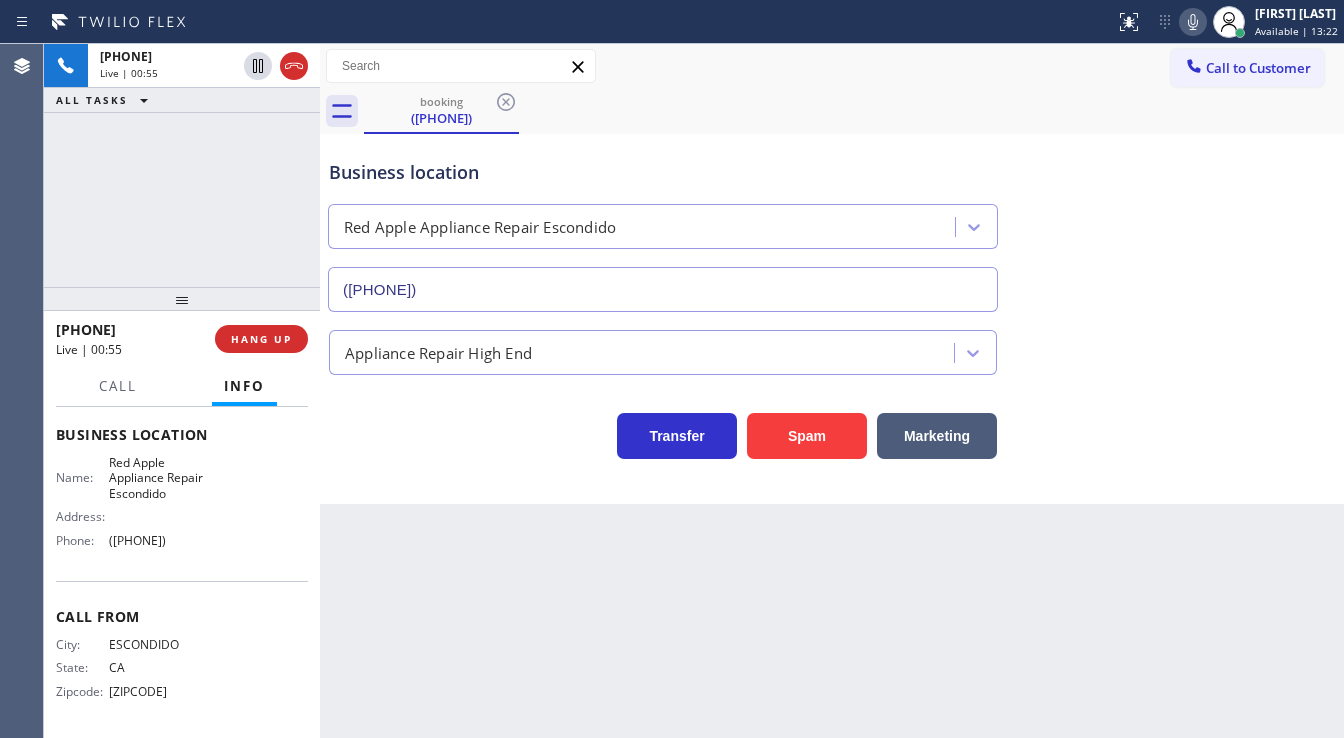 click on "[PHONE] Live | 00:55 ALL TASKS ALL TASKS ACTIVE TASKS TASKS IN WRAP UP" at bounding box center [182, 165] 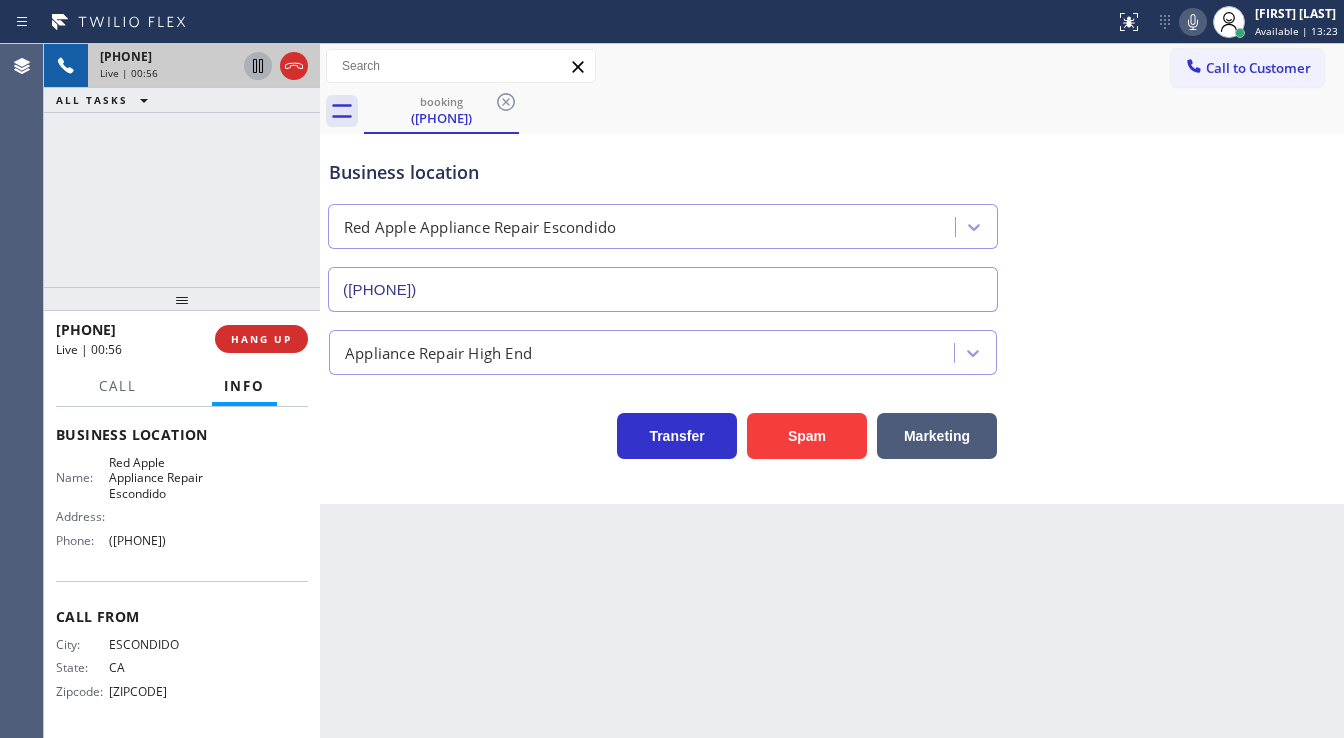 click 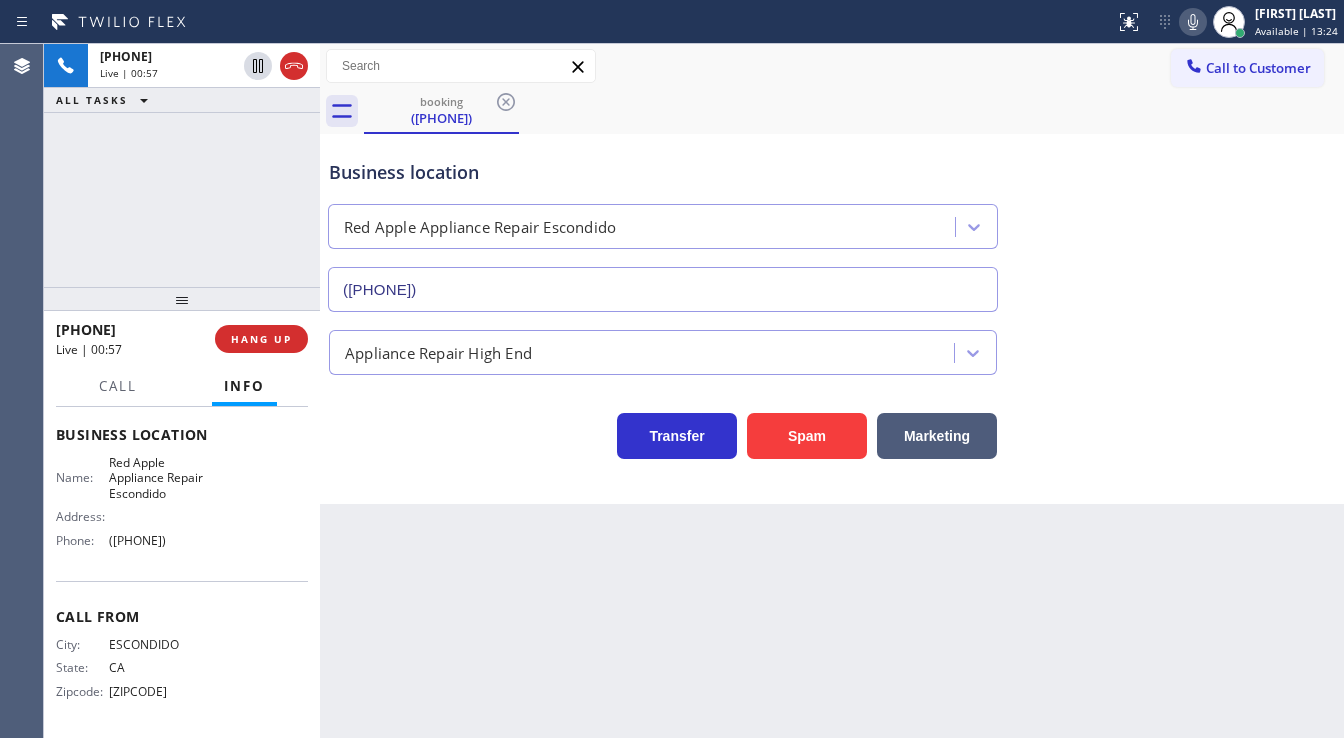 click 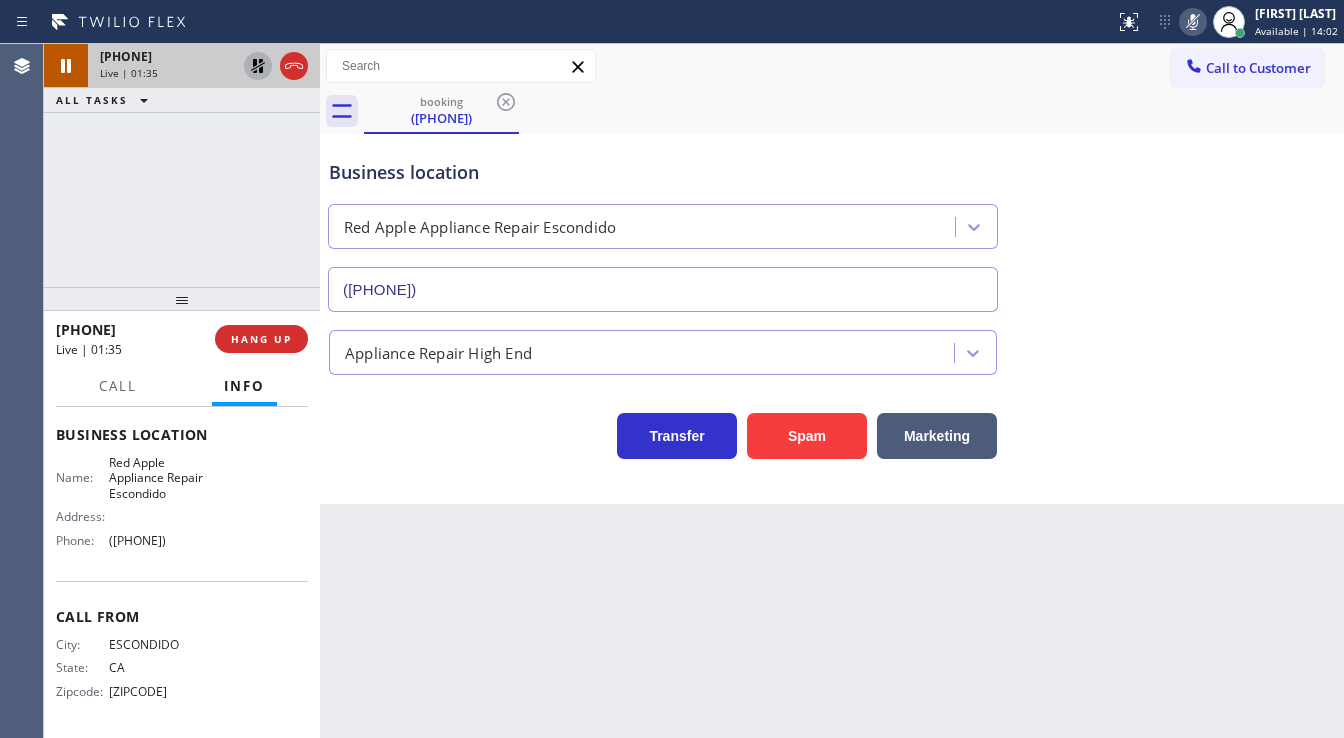 click 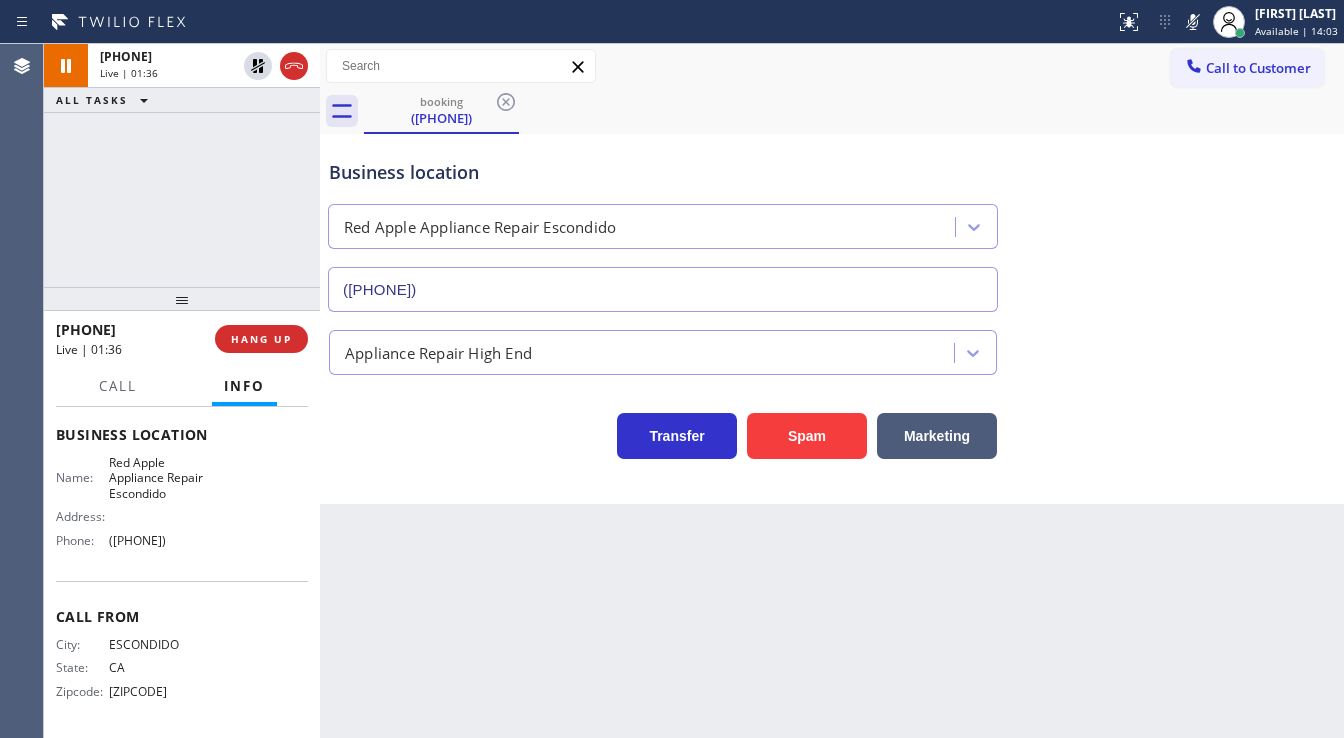 drag, startPoint x: 1189, startPoint y: 29, endPoint x: 959, endPoint y: 156, distance: 262.7337 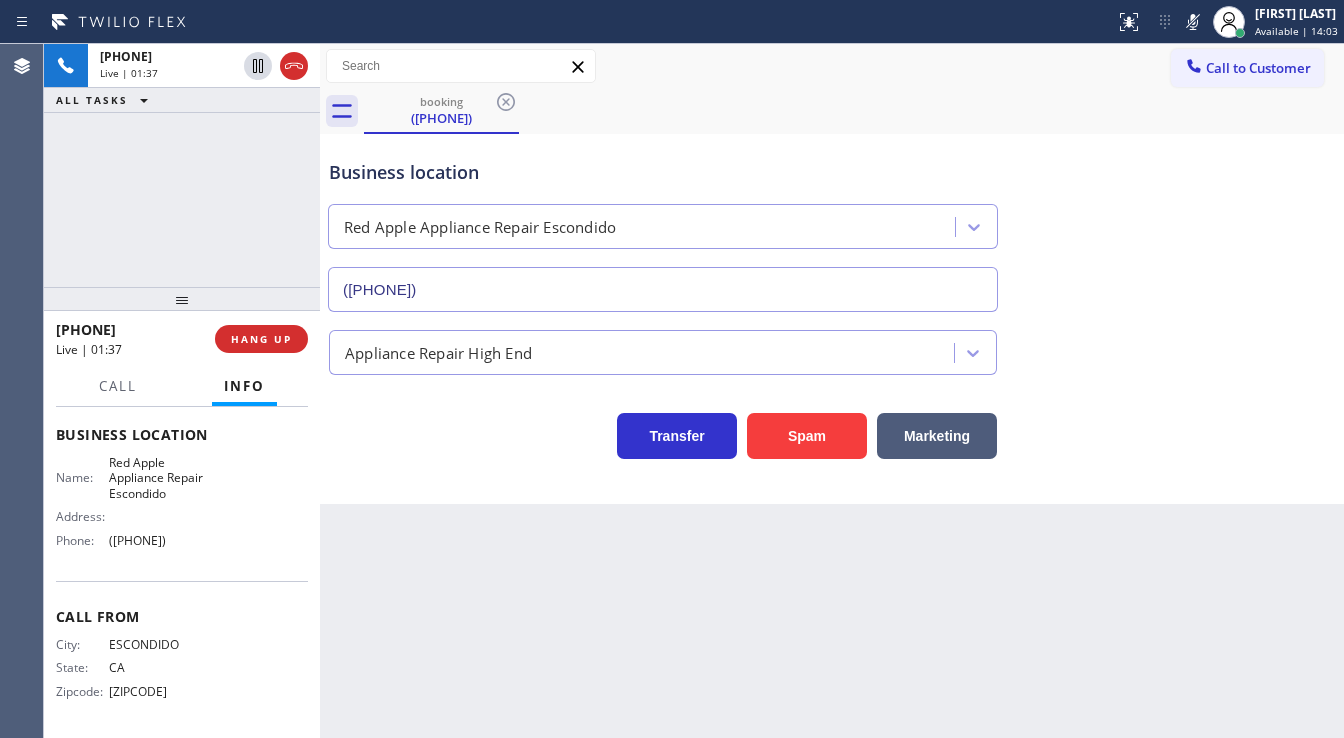 drag, startPoint x: 959, startPoint y: 156, endPoint x: 588, endPoint y: 170, distance: 371.26407 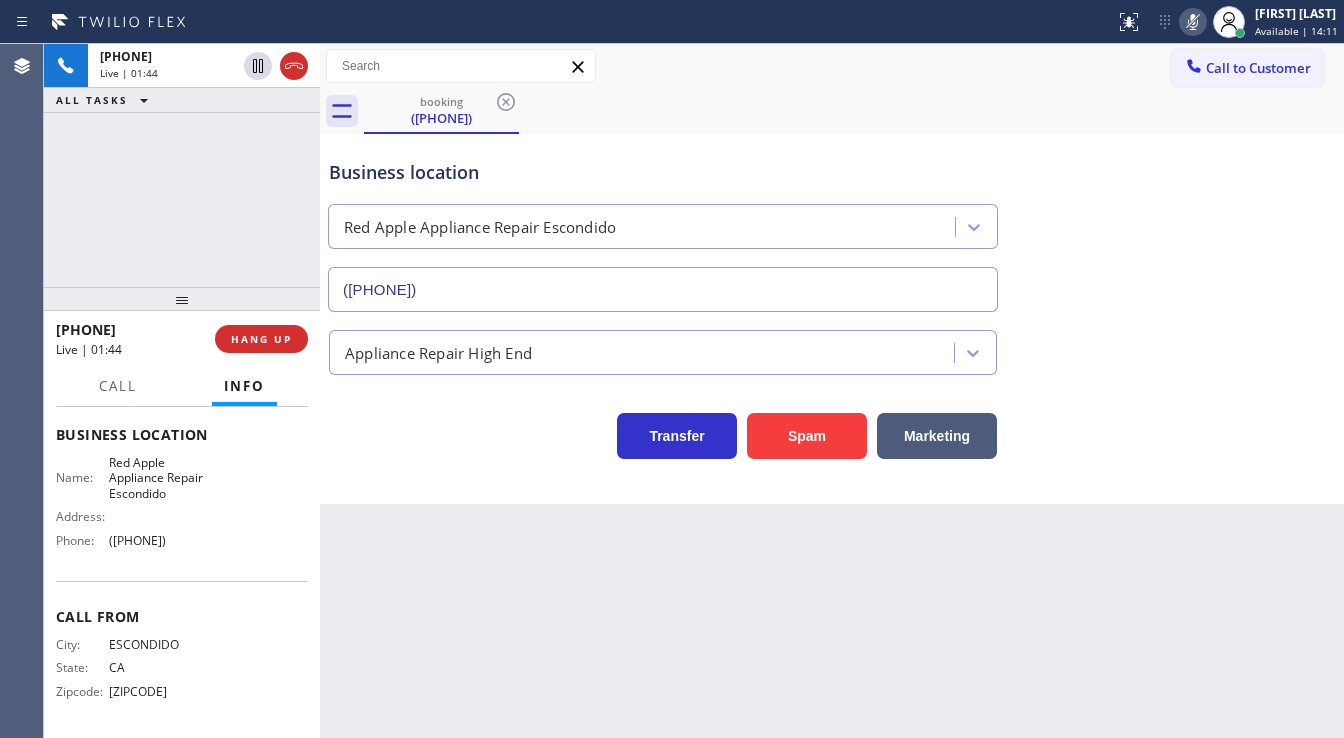click 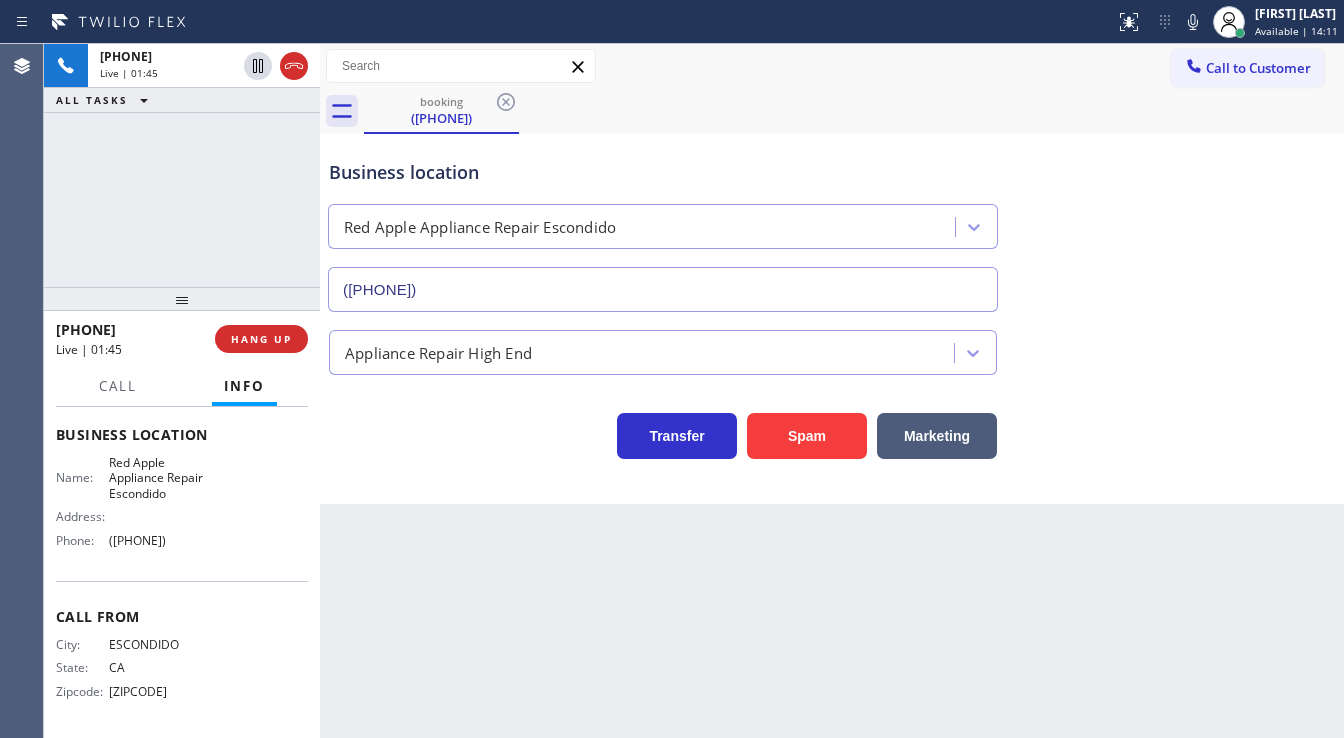 click on "Business location Red Apple Appliance Repair Escondido [PHONE]" at bounding box center (832, 221) 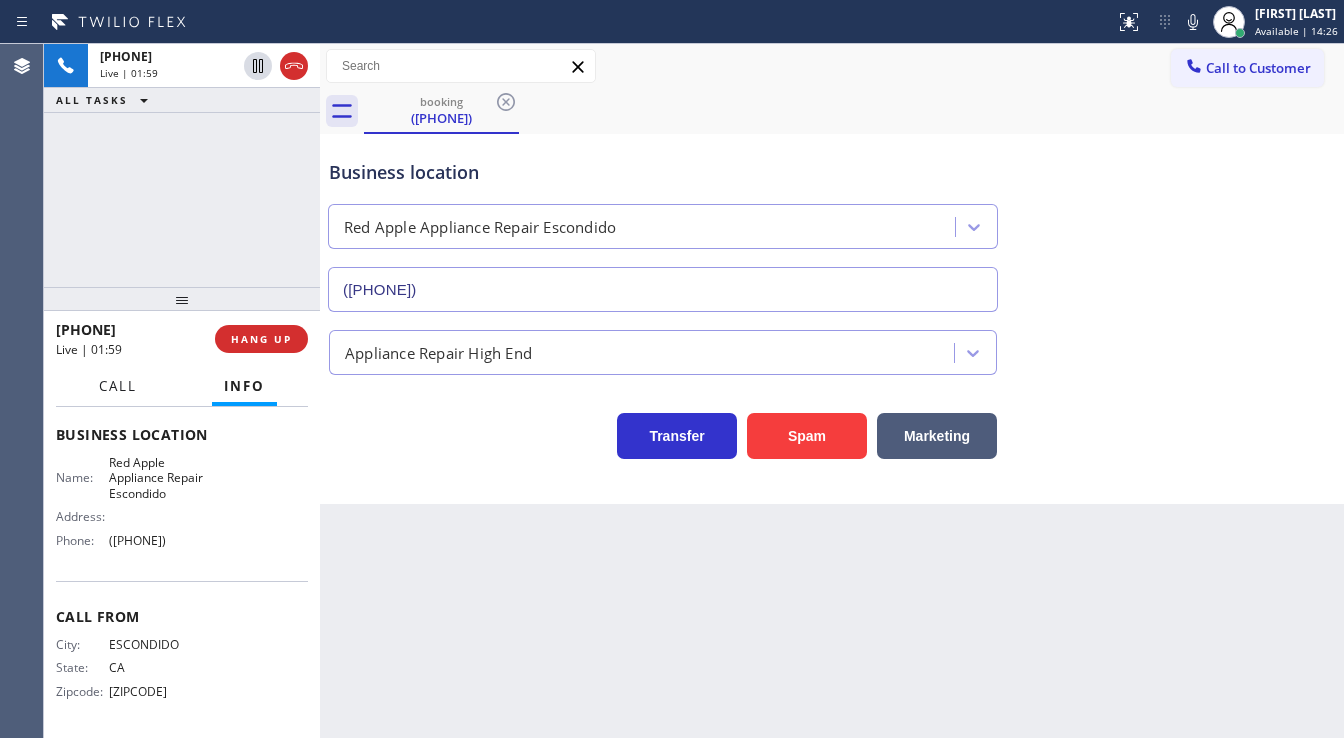 click on "Call" at bounding box center [118, 386] 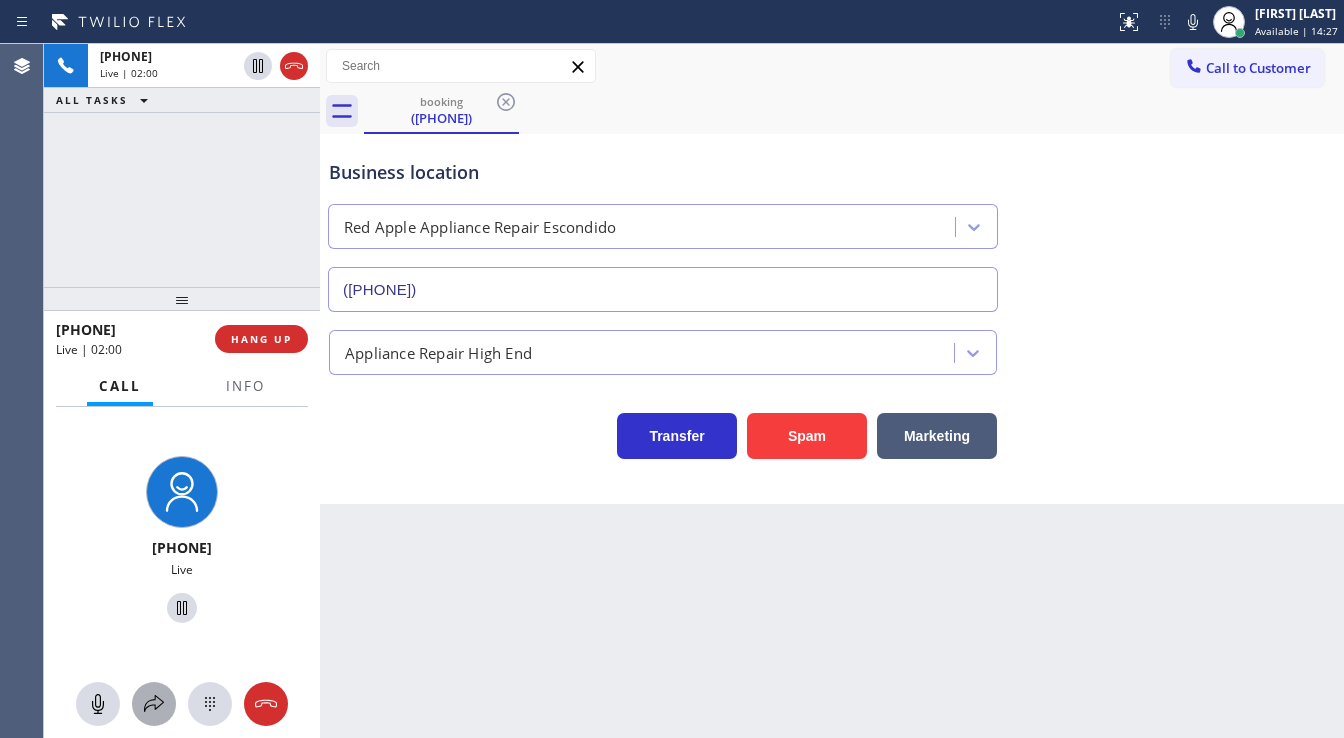 click at bounding box center (154, 704) 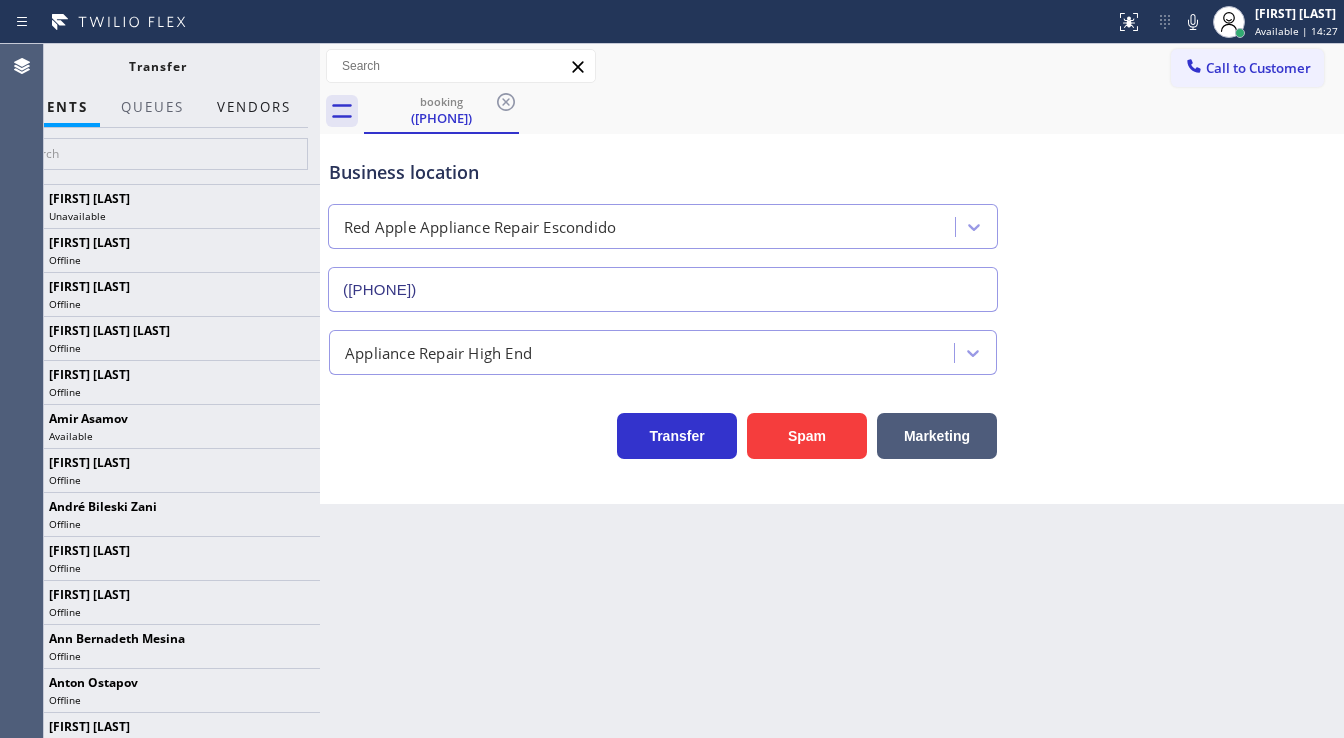 click on "Vendors" at bounding box center (254, 107) 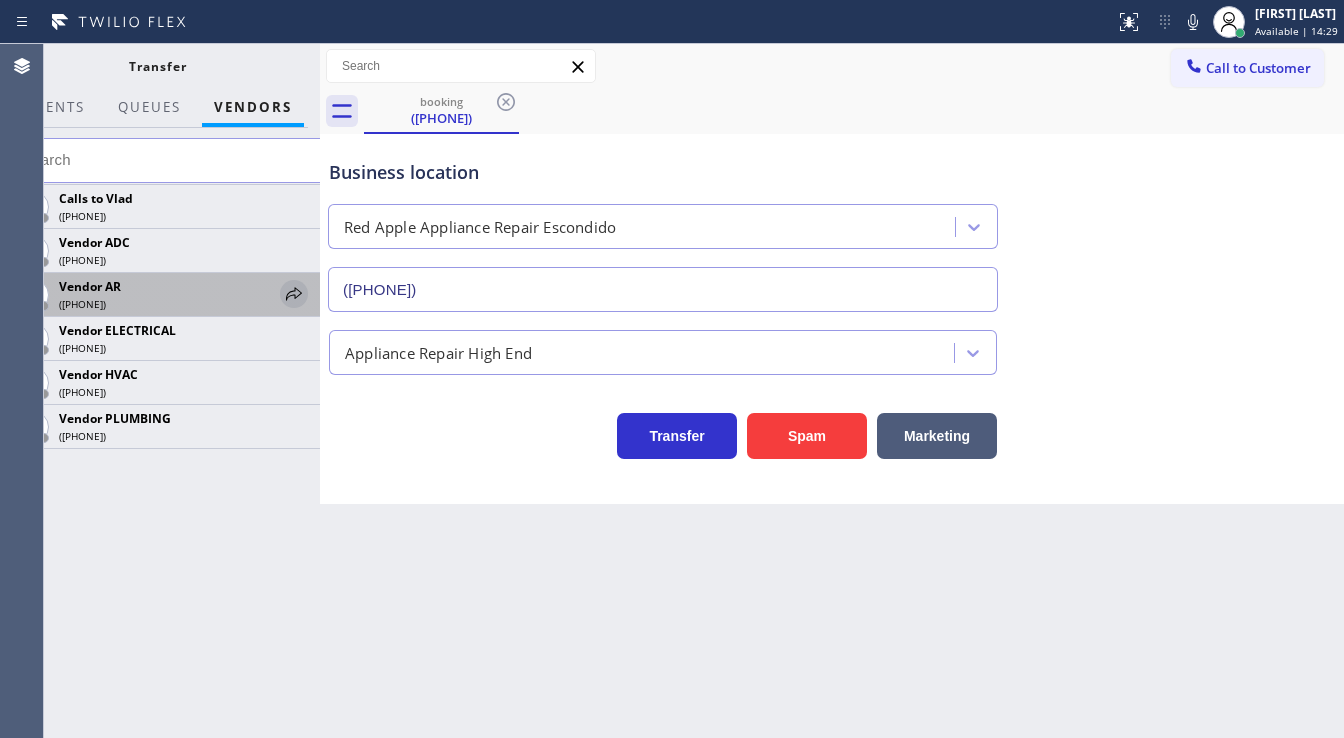 click 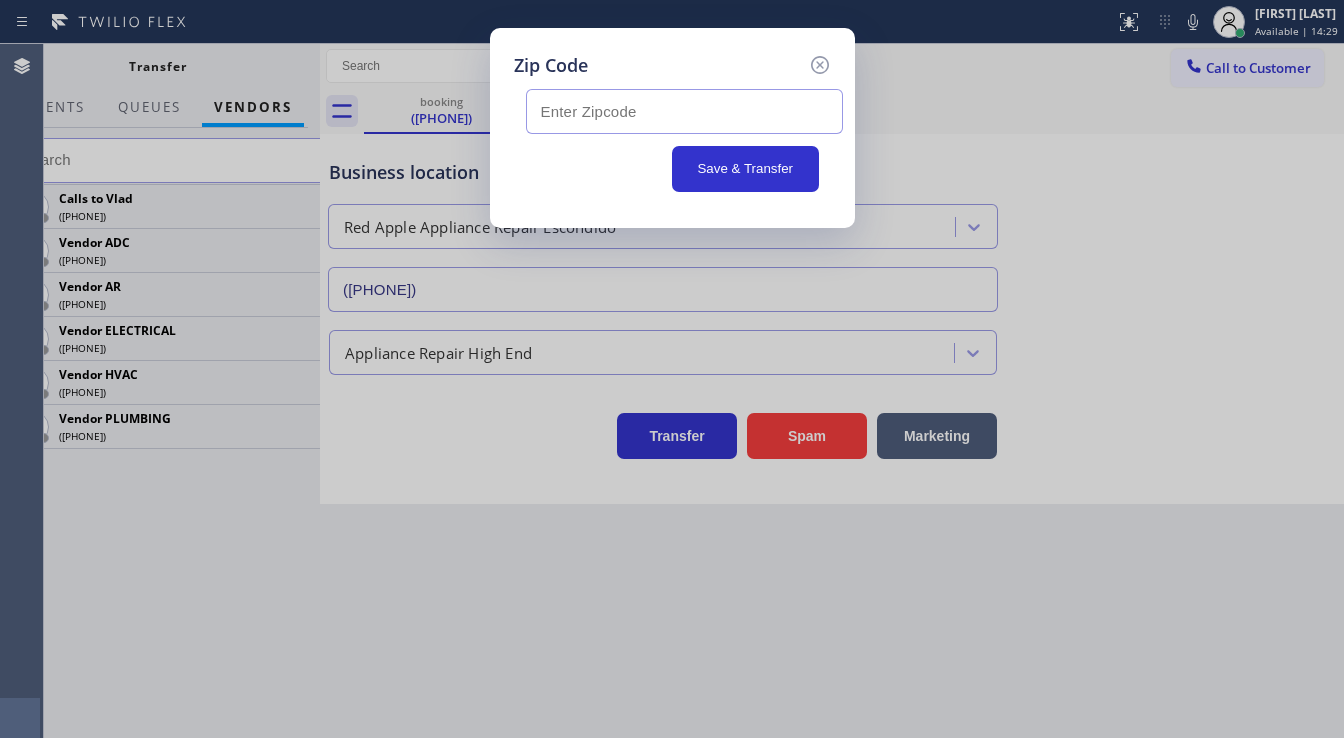 click at bounding box center [684, 111] 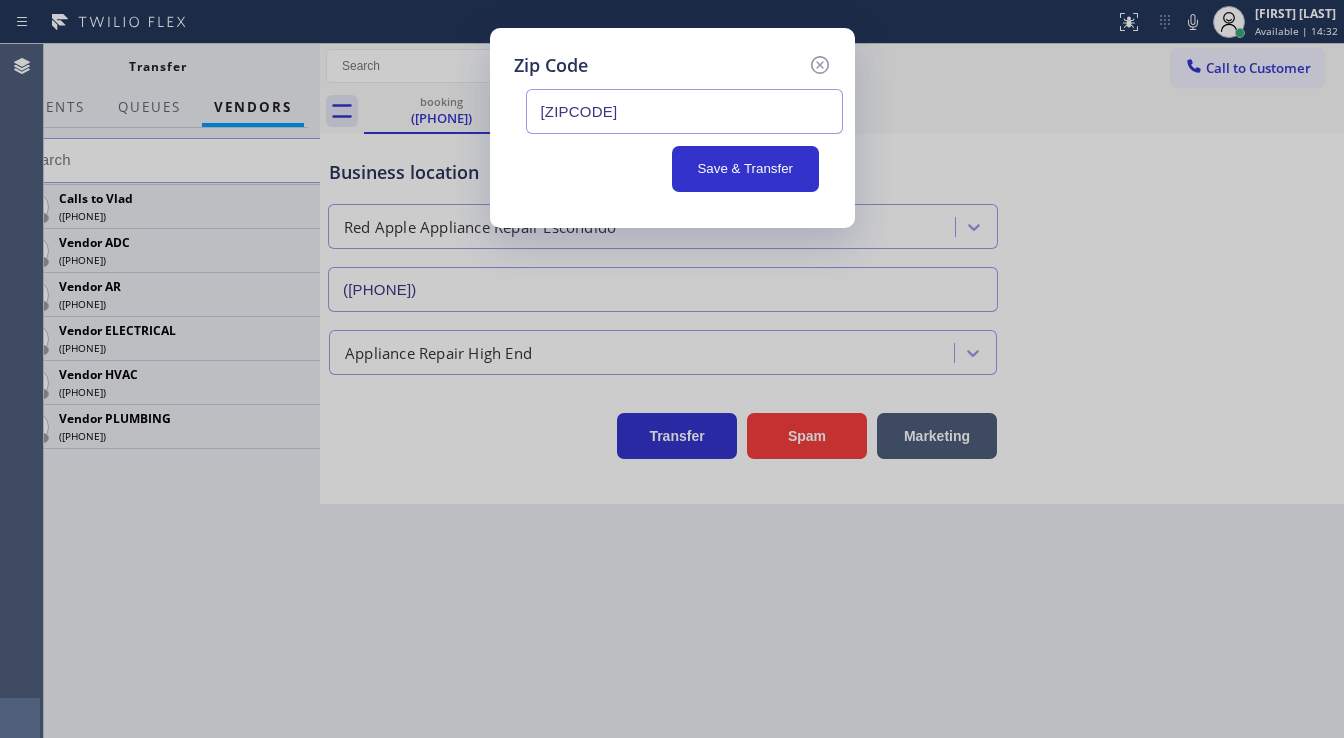 type on "[ZIPCODE]" 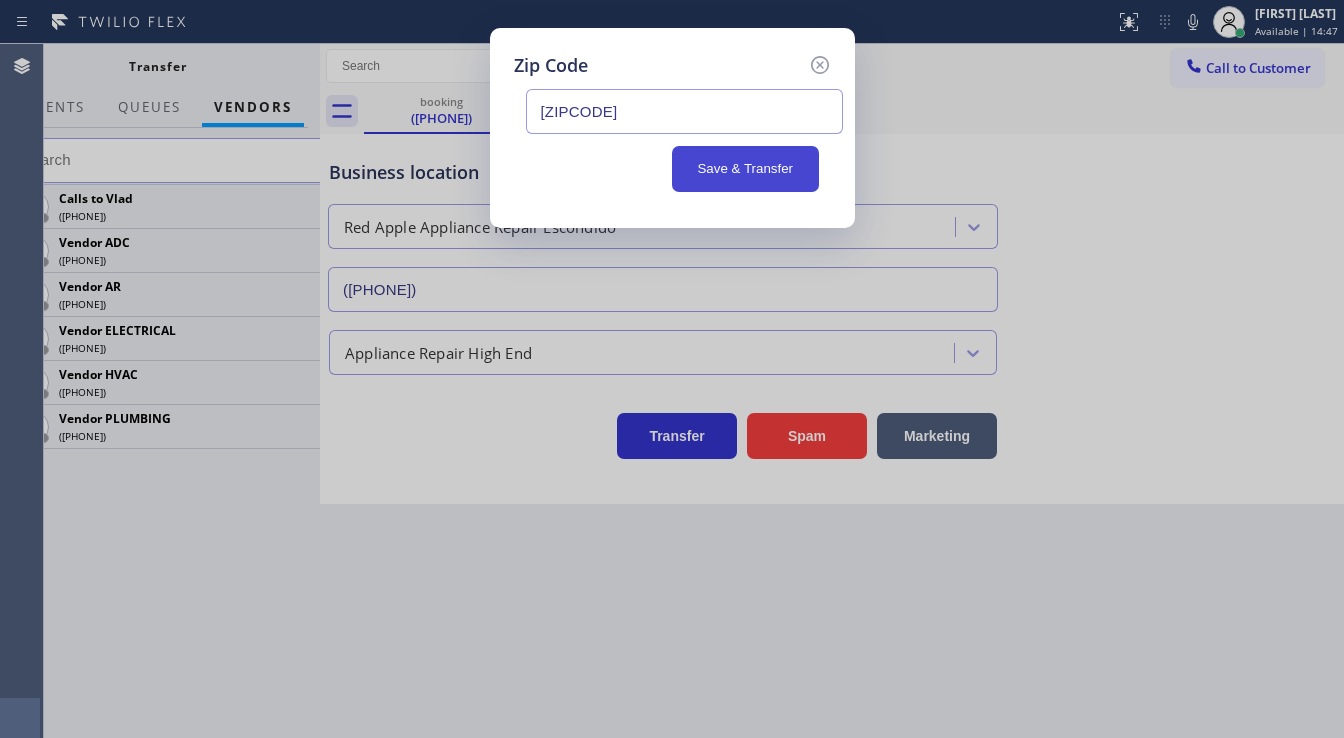 click on "Save & Transfer" at bounding box center (745, 169) 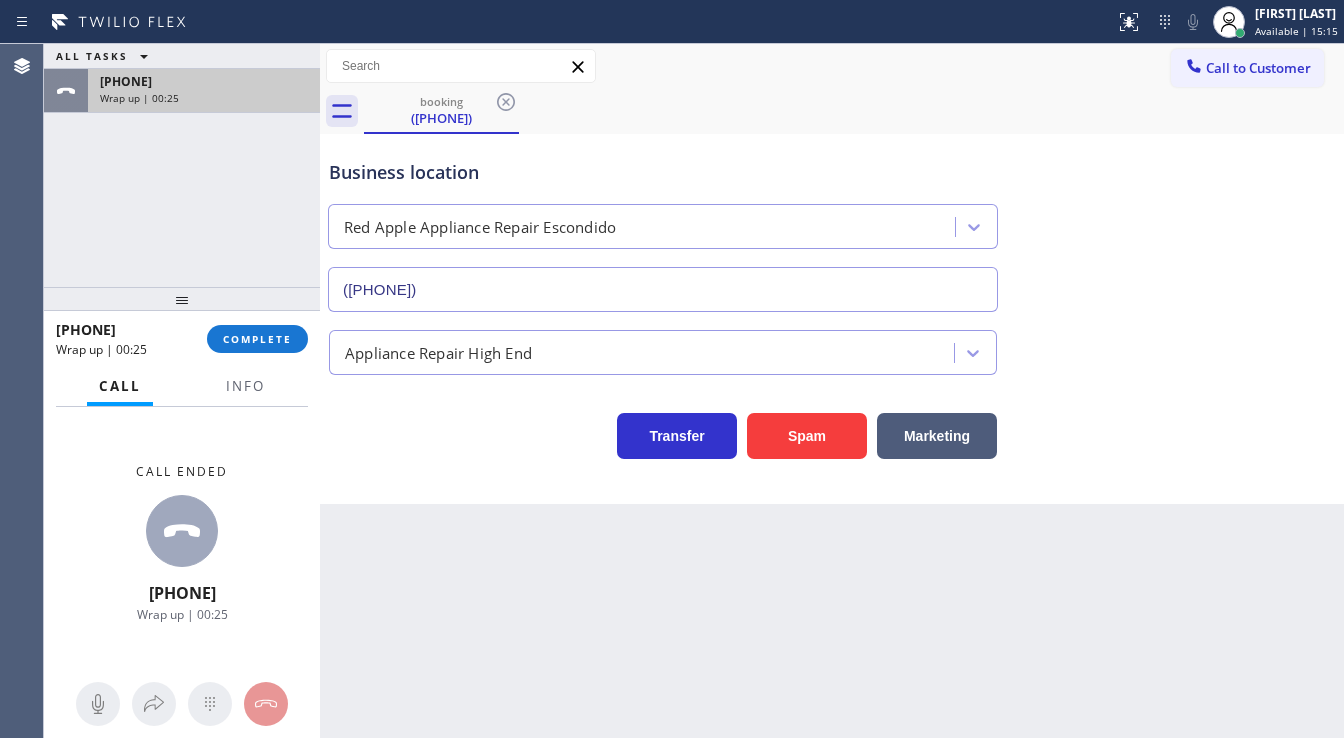 click on "Wrap up | 00:25" at bounding box center [139, 98] 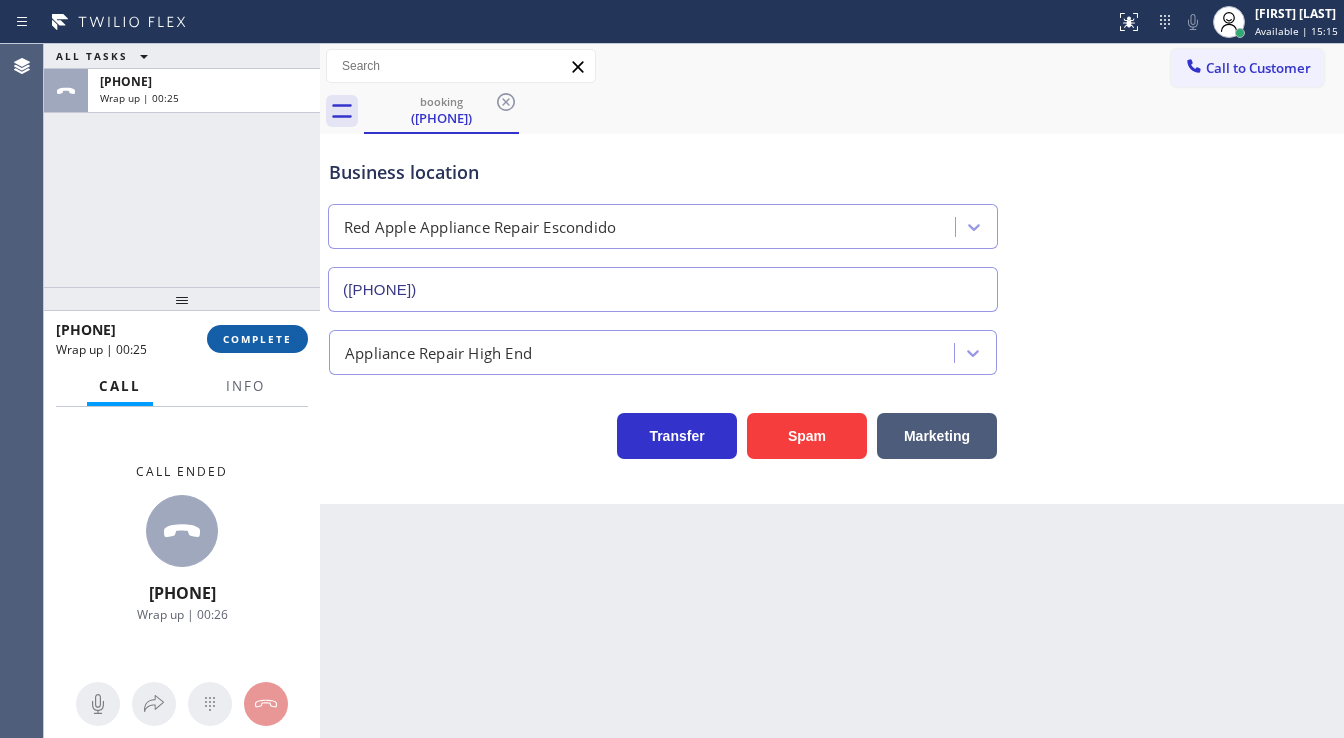 click on "COMPLETE" at bounding box center (257, 339) 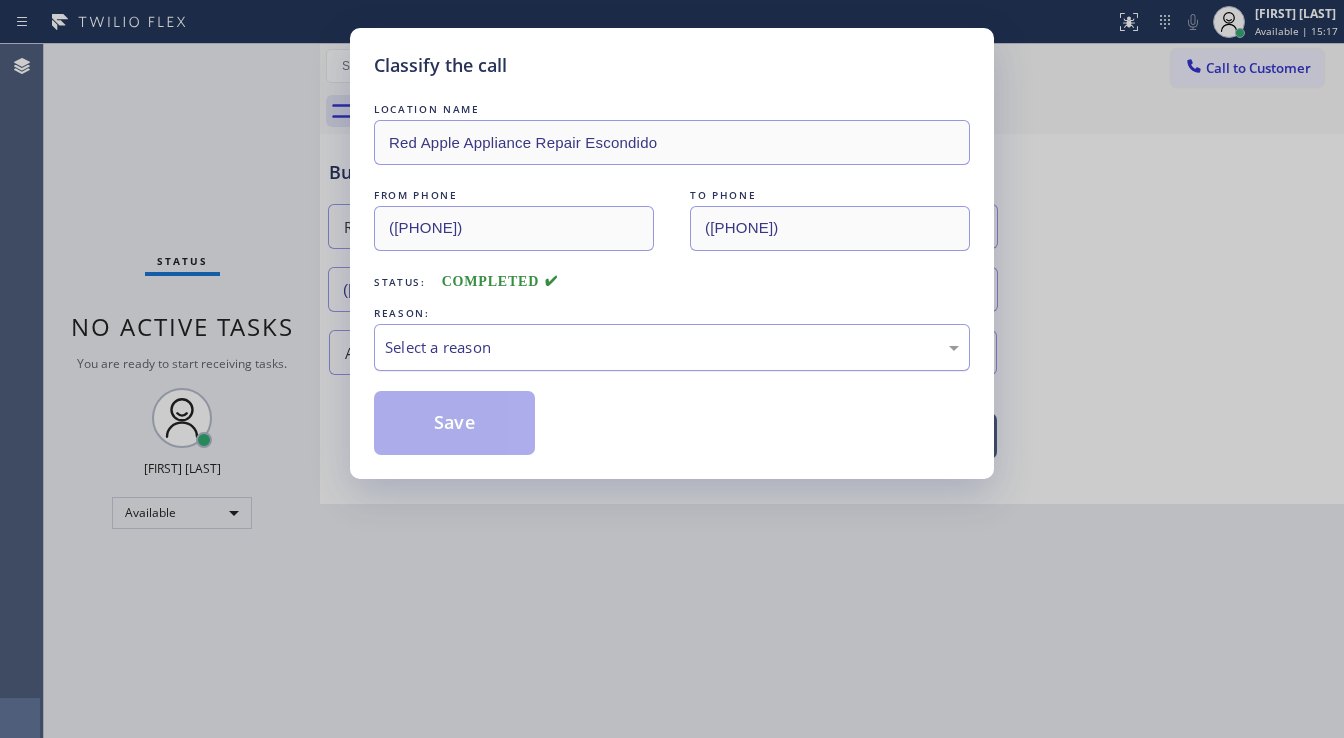click on "Select a reason" at bounding box center (672, 347) 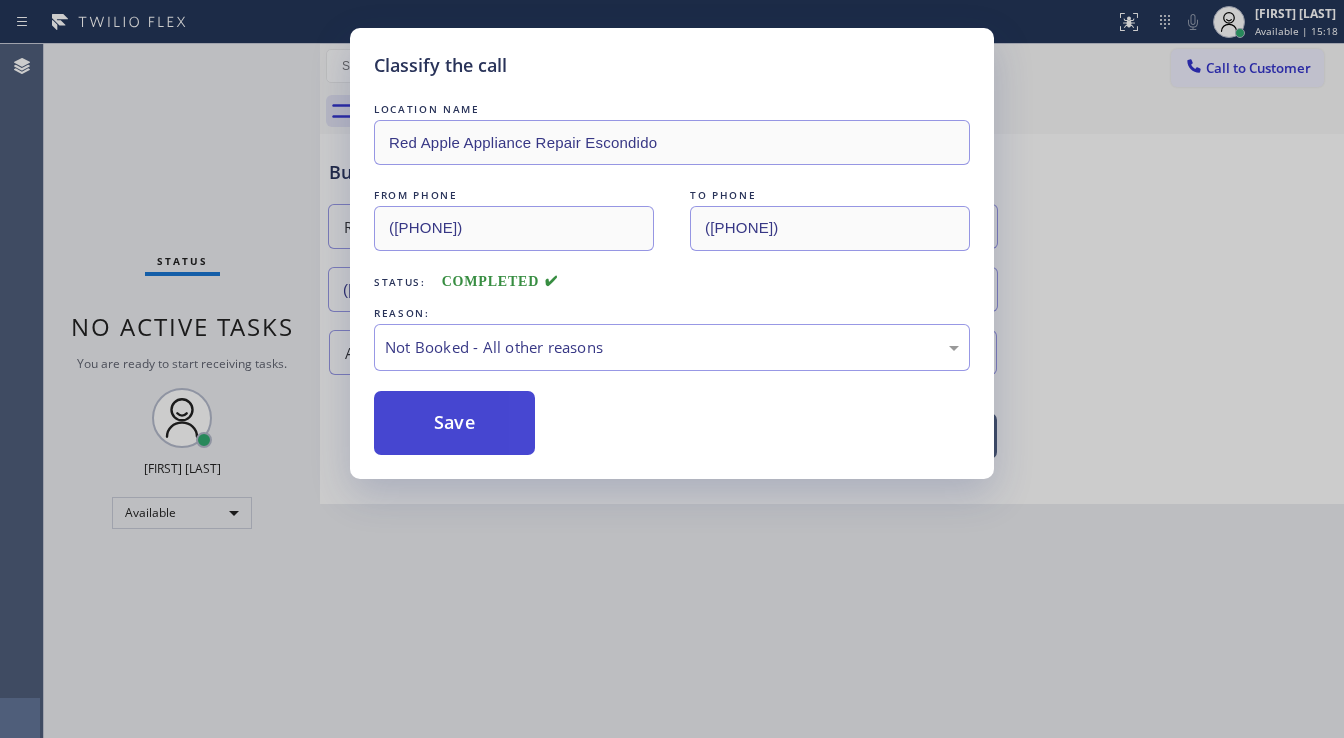 click on "Save" at bounding box center (454, 423) 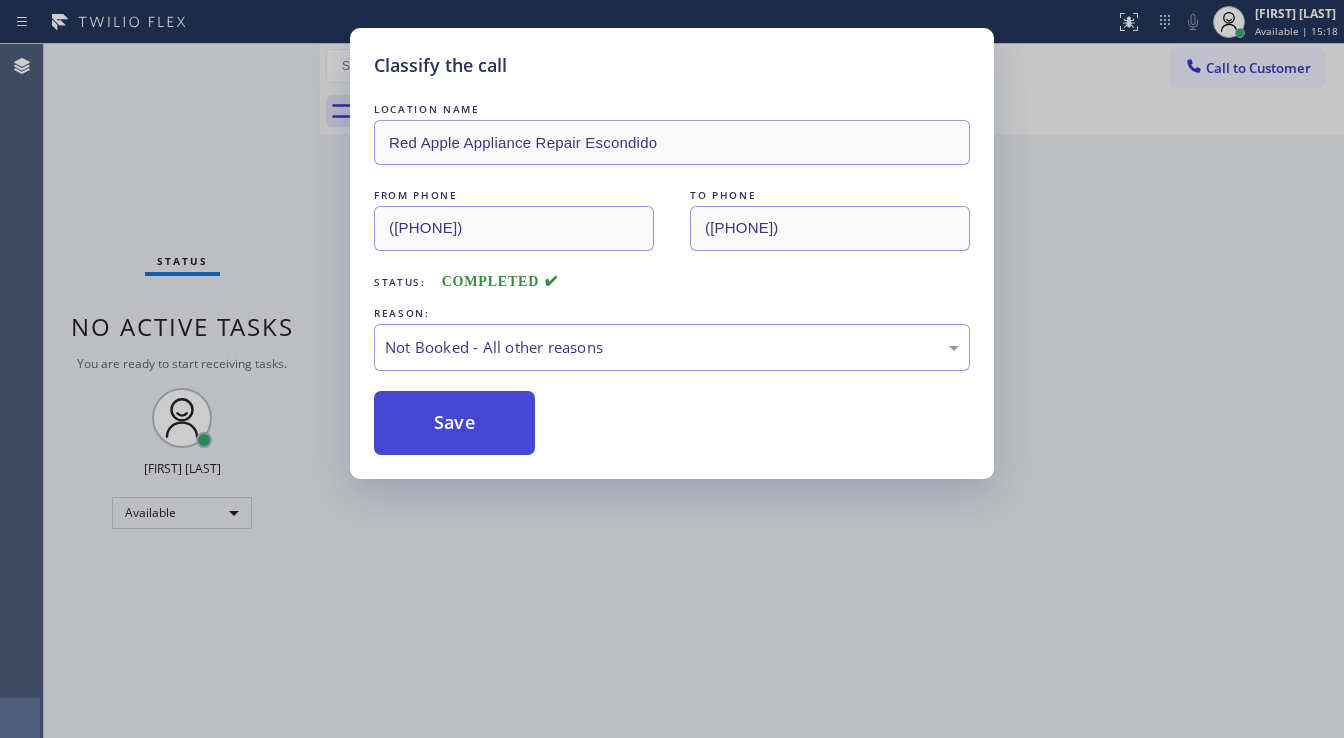 click on "Save" at bounding box center (454, 423) 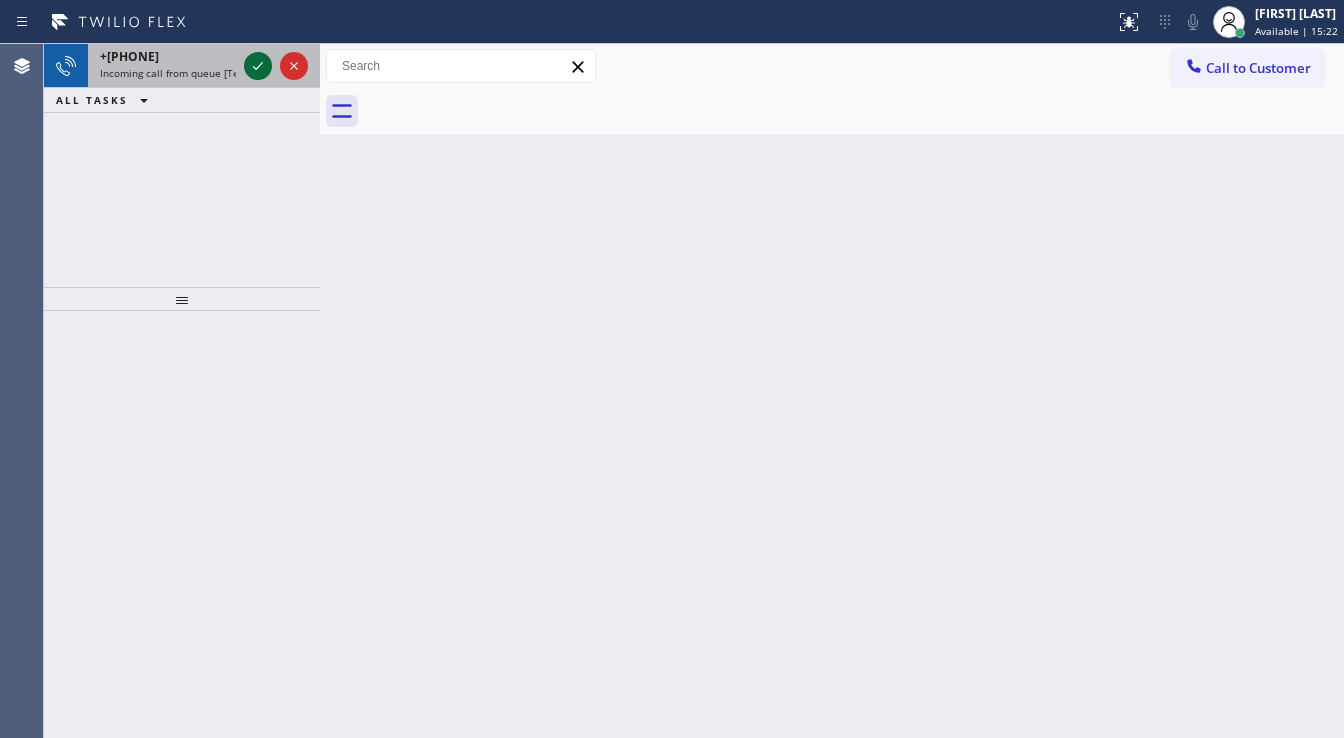 click 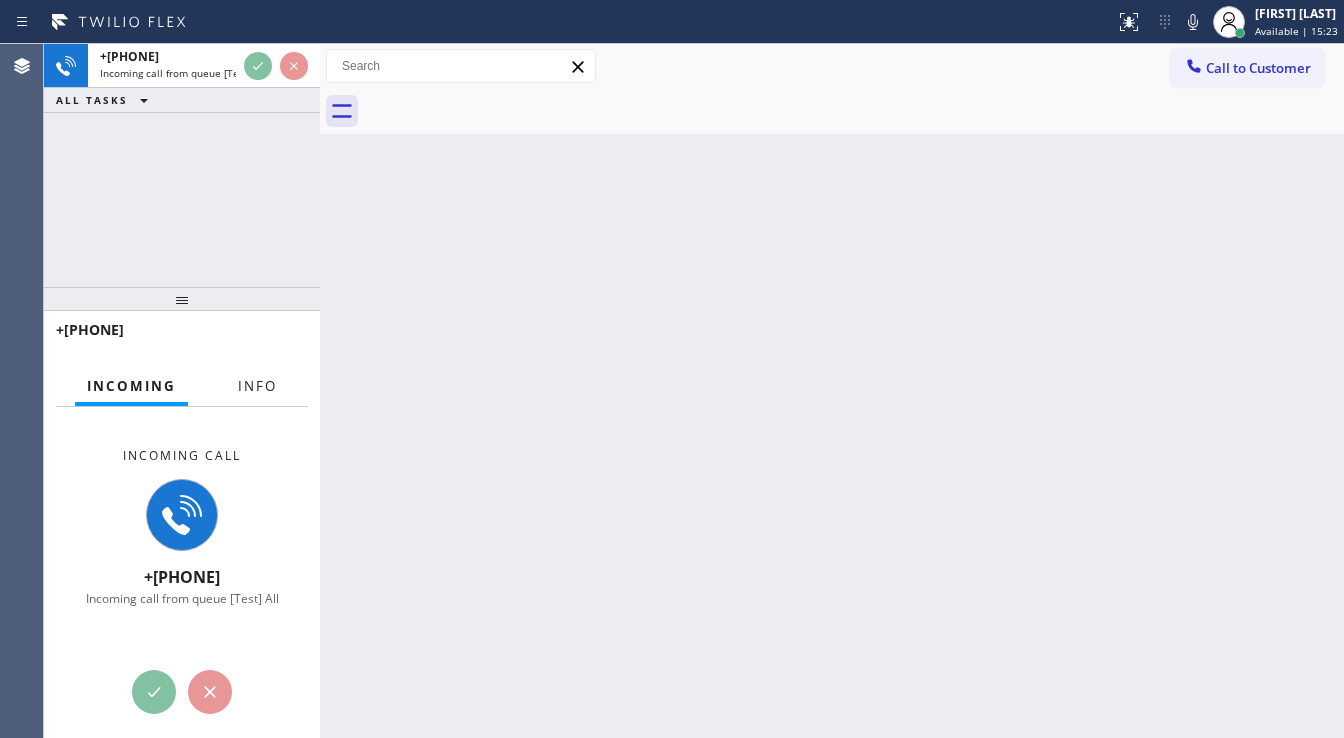 click on "Info" at bounding box center [257, 386] 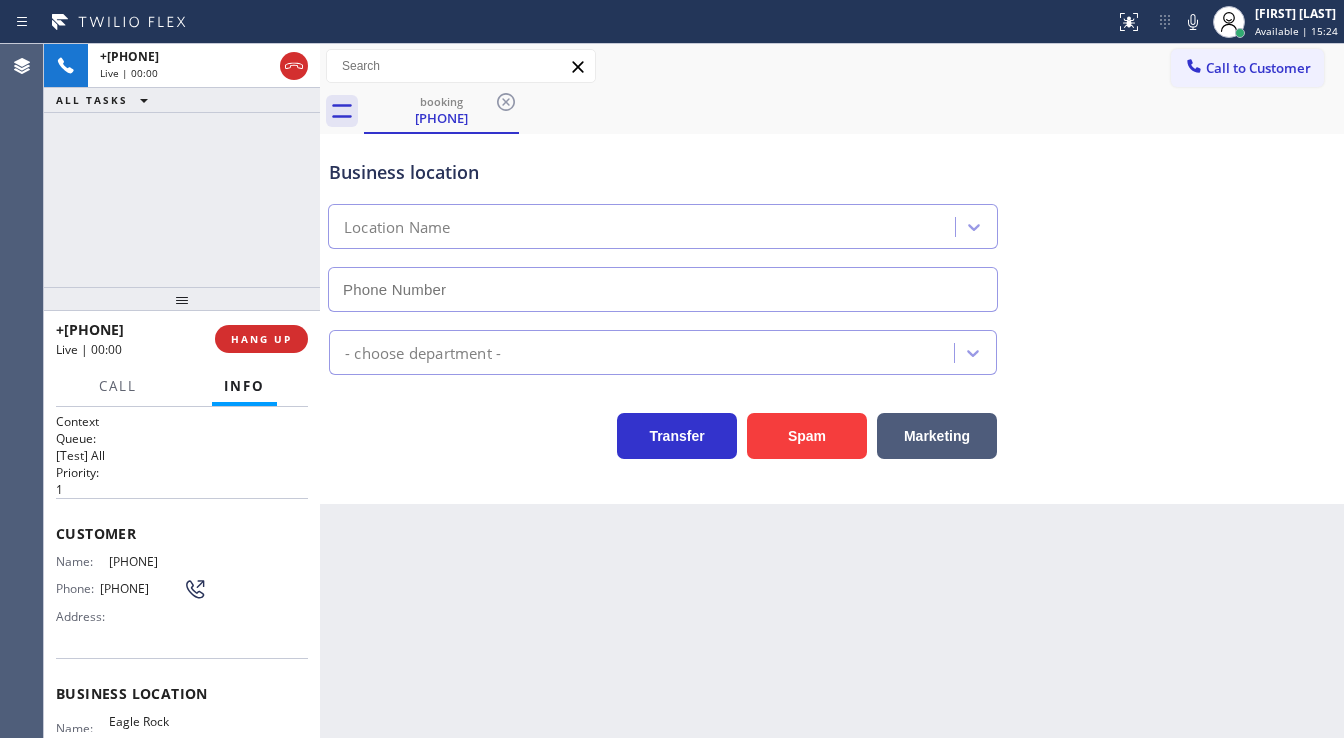 scroll, scrollTop: 80, scrollLeft: 0, axis: vertical 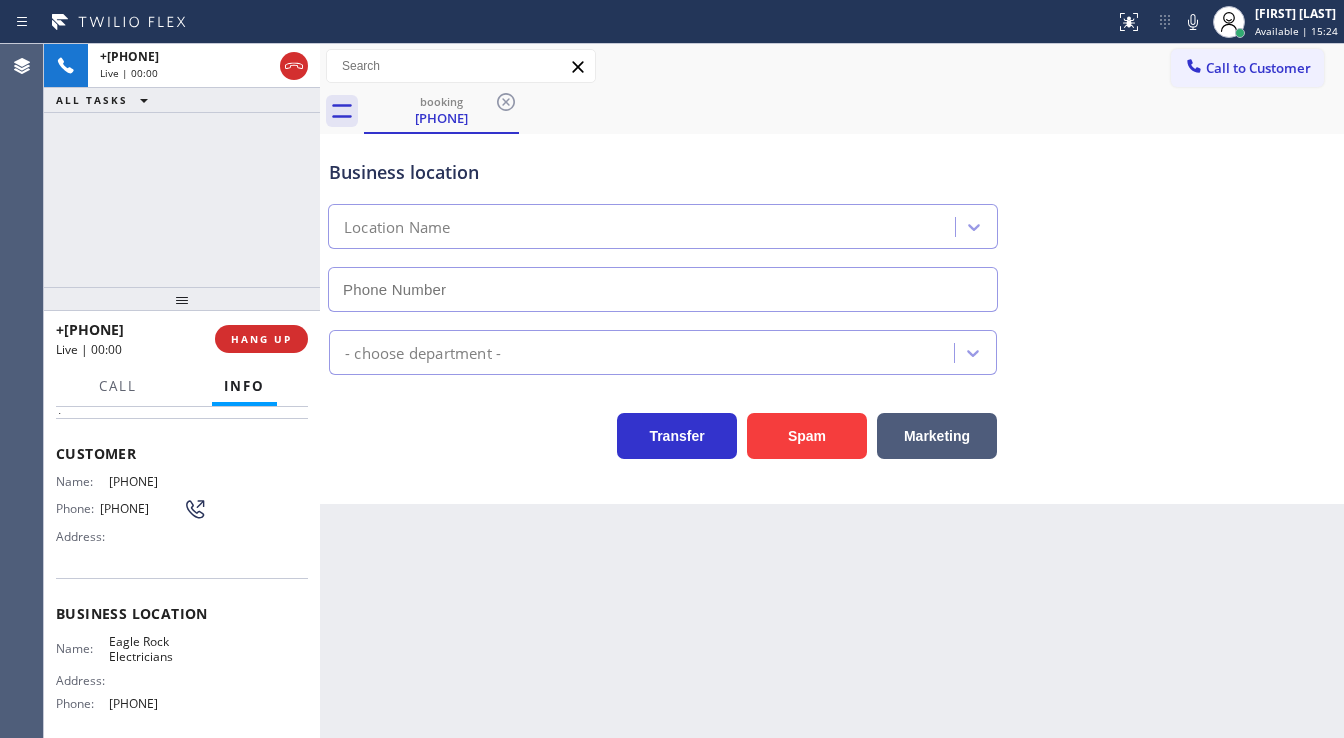type on "[PHONE]" 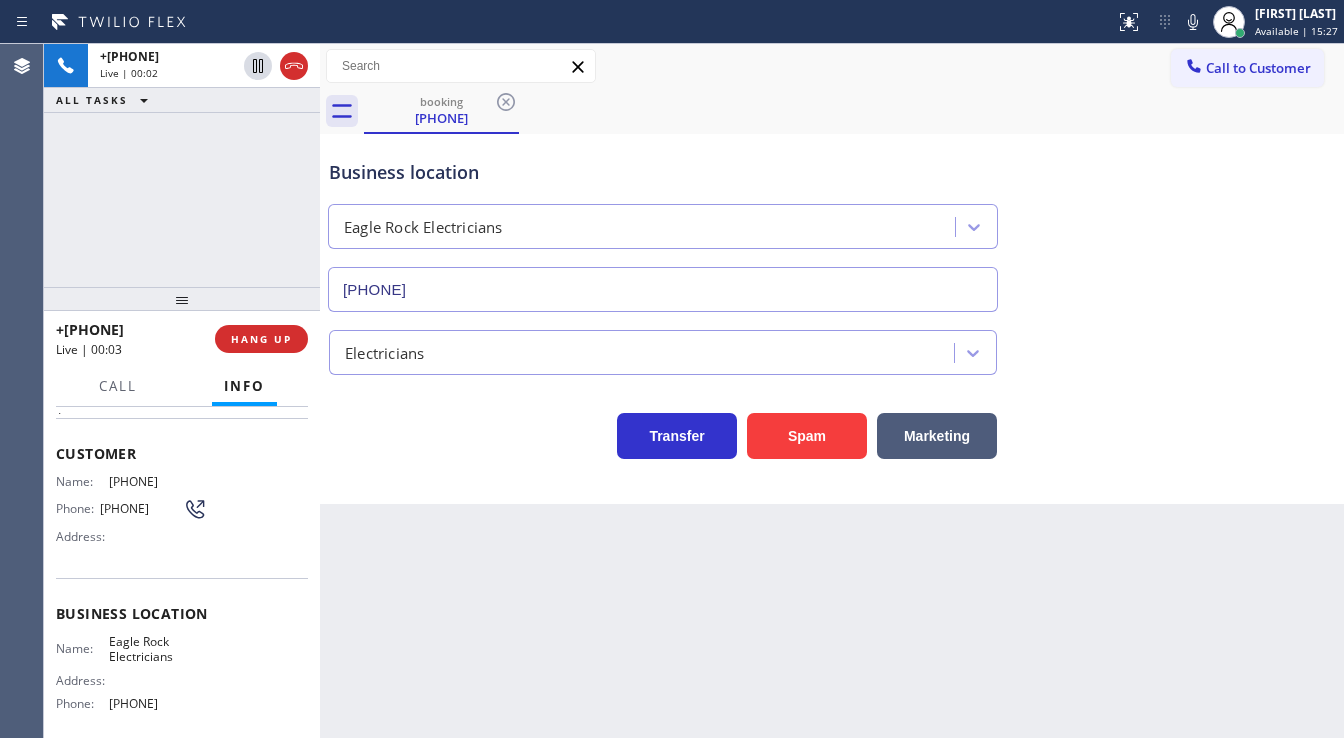 click on "[PHONE] Live | 00:02 ALL TASKS ALL TASKS ACTIVE TASKS TASKS IN WRAP UP" at bounding box center (182, 165) 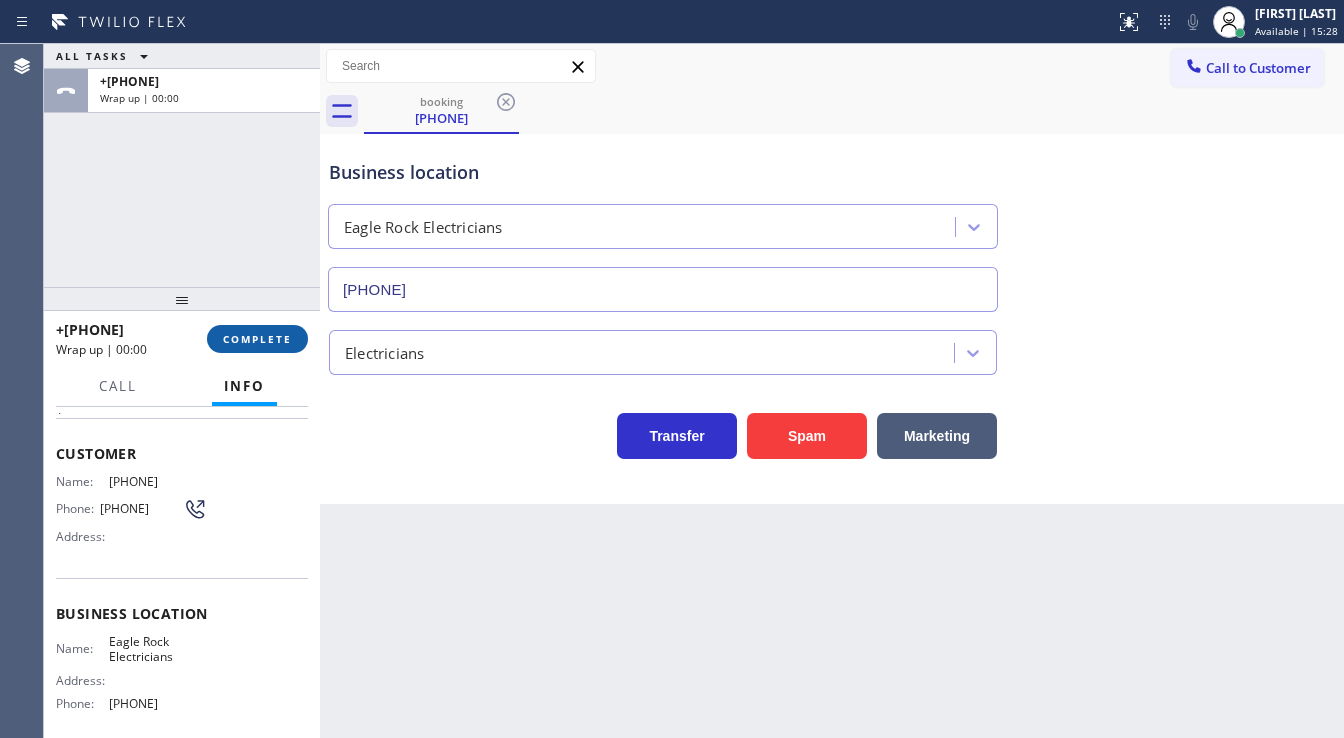 click on "COMPLETE" at bounding box center (257, 339) 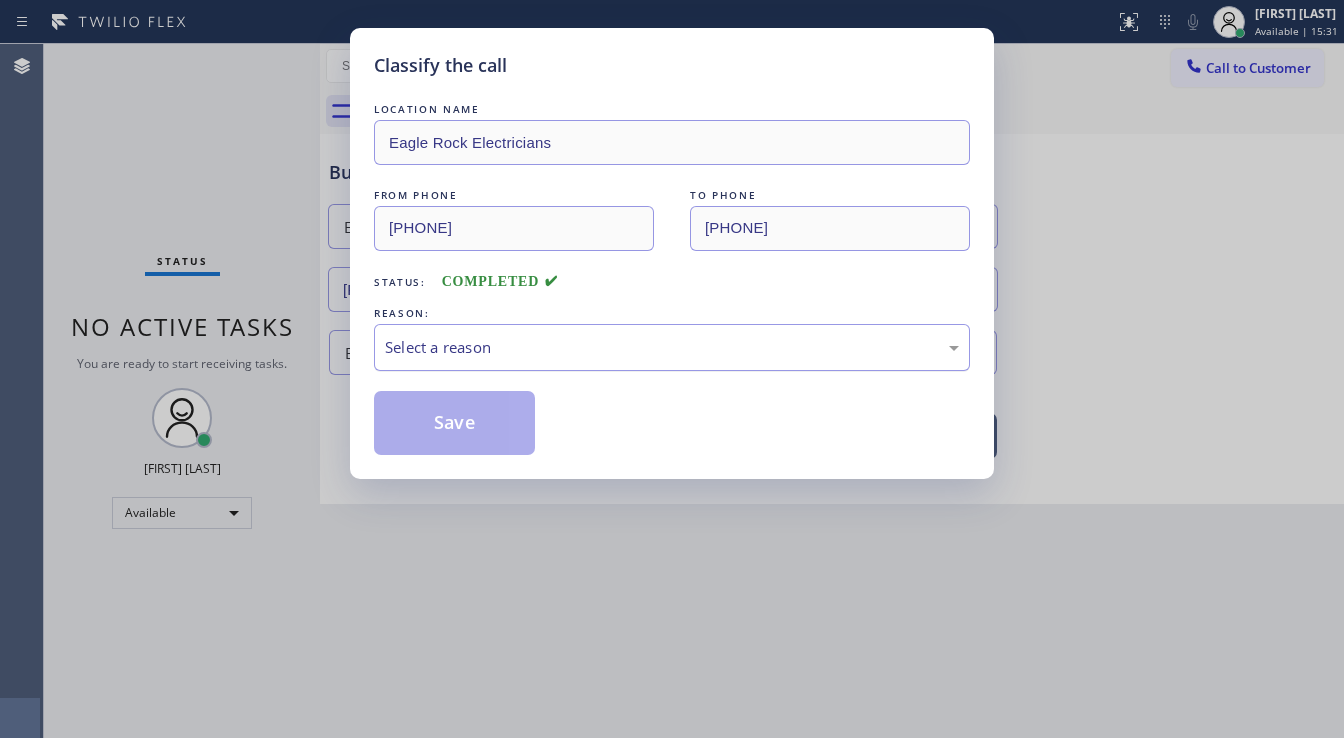 click on "Select a reason" at bounding box center (672, 347) 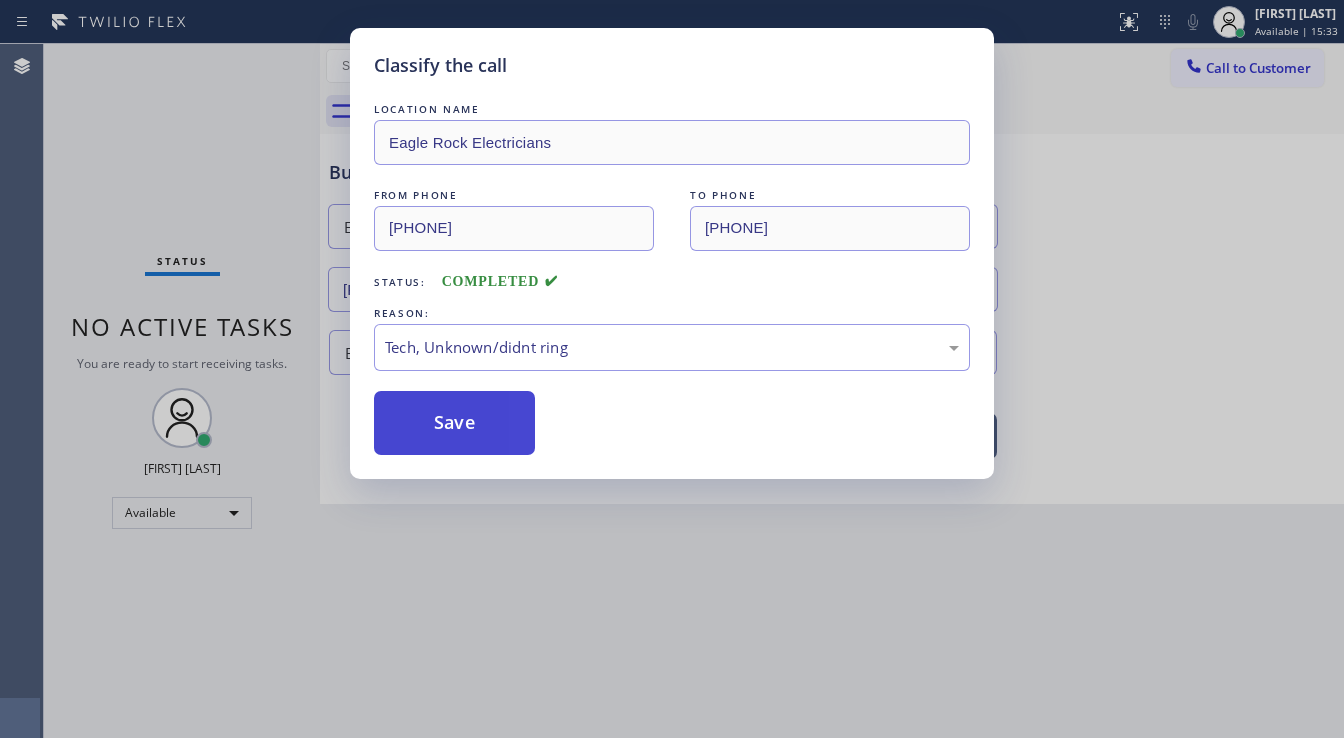 click on "Save" at bounding box center [454, 423] 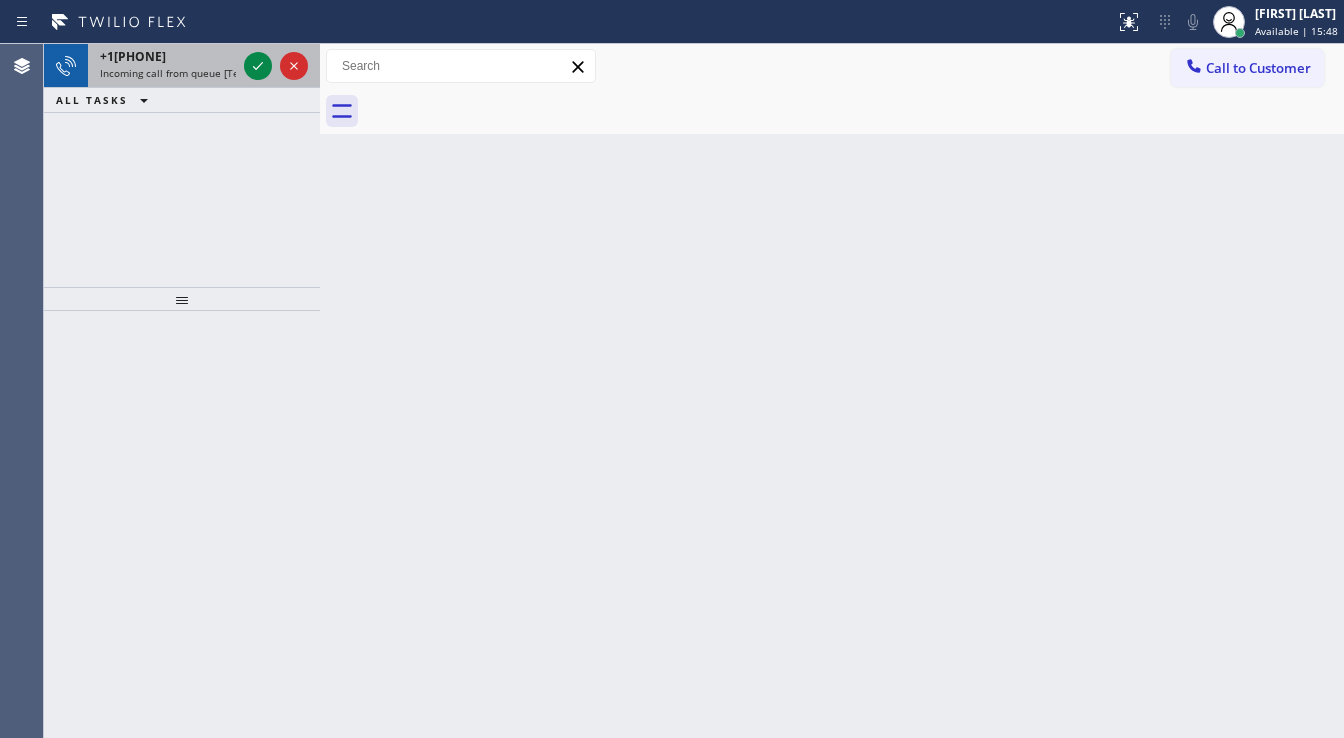 click on "Incoming call from queue [Test] All" at bounding box center (183, 73) 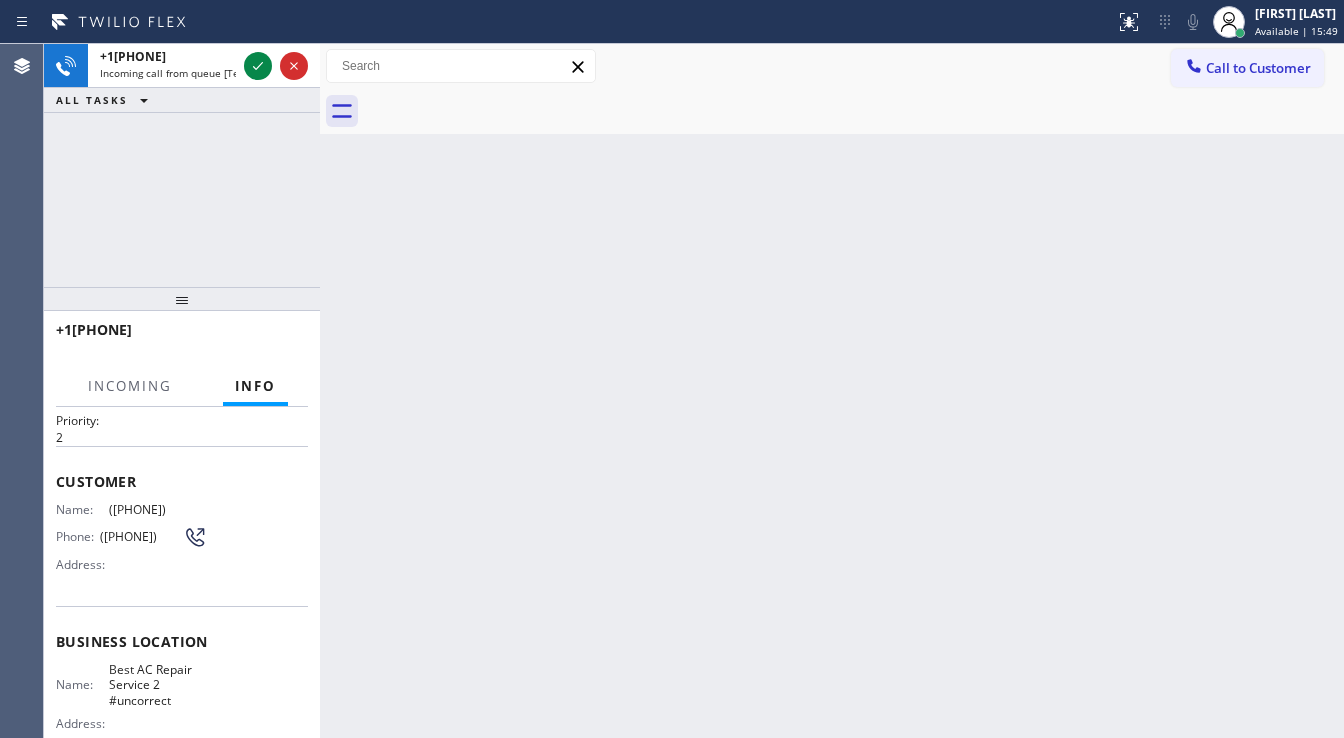 scroll, scrollTop: 80, scrollLeft: 0, axis: vertical 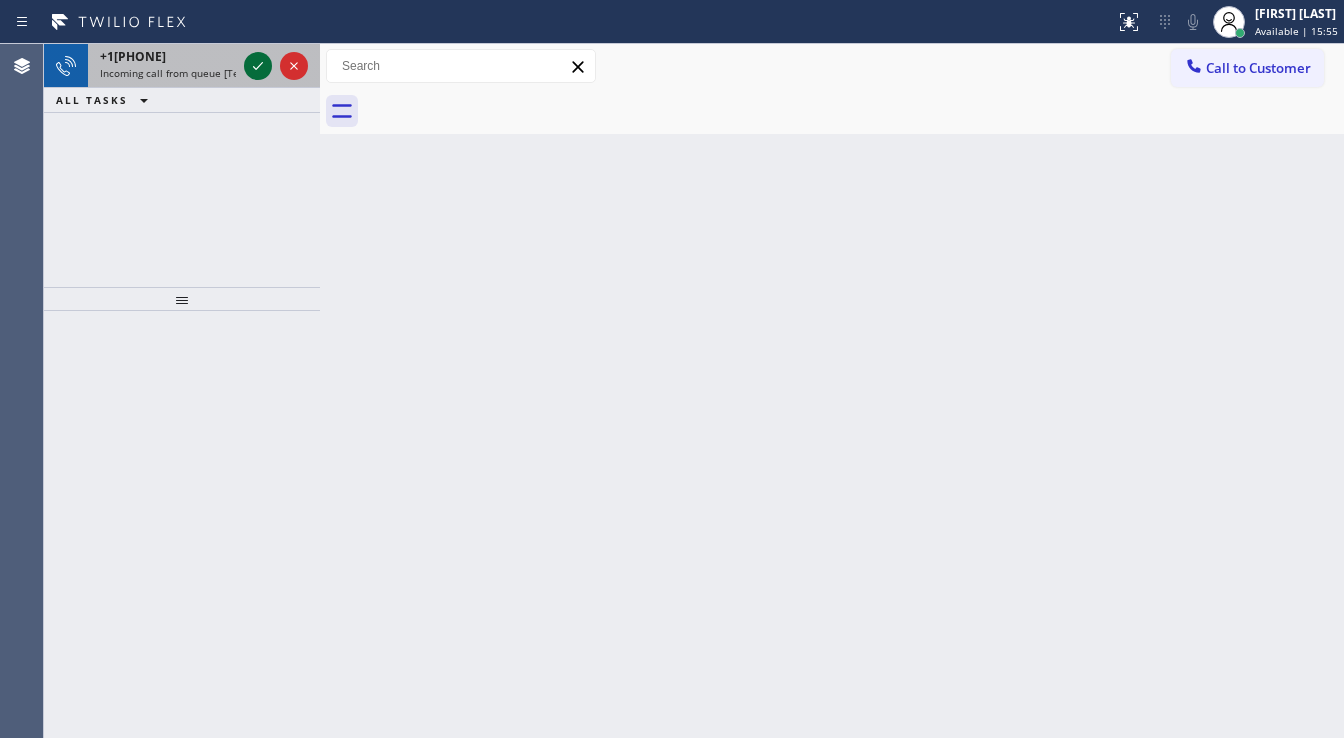 click 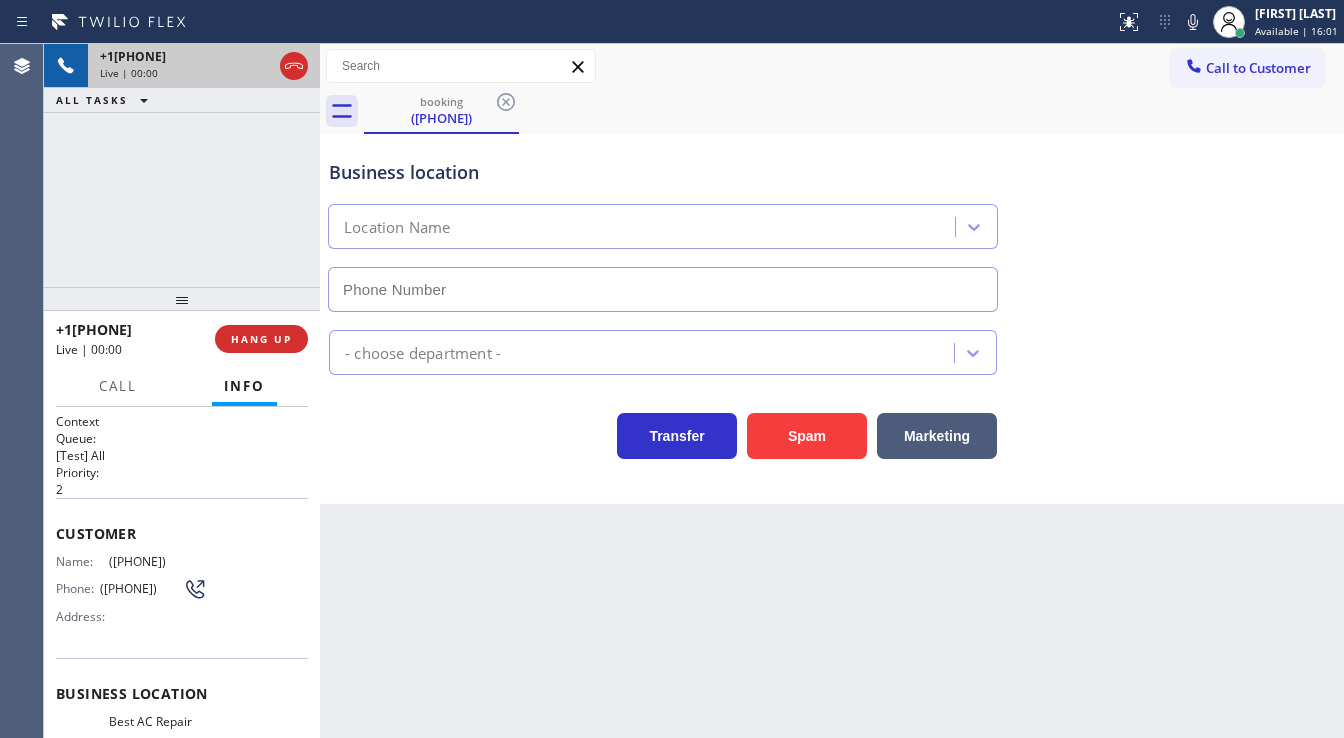 type on "[PHONE]" 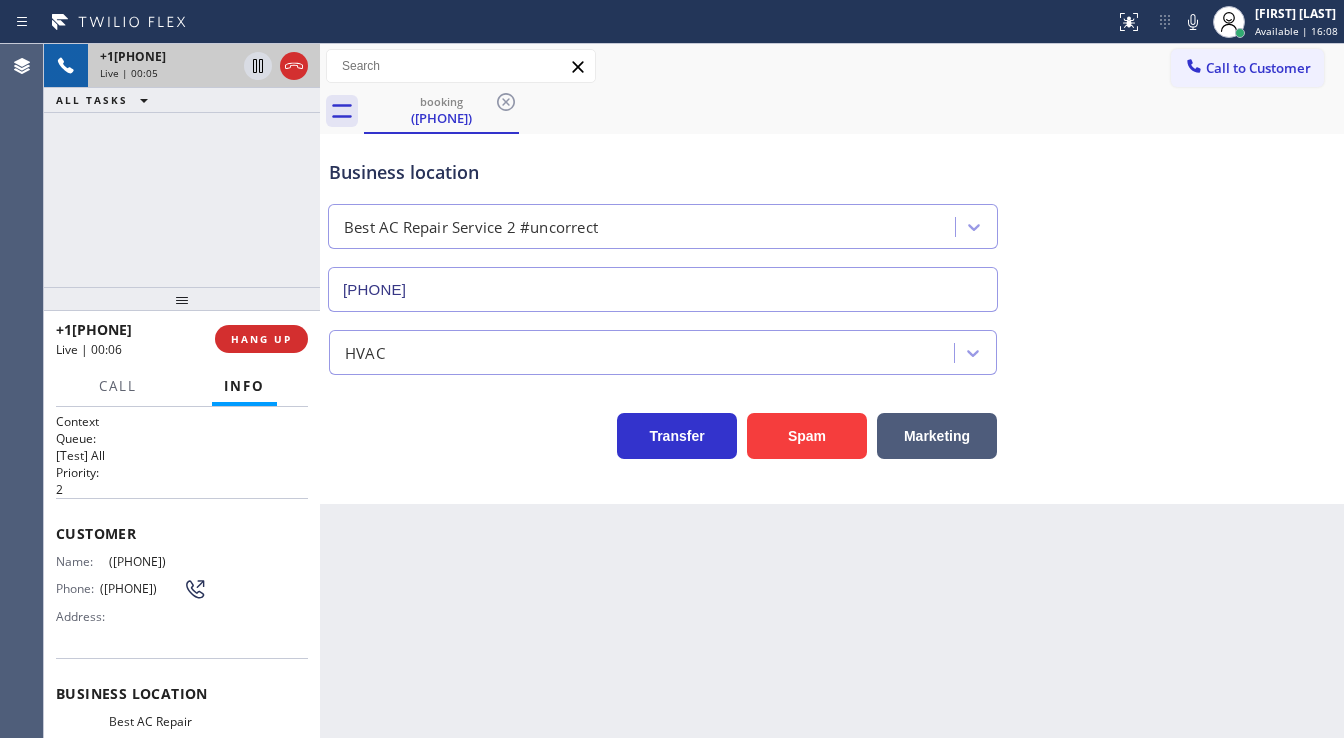 click on "+1[PHONE] Live | 00:05 ALL TASKS ALL TASKS ACTIVE TASKS TASKS IN WRAP UP" at bounding box center [182, 165] 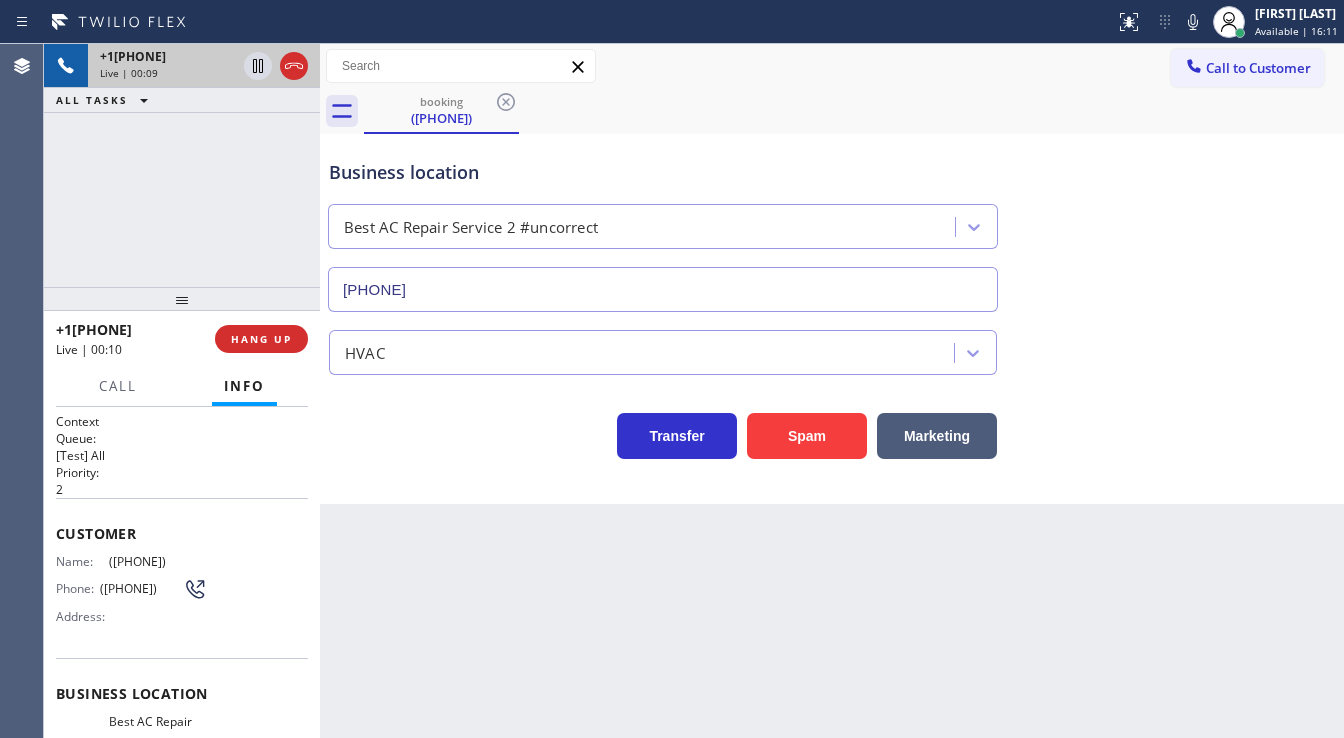 click on "+[PHONE] Live | 00:09 ALL TASKS ALL TASKS ACTIVE TASKS TASKS IN WRAP UP" at bounding box center [182, 165] 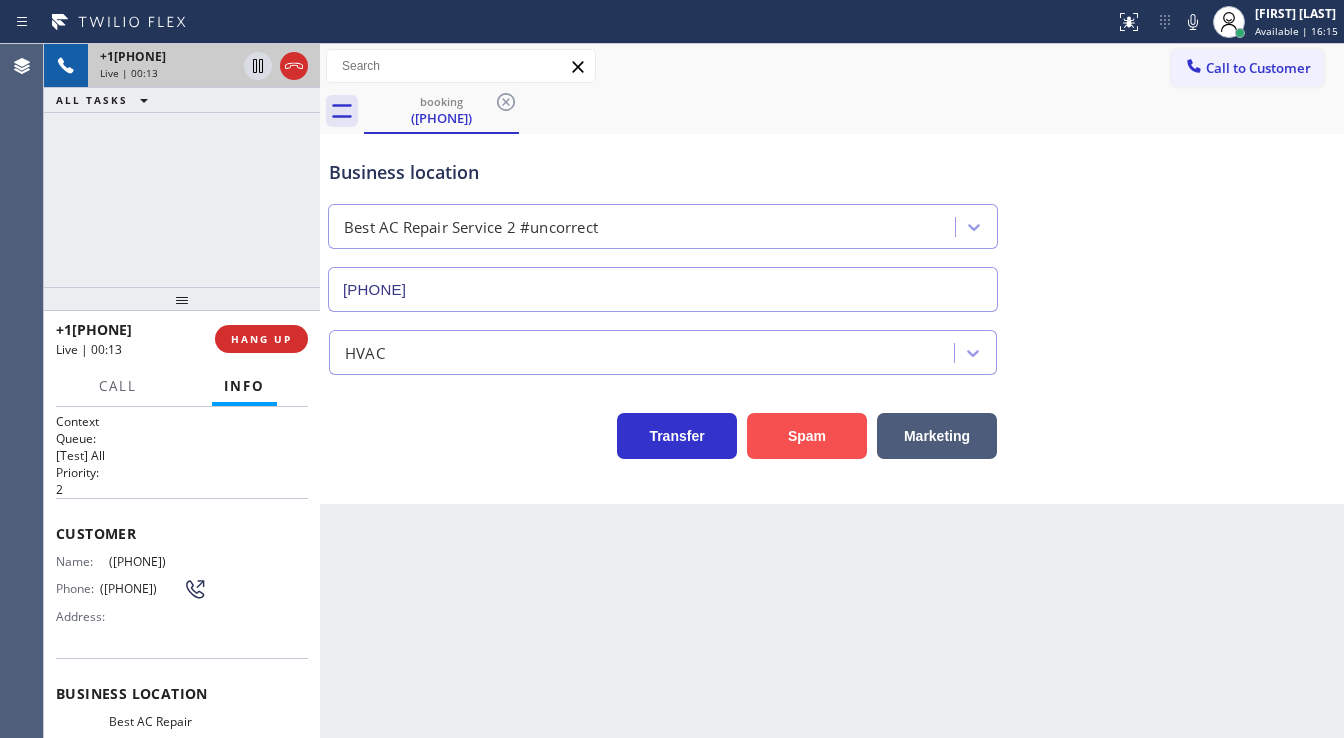click on "Spam" at bounding box center (807, 436) 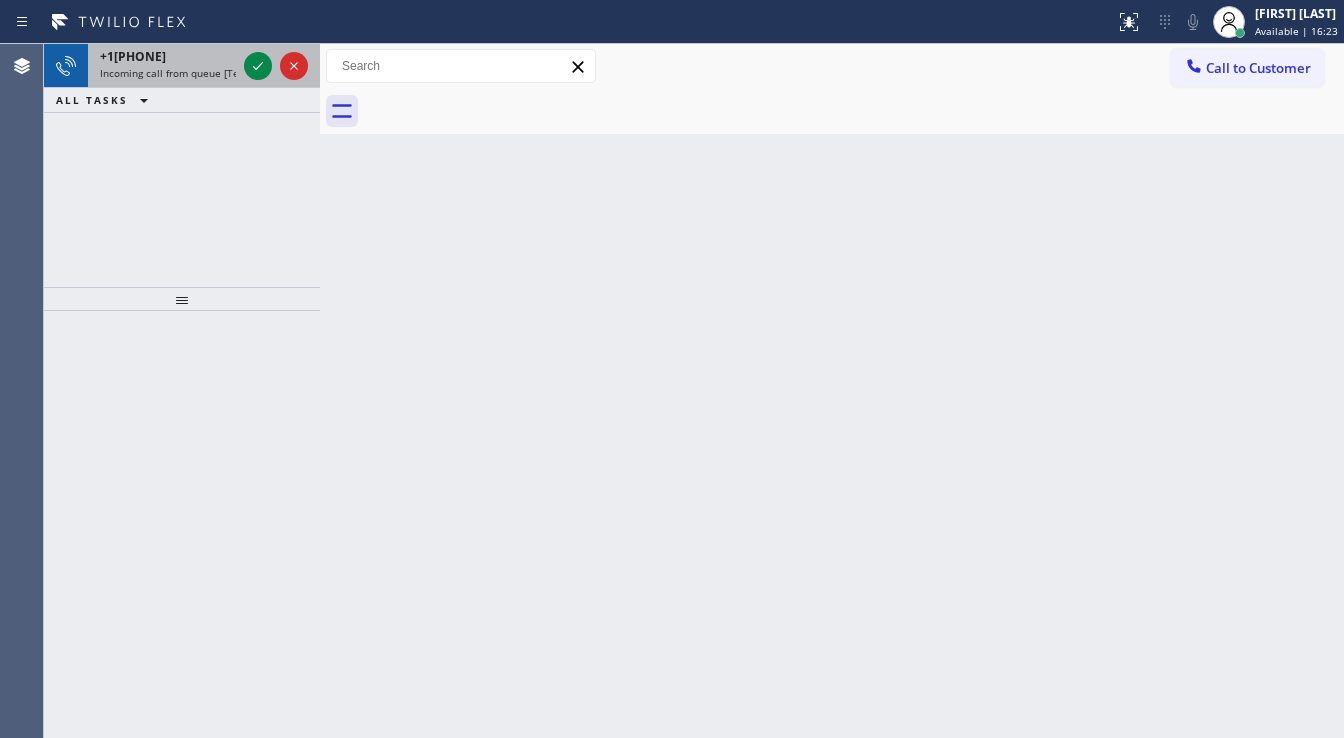 click on "+[PHONE] Incoming call from queue [Test] All" at bounding box center [164, 66] 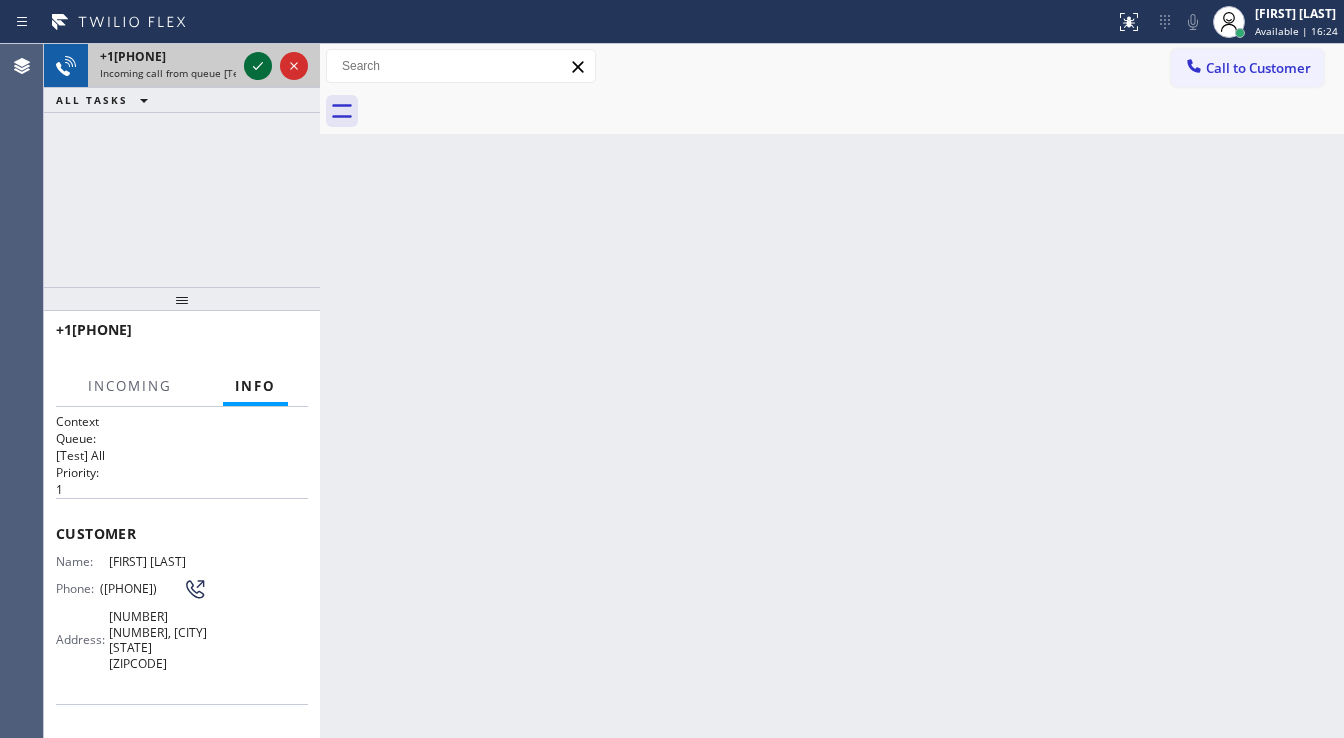 click 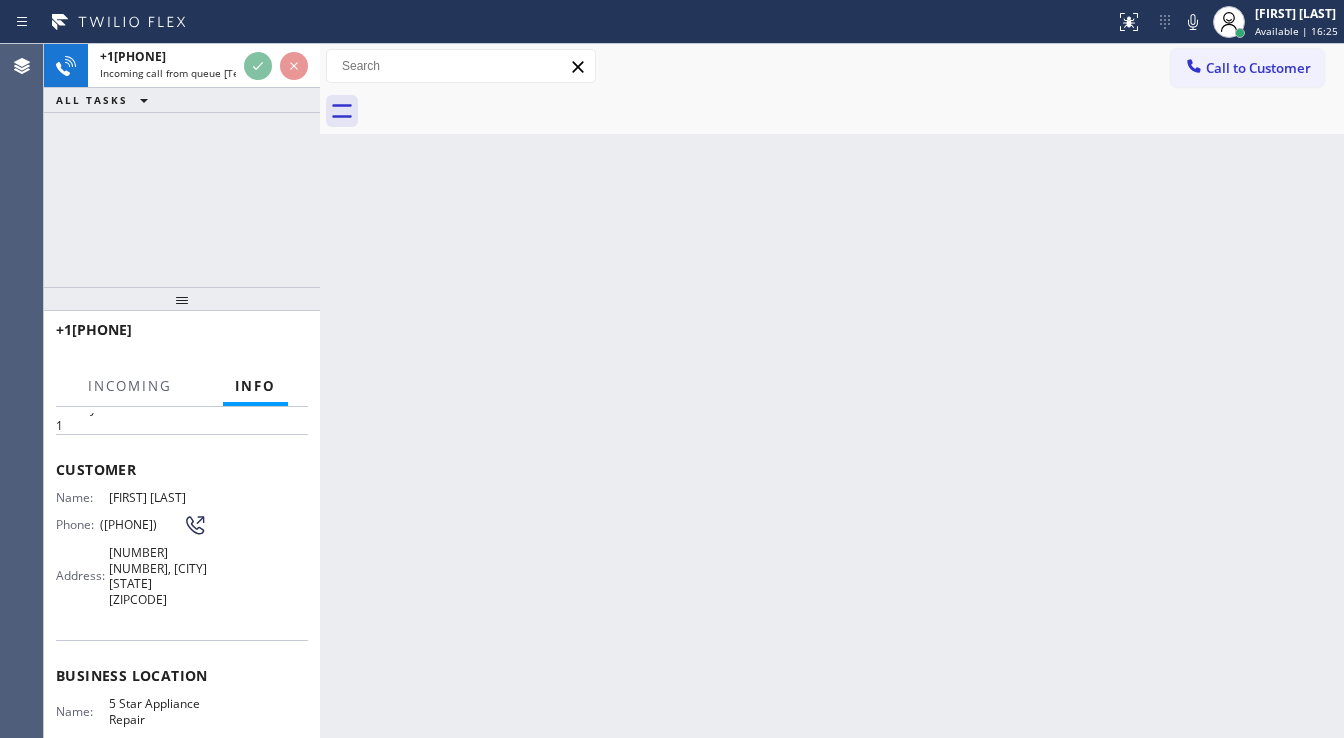 scroll, scrollTop: 160, scrollLeft: 0, axis: vertical 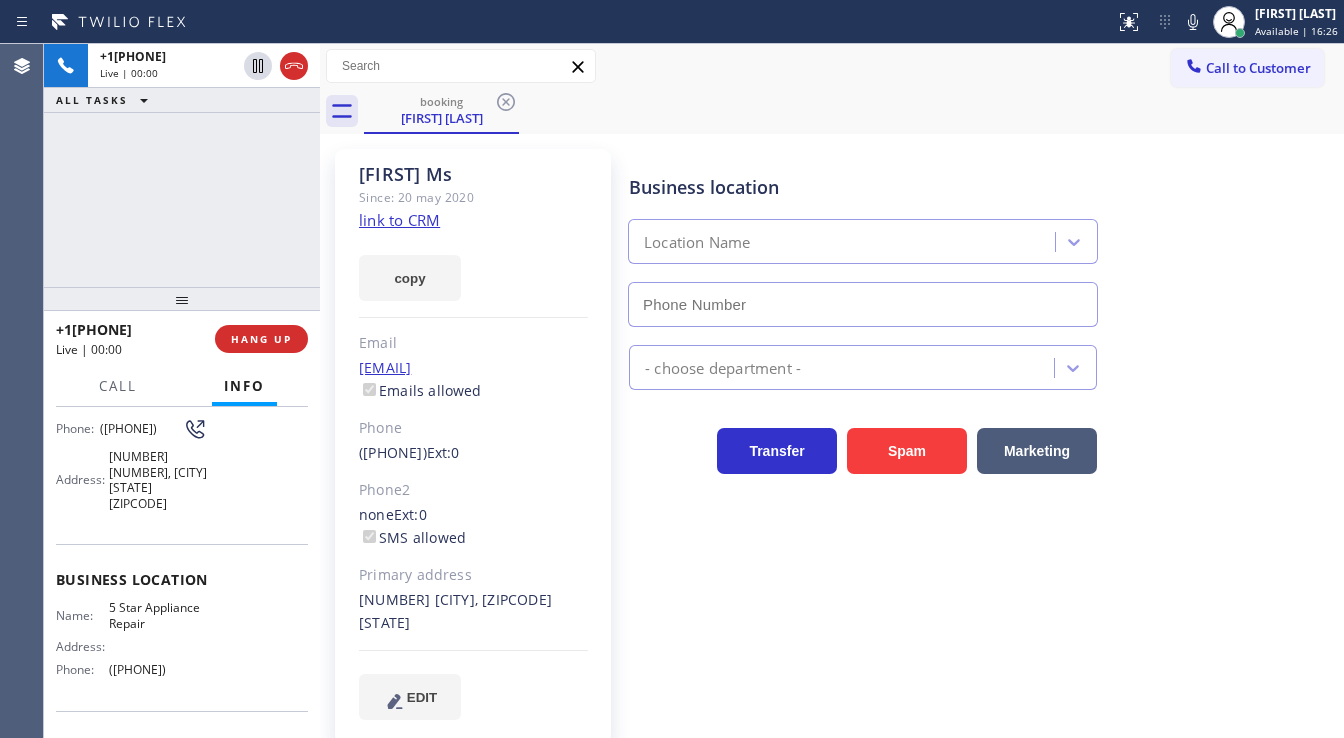type on "([PHONE])" 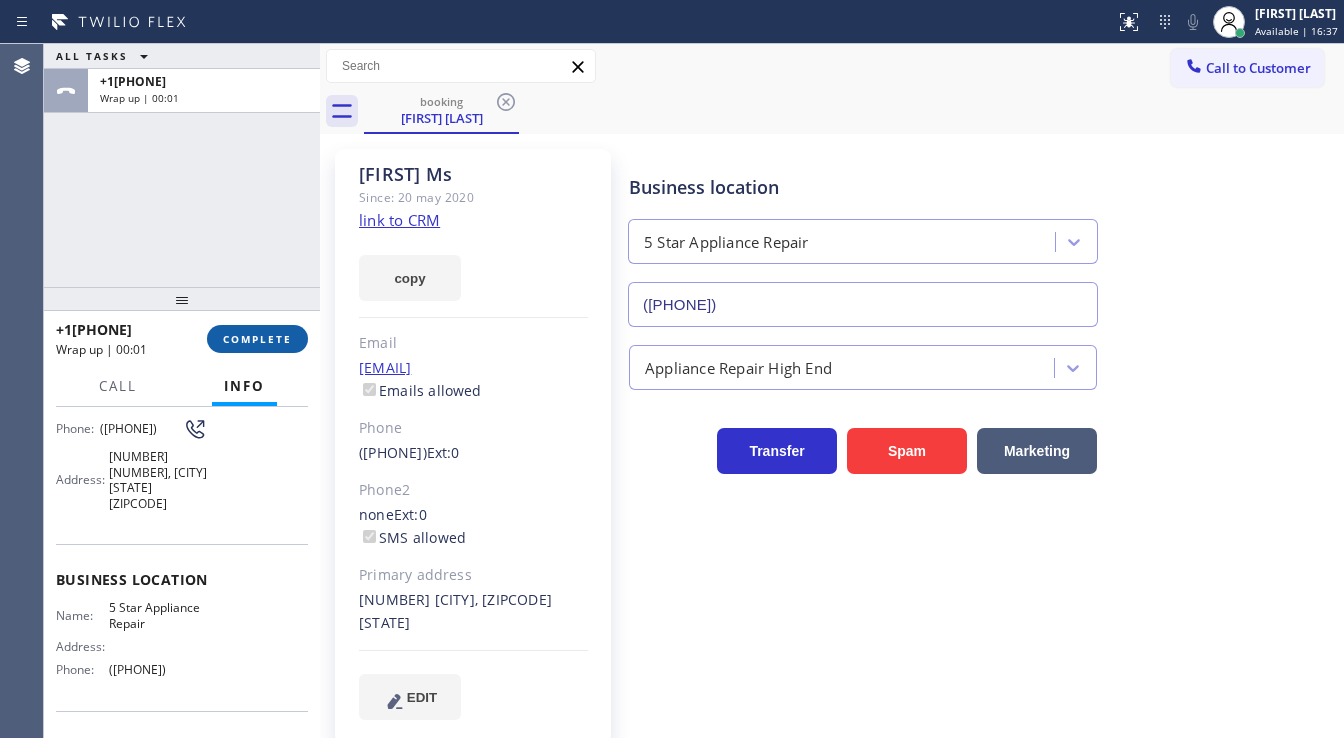 click on "COMPLETE" at bounding box center (257, 339) 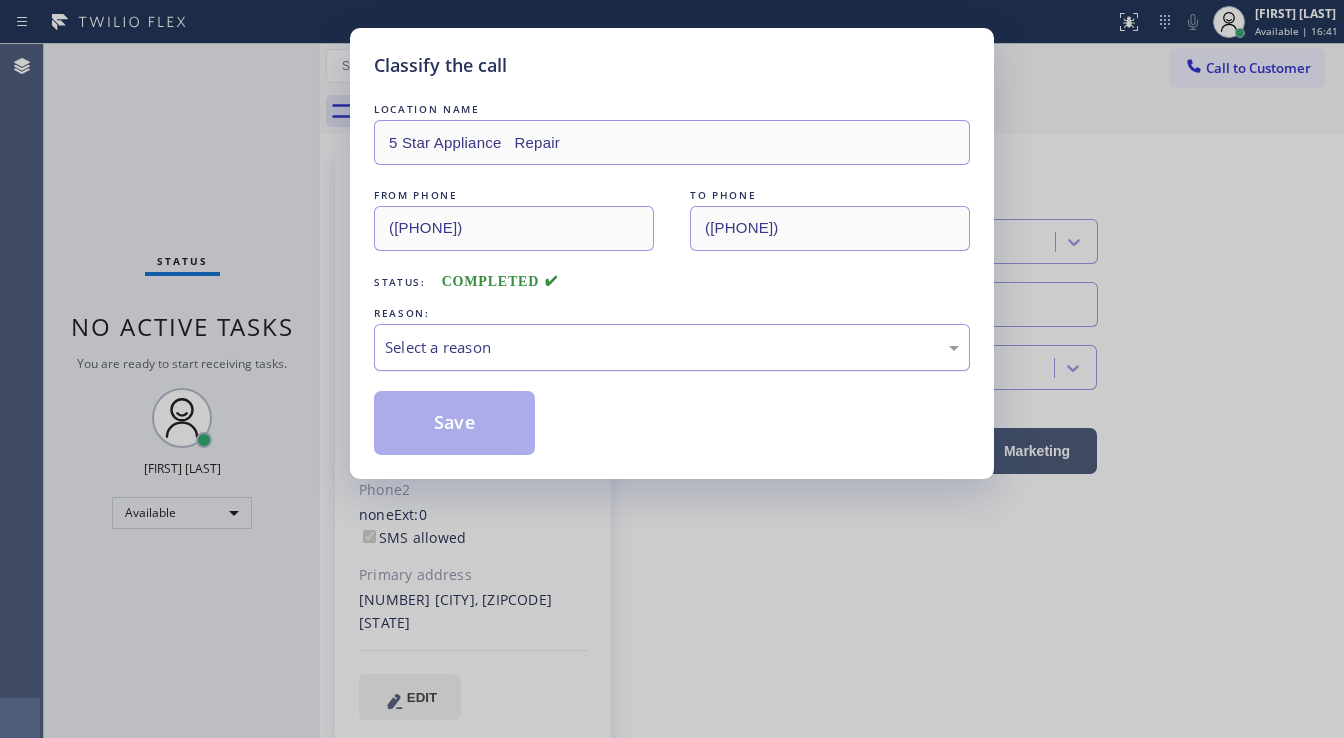 drag, startPoint x: 492, startPoint y: 353, endPoint x: 482, endPoint y: 368, distance: 18.027756 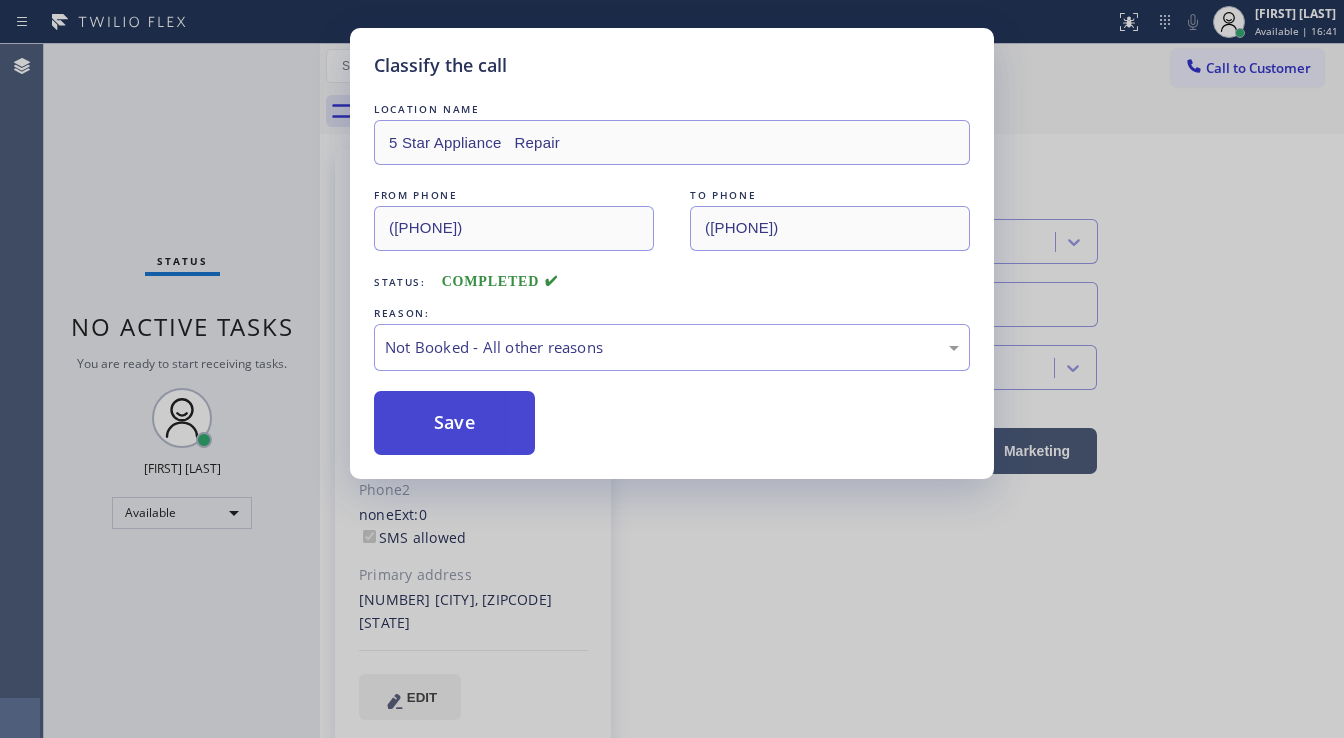 click on "Save" at bounding box center [454, 423] 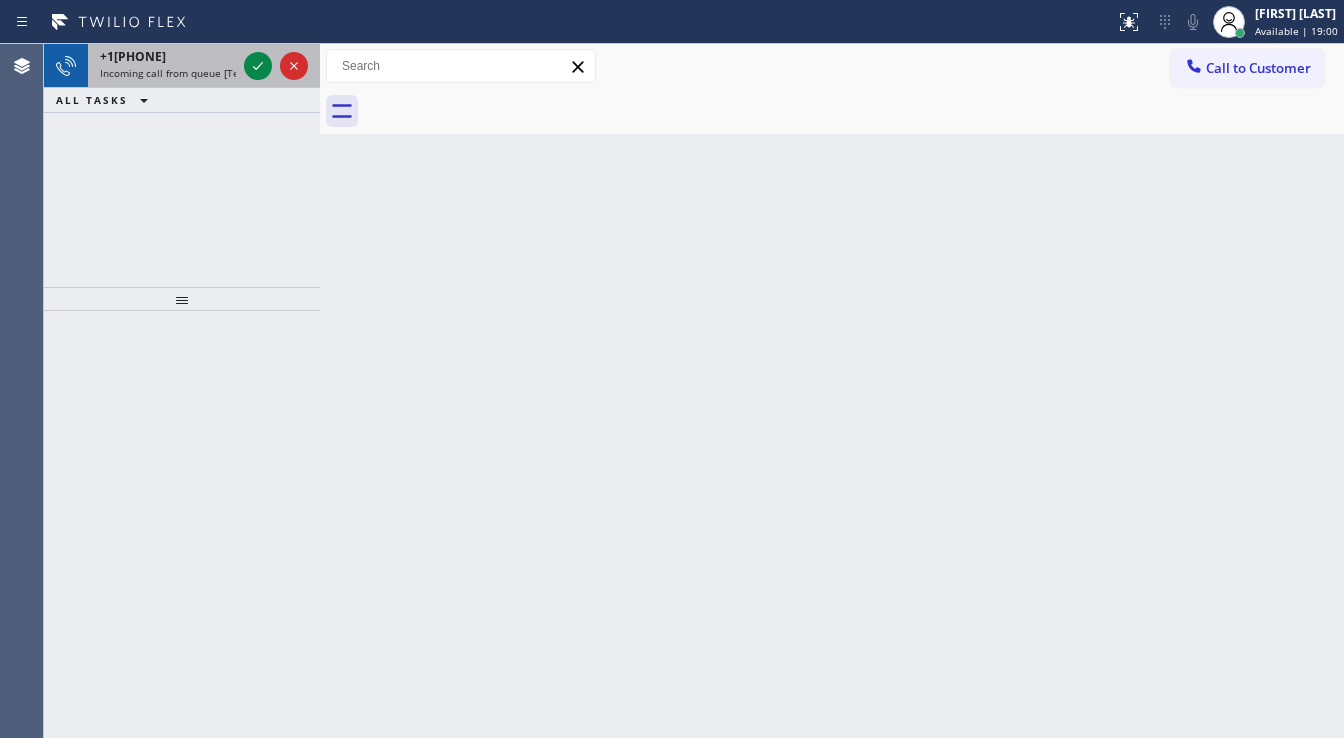 click on "+1[PHONE]" at bounding box center (133, 56) 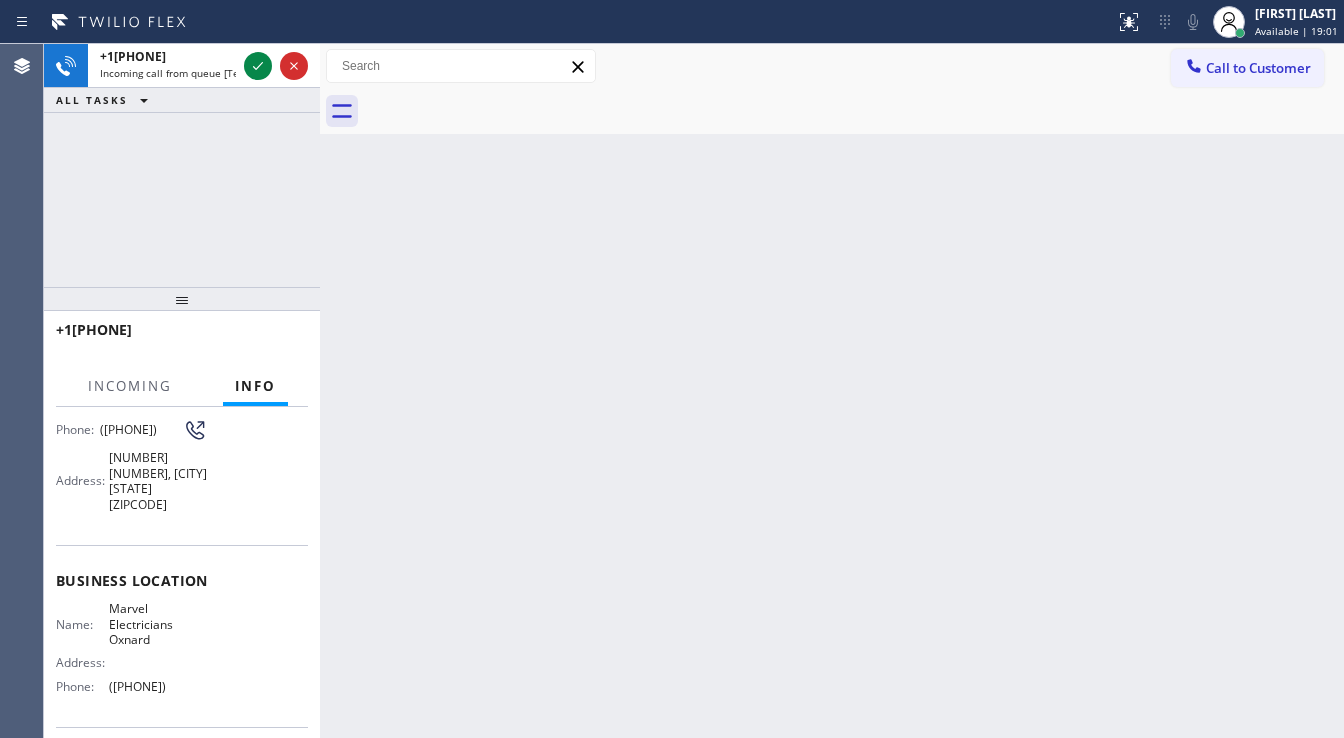 scroll, scrollTop: 160, scrollLeft: 0, axis: vertical 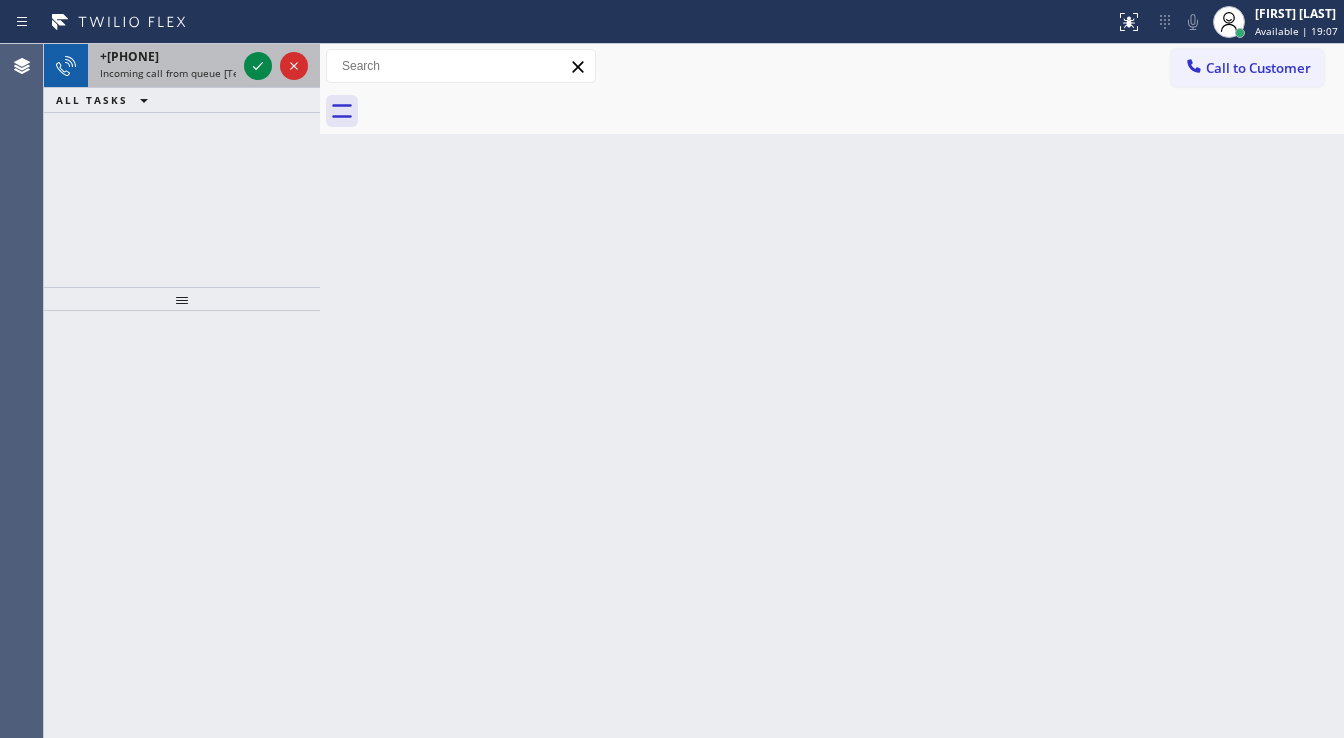 click on "+[PHONE]" at bounding box center [129, 56] 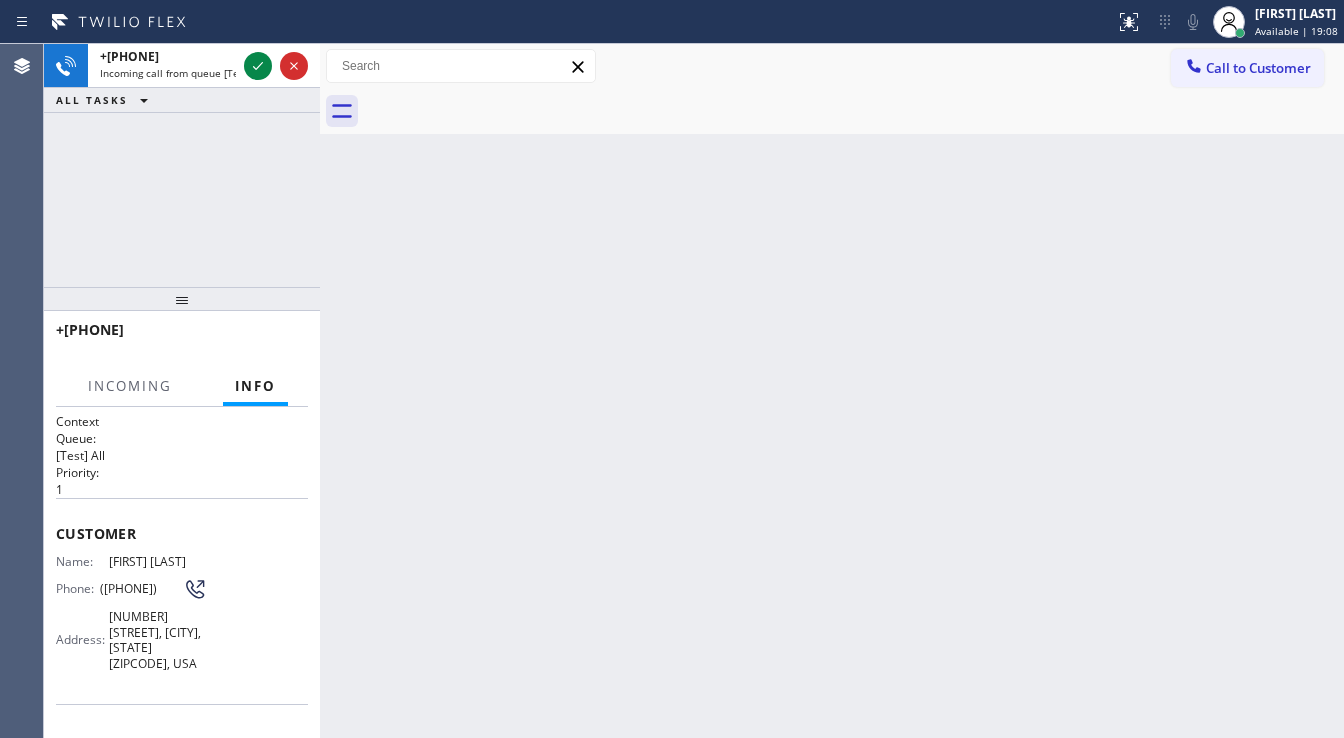 scroll, scrollTop: 70, scrollLeft: 0, axis: vertical 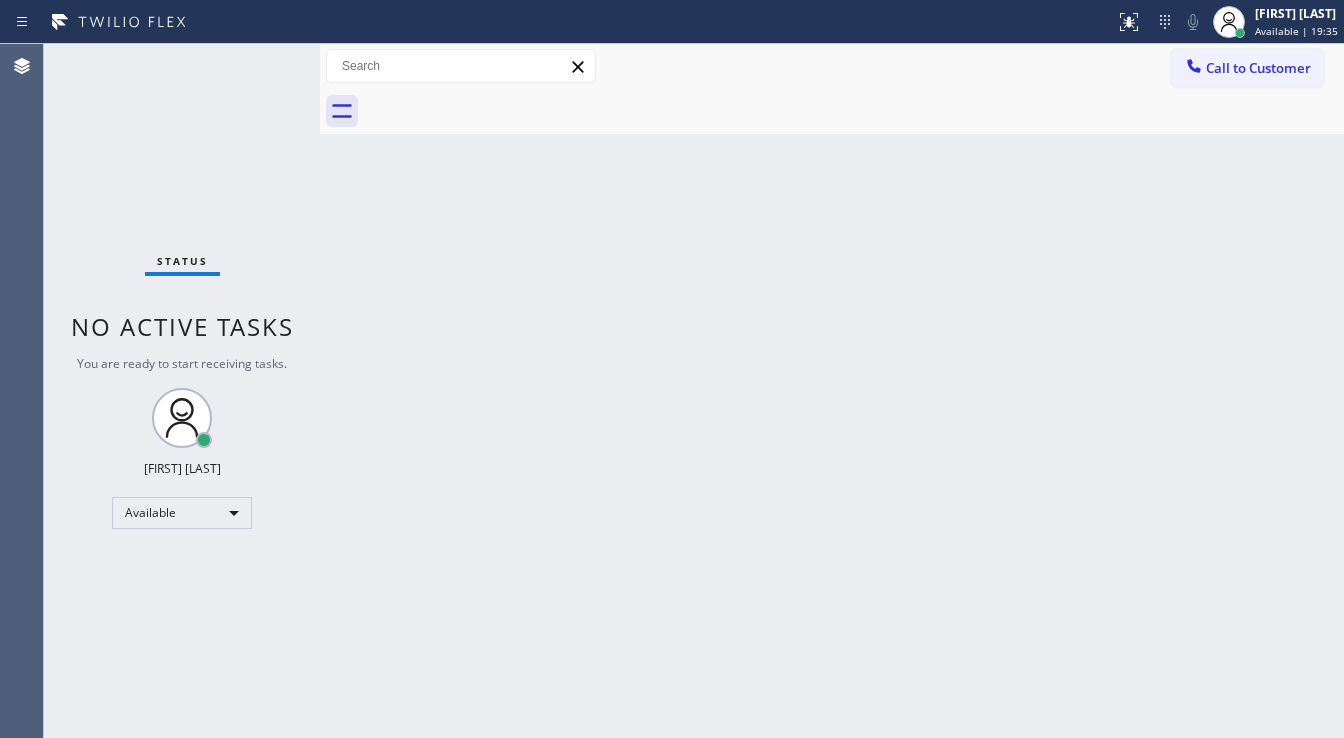 click on "Status   No active tasks     You are ready to start receiving tasks.   [FIRST] [LAST] Available" at bounding box center [182, 391] 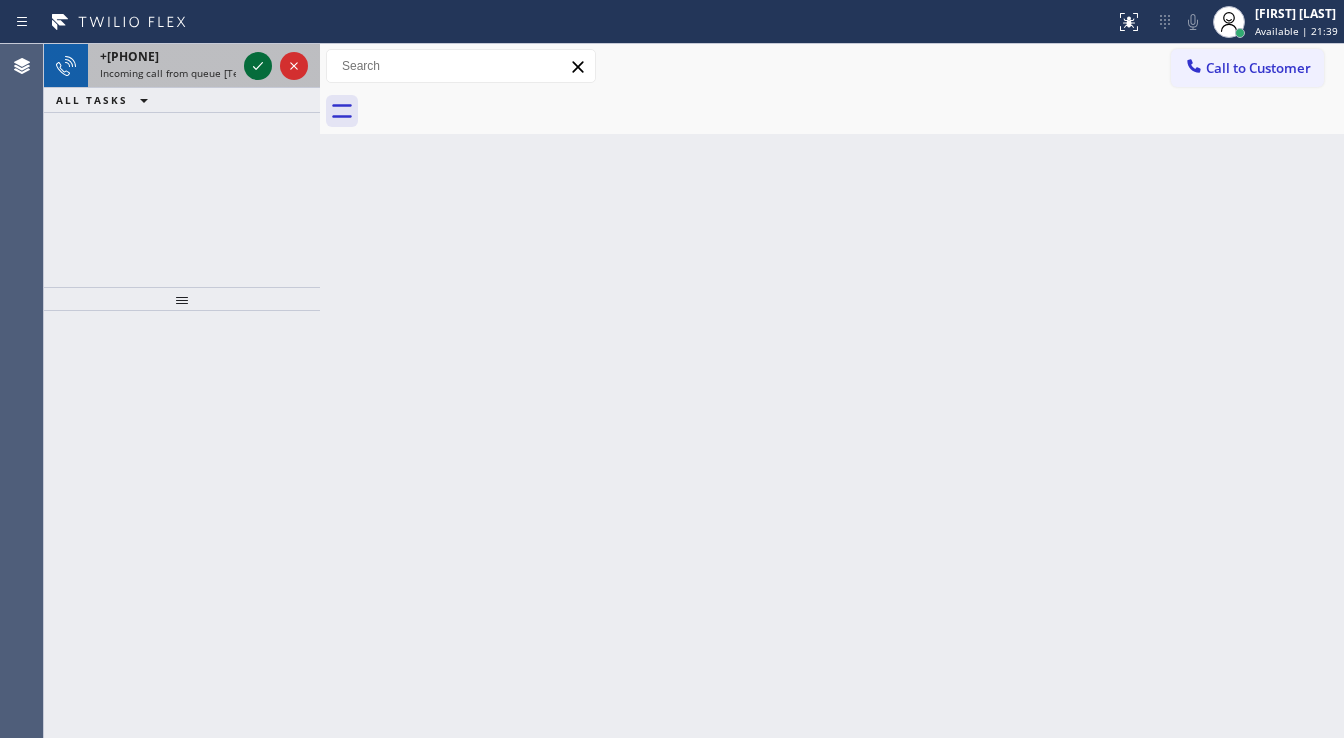 click 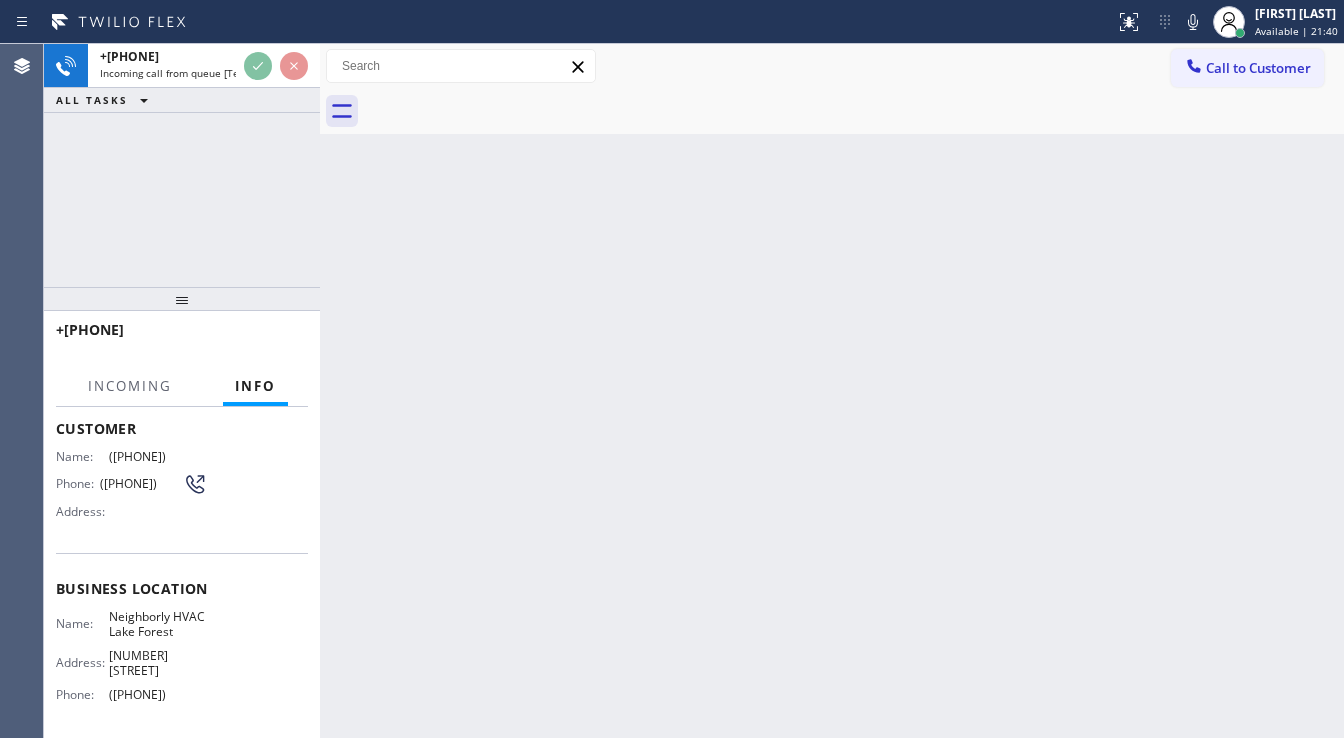 scroll, scrollTop: 160, scrollLeft: 0, axis: vertical 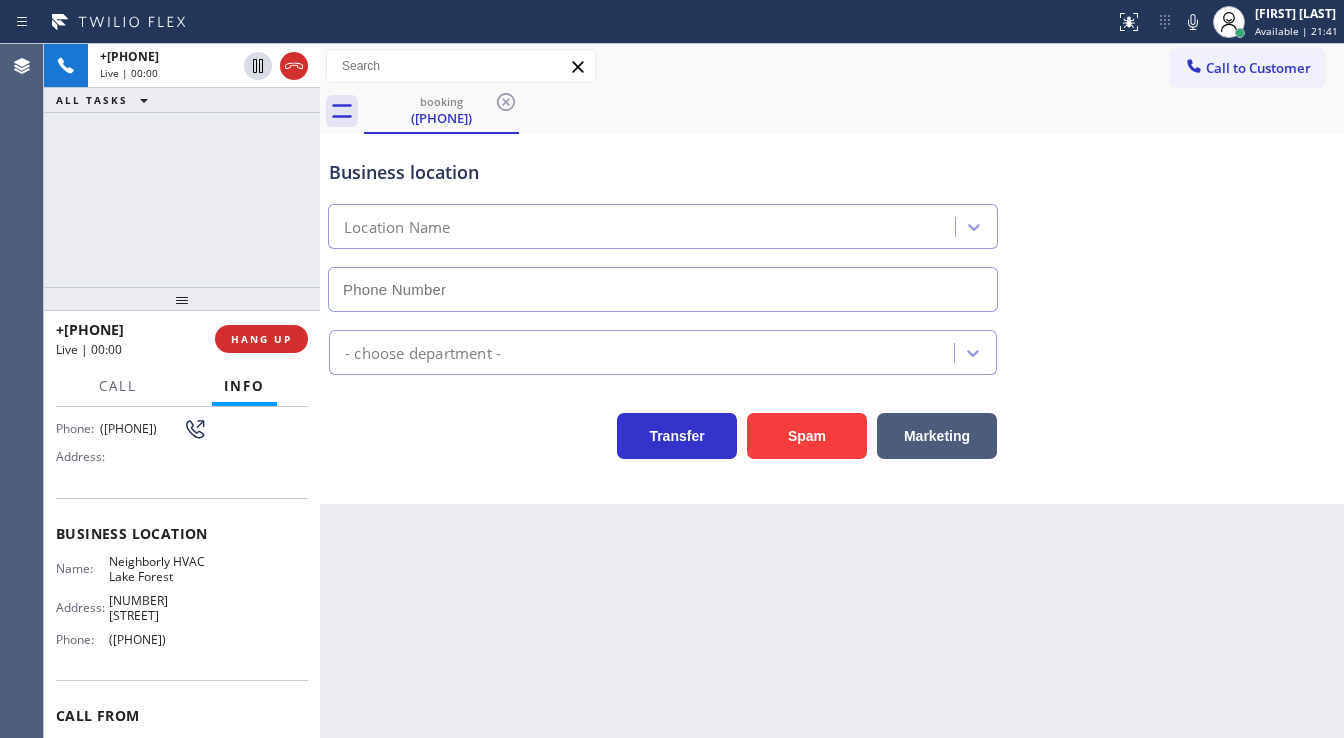 type on "([PHONE])" 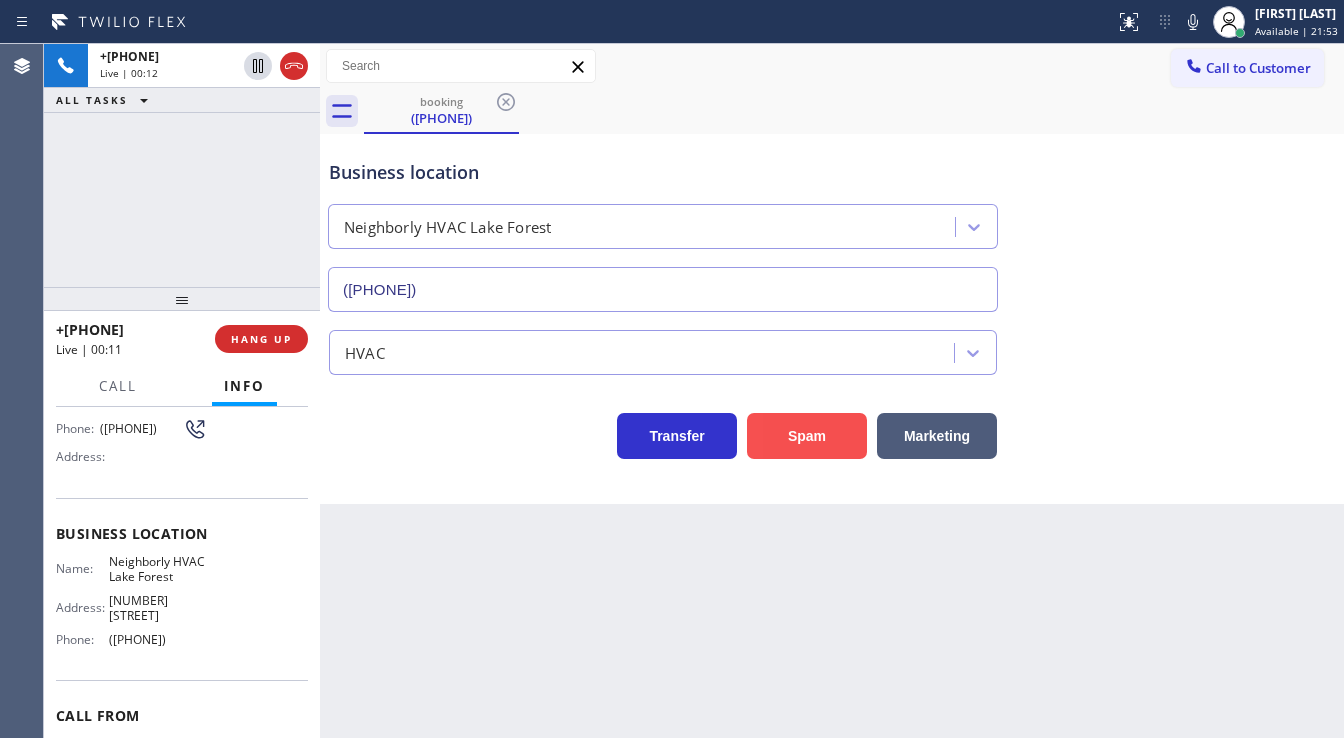 click on "Spam" at bounding box center [807, 436] 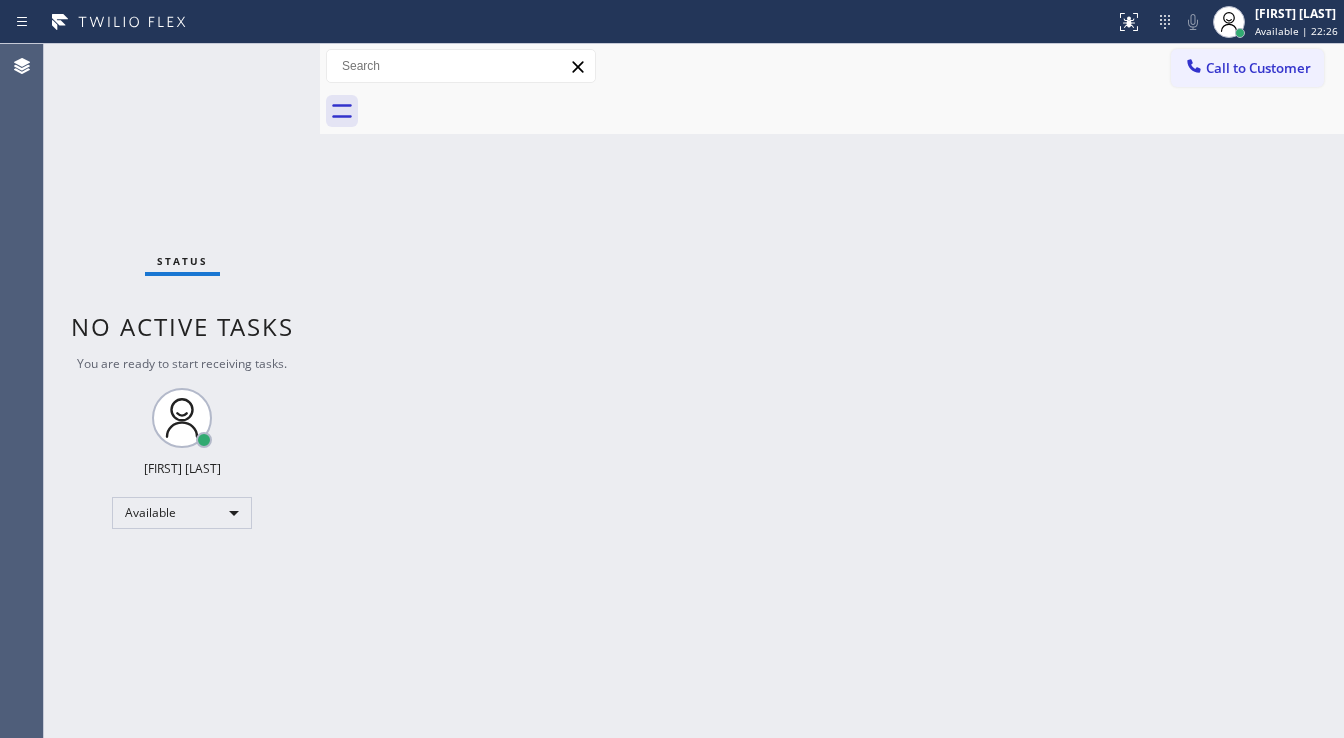 drag, startPoint x: 203, startPoint y: 194, endPoint x: 261, endPoint y: 77, distance: 130.58714 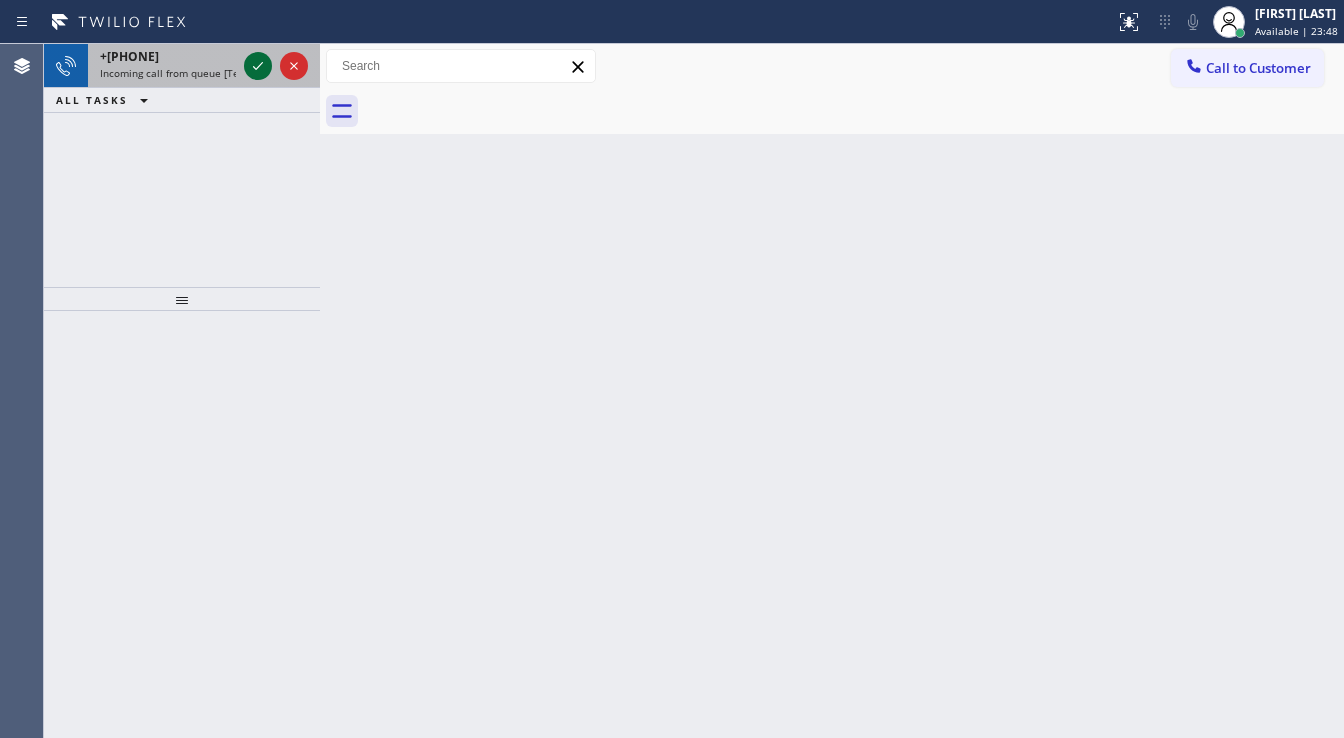 click 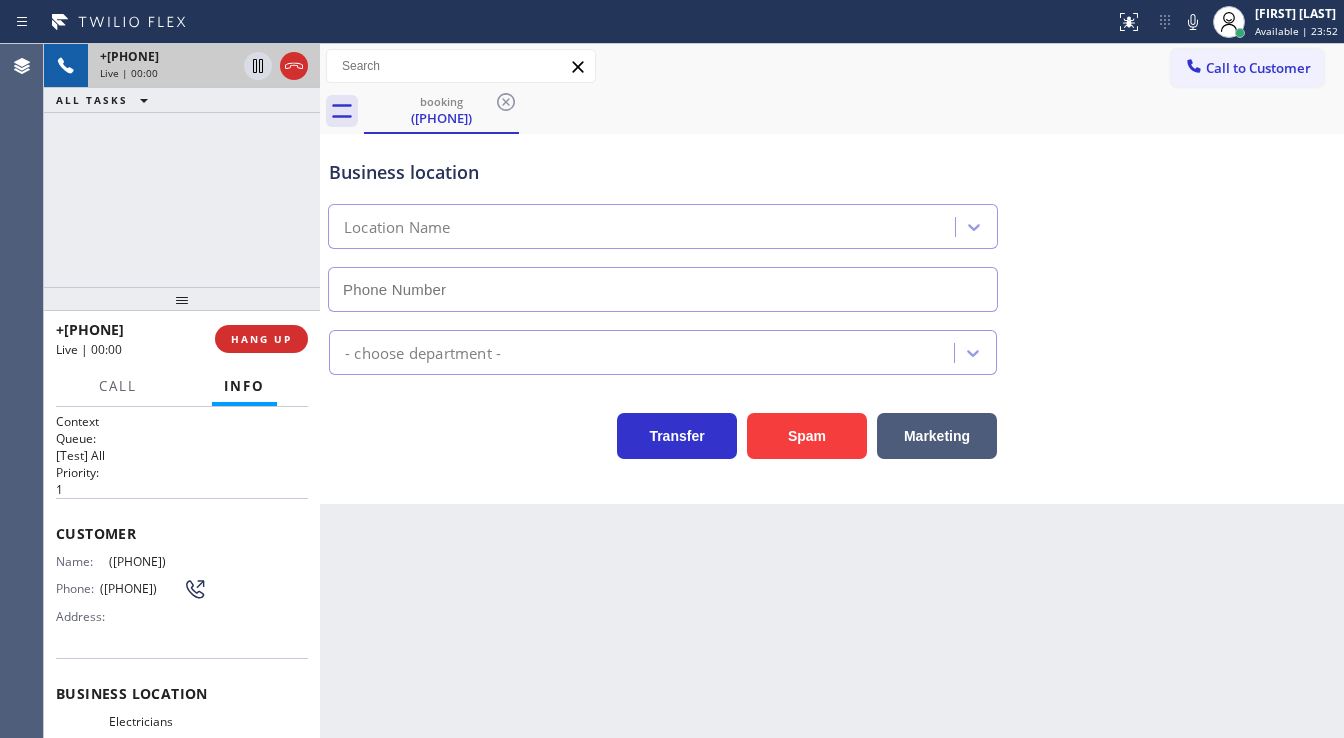 type on "([PHONE])" 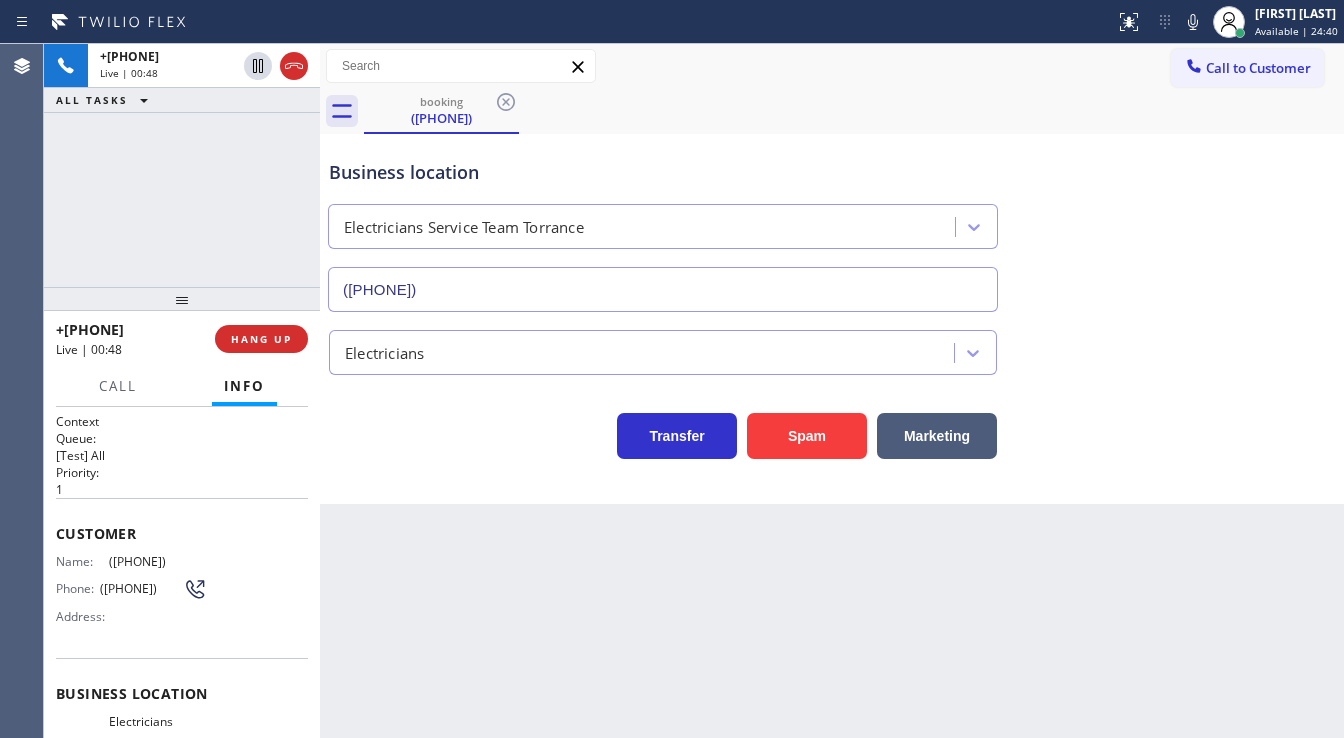 click on "Transfer Spam Marketing" at bounding box center [663, 431] 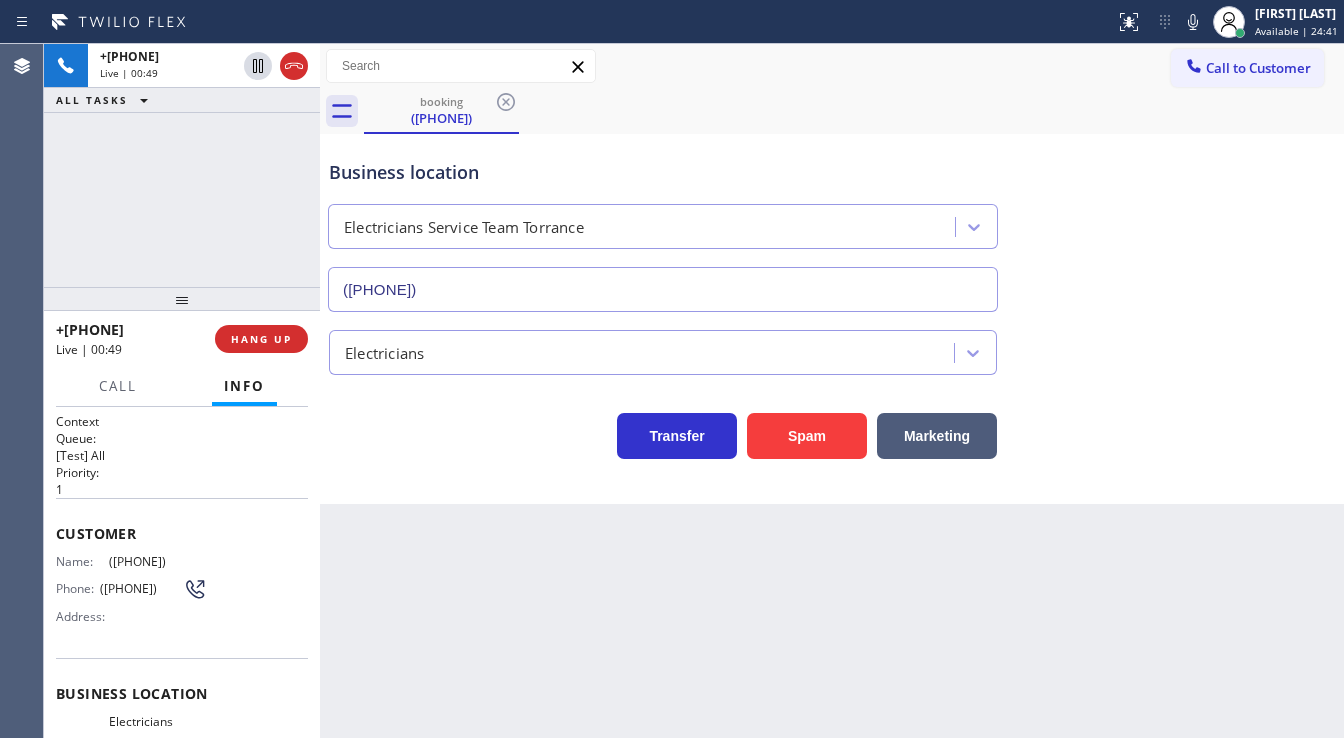 click on "Business location" at bounding box center [663, 172] 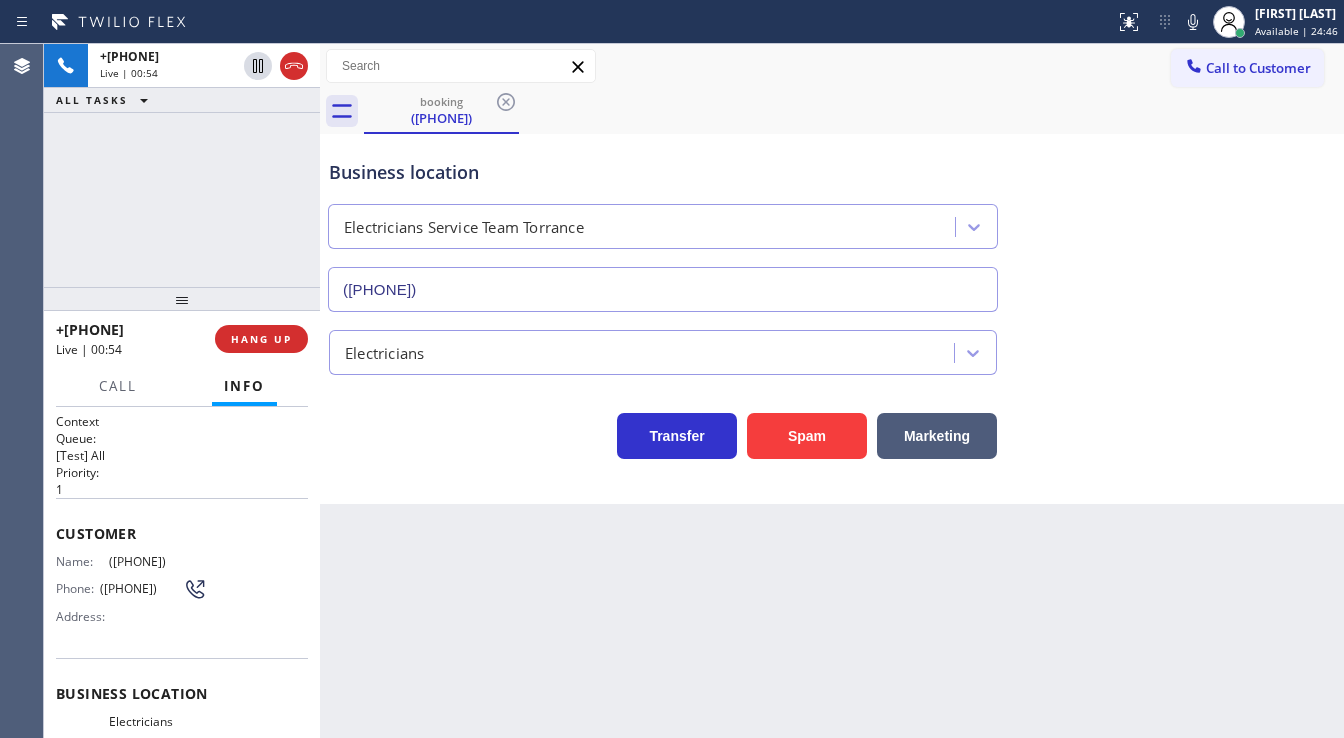 click on "+[PHONE] Live | 00:54 ALL TASKS ALL TASKS ACTIVE TASKS TASKS IN WRAP UP" at bounding box center (182, 165) 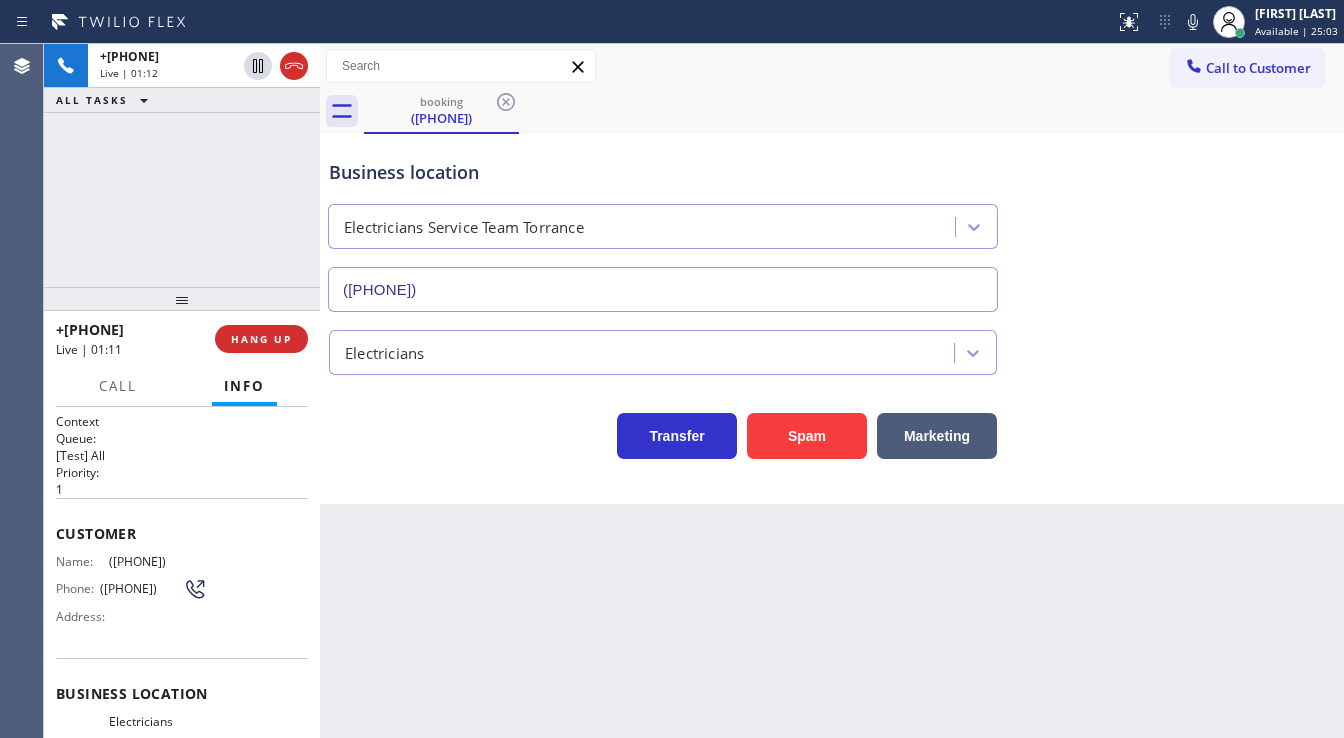 click at bounding box center (182, 299) 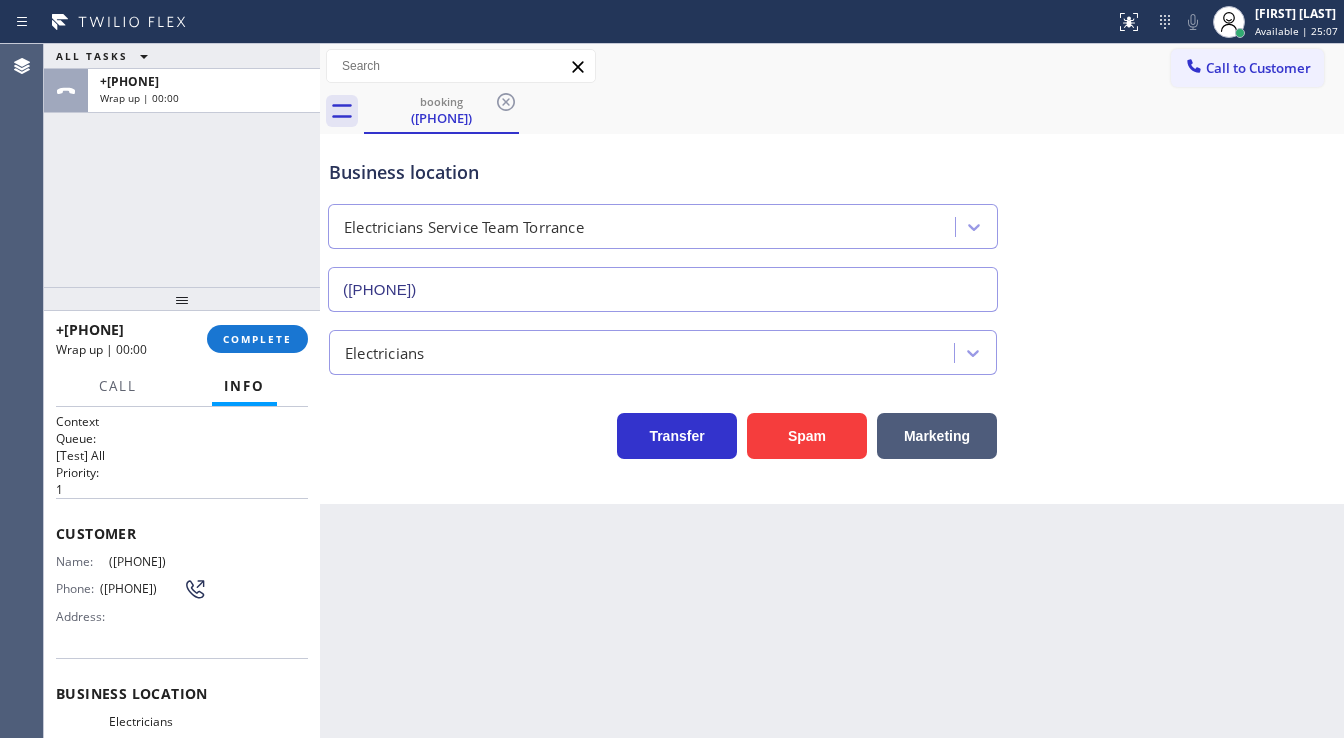 click on "+[PHONE] Wrap up | 00:00 COMPLETE" at bounding box center [182, 339] 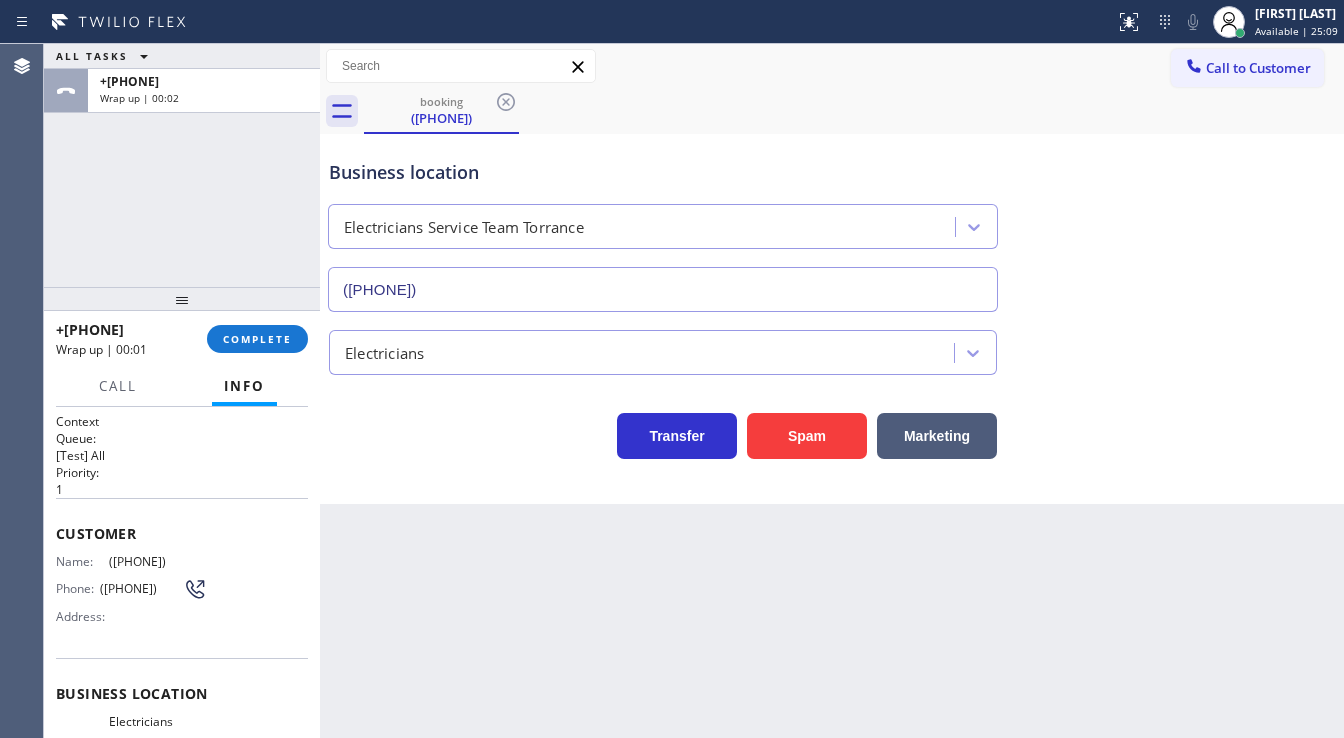 click on "Electricians" at bounding box center (644, 352) 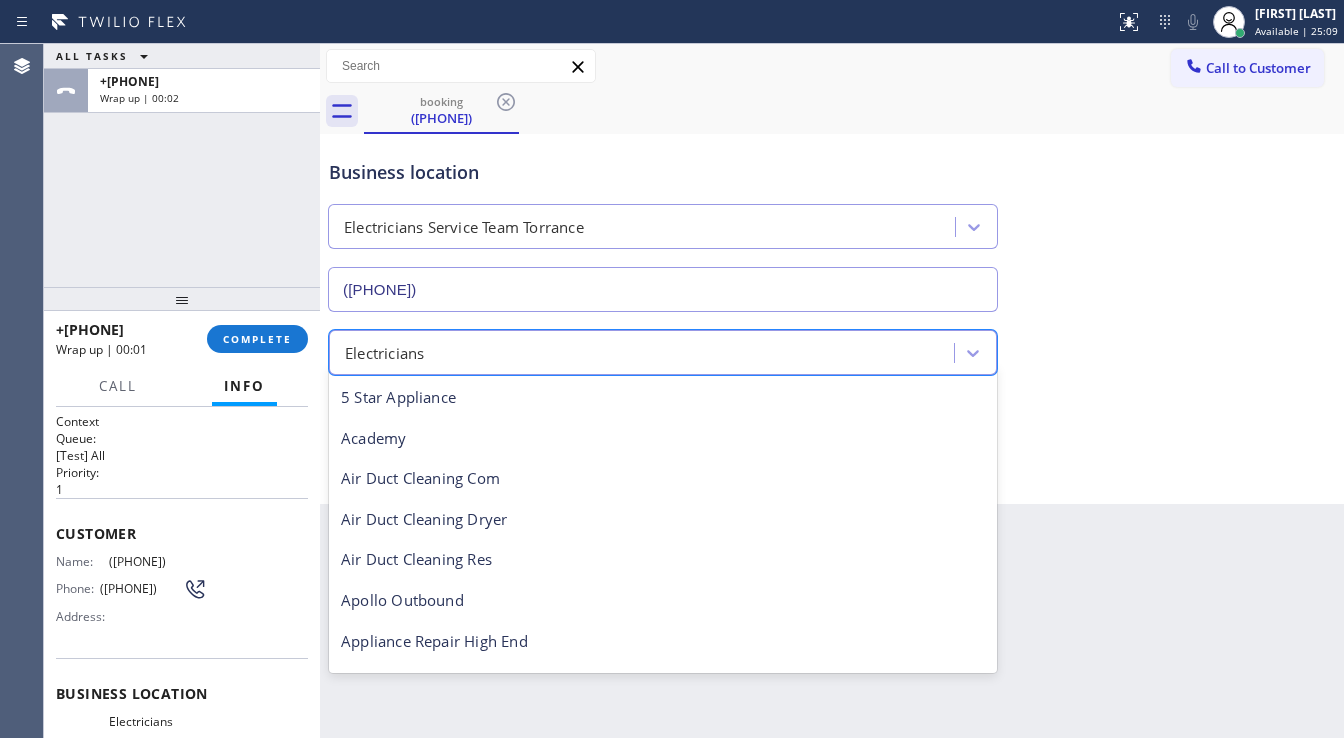 scroll, scrollTop: 205, scrollLeft: 0, axis: vertical 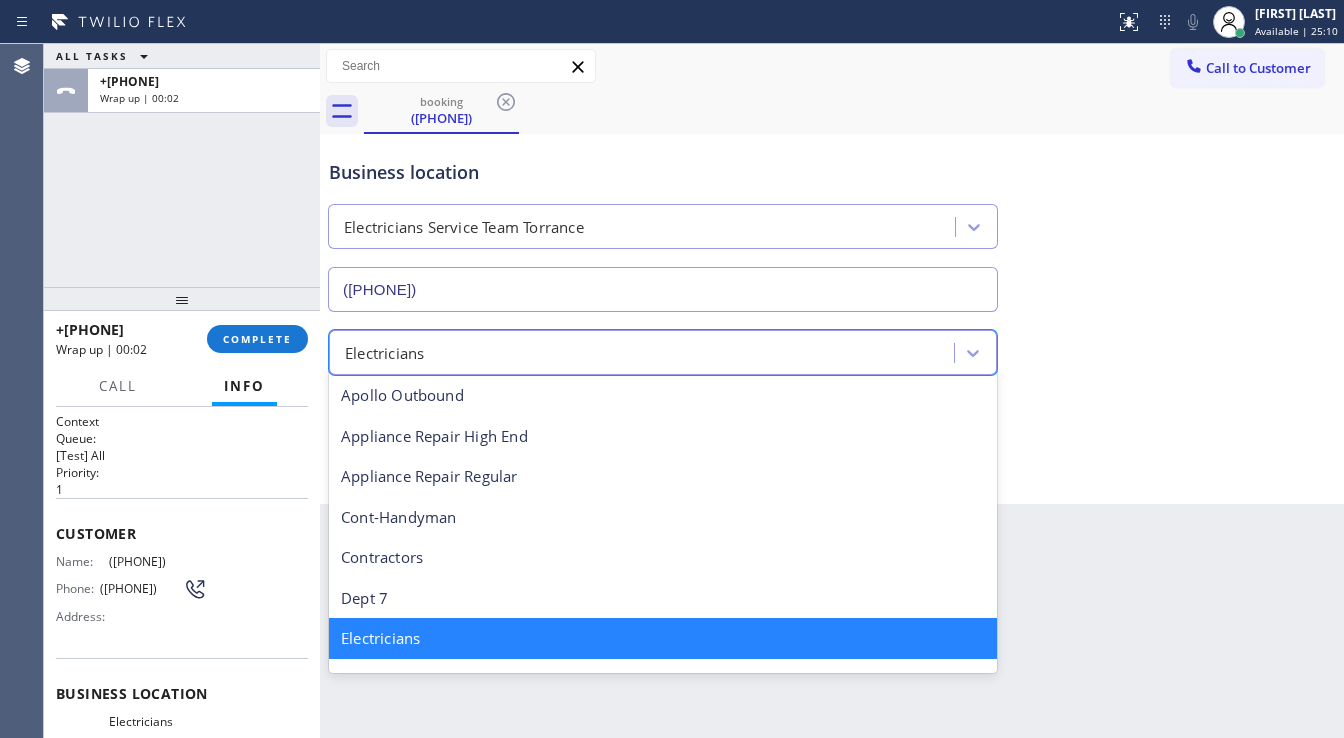click at bounding box center [182, 299] 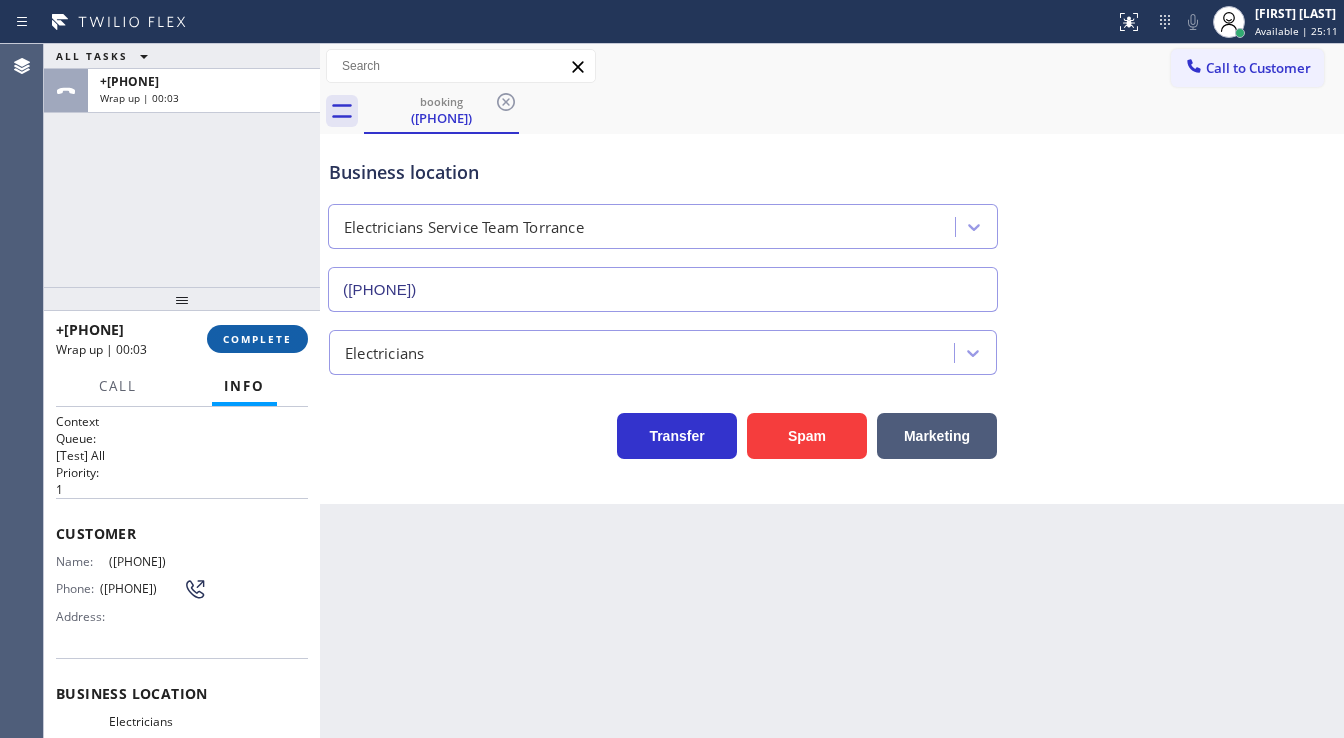 click on "COMPLETE" at bounding box center (257, 339) 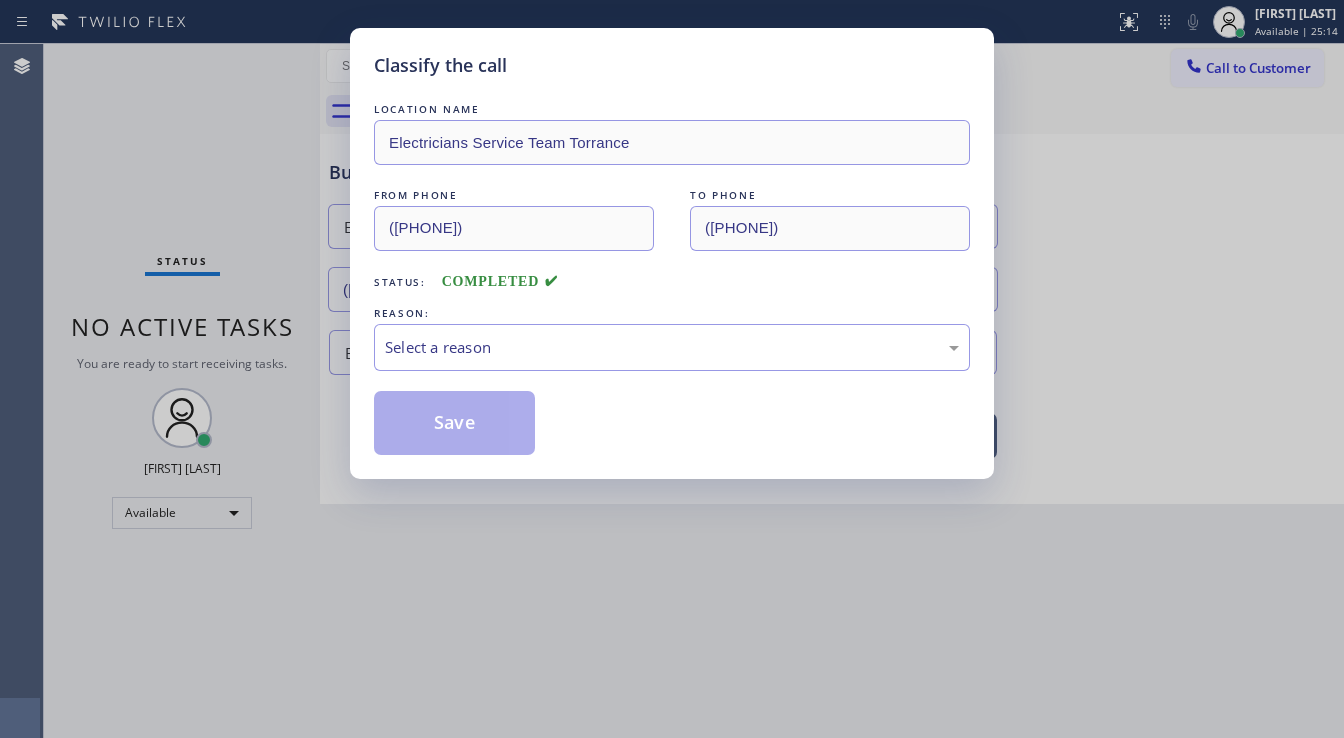 click on "LOCATION NAME Electricians Service Team Torrance FROM PHONE ([PHONE]) TO PHONE ([PHONE]) Status: COMPLETED REASON: Select a reason Save" at bounding box center (672, 277) 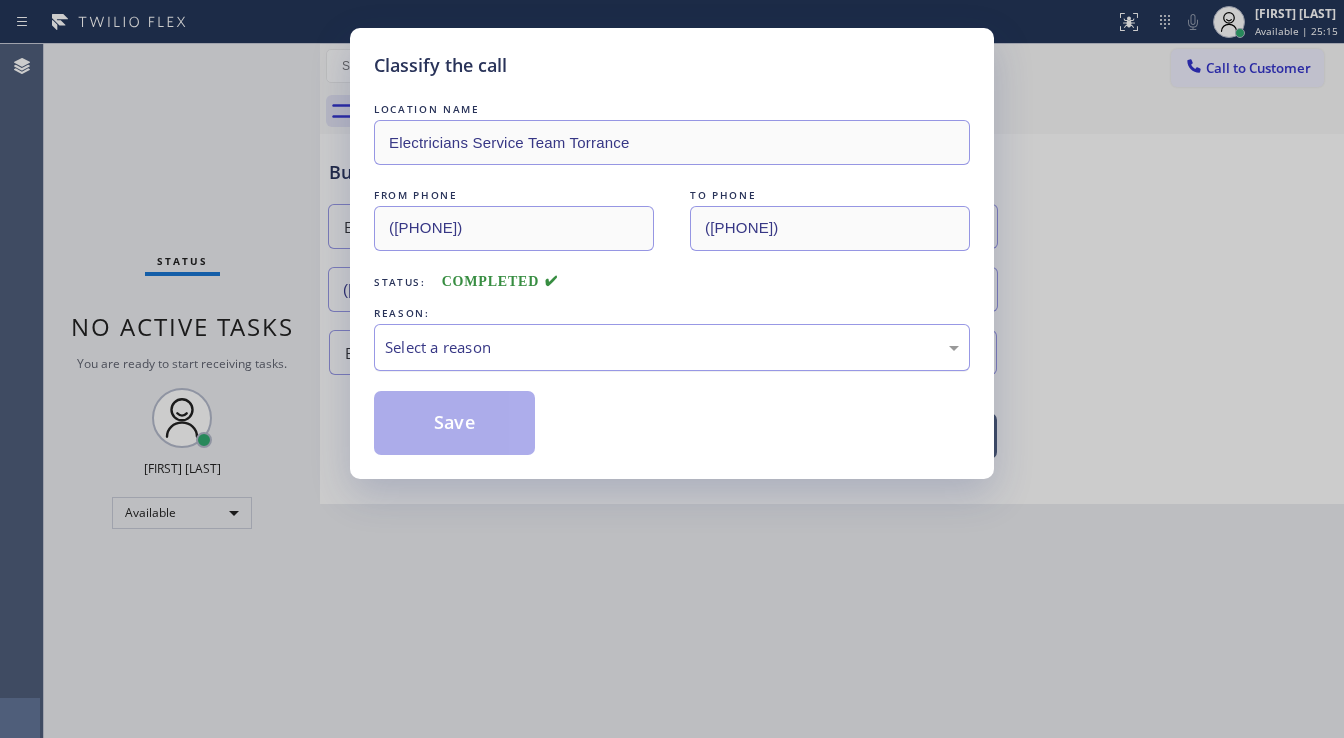 click on "Select a reason" at bounding box center [672, 347] 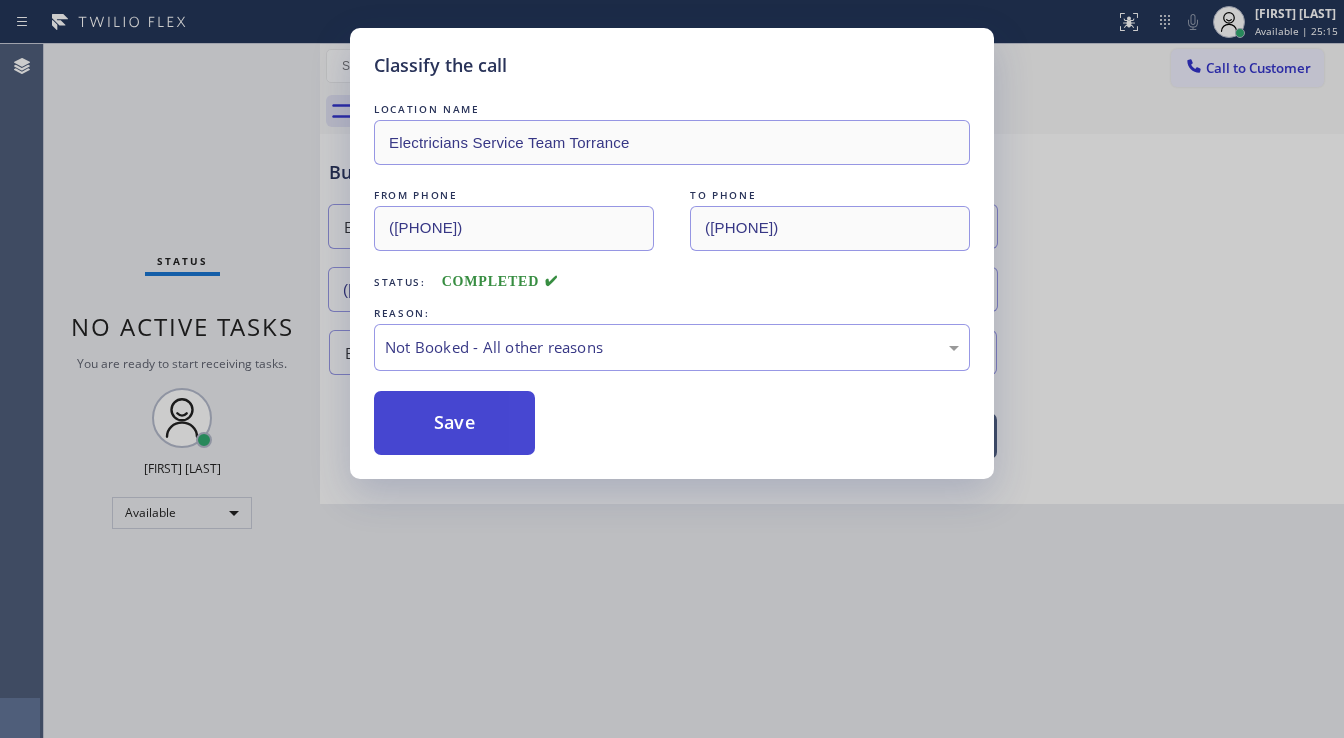 click on "Save" at bounding box center (454, 423) 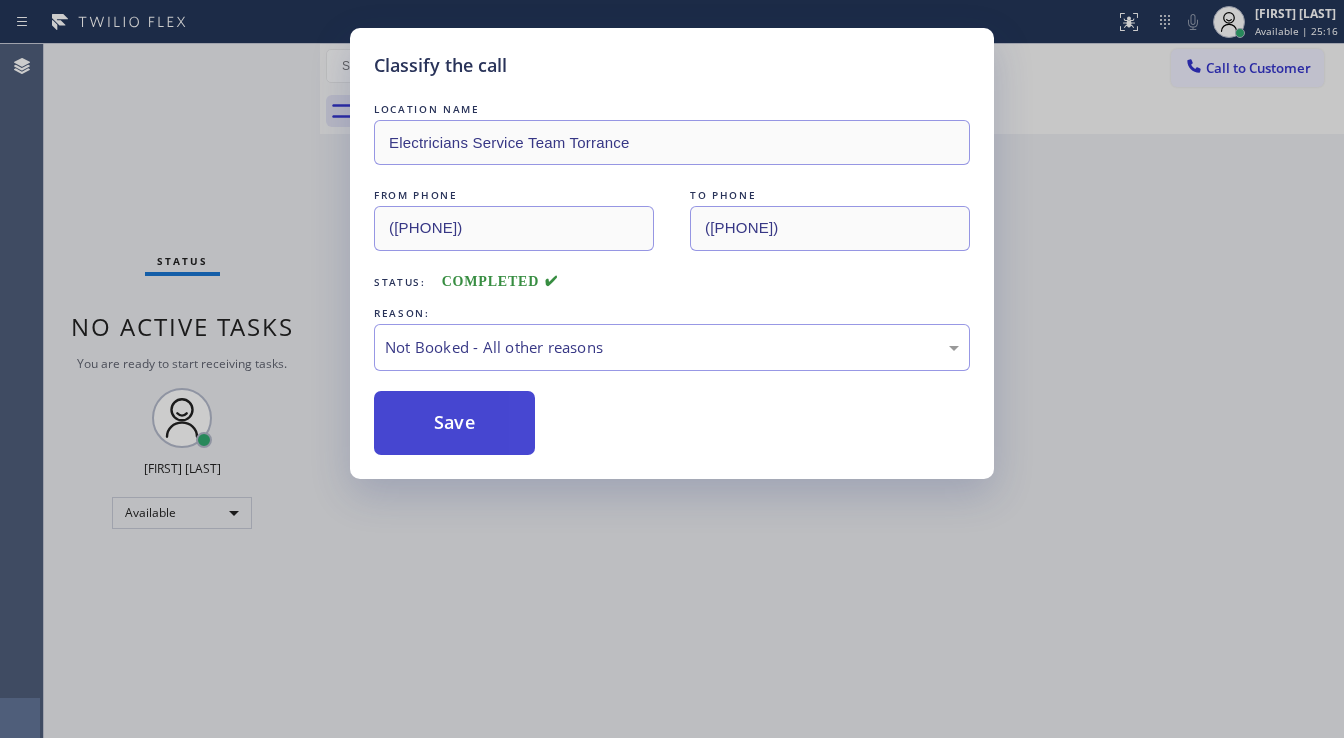 click on "Save" at bounding box center (454, 423) 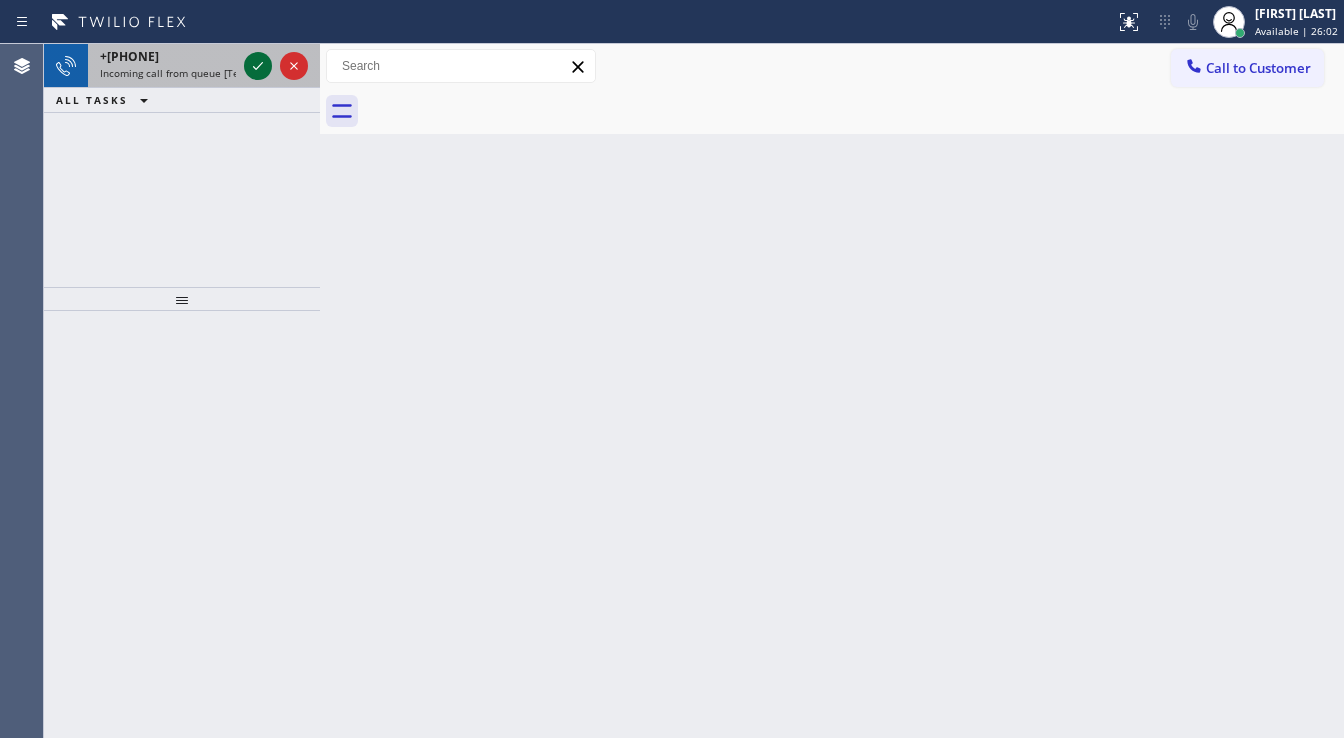 click 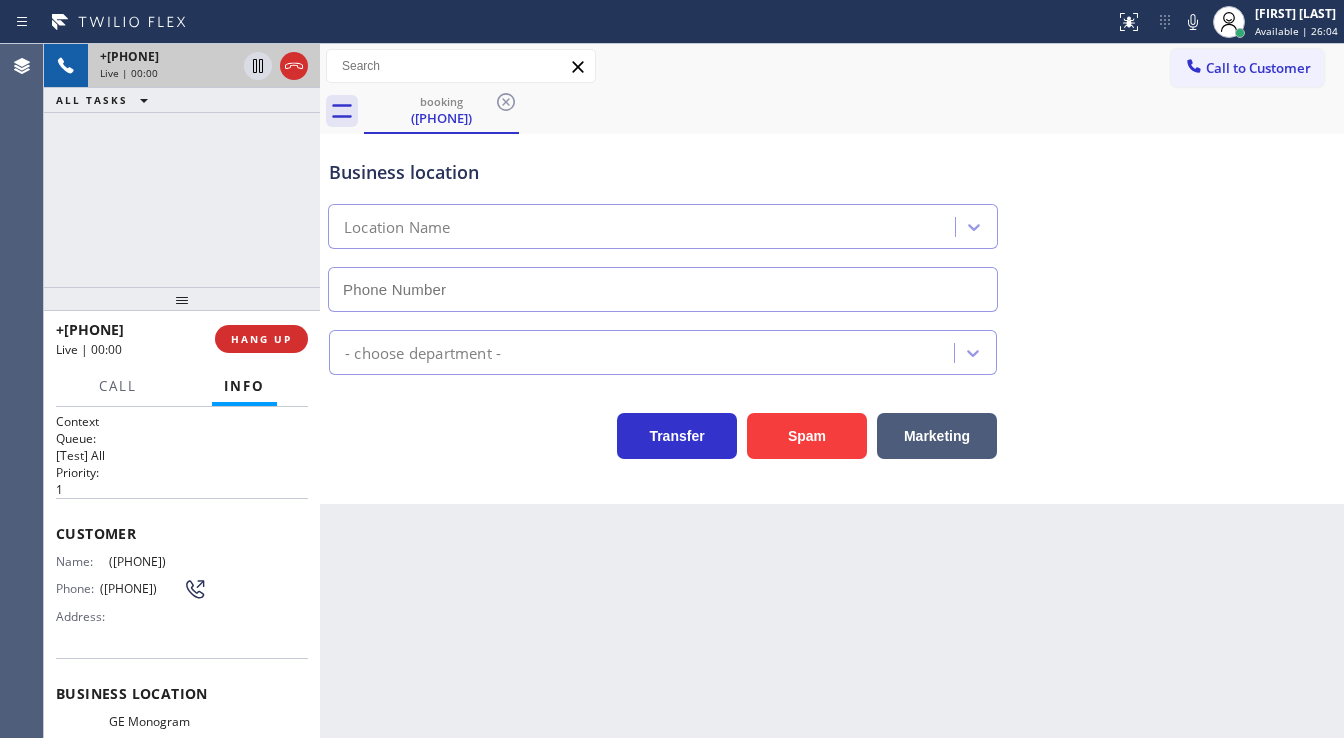 type on "([PHONE])" 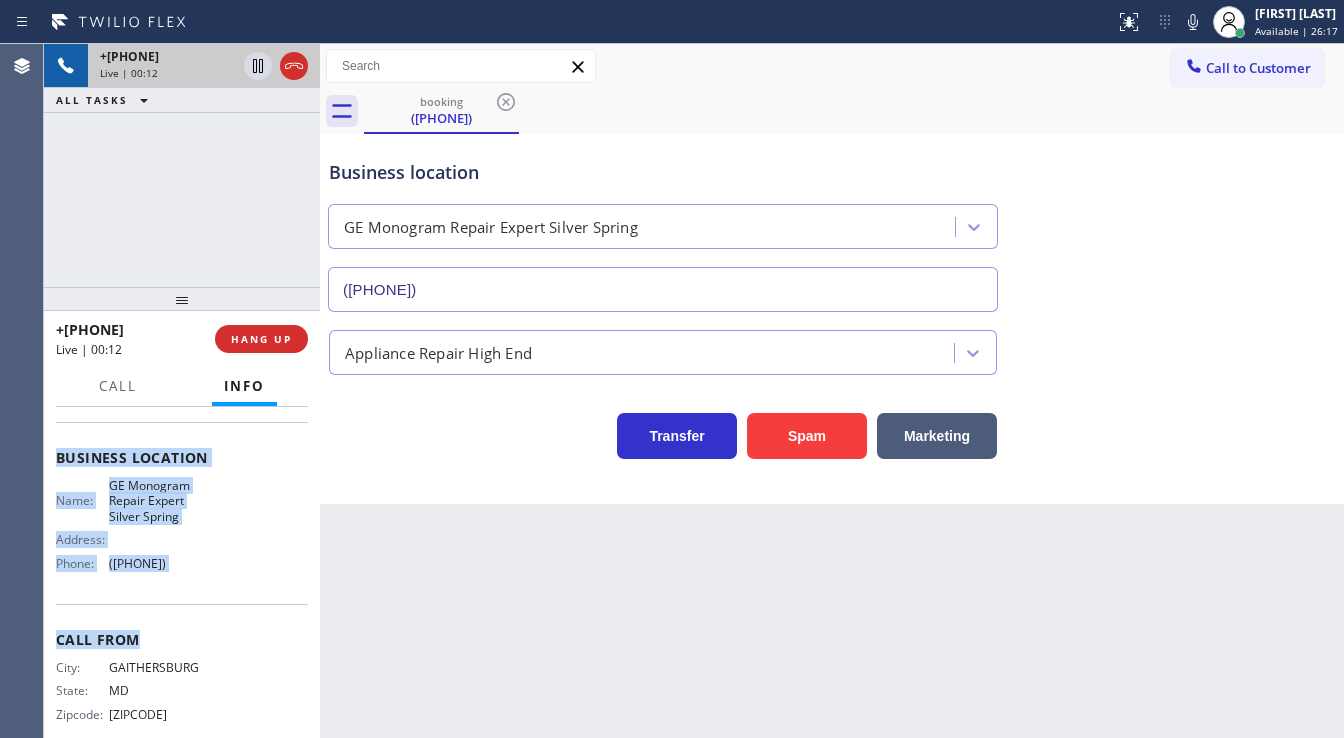 scroll, scrollTop: 236, scrollLeft: 0, axis: vertical 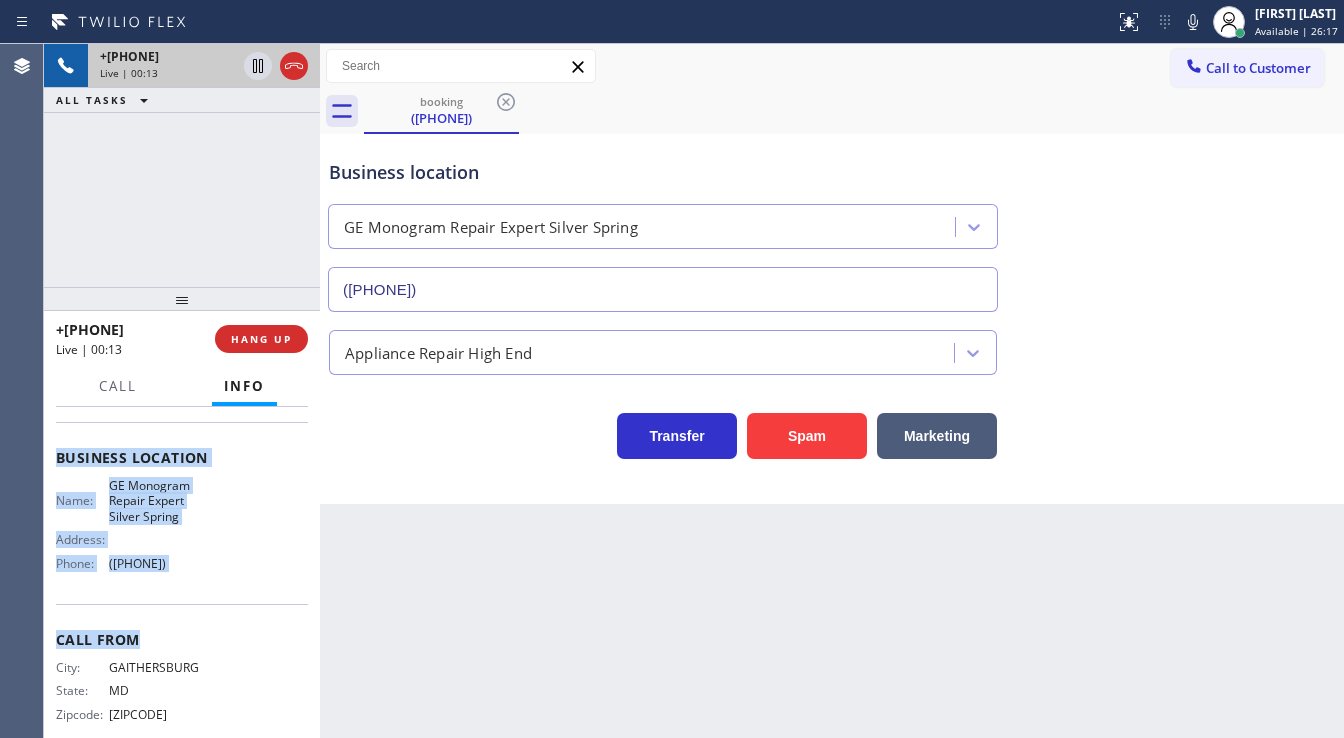 drag, startPoint x: 55, startPoint y: 522, endPoint x: 212, endPoint y: 569, distance: 163.88411 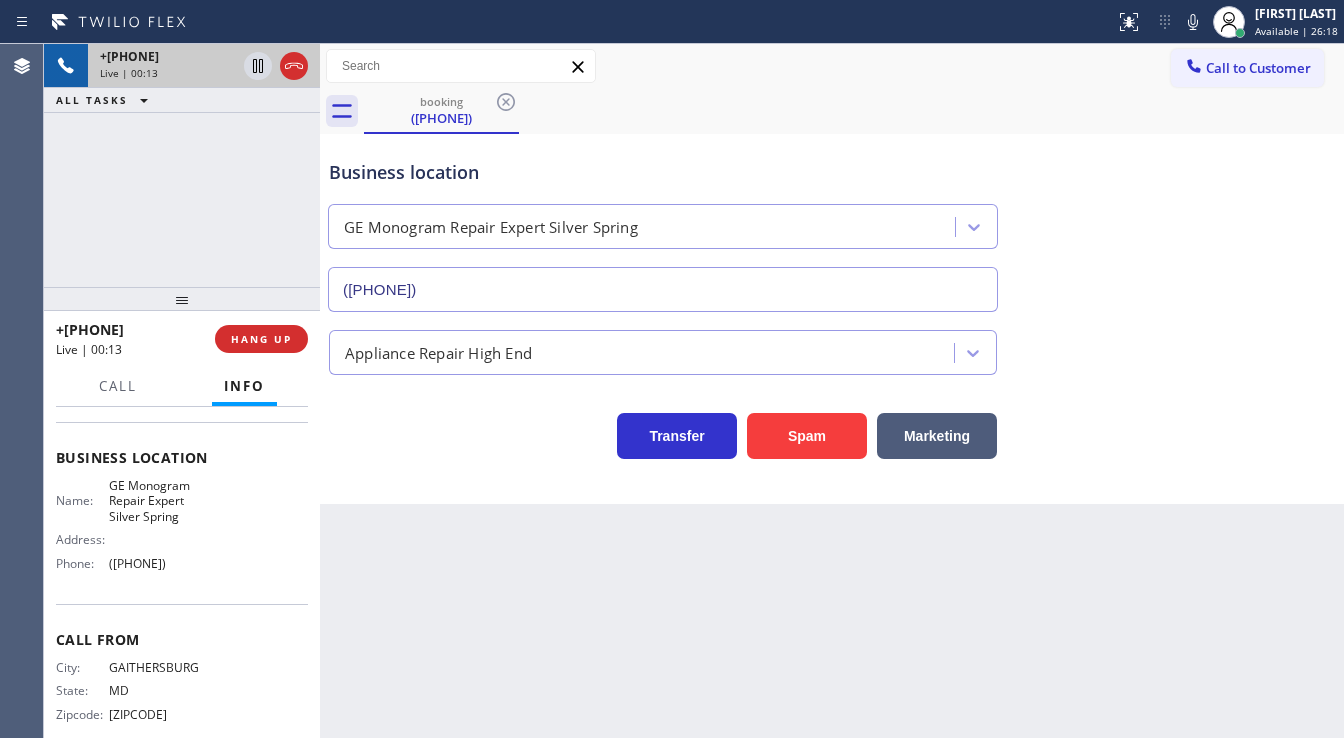 click on "+[PHONE] Live | 00:13 ALL TASKS ALL TASKS ACTIVE TASKS TASKS IN WRAP UP" at bounding box center (182, 165) 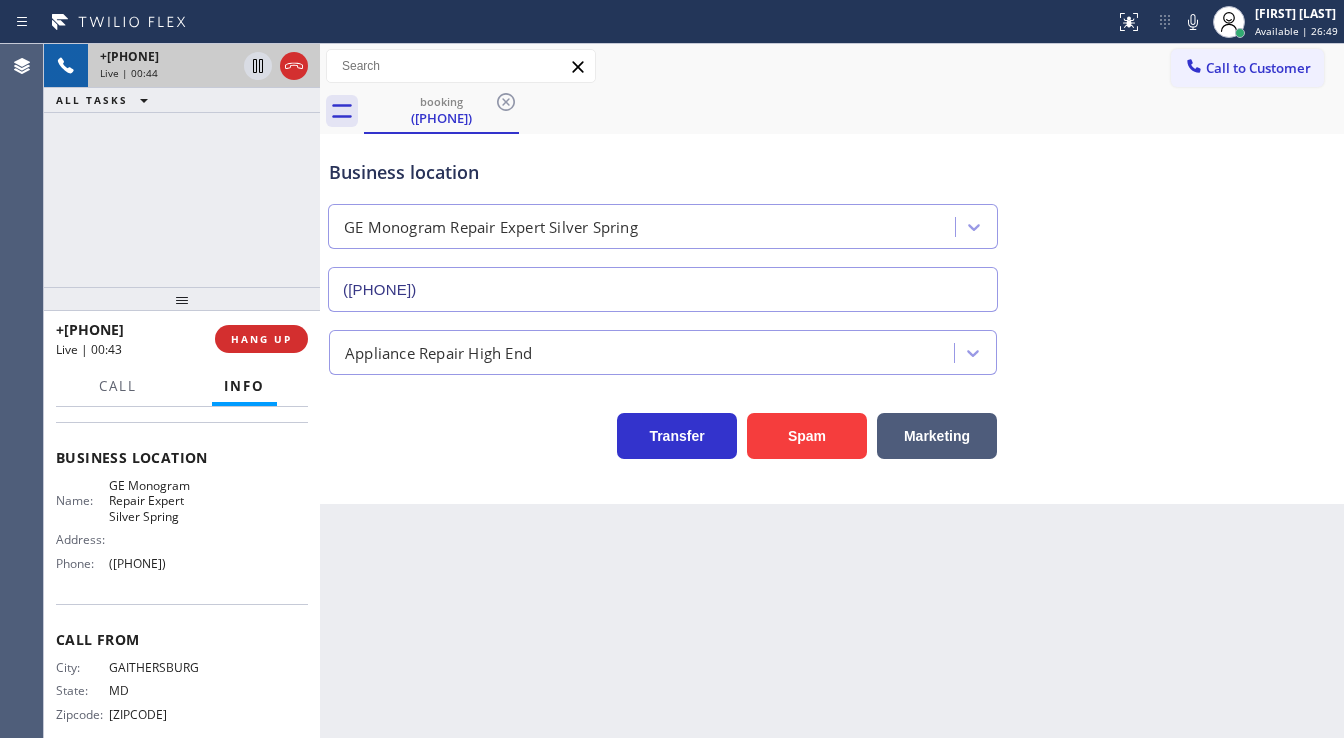 click on "+1[PHONE] Live | 00:44 ALL TASKS ALL TASKS ACTIVE TASKS TASKS IN WRAP UP" at bounding box center (182, 165) 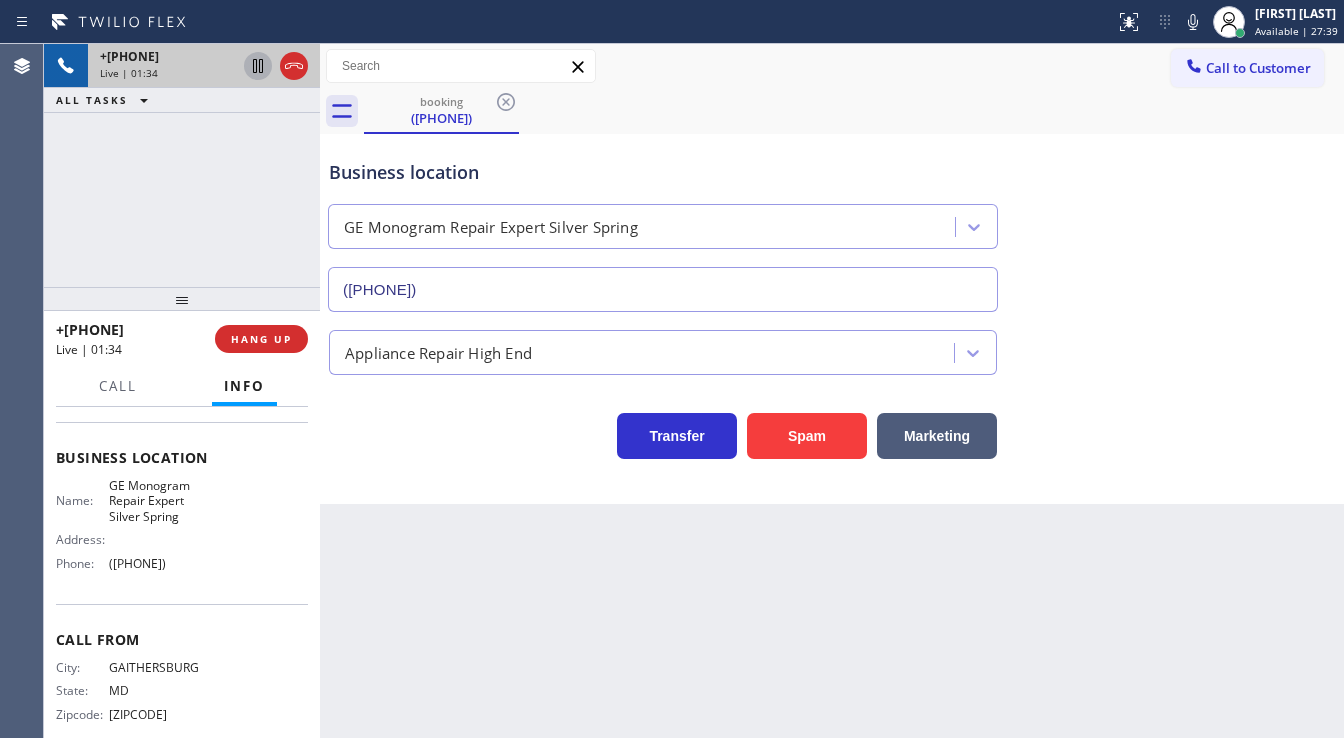 click 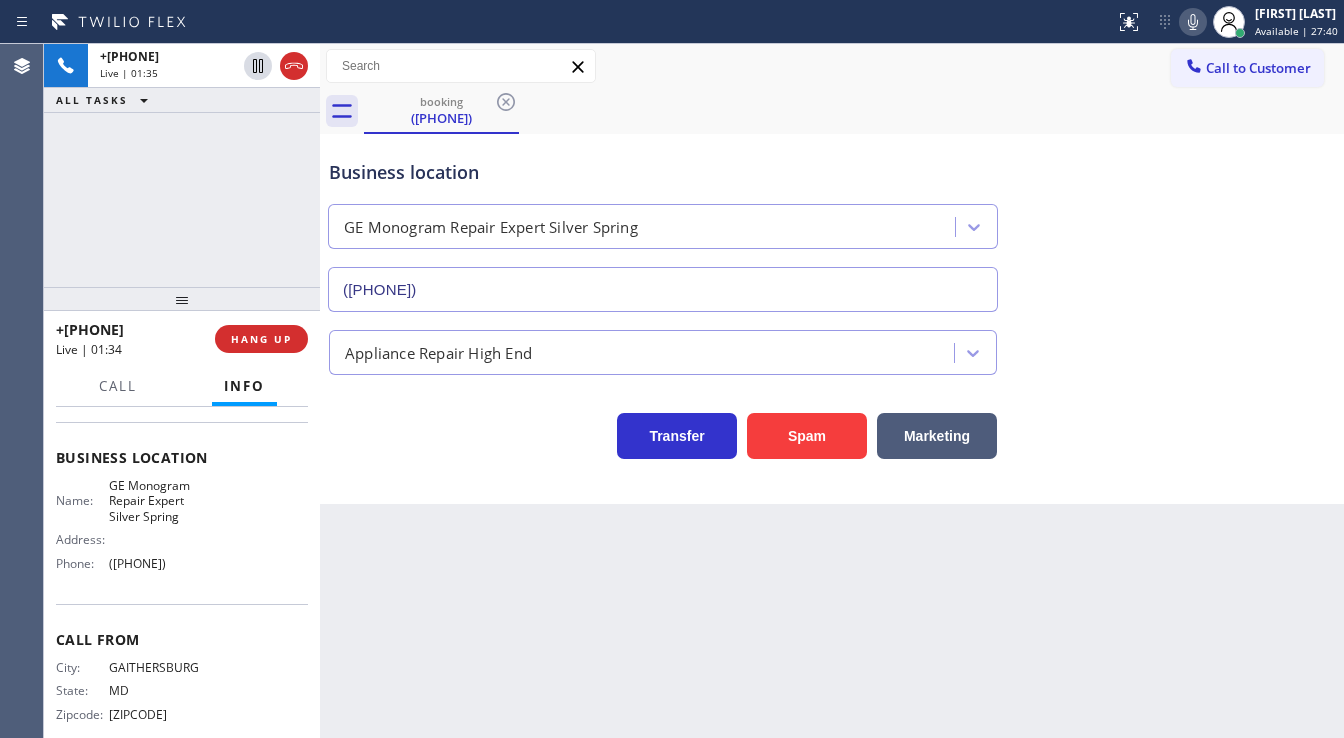 click 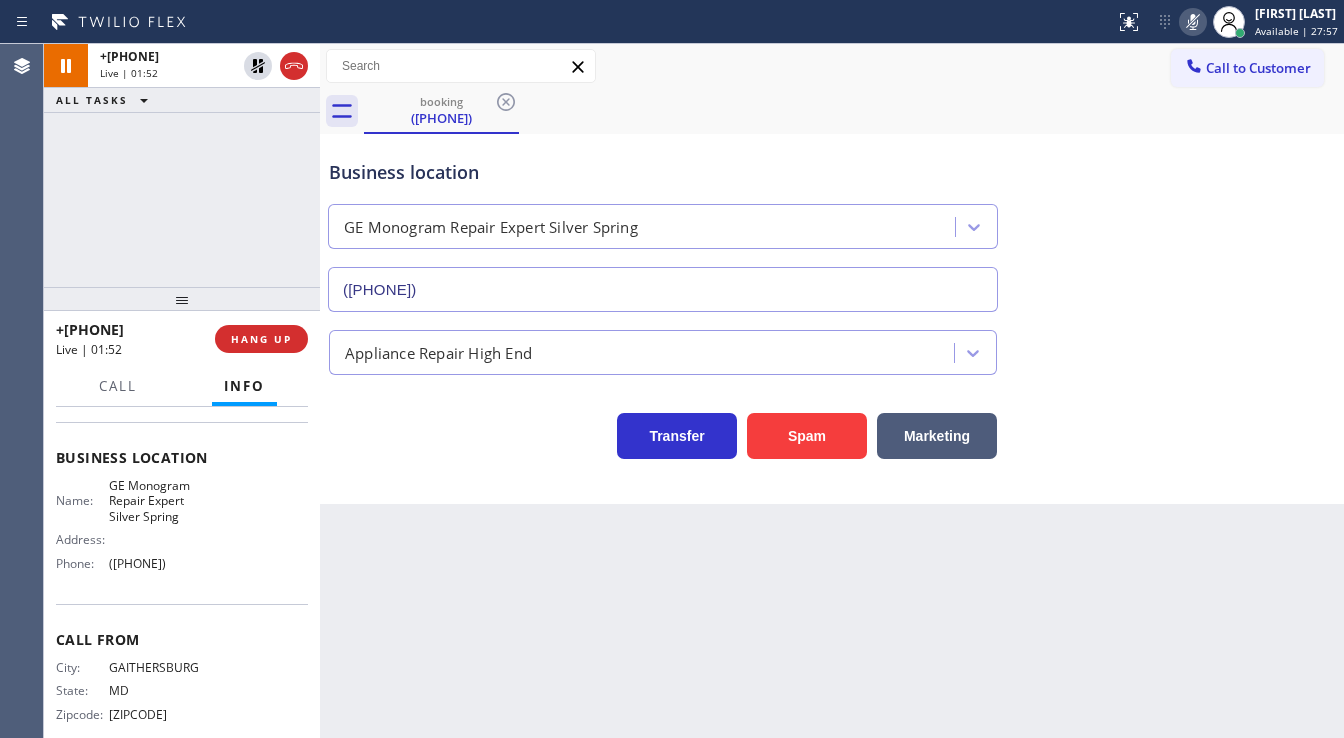 click on "+1[PHONE] Live | 01:52 ALL TASKS ALL TASKS ACTIVE TASKS TASKS IN WRAP UP" at bounding box center (182, 165) 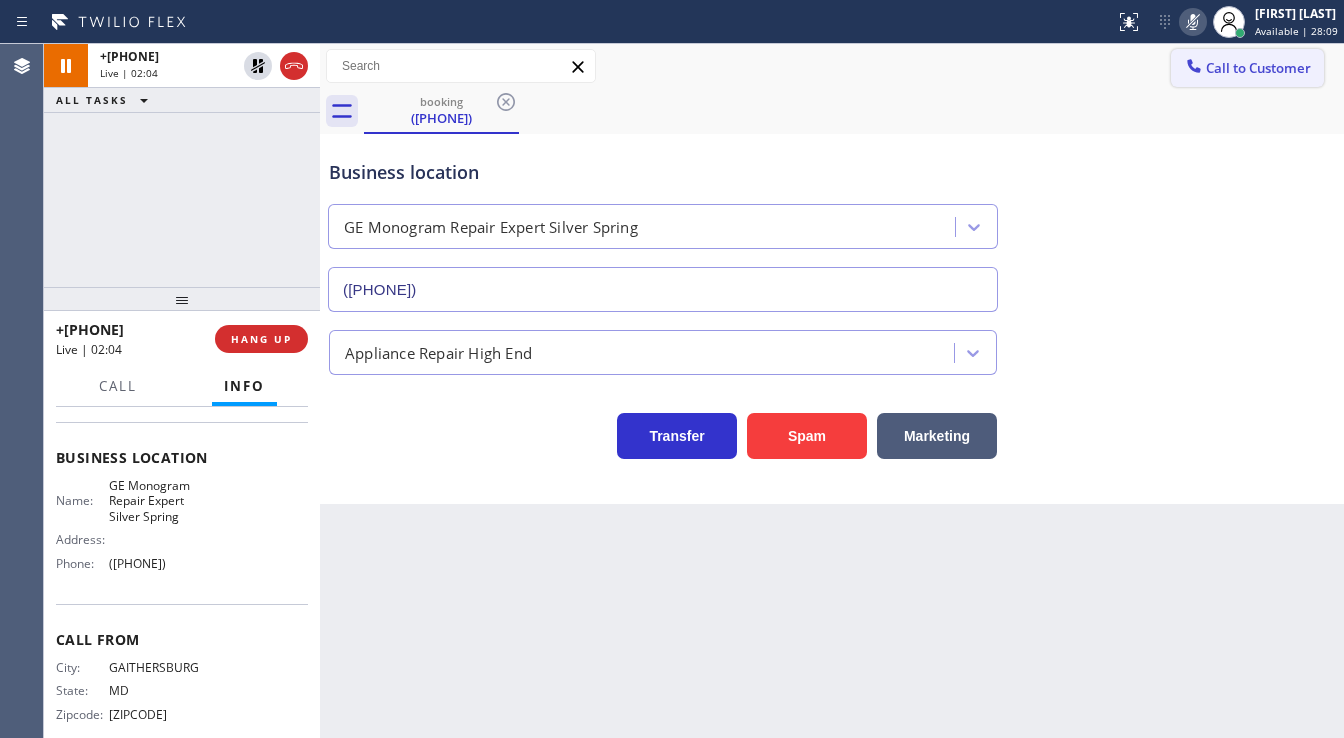 click 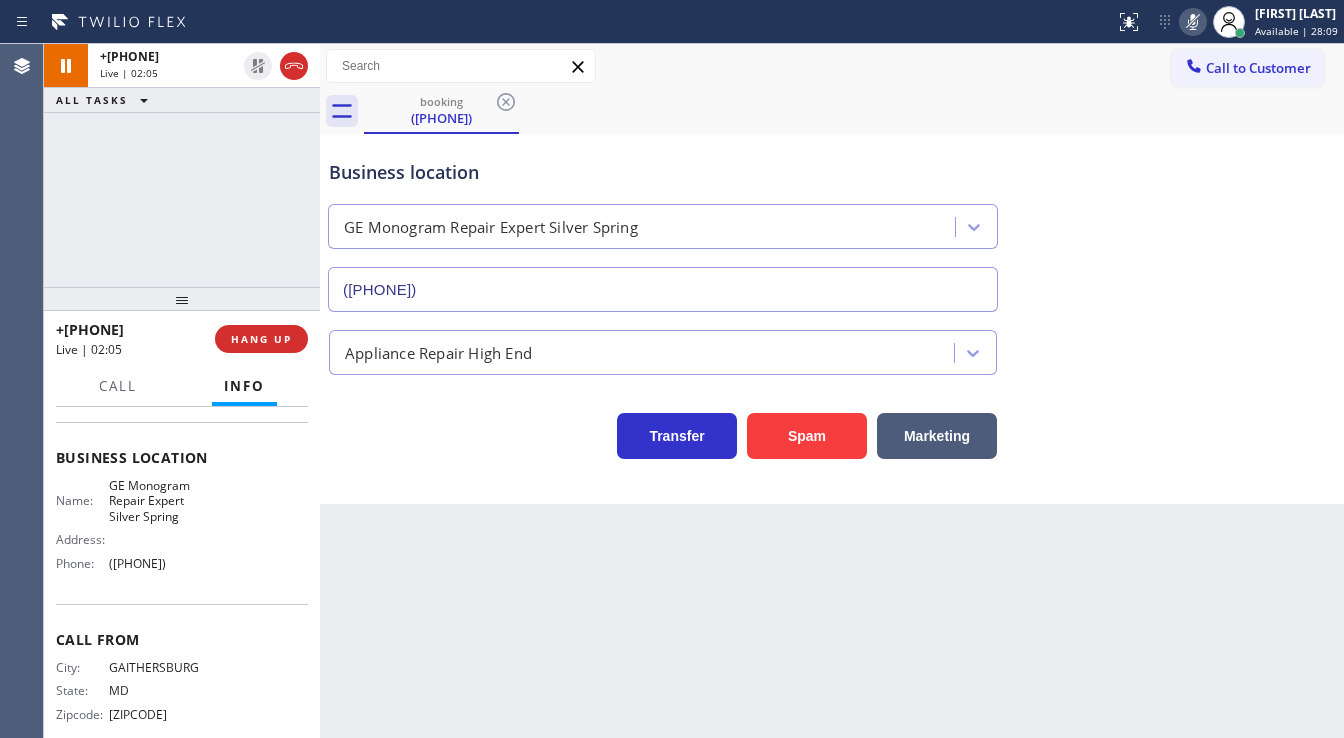 click 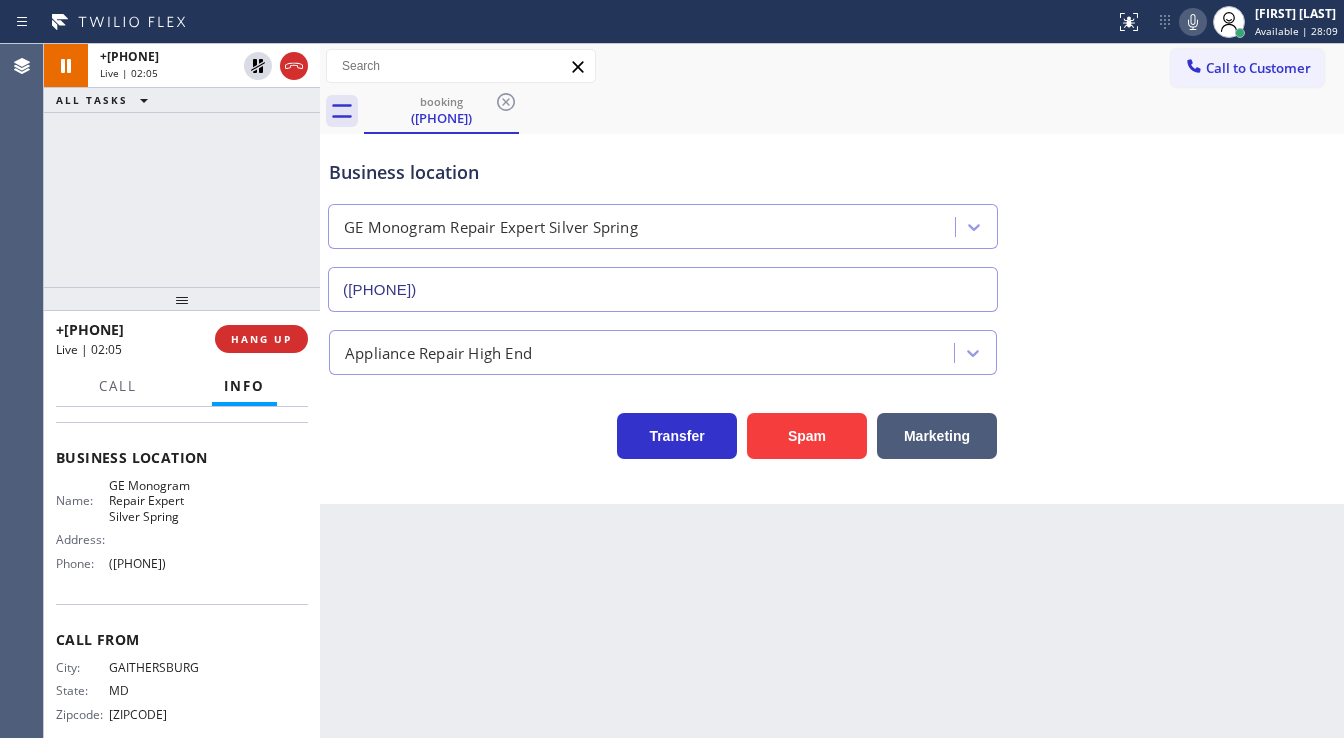 click on "Business location GE Monogram Repair Expert Silver Spring ([PHONE])" at bounding box center [832, 221] 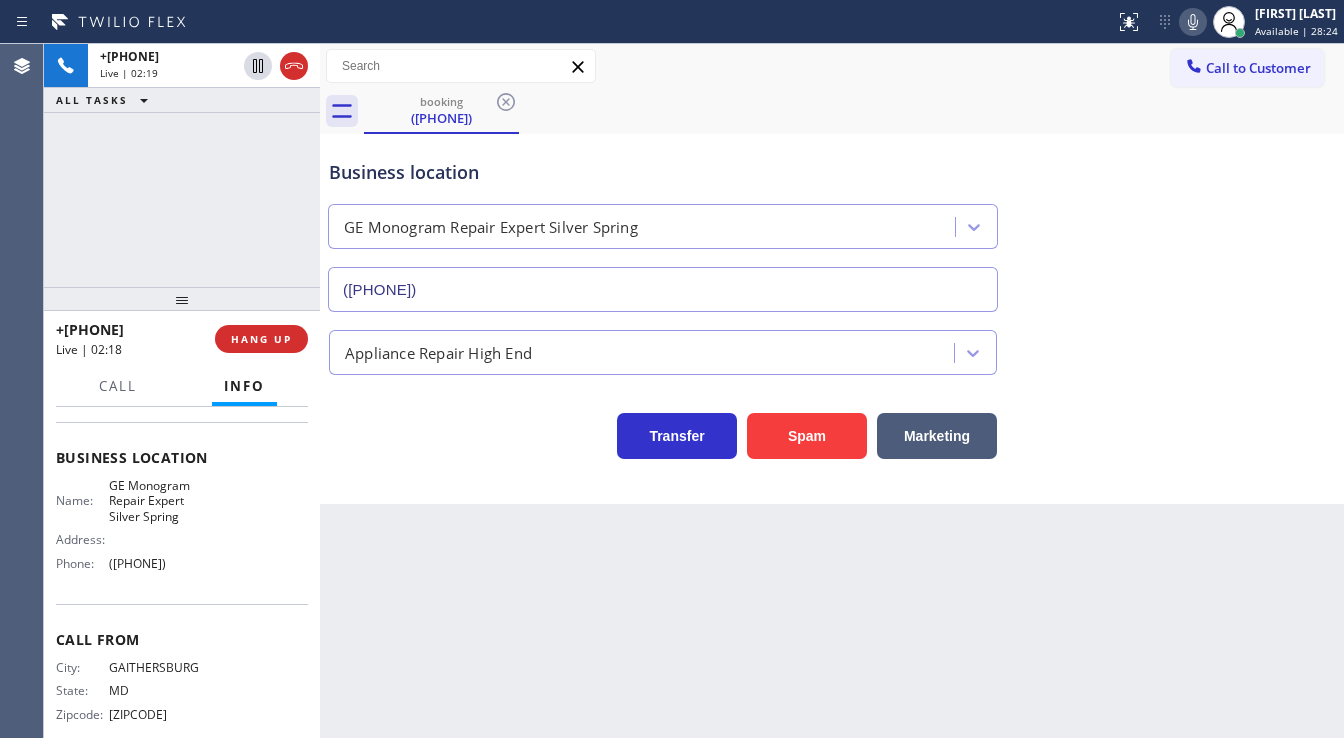 click on "+[PHONE] Live | 02:19 ALL TASKS ALL TASKS ACTIVE TASKS TASKS IN WRAP UP" at bounding box center (182, 165) 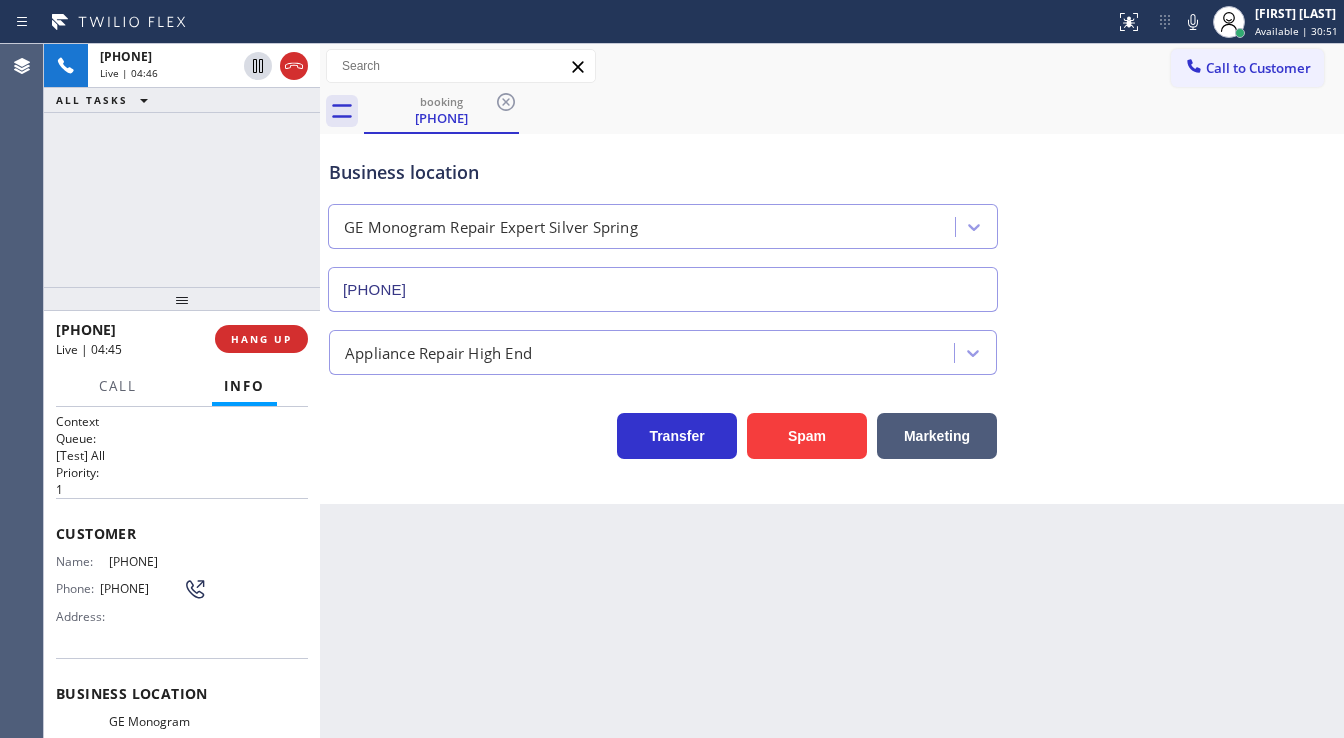scroll, scrollTop: 0, scrollLeft: 0, axis: both 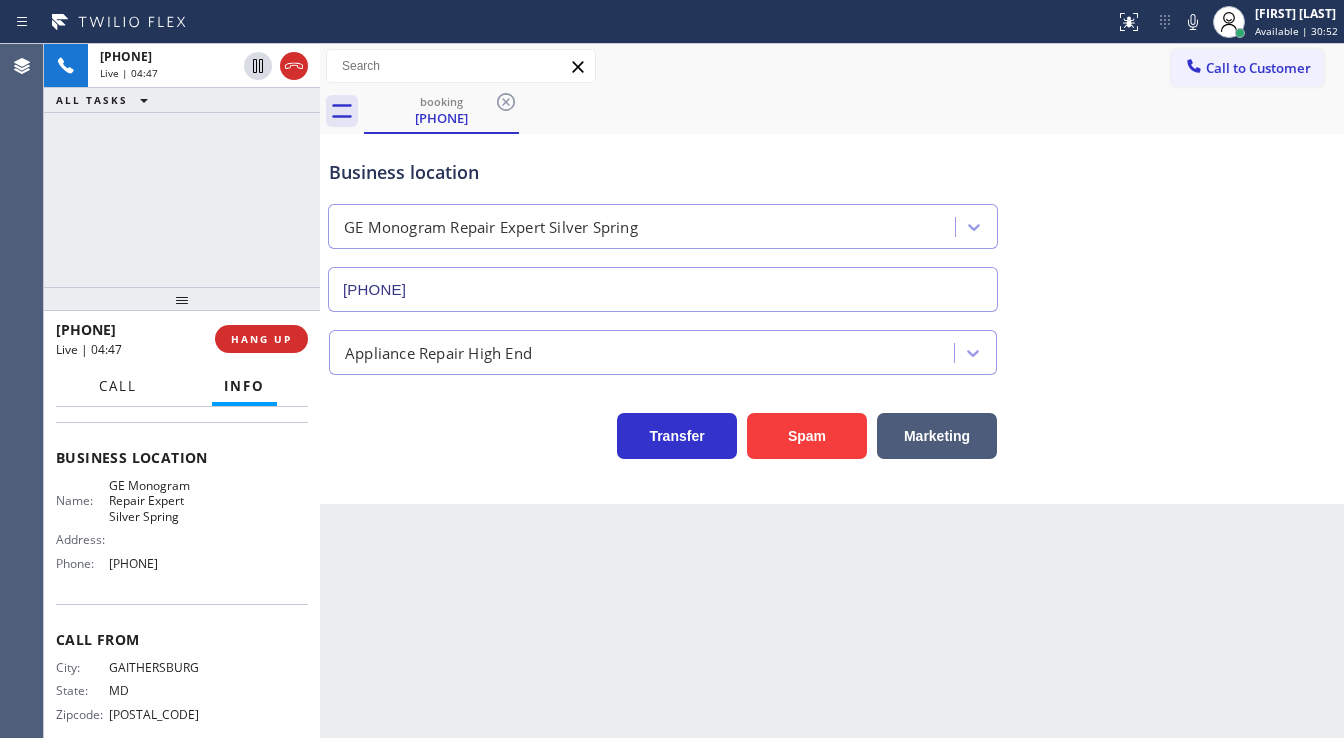 click on "Call" at bounding box center (118, 386) 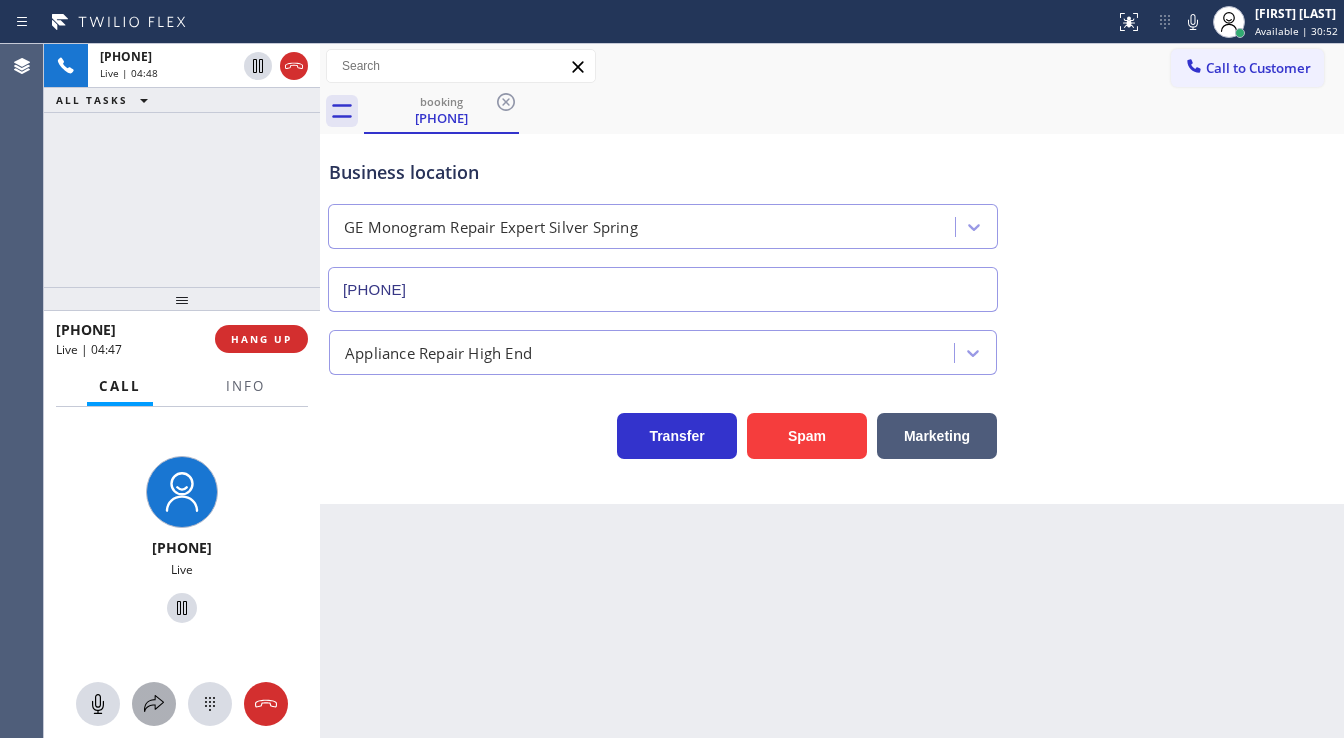 click 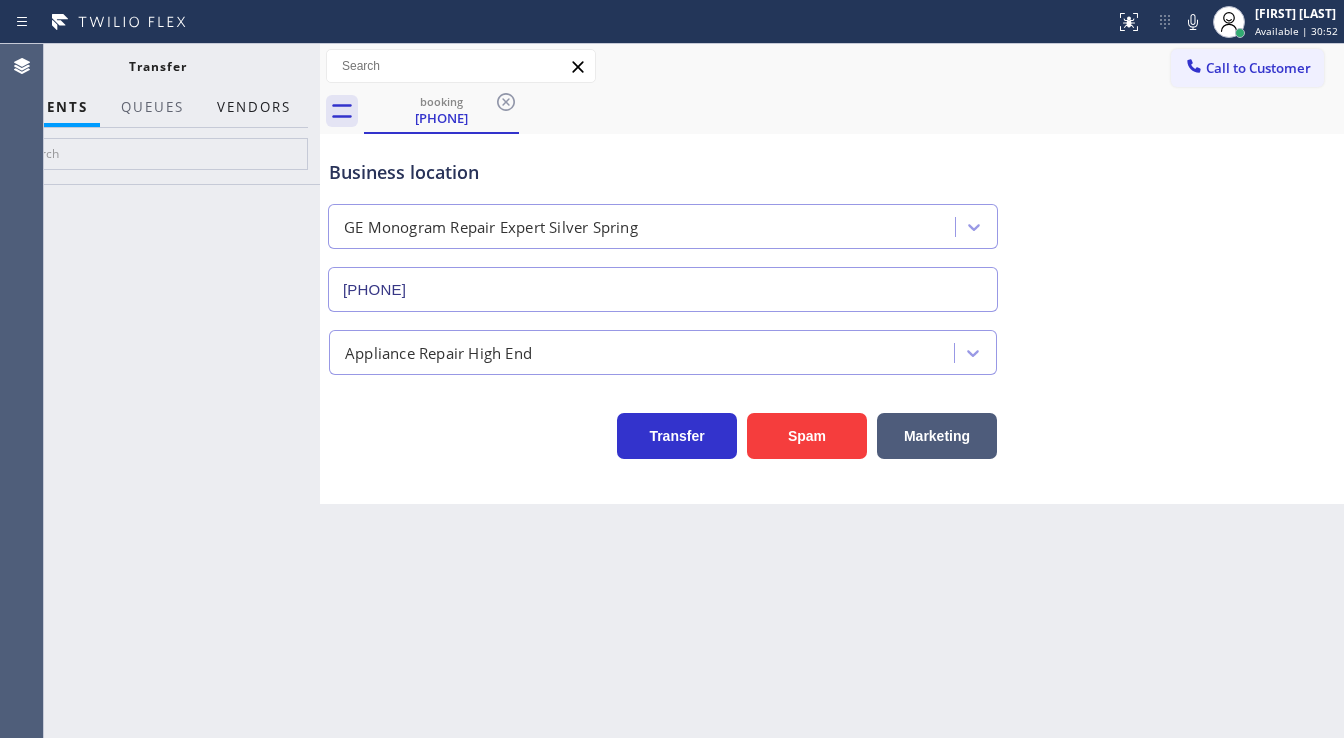 click on "Vendors" at bounding box center (254, 107) 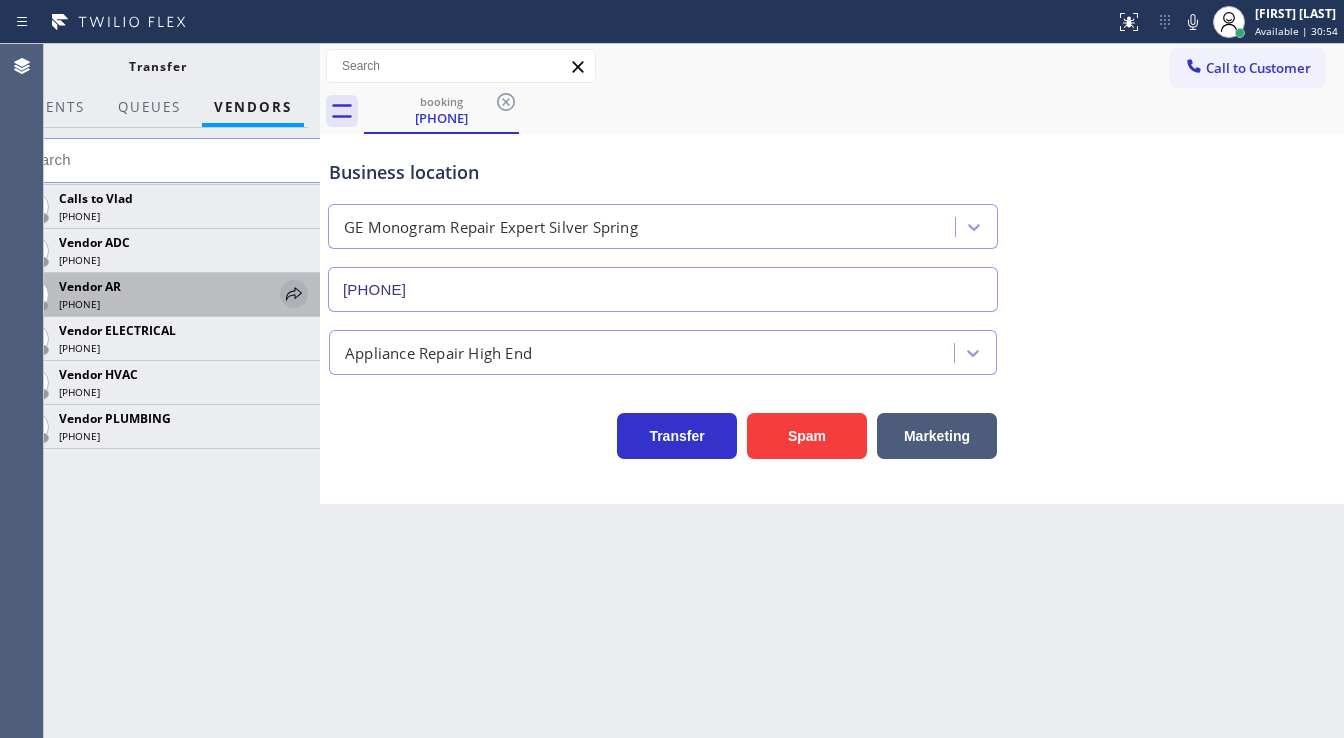 drag, startPoint x: 295, startPoint y: 289, endPoint x: 491, endPoint y: 238, distance: 202.52654 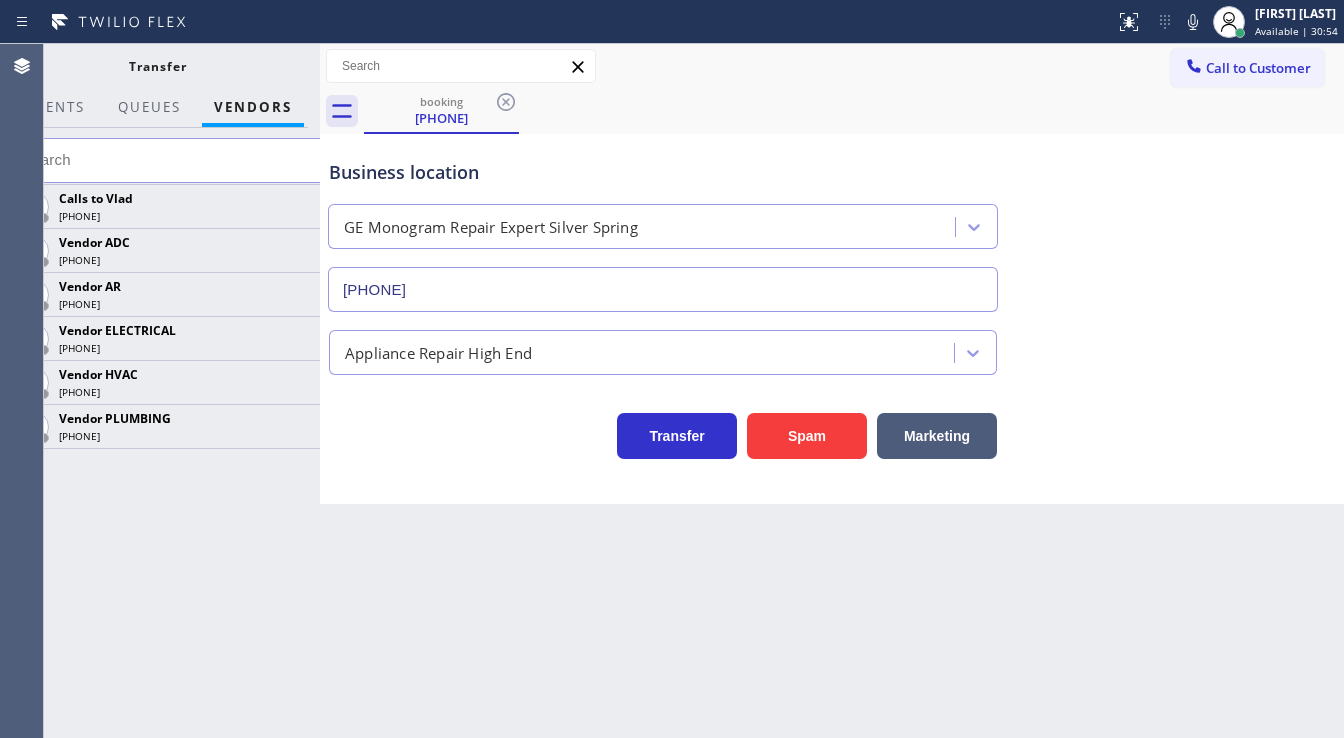 click 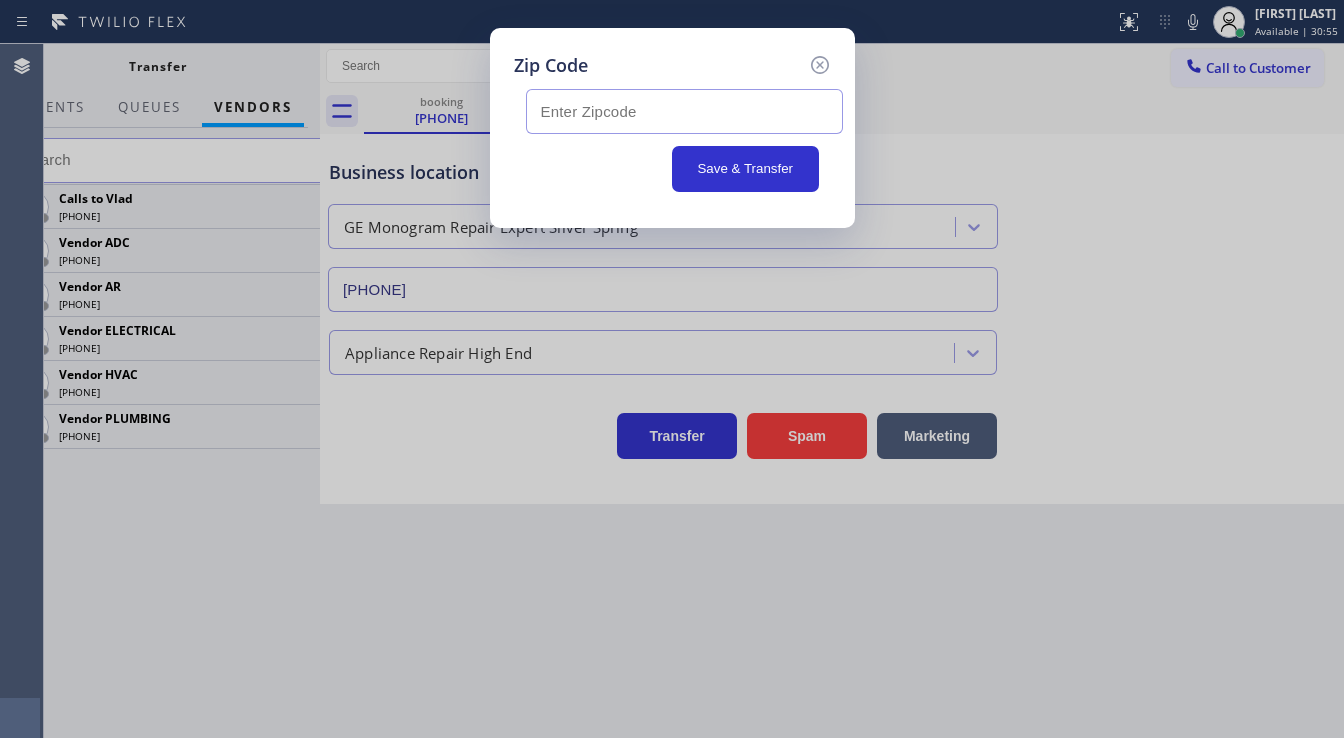 click at bounding box center [684, 111] 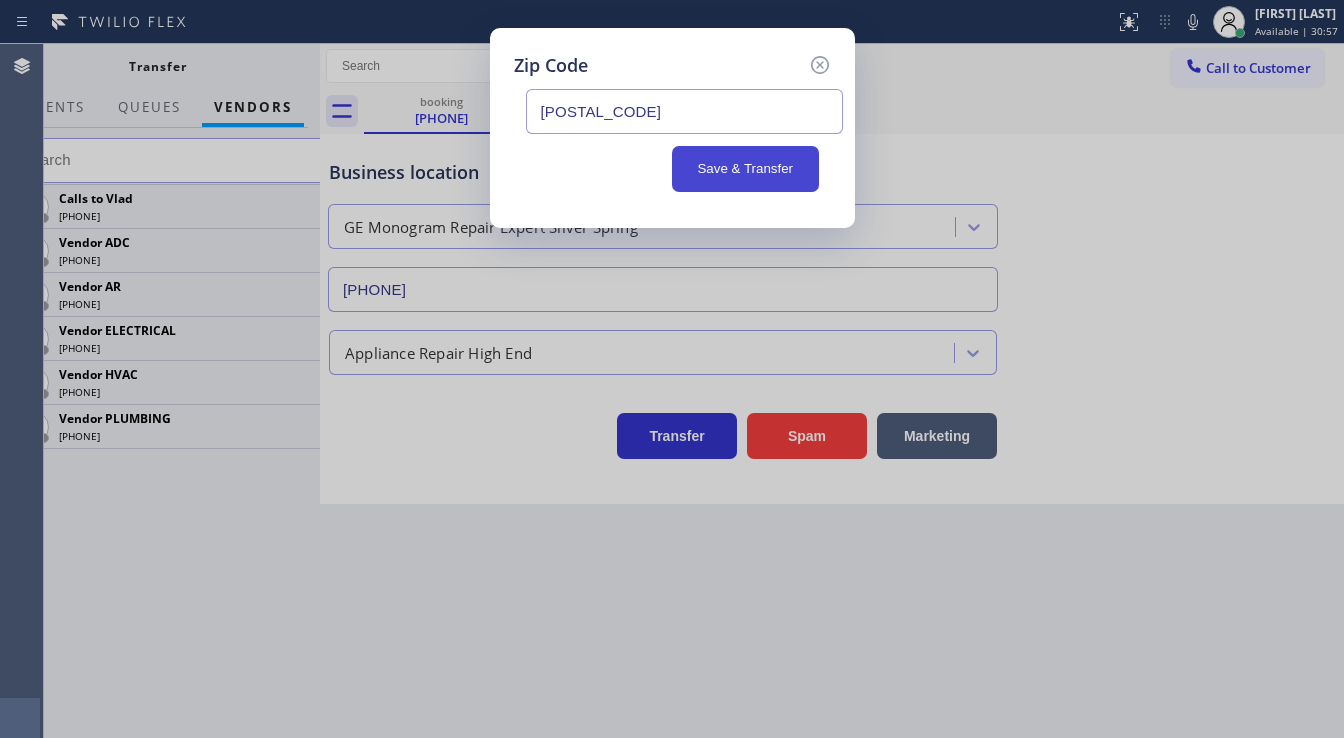 type on "[POSTAL_CODE]" 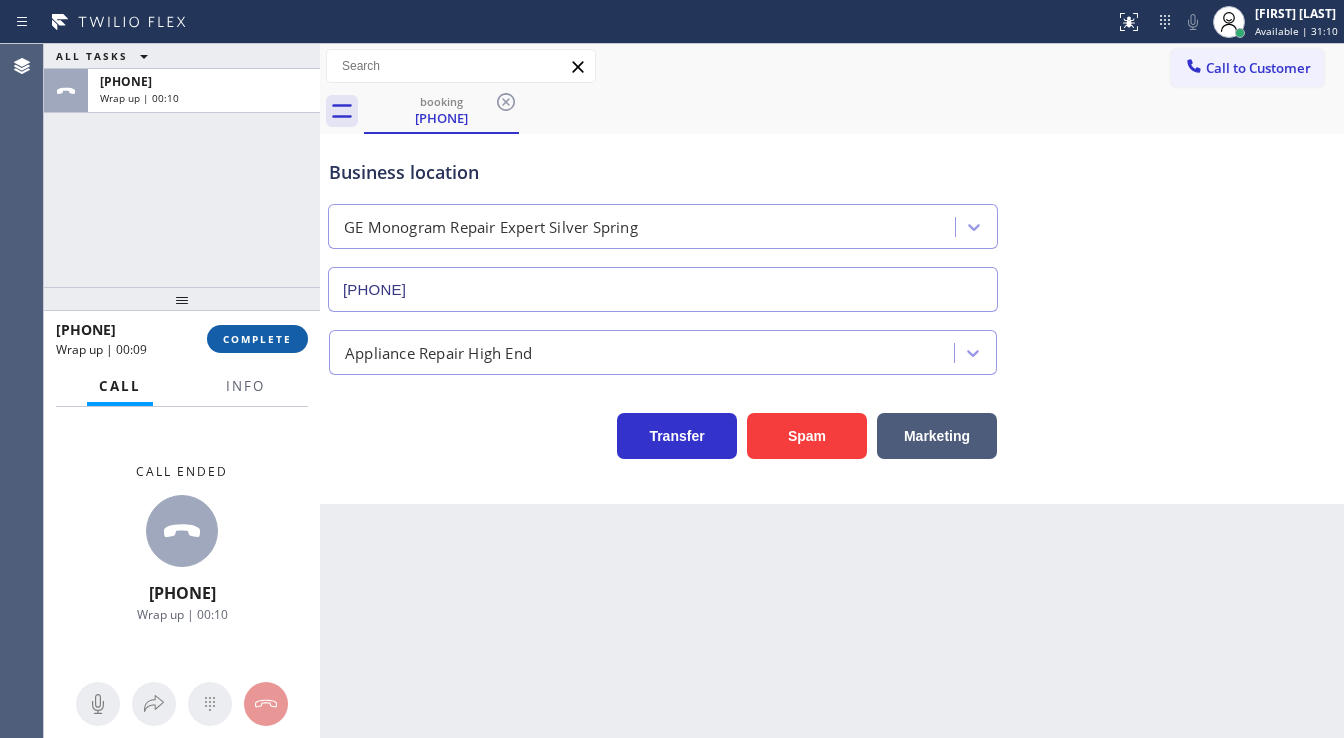 click on "COMPLETE" at bounding box center (257, 339) 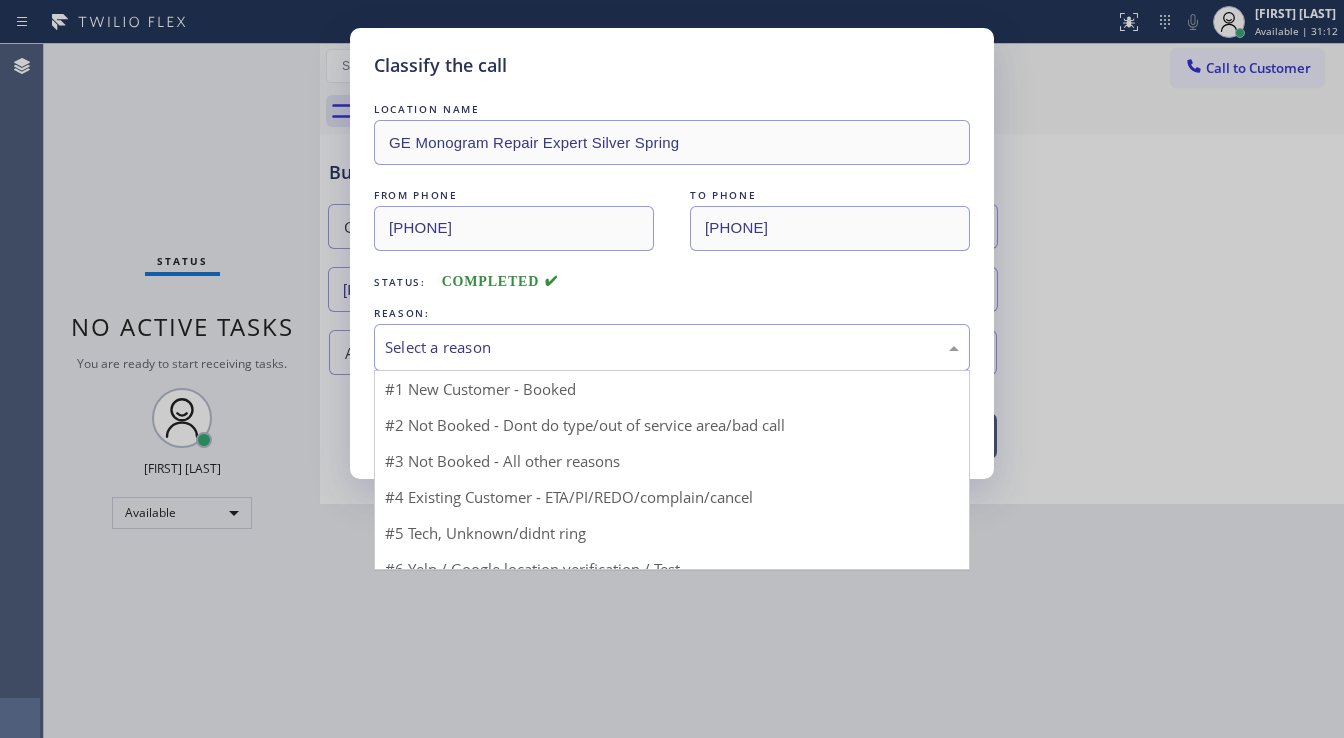 click on "Select a reason" at bounding box center (672, 347) 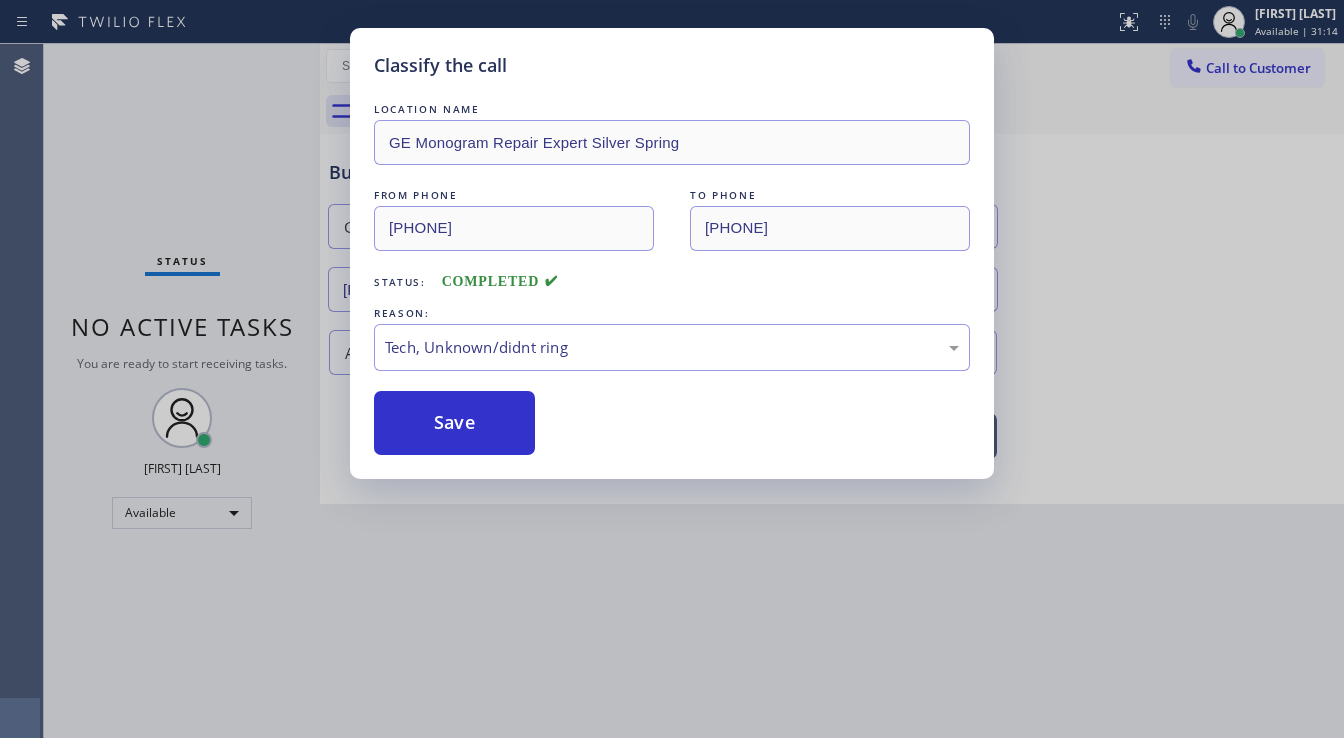 click on "REASON:" at bounding box center [672, 313] 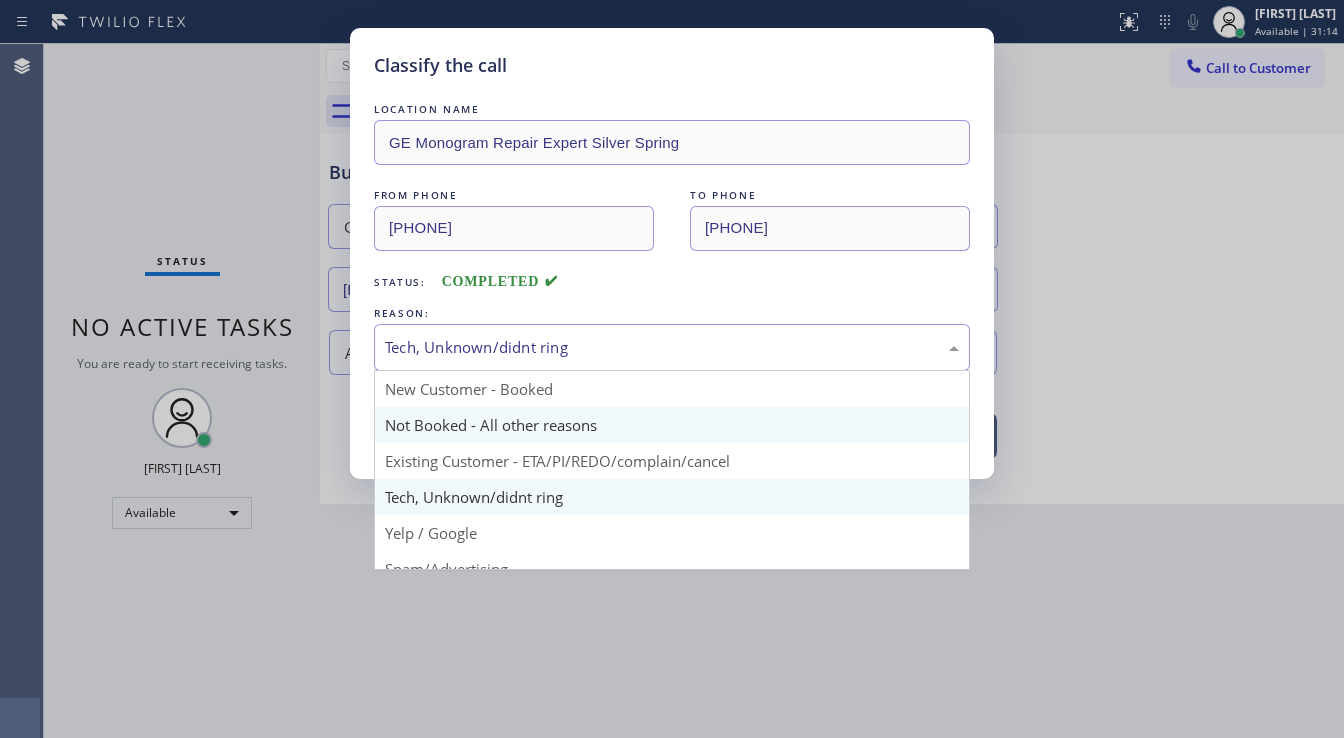 drag, startPoint x: 488, startPoint y: 340, endPoint x: 482, endPoint y: 426, distance: 86.209045 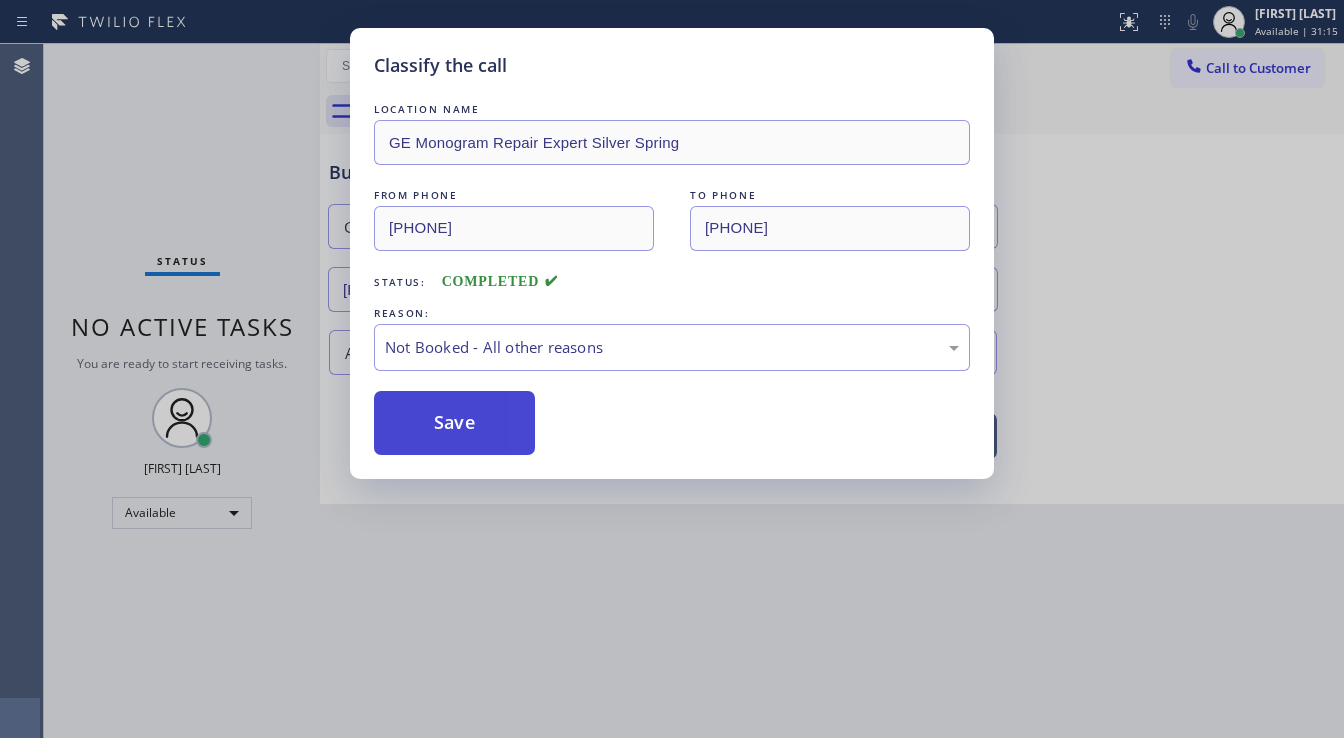 click on "Save" at bounding box center [454, 423] 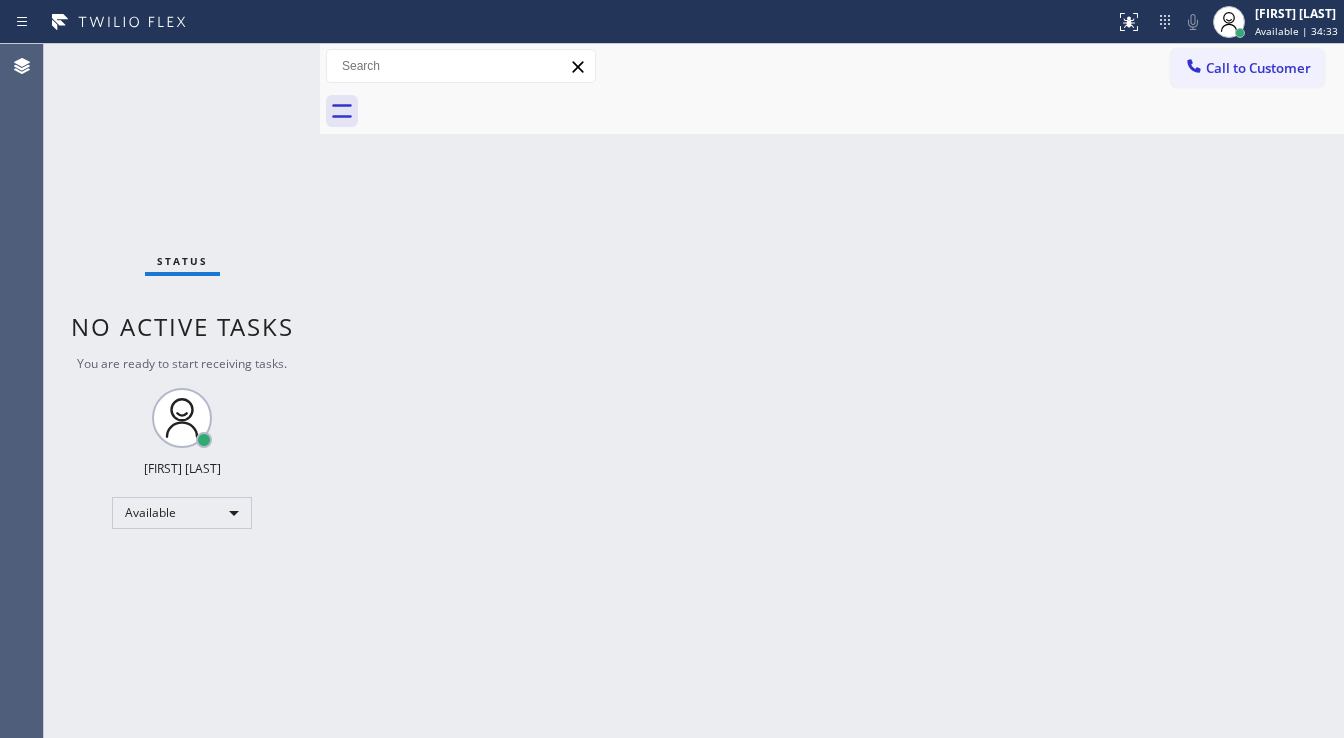 click on "Status   No active tasks     You are ready to start receiving tasks.   [FIRST] [LAST] Available" at bounding box center [182, 391] 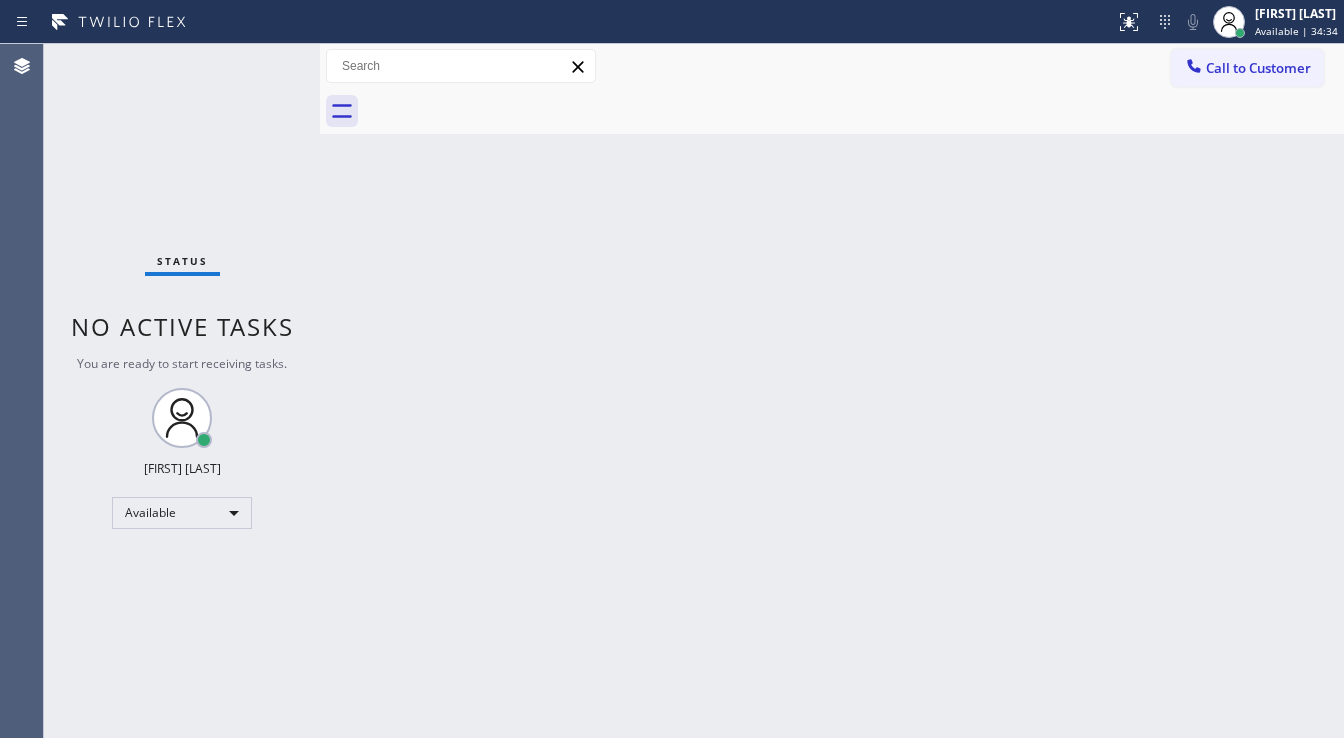 click on "Status   No active tasks     You are ready to start receiving tasks.   [FIRST] [LAST] Available" at bounding box center (182, 391) 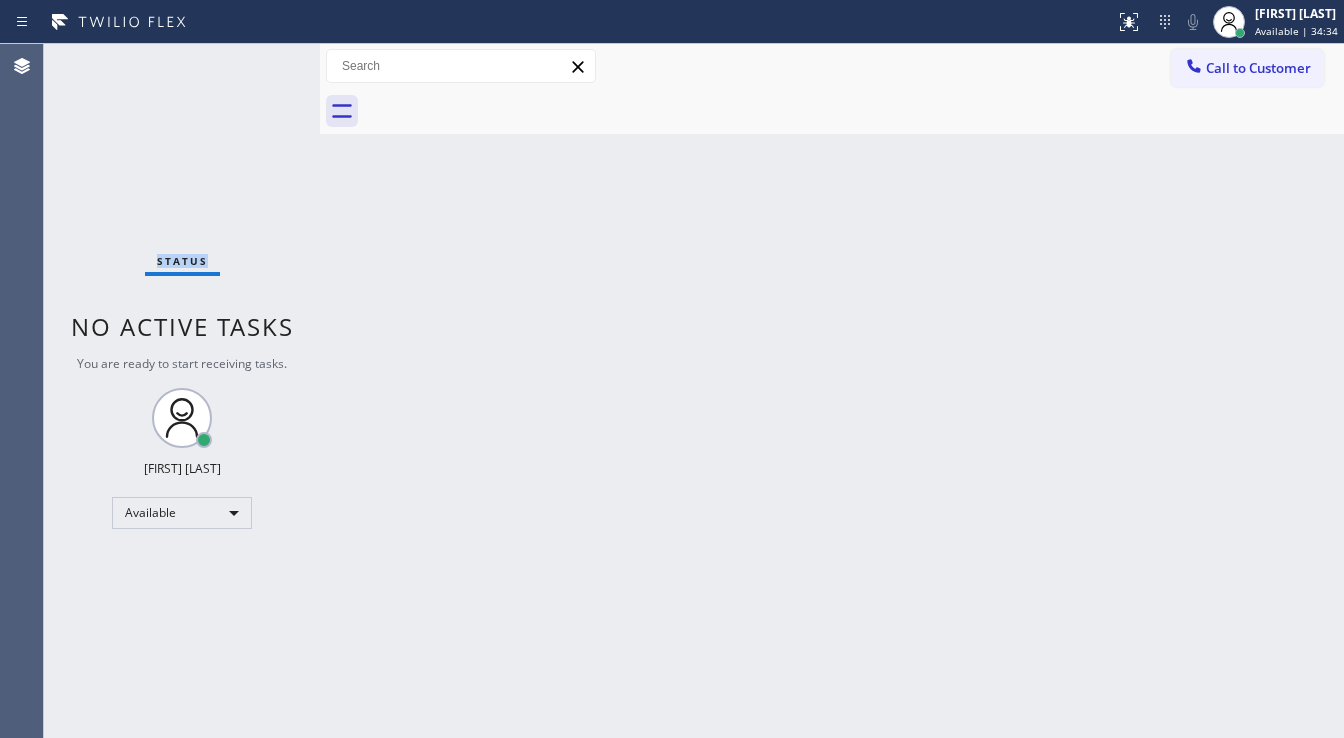 click on "Status   No active tasks     You are ready to start receiving tasks.   [FIRST] [LAST] Available" at bounding box center (182, 391) 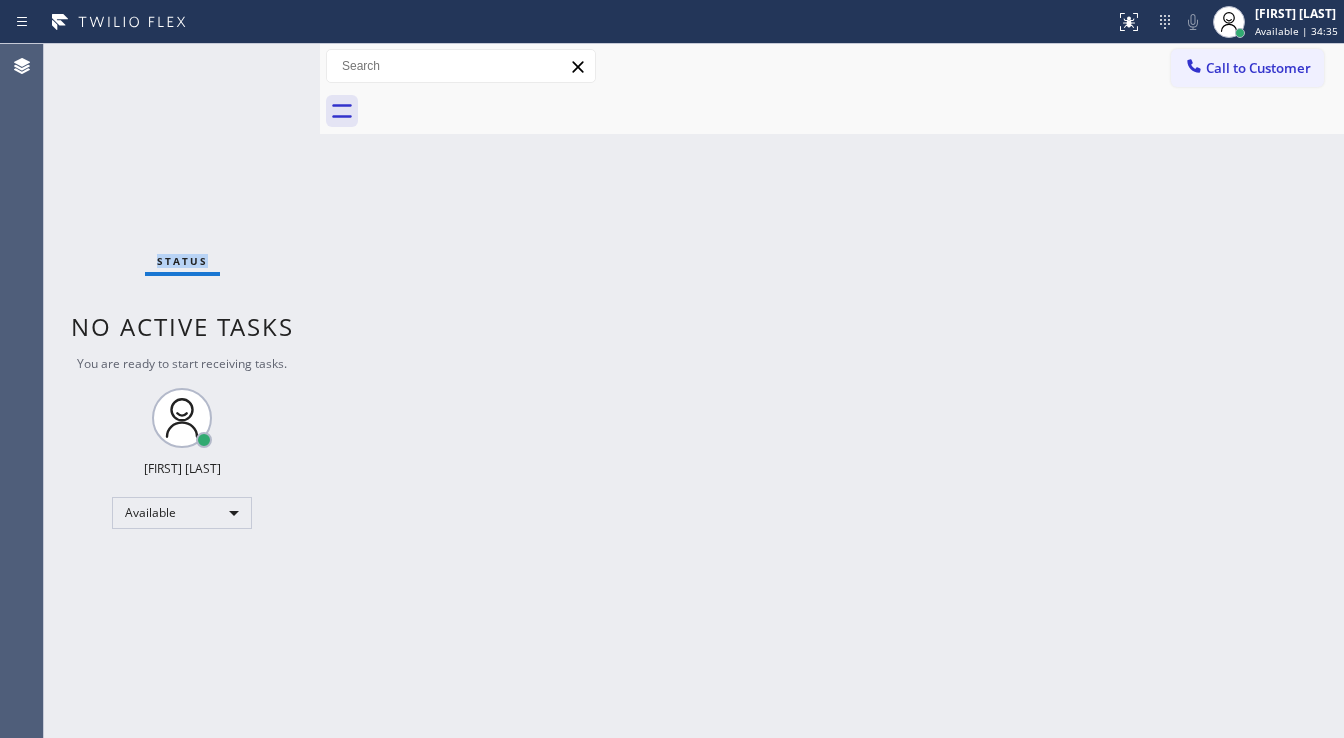 click on "Status   No active tasks     You are ready to start receiving tasks.   [FIRST] [LAST] Available" at bounding box center [182, 391] 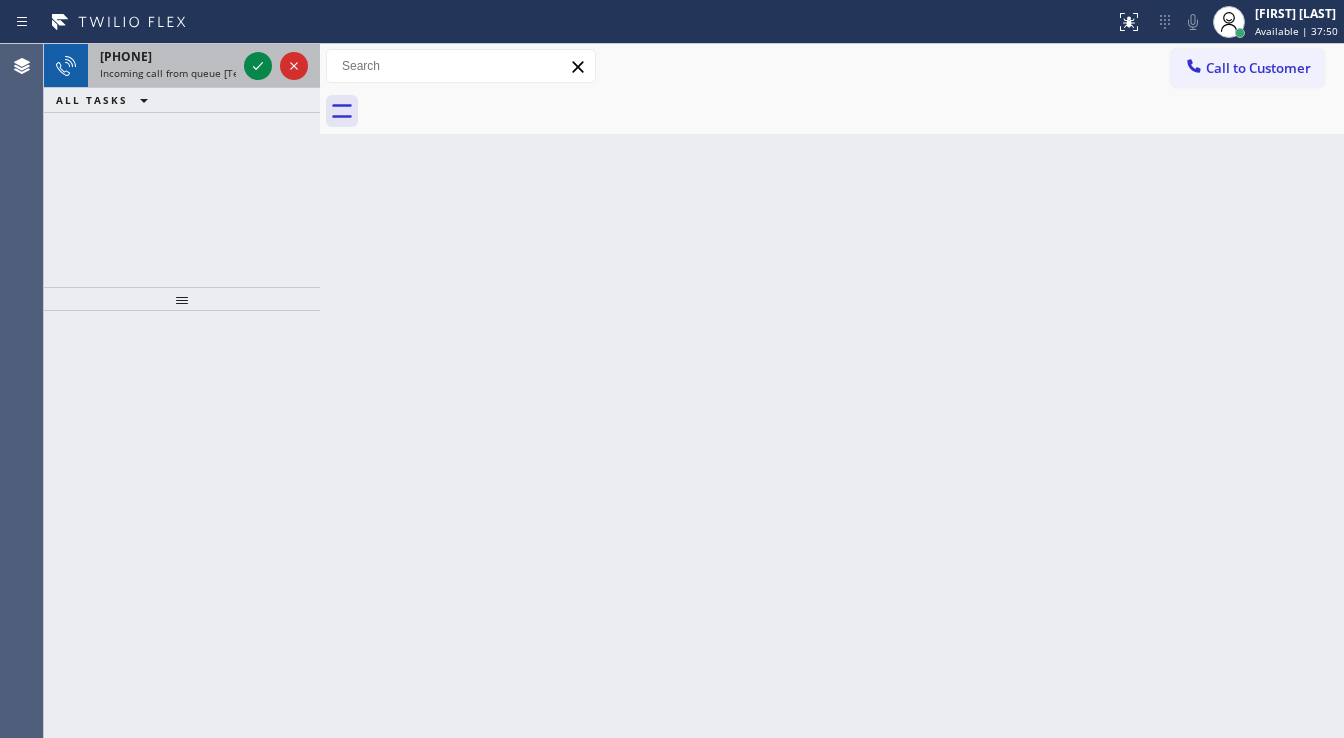 click on "Incoming call from queue [Test] All" at bounding box center [183, 73] 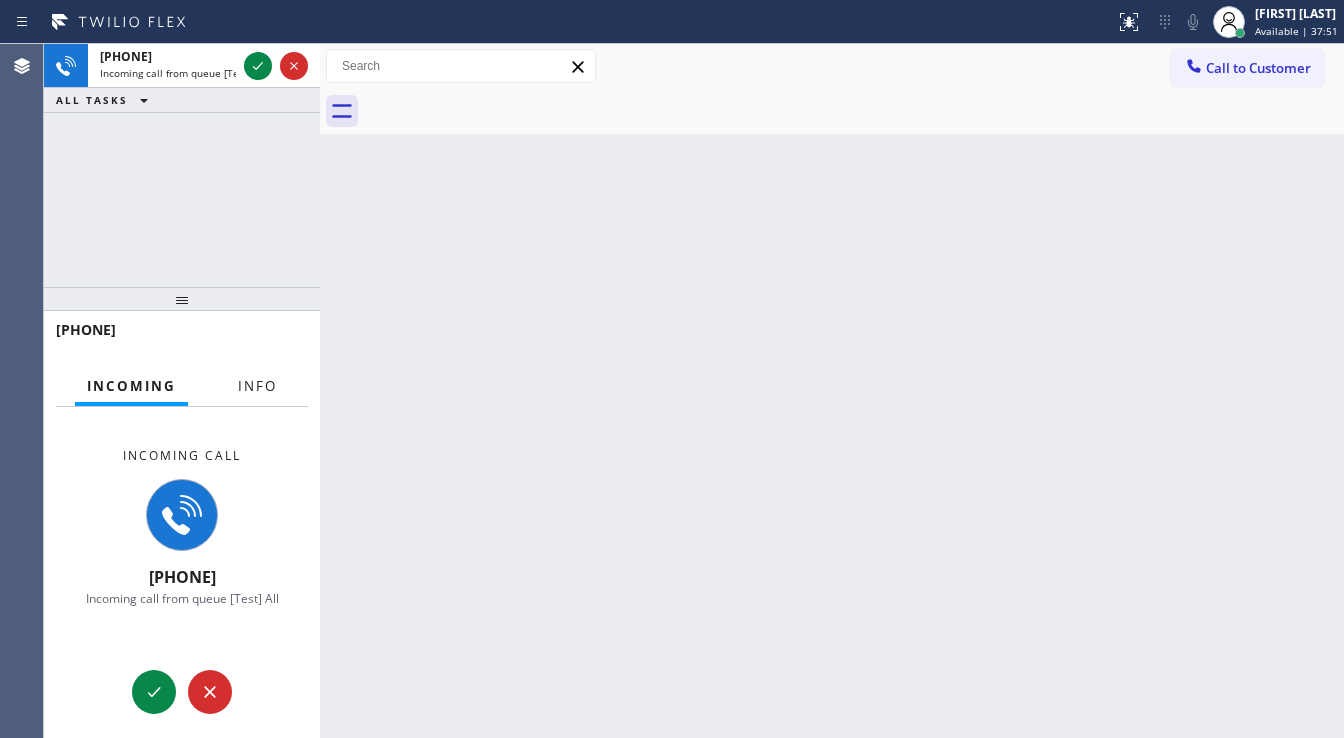 click on "Info" at bounding box center [257, 386] 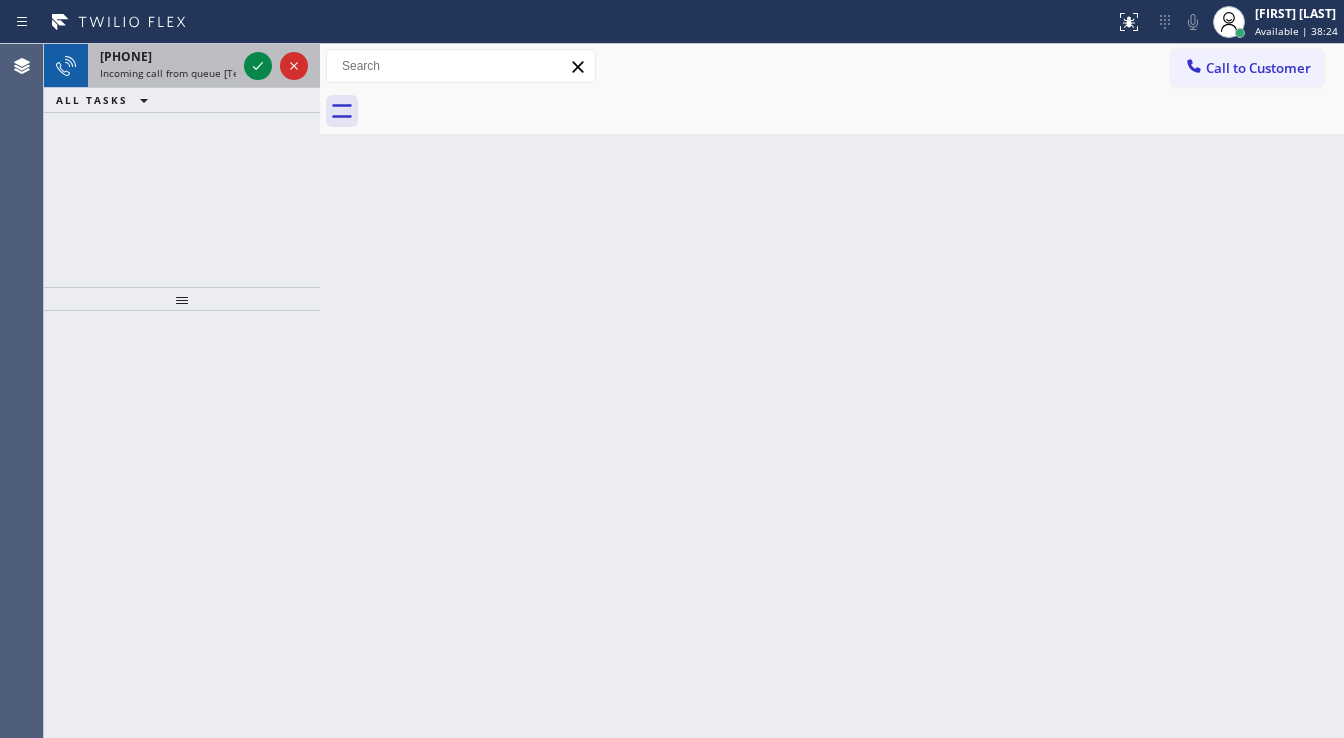 click on "+19495318949" at bounding box center (126, 56) 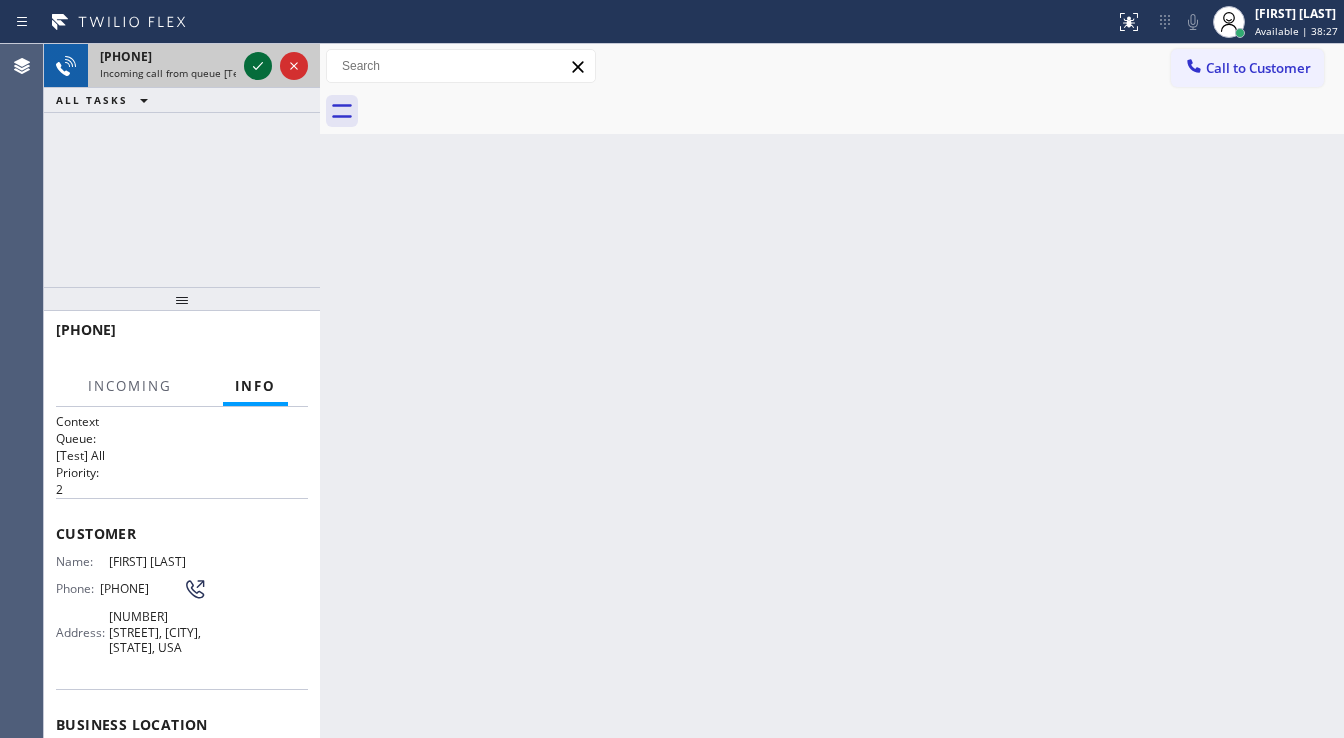 click 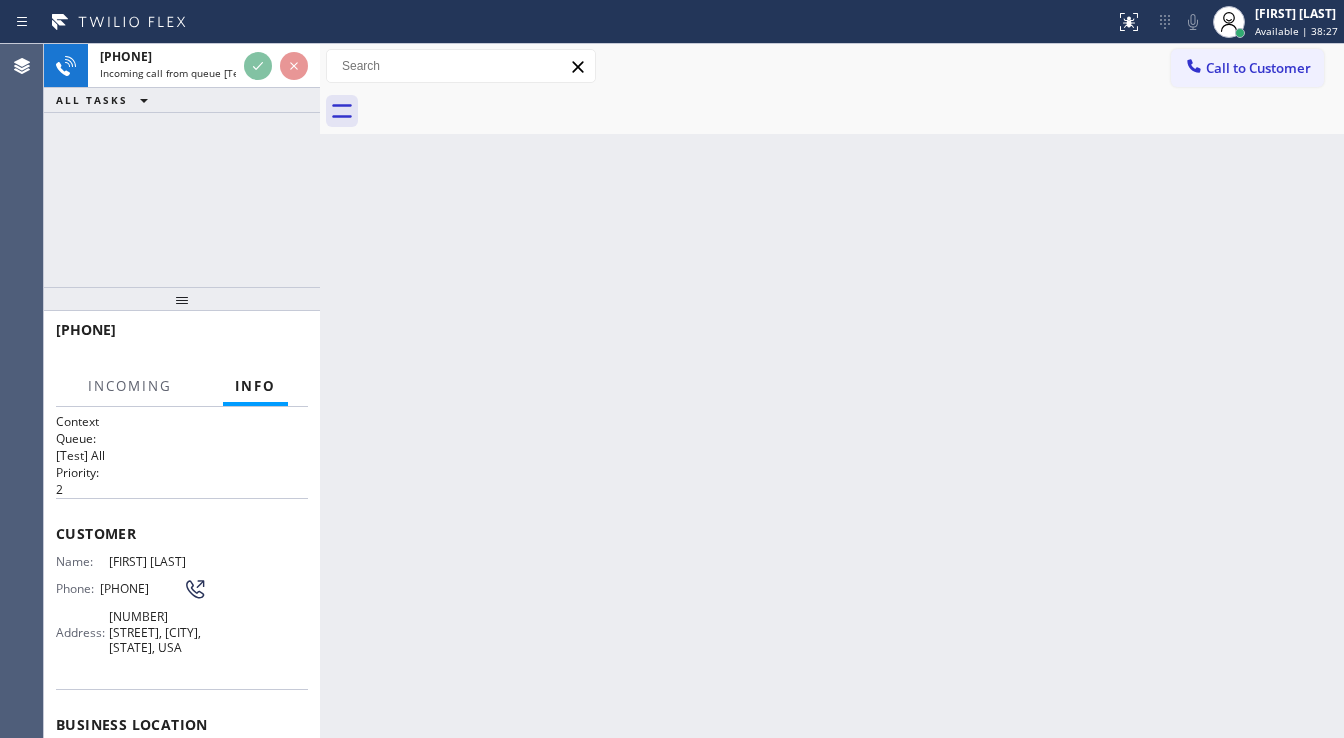 scroll, scrollTop: 52, scrollLeft: 0, axis: vertical 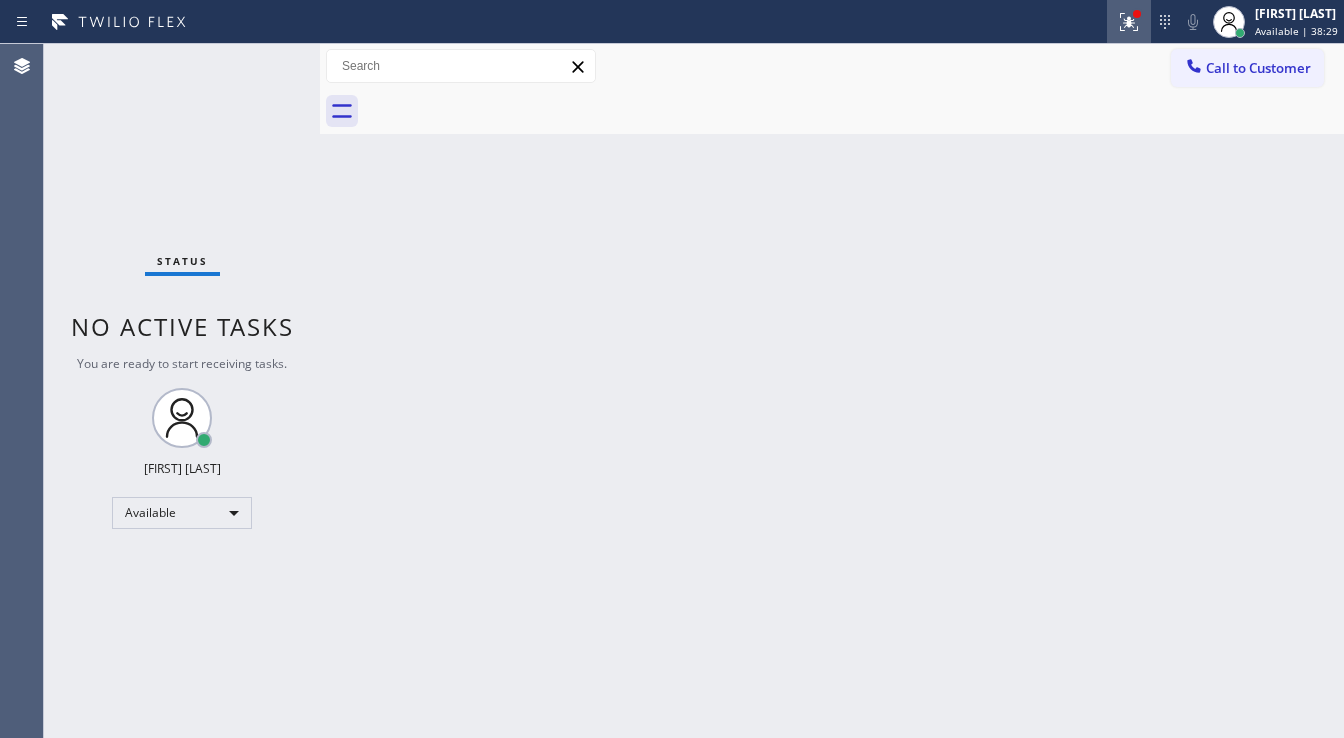 click 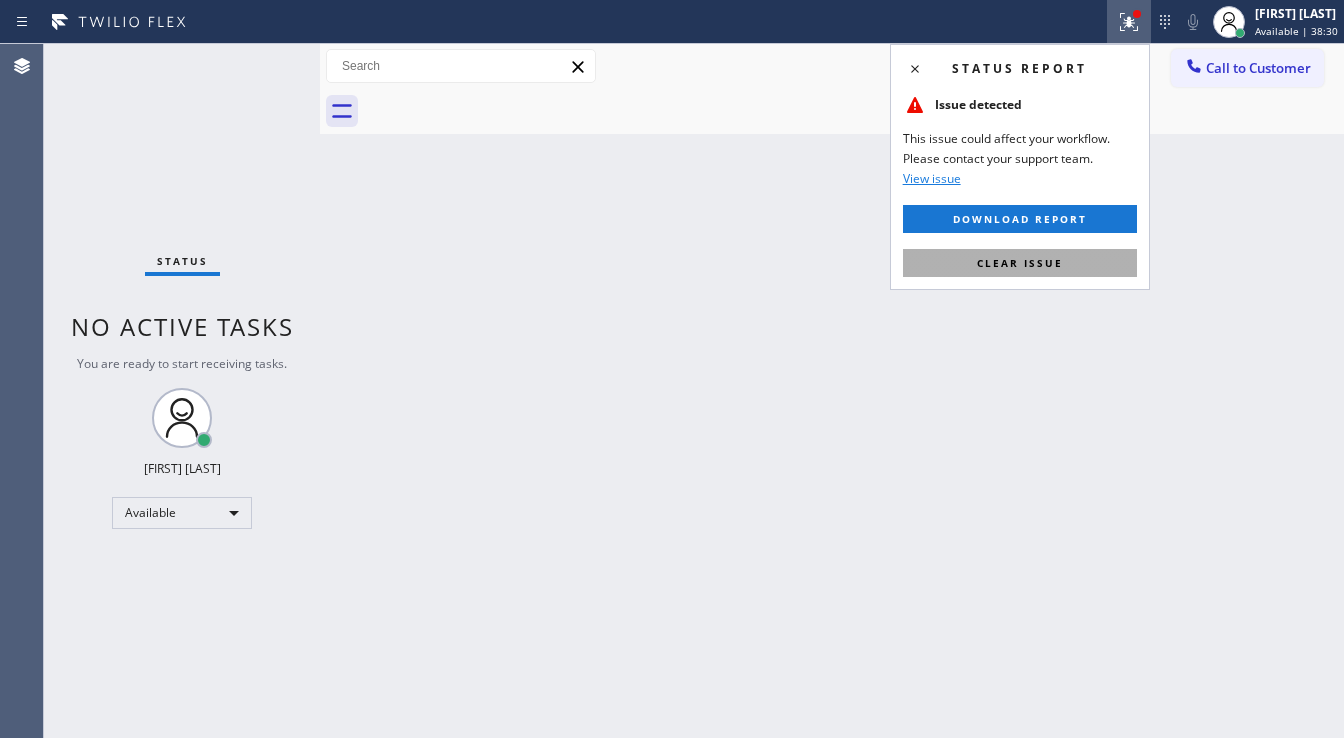 click on "Clear issue" at bounding box center [1020, 263] 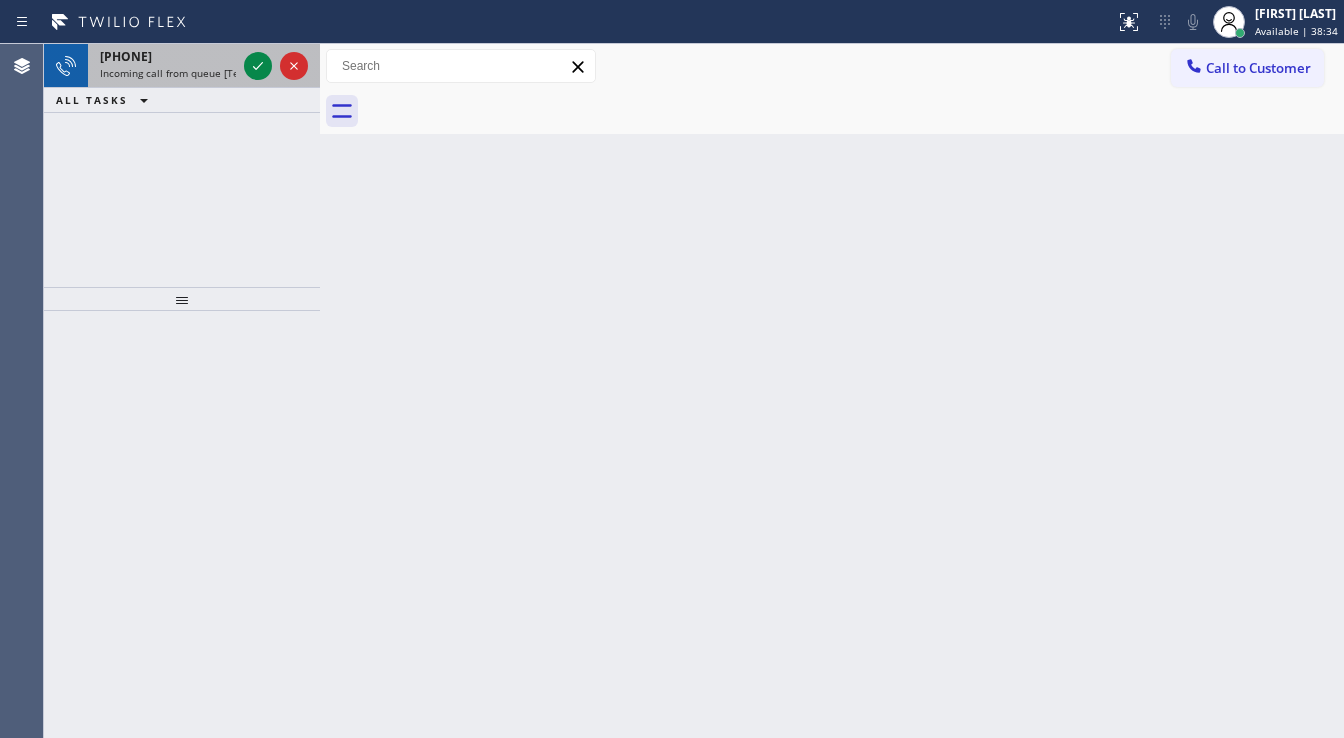 click on "+19495318949" at bounding box center [168, 56] 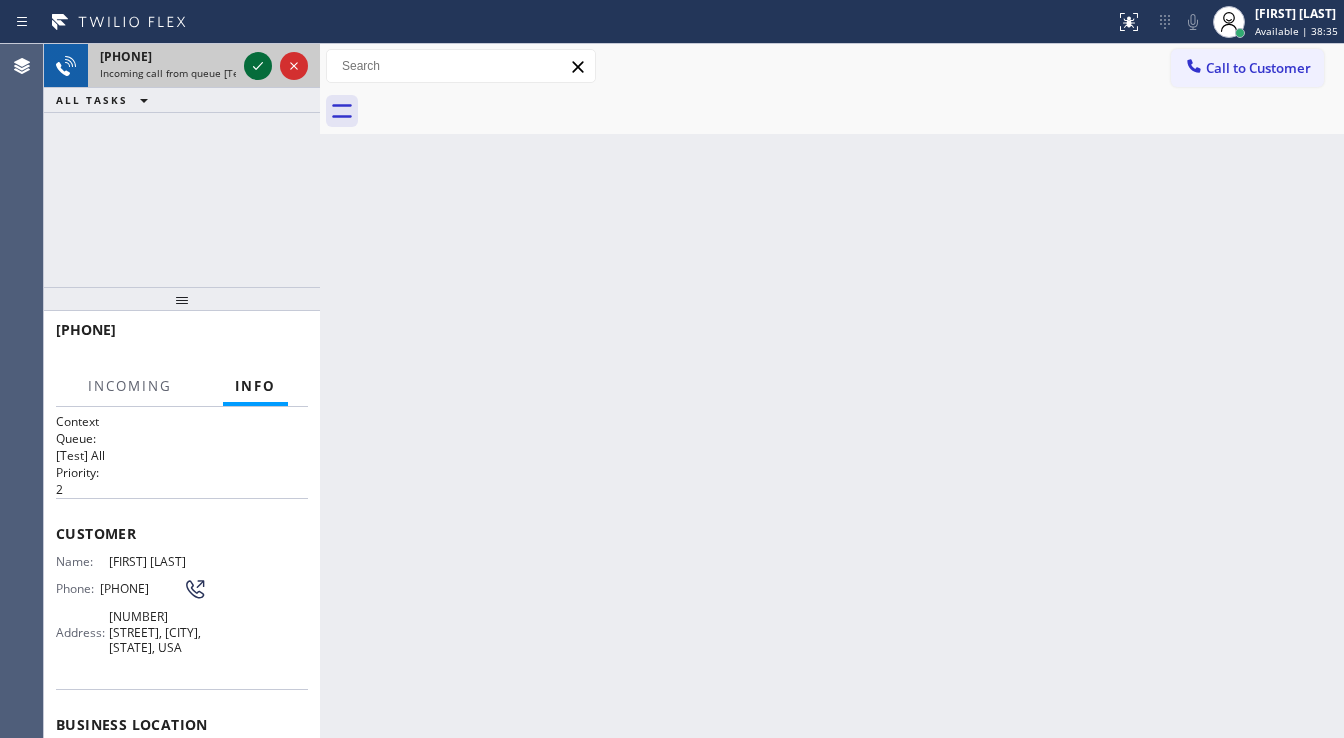 click 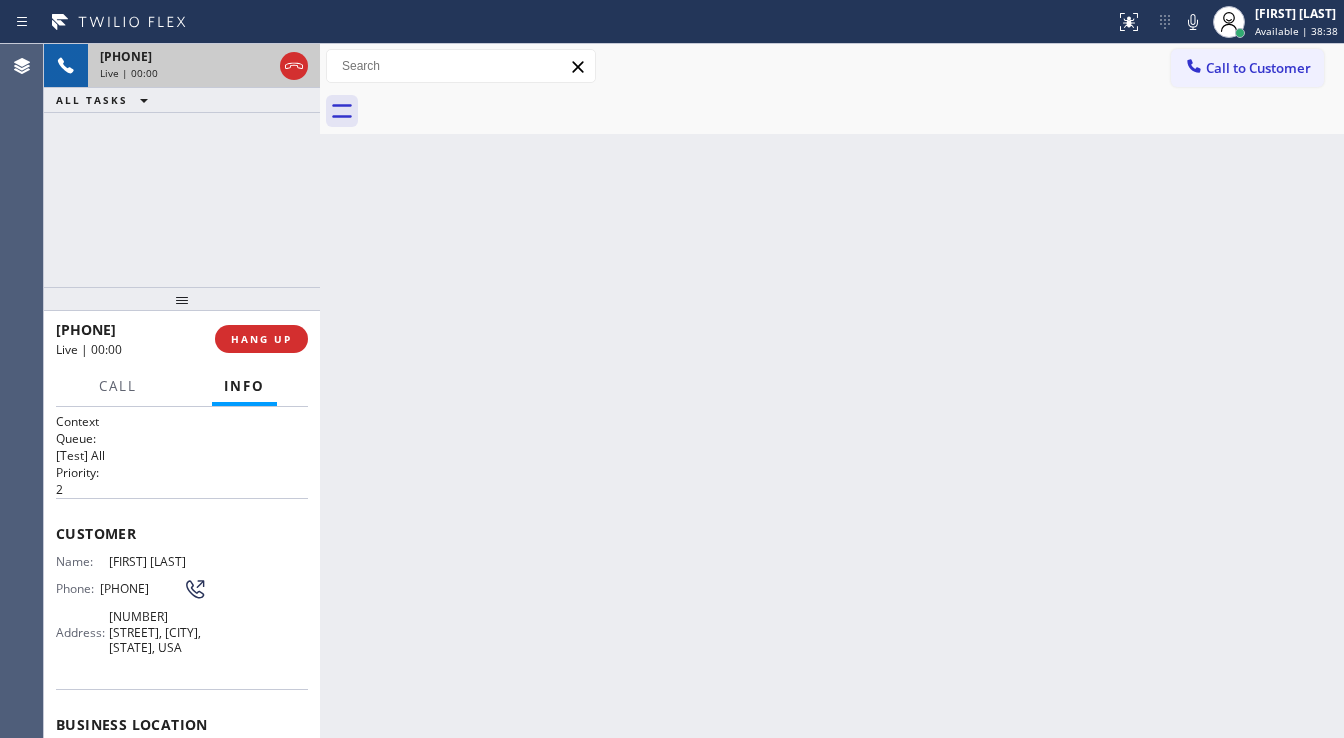 scroll, scrollTop: 240, scrollLeft: 0, axis: vertical 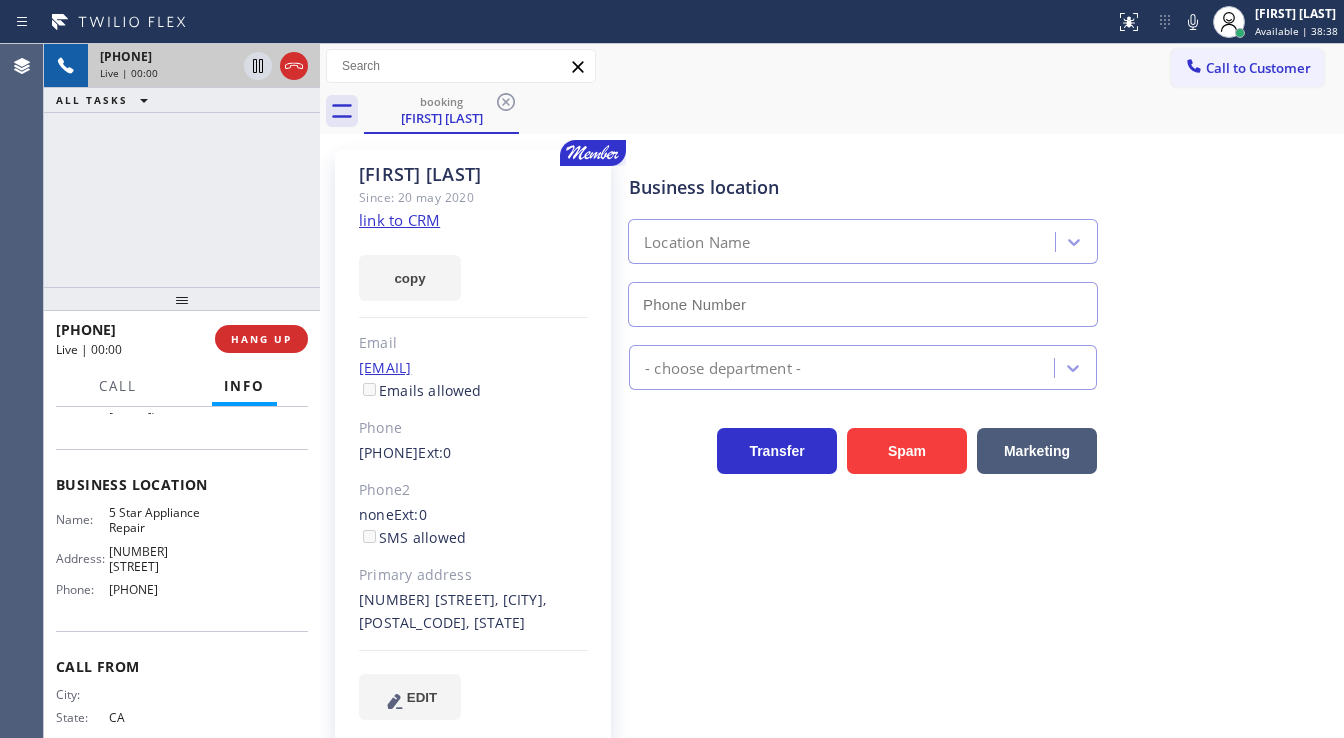 type on "([PHONE])" 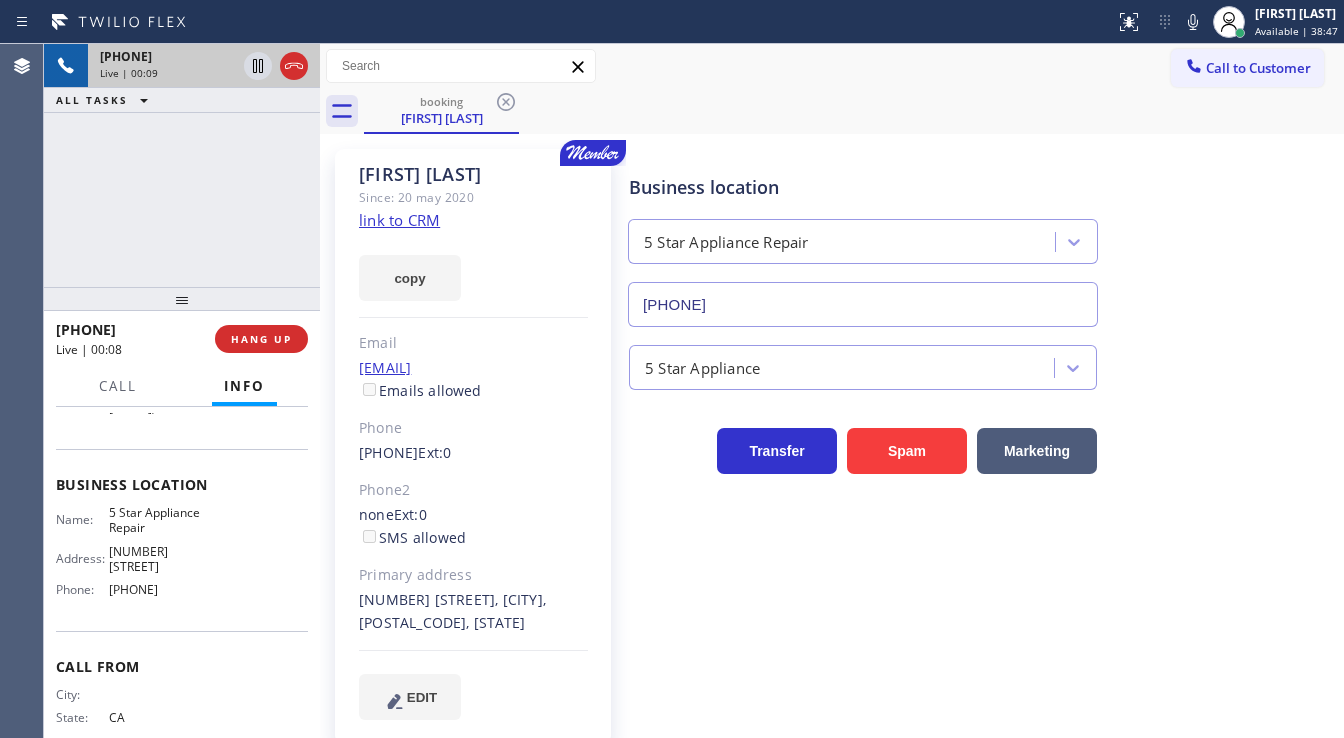 click on "link to CRM" at bounding box center [399, 220] 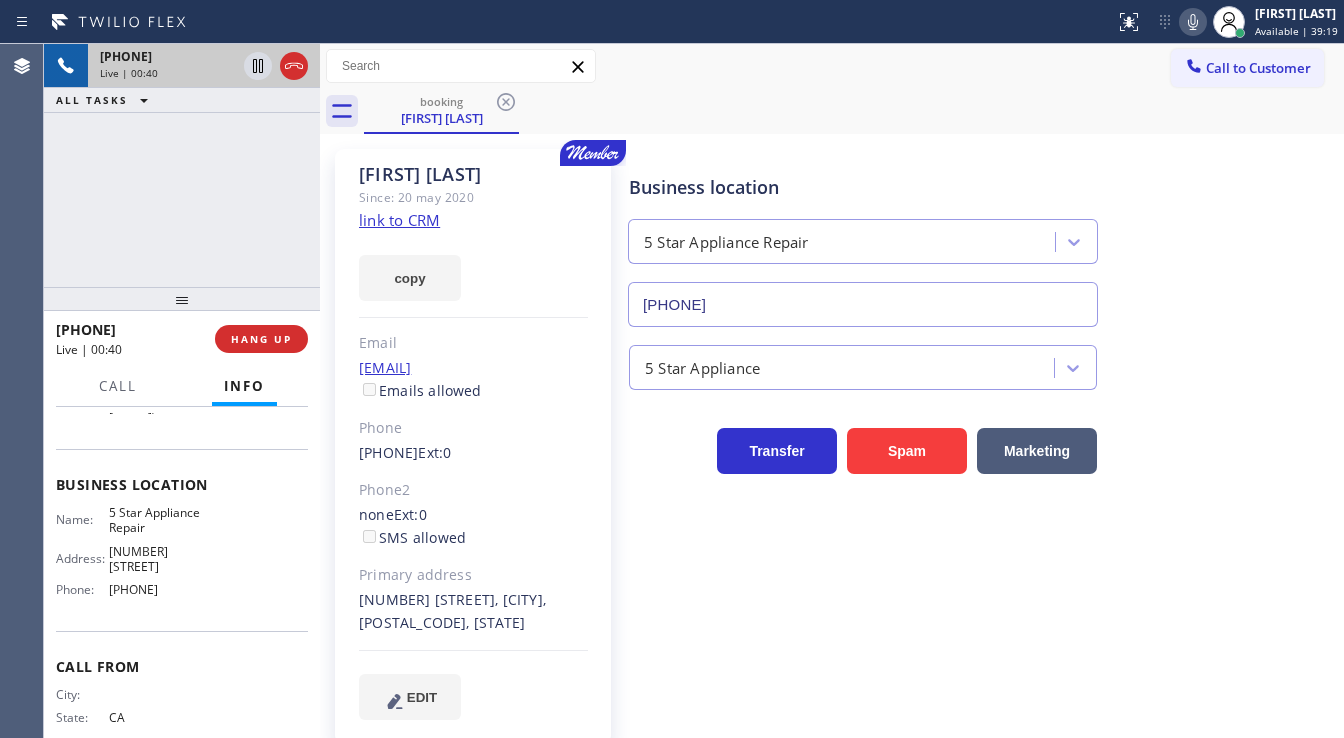 click 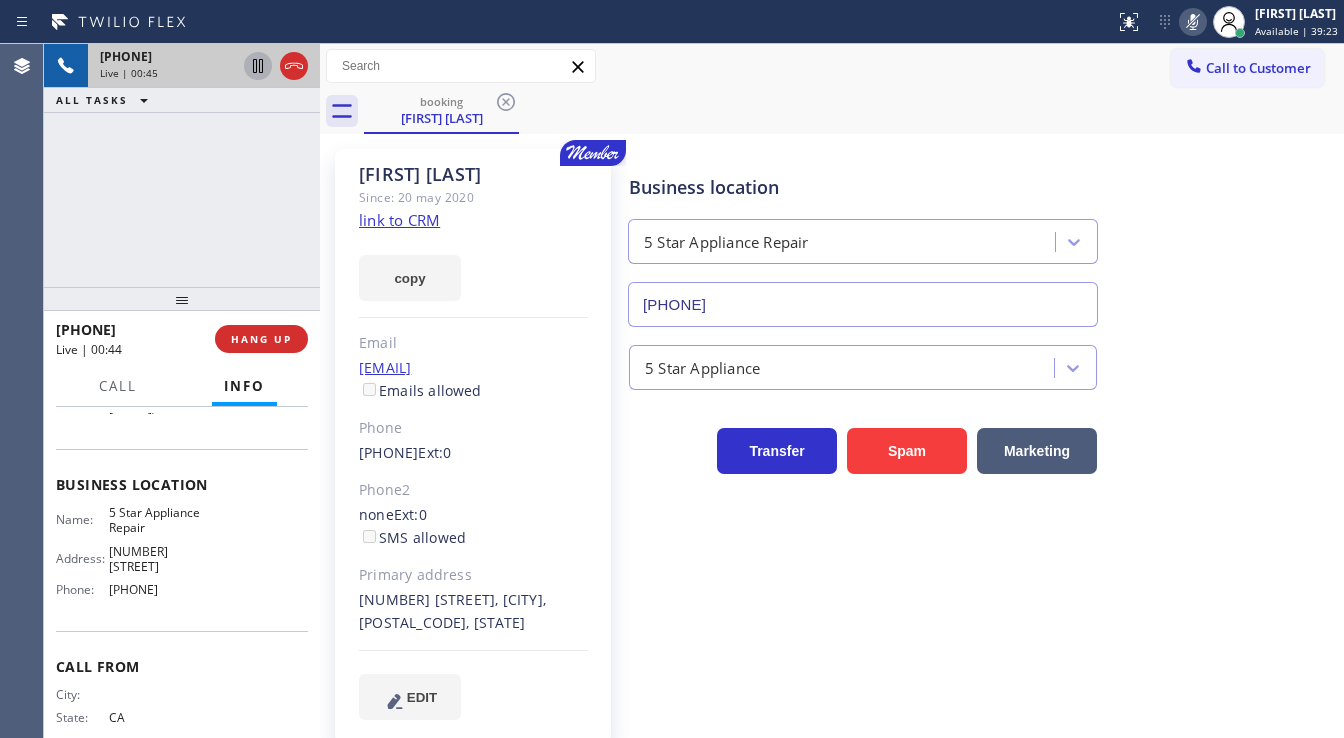 click 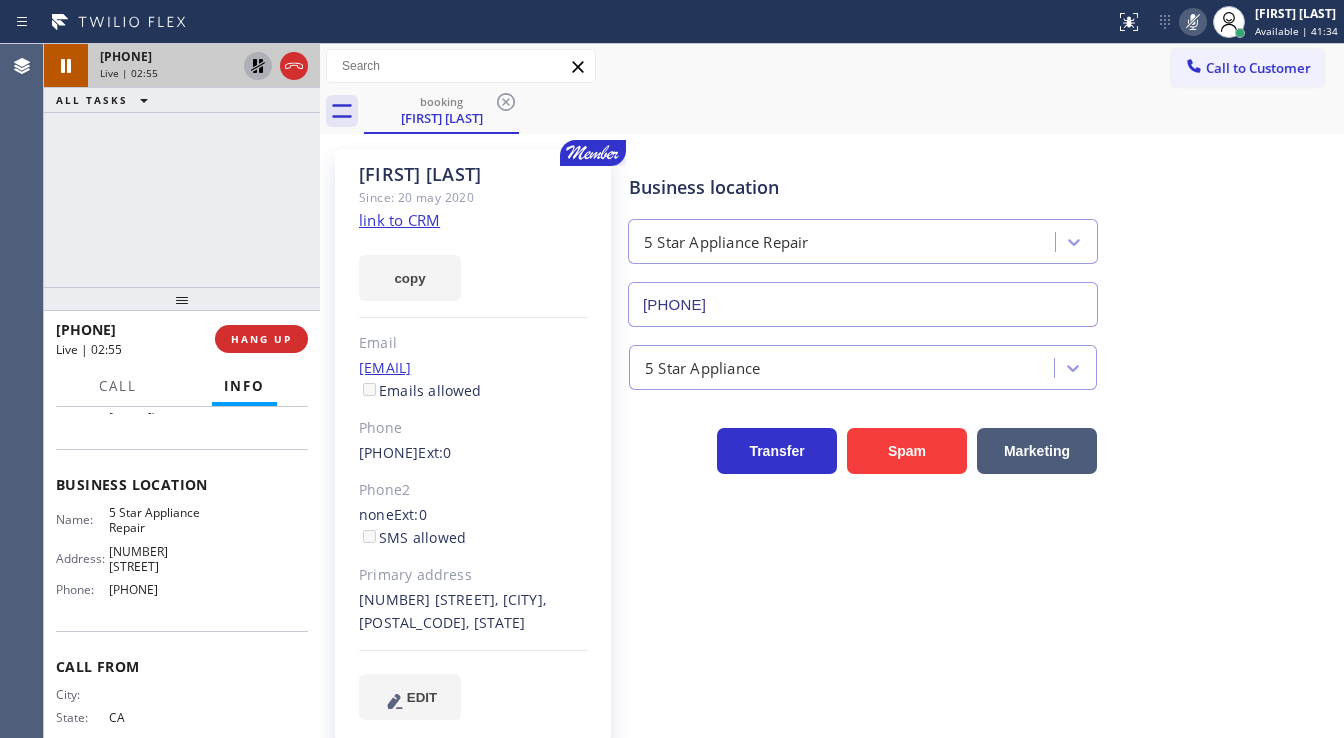 click on "+19495318949 Live | 02:55 ALL TASKS ALL TASKS ACTIVE TASKS TASKS IN WRAP UP" at bounding box center [182, 165] 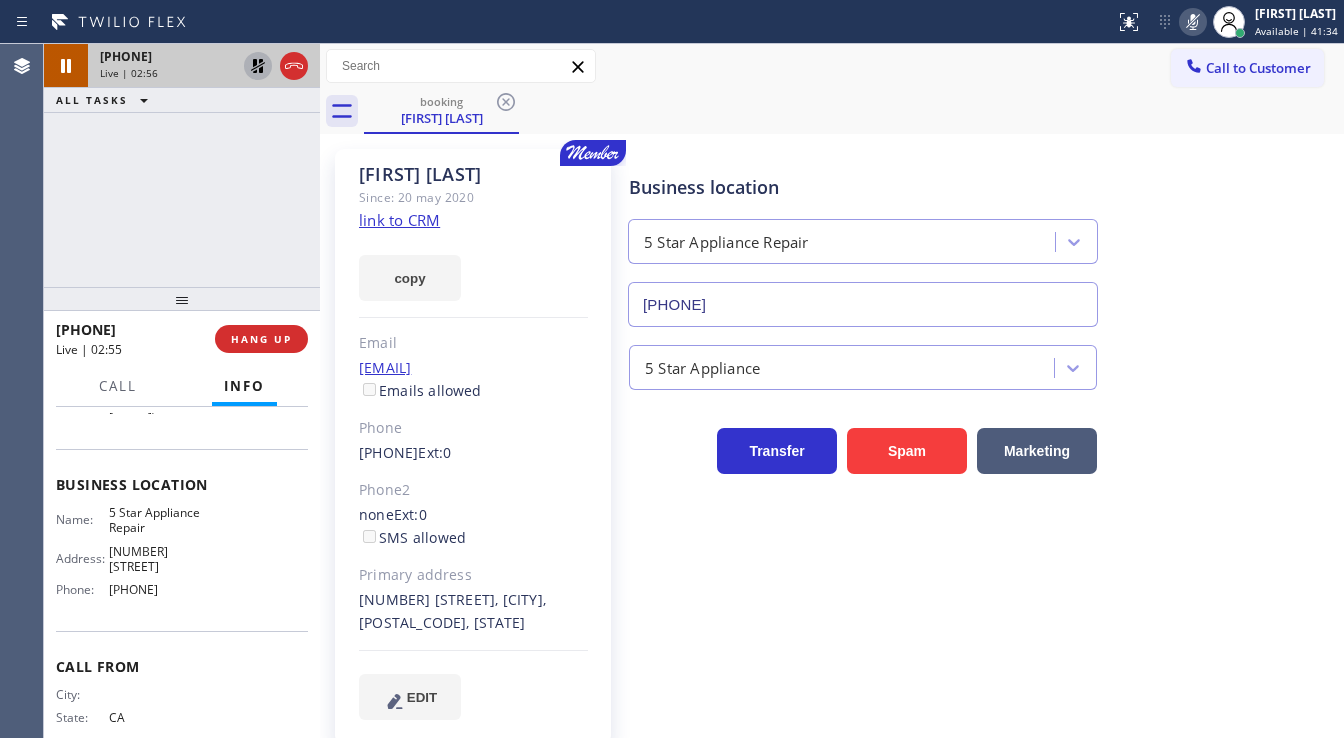 click 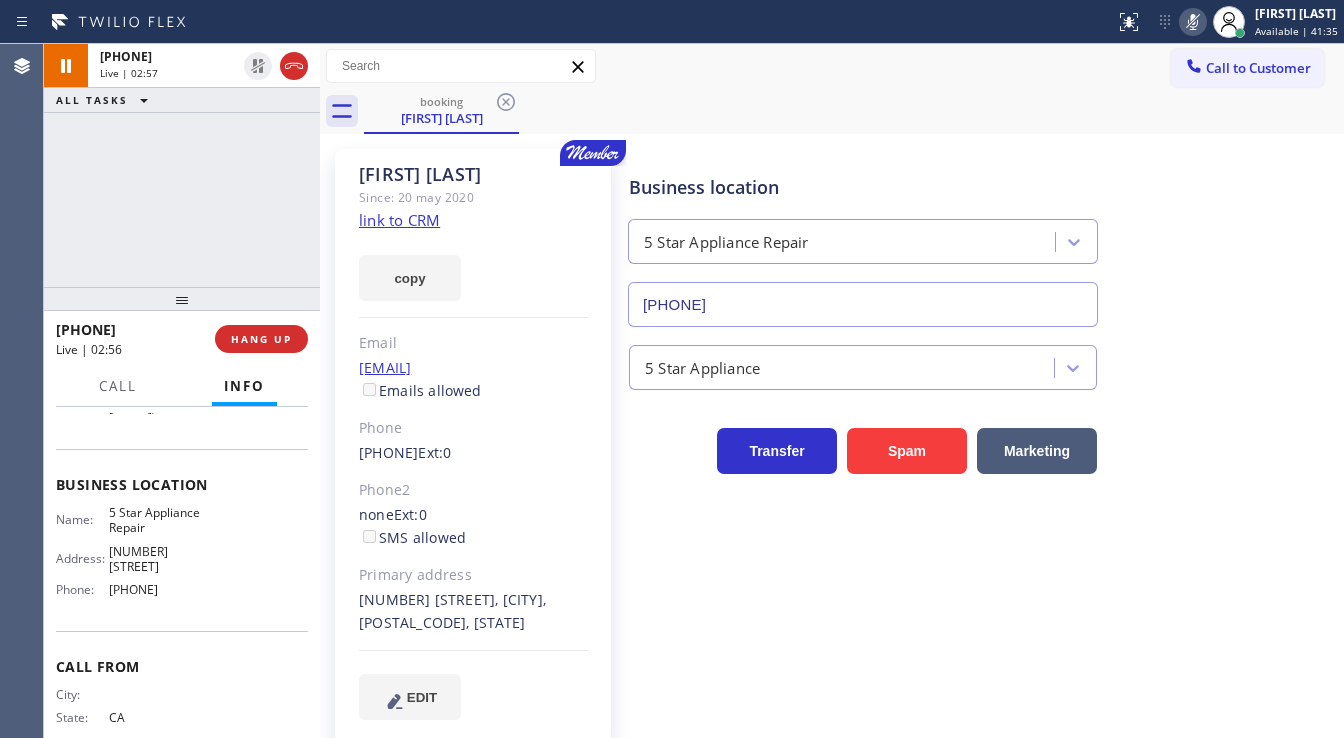 drag, startPoint x: 1197, startPoint y: 20, endPoint x: 392, endPoint y: 167, distance: 818.3117 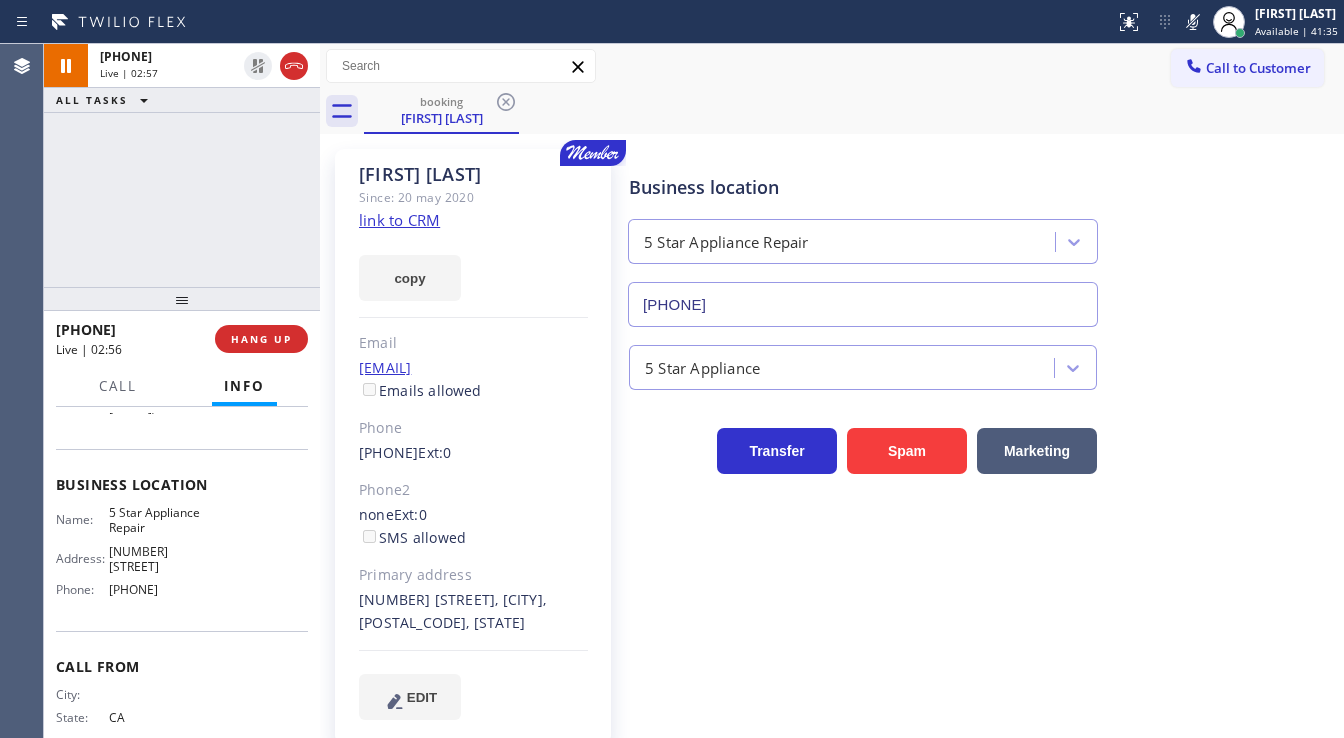 click 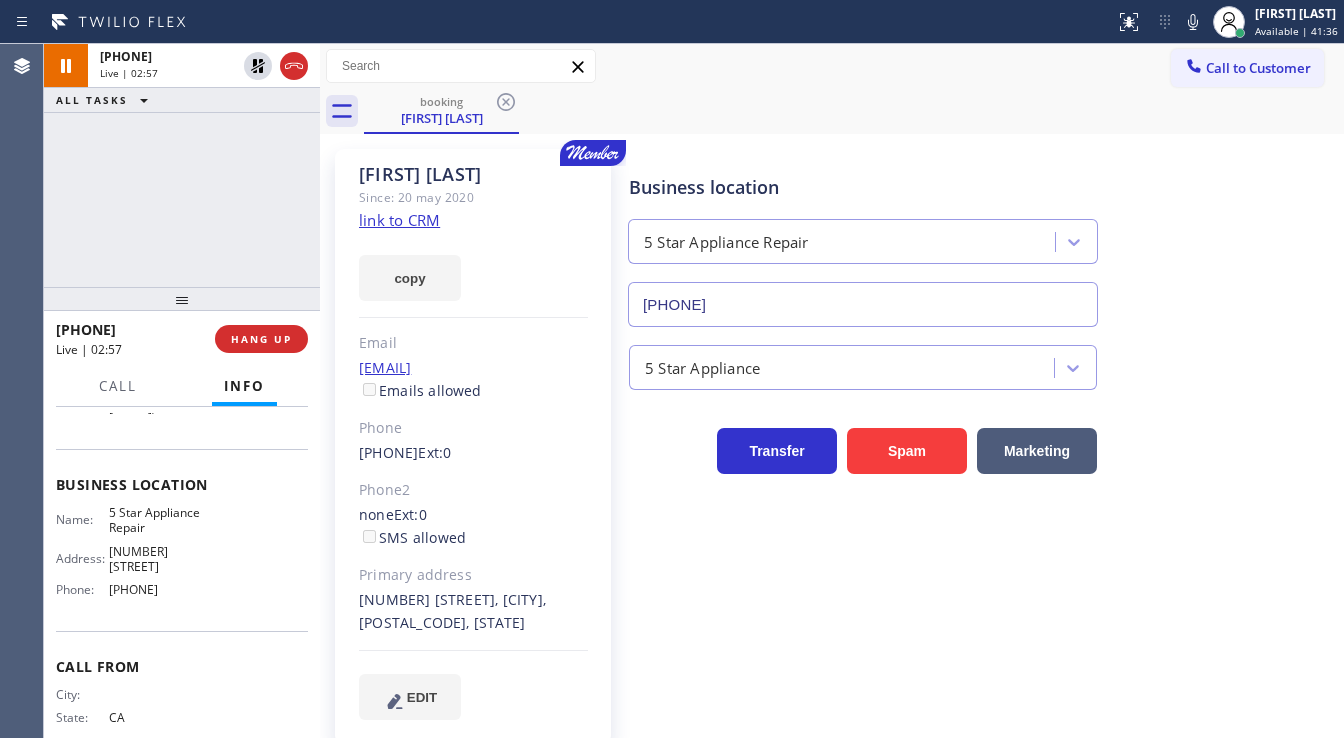 click on "+19495318949 Live | 02:57 ALL TASKS ALL TASKS ACTIVE TASKS TASKS IN WRAP UP" at bounding box center (182, 165) 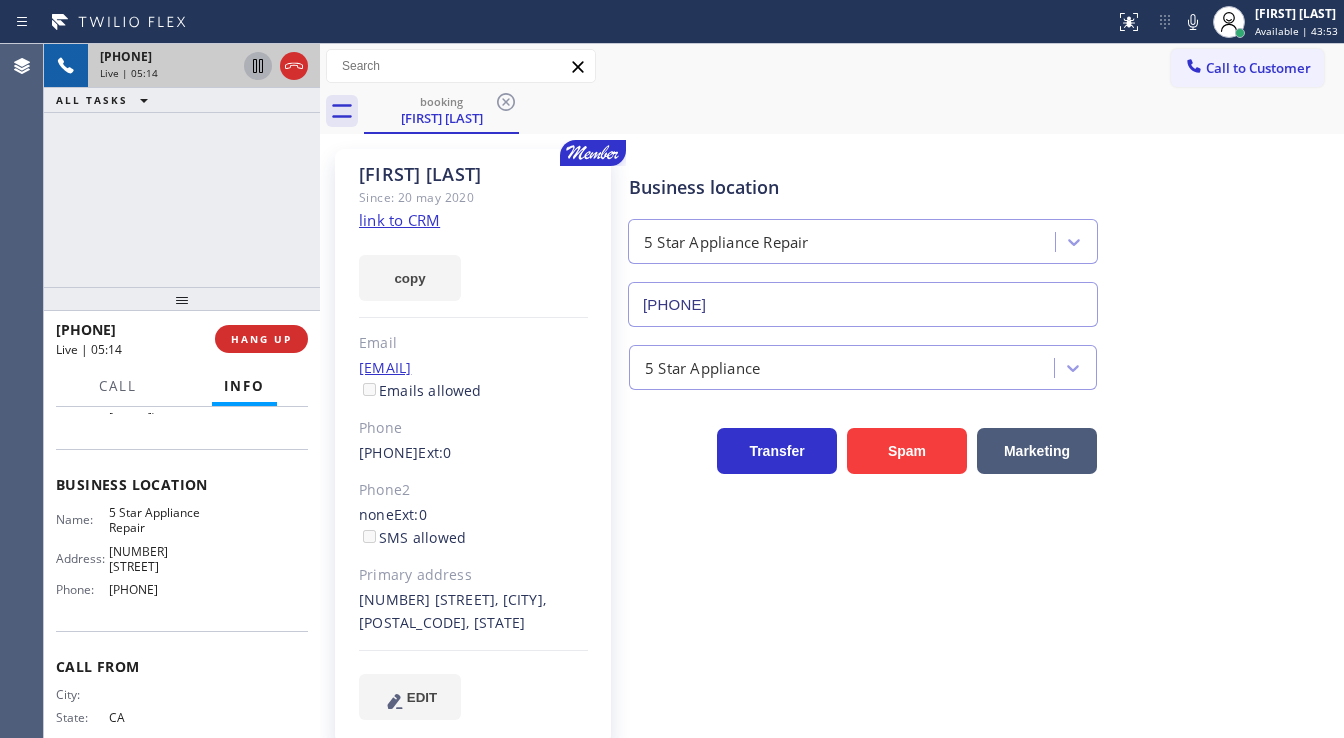 click 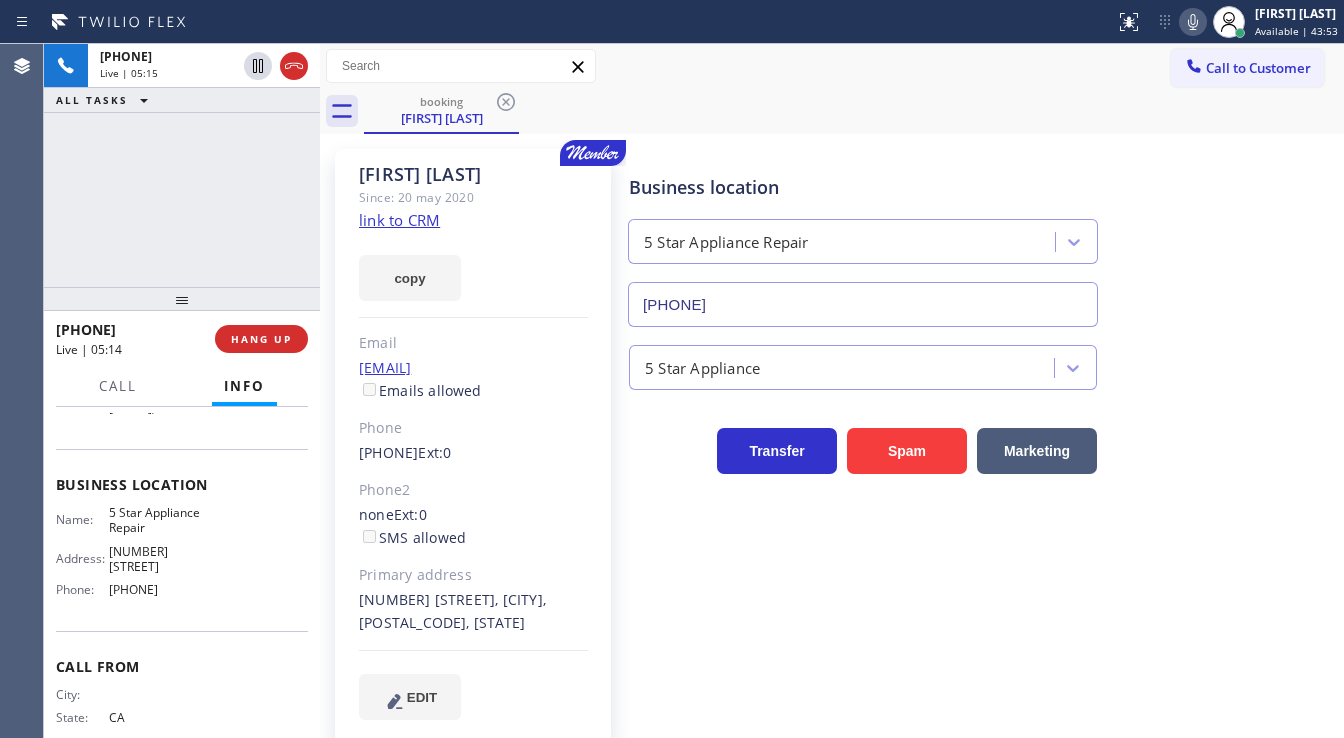 click 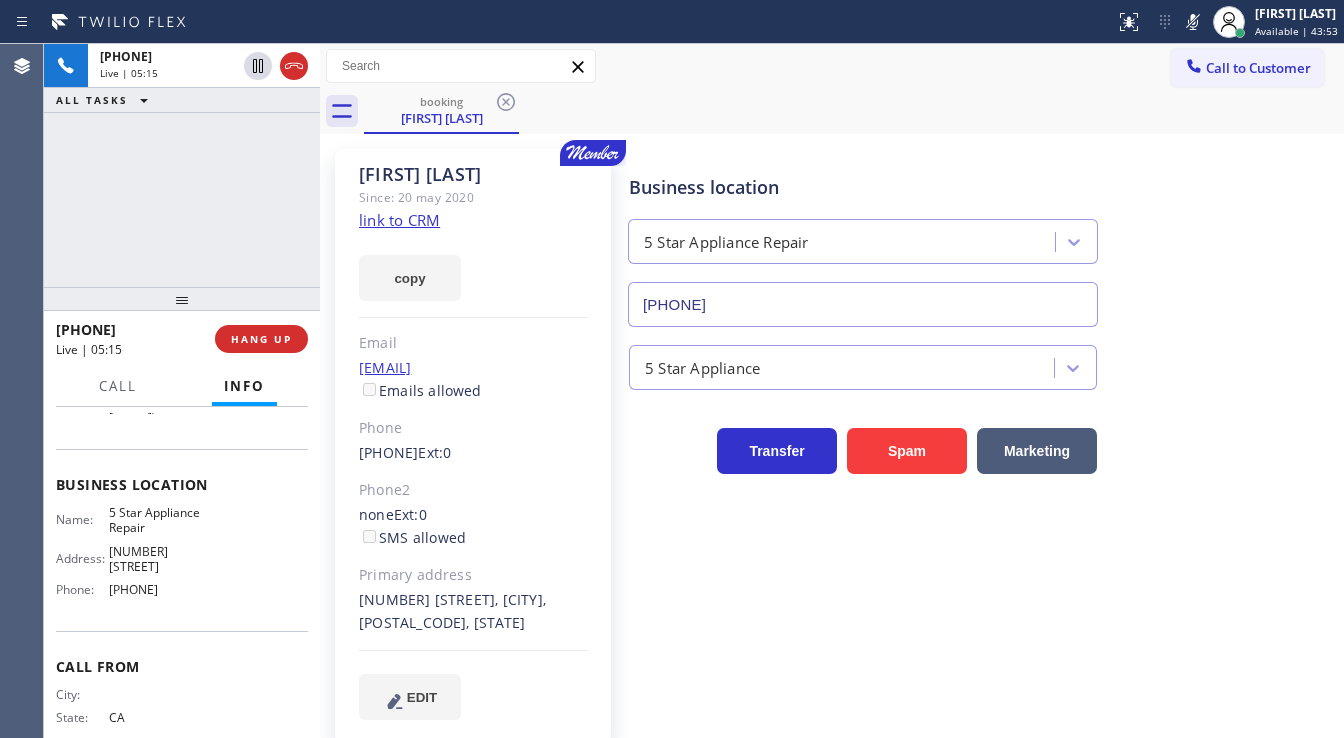 click on "booking Tom Dowd" at bounding box center [854, 111] 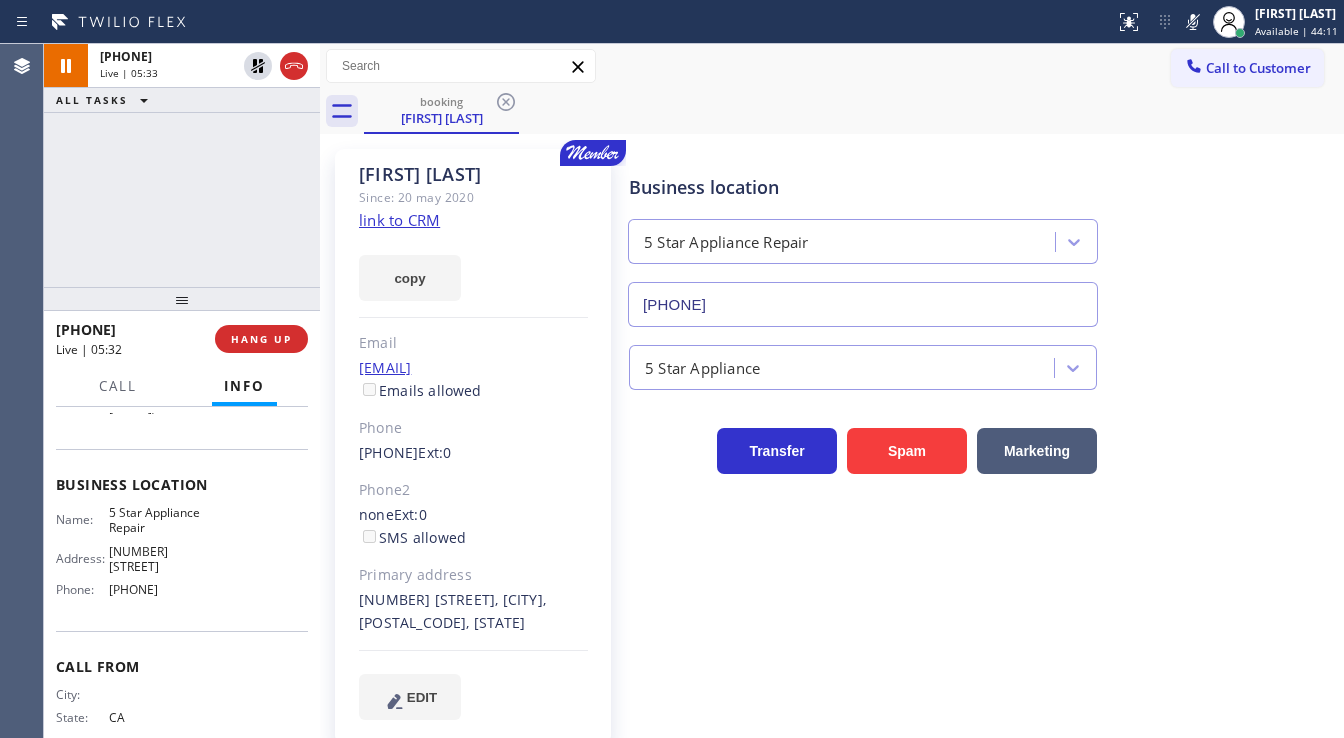 click on "+19495318949 Live | 05:33 ALL TASKS ALL TASKS ACTIVE TASKS TASKS IN WRAP UP" at bounding box center [182, 165] 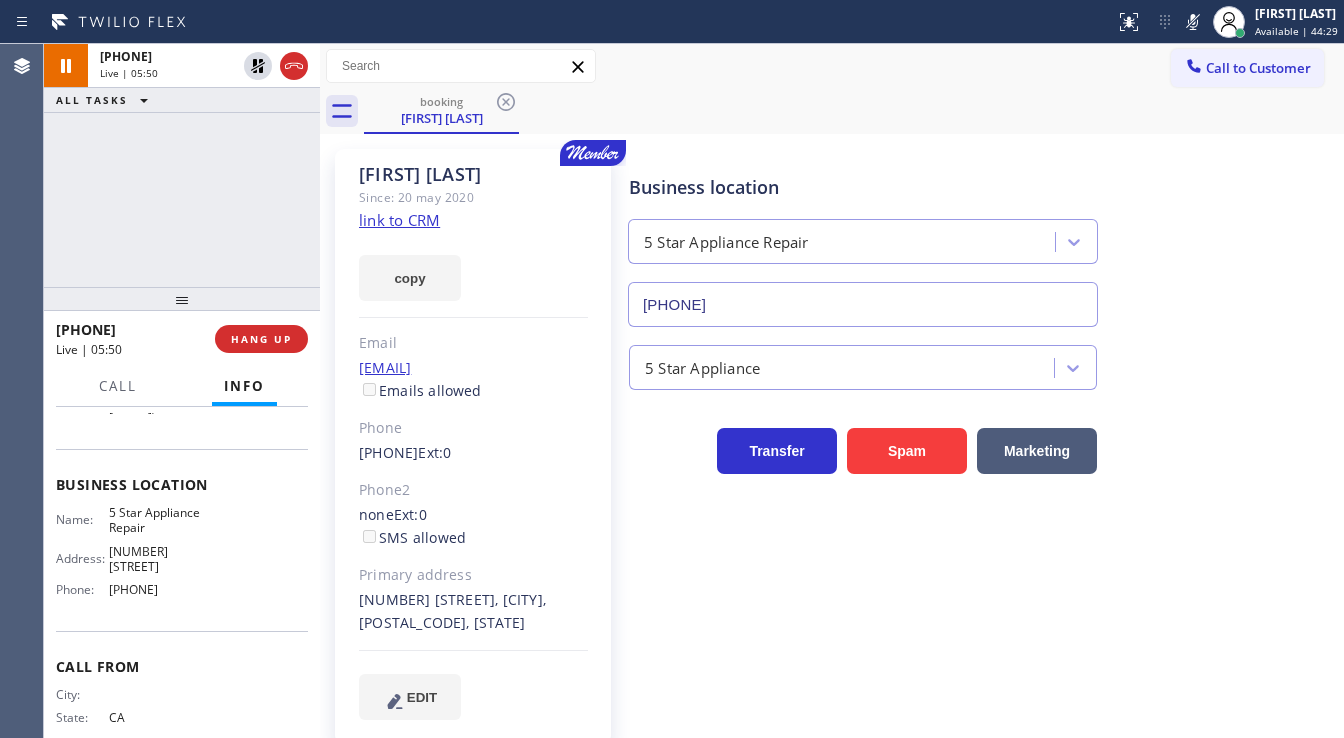 click on "+19495318949 Live | 05:50 ALL TASKS ALL TASKS ACTIVE TASKS TASKS IN WRAP UP" at bounding box center [182, 165] 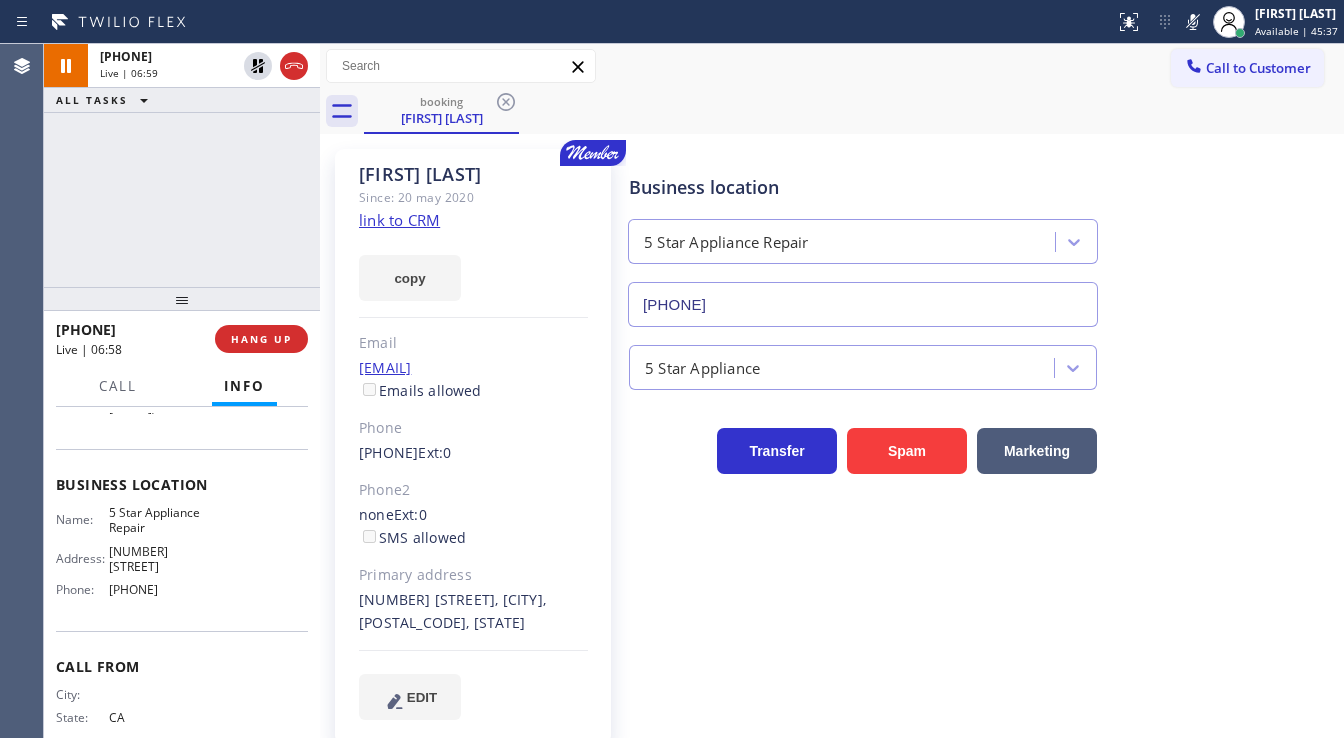 drag, startPoint x: 40, startPoint y: 220, endPoint x: 74, endPoint y: 200, distance: 39.446167 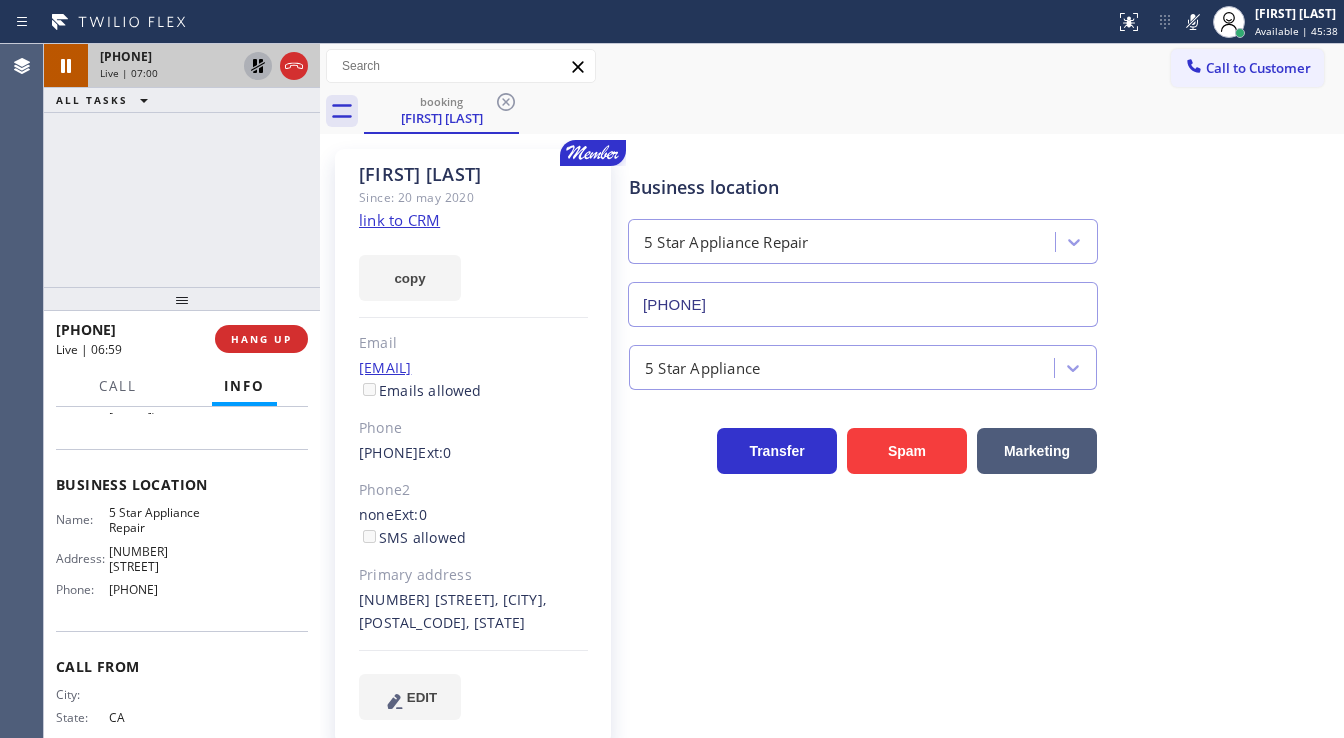 click 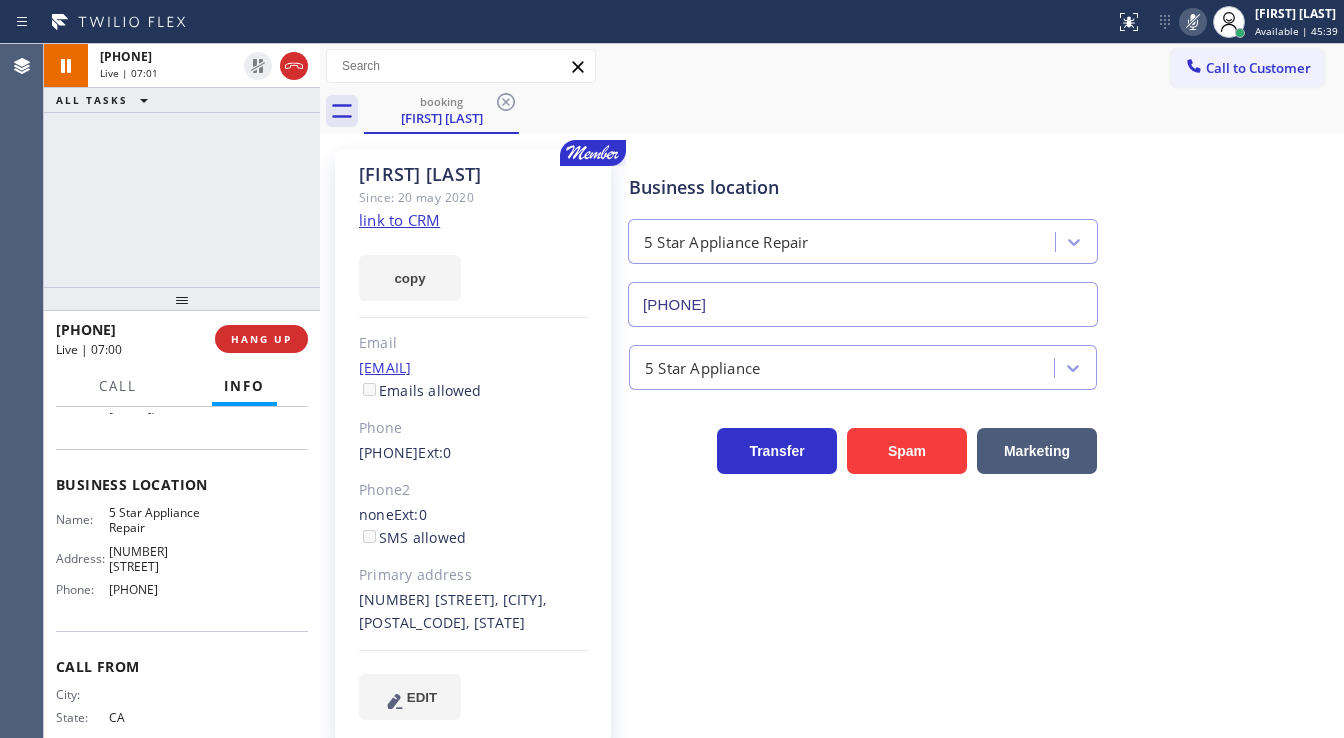 click 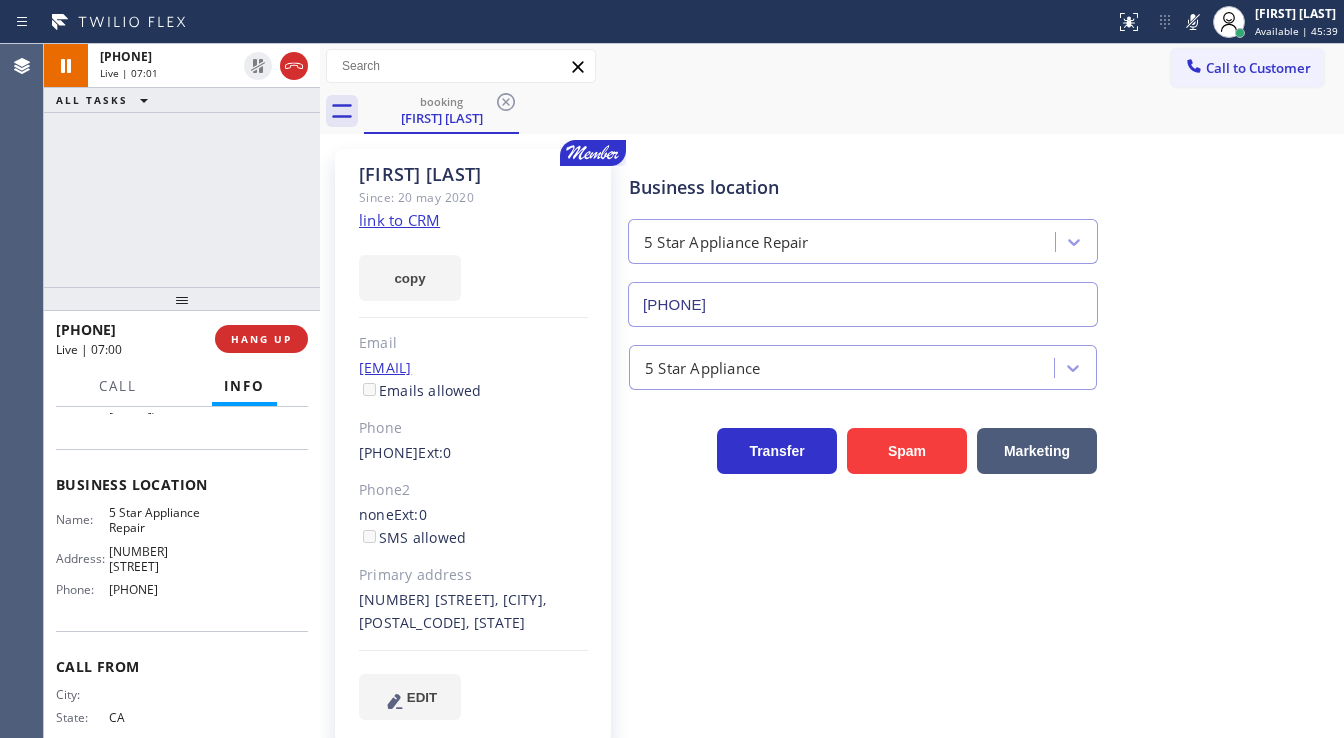 click on "booking Tom Dowd" at bounding box center [854, 111] 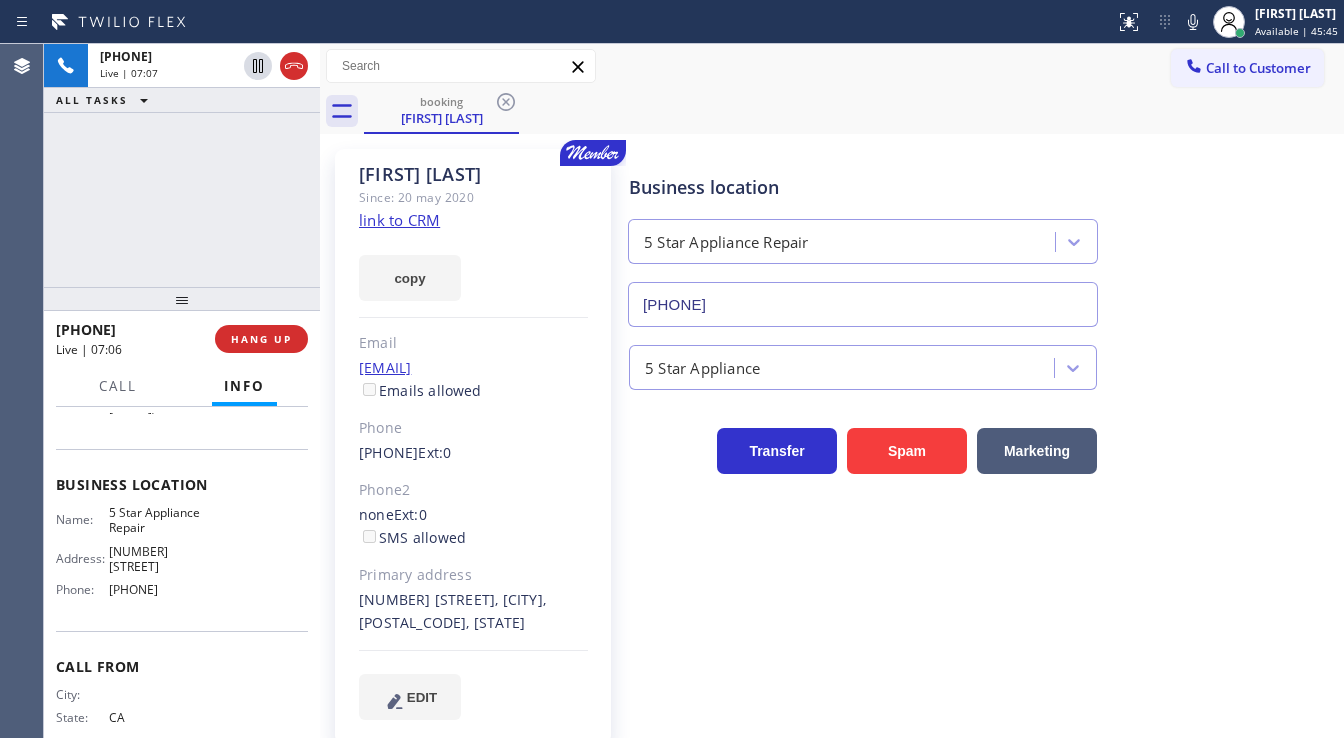 click on "+19495318949 Live | 07:07 ALL TASKS ALL TASKS ACTIVE TASKS TASKS IN WRAP UP" at bounding box center (182, 165) 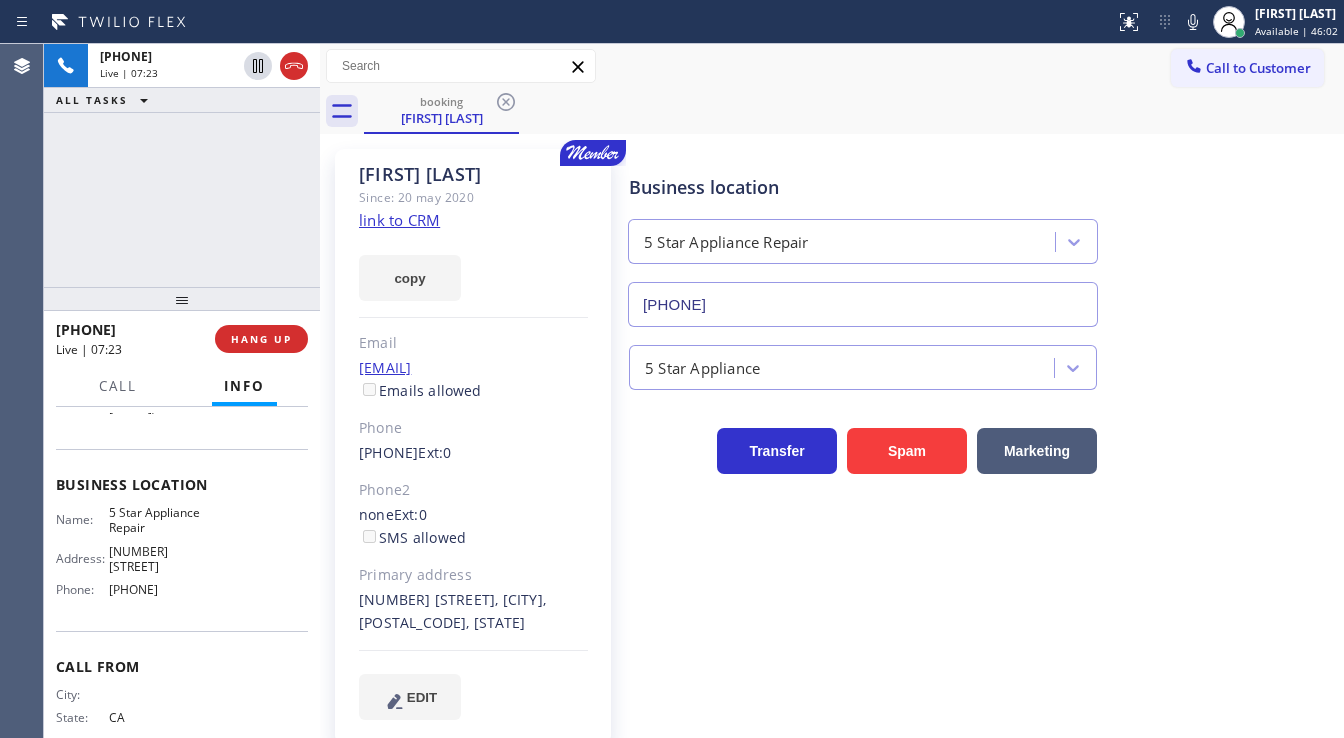 click on "Customer Name: Tom Dowd Phone: (949) 531-8949 Address: 30852 Olympic Pl, Laguna Niguel, CA 92677, USA" at bounding box center [182, 353] 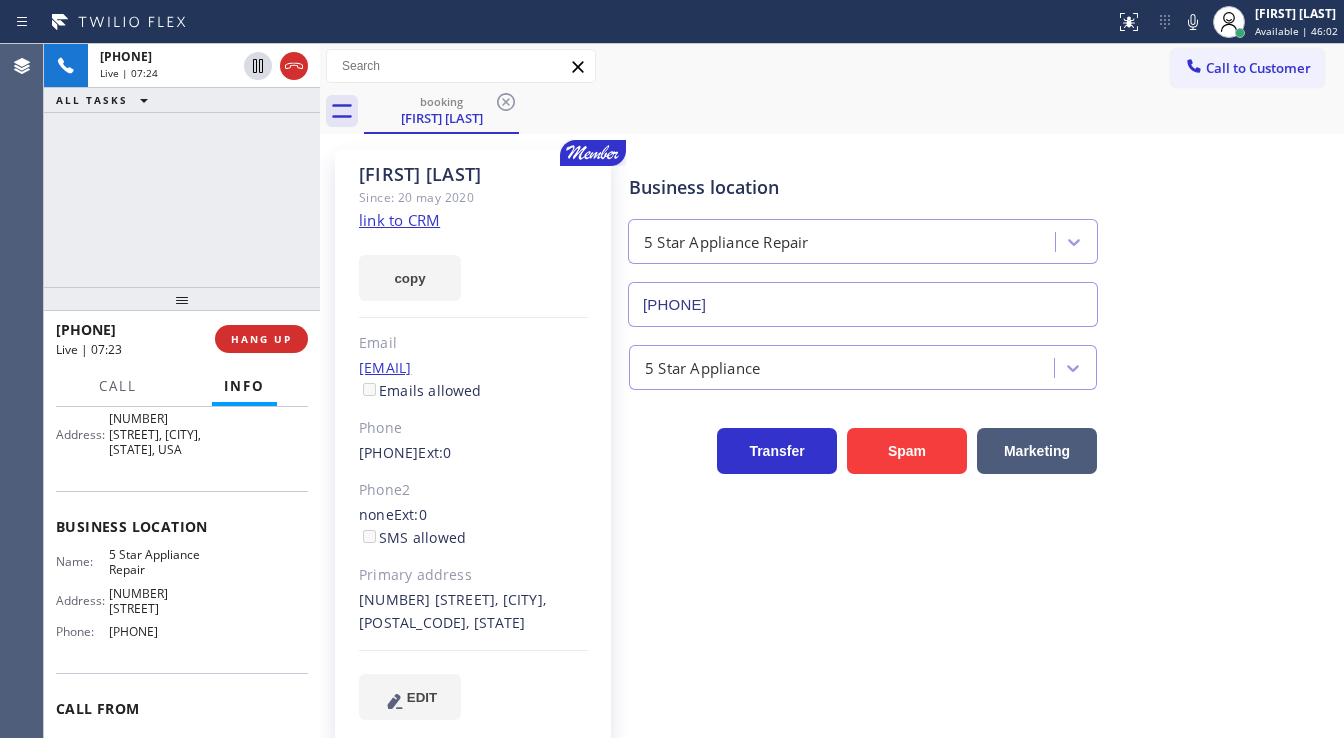 scroll, scrollTop: 160, scrollLeft: 0, axis: vertical 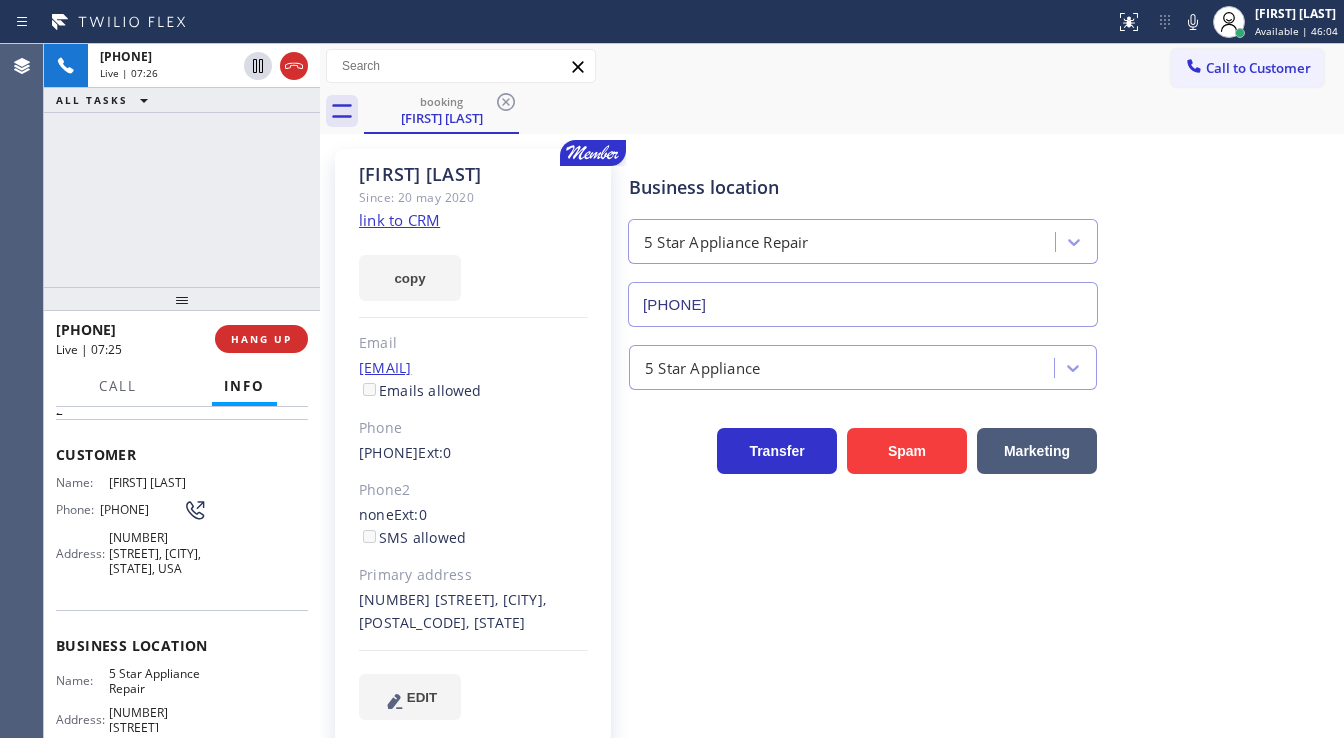 drag, startPoint x: 132, startPoint y: 436, endPoint x: 98, endPoint y: 497, distance: 69.83552 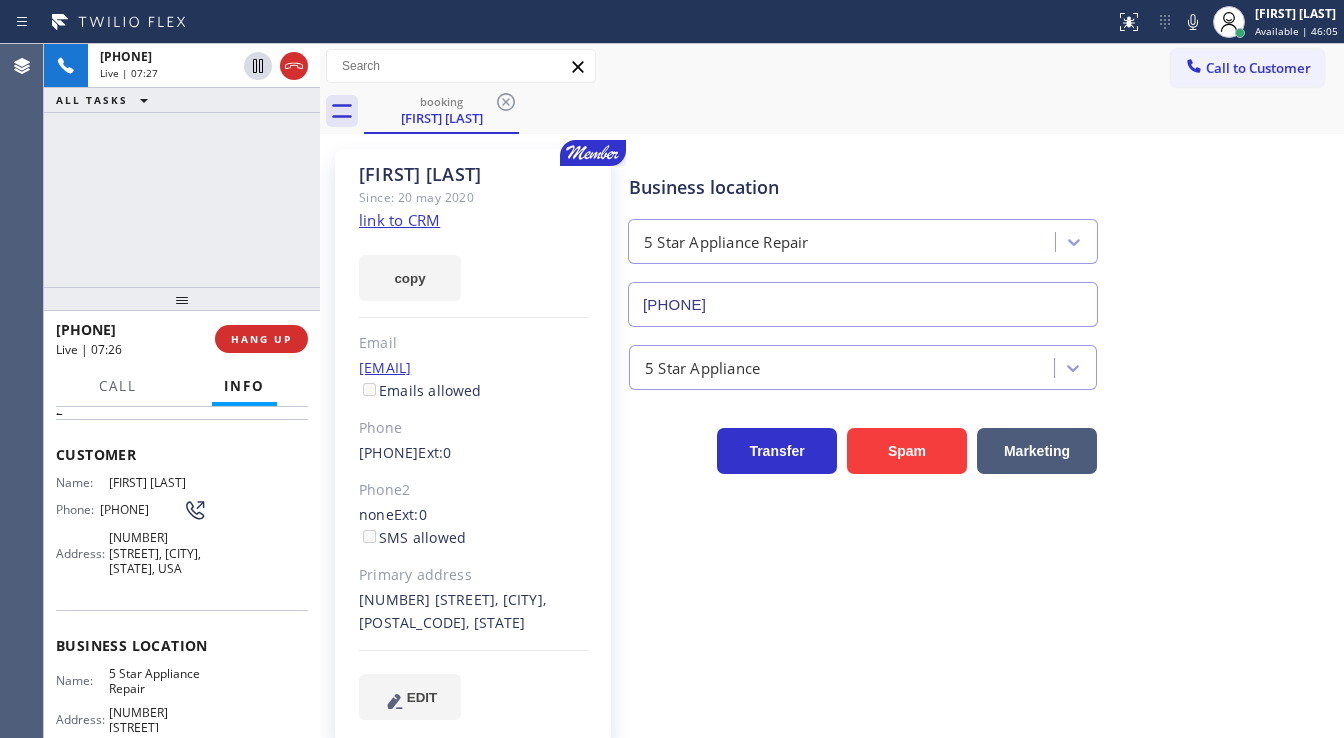 copy on "(949) 531-8949" 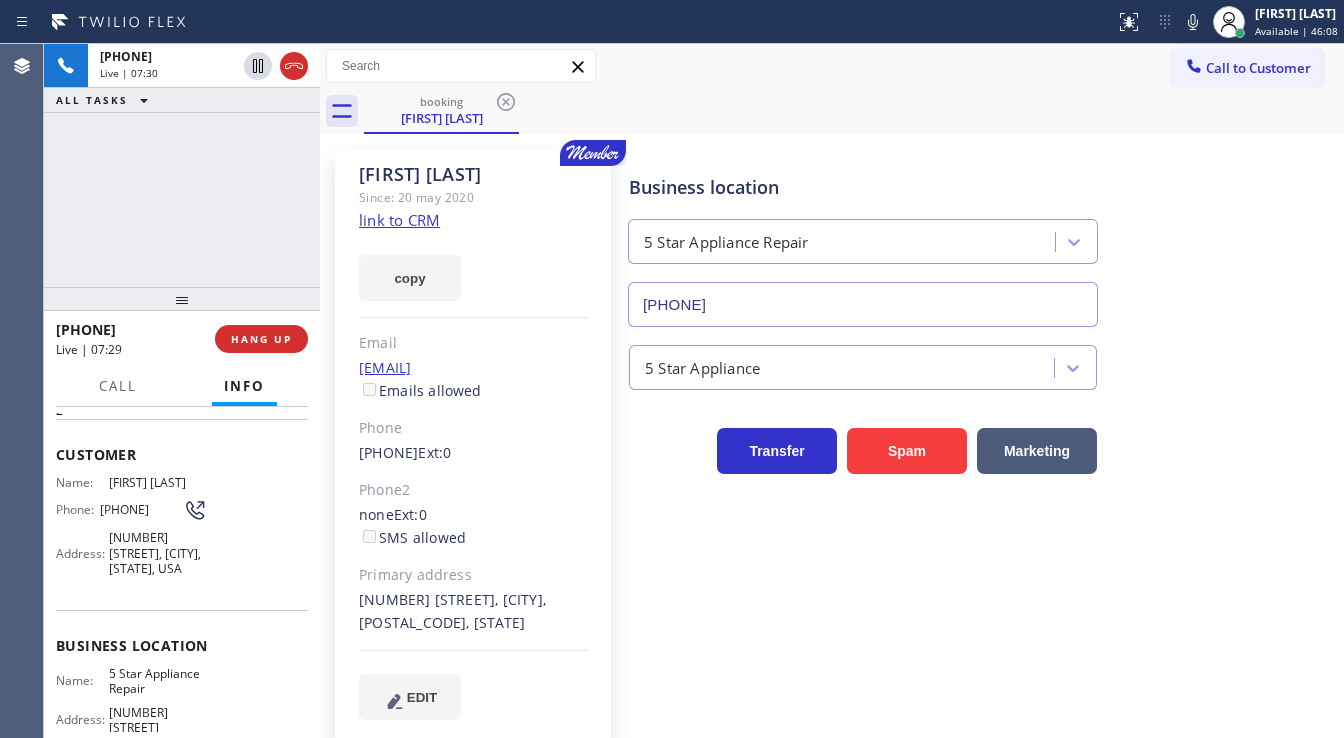 click on "+19495318949 Live | 07:30 ALL TASKS ALL TASKS ACTIVE TASKS TASKS IN WRAP UP" at bounding box center [182, 165] 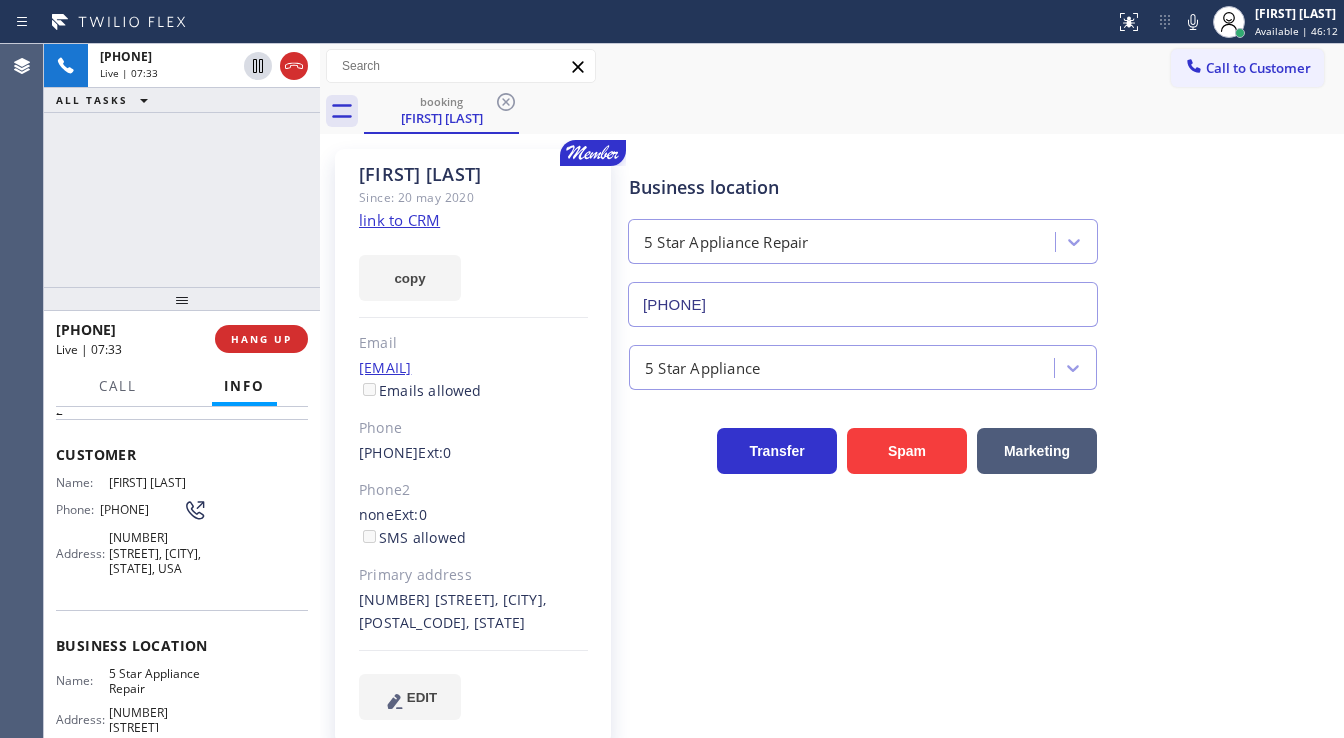 click on "+19495318949 Live | 07:33 ALL TASKS ALL TASKS ACTIVE TASKS TASKS IN WRAP UP" at bounding box center (182, 165) 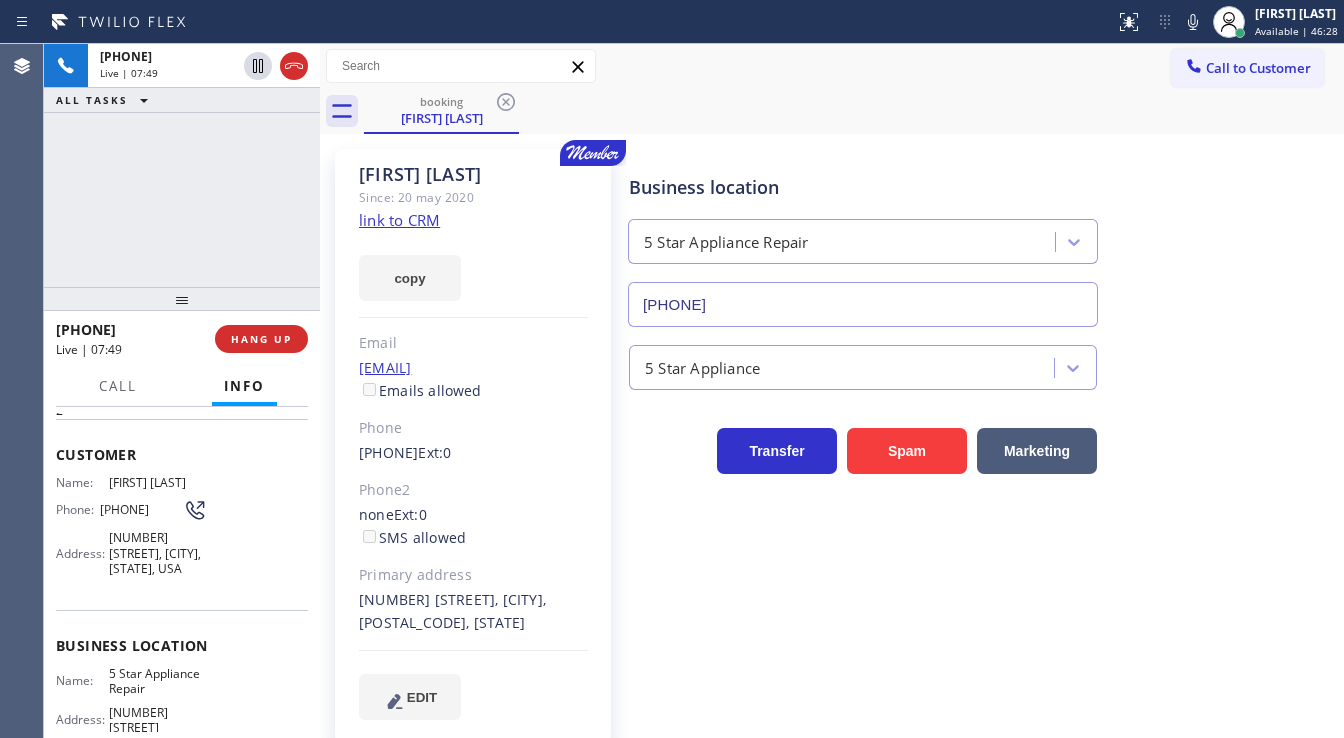 click on "+19495318949 Live | 07:49 ALL TASKS ALL TASKS ACTIVE TASKS TASKS IN WRAP UP" at bounding box center [182, 165] 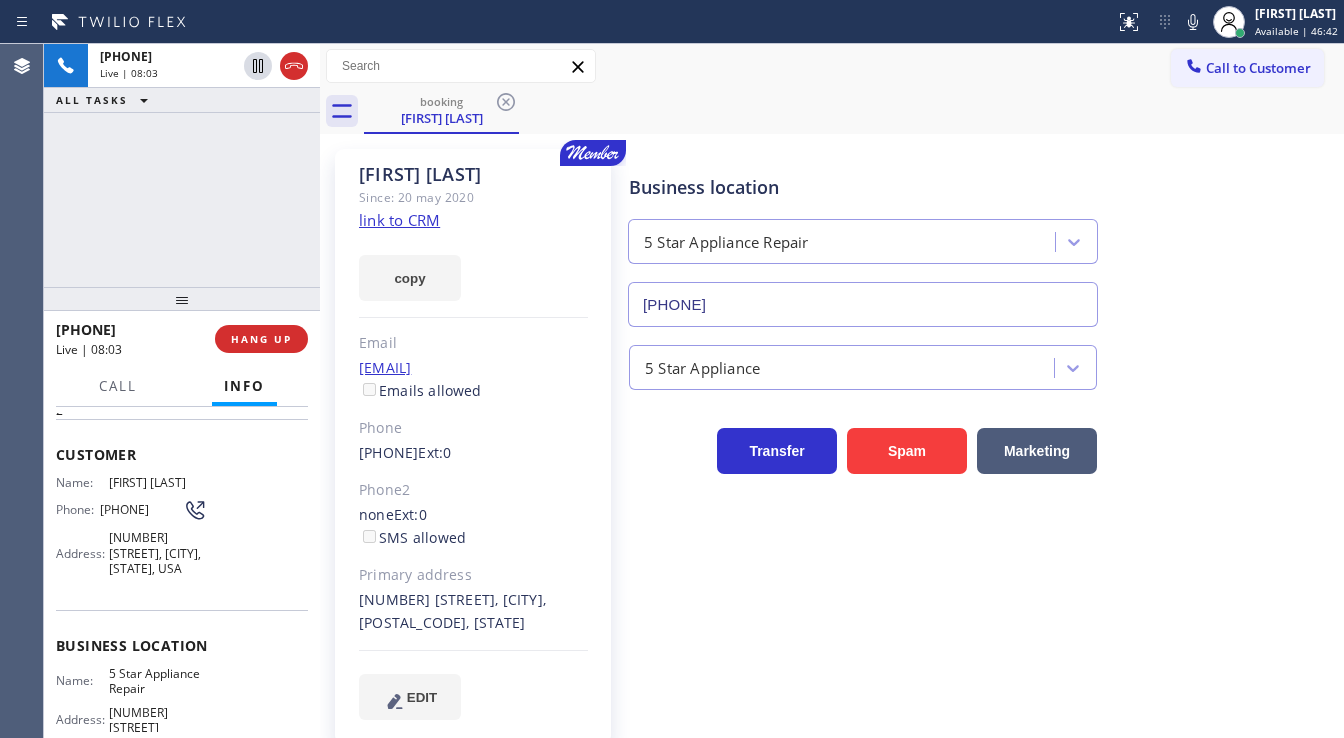 click on "+19495318949 Live | 08:03 ALL TASKS ALL TASKS ACTIVE TASKS TASKS IN WRAP UP" at bounding box center (182, 165) 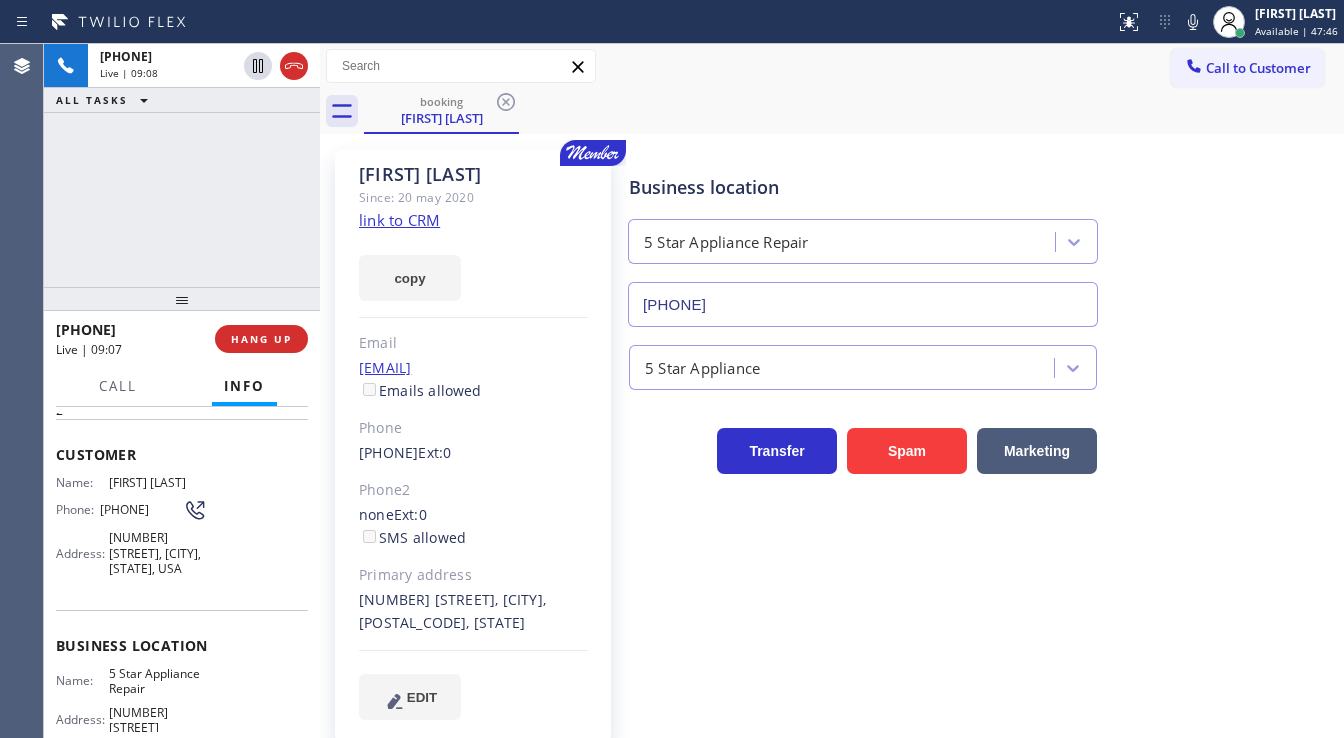 click on "+19495318949 Live | 09:08 ALL TASKS ALL TASKS ACTIVE TASKS TASKS IN WRAP UP" at bounding box center [182, 165] 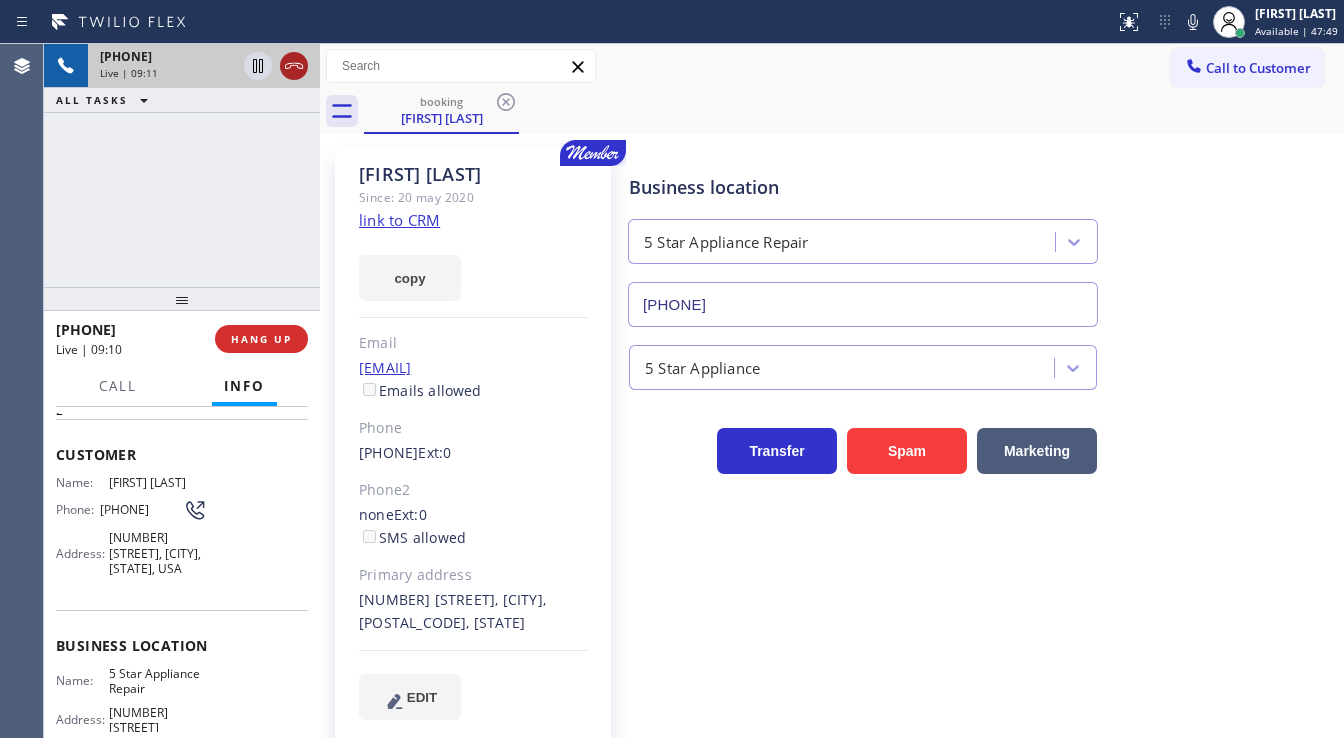 click 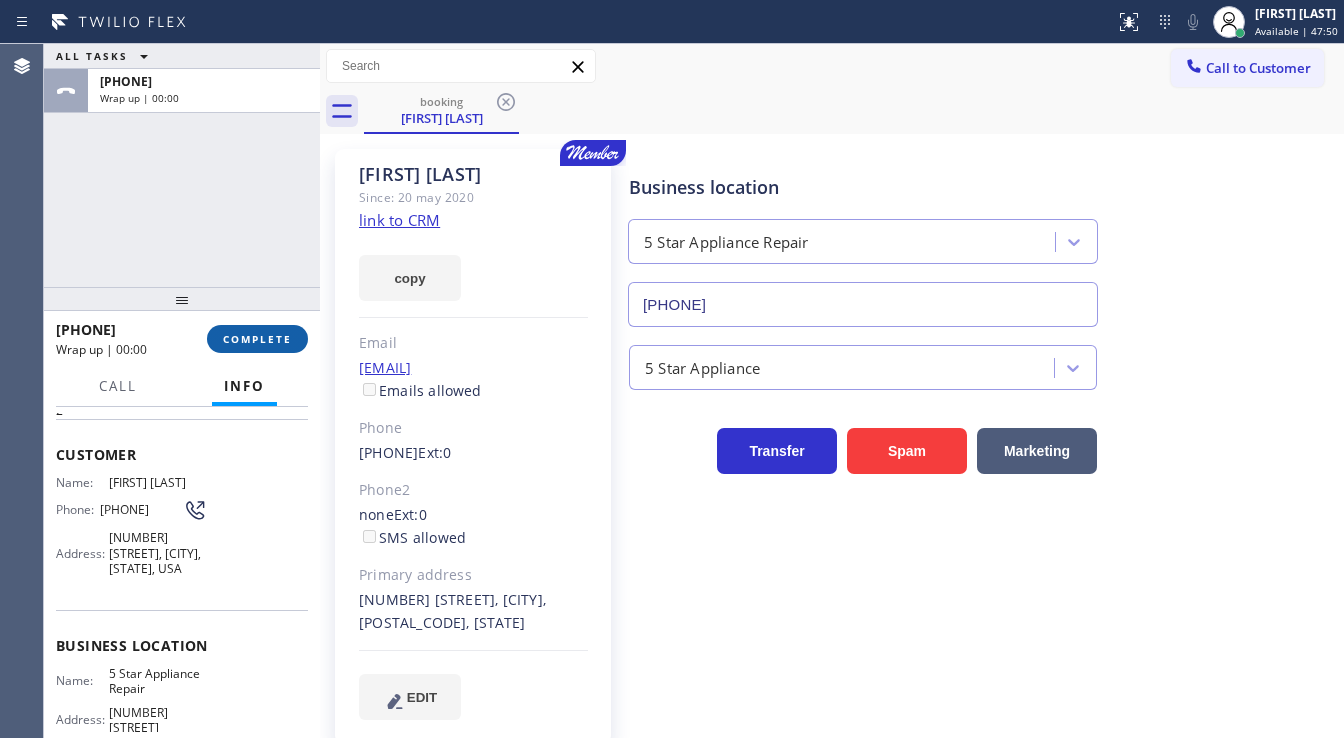 click on "COMPLETE" at bounding box center [257, 339] 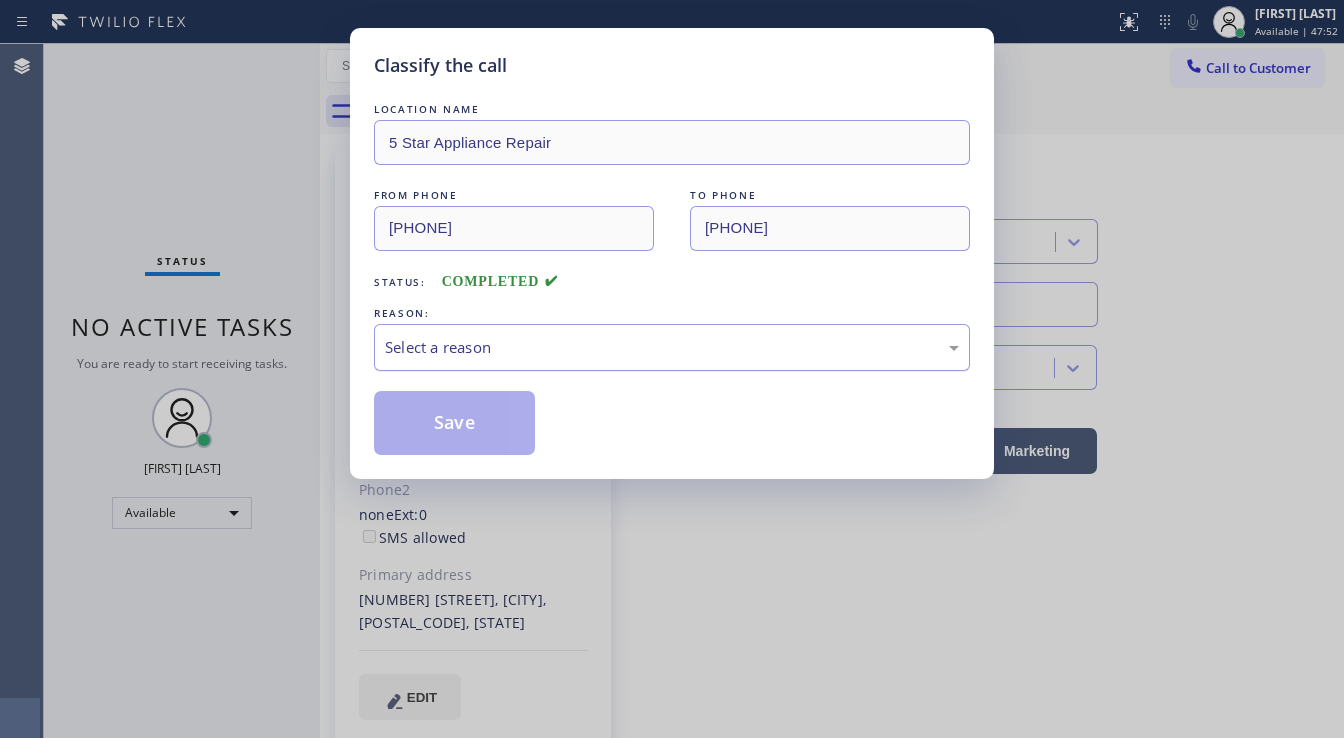 click on "Select a reason" at bounding box center (672, 347) 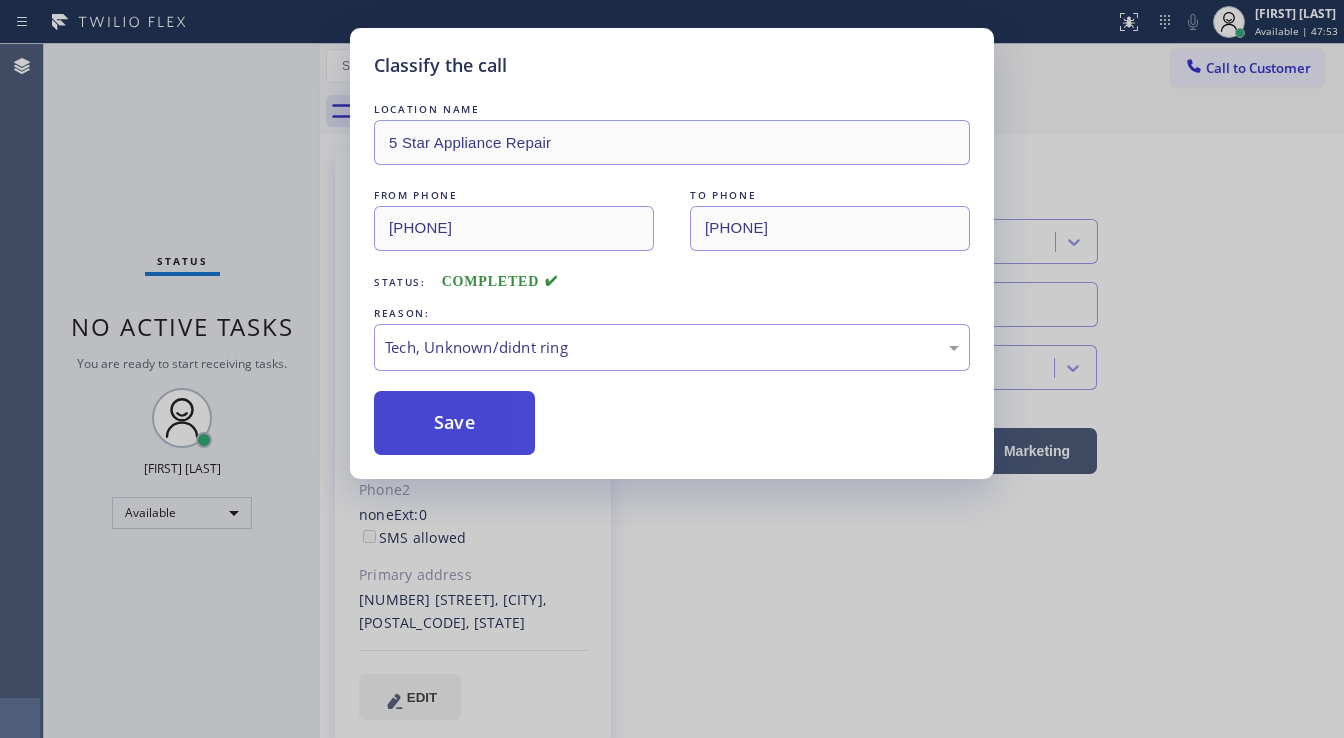 click on "Save" at bounding box center [454, 423] 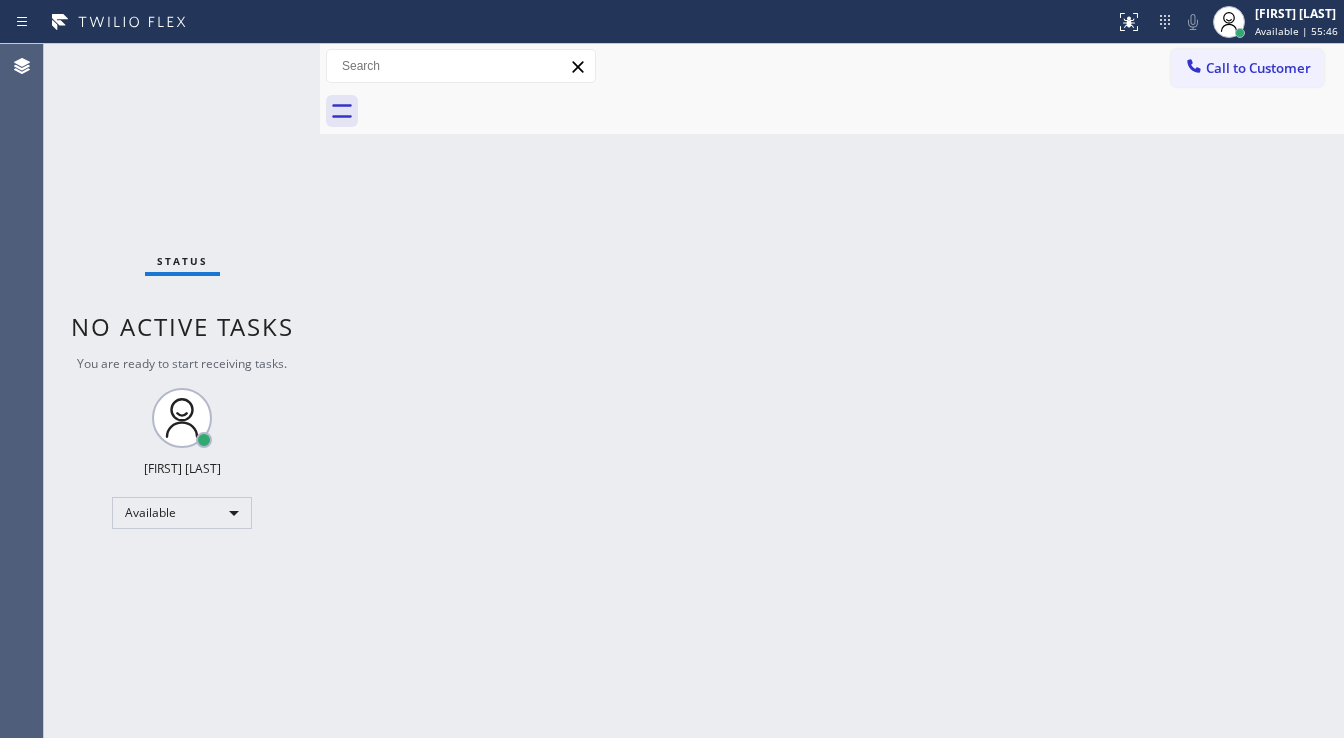 click on "Status   No active tasks     You are ready to start receiving tasks.   [FIRST] [LAST] Available" at bounding box center (182, 391) 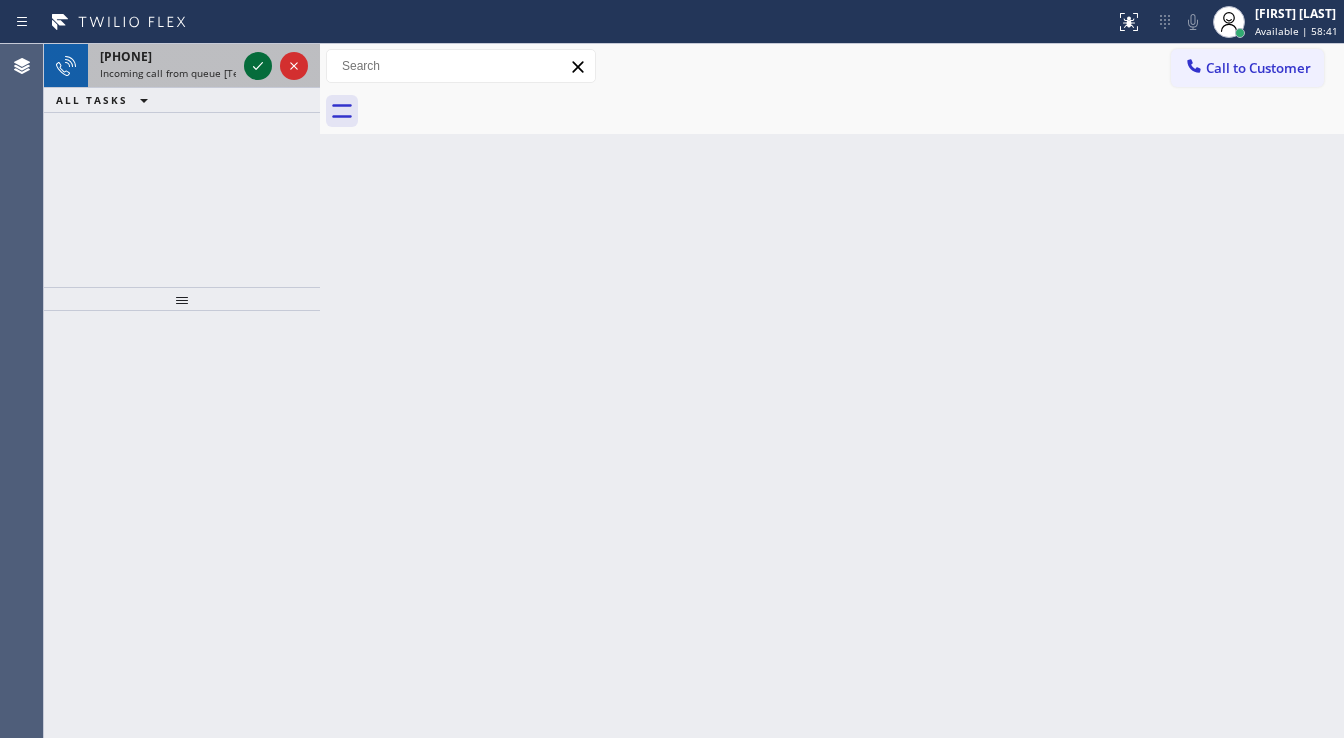 click 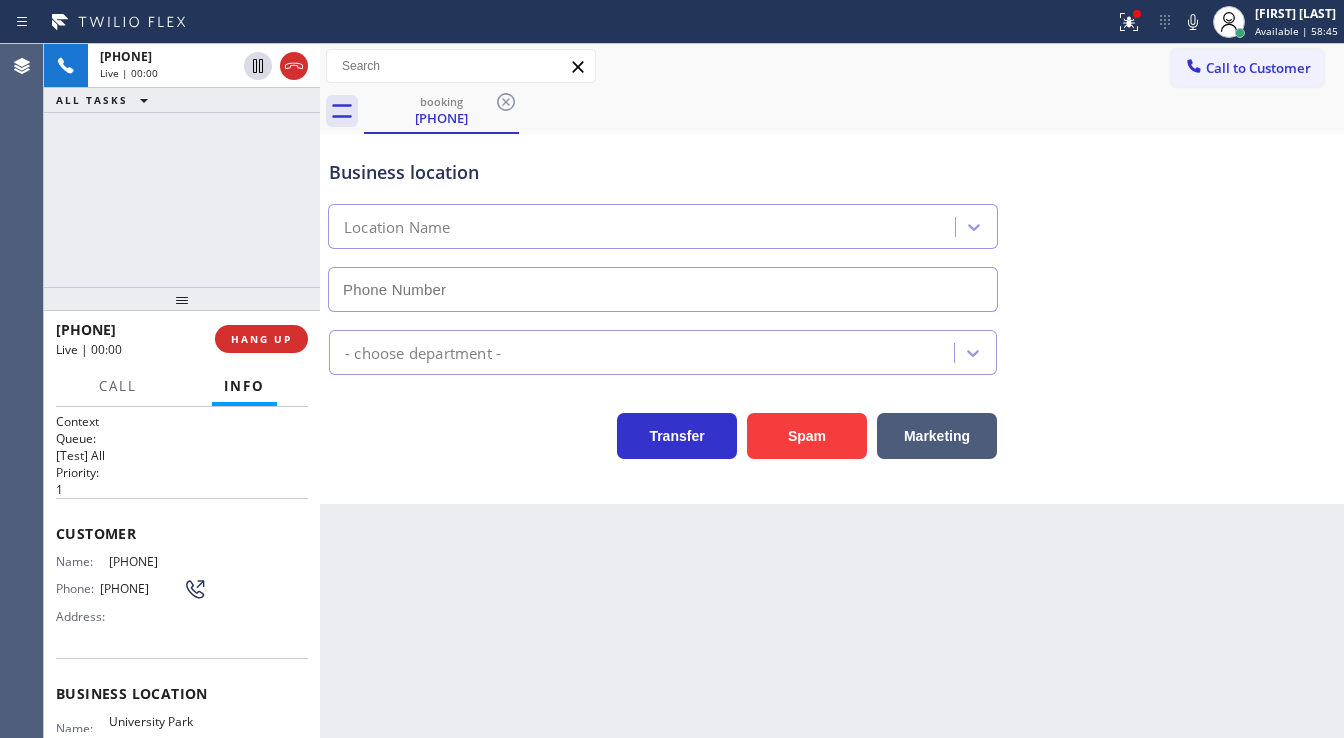 type on "[PHONE]" 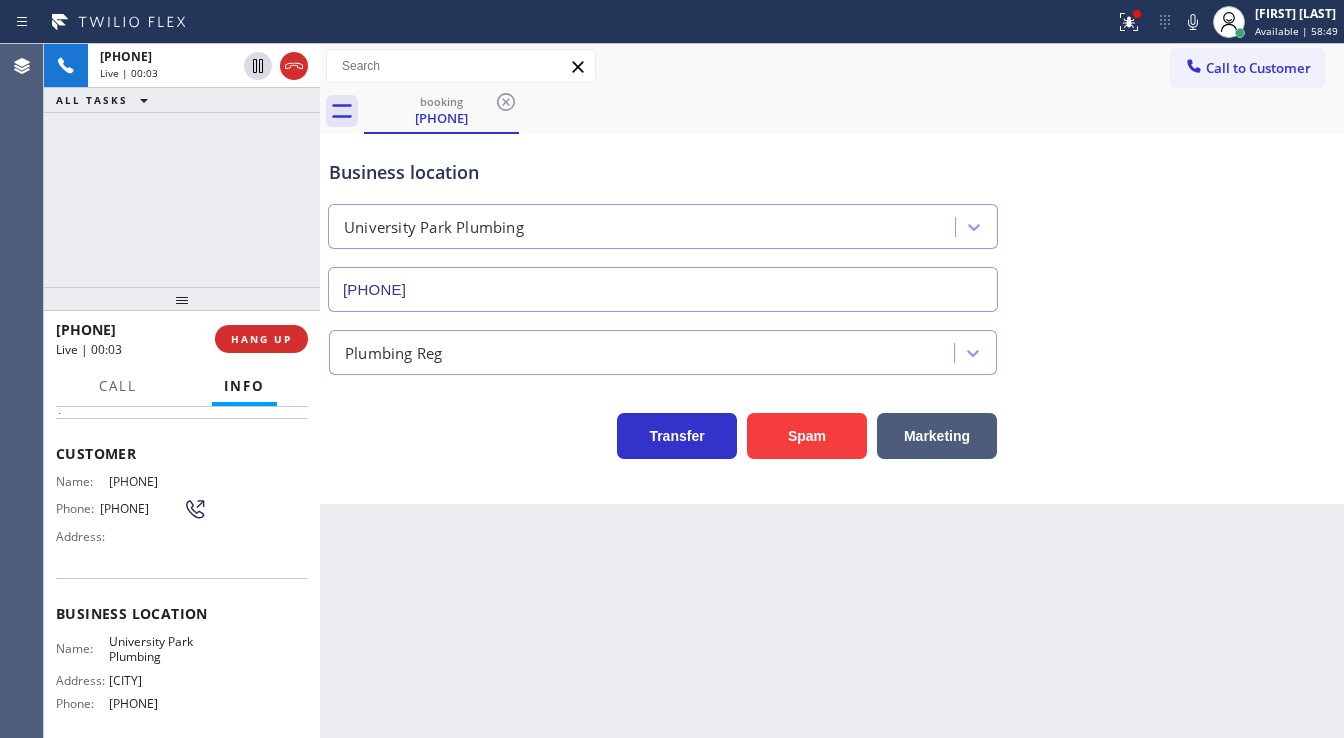 scroll, scrollTop: 0, scrollLeft: 0, axis: both 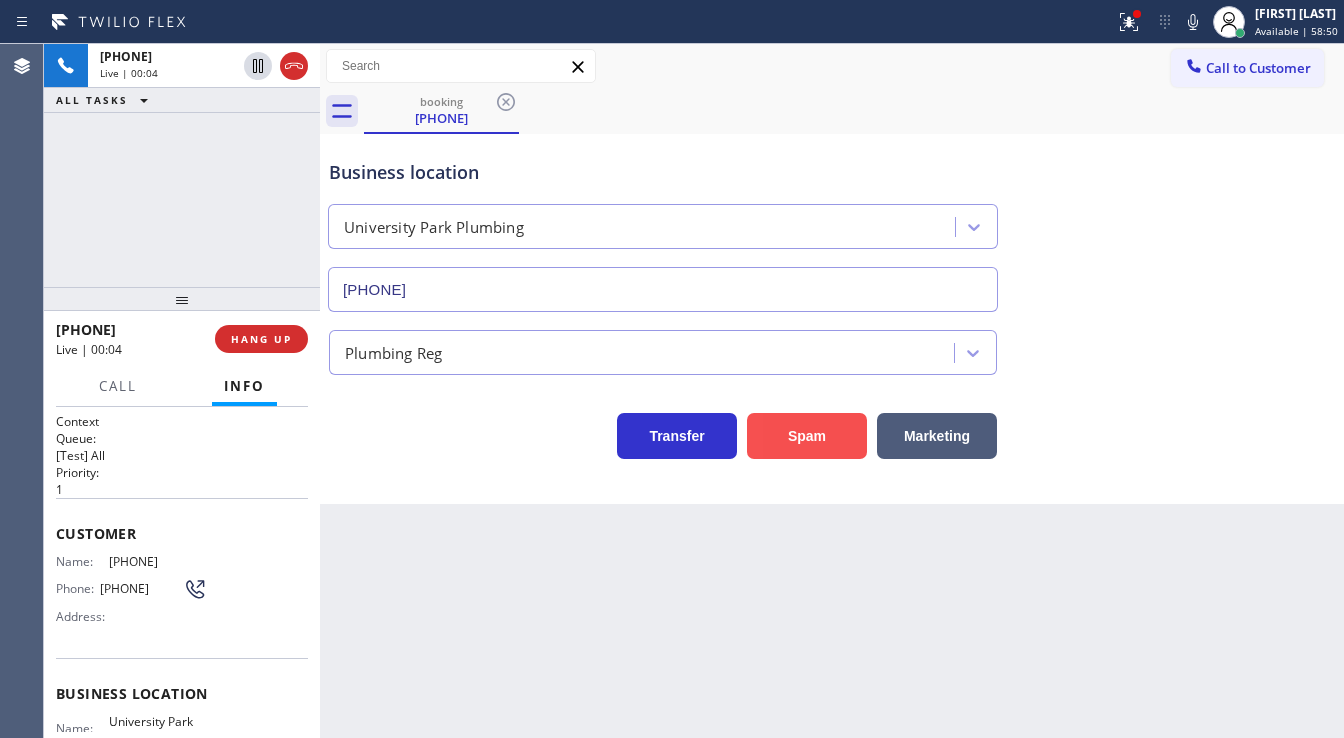 drag, startPoint x: 765, startPoint y: 459, endPoint x: 768, endPoint y: 449, distance: 10.440307 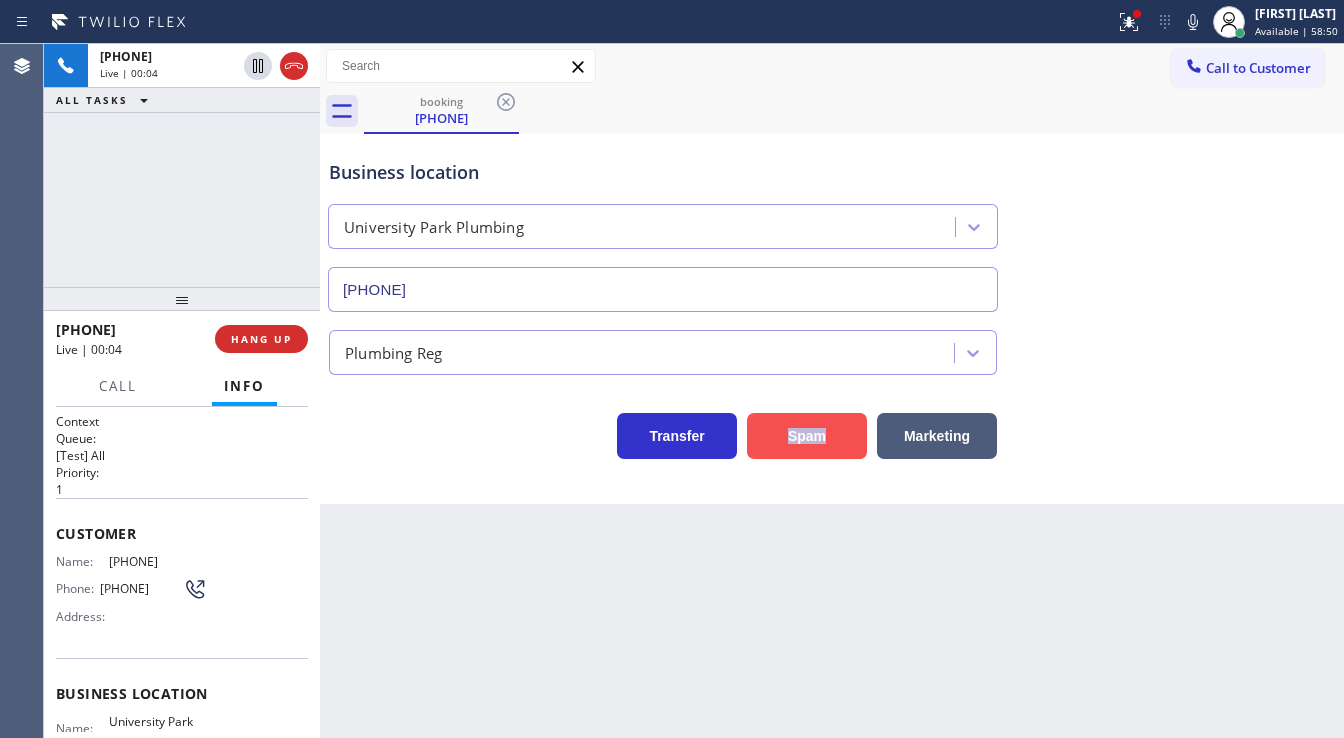 click on "Spam" at bounding box center [807, 436] 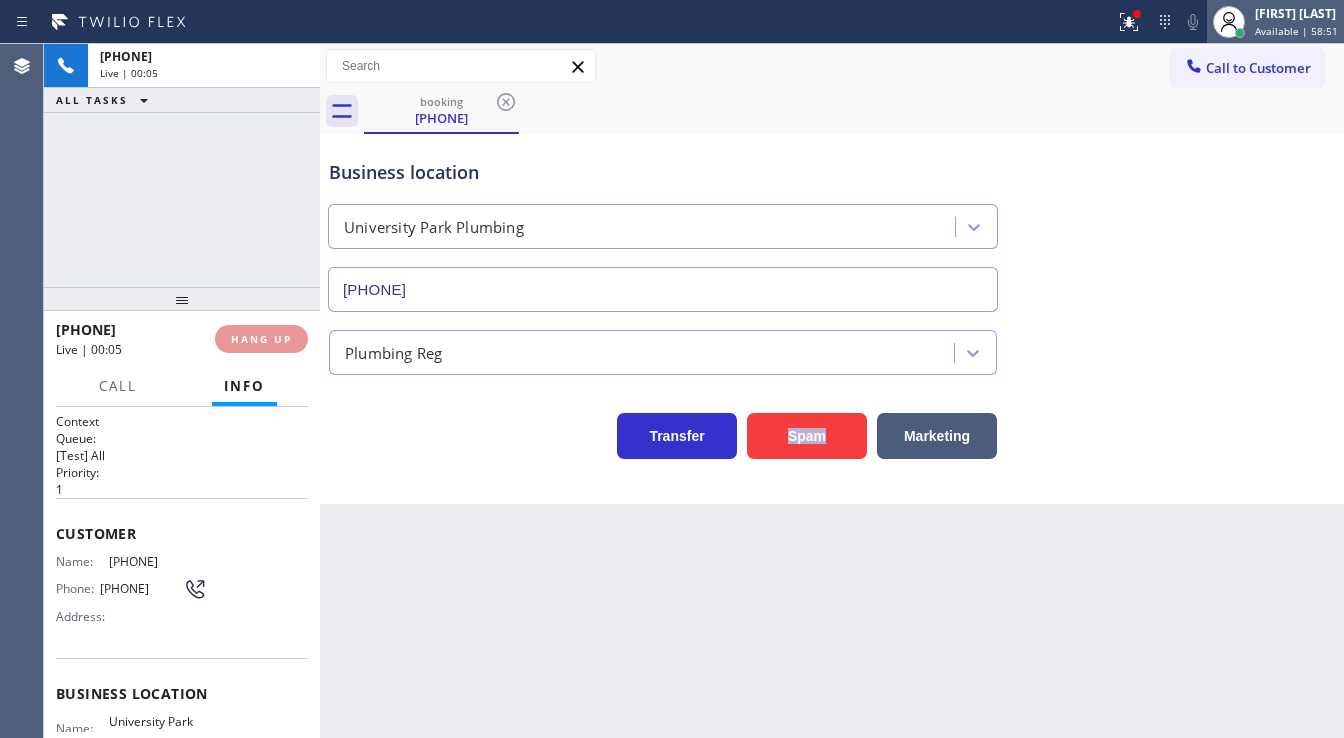click on "Available | 58:51" at bounding box center [1296, 31] 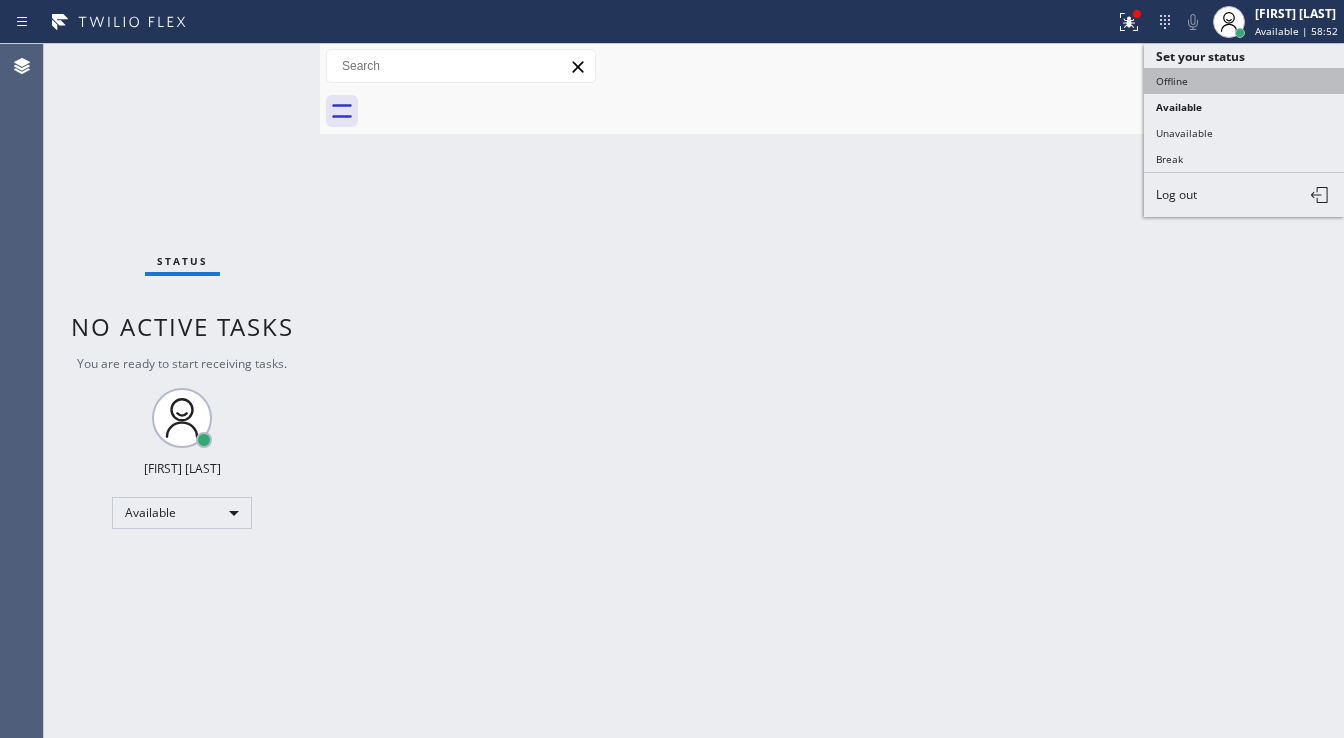 click on "Offline" at bounding box center [1244, 81] 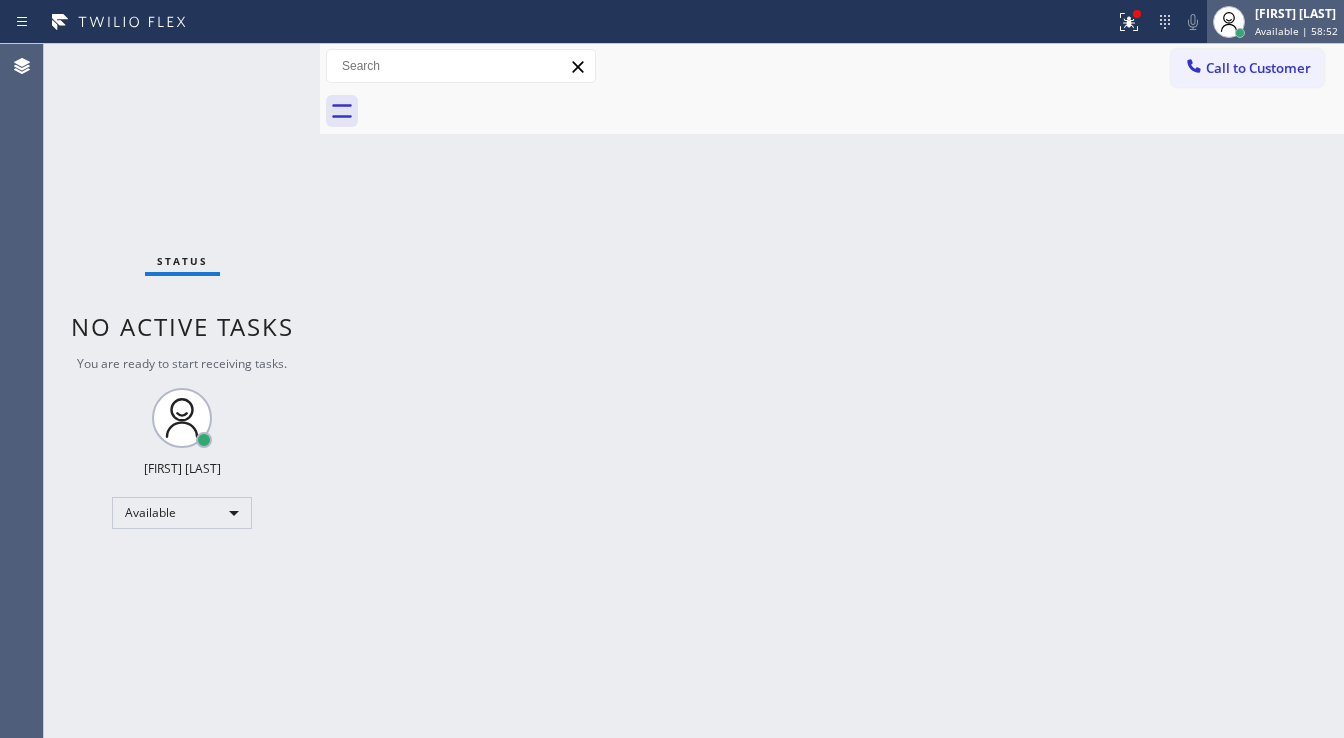 click on "[FIRST] [LAST]" at bounding box center [1296, 13] 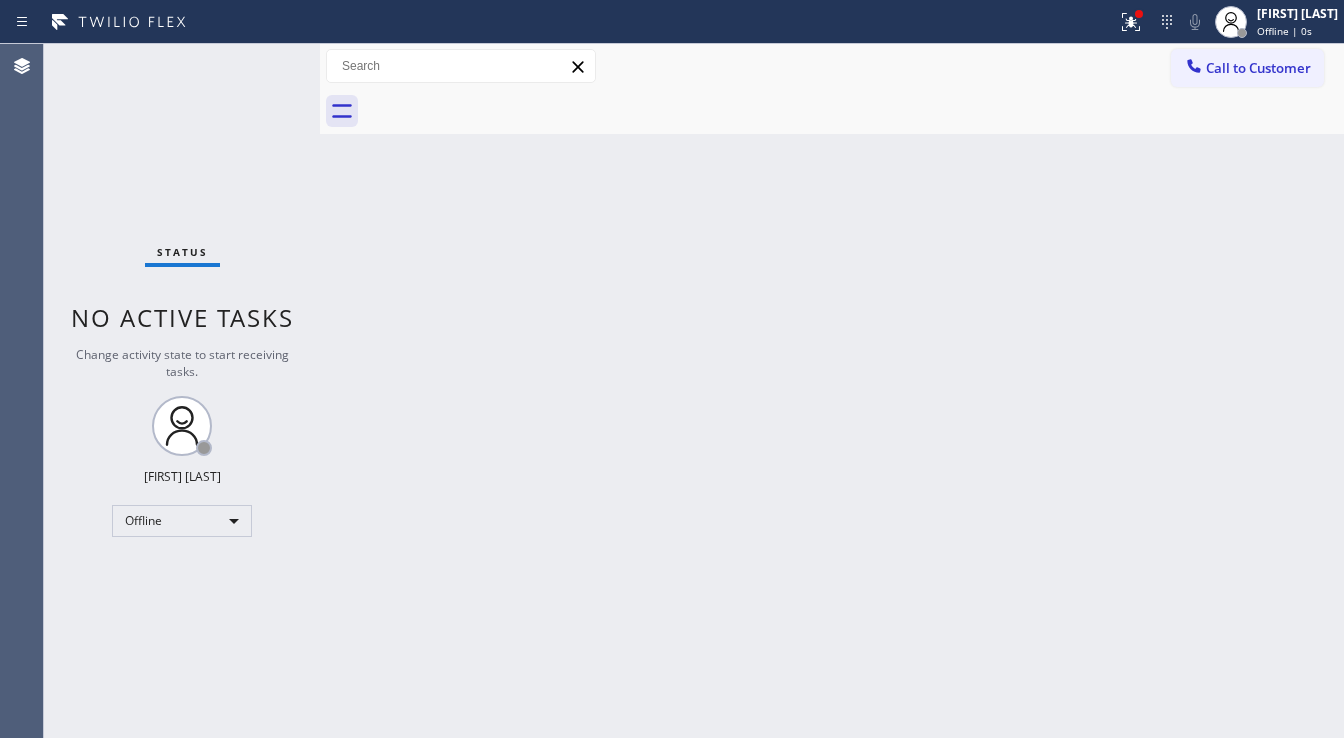 drag, startPoint x: 955, startPoint y: 134, endPoint x: 1086, endPoint y: 53, distance: 154.01949 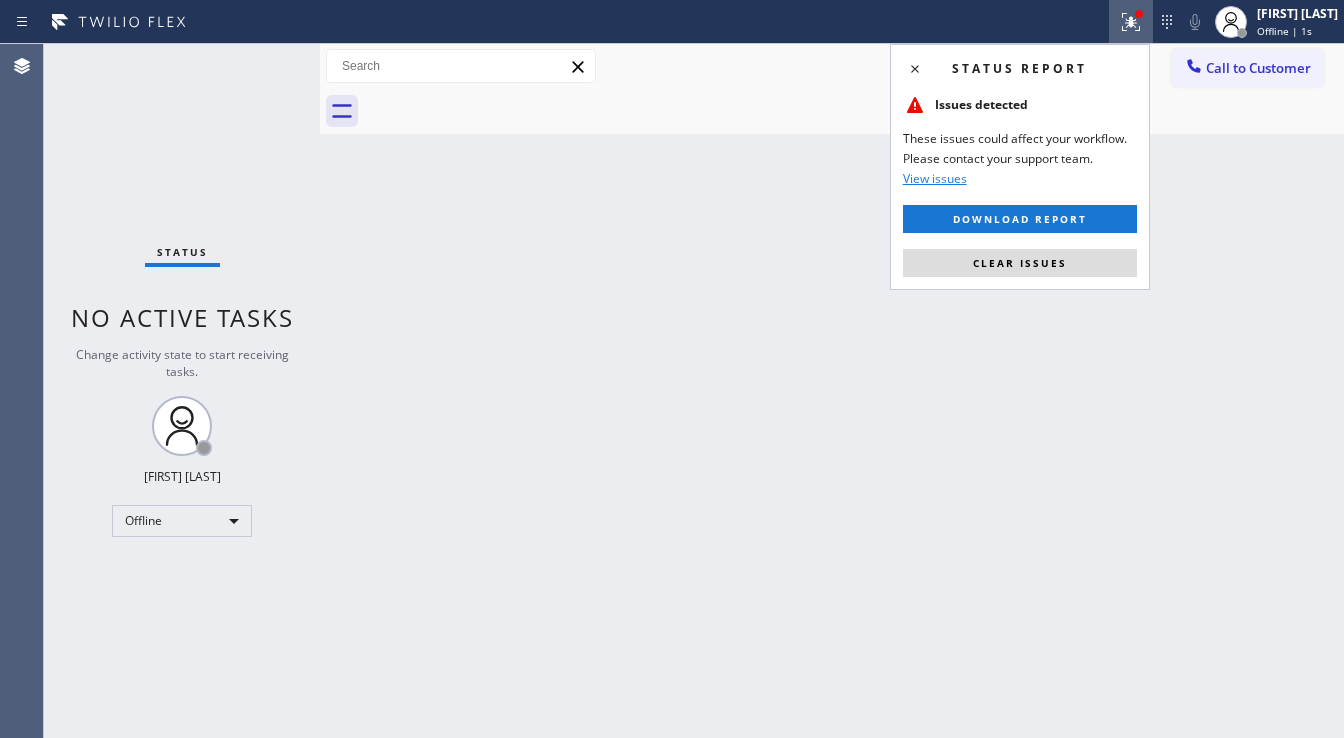 click on "Clear issues" at bounding box center (1020, 263) 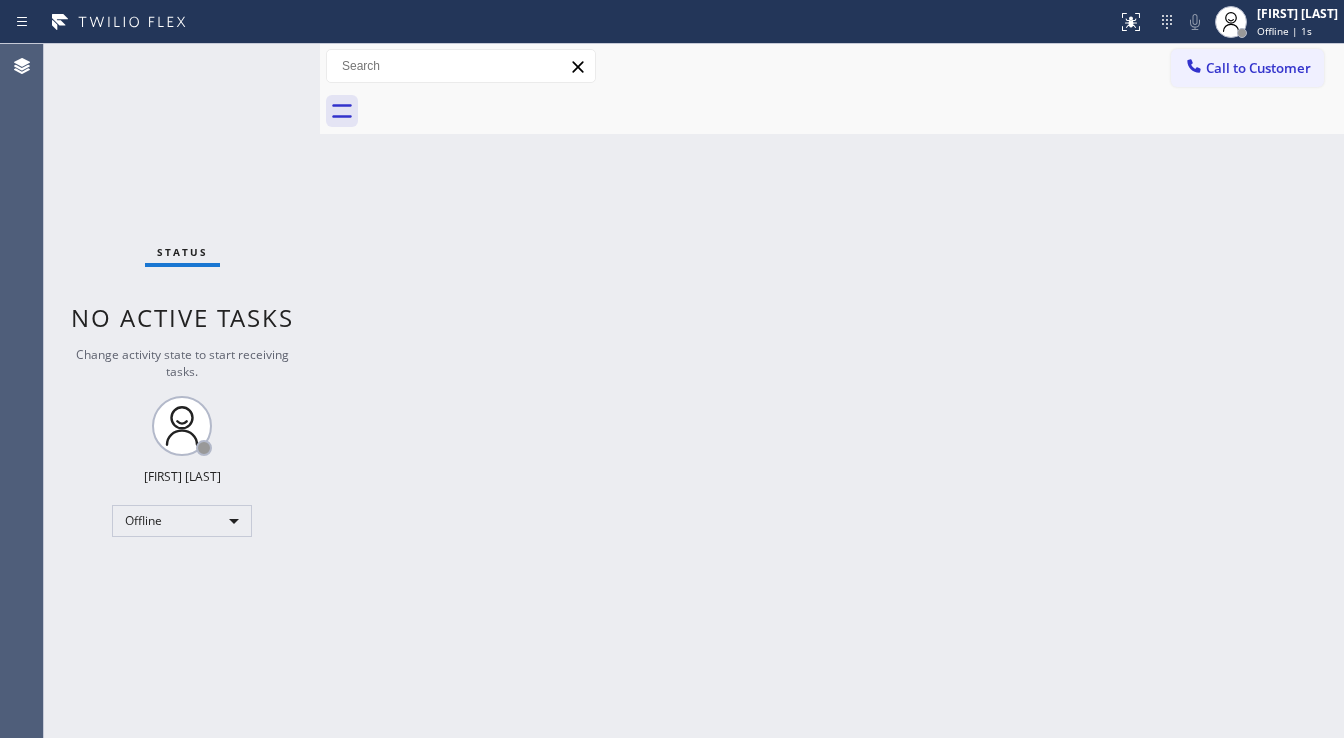 click on "[FIRST] [LAST]" at bounding box center (1297, 13) 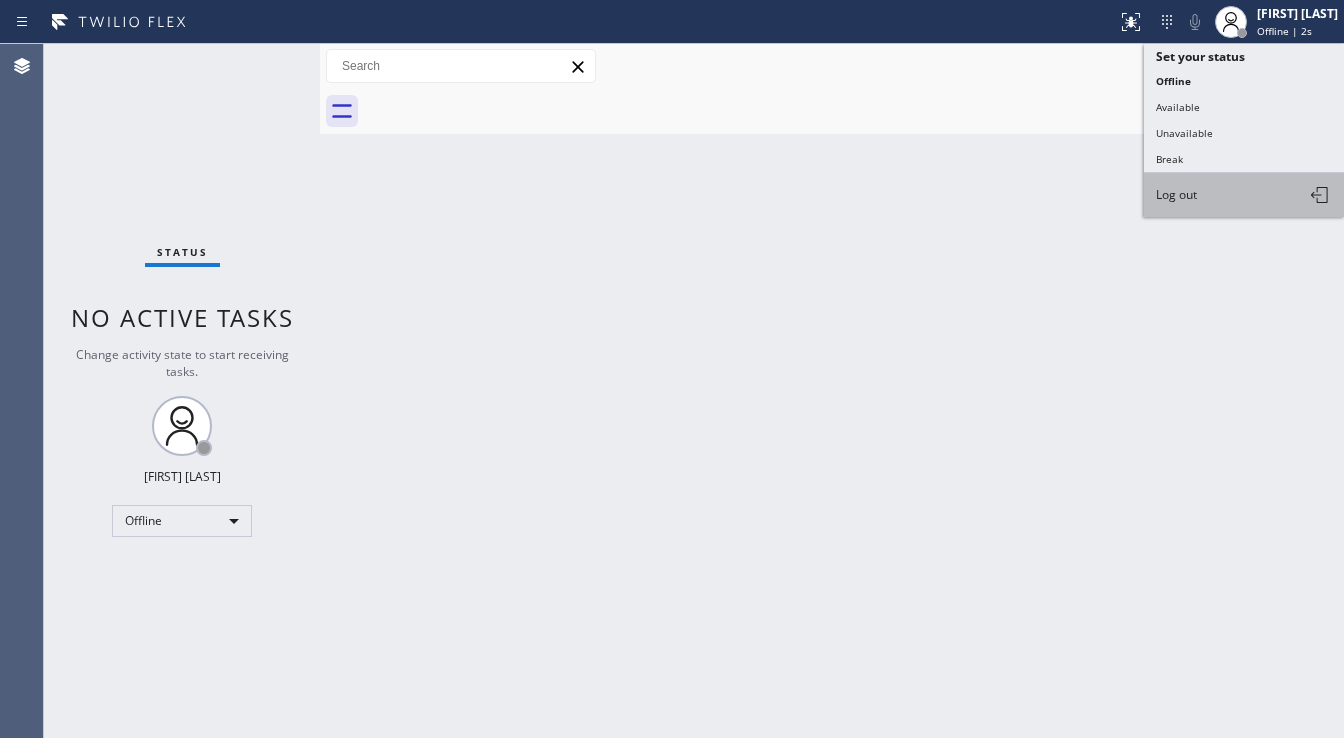 click on "Log out" at bounding box center [1176, 194] 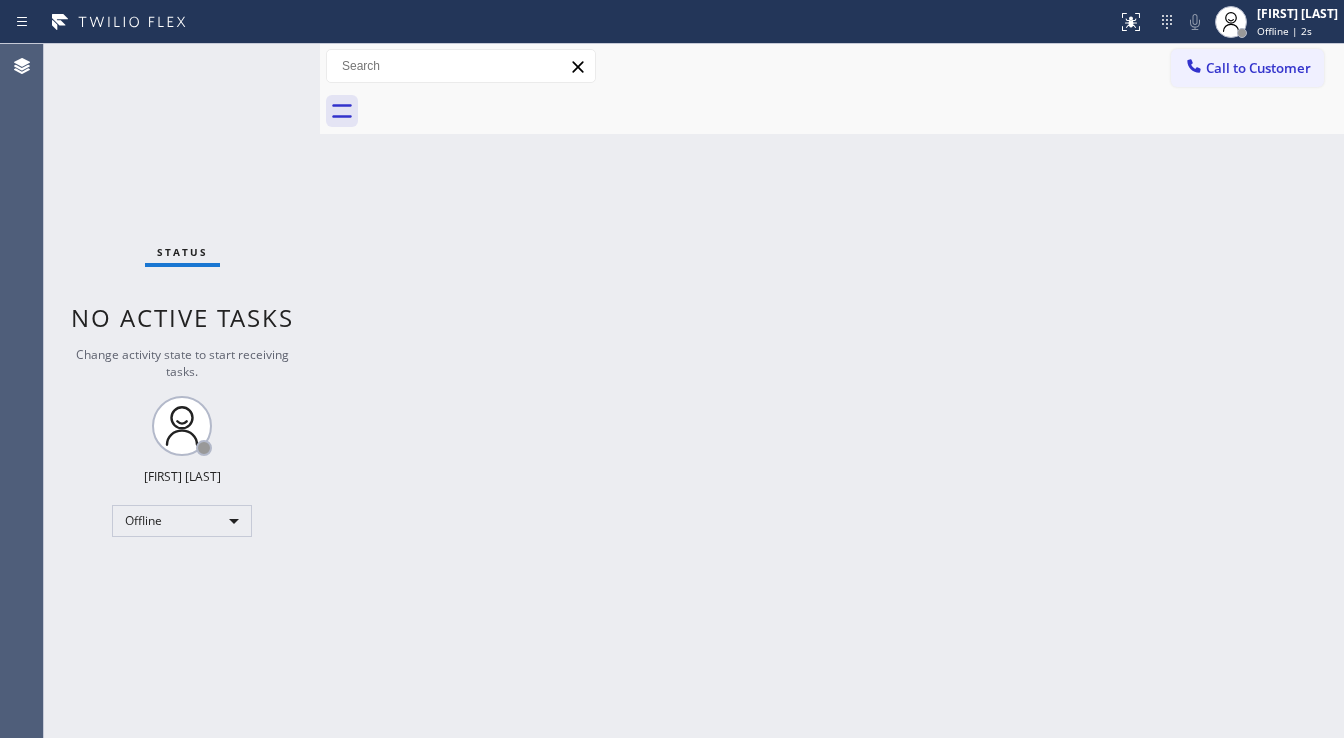 click on "Back to Dashboard Change Sender ID Customers Technicians Select a contact Outbound call Technician Search Technician Your caller id phone number Your caller id phone number Call Technician info Name   Phone none Address none Change Sender ID HVAC +18559994417 5 Star Appliance +18557314952 Appliance Repair +18554611149 Plumbing +18889090120 Air Duct Cleaning +18006865038  Electricians +18005688664 Cancel Change Check personal SMS Reset Change No tabs Call to Customer Outbound call Location Search location Your caller id phone number [PHONE] Customer number Call Outbound call Technician Search Technician Your caller id phone number Your caller id phone number Call" at bounding box center [832, 391] 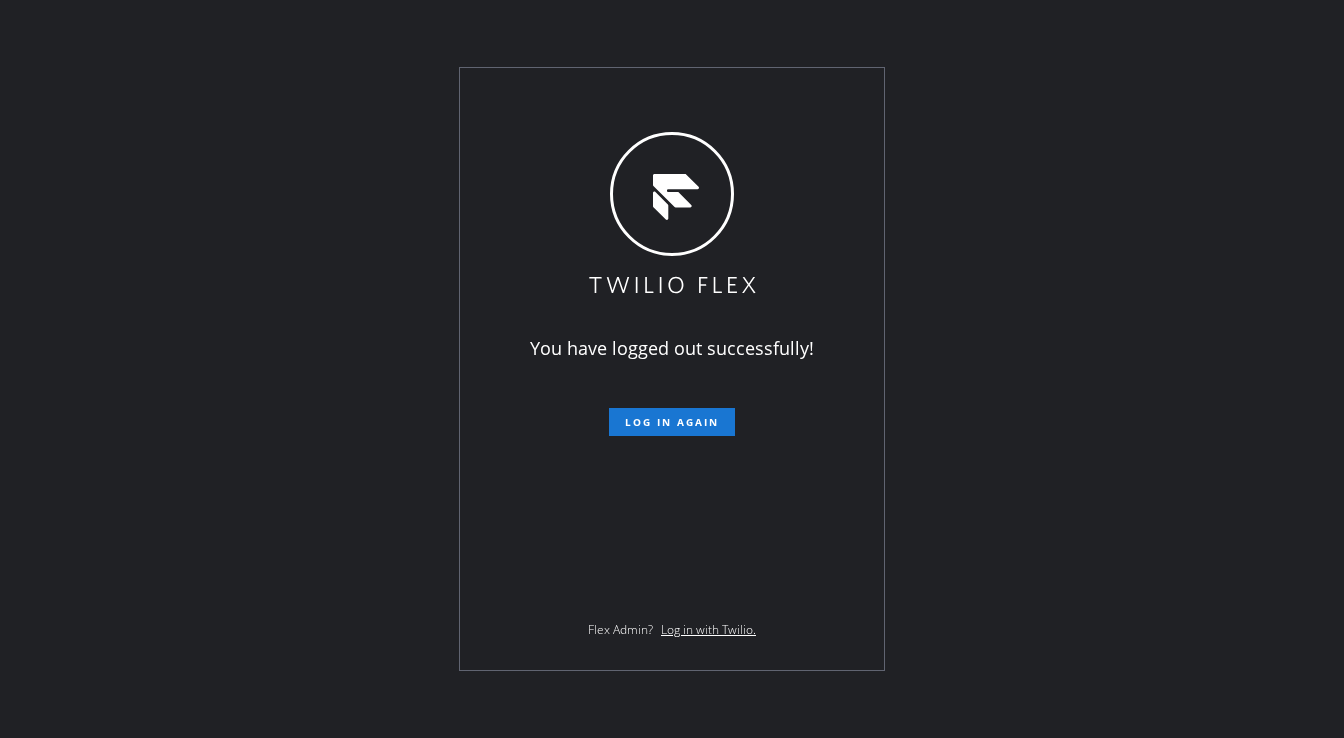 click on "You have logged out successfully! Log in again Flex Admin? Log in with Twilio." at bounding box center [672, 369] 